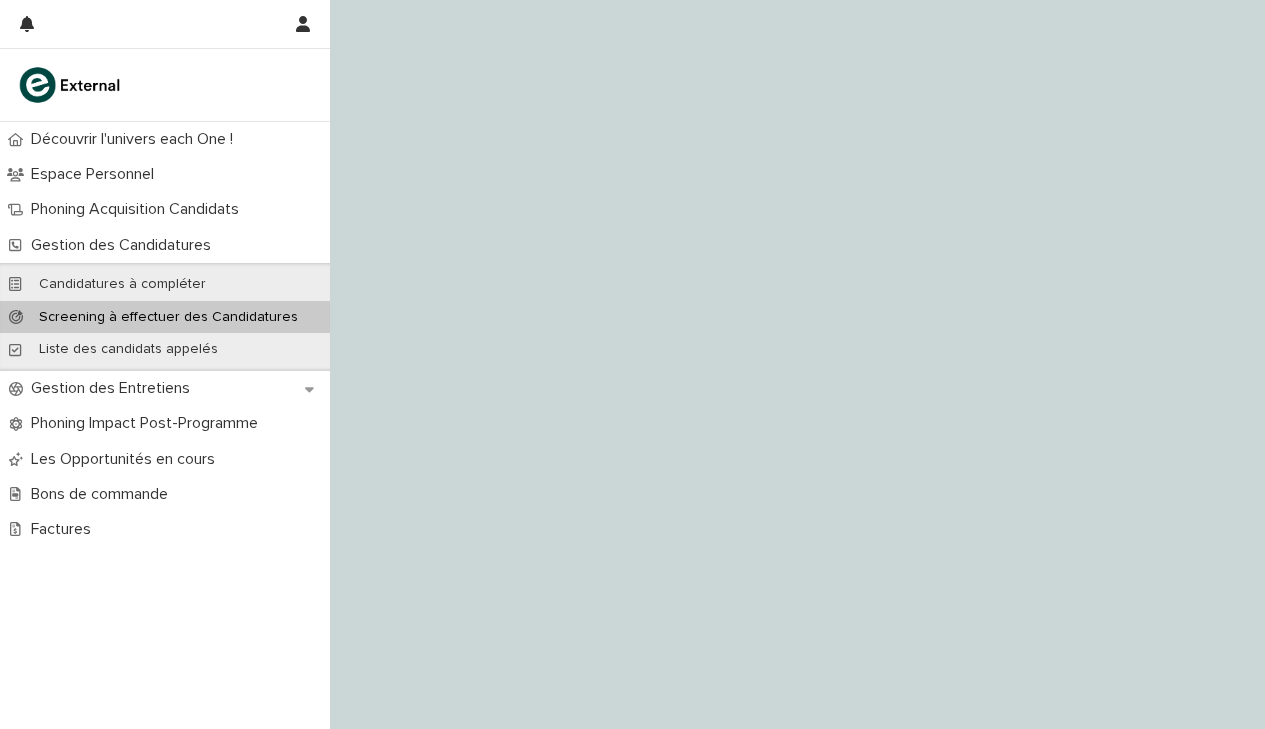 scroll, scrollTop: 0, scrollLeft: 0, axis: both 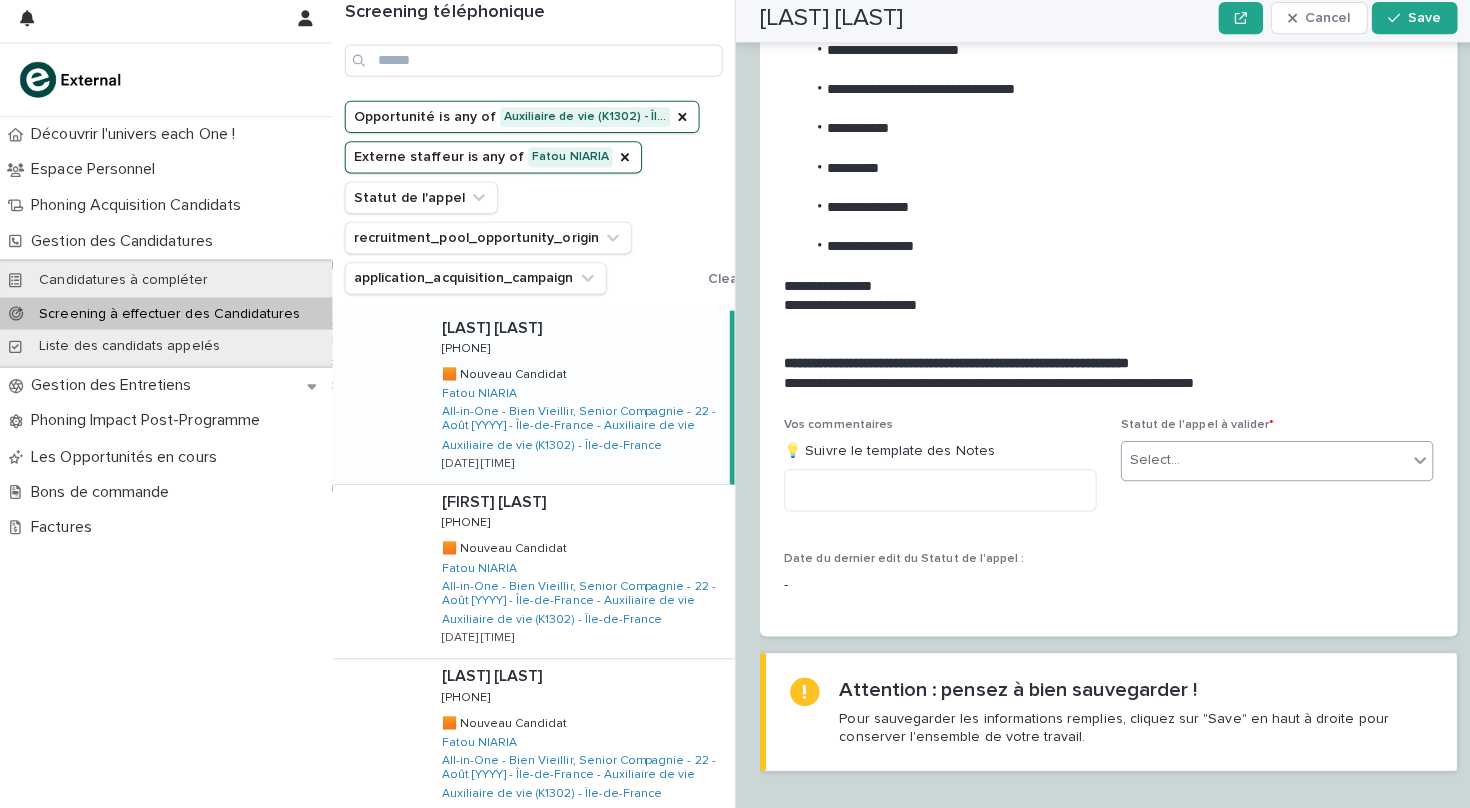 click on "Select..." at bounding box center (1254, 462) 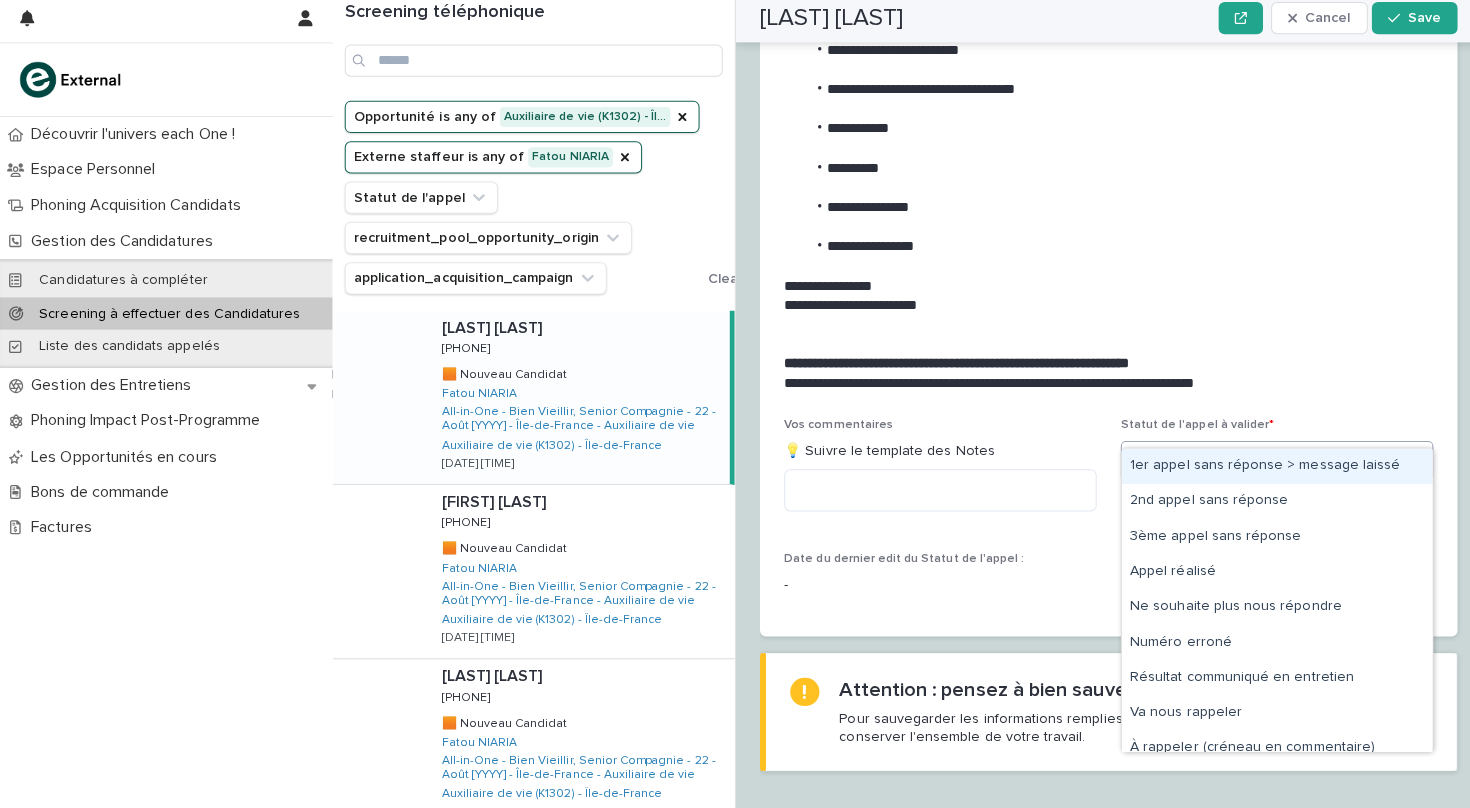 click on "1er appel sans réponse > message laissé" at bounding box center [1267, 468] 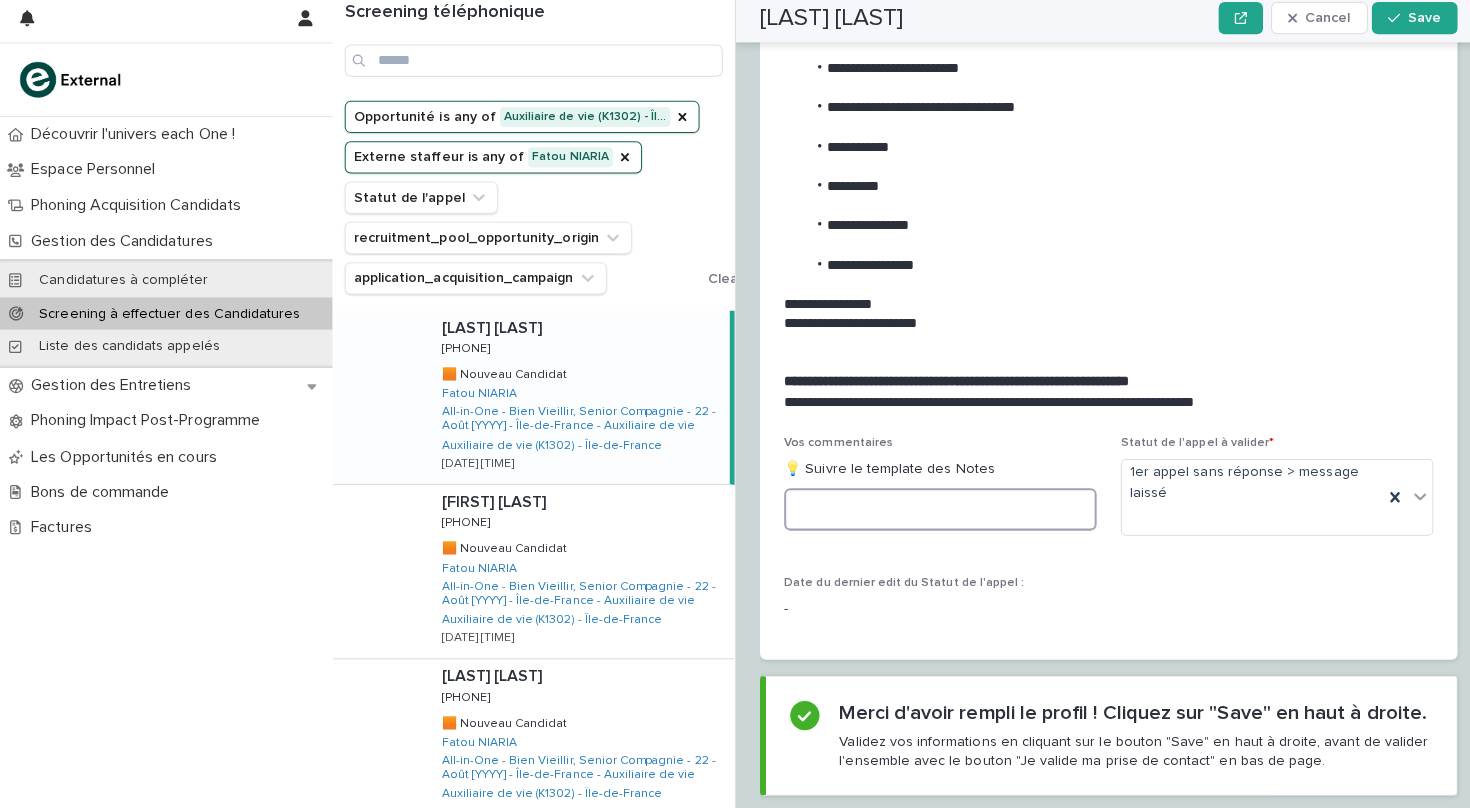 click at bounding box center [933, 511] 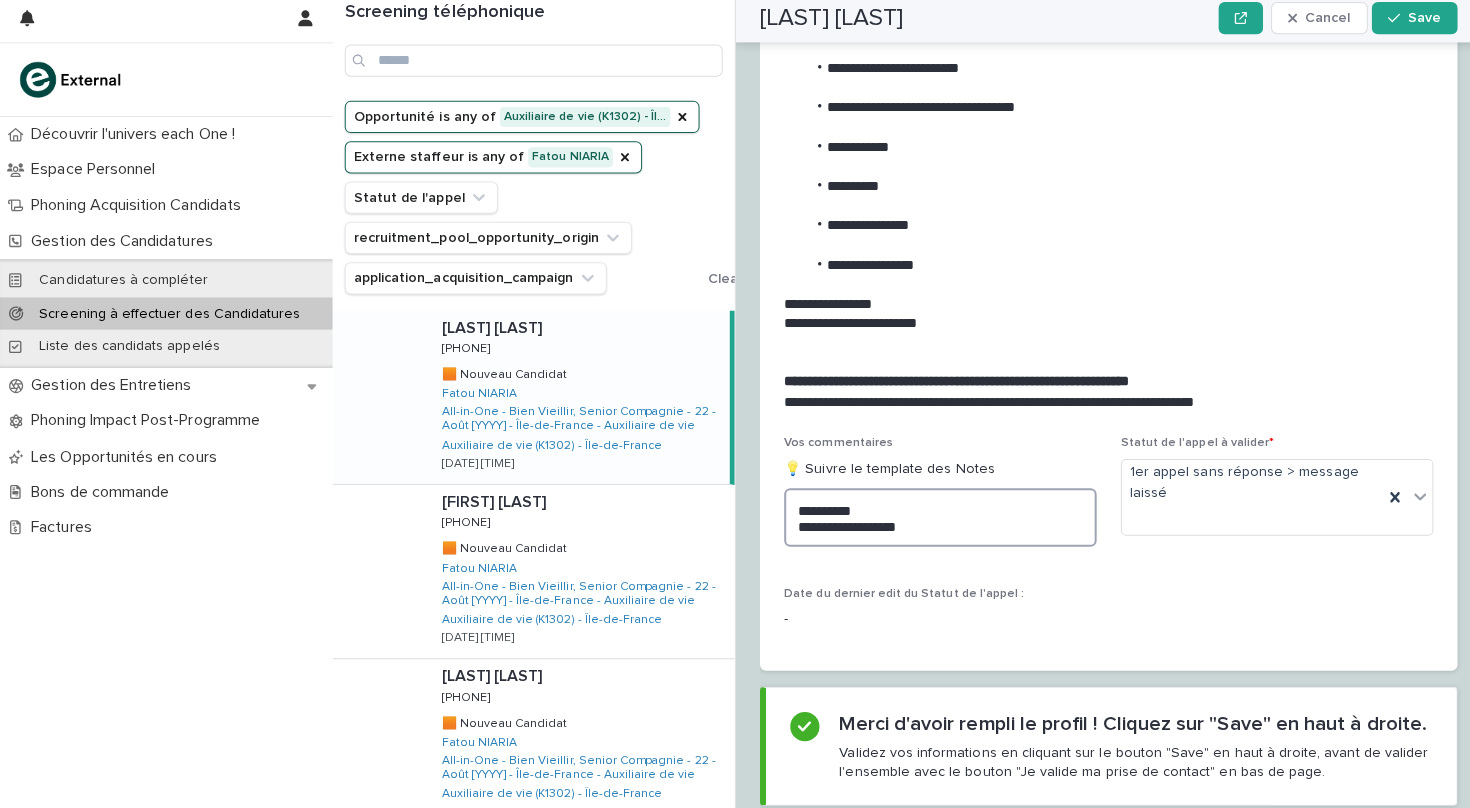 drag, startPoint x: 921, startPoint y: 497, endPoint x: 808, endPoint y: 463, distance: 118.004234 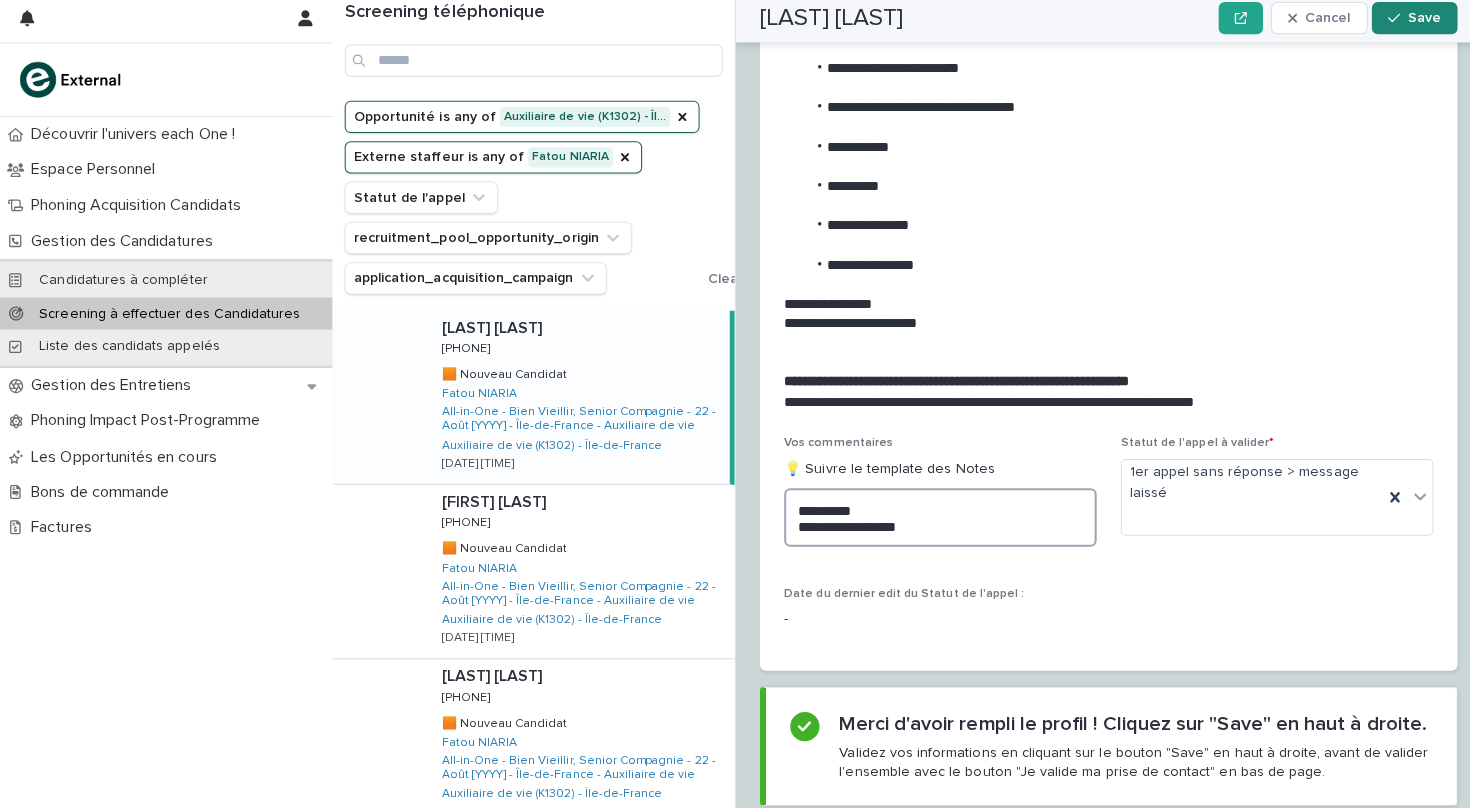 type on "**********" 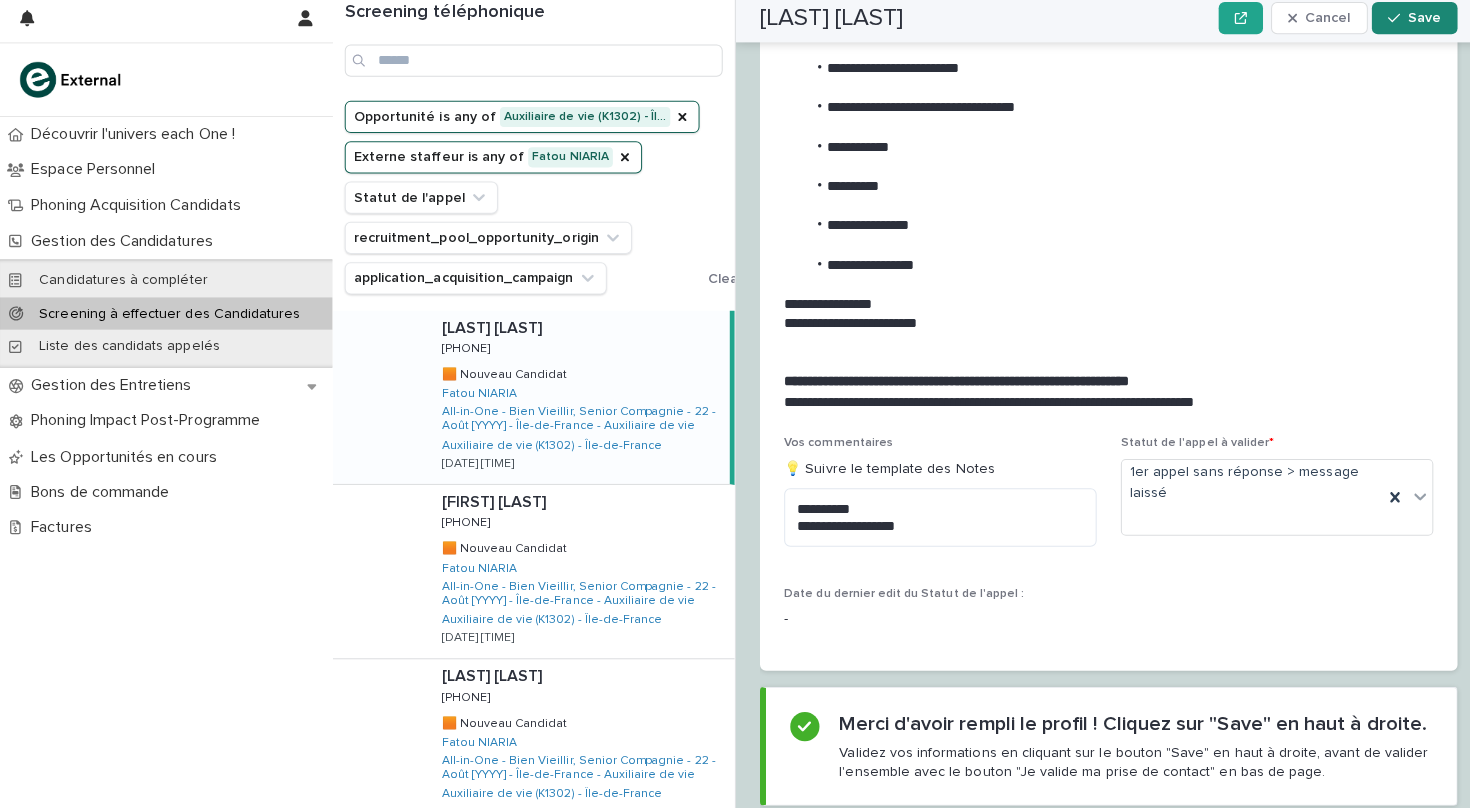 click on "Save" at bounding box center (1403, 24) 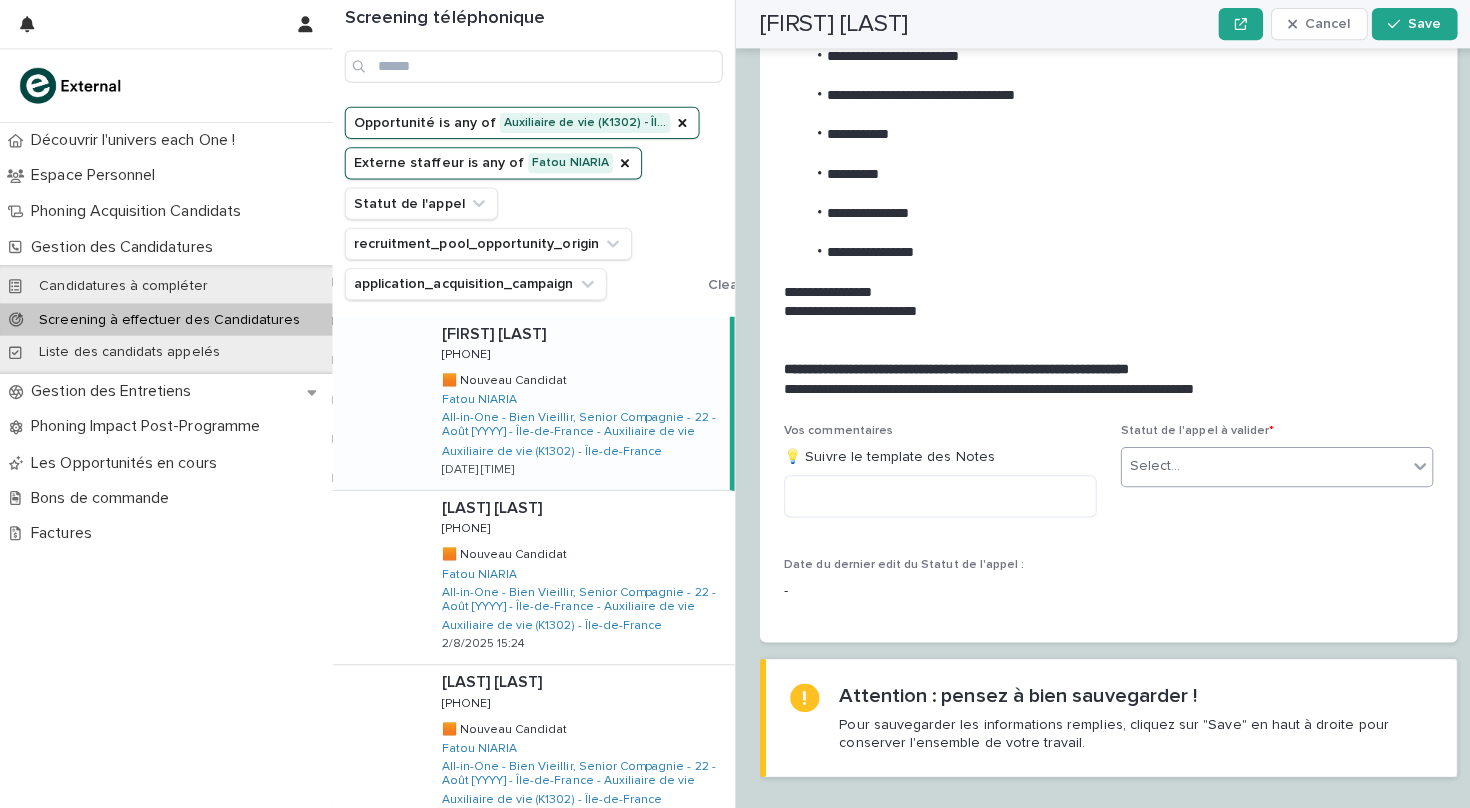 click on "Select..." at bounding box center (1254, 462) 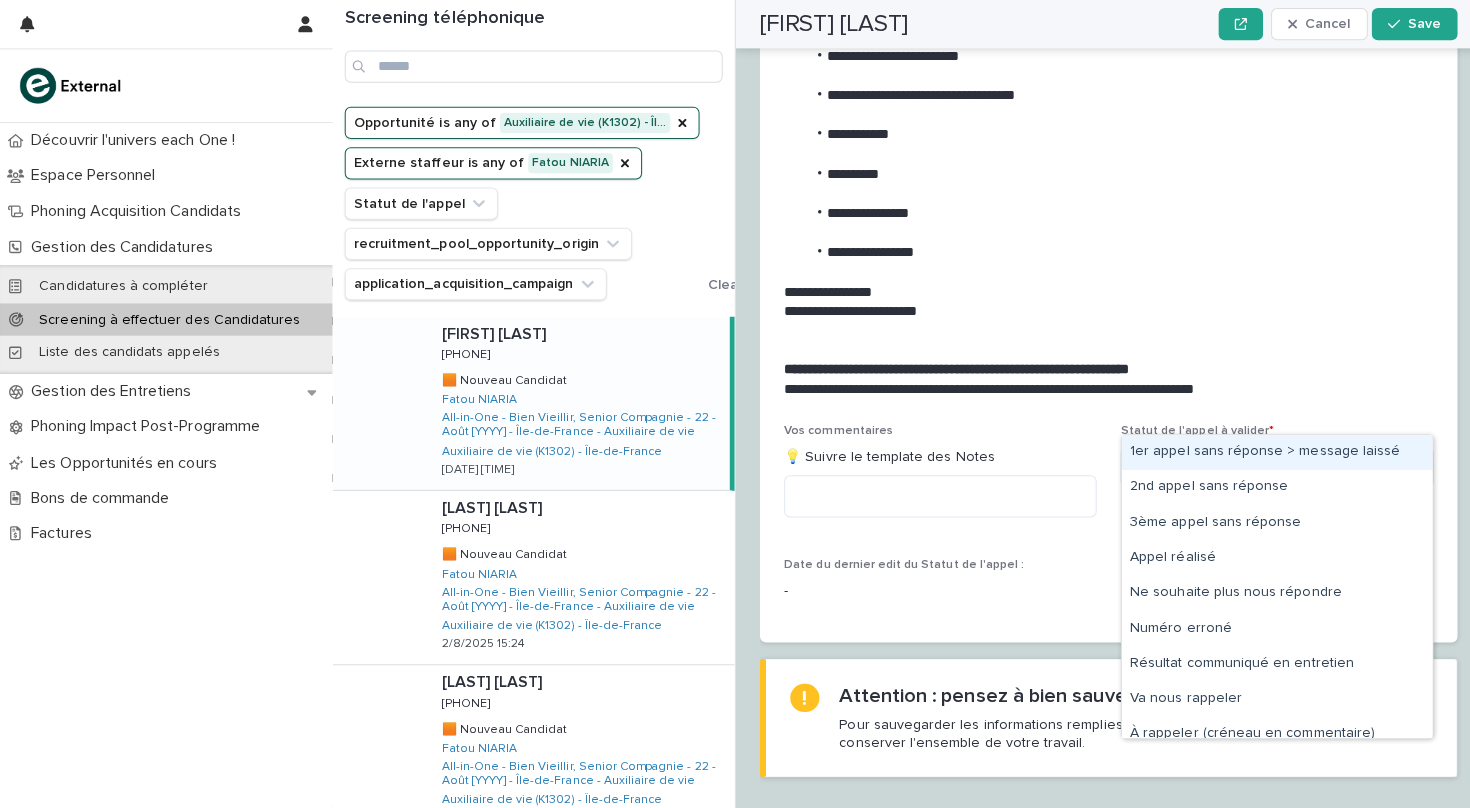 scroll, scrollTop: 2029, scrollLeft: 0, axis: vertical 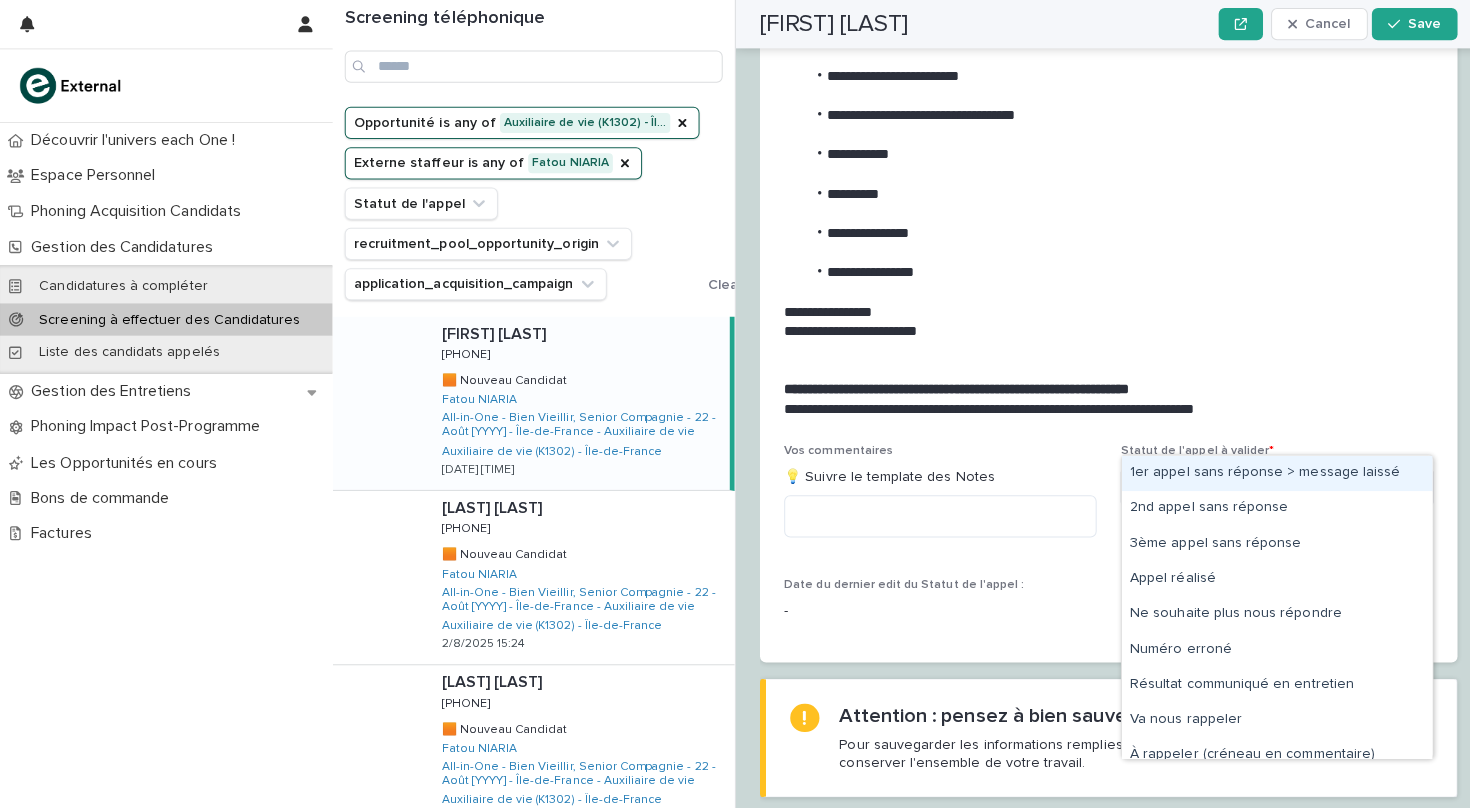 click on "1er appel sans réponse > message laissé" at bounding box center [1267, 469] 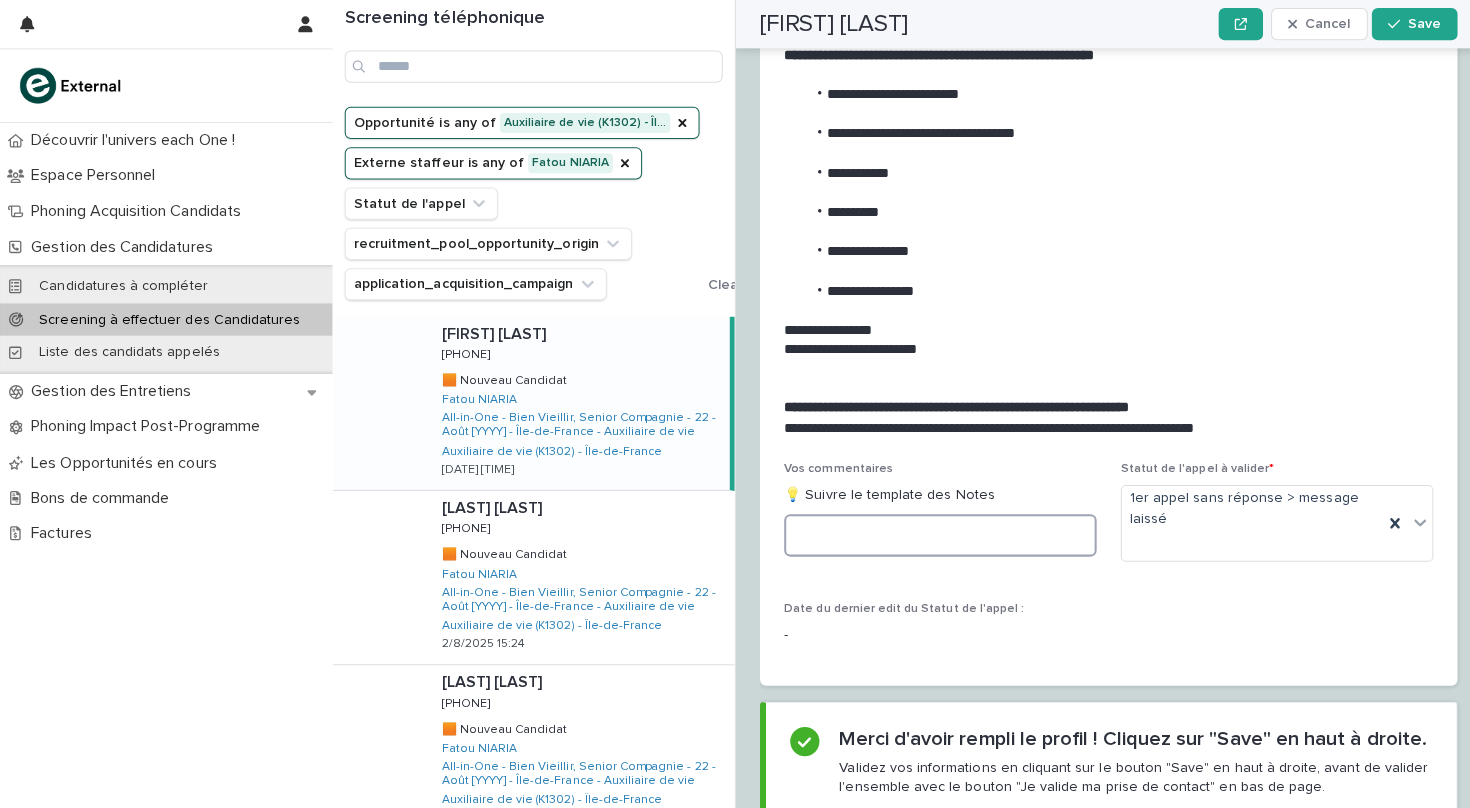 click at bounding box center [933, 531] 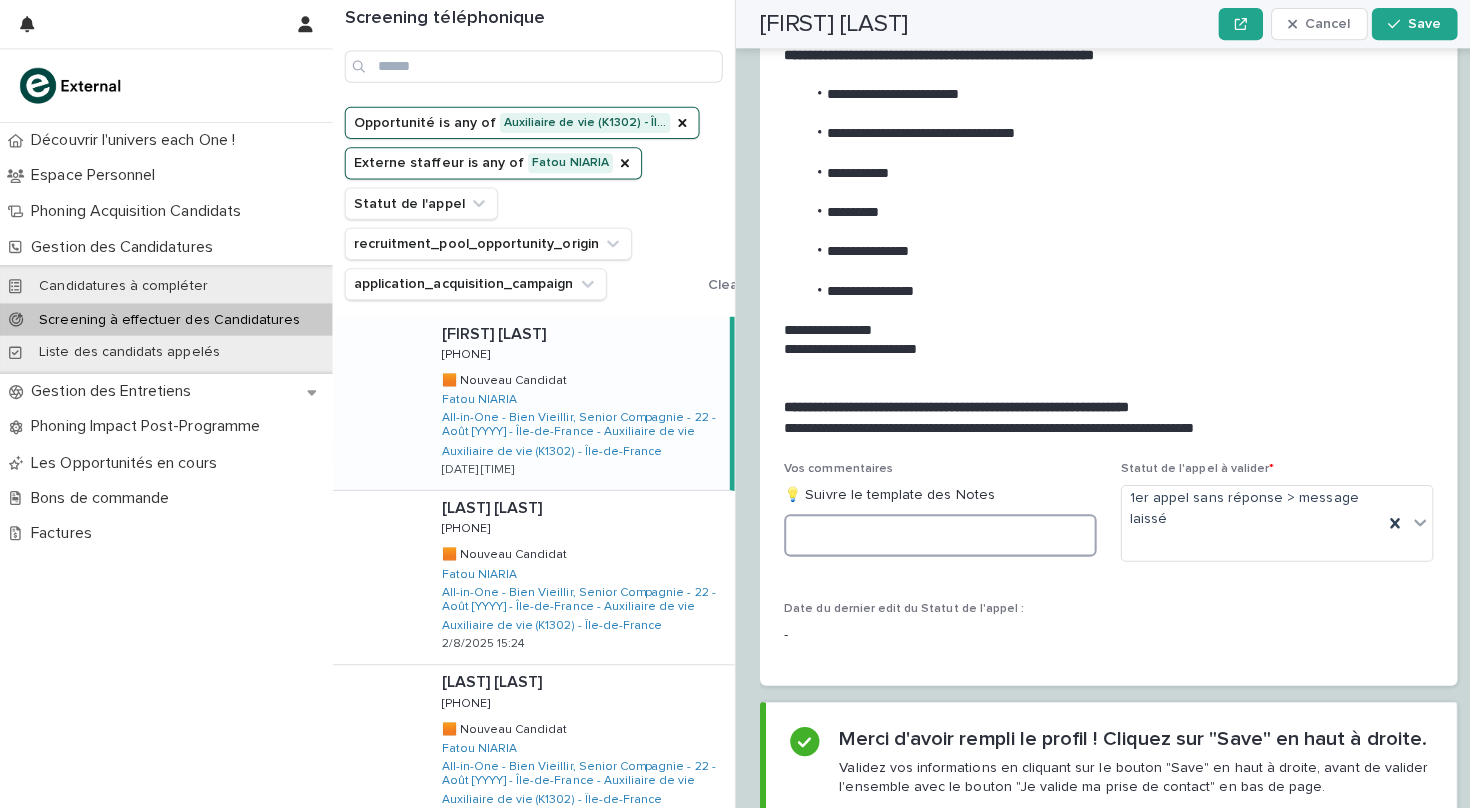 paste on "**********" 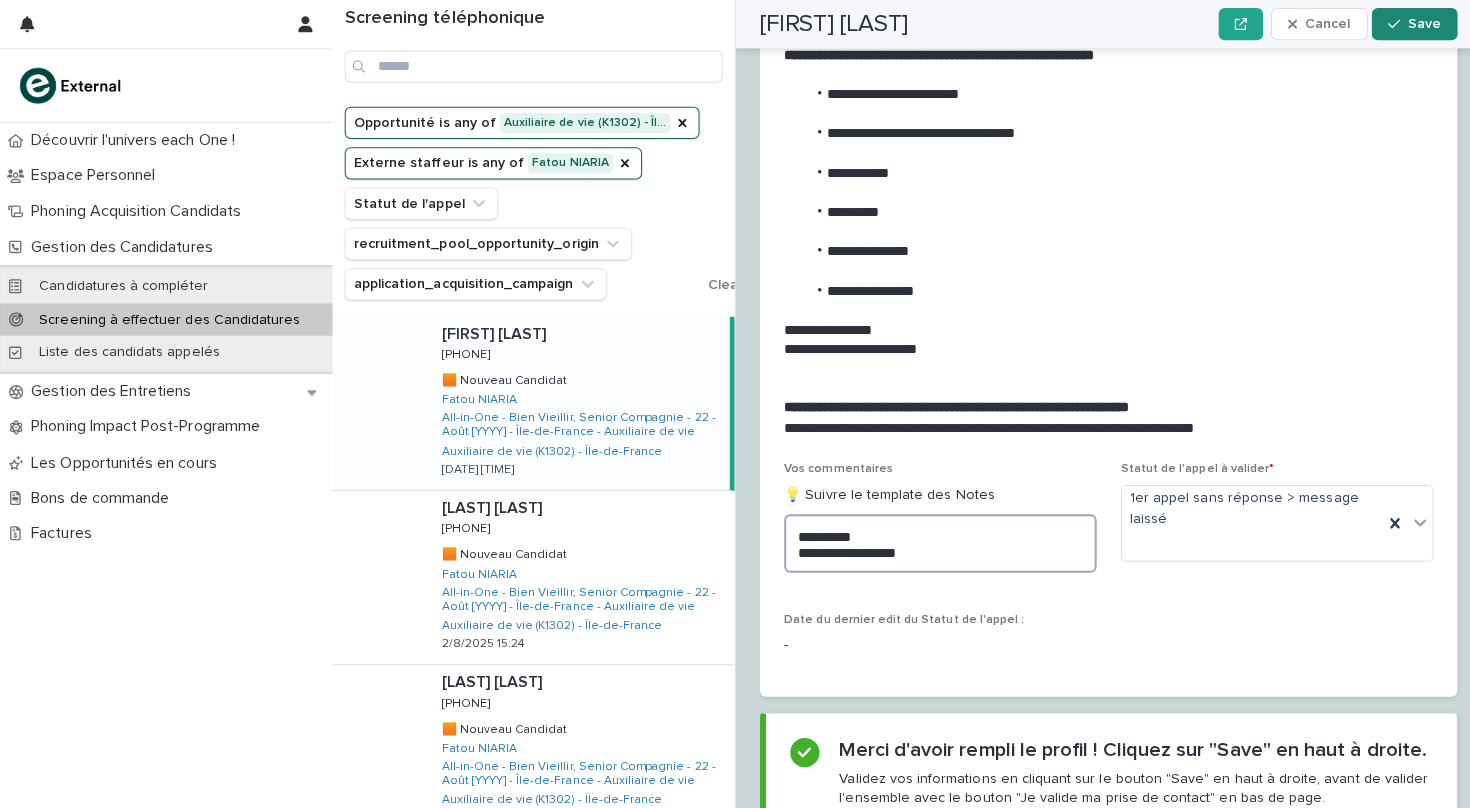 type on "**********" 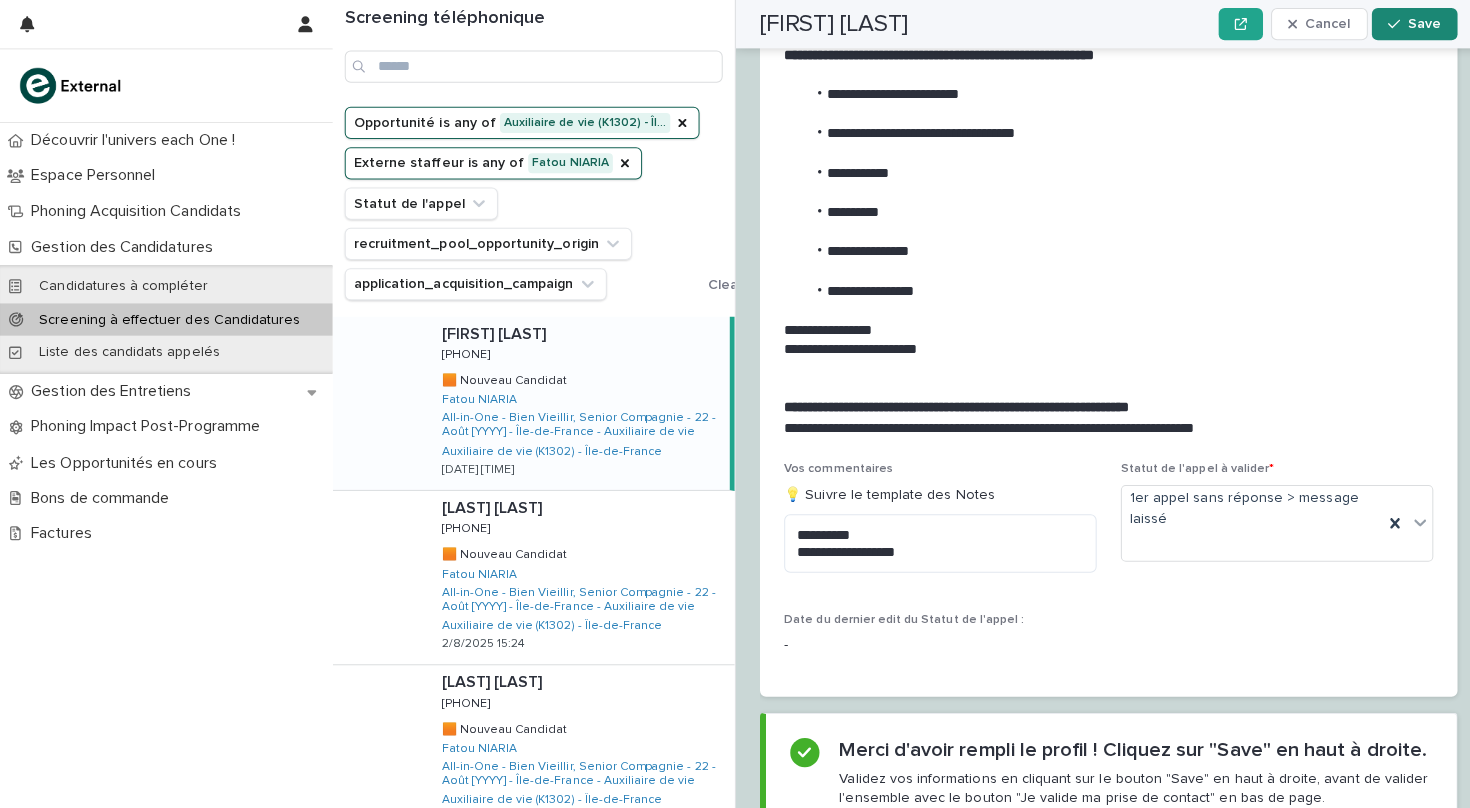 click on "Save" at bounding box center (1413, 24) 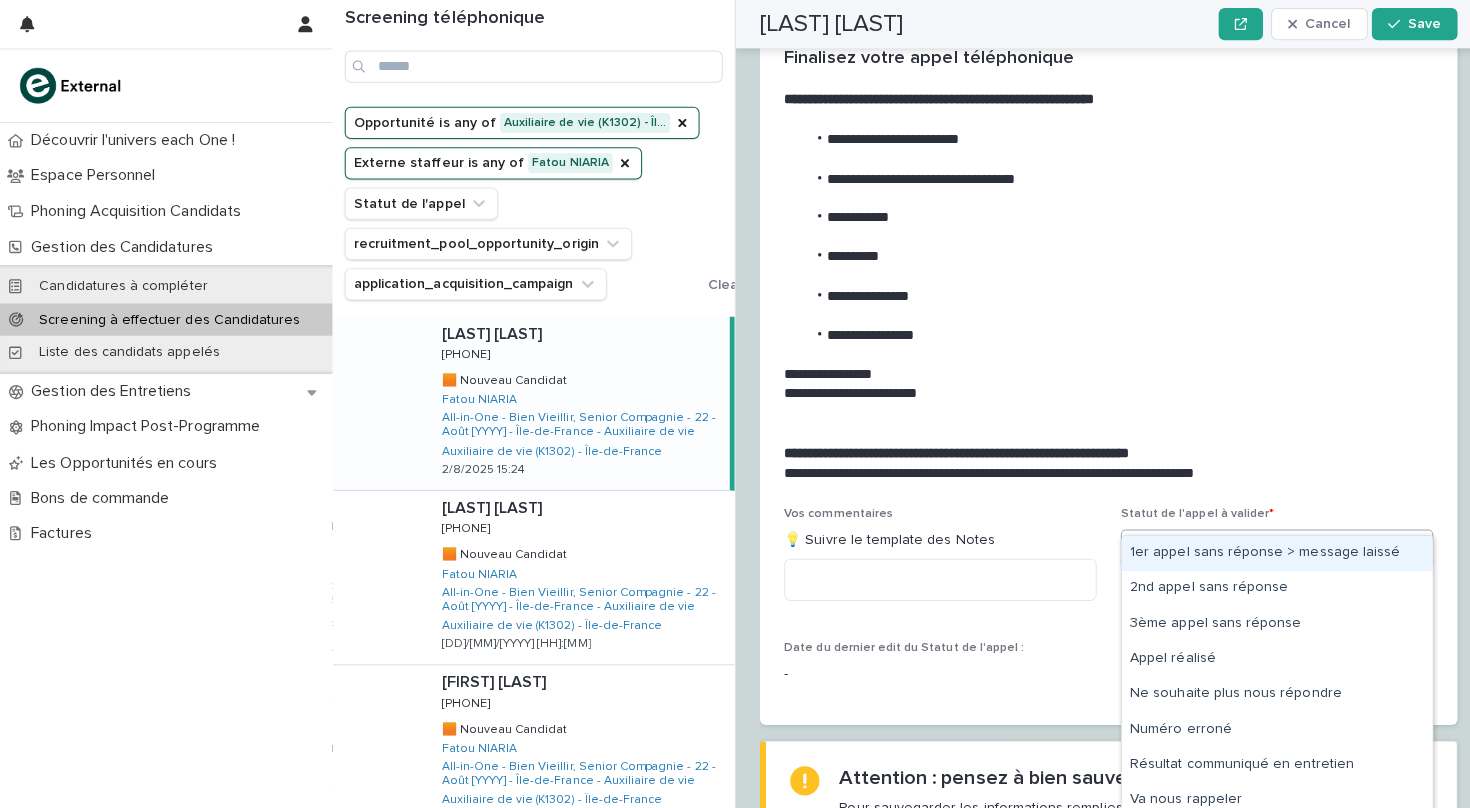 click on "Select..." at bounding box center [1254, 545] 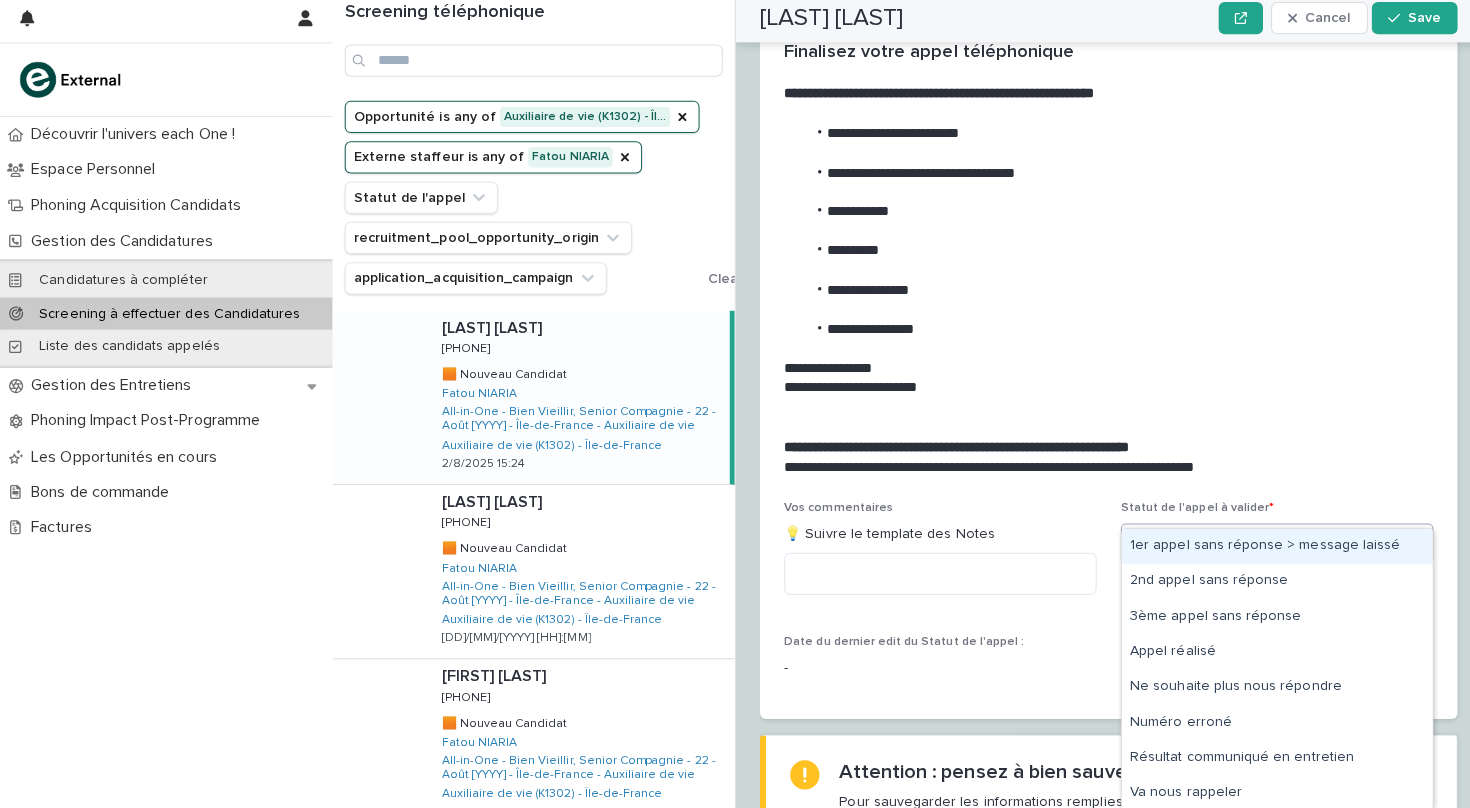 click on "1er appel sans réponse > message laissé" at bounding box center [1267, 548] 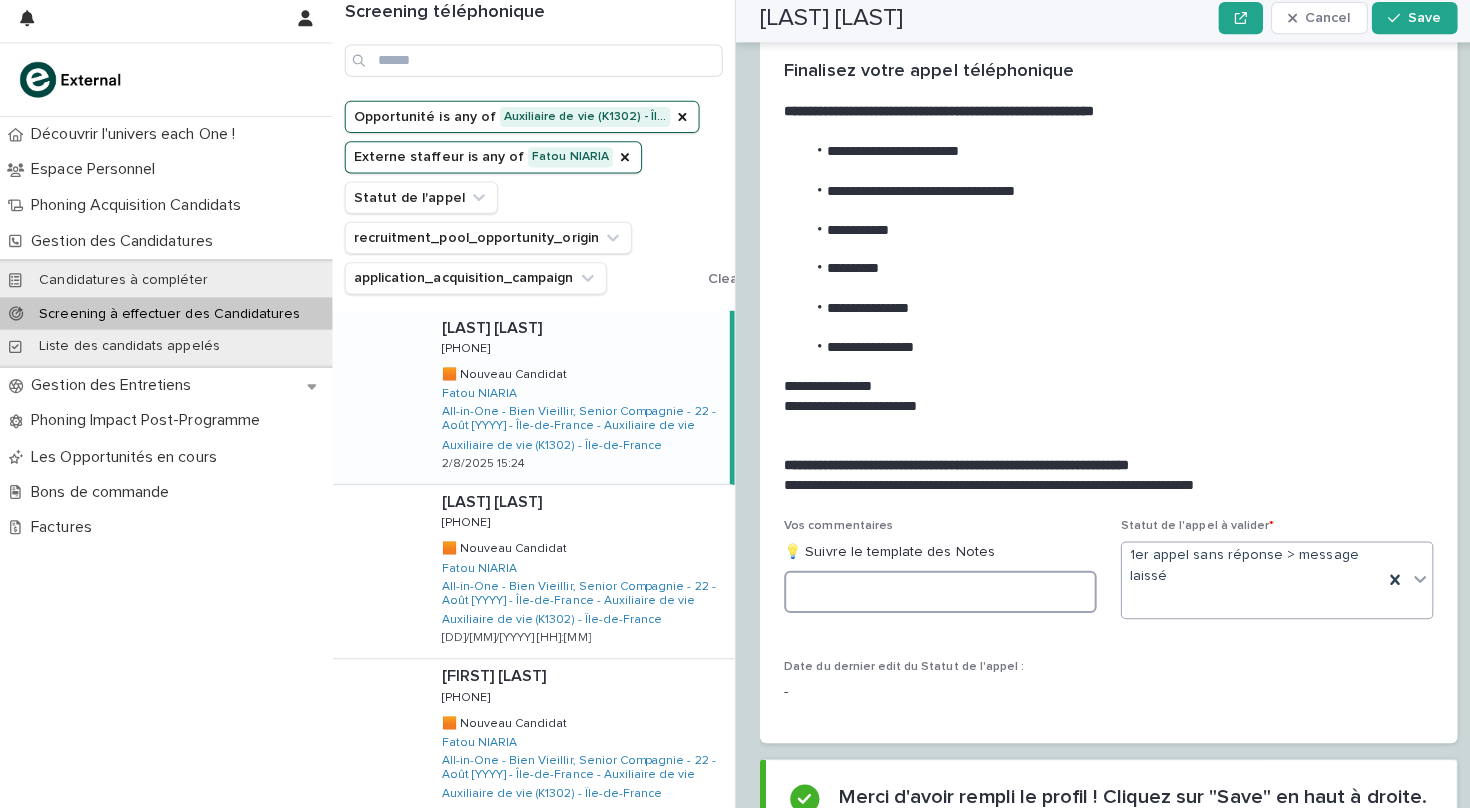 click at bounding box center [933, 593] 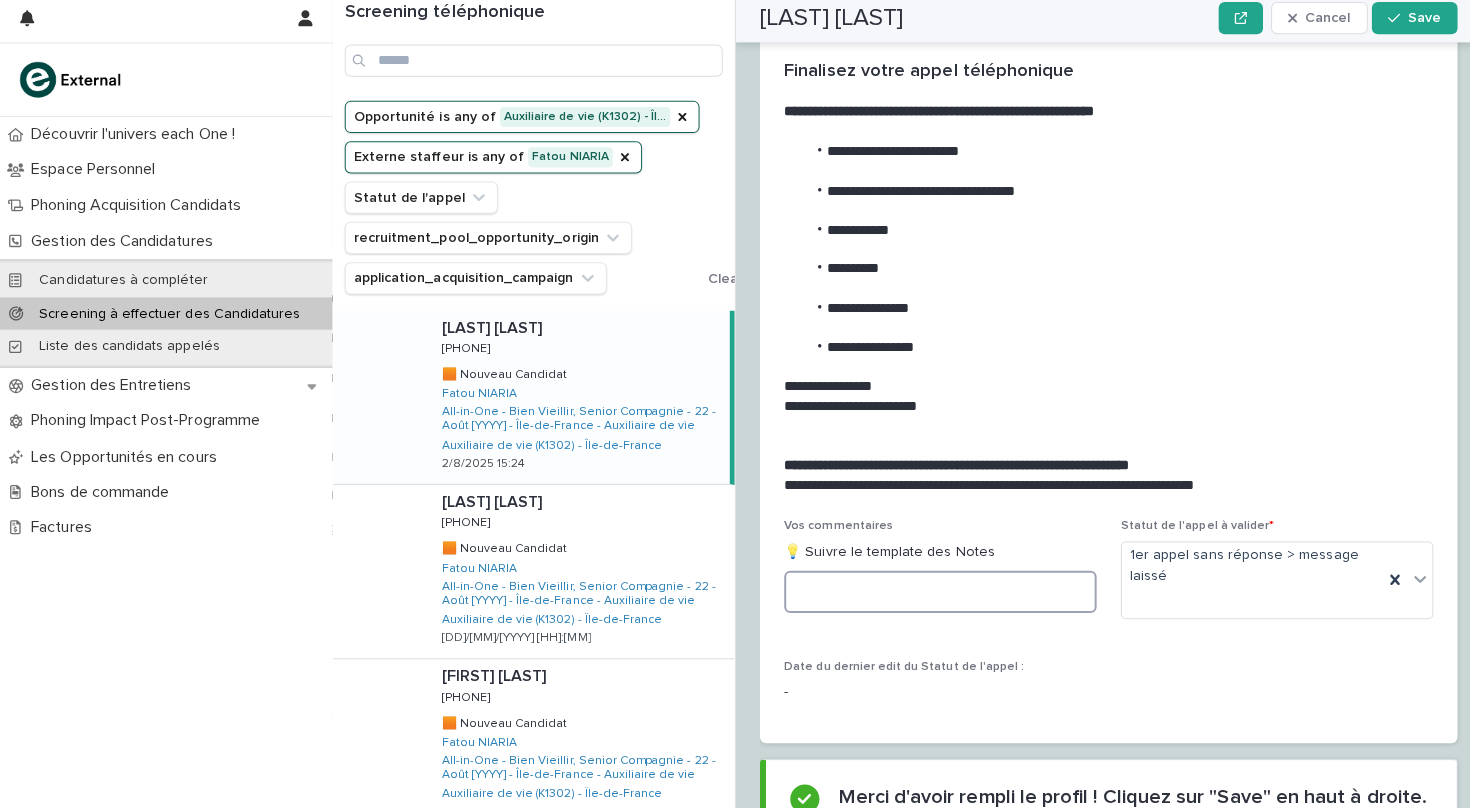 paste on "**********" 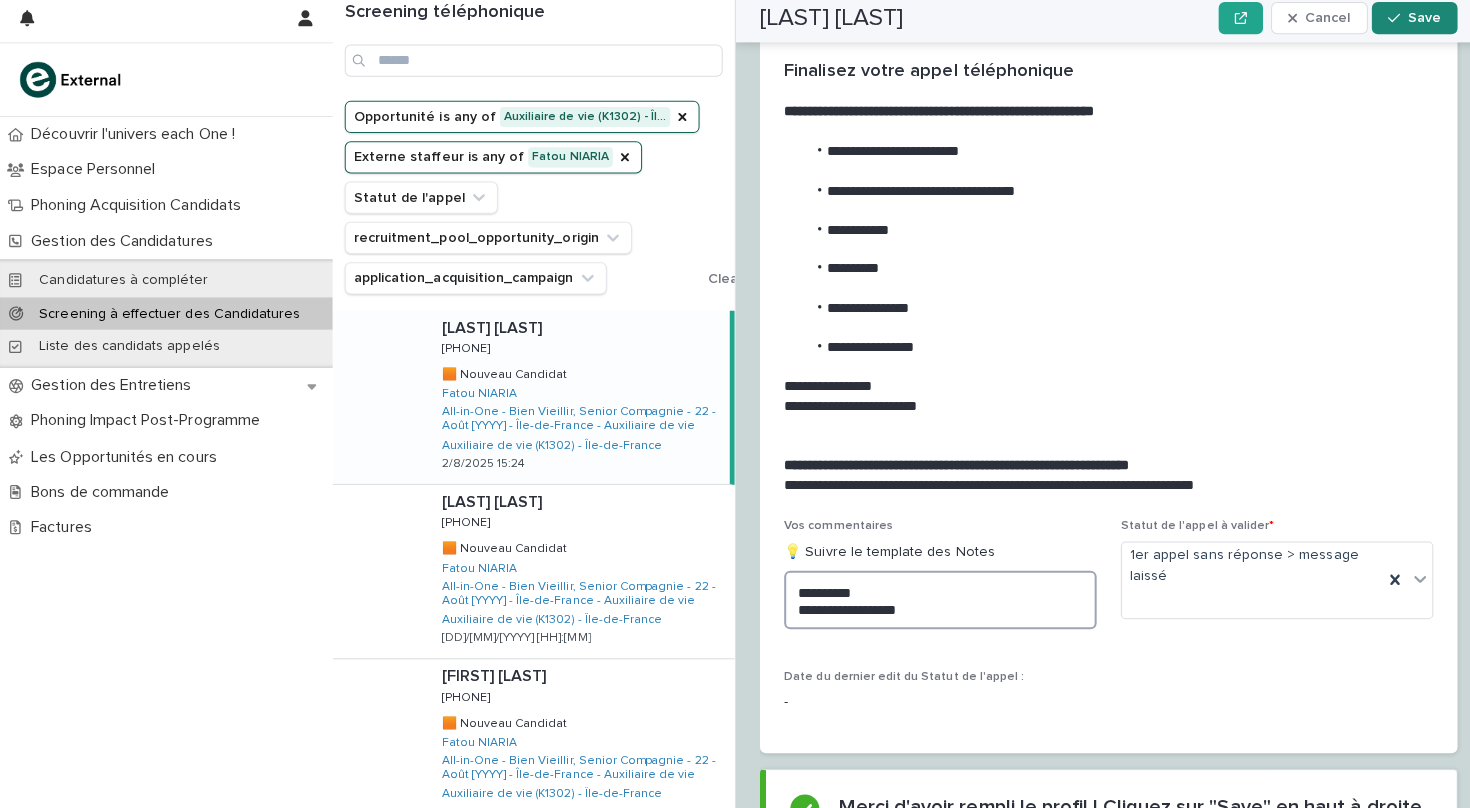 type on "**********" 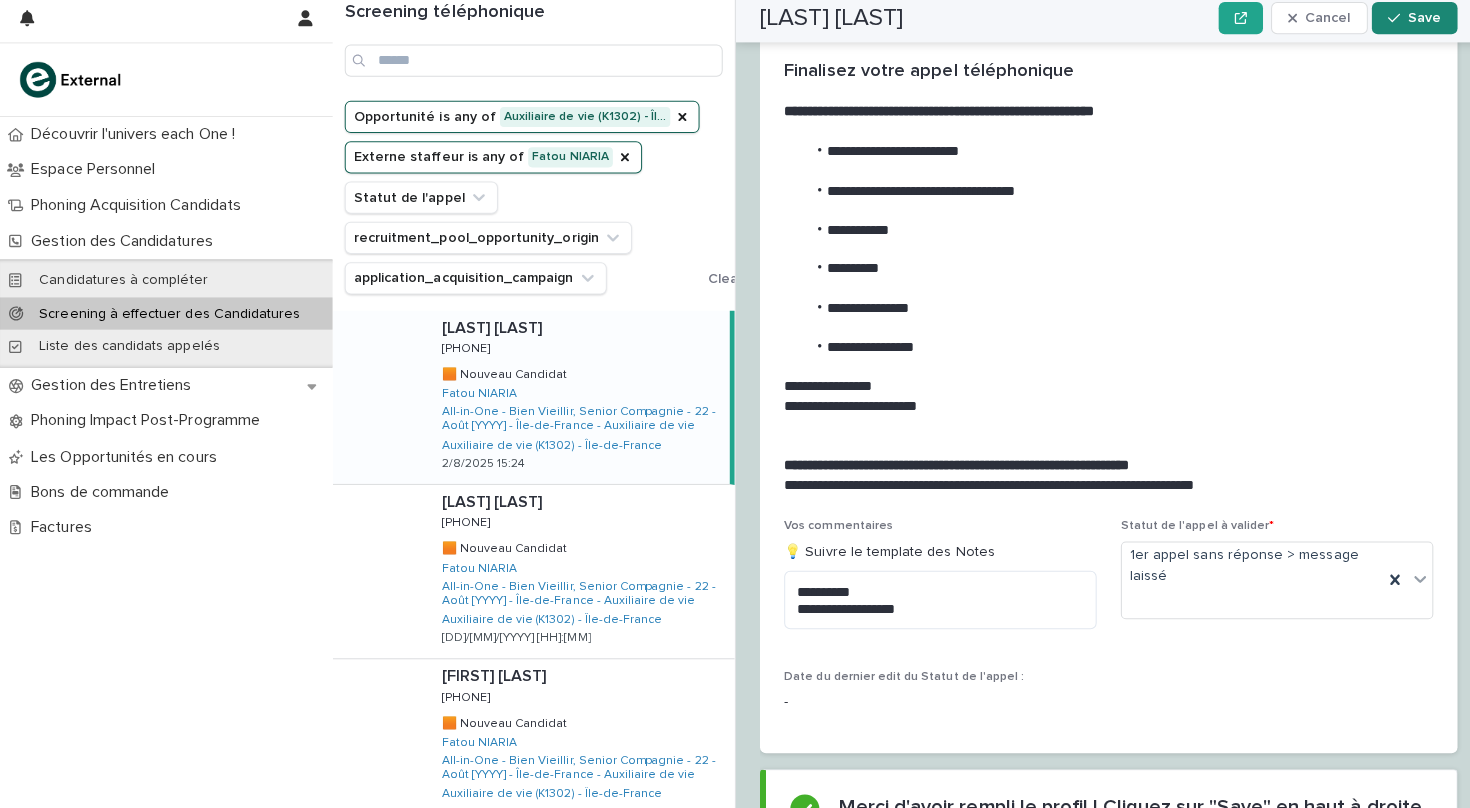 click on "Save" at bounding box center (1413, 24) 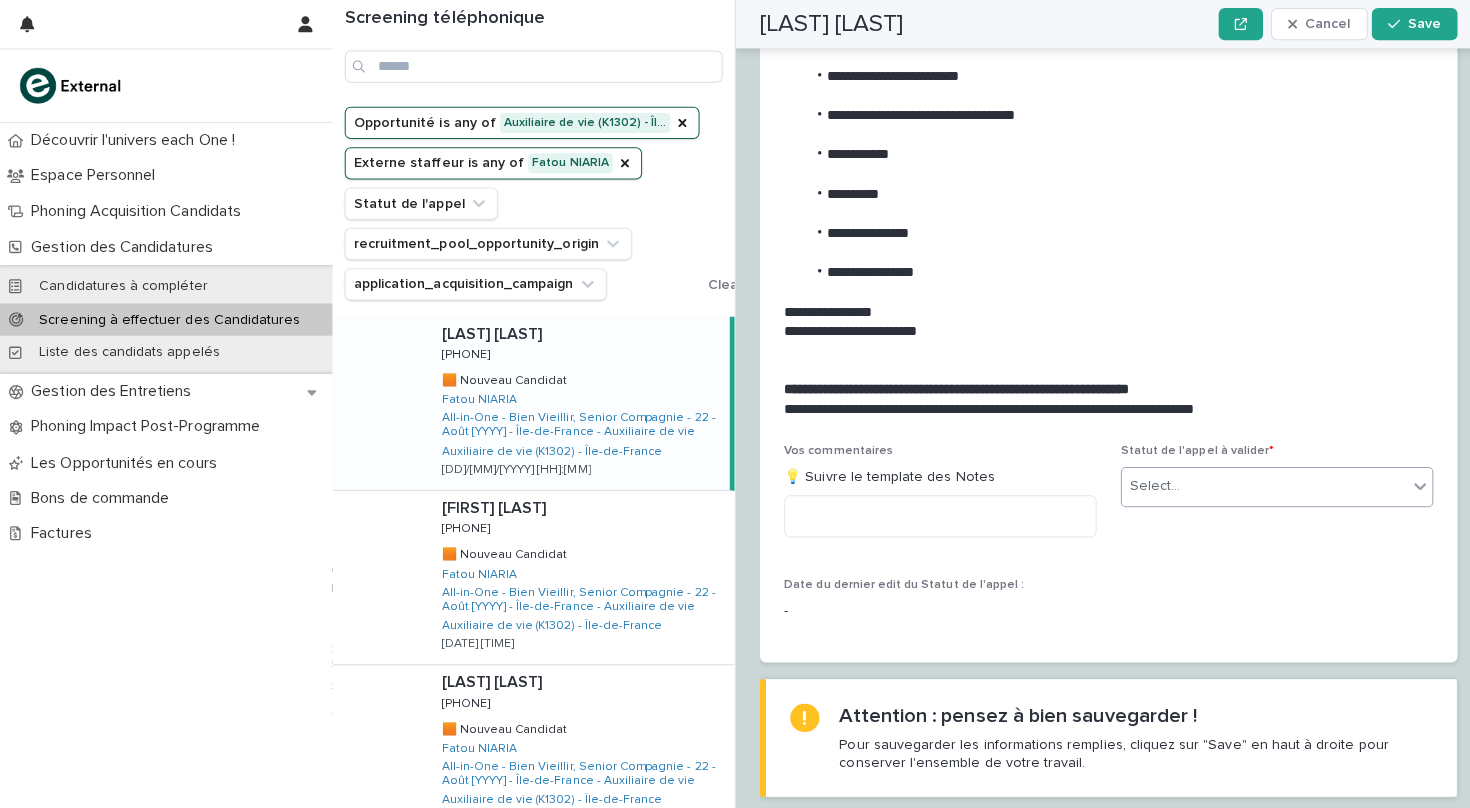 click on "Select..." at bounding box center [1254, 482] 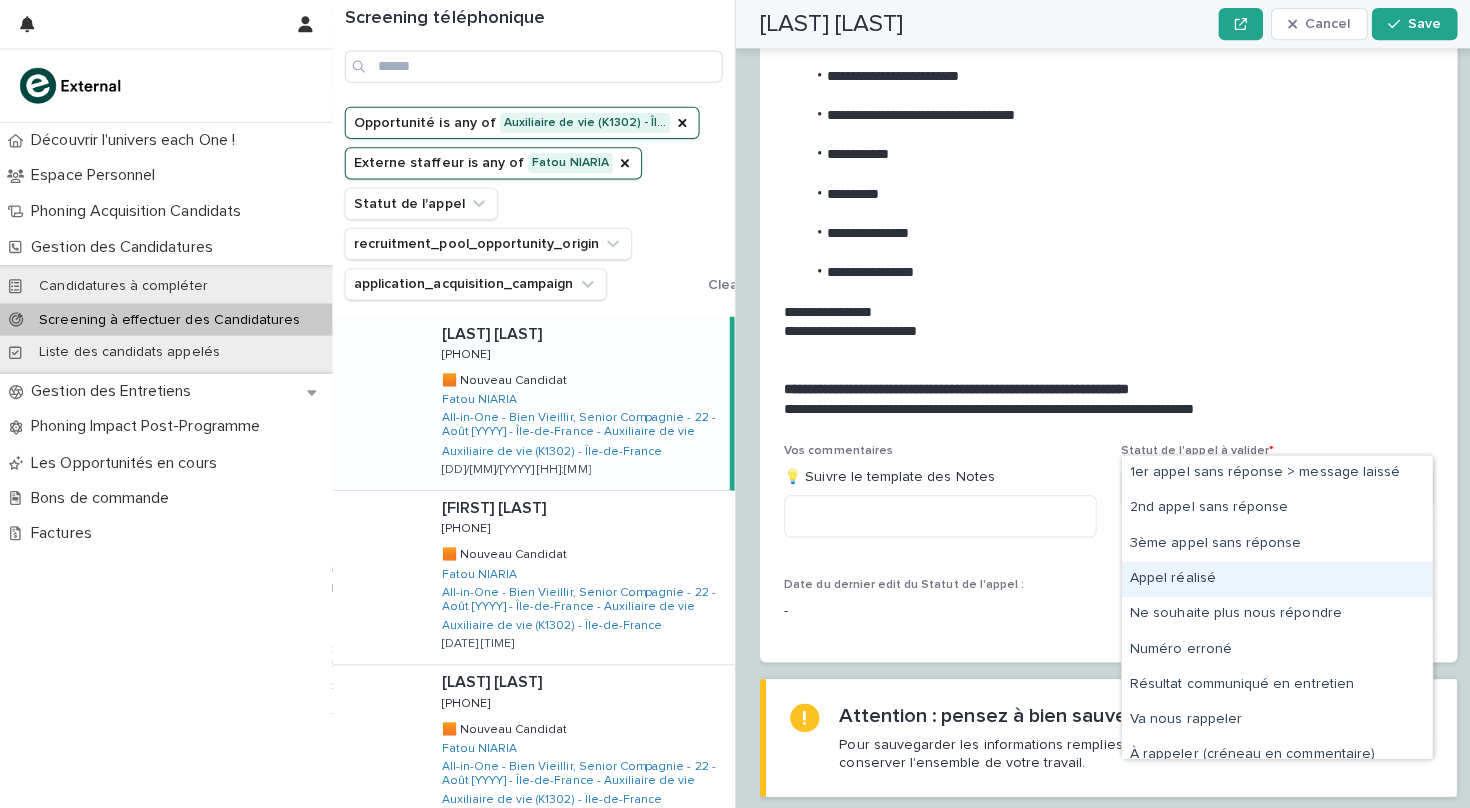 click on "Appel réalisé" at bounding box center [1267, 574] 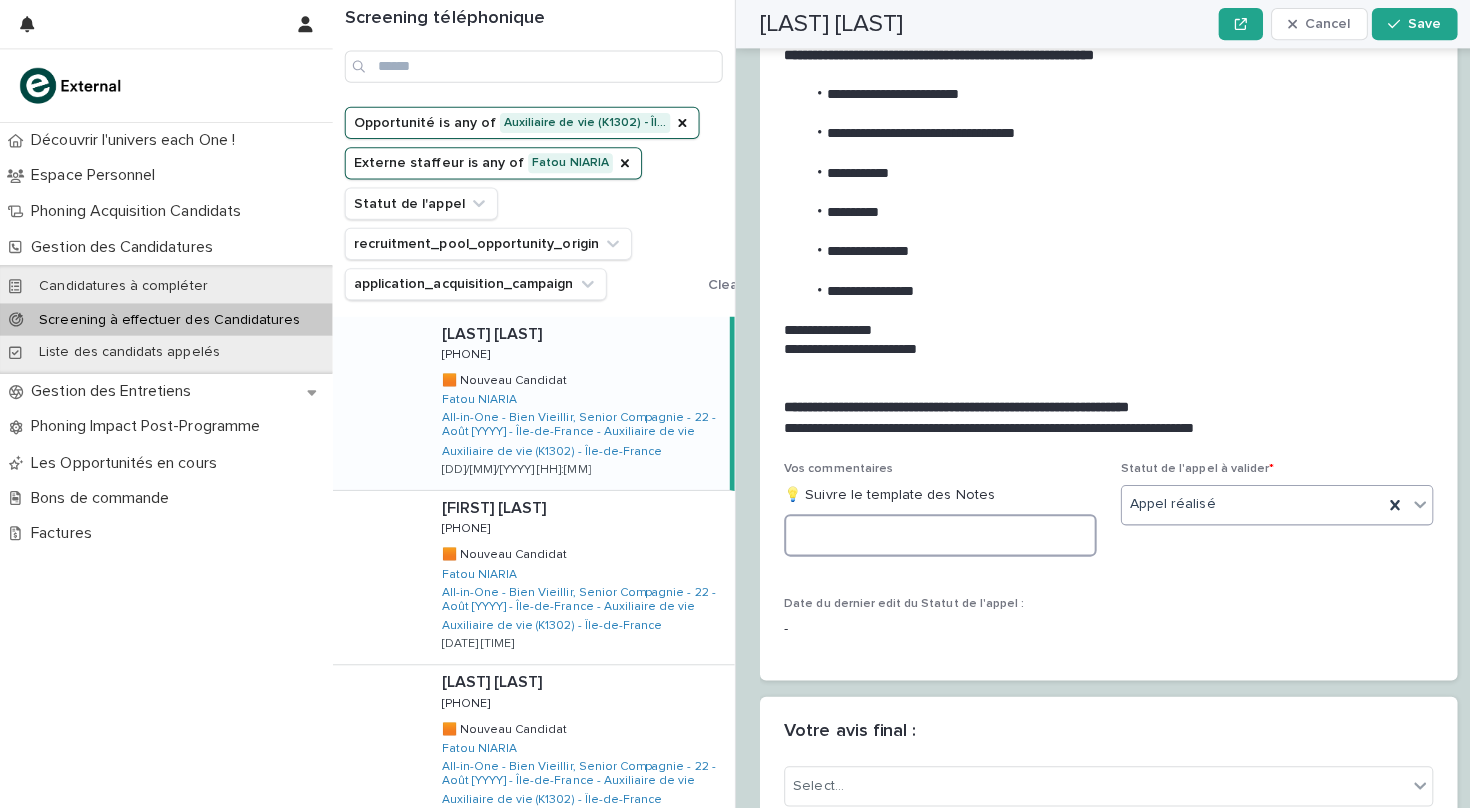 click at bounding box center [933, 531] 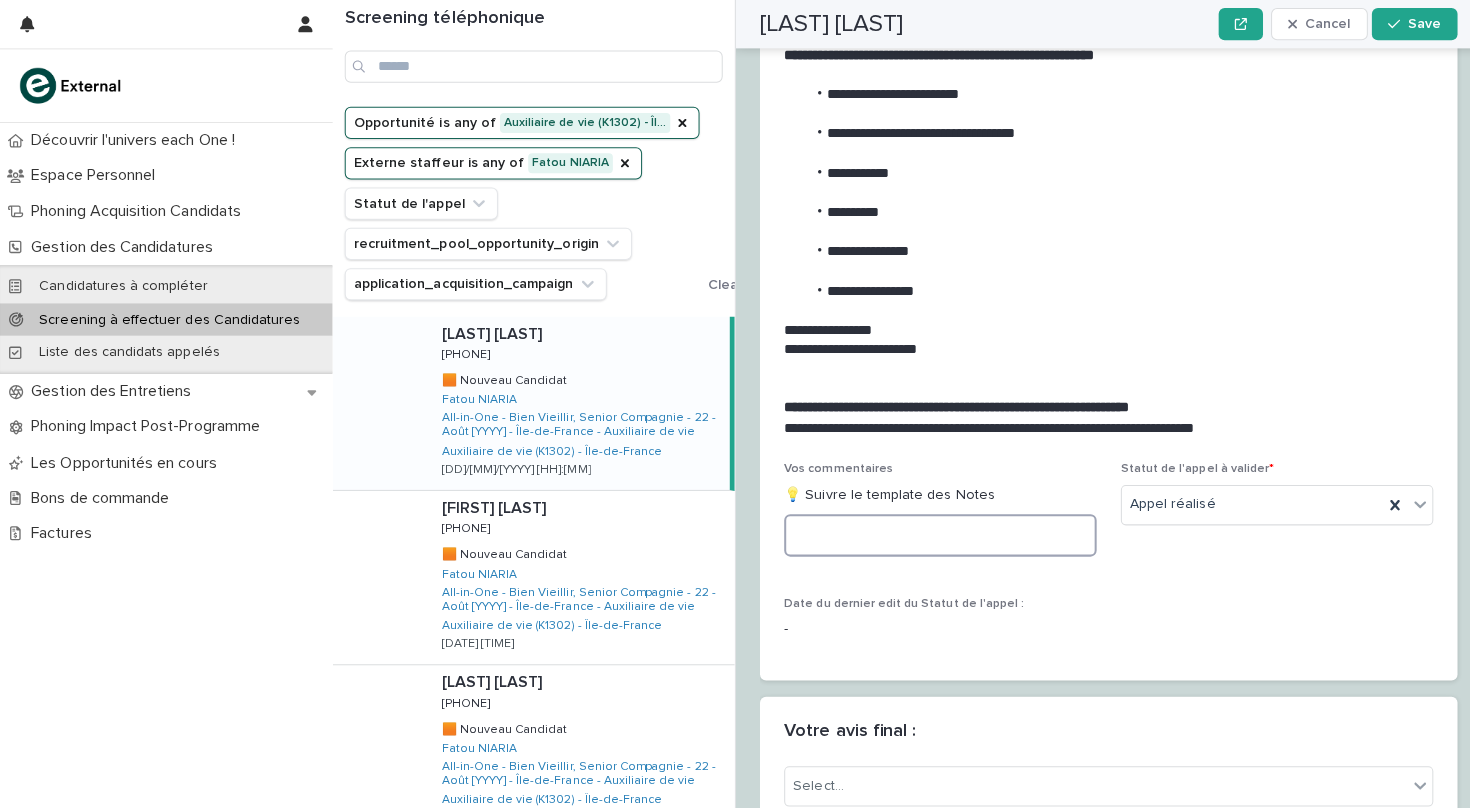 type on "*" 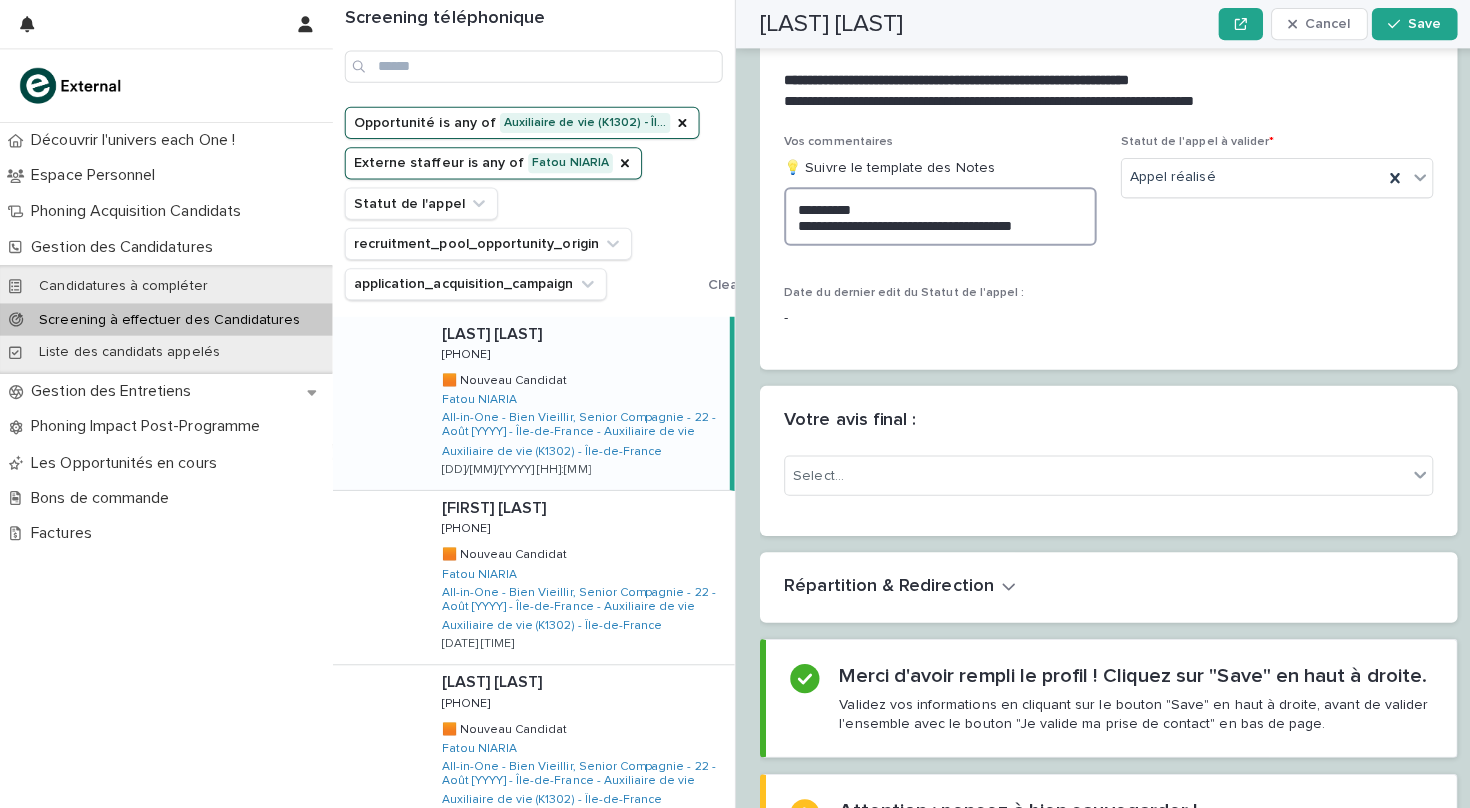 scroll, scrollTop: 2435, scrollLeft: 0, axis: vertical 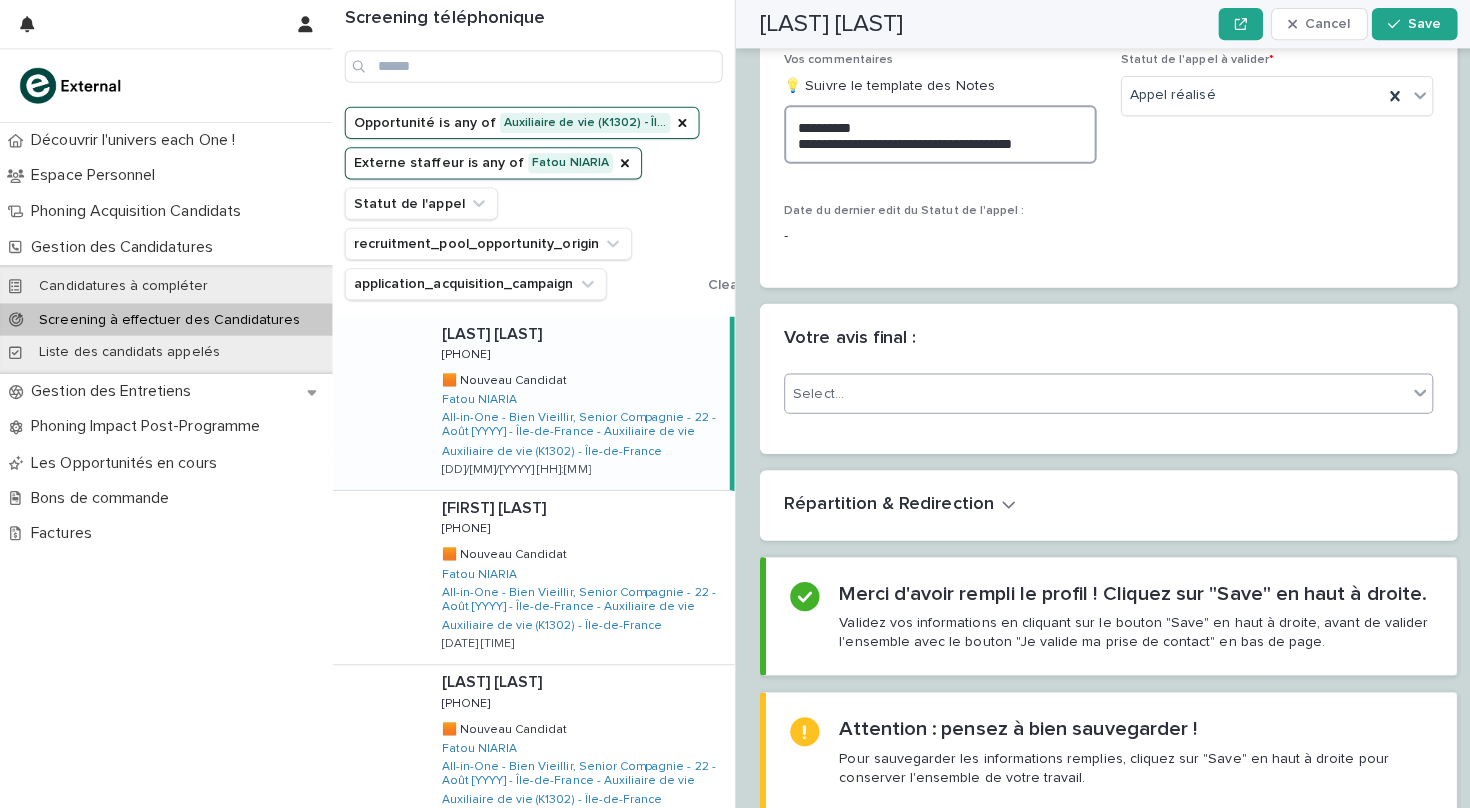 type on "**********" 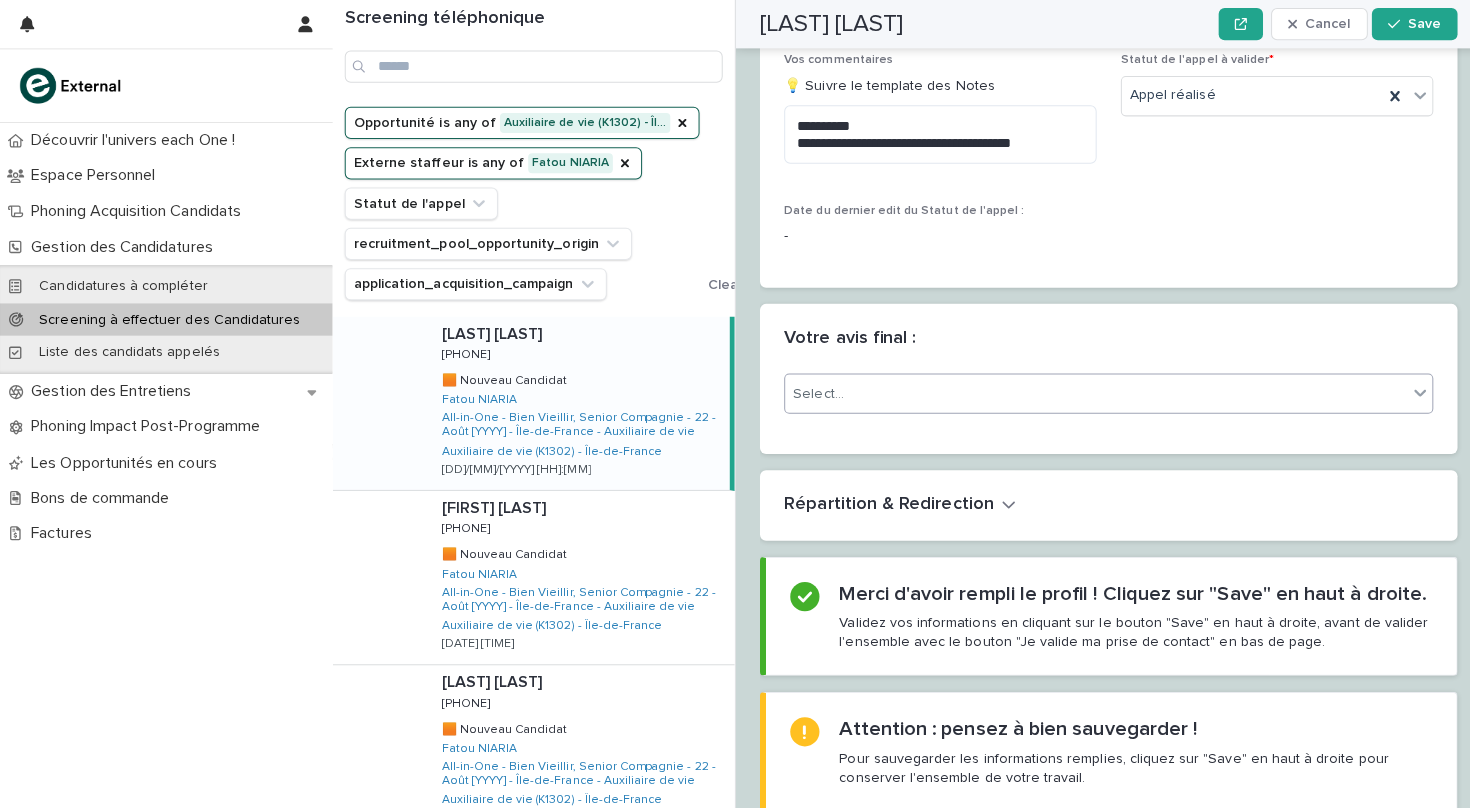 click on "Select..." at bounding box center (1087, 390) 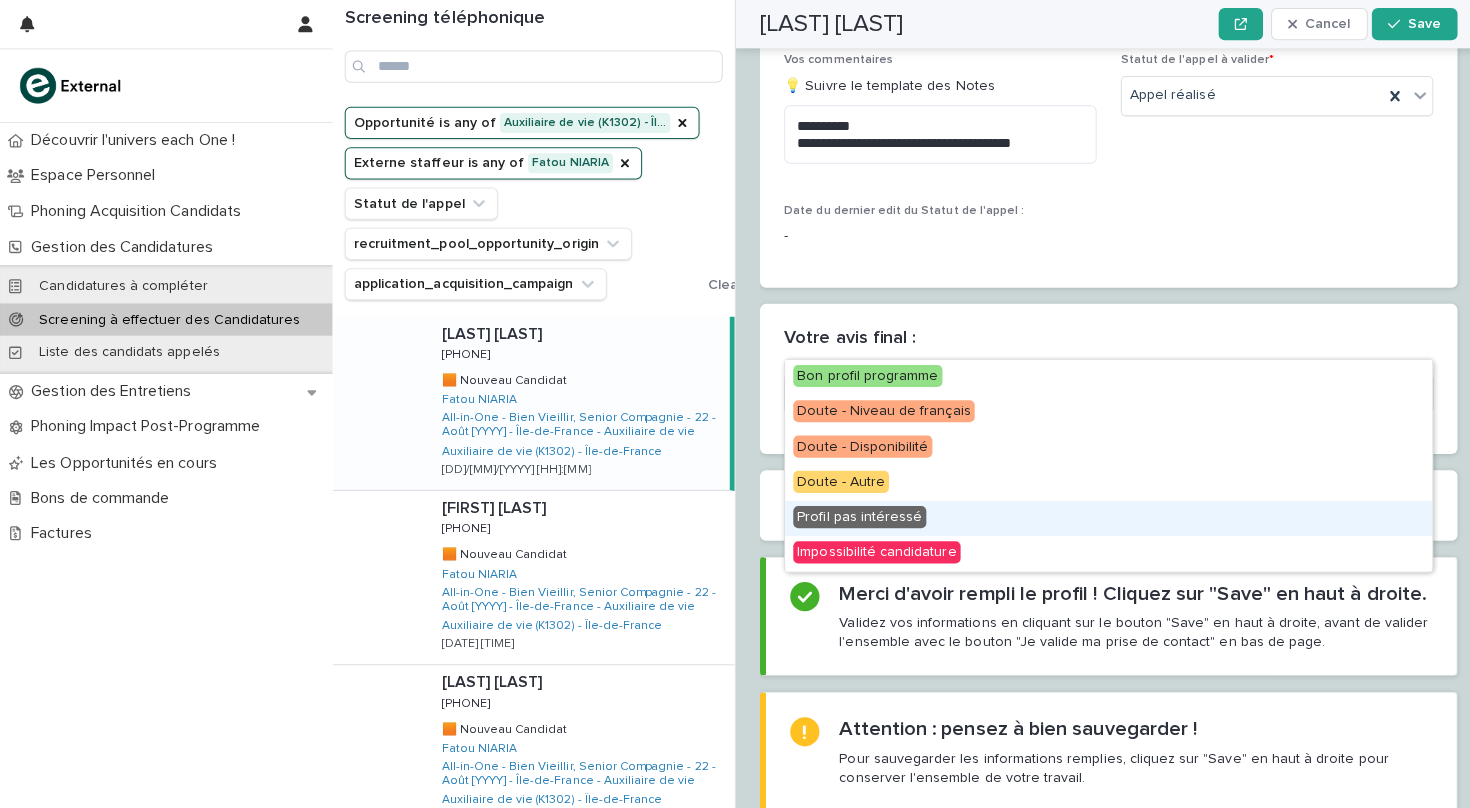 click on "Profil pas intéressé" at bounding box center [853, 513] 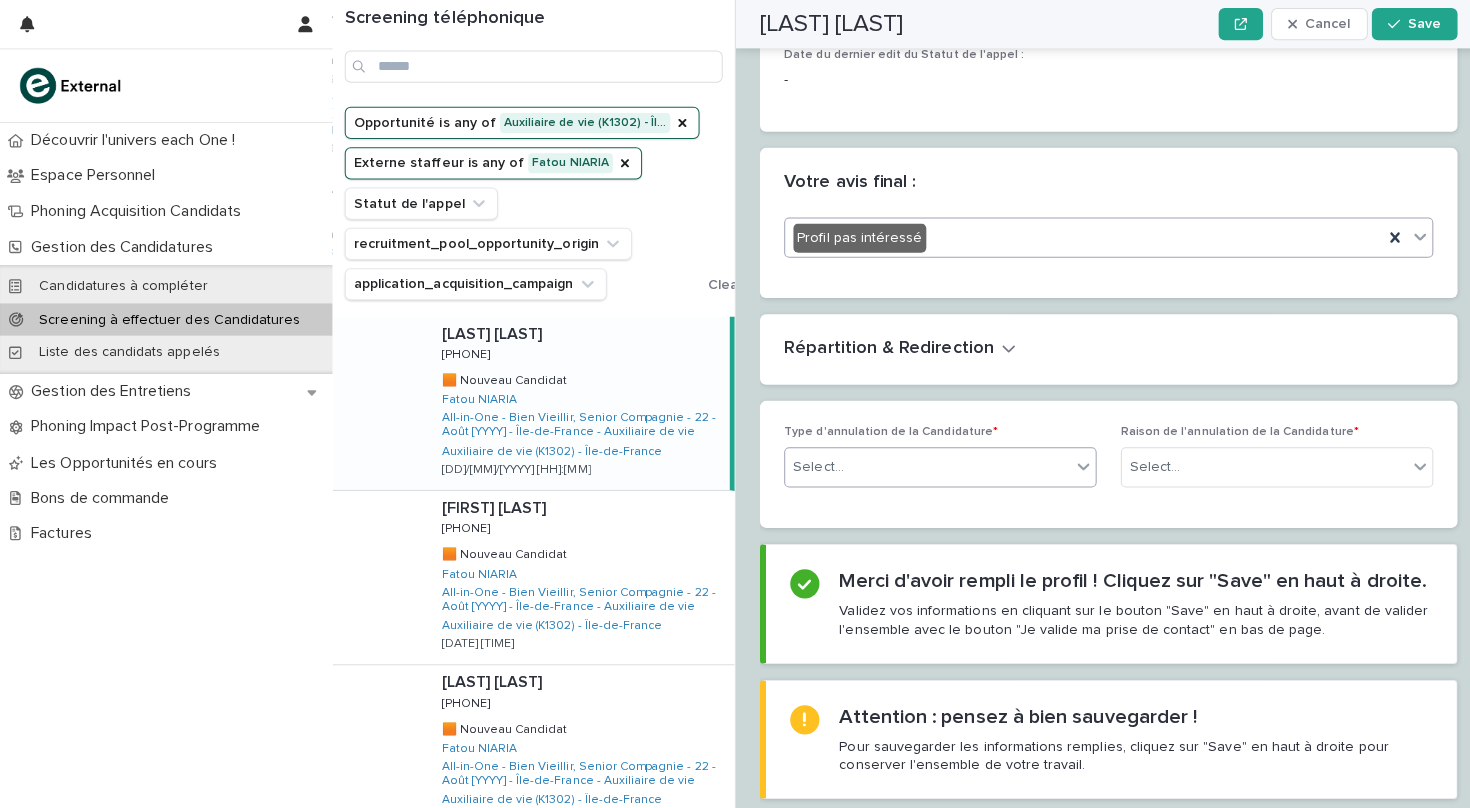 scroll, scrollTop: 2588, scrollLeft: 0, axis: vertical 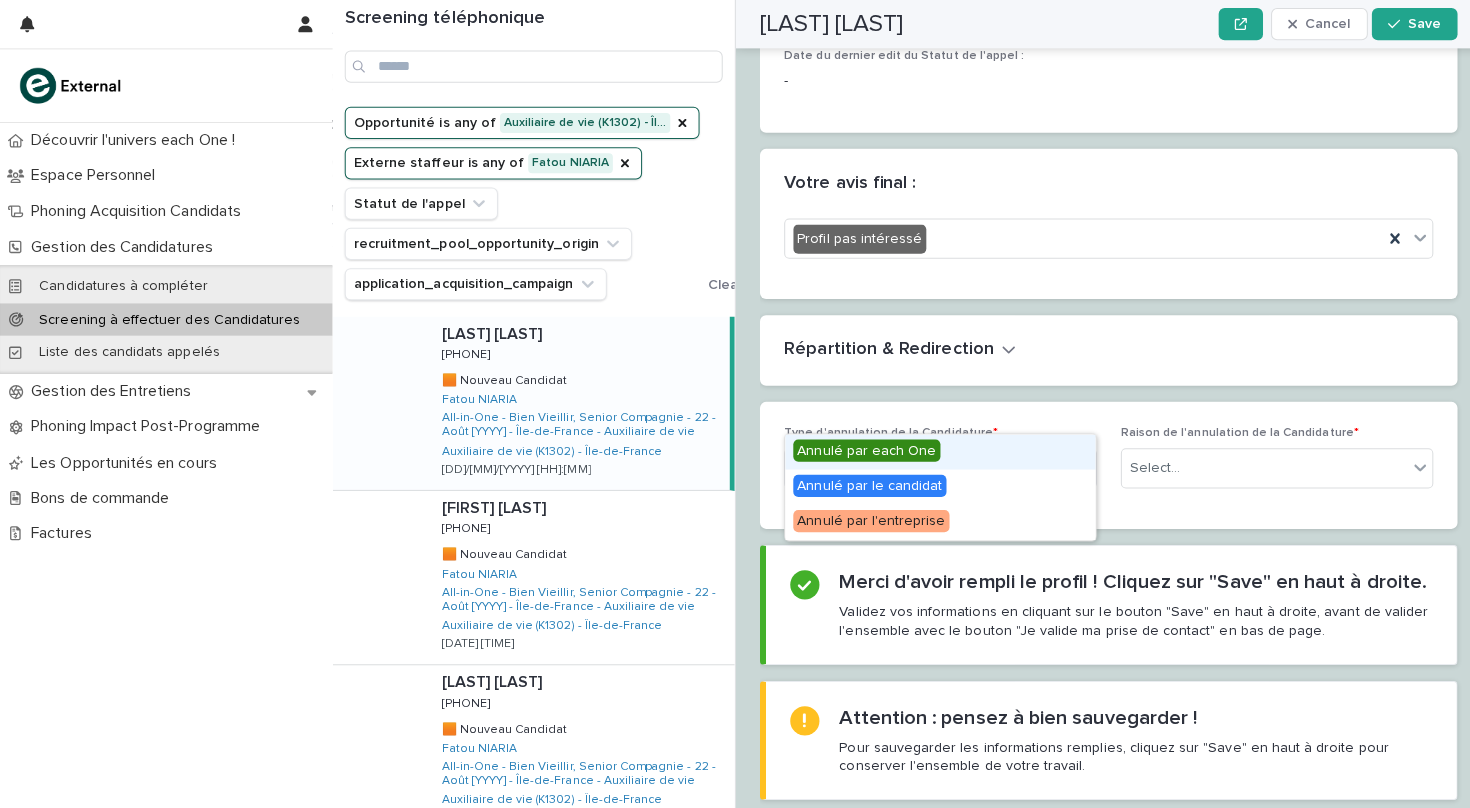 click on "Select..." at bounding box center [920, 465] 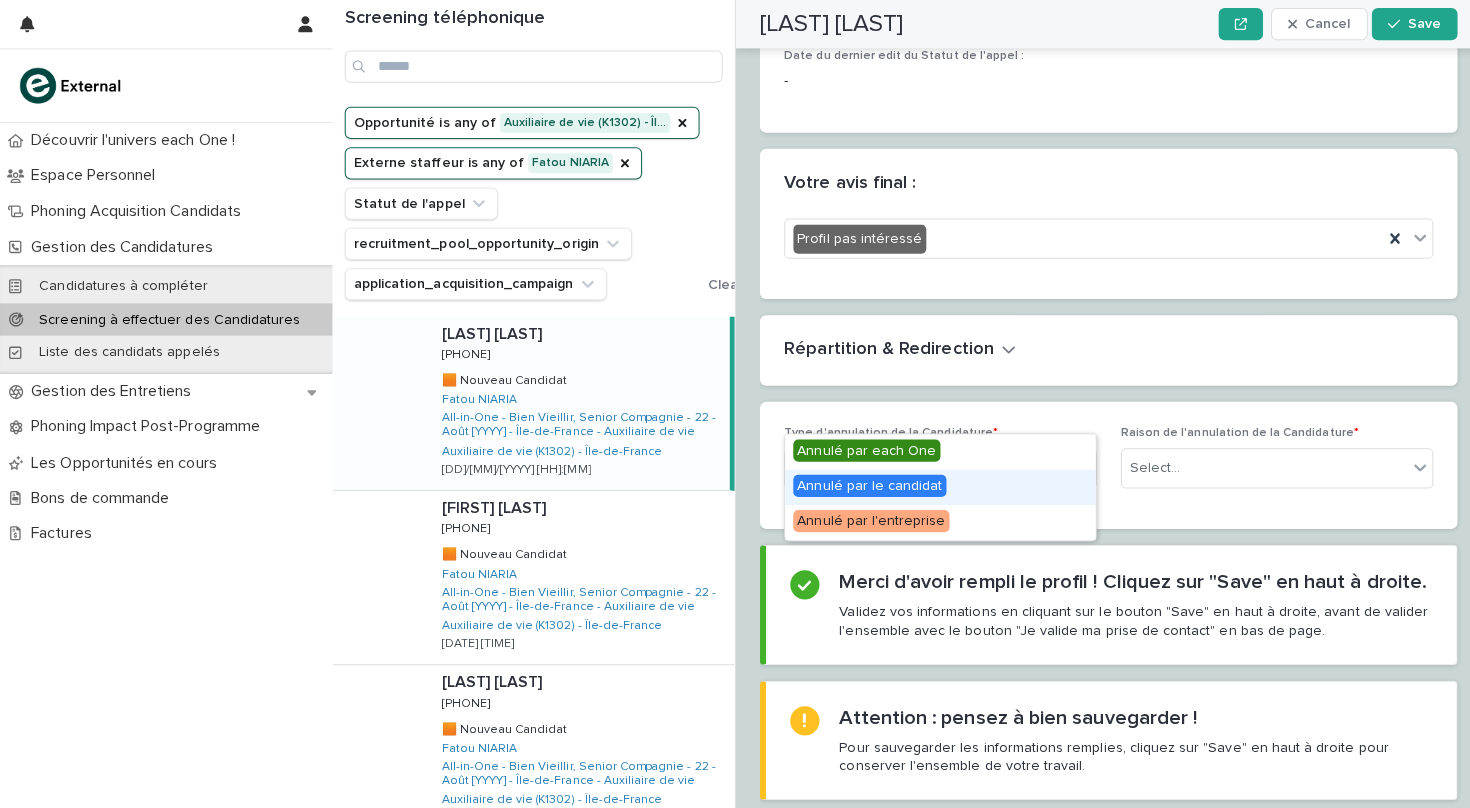 click on "Annulé par le candidat" at bounding box center [863, 482] 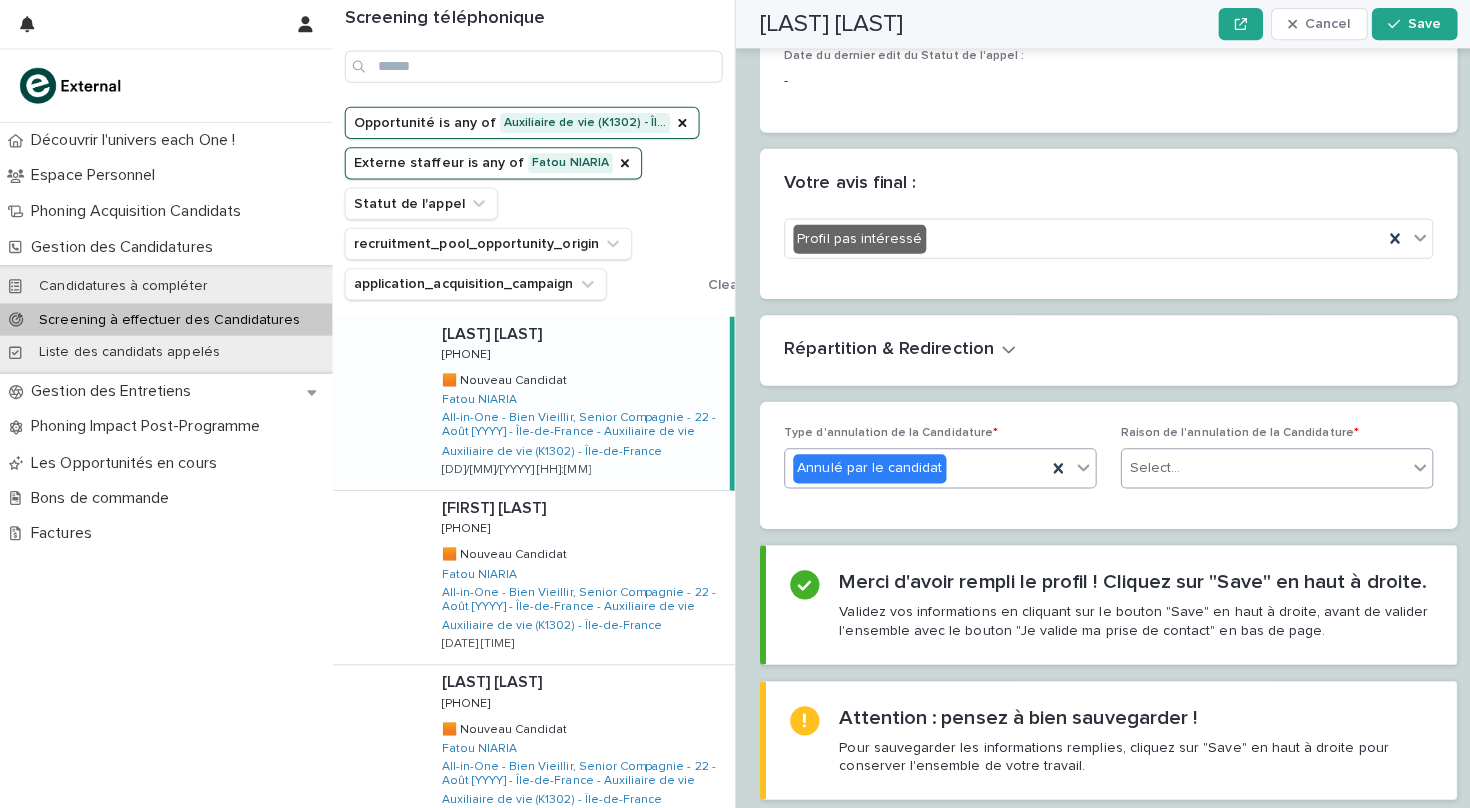 scroll, scrollTop: 2588, scrollLeft: 0, axis: vertical 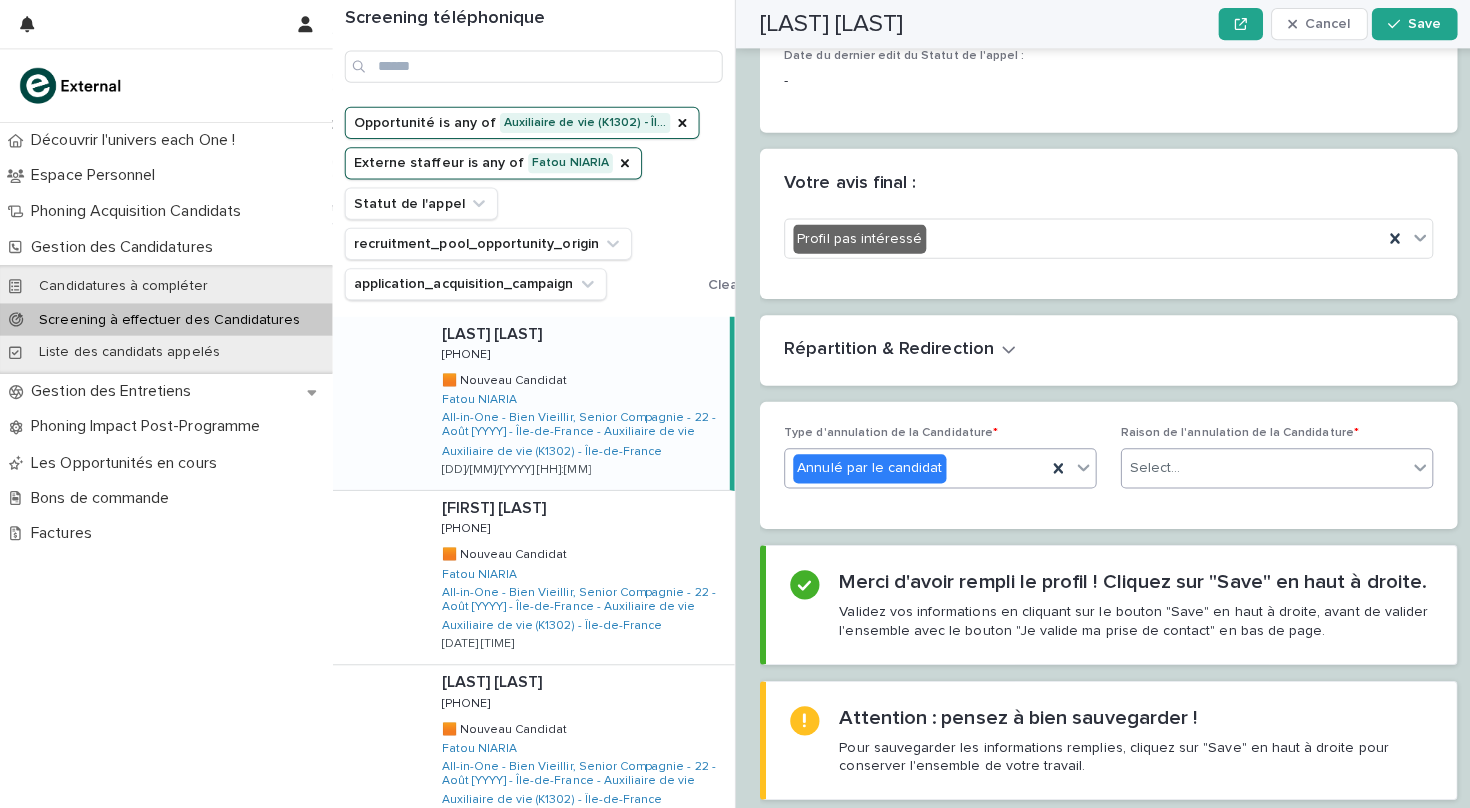 click on "Select..." at bounding box center (1254, 465) 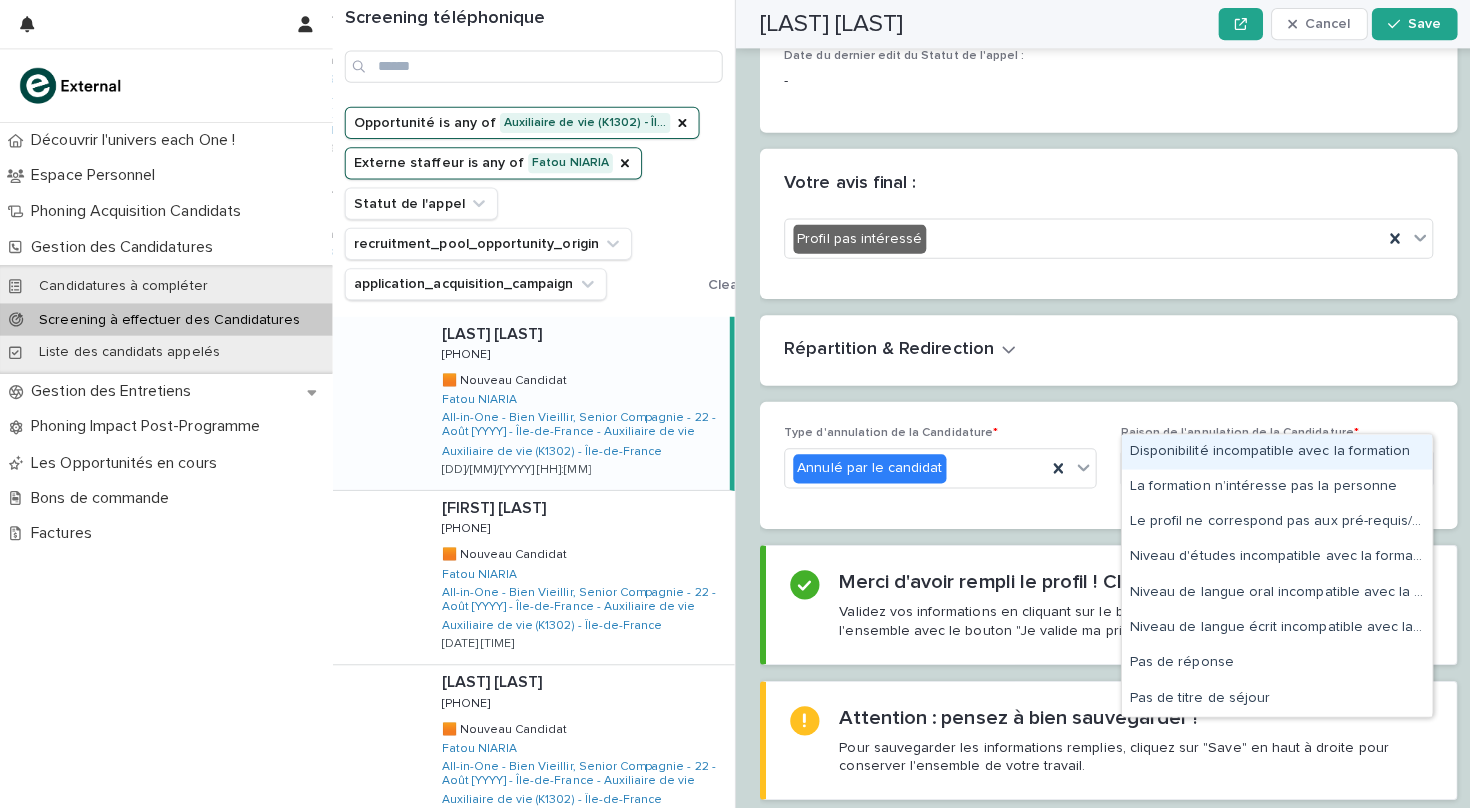 type on "***" 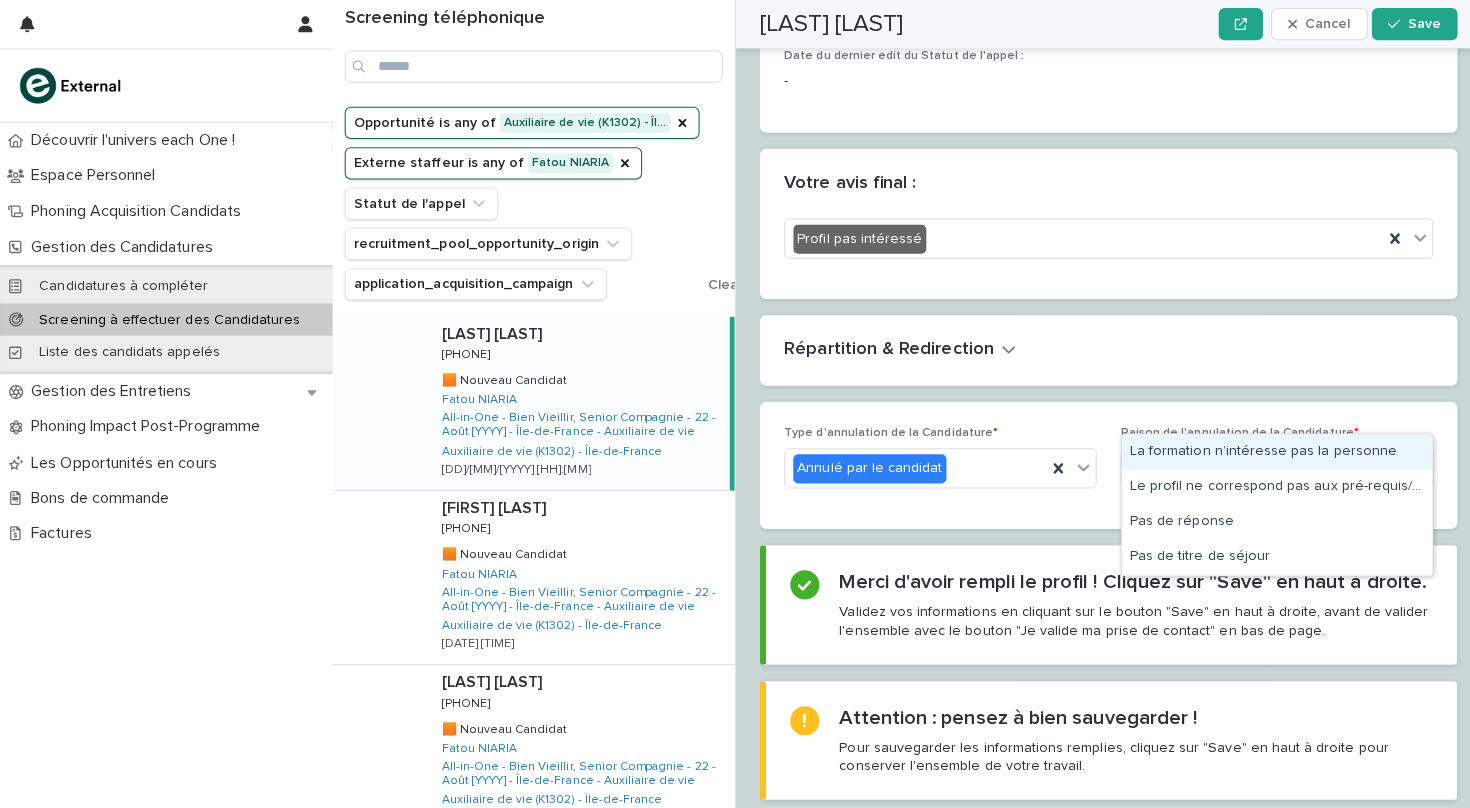 click on "La formation n’intéresse pas la personne" at bounding box center (1267, 448) 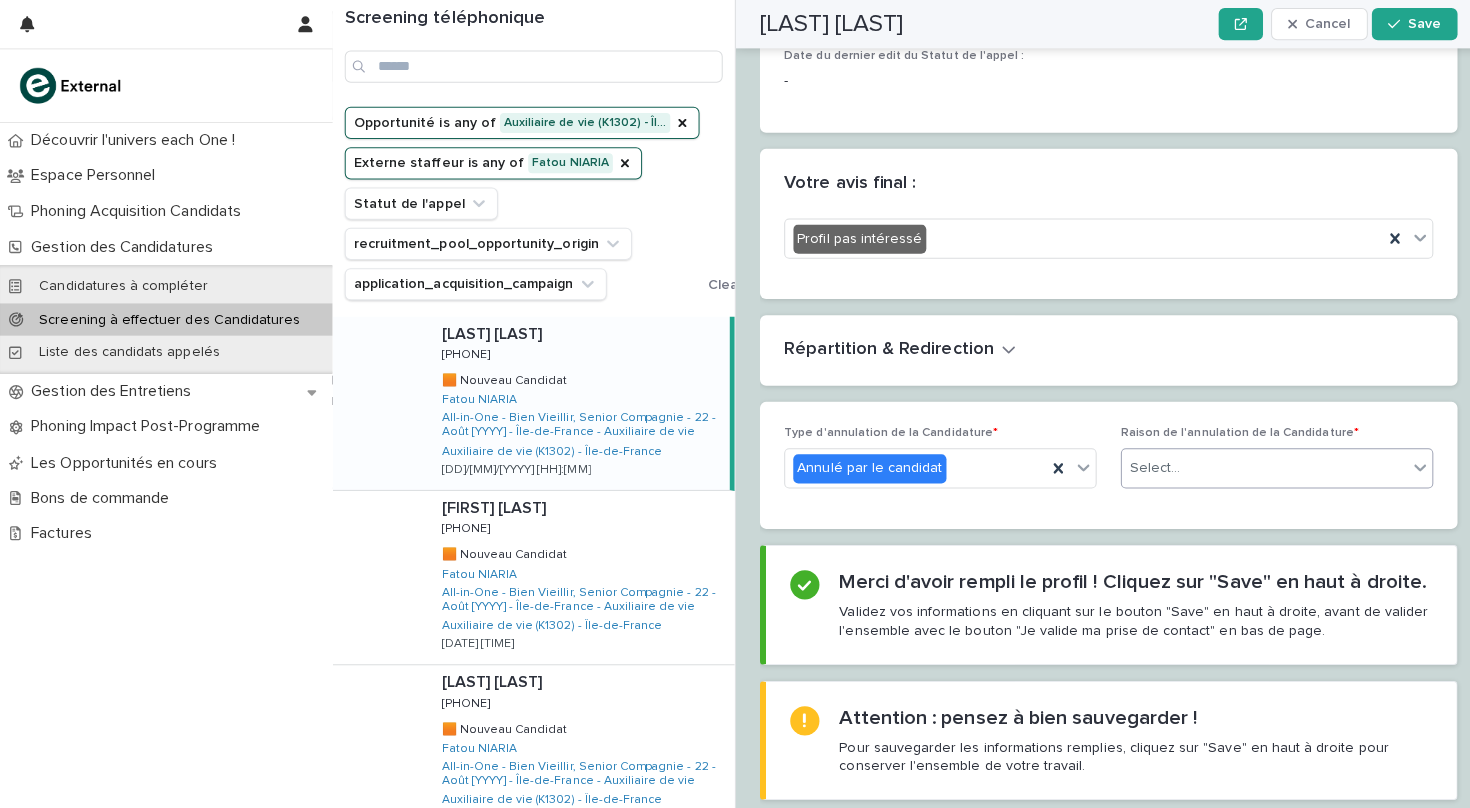 scroll, scrollTop: 2588, scrollLeft: 0, axis: vertical 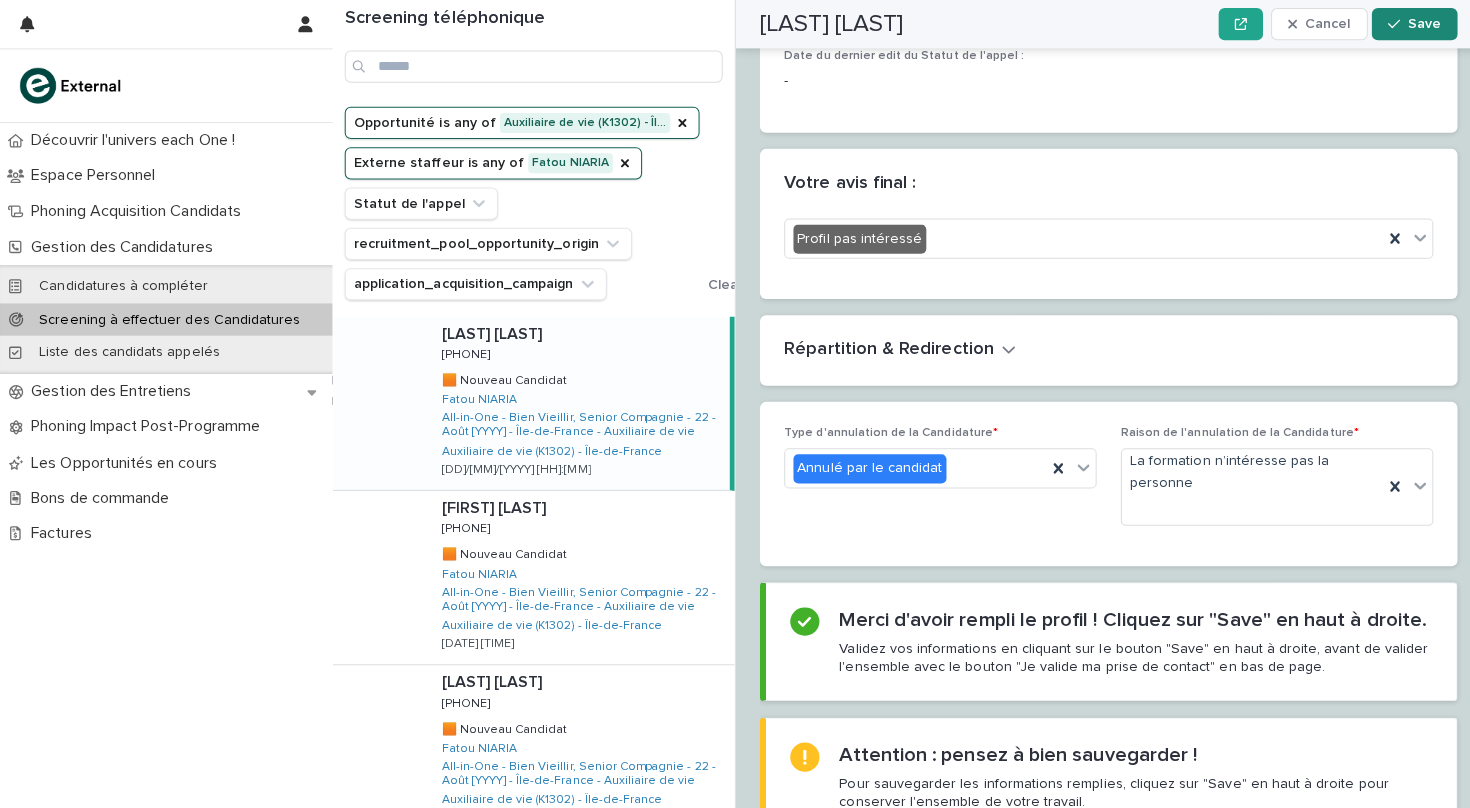 click on "Save" at bounding box center (1413, 24) 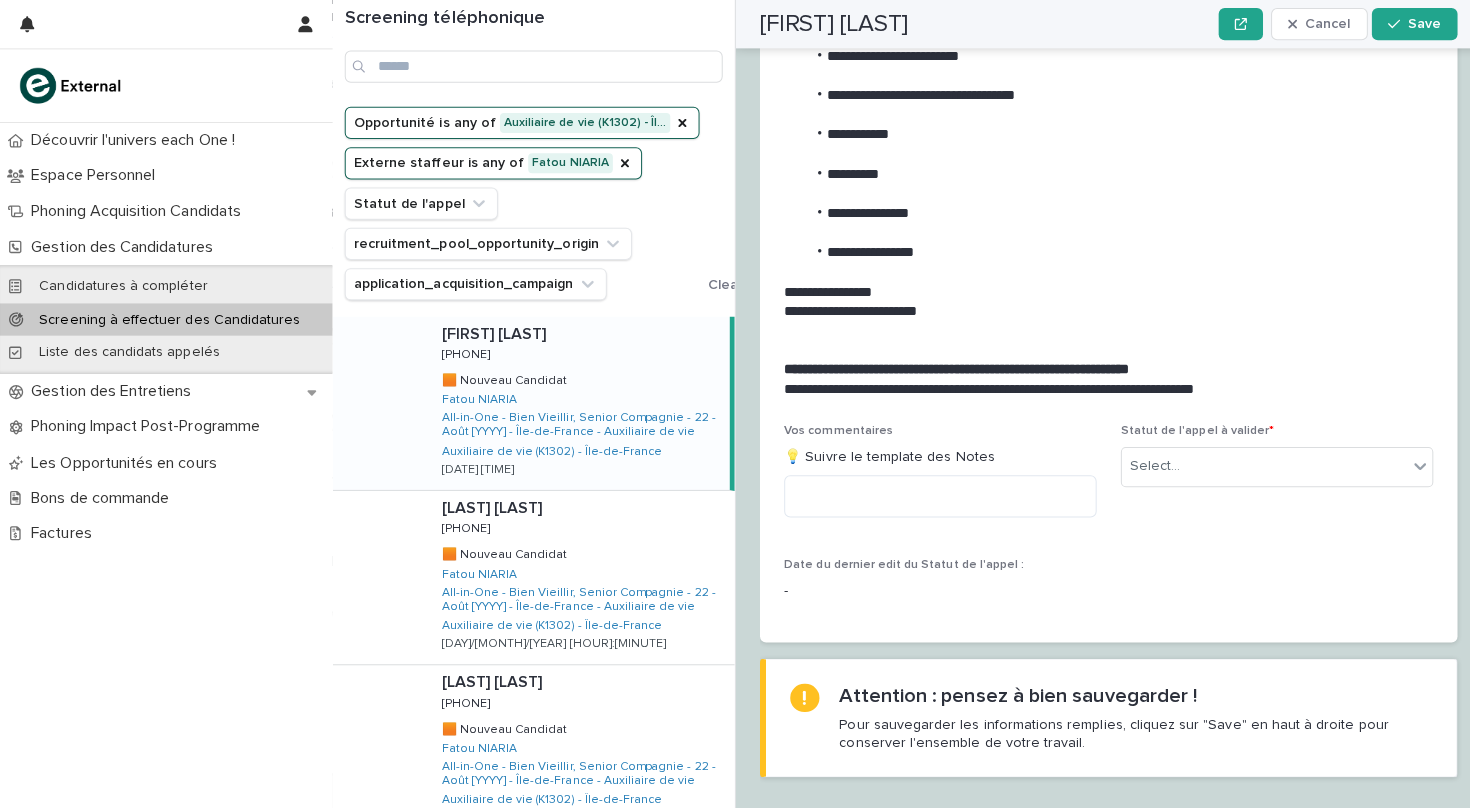 scroll, scrollTop: 2029, scrollLeft: 0, axis: vertical 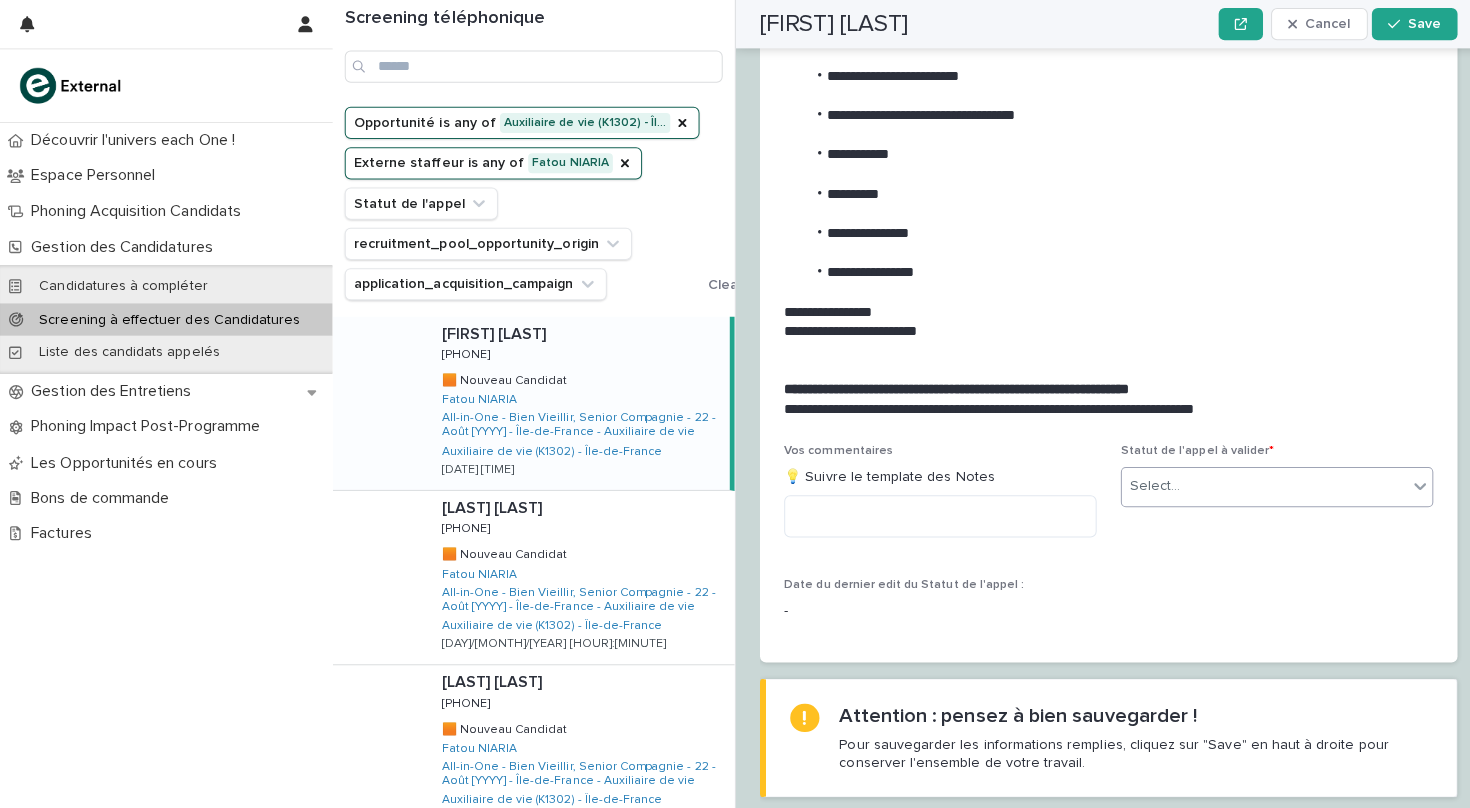 click on "Select..." at bounding box center (1254, 482) 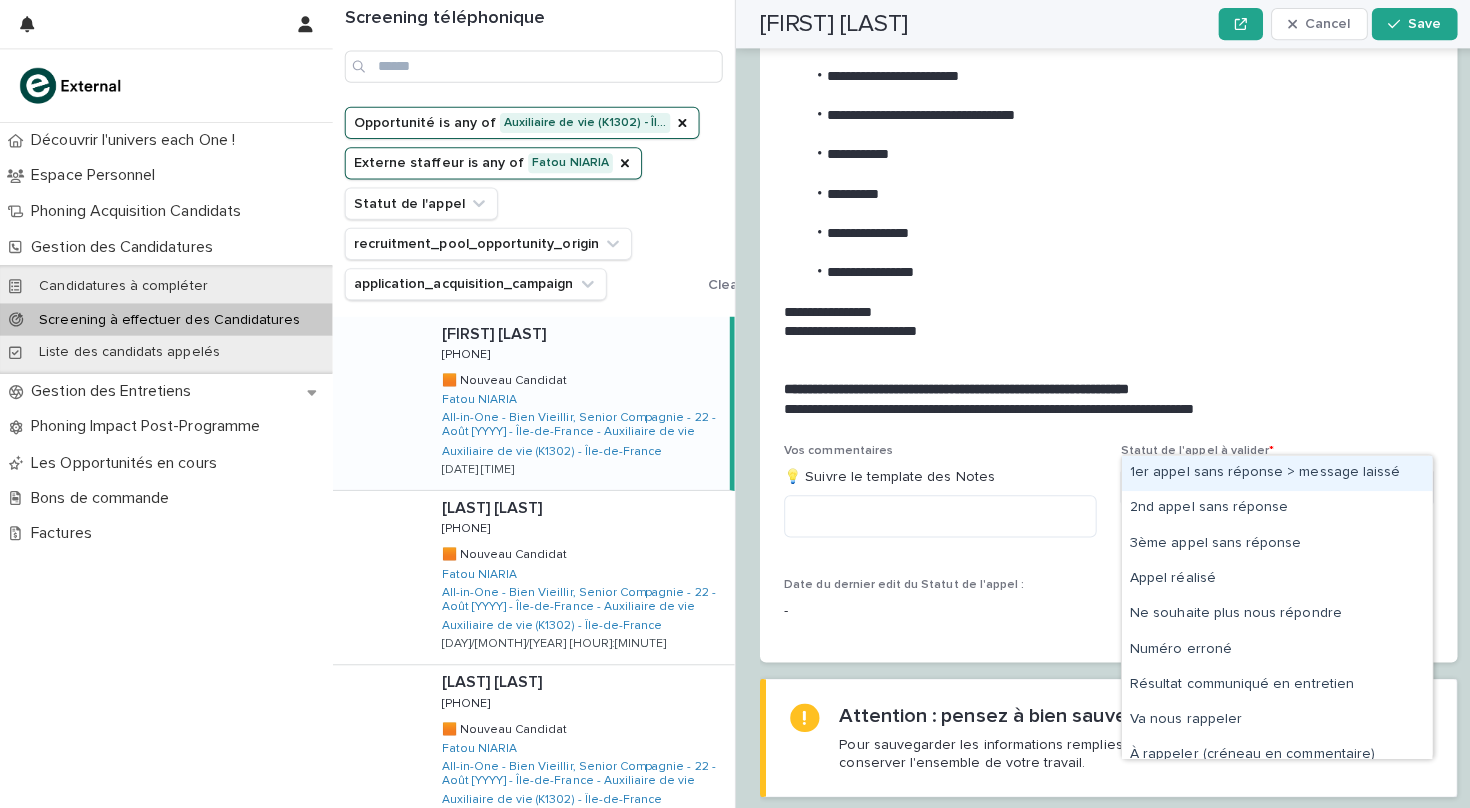 click on "1er appel sans réponse > message laissé" at bounding box center (1267, 469) 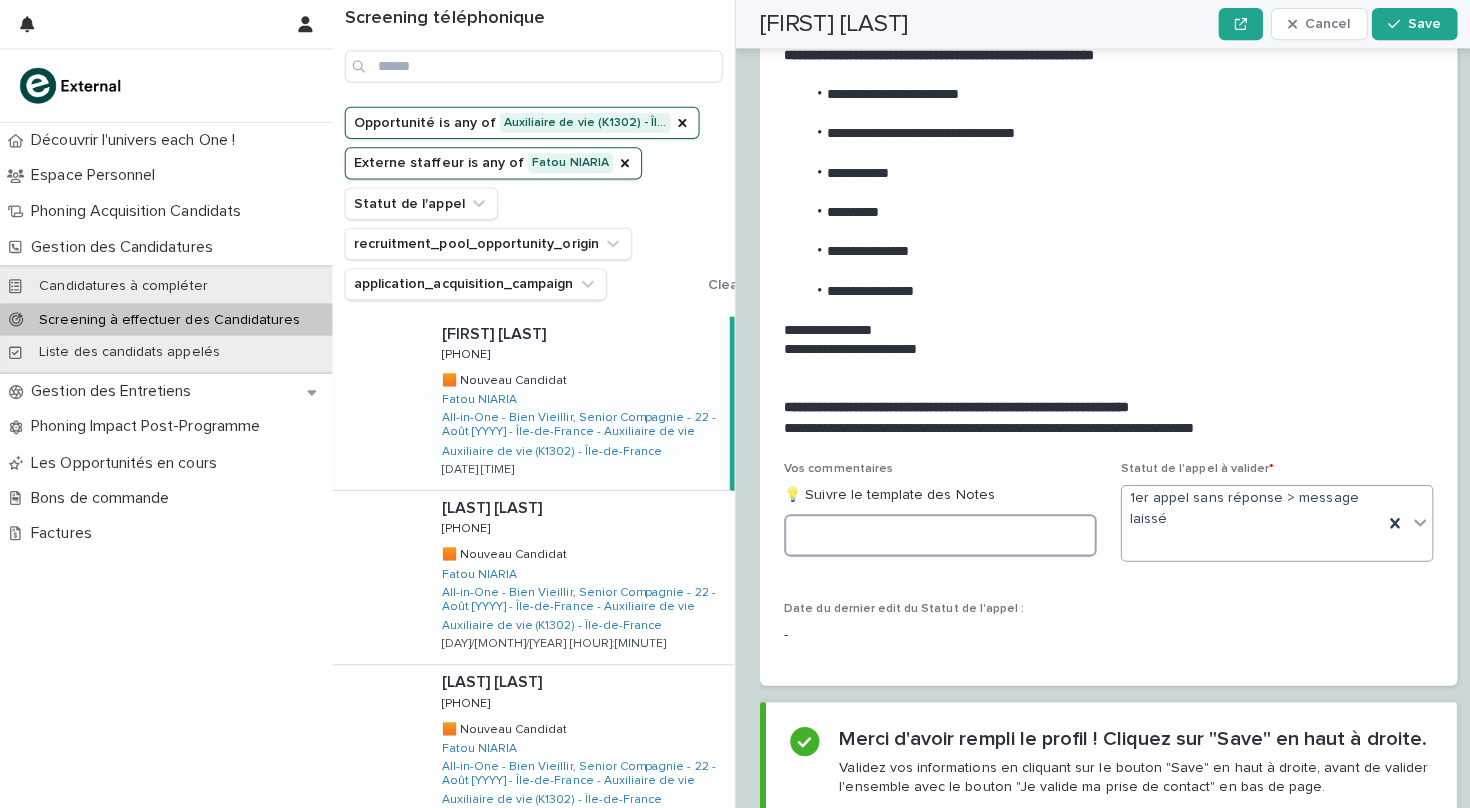 click at bounding box center [933, 531] 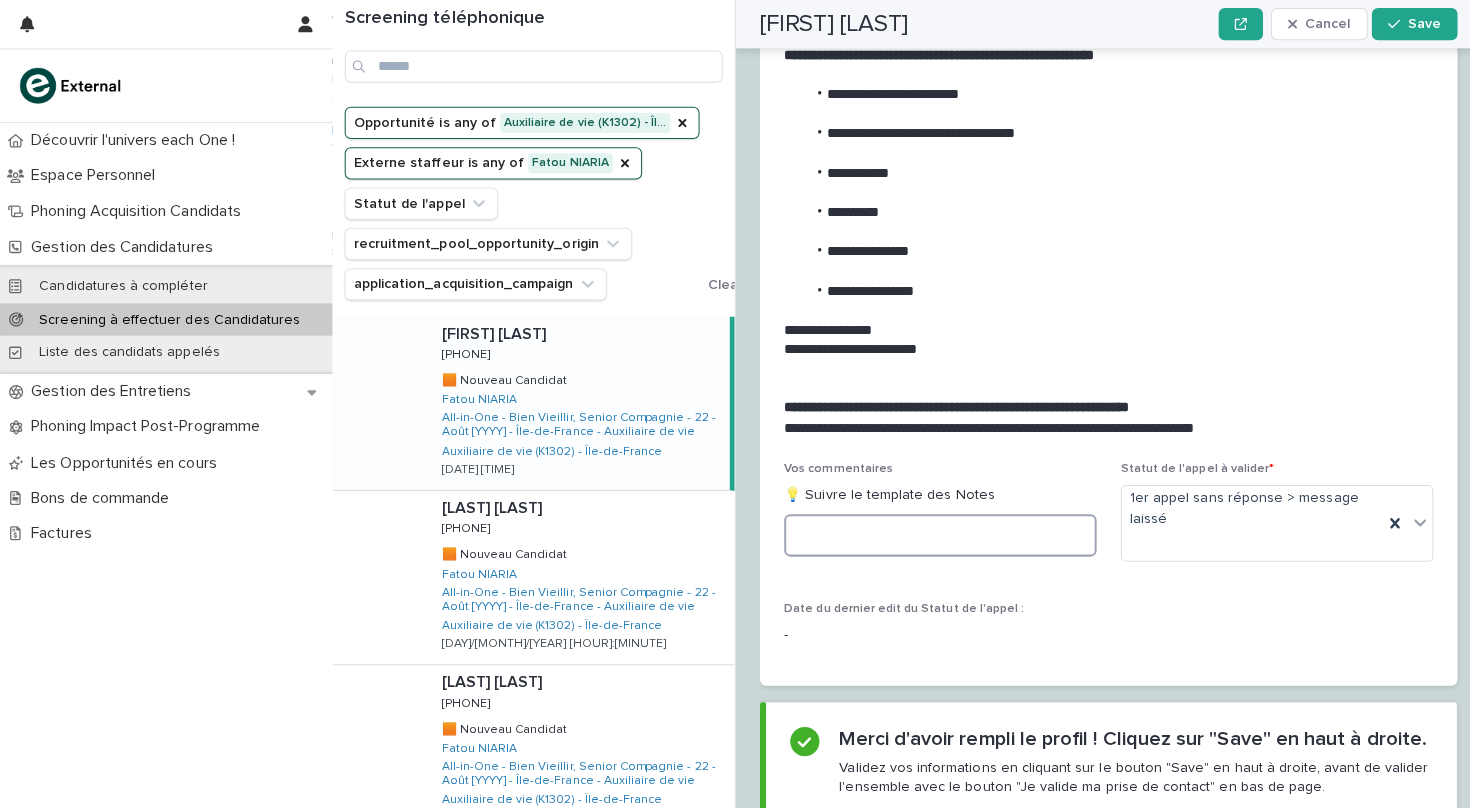paste on "**********" 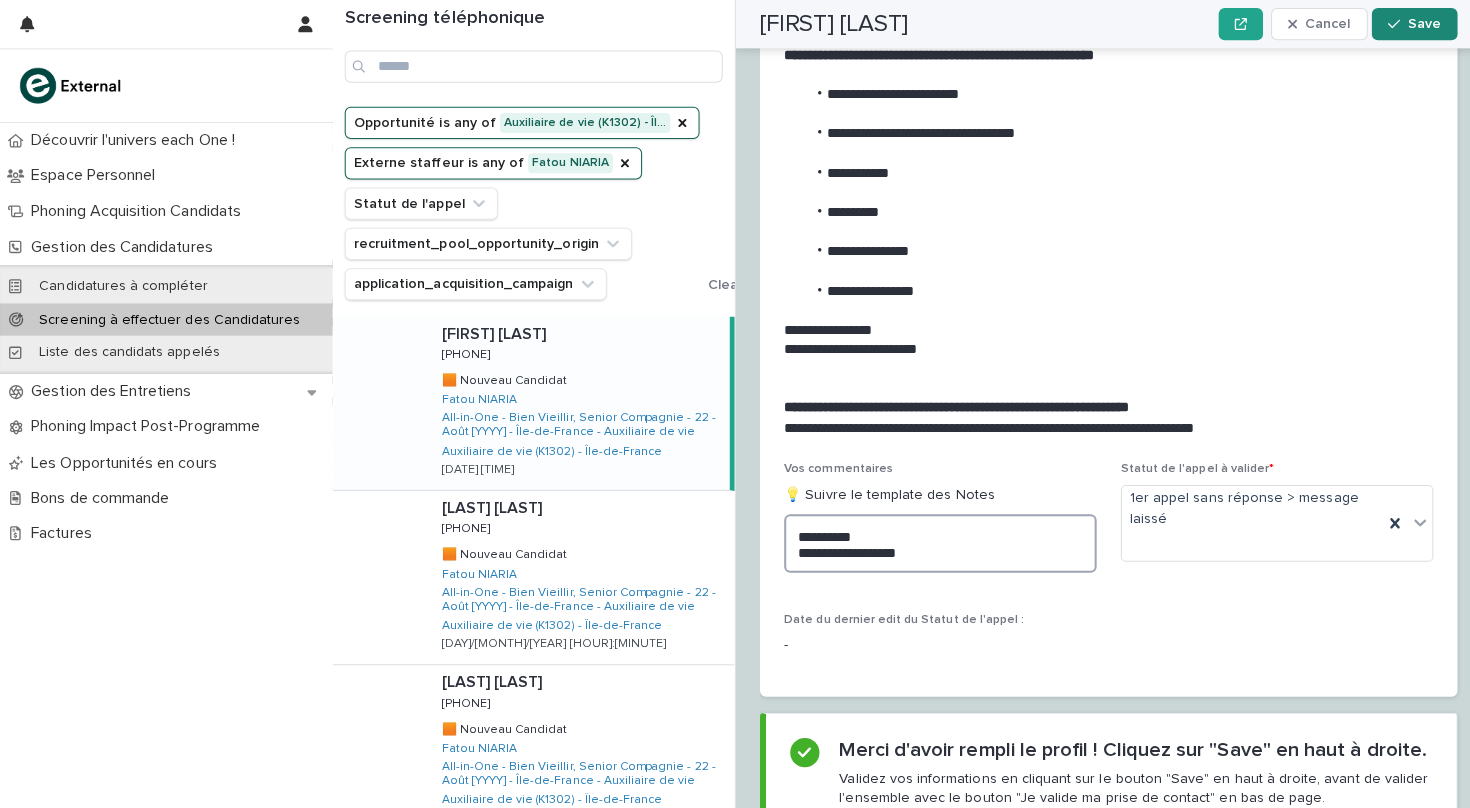 type on "**********" 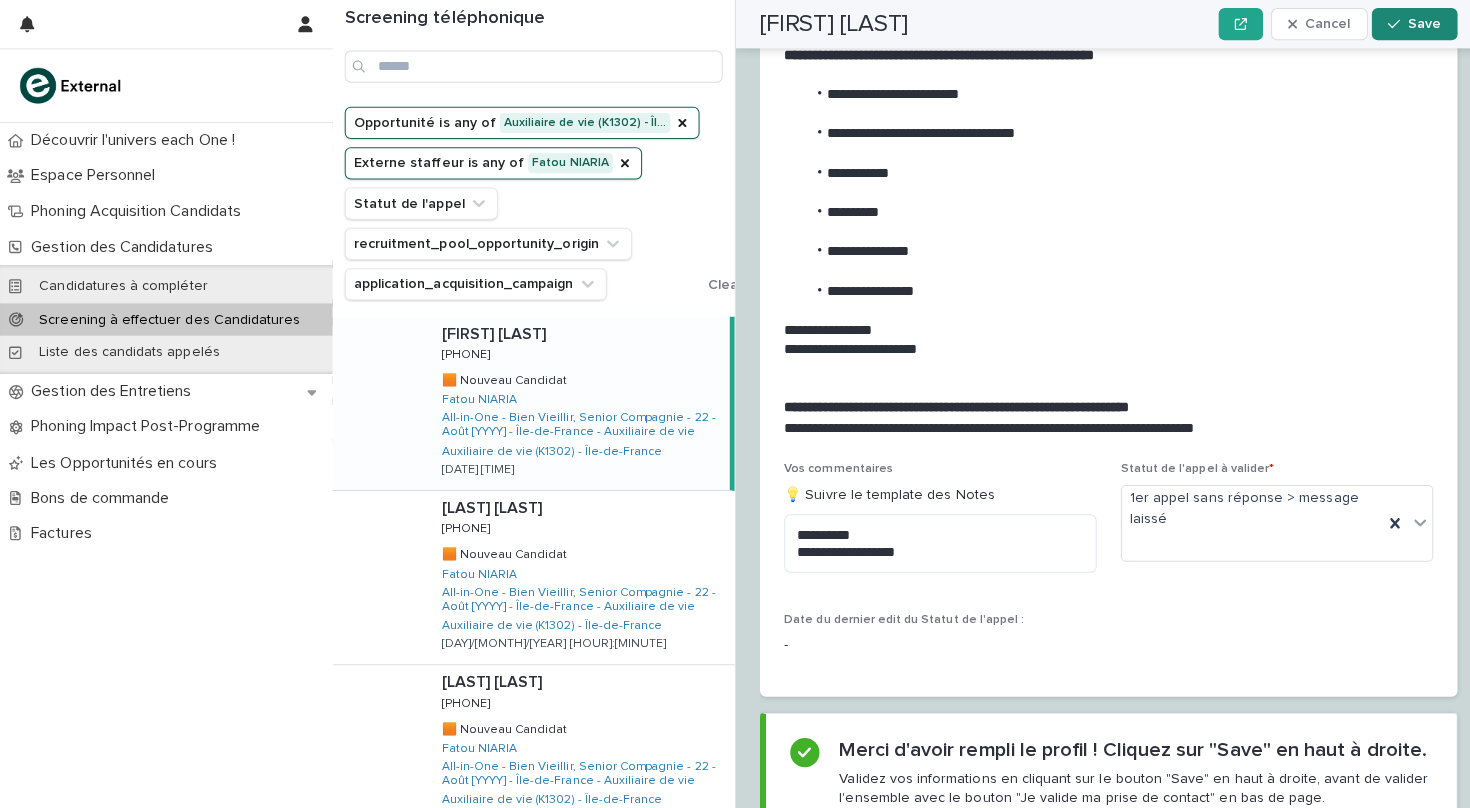 click on "Save" at bounding box center (1413, 24) 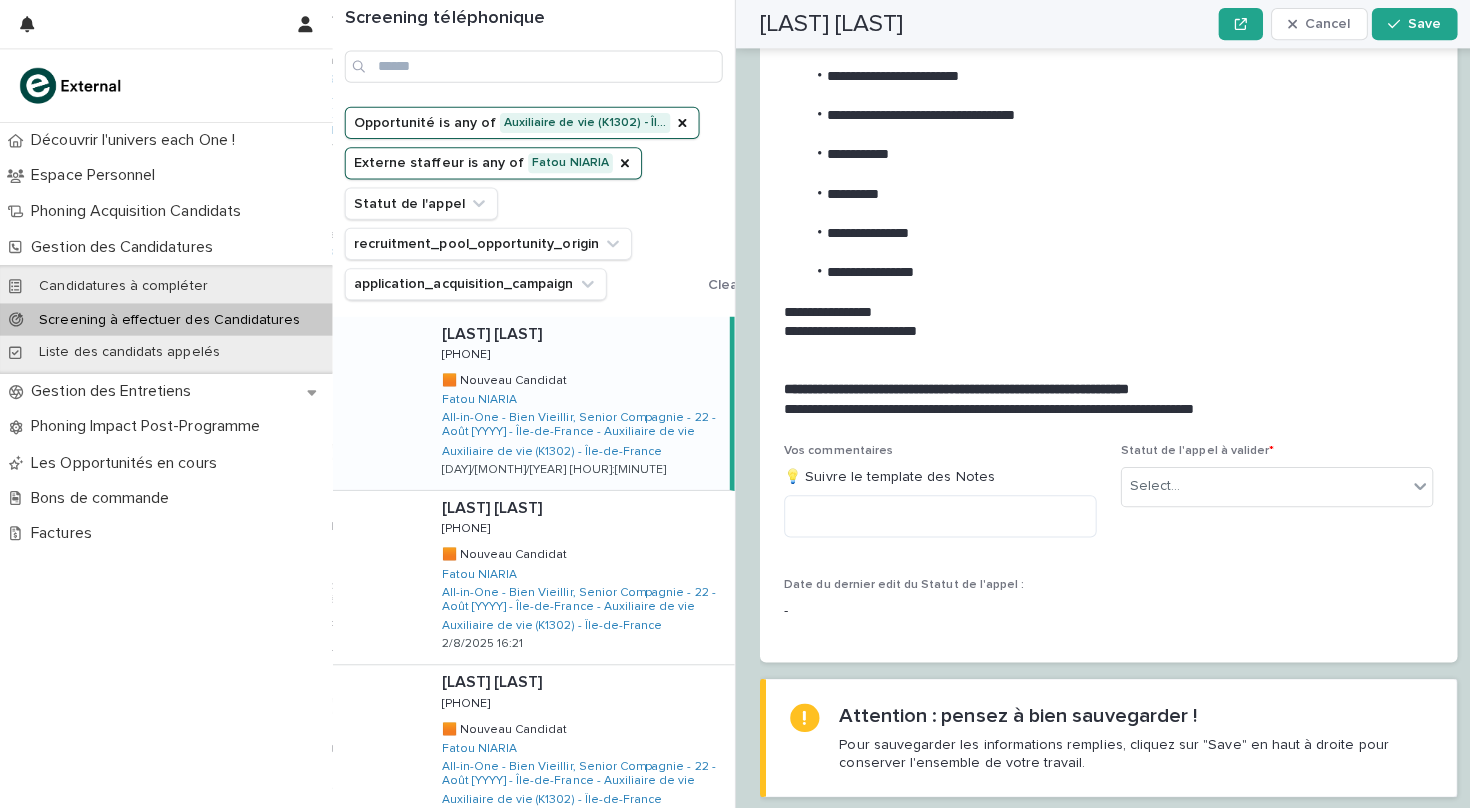 scroll, scrollTop: 0, scrollLeft: 0, axis: both 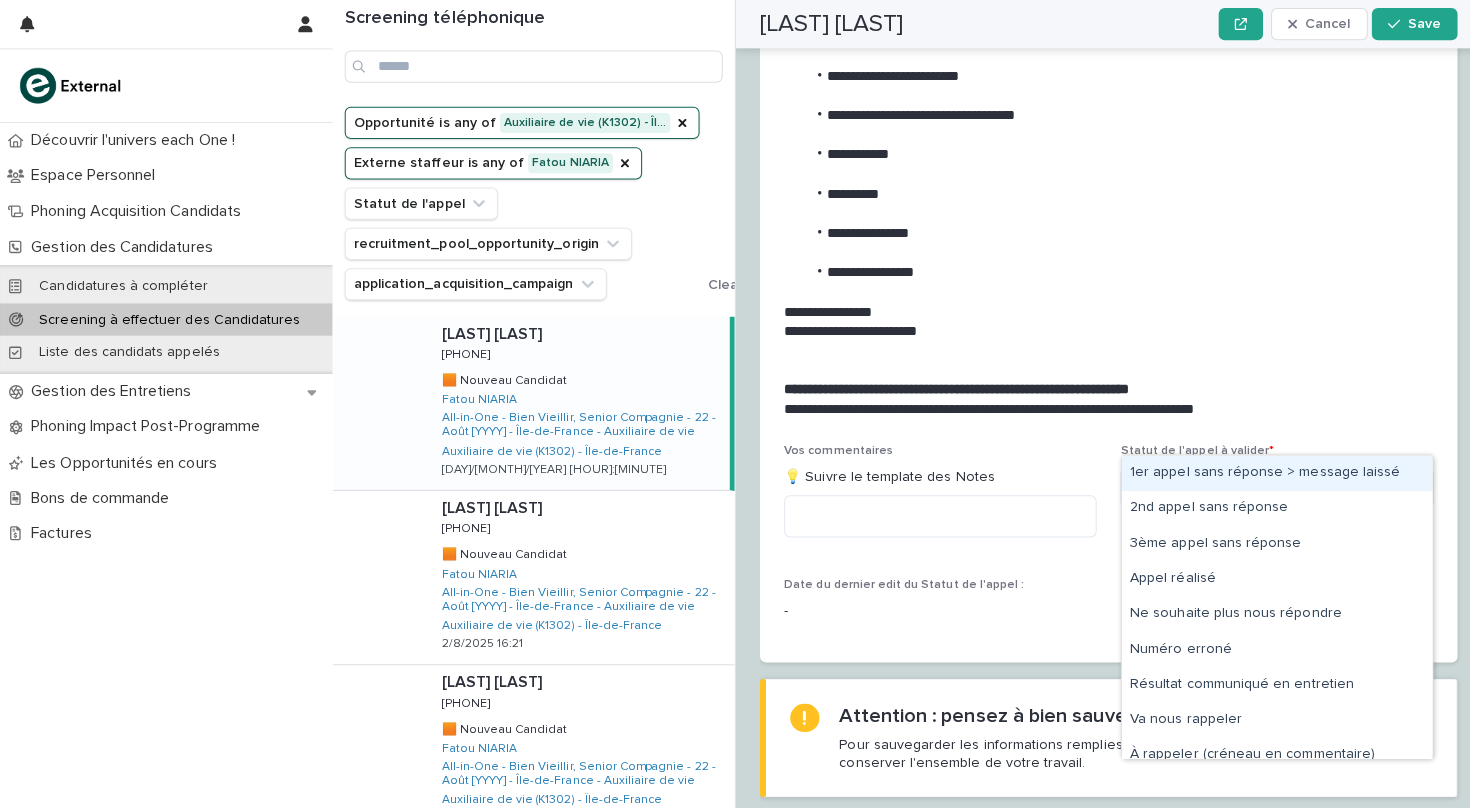 click on "Select..." at bounding box center [1254, 482] 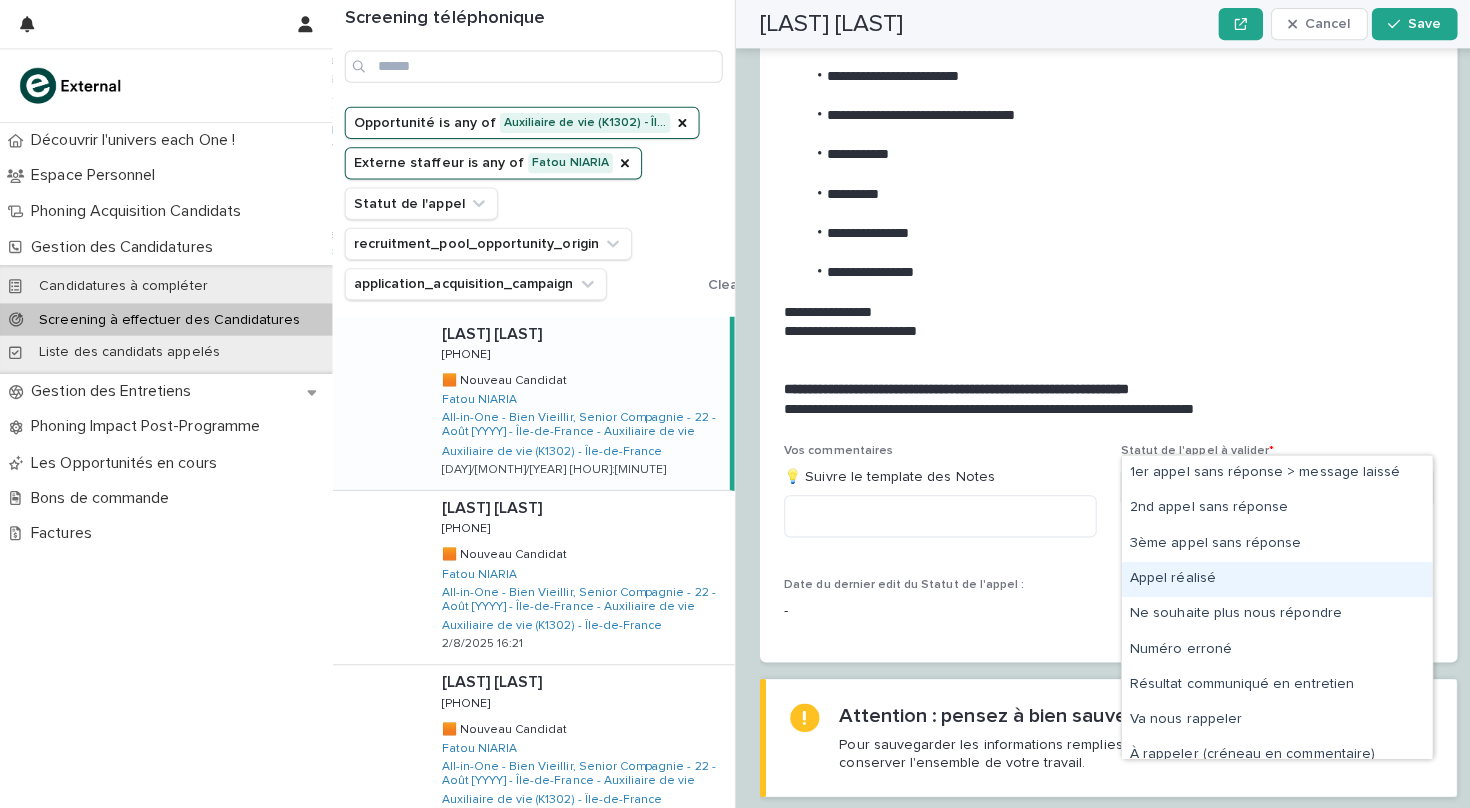 click on "Appel réalisé" at bounding box center [1267, 574] 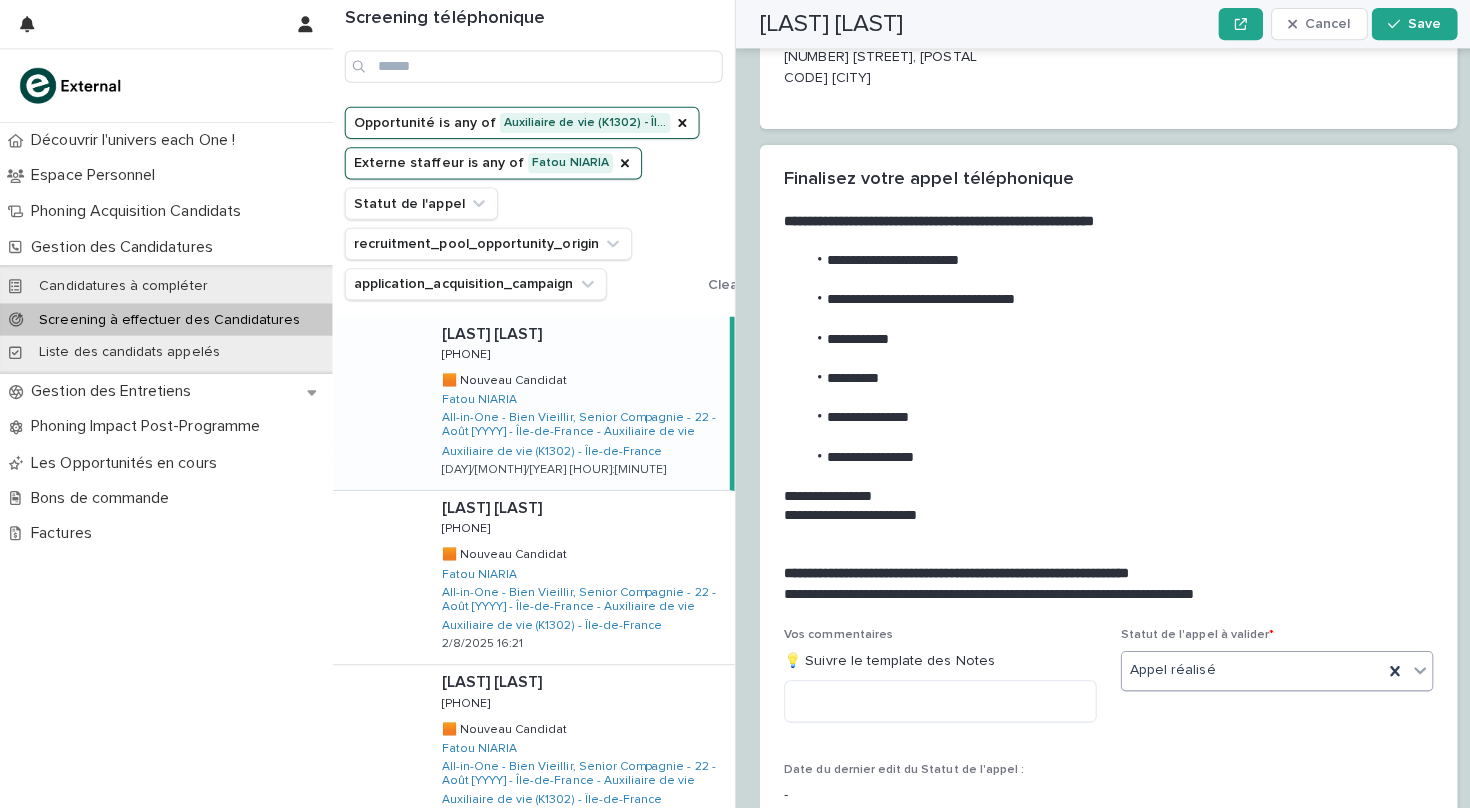 scroll, scrollTop: 1861, scrollLeft: 0, axis: vertical 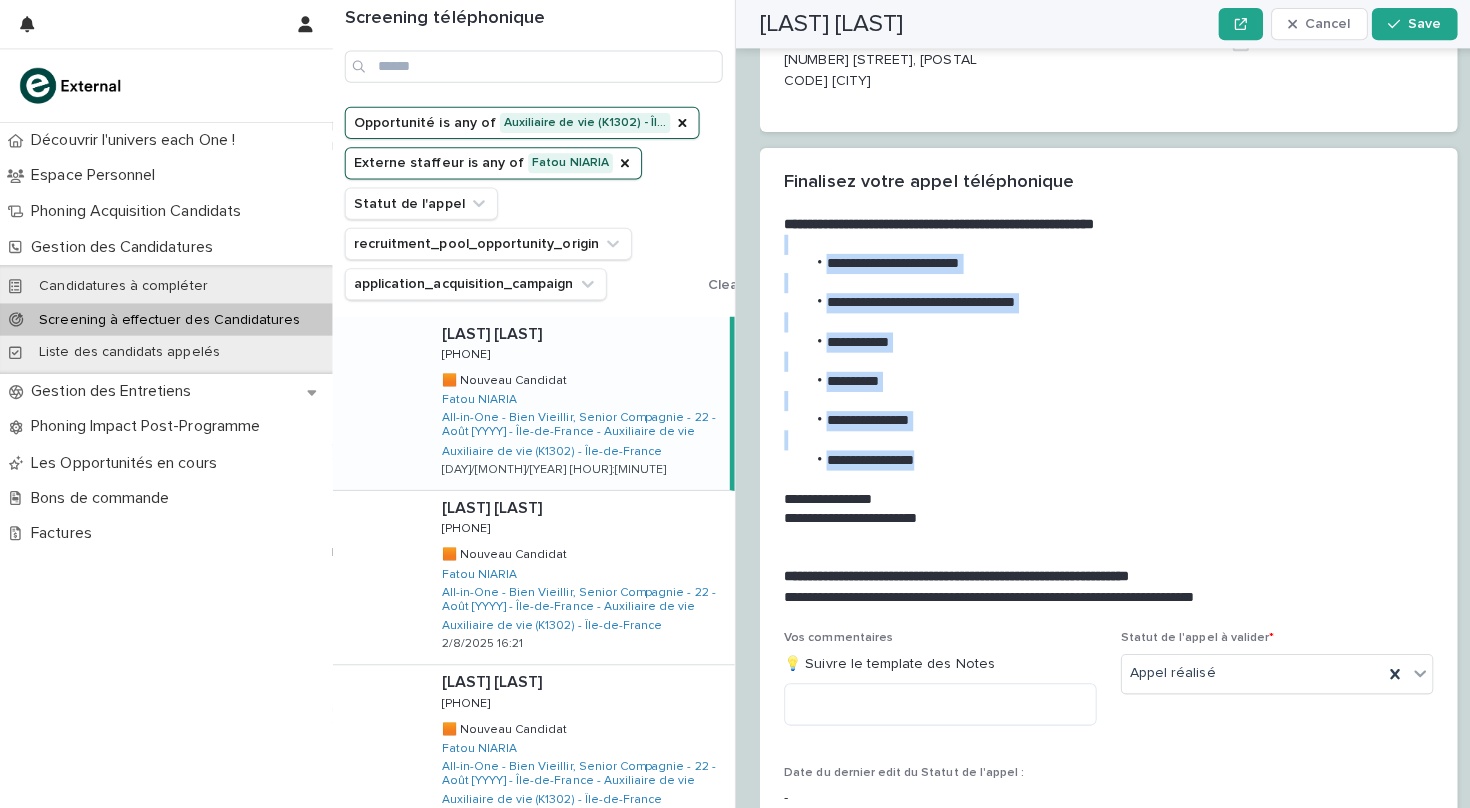 drag, startPoint x: 927, startPoint y: 405, endPoint x: 802, endPoint y: 207, distance: 234.15593 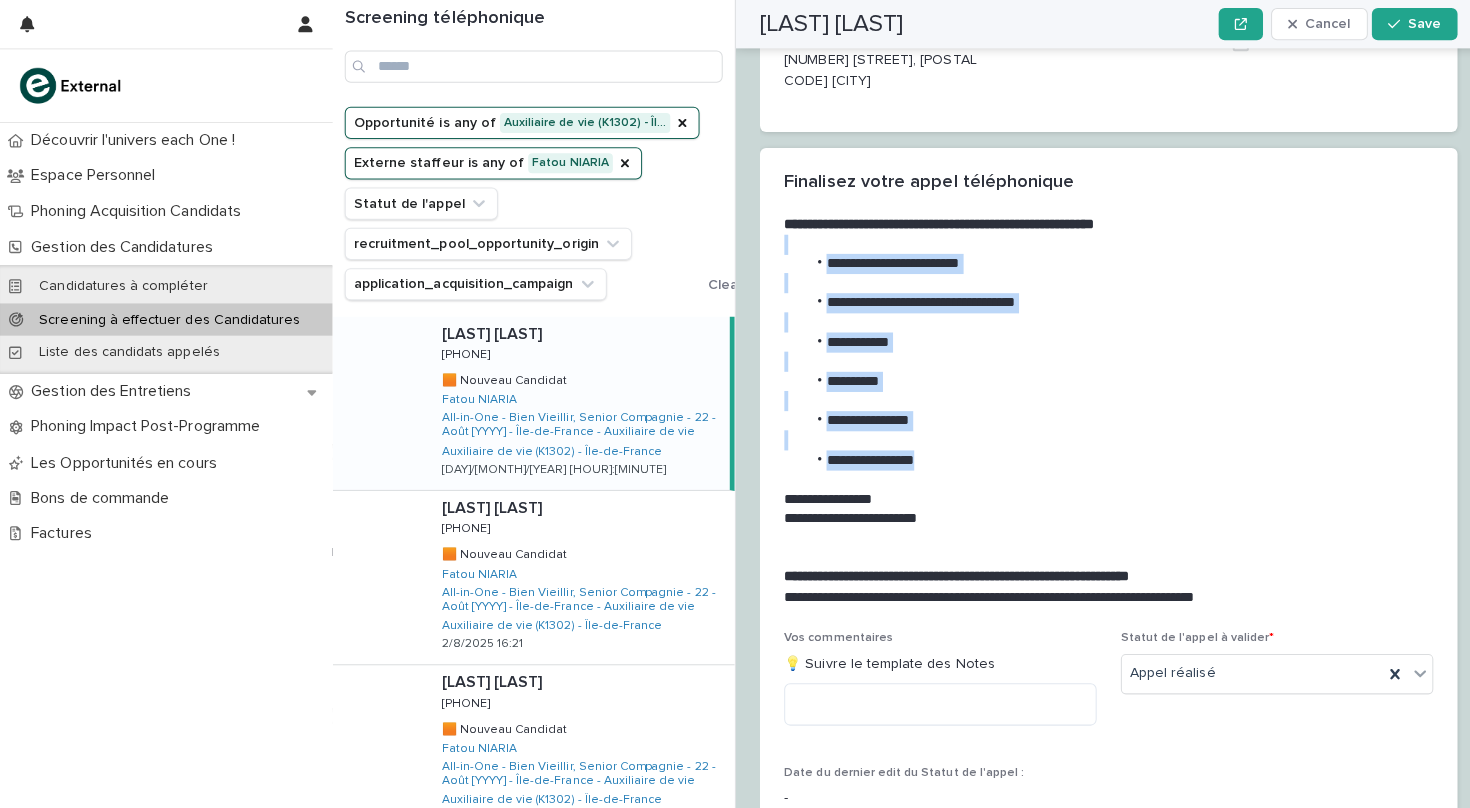 click on "**********" at bounding box center (1096, 398) 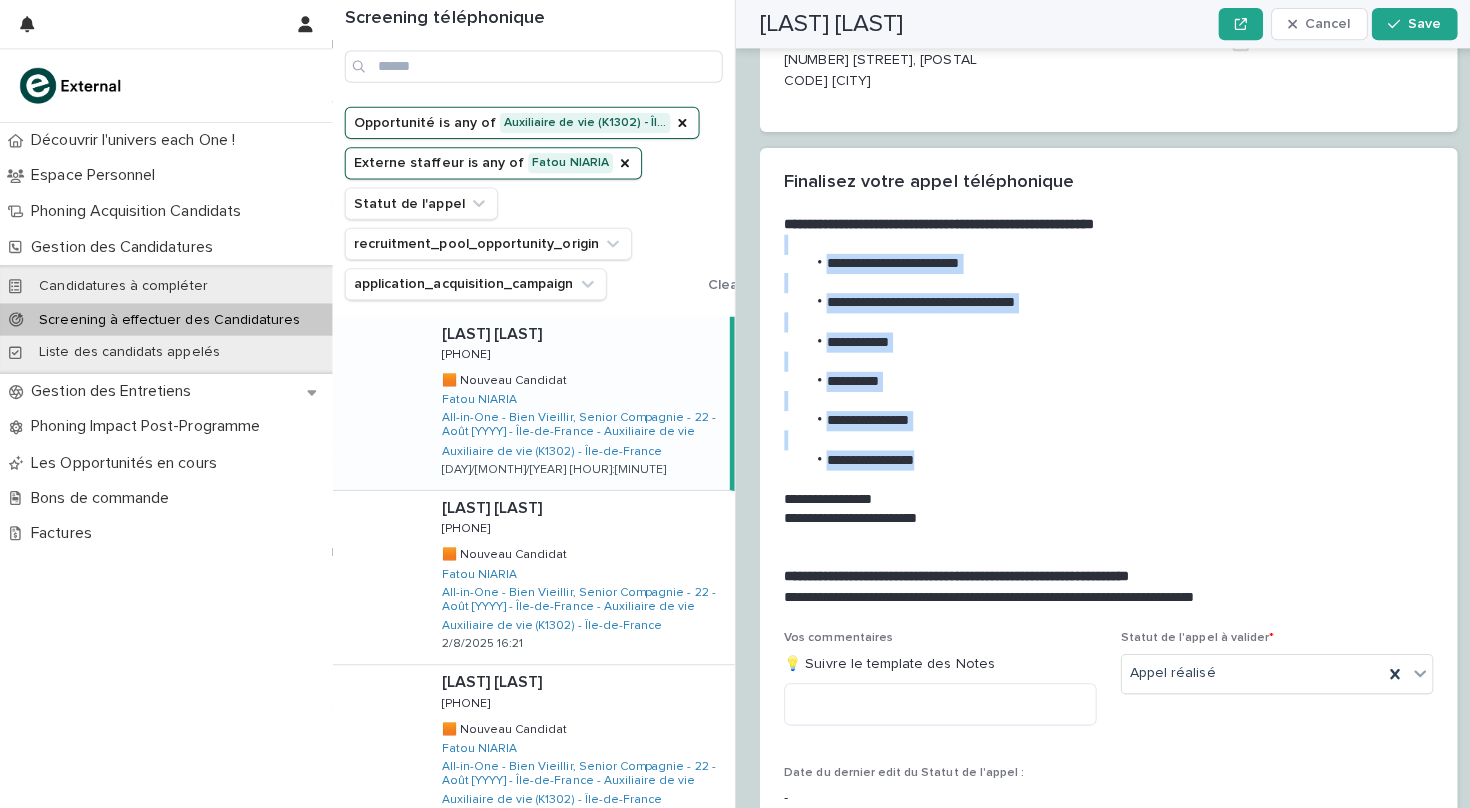 copy on "**********" 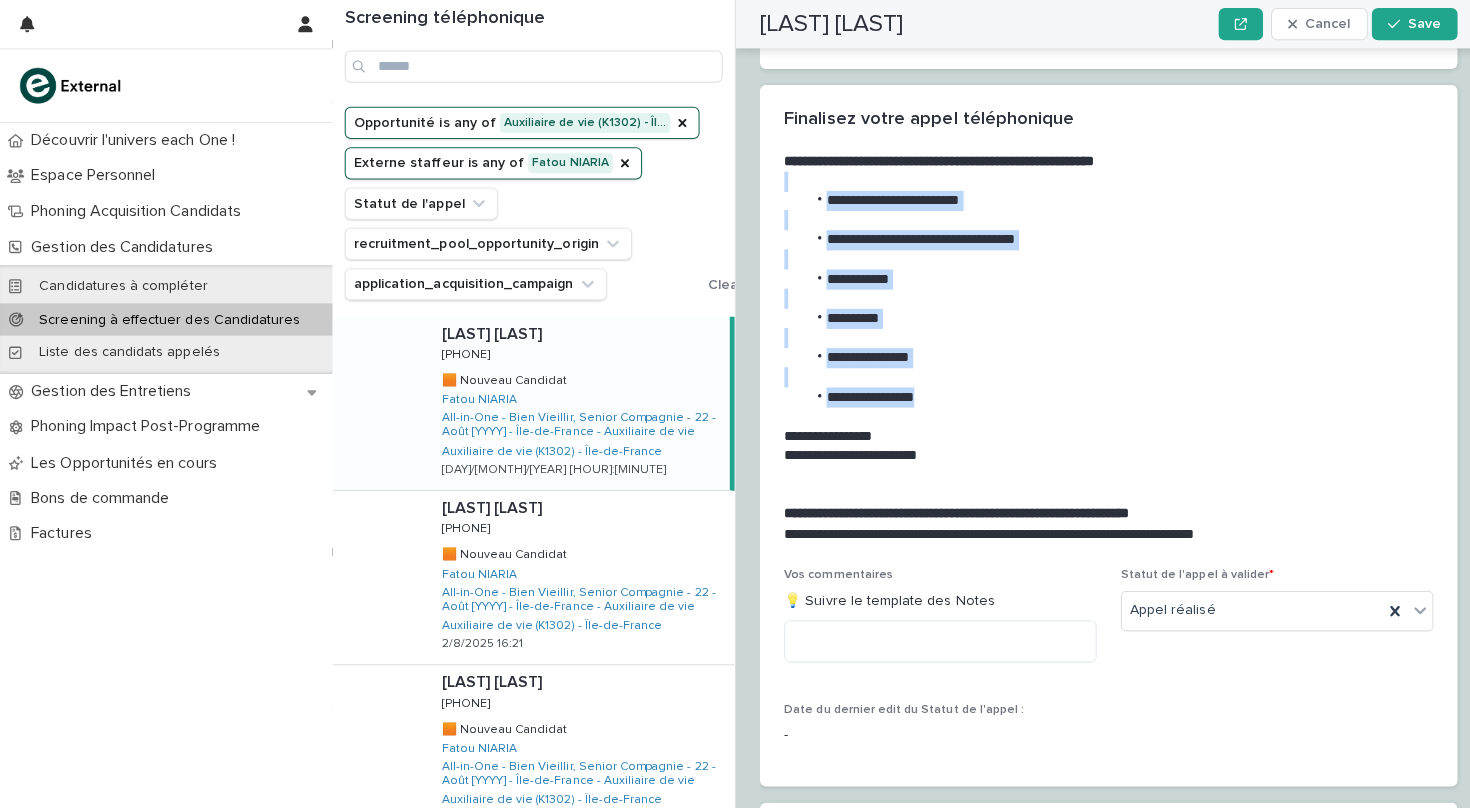 scroll, scrollTop: 2100, scrollLeft: 0, axis: vertical 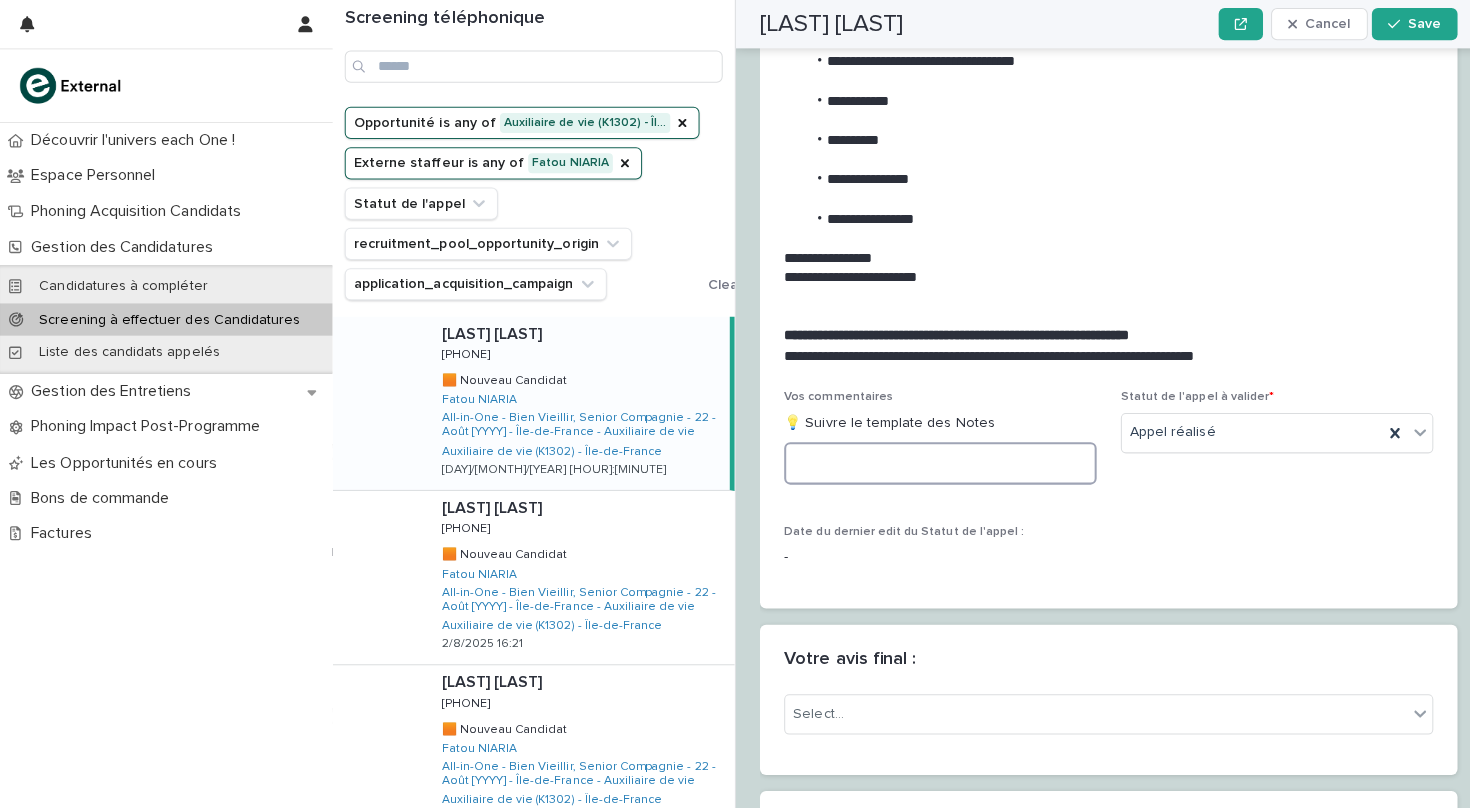 click at bounding box center [933, 460] 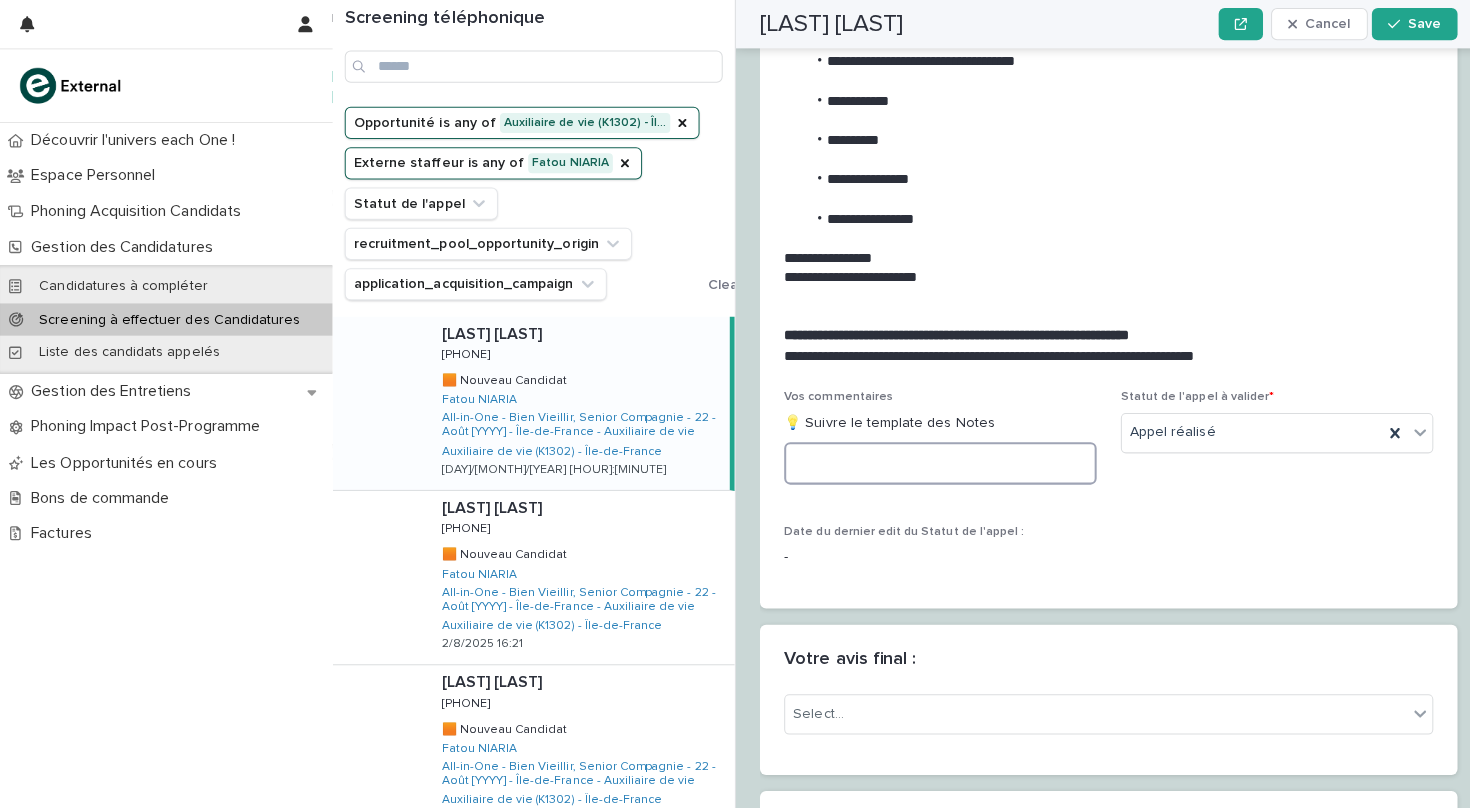 paste on "**********" 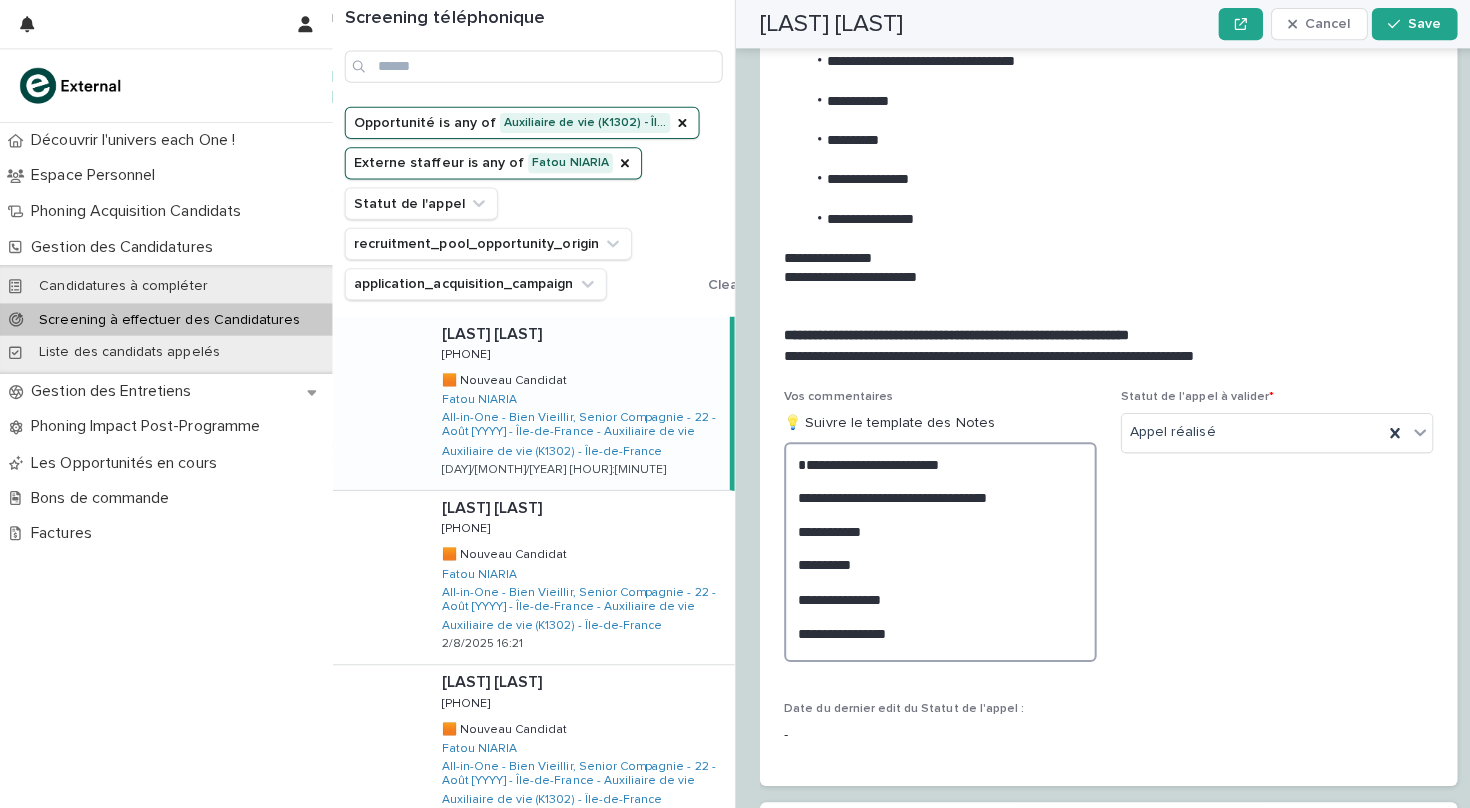 click on "**********" at bounding box center (933, 548) 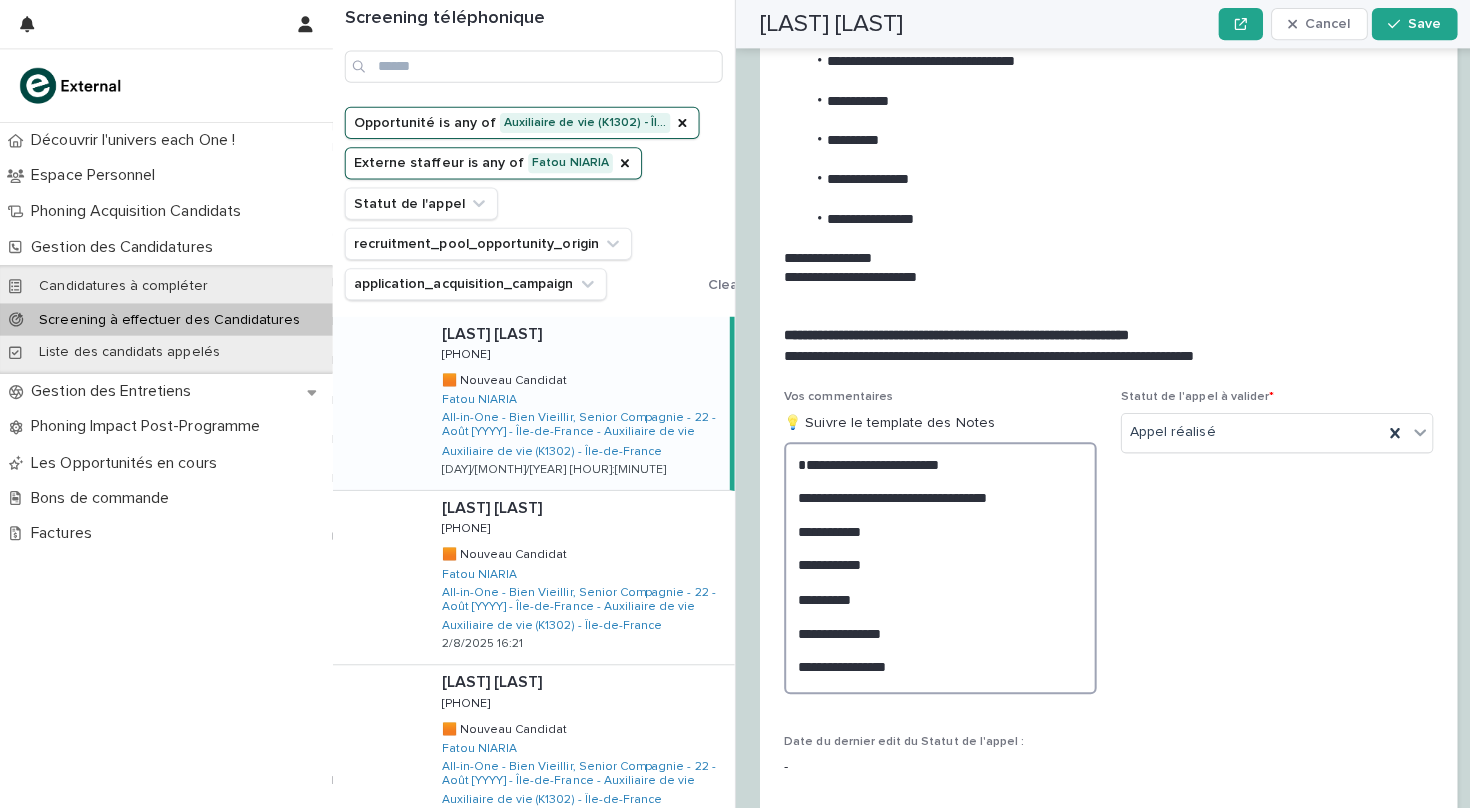 click on "**********" at bounding box center (933, 564) 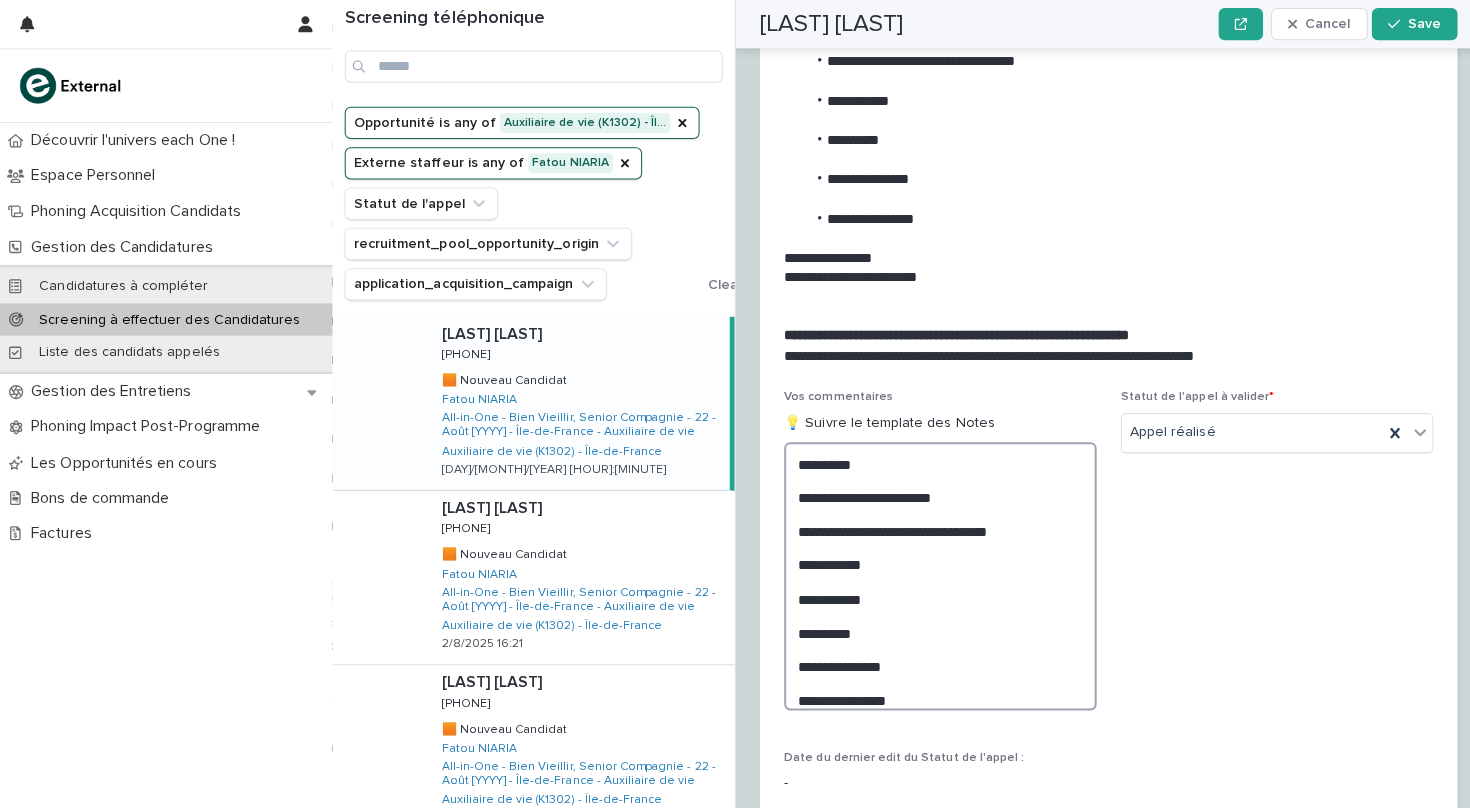 click on "**********" at bounding box center [933, 572] 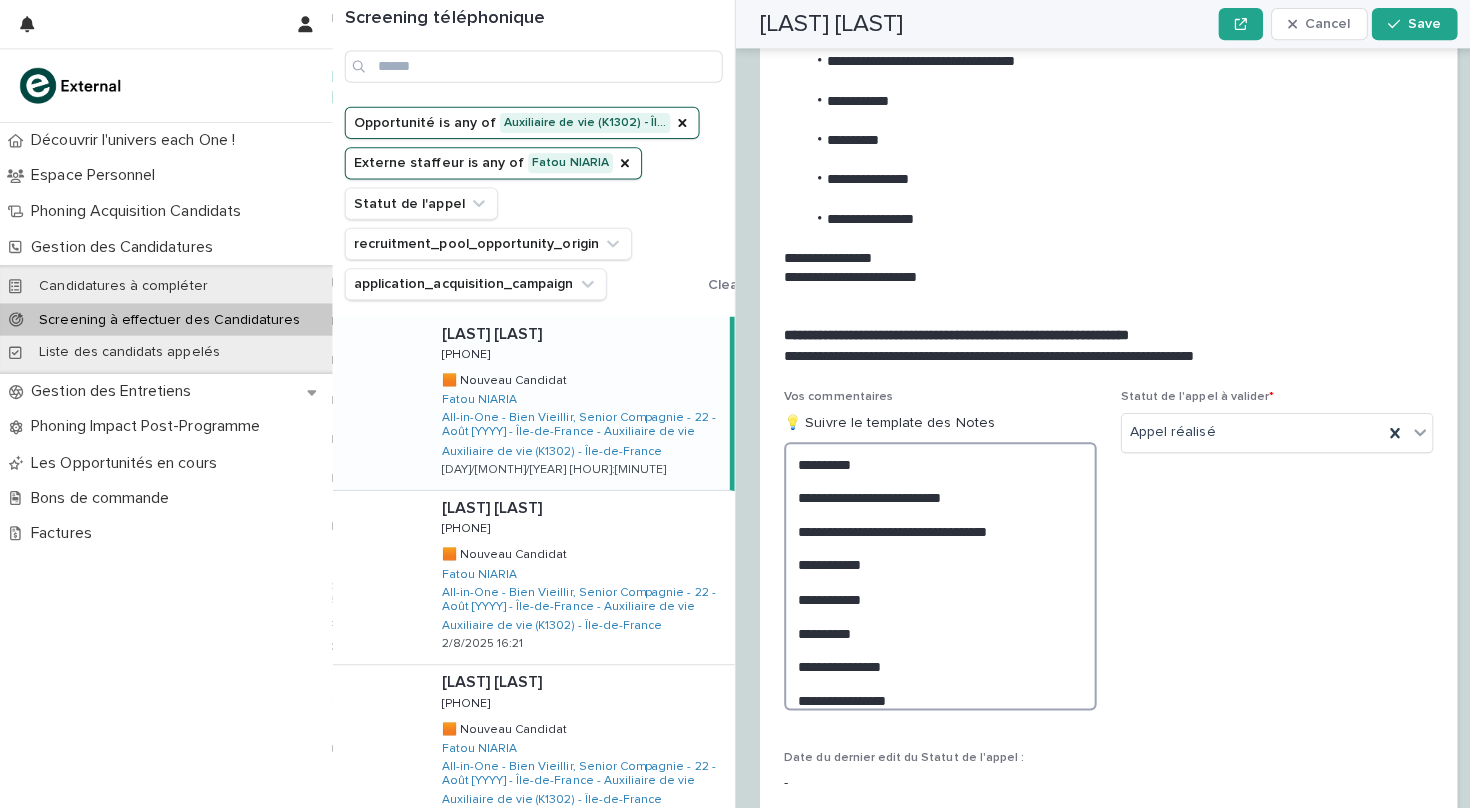 click on "**********" at bounding box center (933, 572) 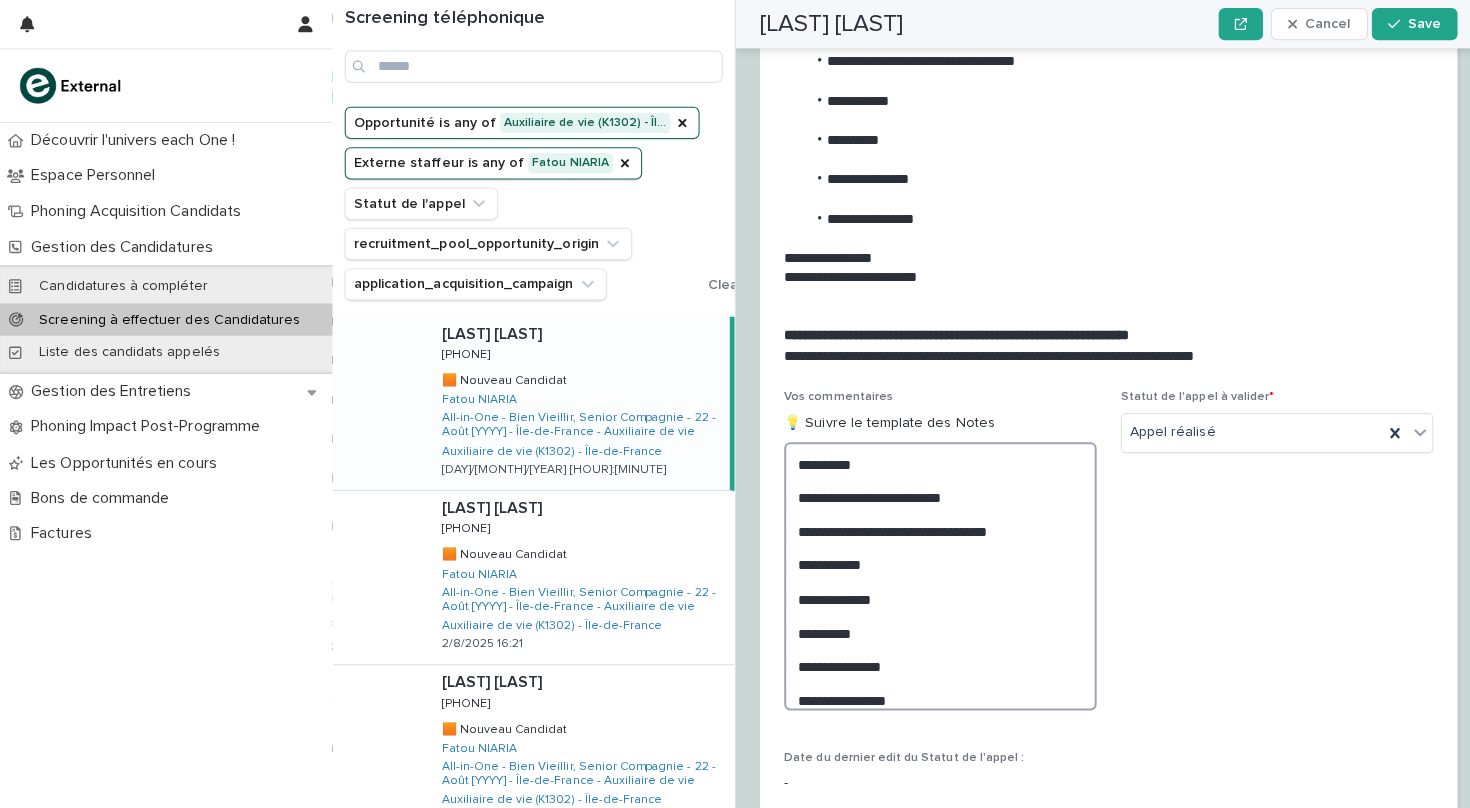 click on "**********" at bounding box center (933, 572) 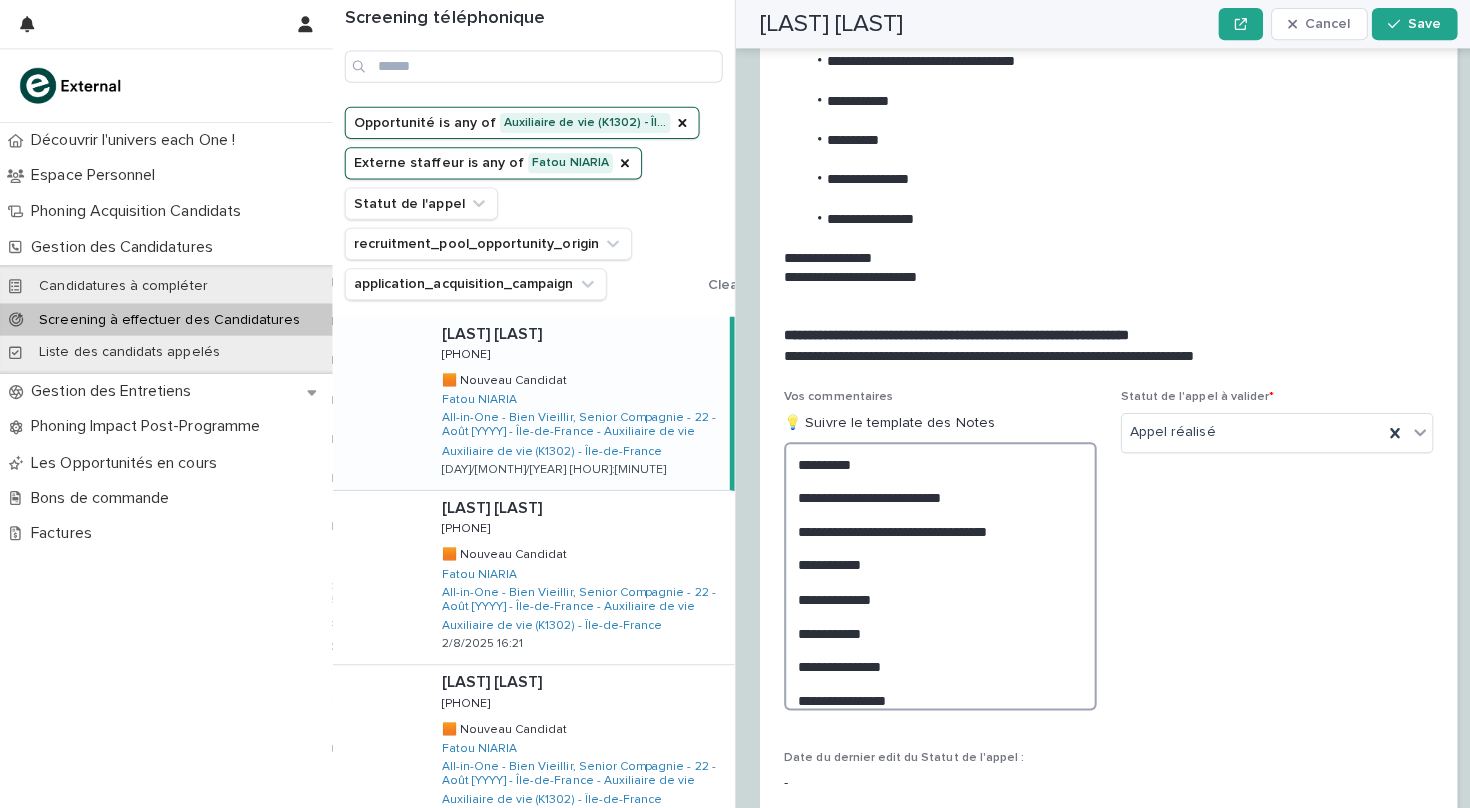 click on "**********" at bounding box center (933, 572) 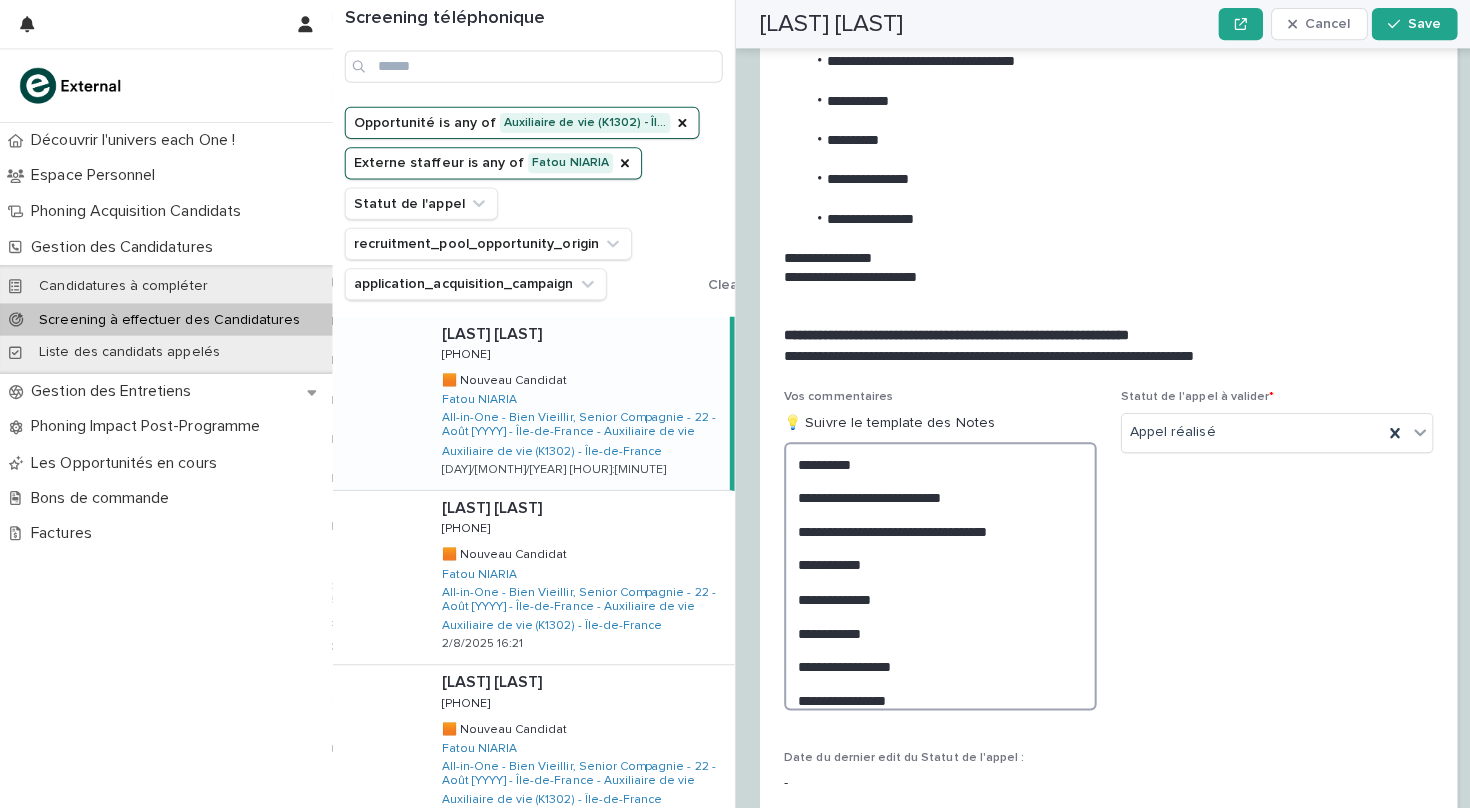 click on "**********" at bounding box center (933, 572) 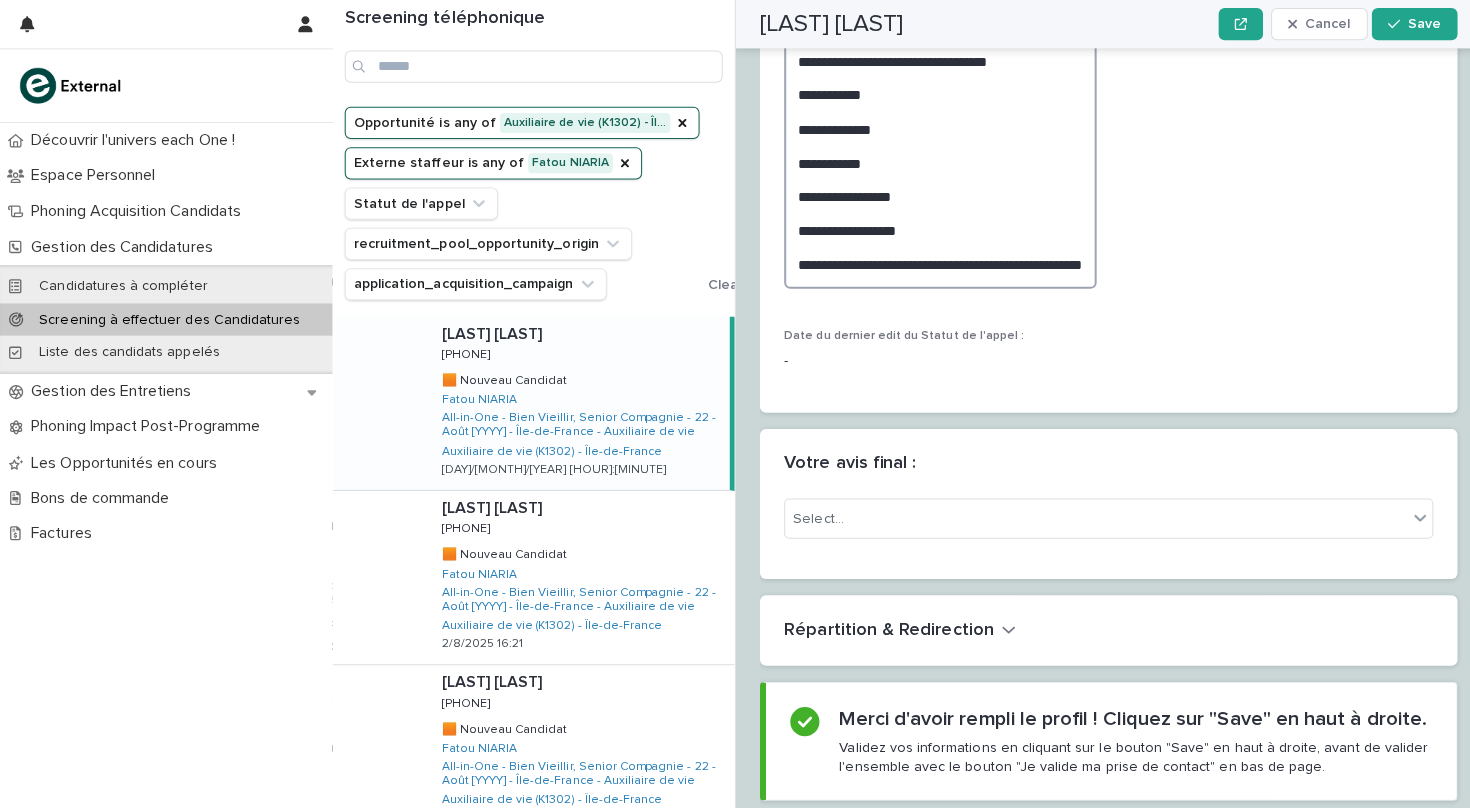 scroll, scrollTop: 2619, scrollLeft: 0, axis: vertical 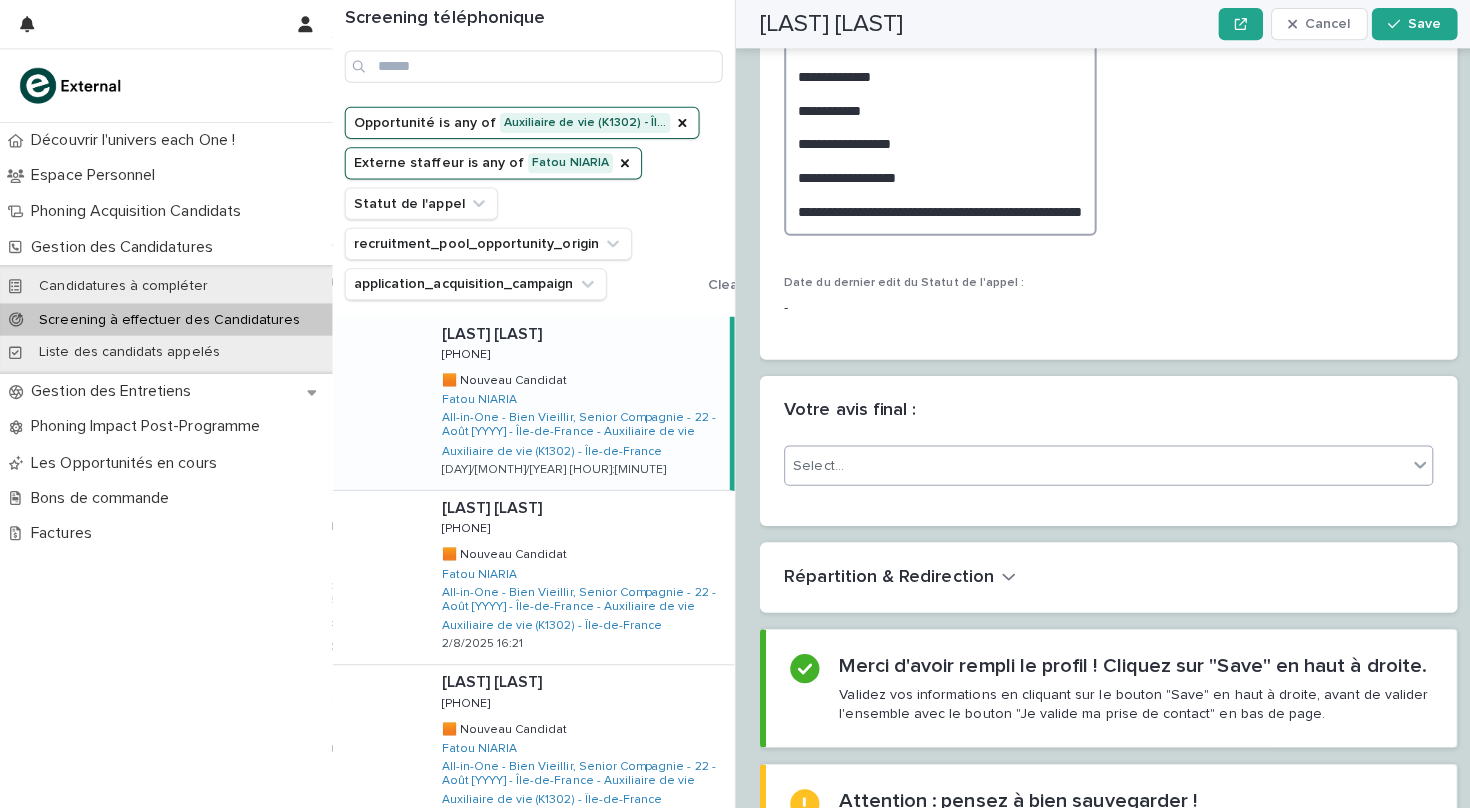 type on "[PHONE]" 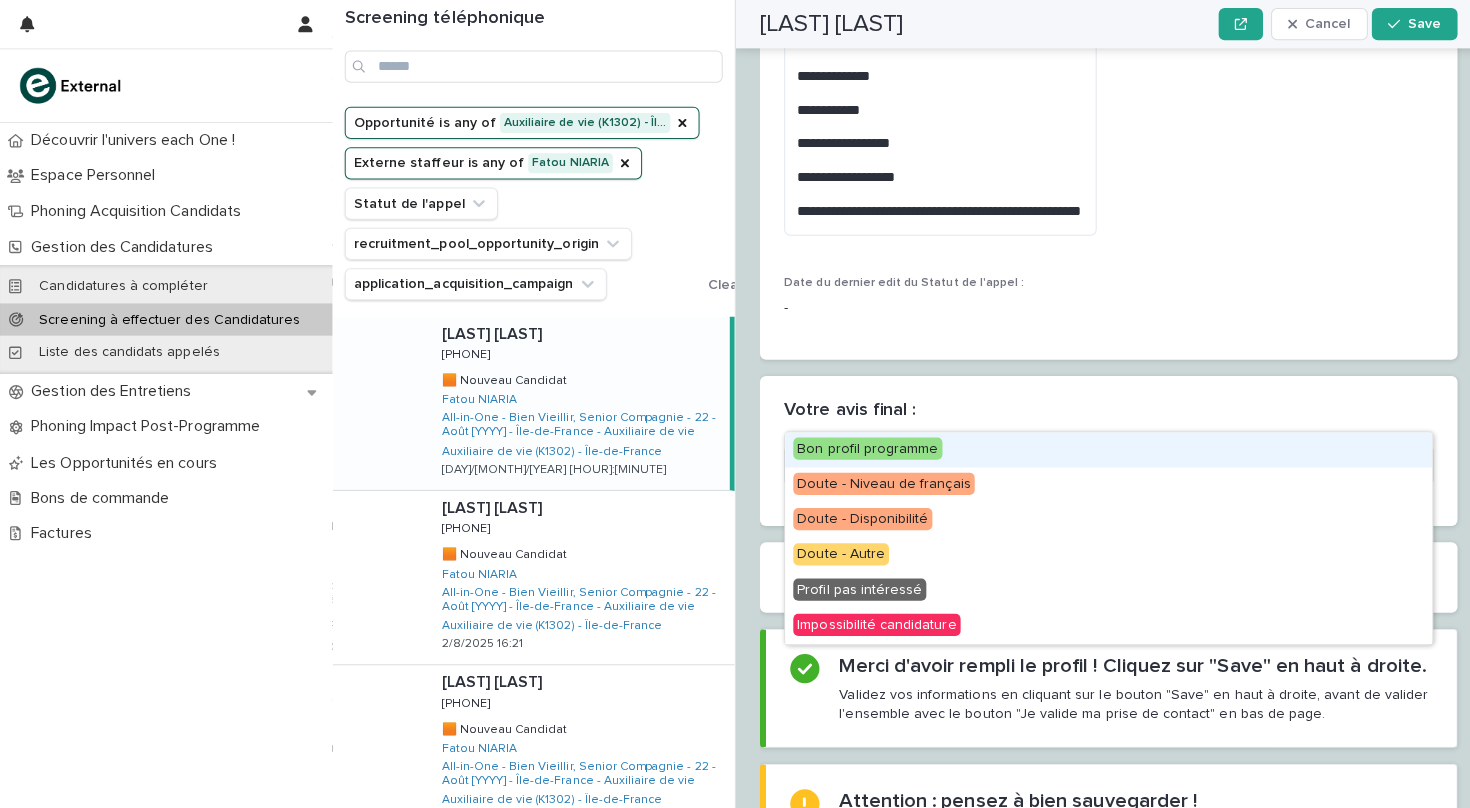 click on "Select..." at bounding box center [1087, 462] 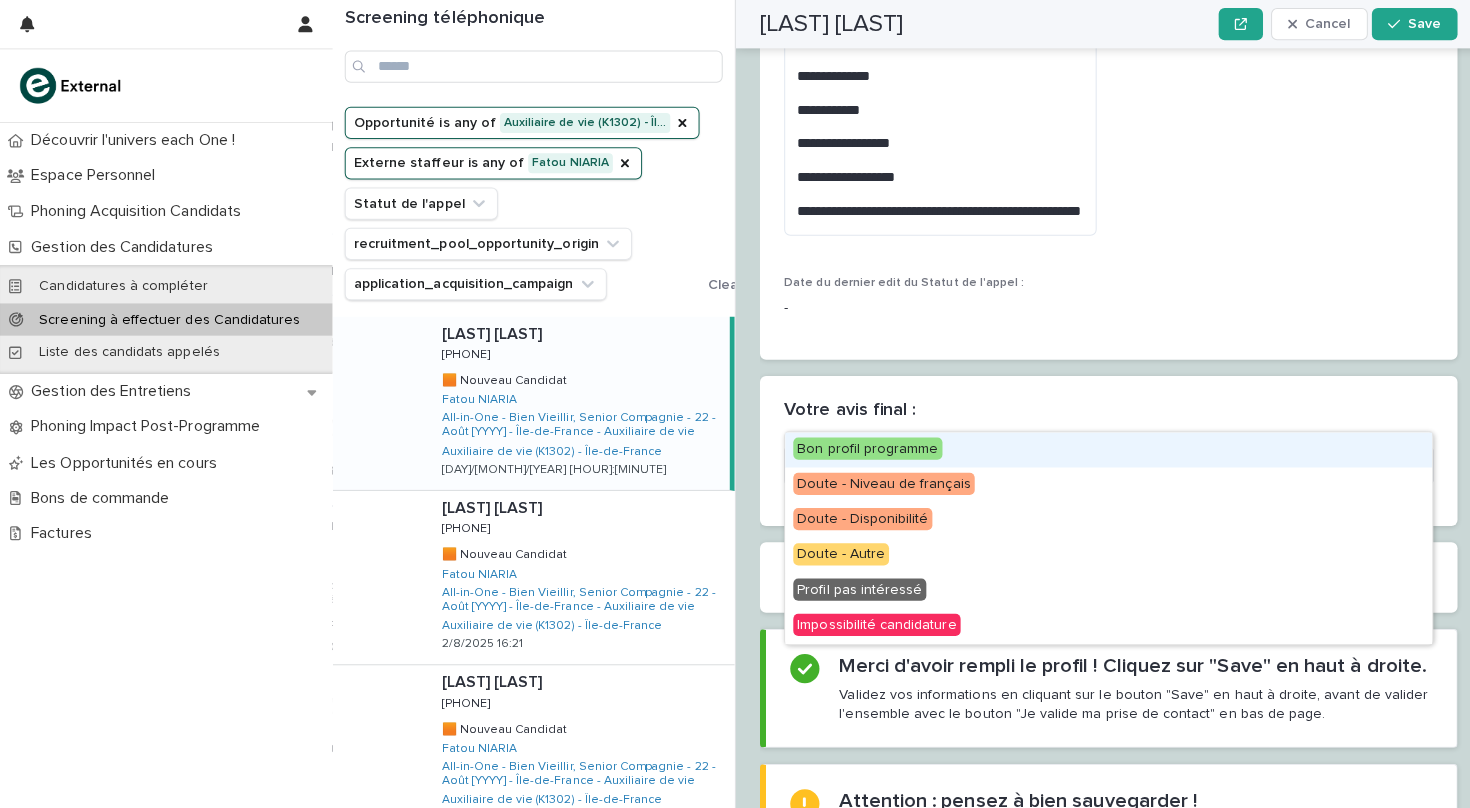 click on "Bon profil programme" at bounding box center (861, 445) 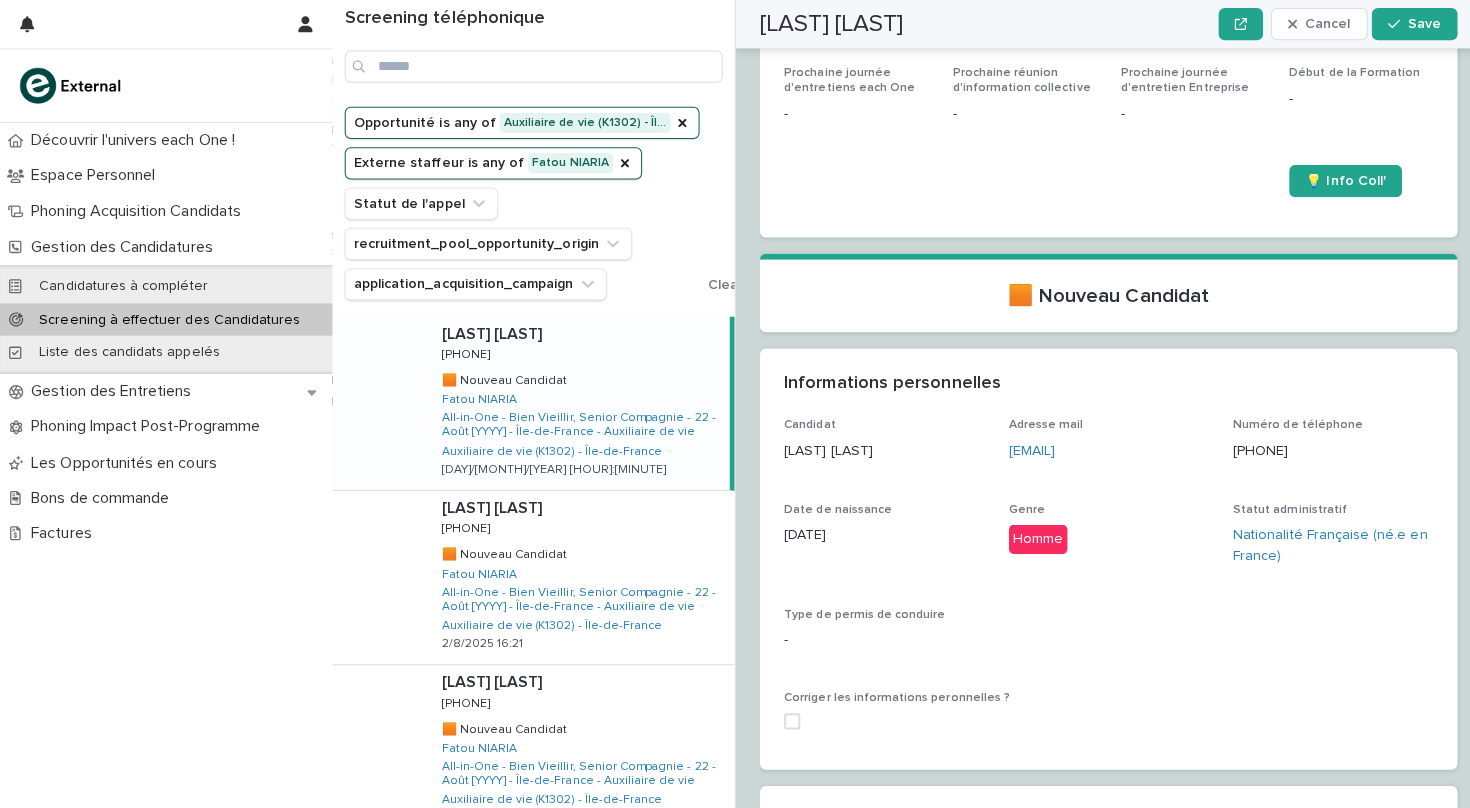 scroll, scrollTop: 360, scrollLeft: 0, axis: vertical 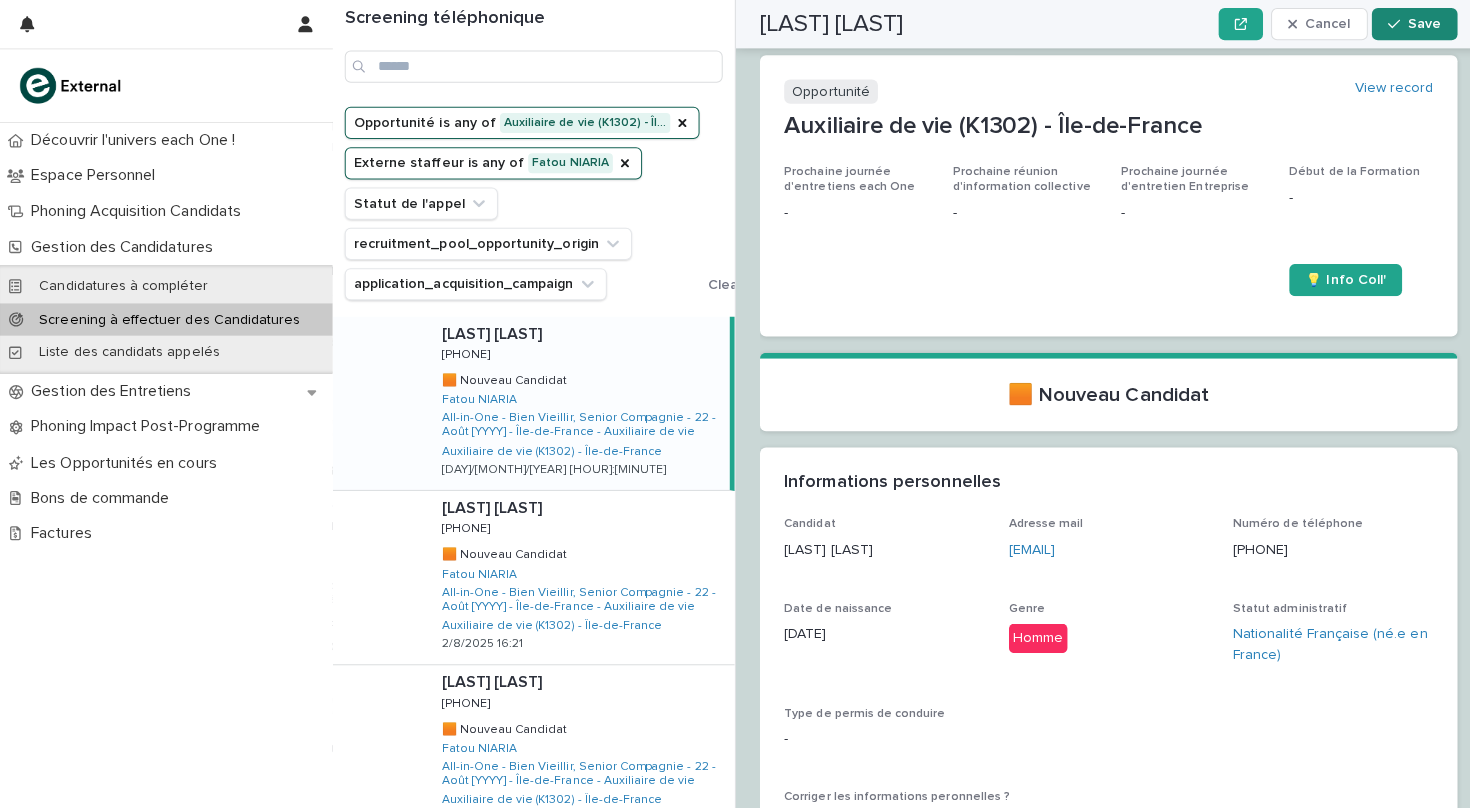 click on "Save" at bounding box center (1413, 24) 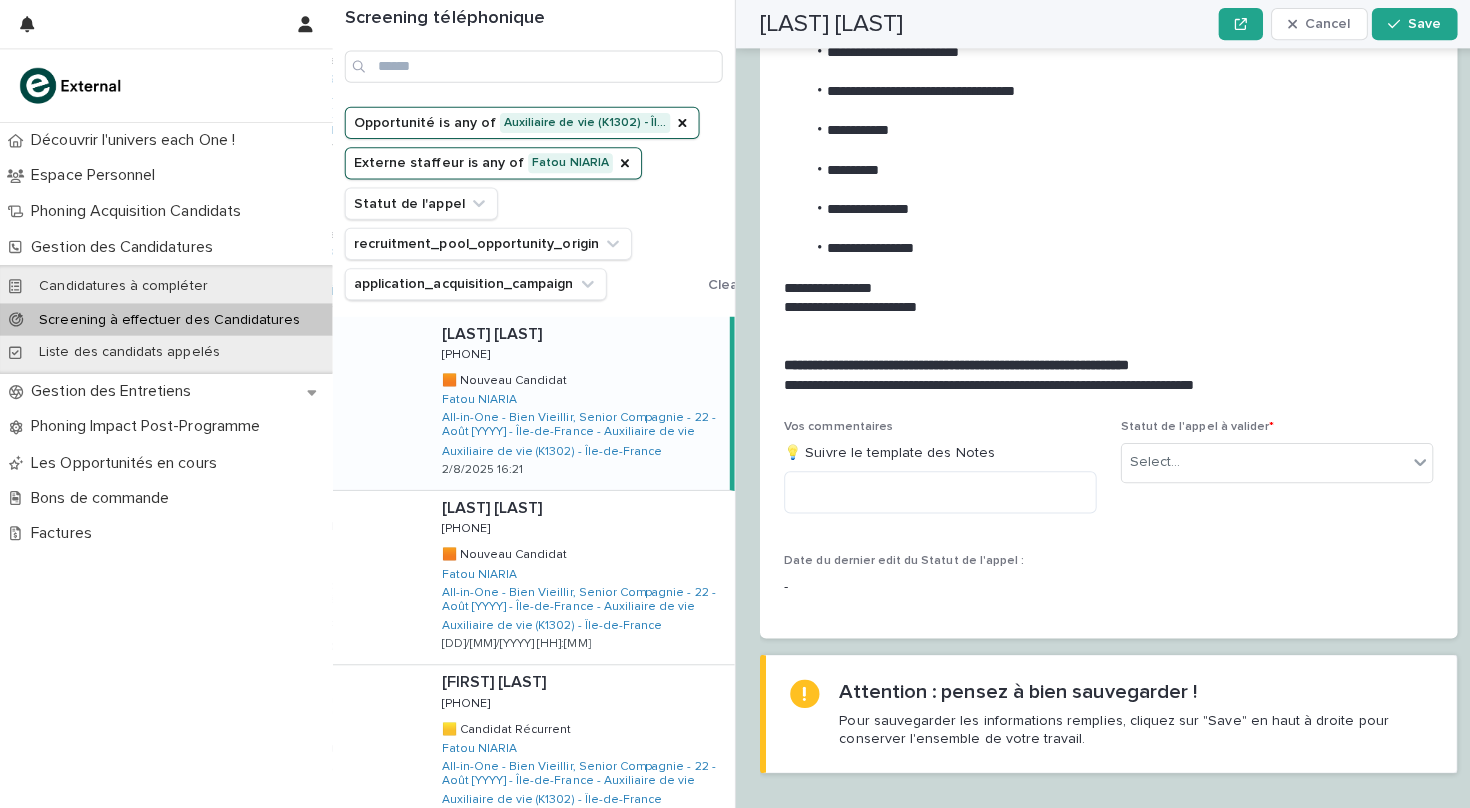 scroll, scrollTop: 2049, scrollLeft: 0, axis: vertical 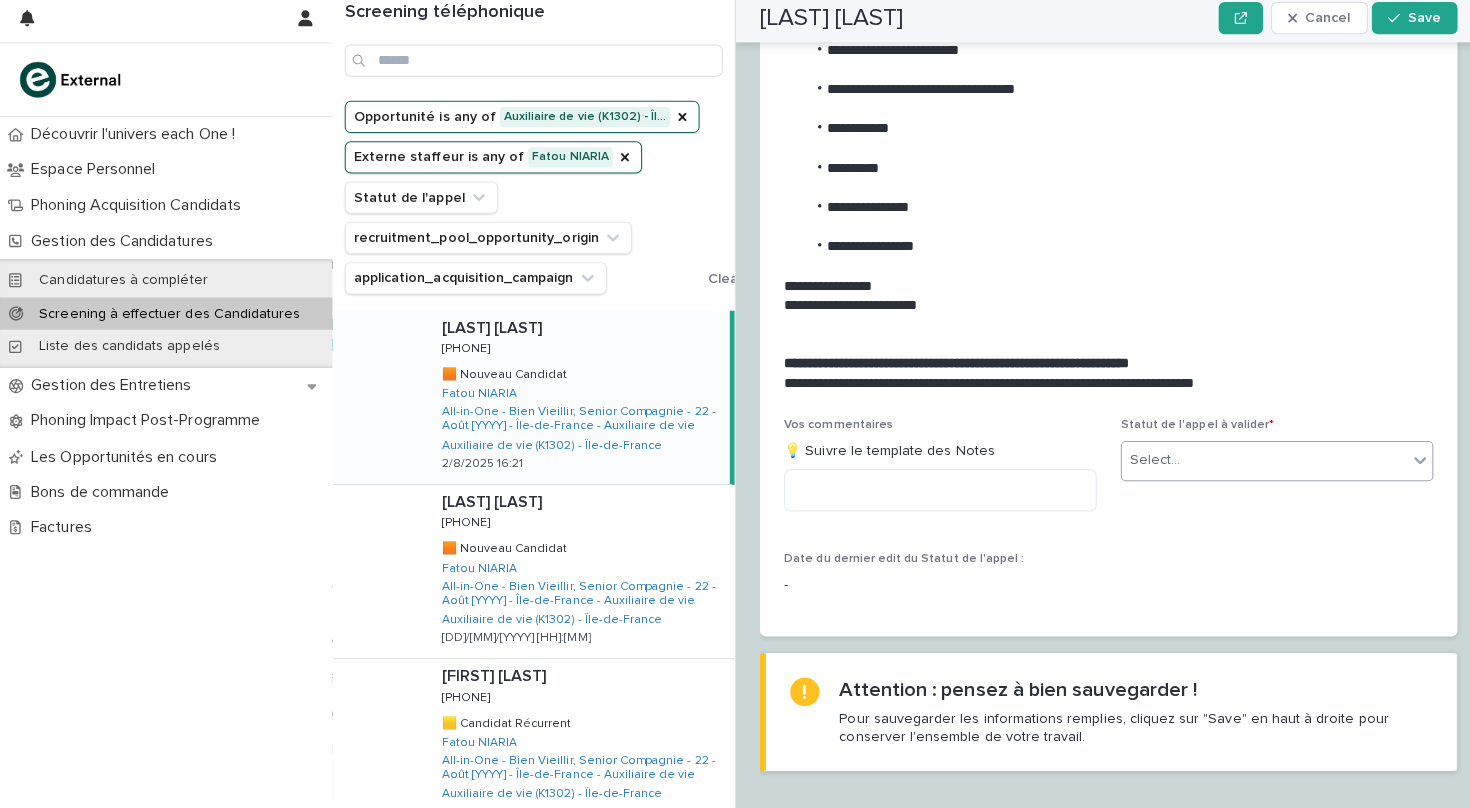 click on "Select..." at bounding box center (1254, 462) 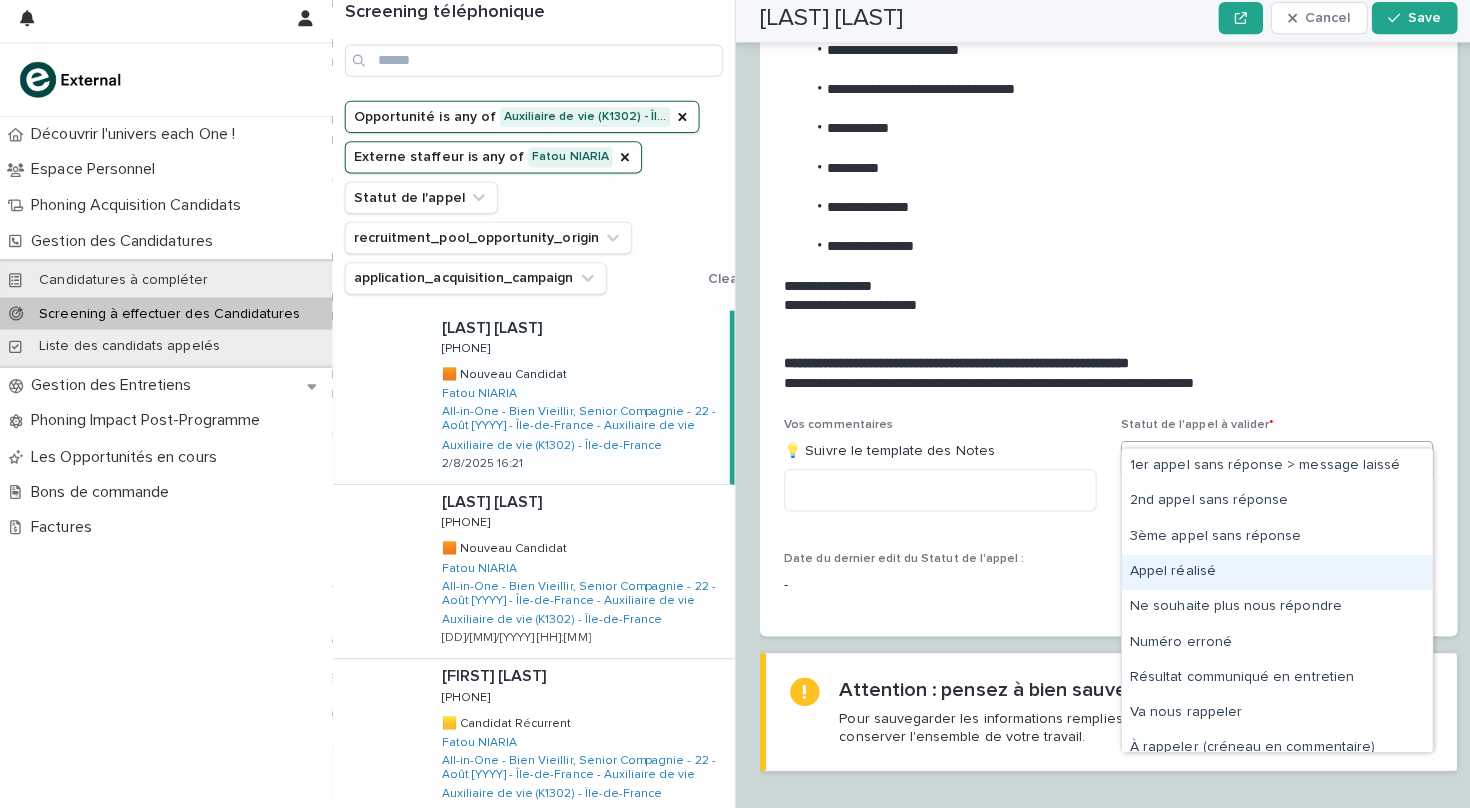click on "Appel réalisé" at bounding box center (1267, 573) 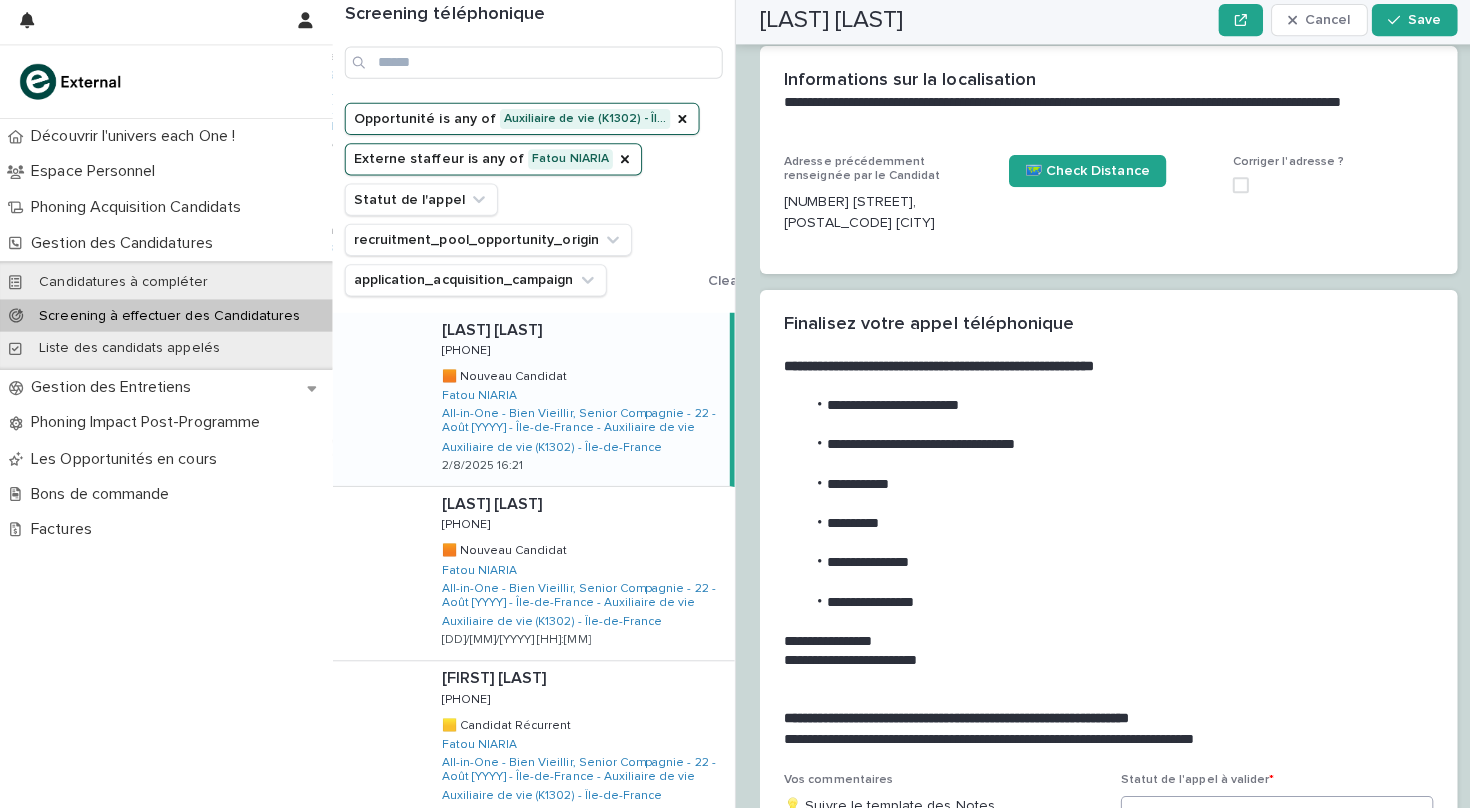 scroll, scrollTop: 1727, scrollLeft: 0, axis: vertical 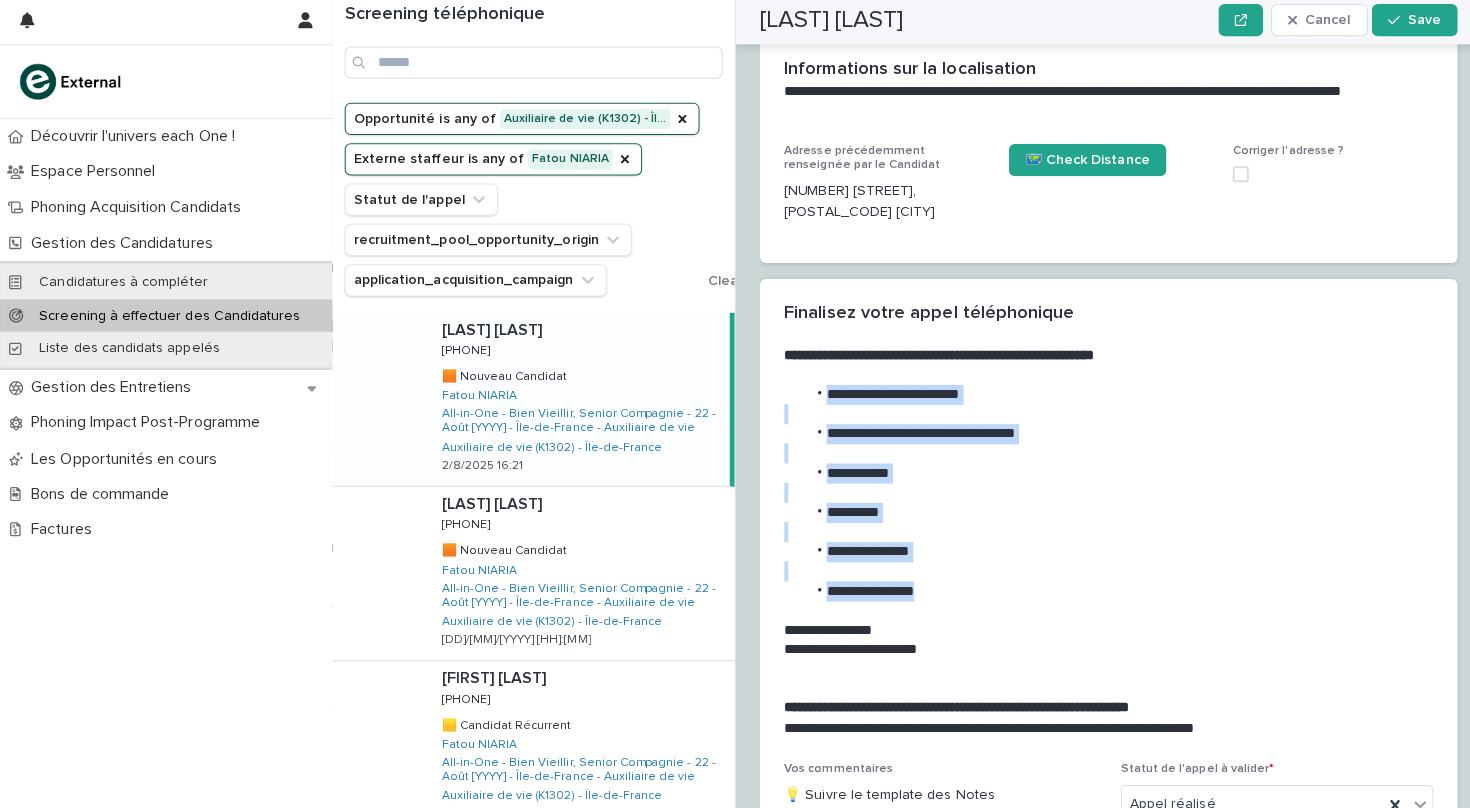 drag, startPoint x: 922, startPoint y: 560, endPoint x: 783, endPoint y: 370, distance: 235.41666 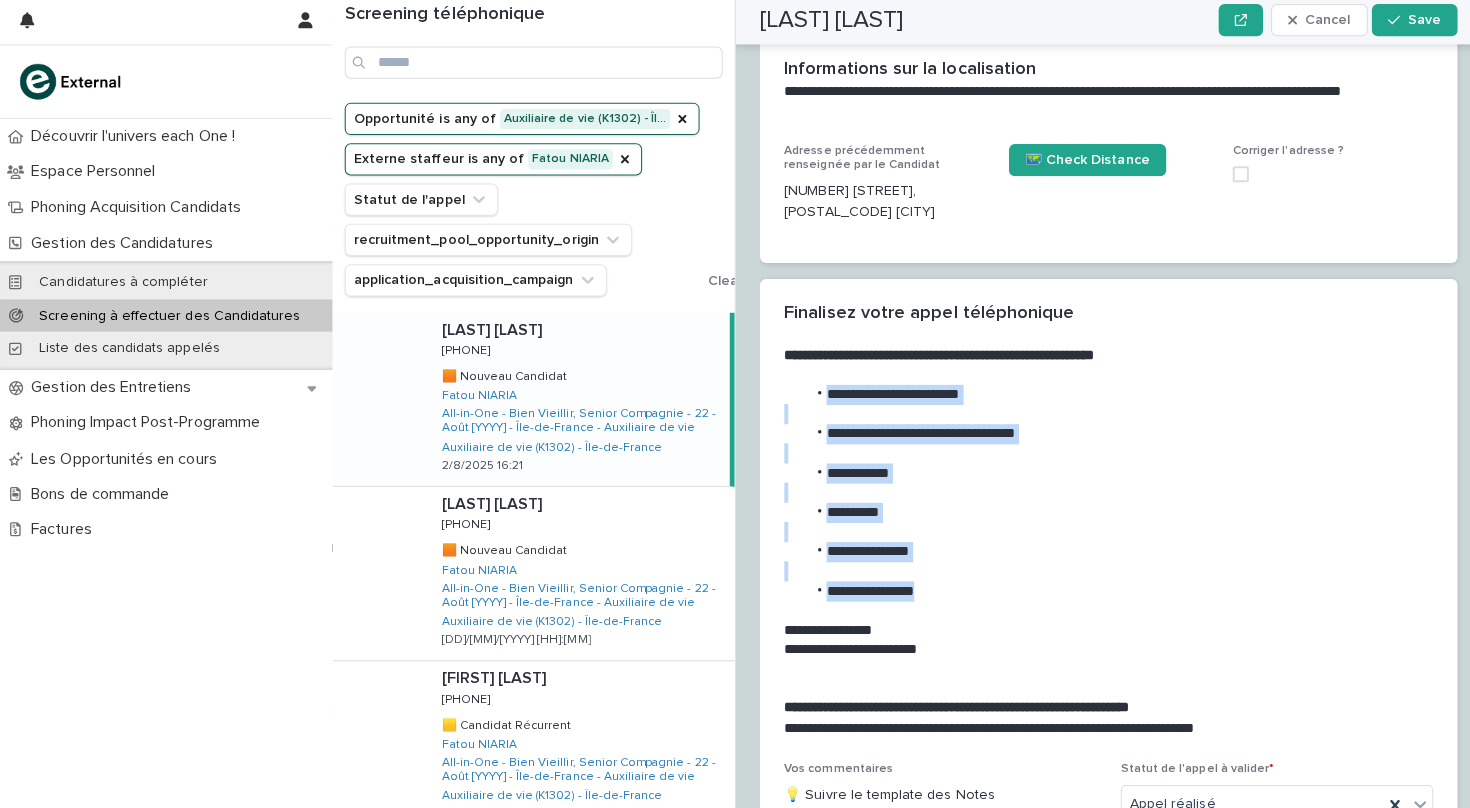 copy on "**********" 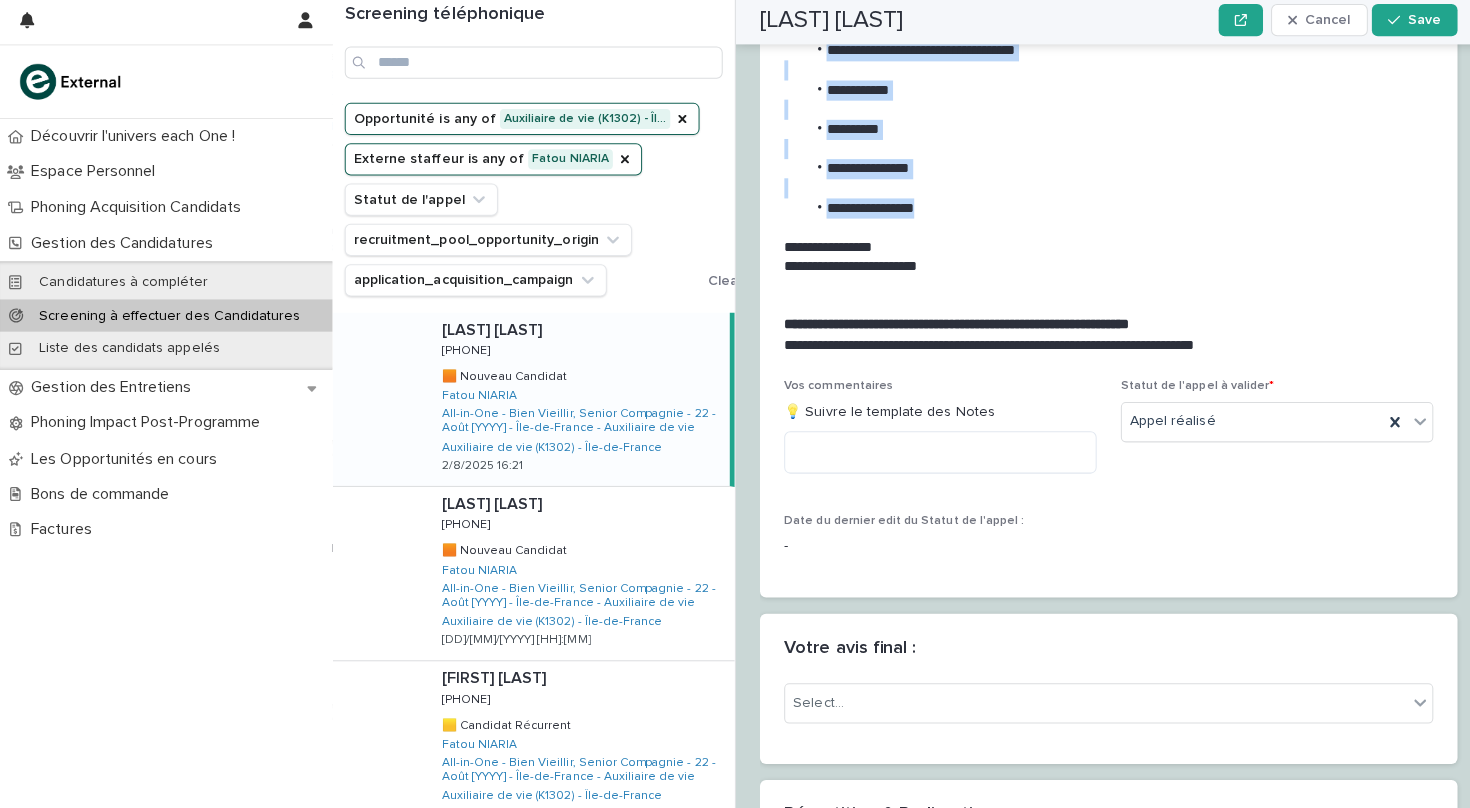 scroll, scrollTop: 2247, scrollLeft: 0, axis: vertical 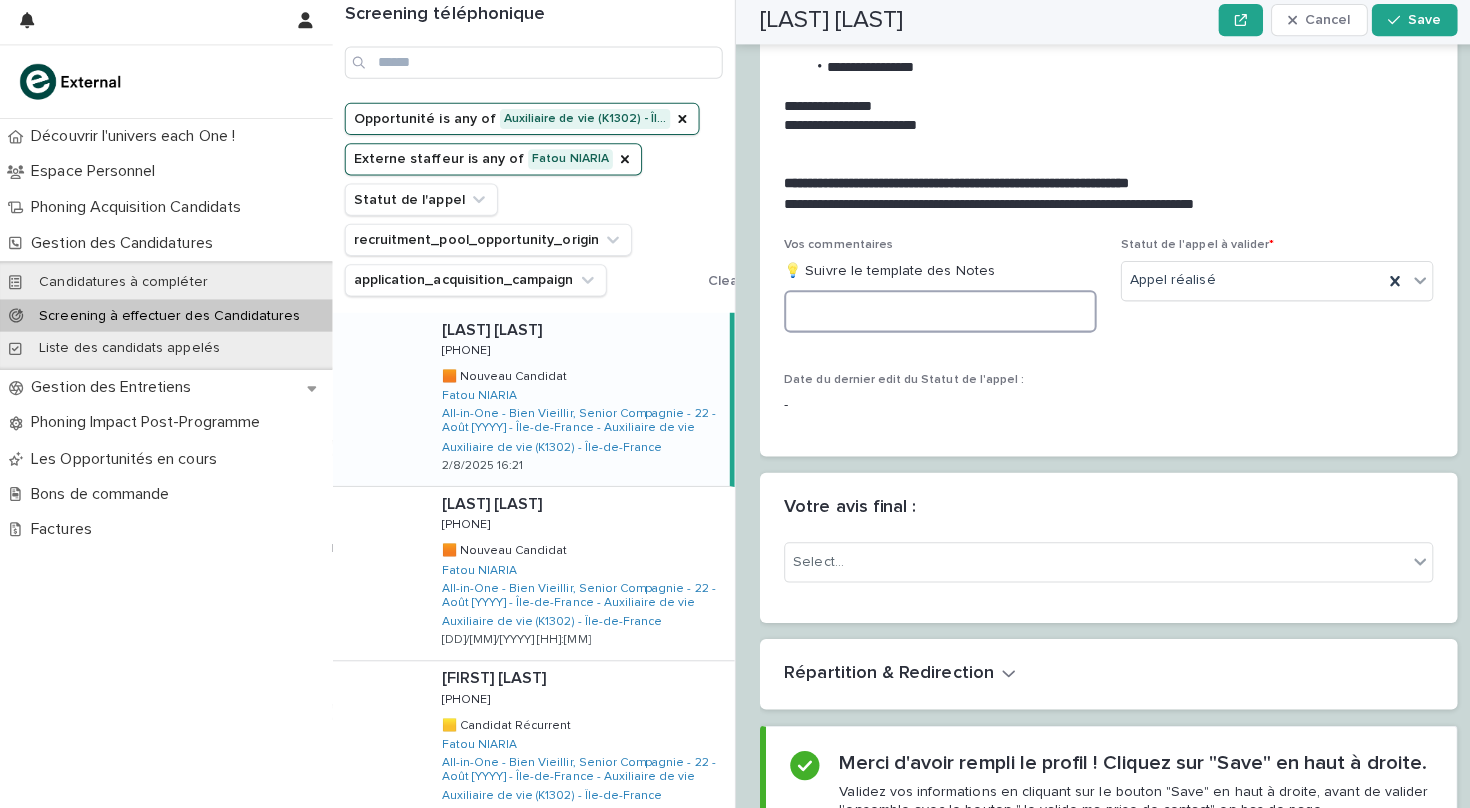 click at bounding box center (933, 313) 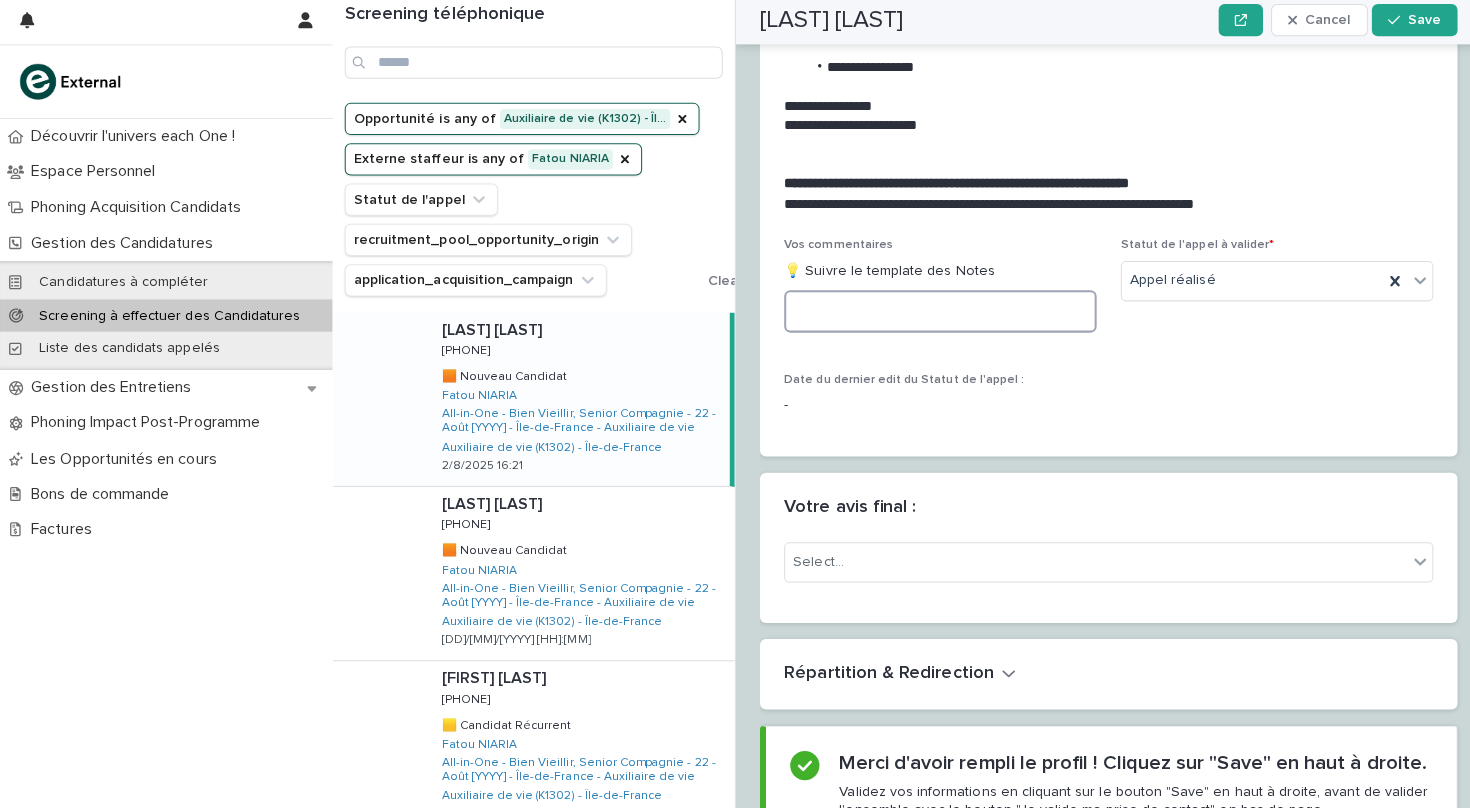 paste on "**********" 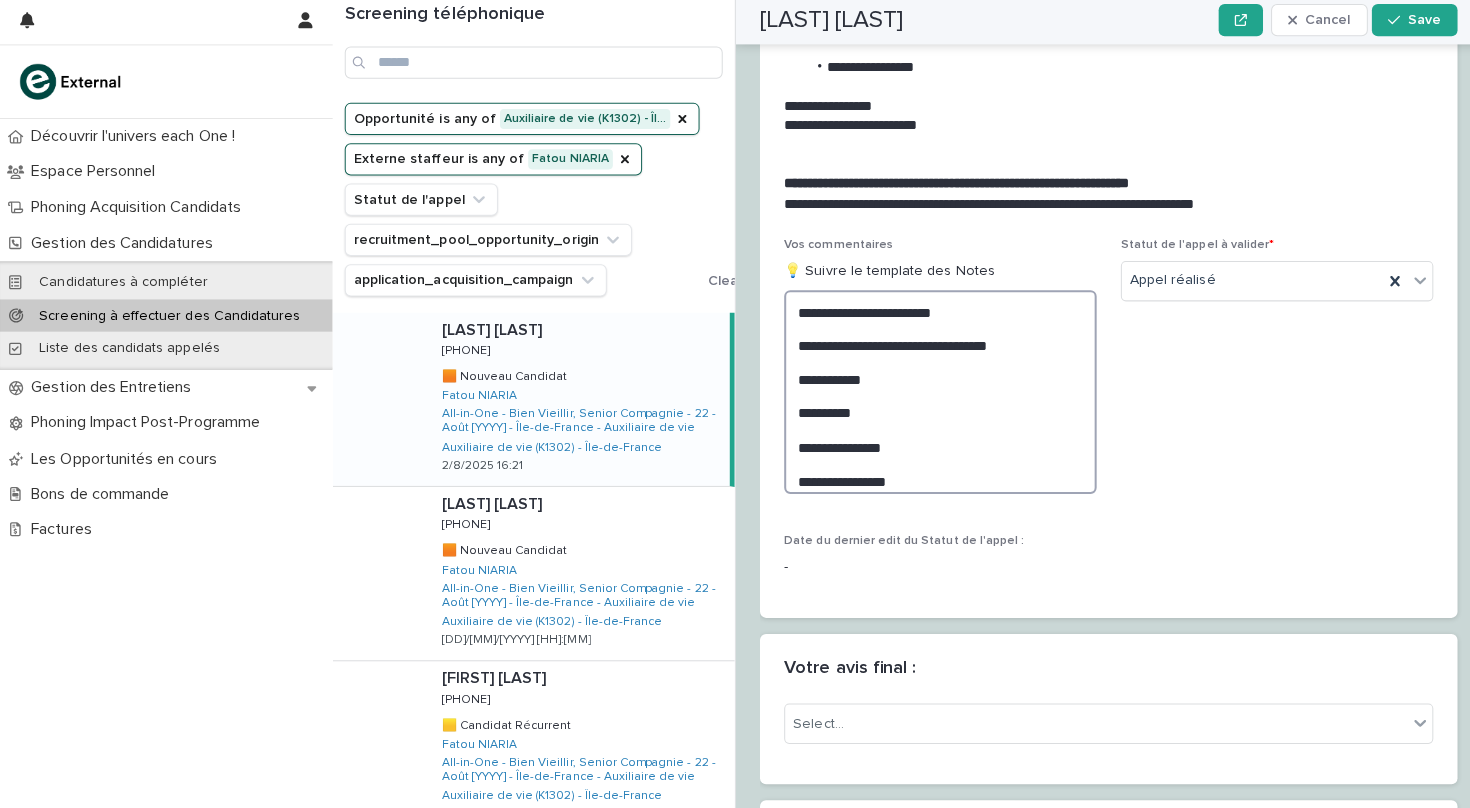 click on "**********" at bounding box center [933, 393] 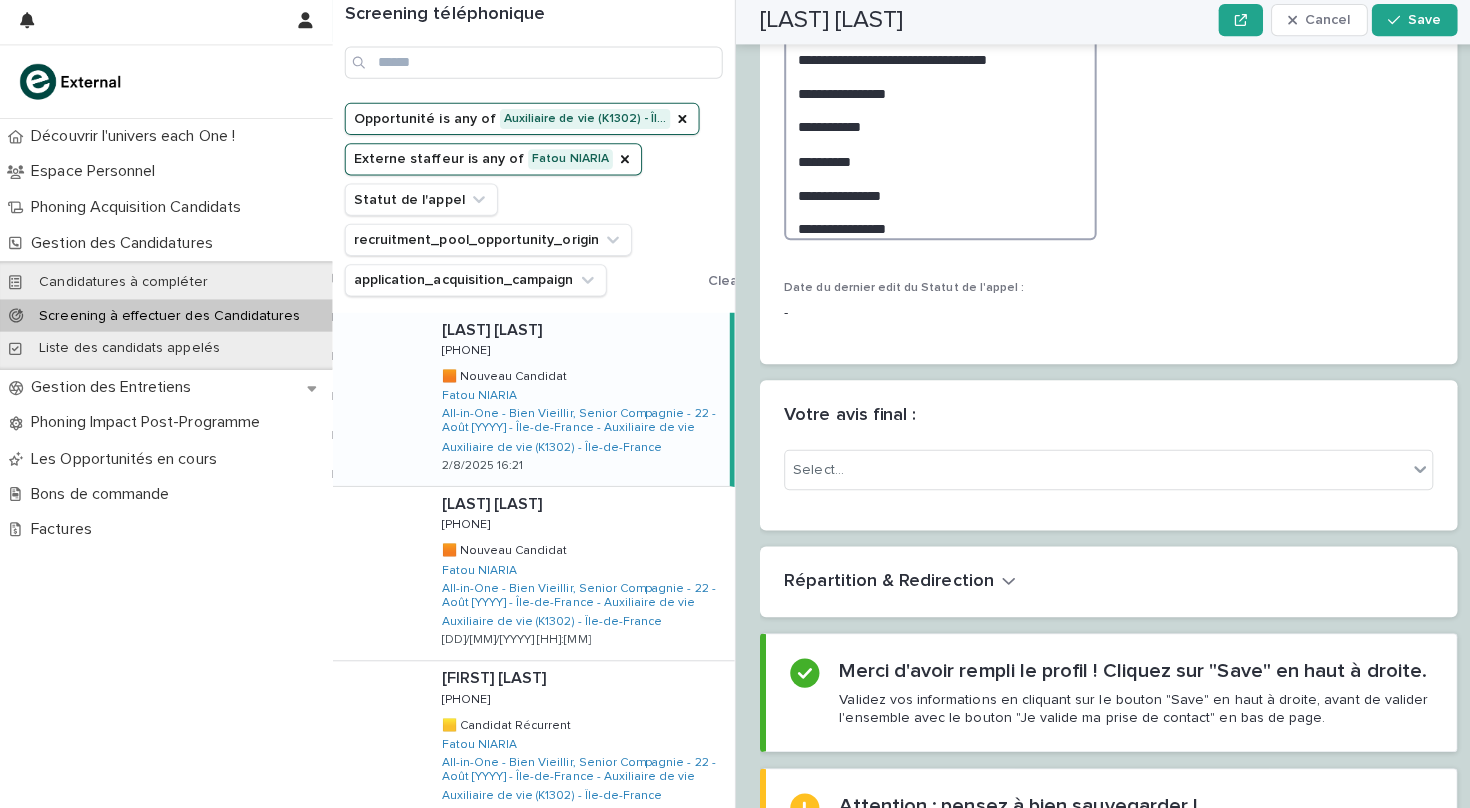 scroll, scrollTop: 2569, scrollLeft: 0, axis: vertical 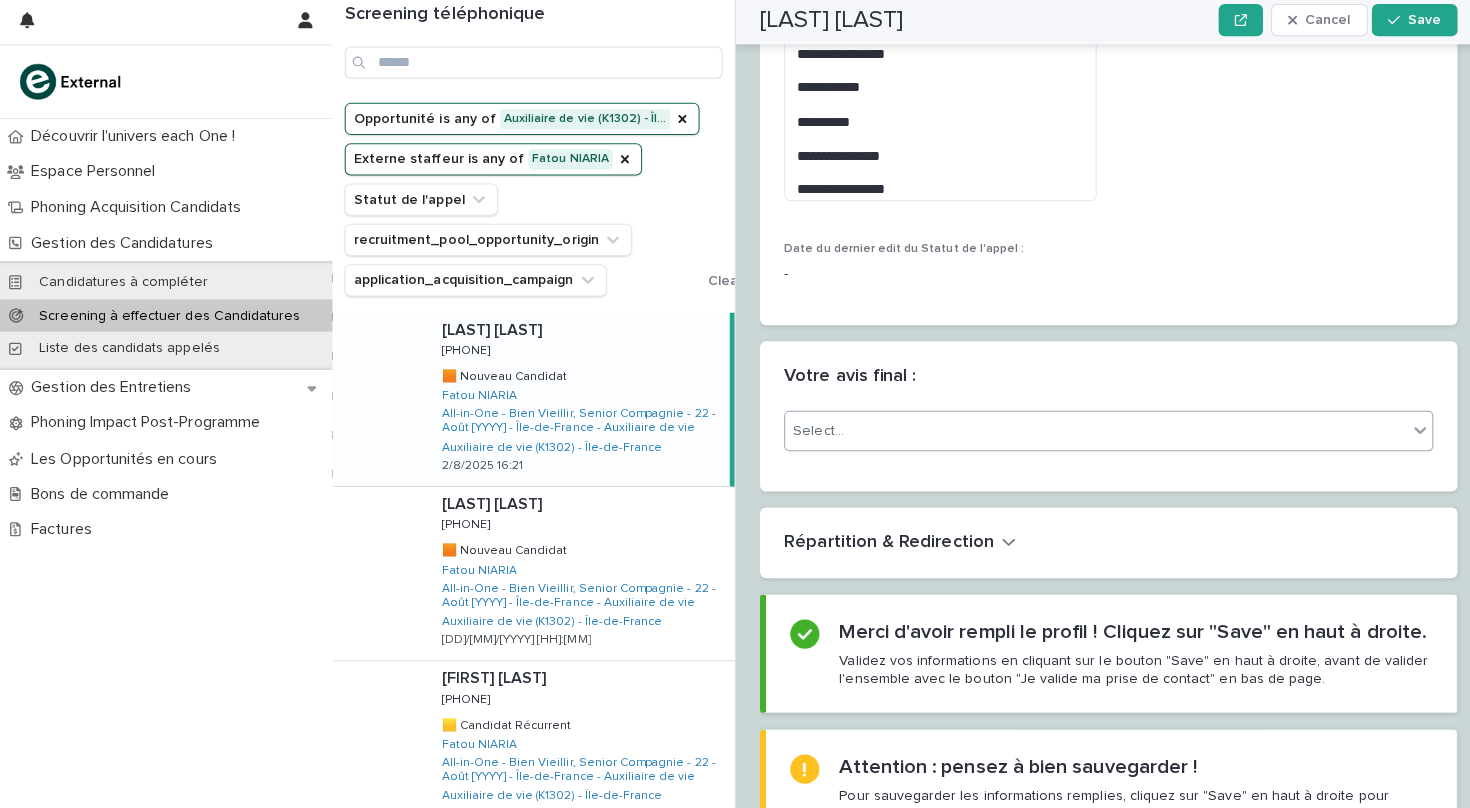 click on "Select..." at bounding box center (1087, 432) 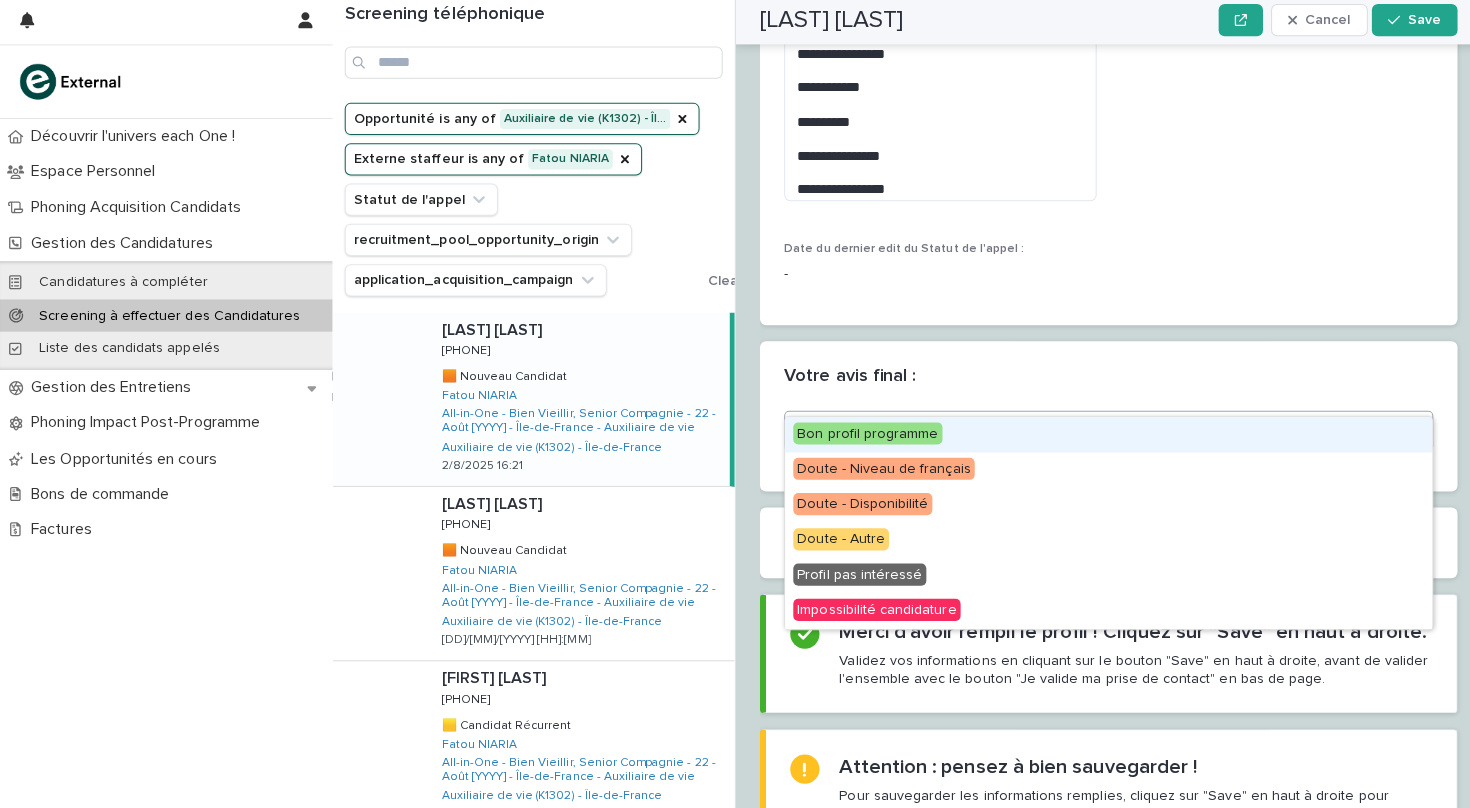 click on "Bon profil programme" at bounding box center (861, 434) 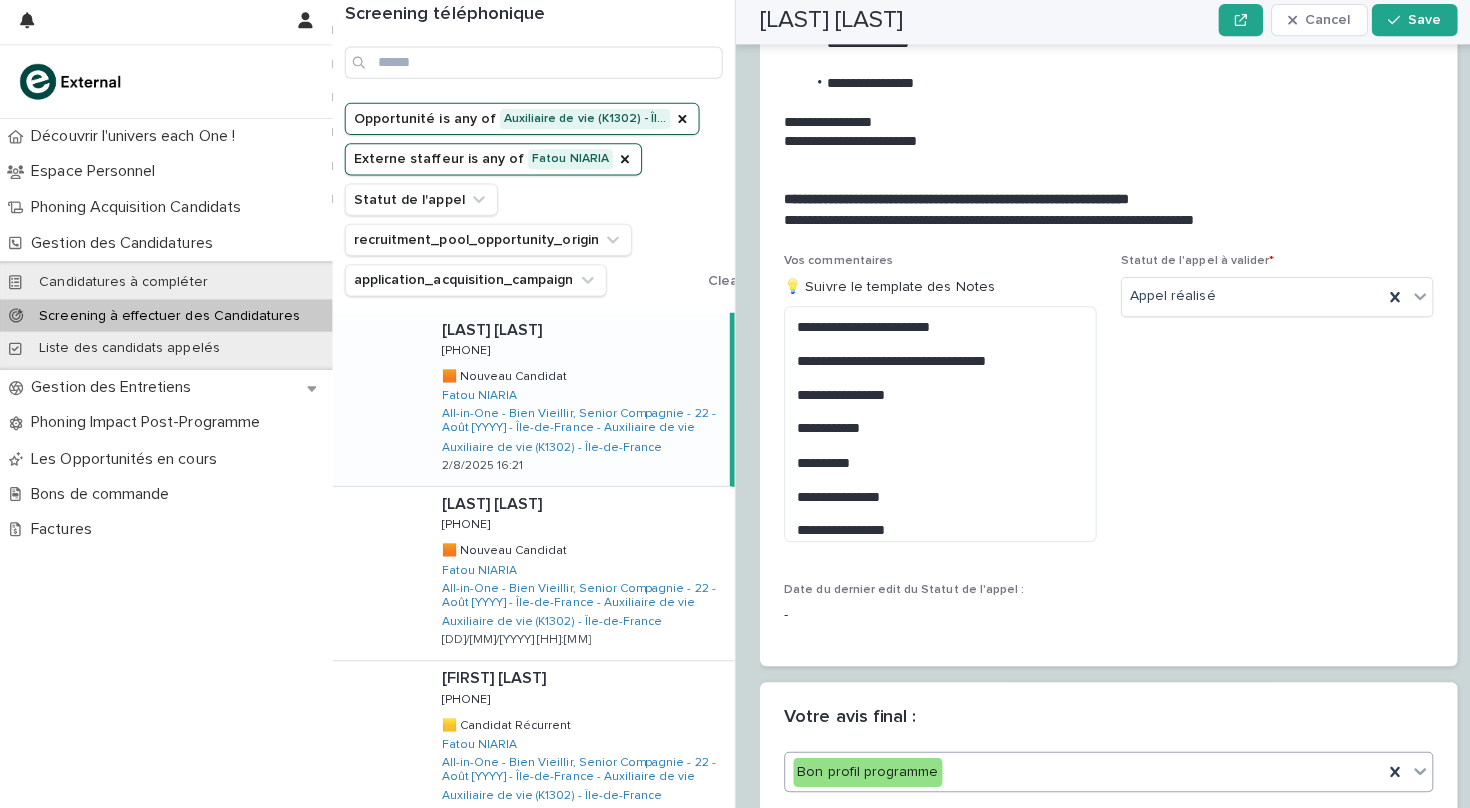 scroll, scrollTop: 2230, scrollLeft: 0, axis: vertical 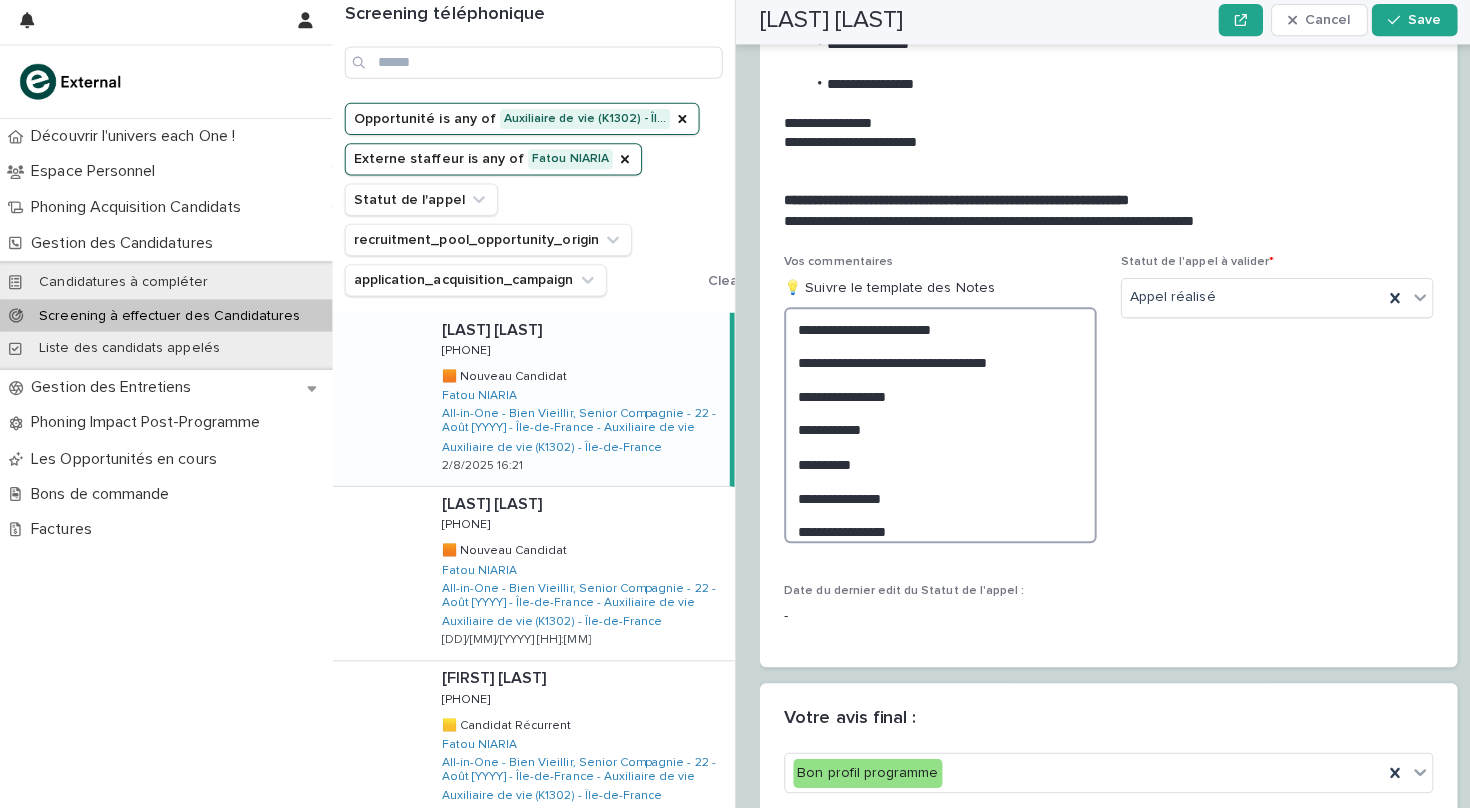 click on "**********" at bounding box center (933, 426) 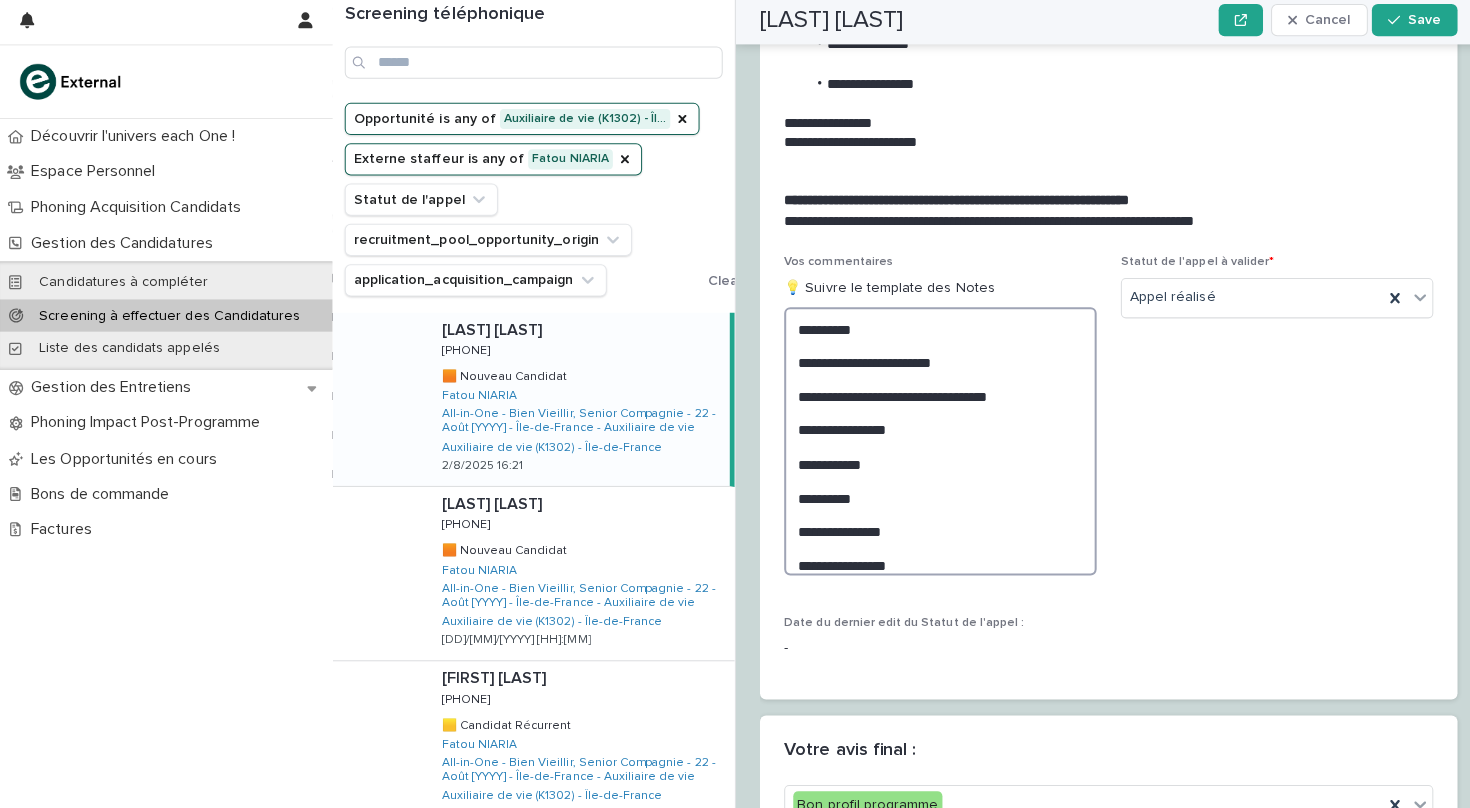 click on "**********" at bounding box center [933, 442] 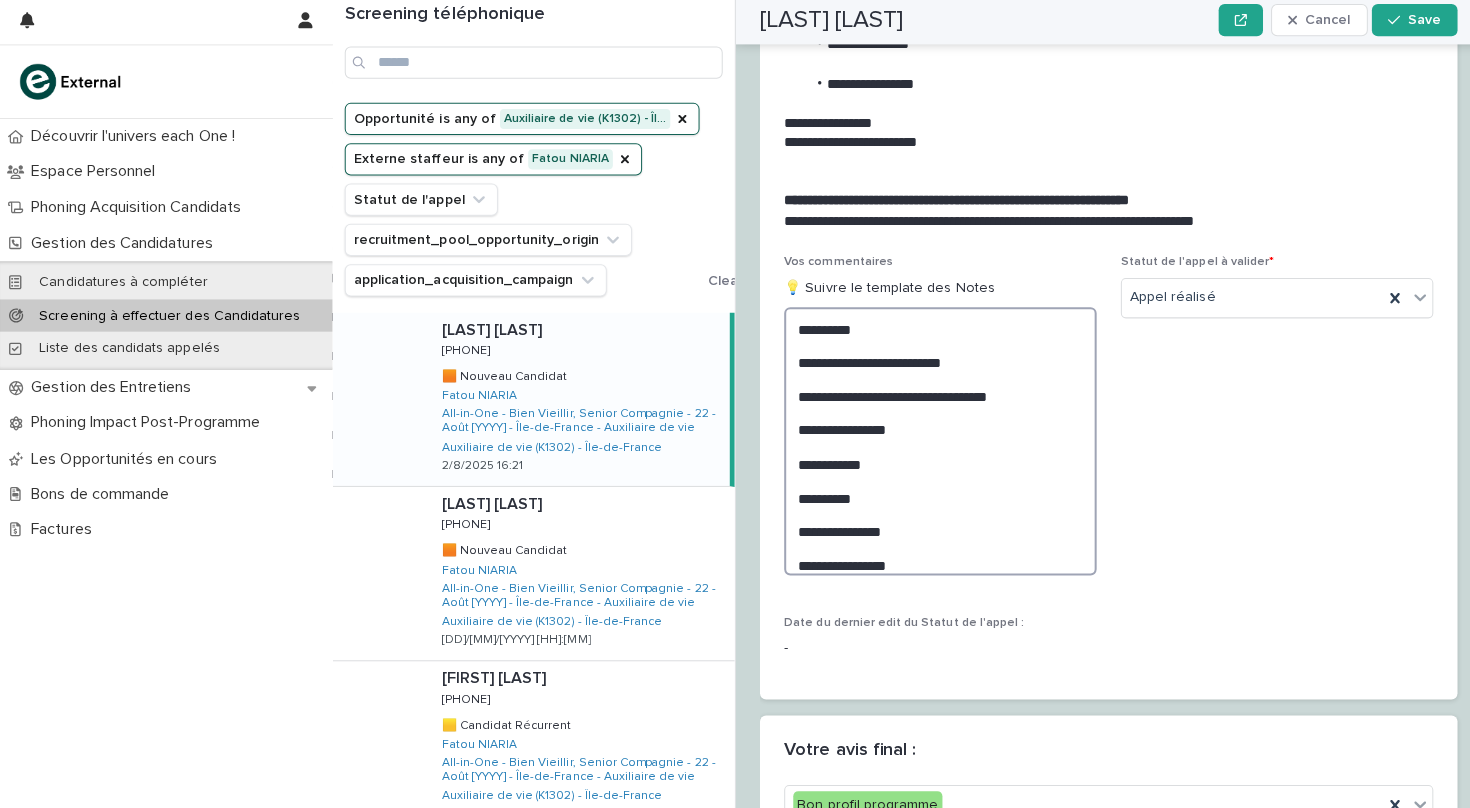 click on "**********" at bounding box center [933, 442] 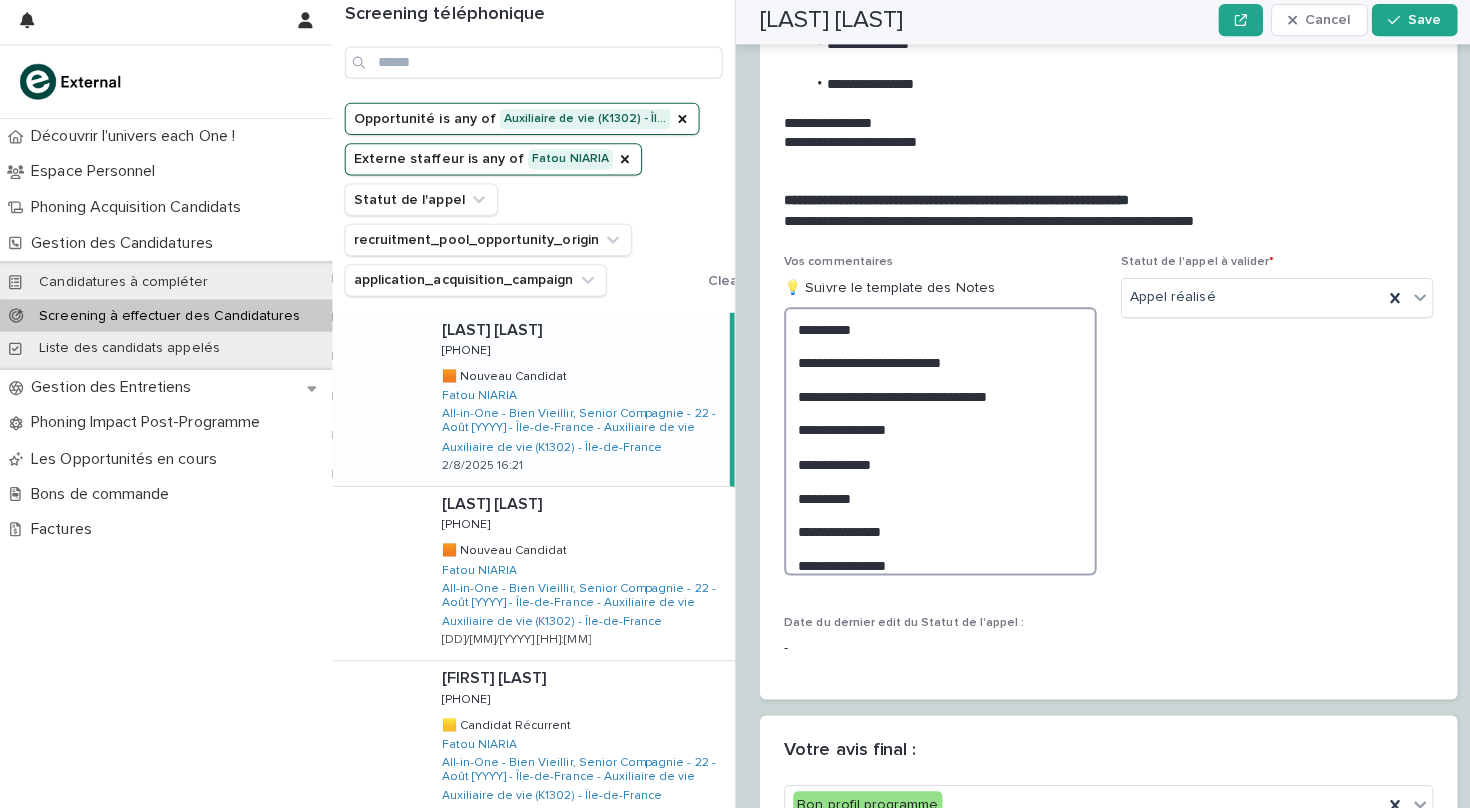 click on "**********" at bounding box center (933, 442) 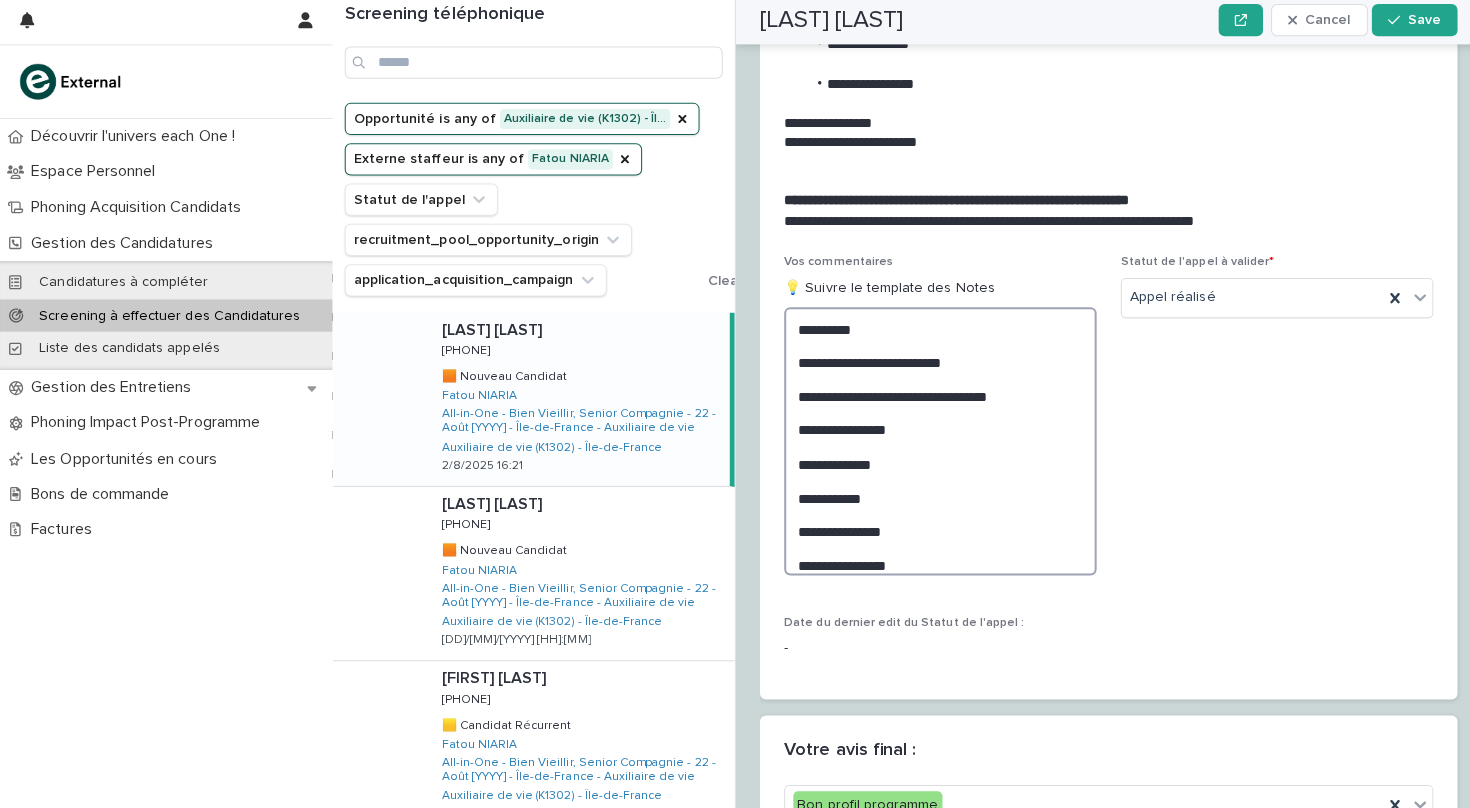 click on "**********" at bounding box center [933, 442] 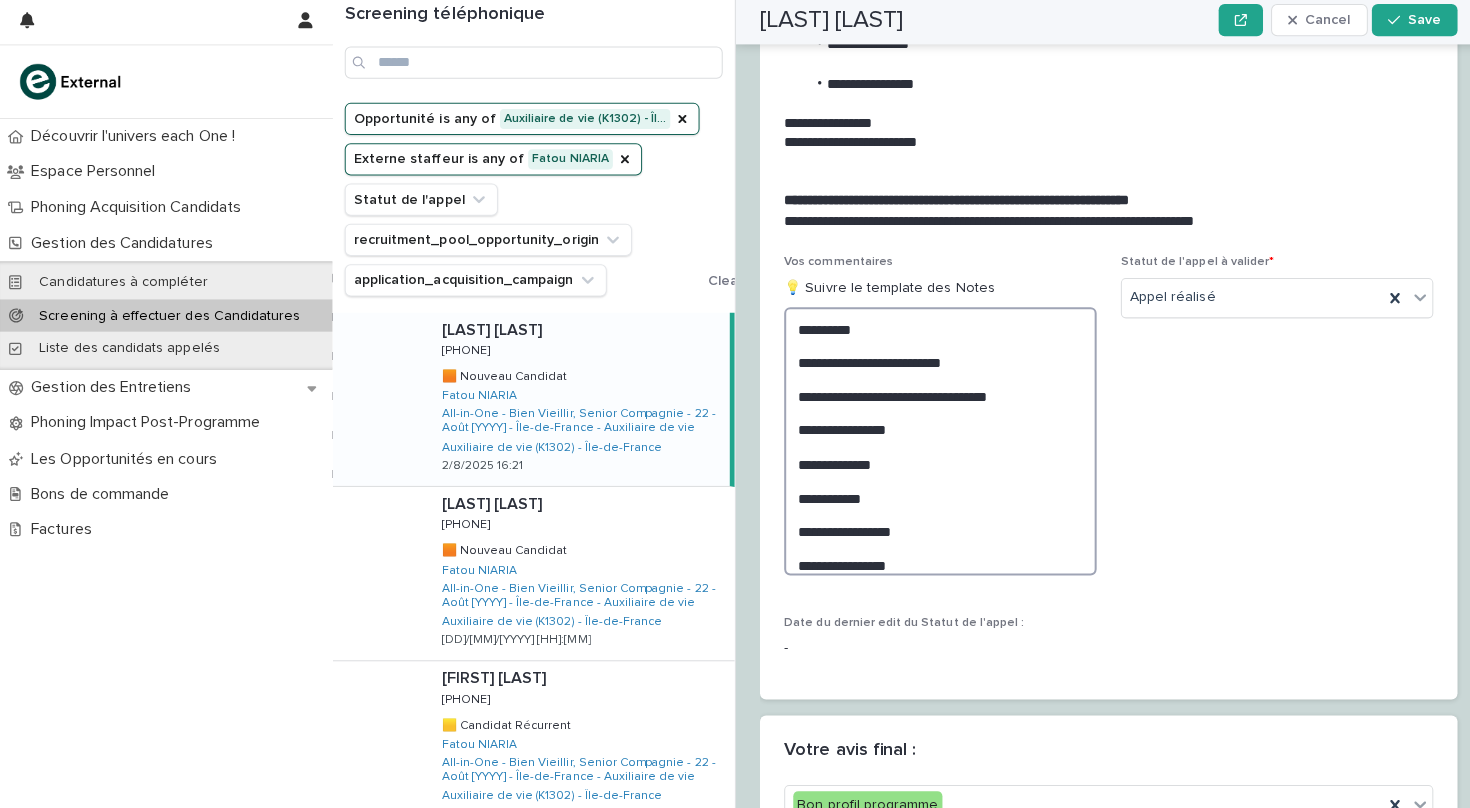 click on "**********" at bounding box center (933, 442) 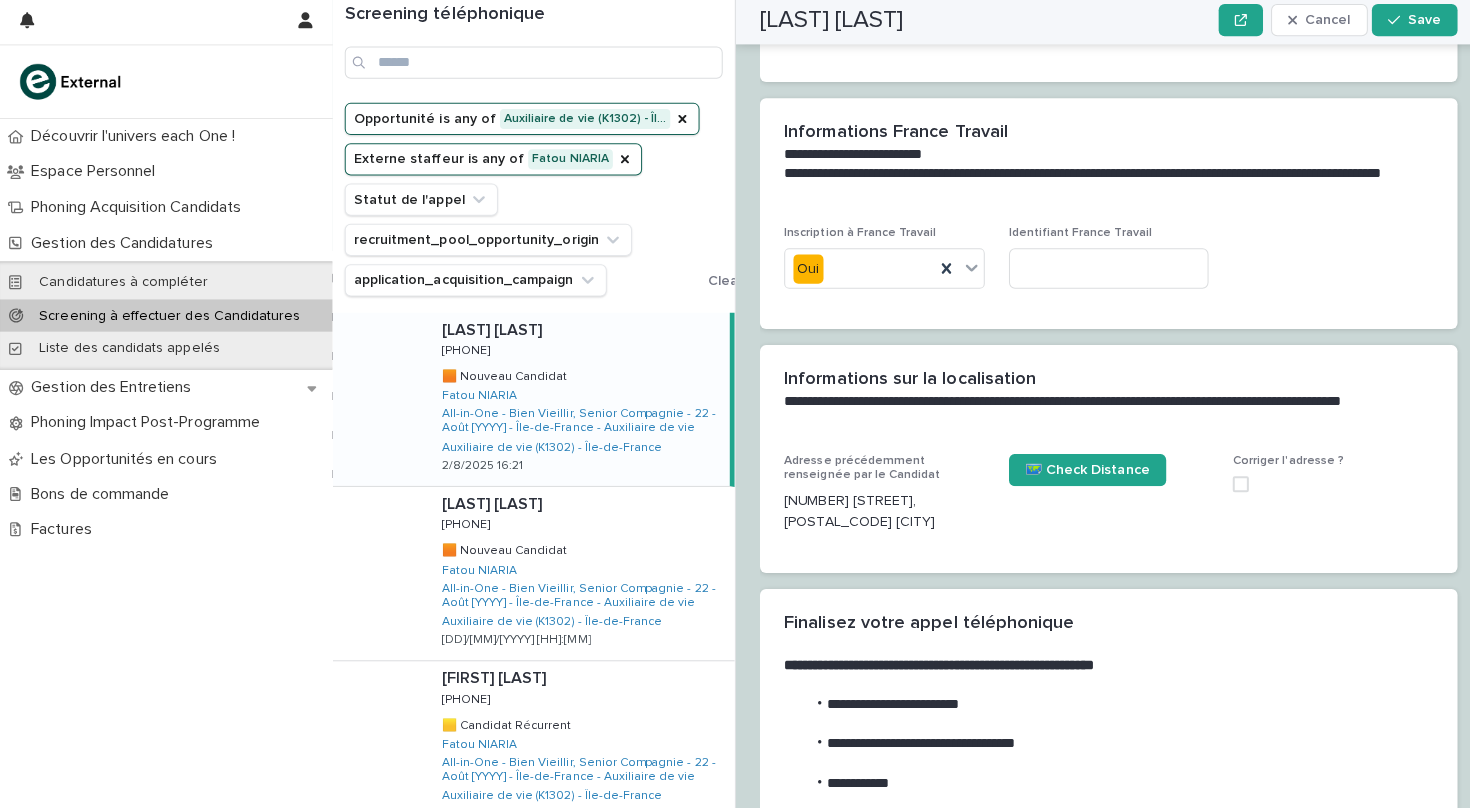 scroll, scrollTop: 1253, scrollLeft: 0, axis: vertical 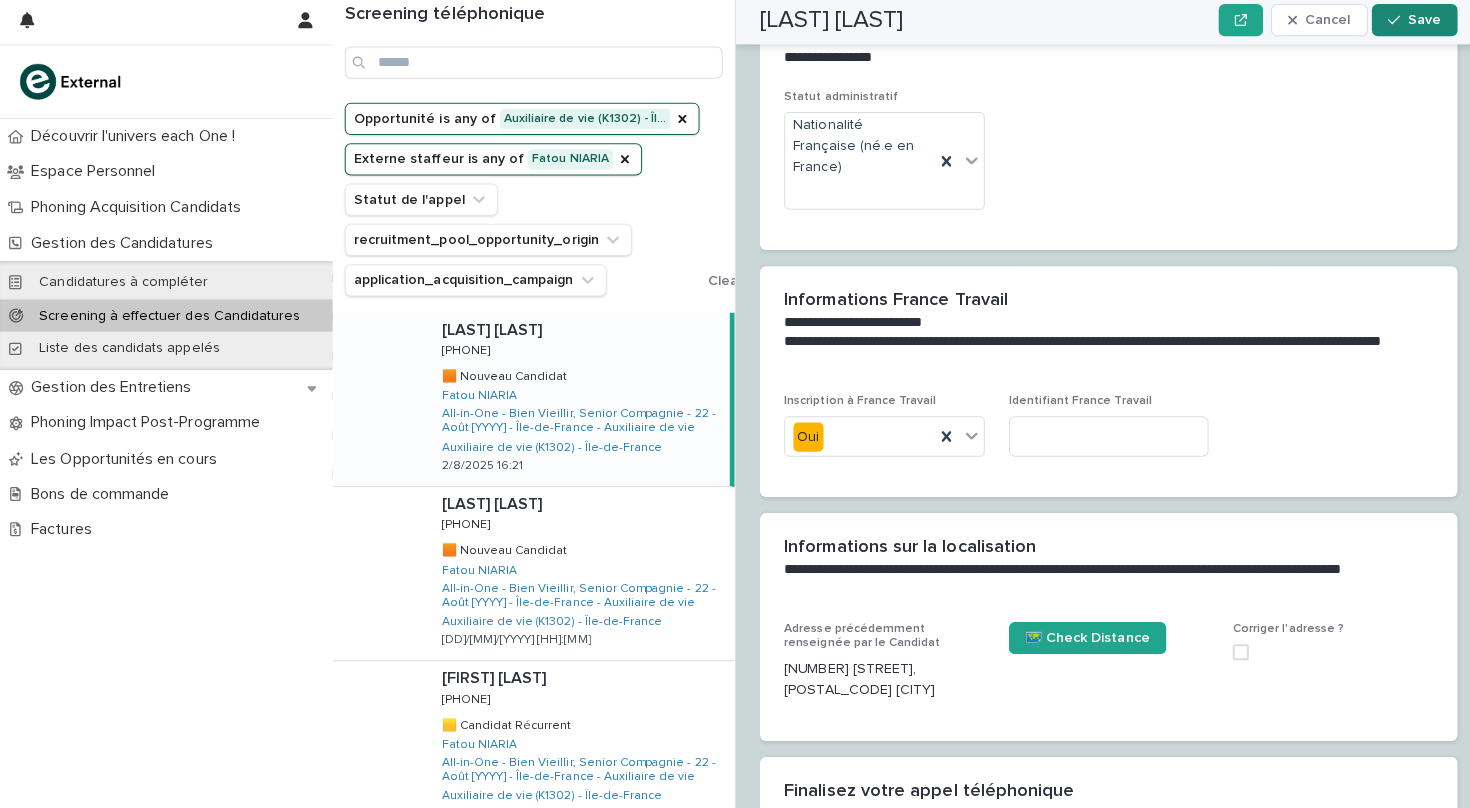 type on "**********" 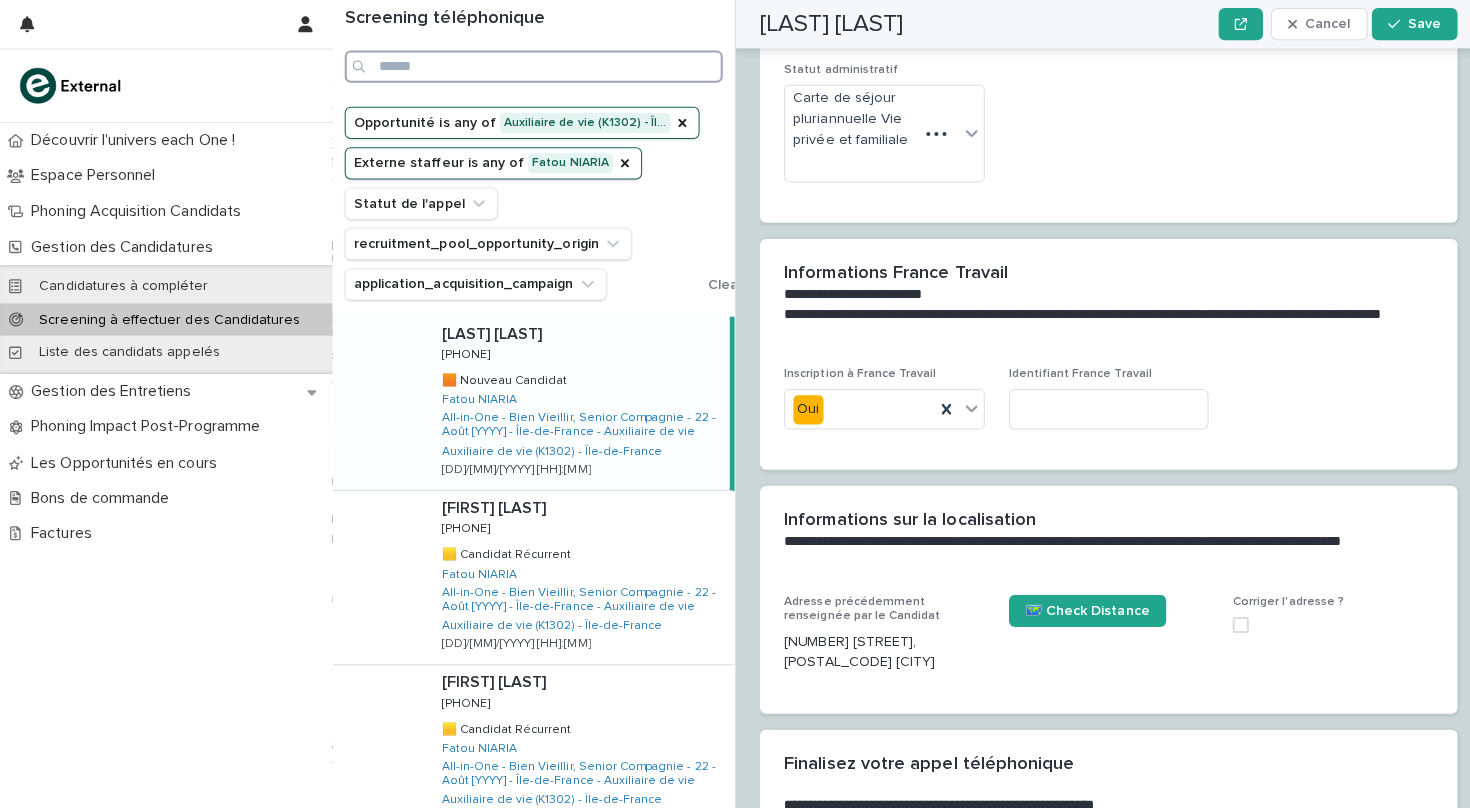 click at bounding box center (529, 66) 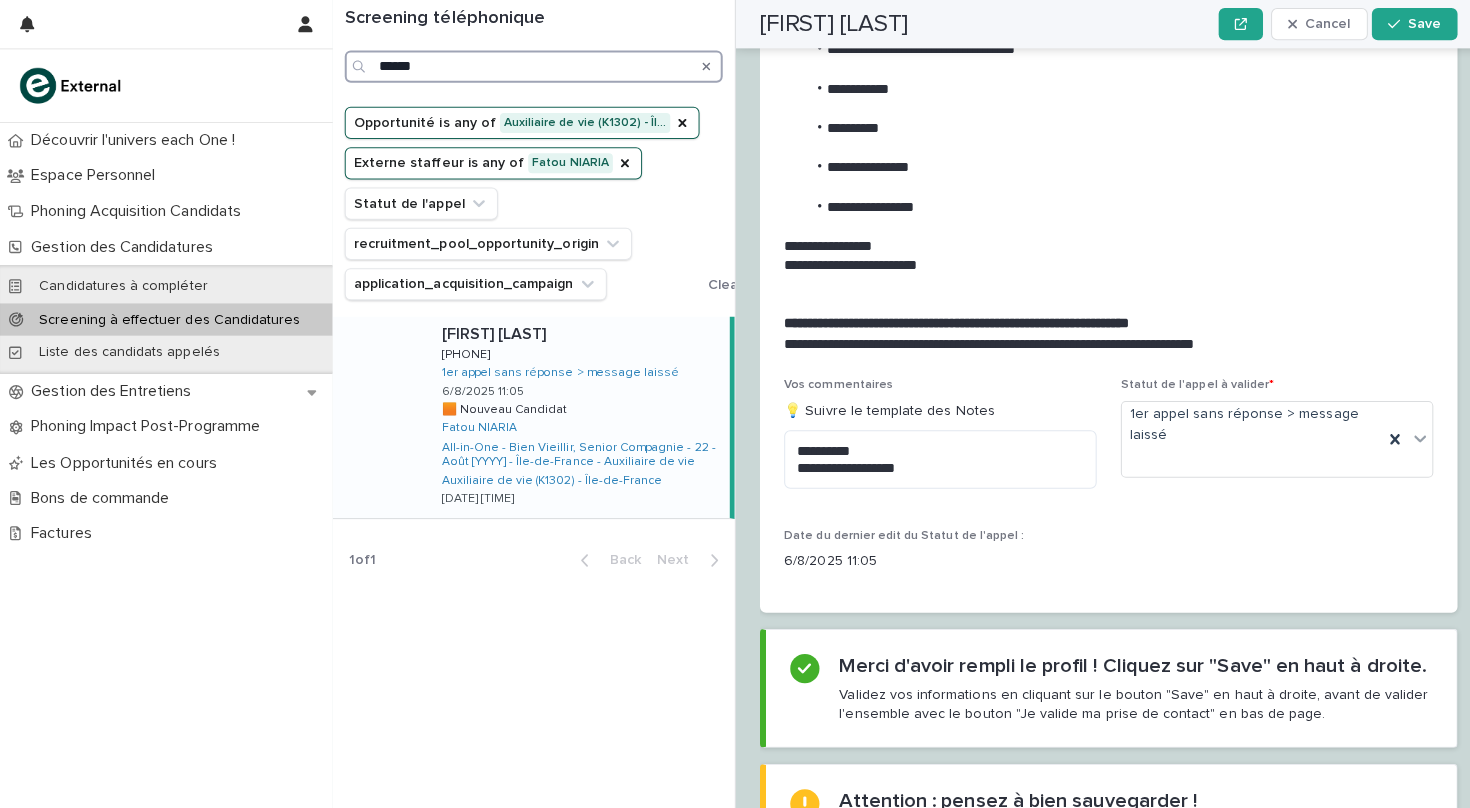 scroll, scrollTop: 2162, scrollLeft: 0, axis: vertical 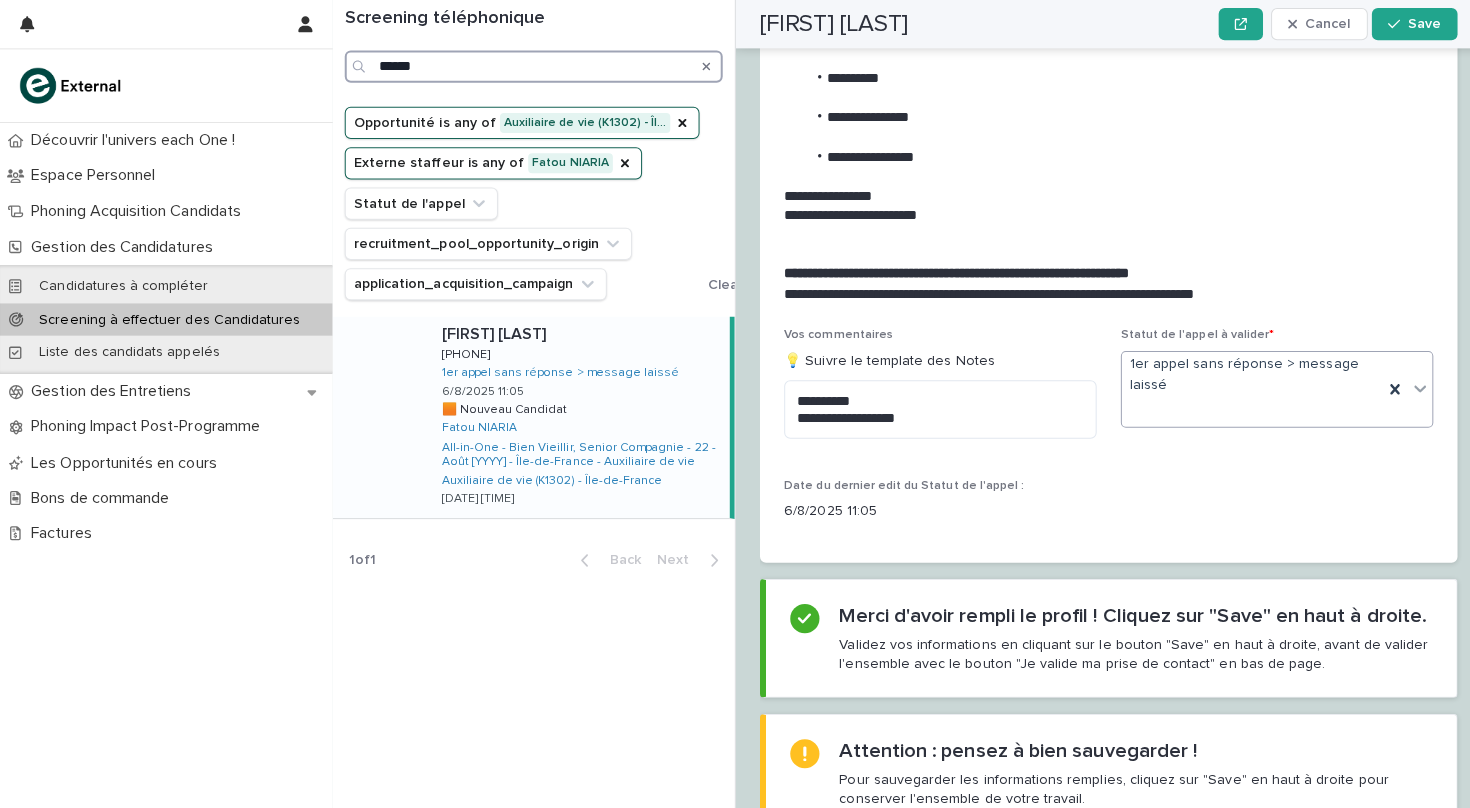 type on "******" 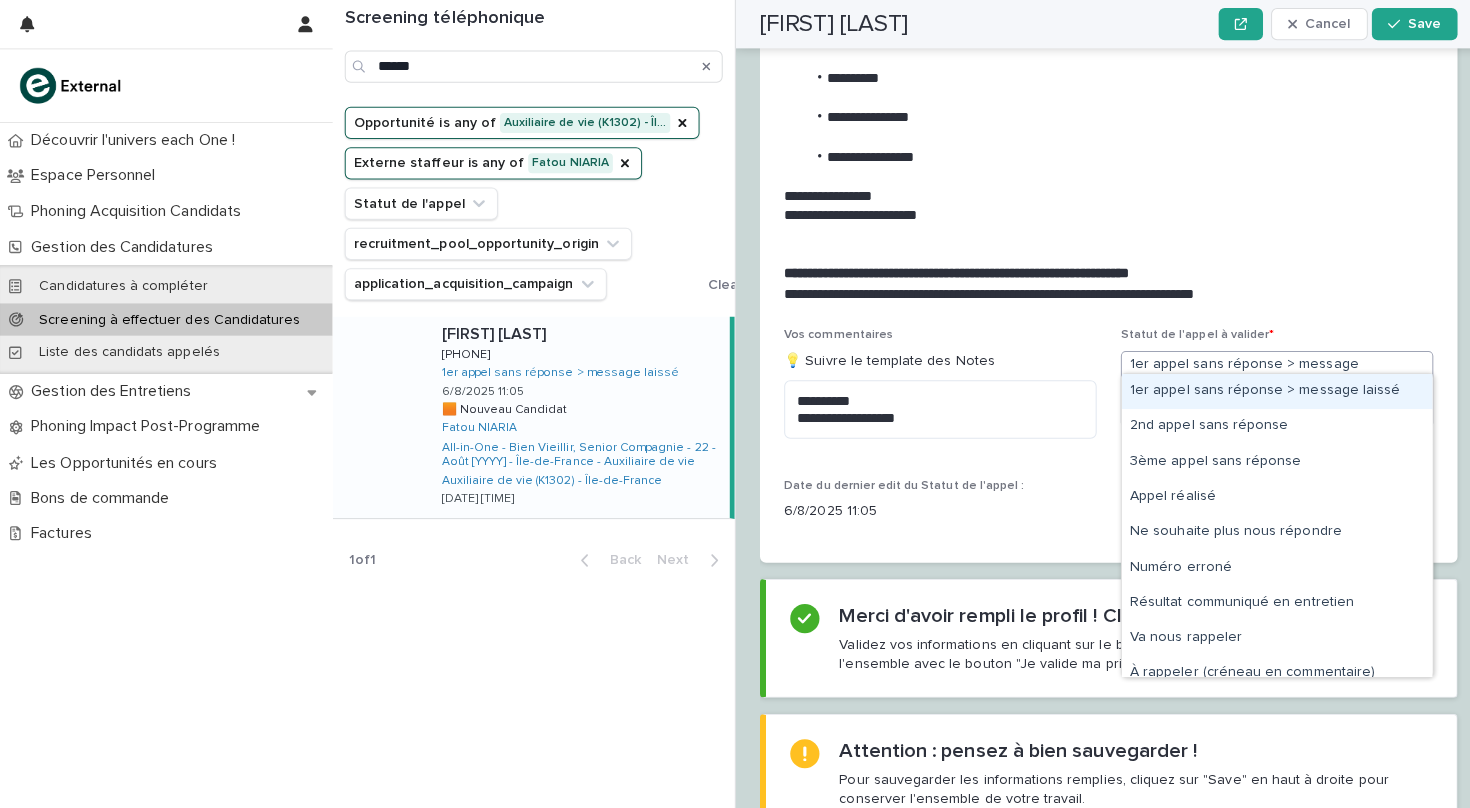 click 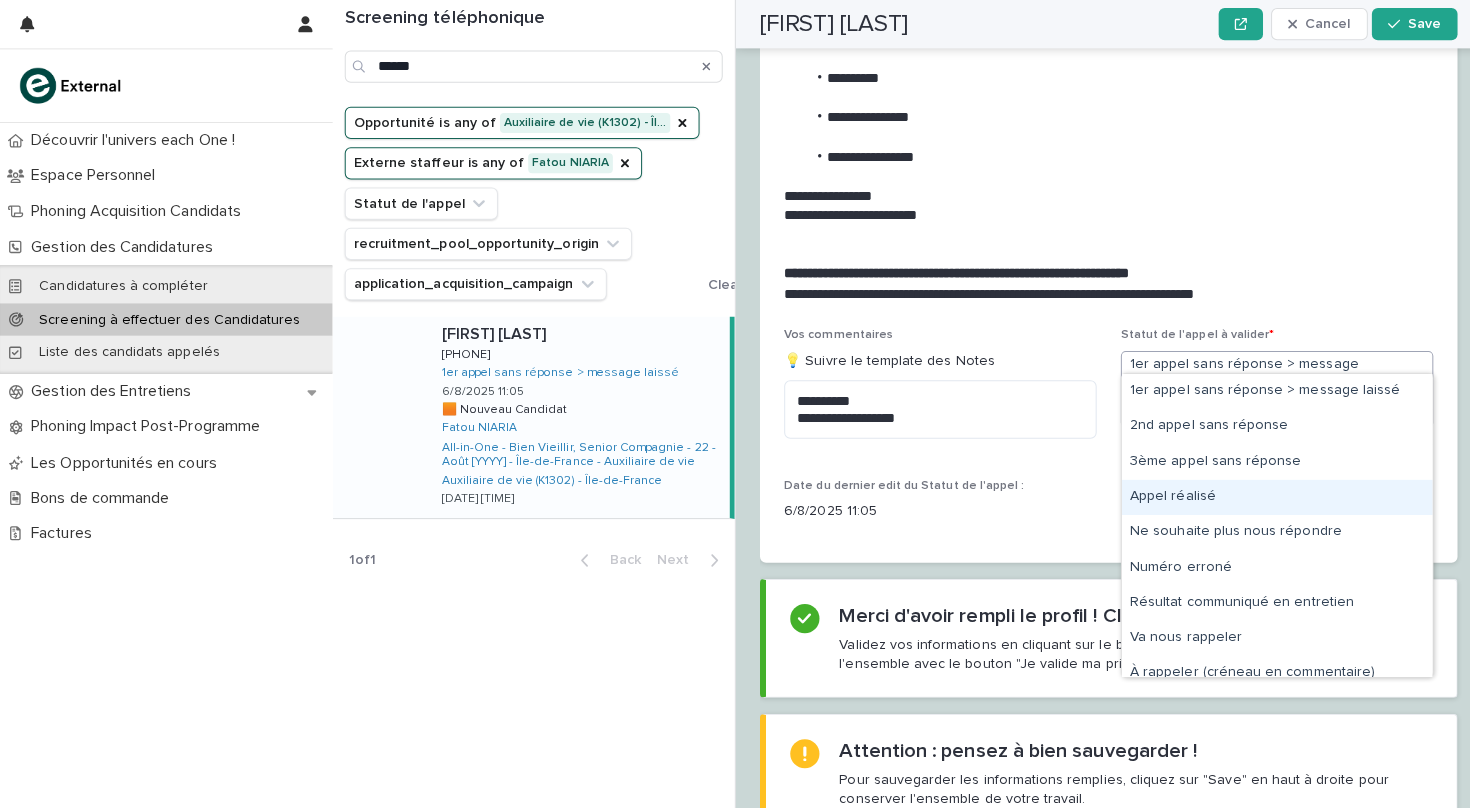 click on "Appel réalisé" at bounding box center (1267, 493) 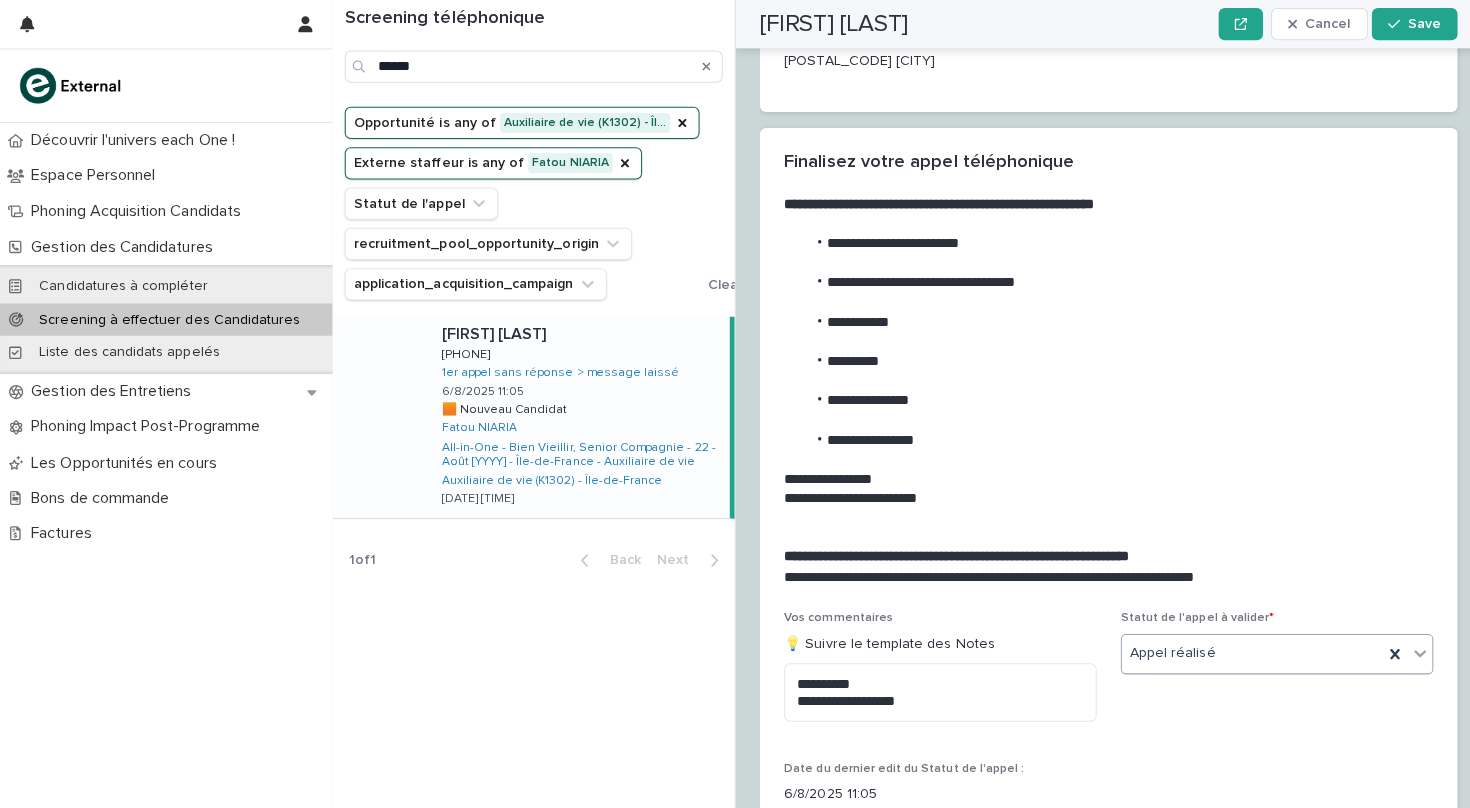 scroll, scrollTop: 1877, scrollLeft: 0, axis: vertical 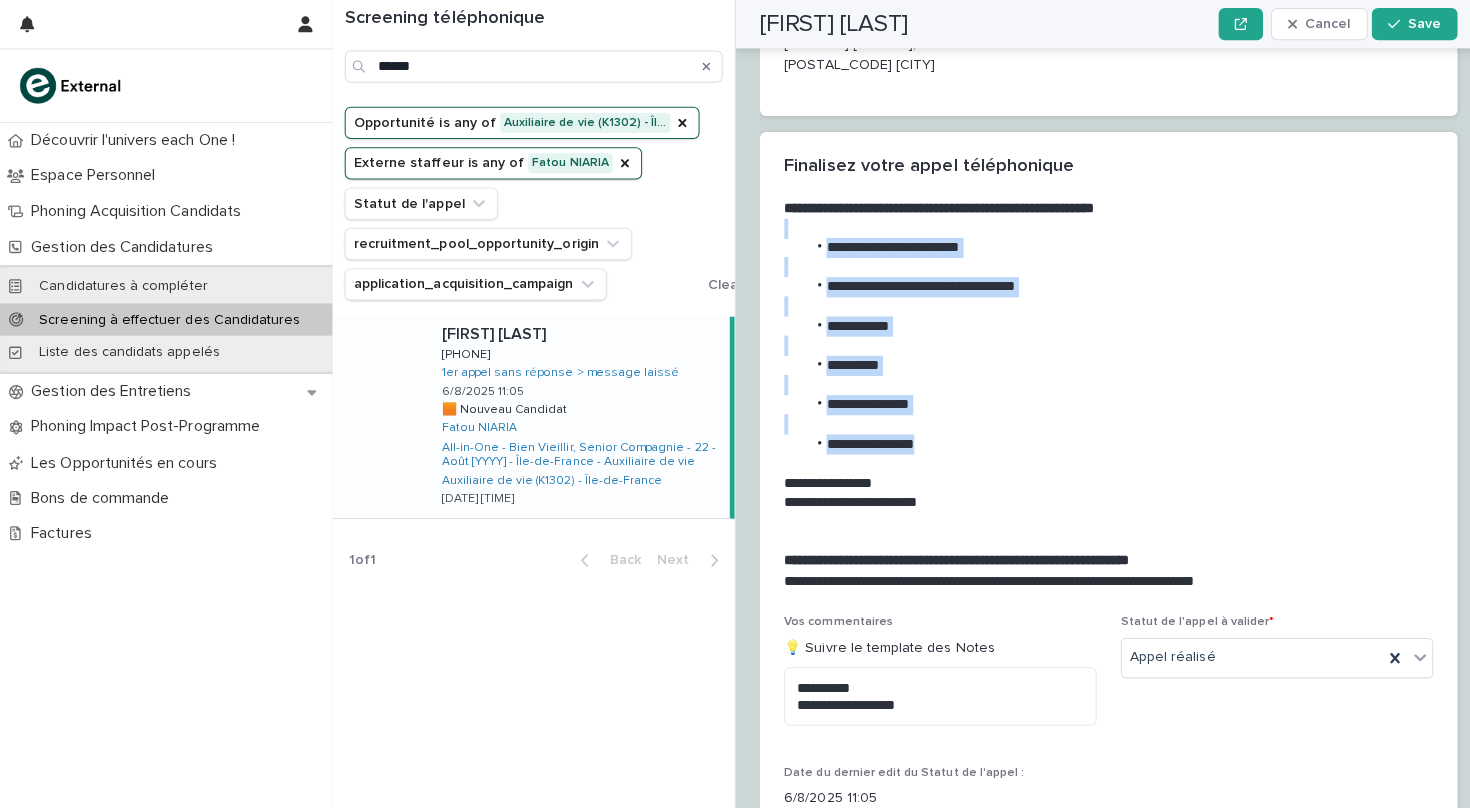 drag, startPoint x: 924, startPoint y: 393, endPoint x: 774, endPoint y: 190, distance: 252.40642 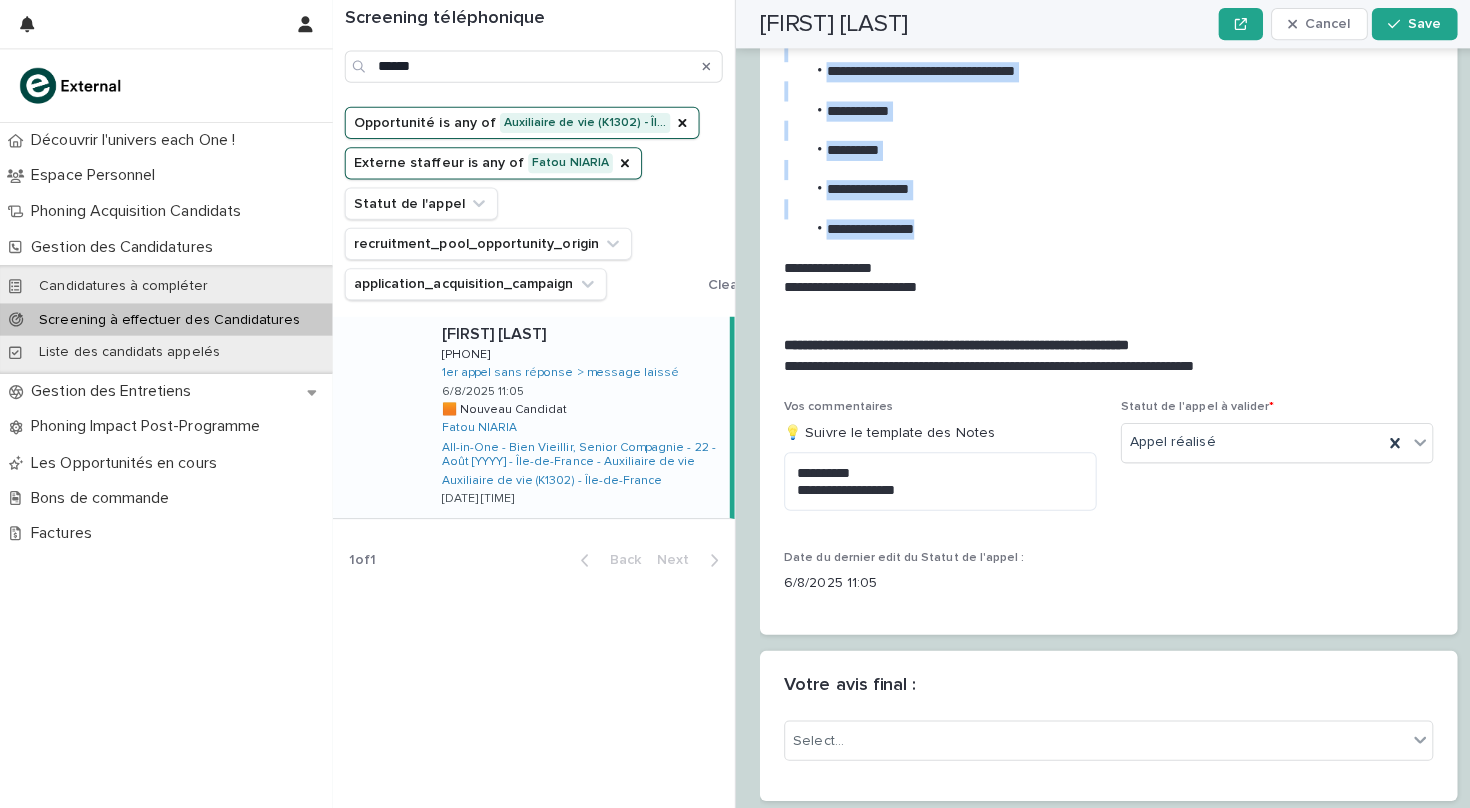 scroll, scrollTop: 2175, scrollLeft: 0, axis: vertical 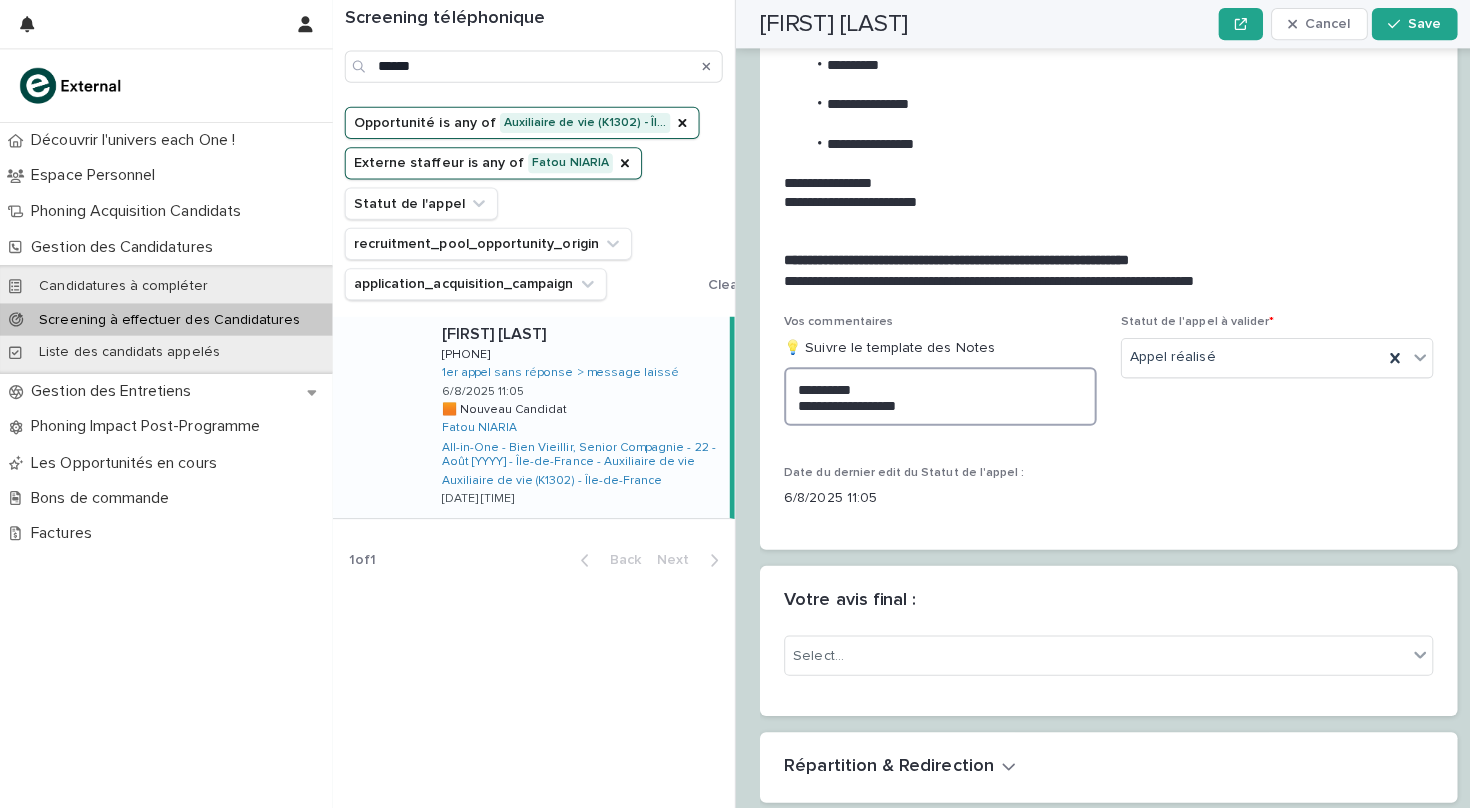 click on "**********" at bounding box center [933, 393] 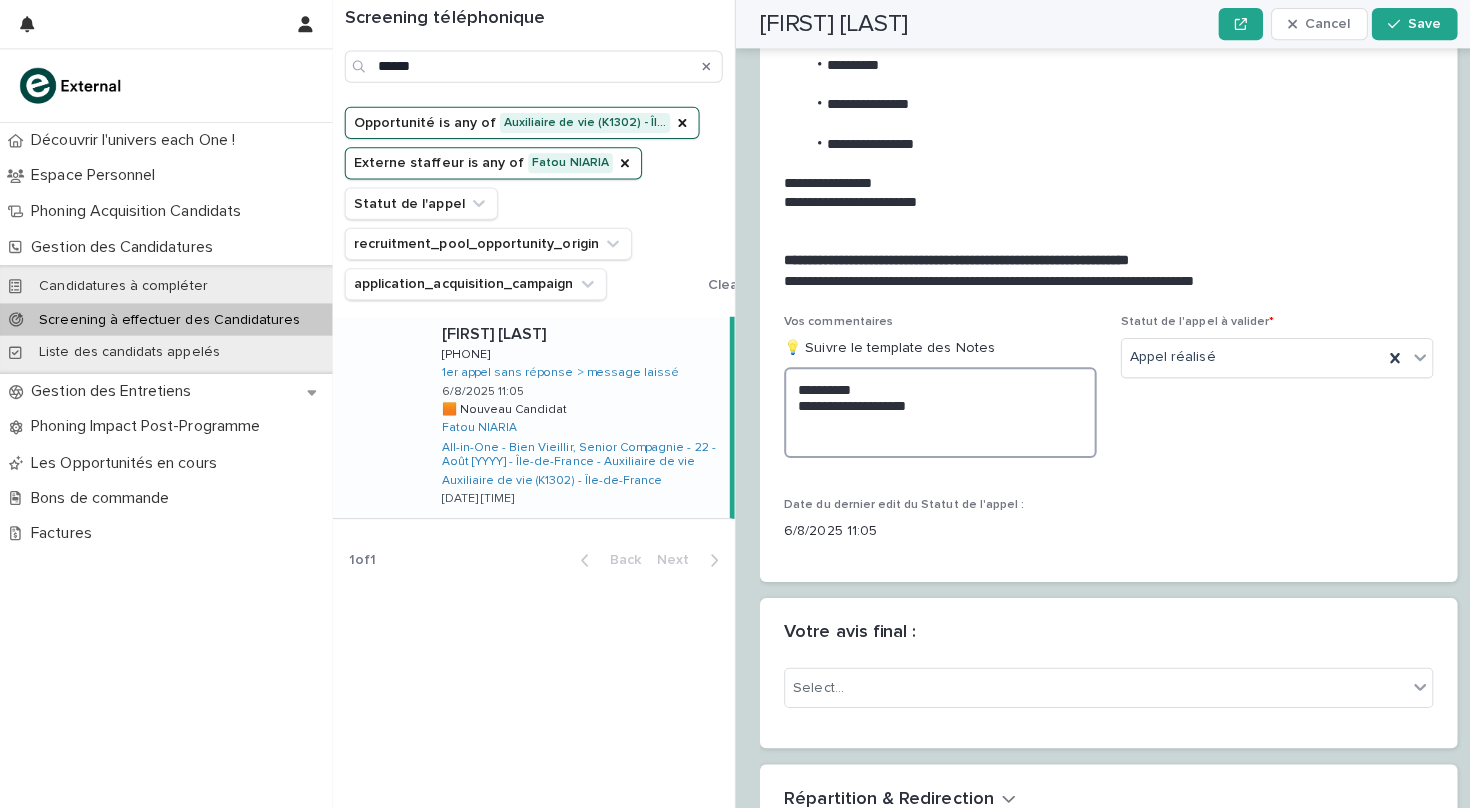 paste on "**********" 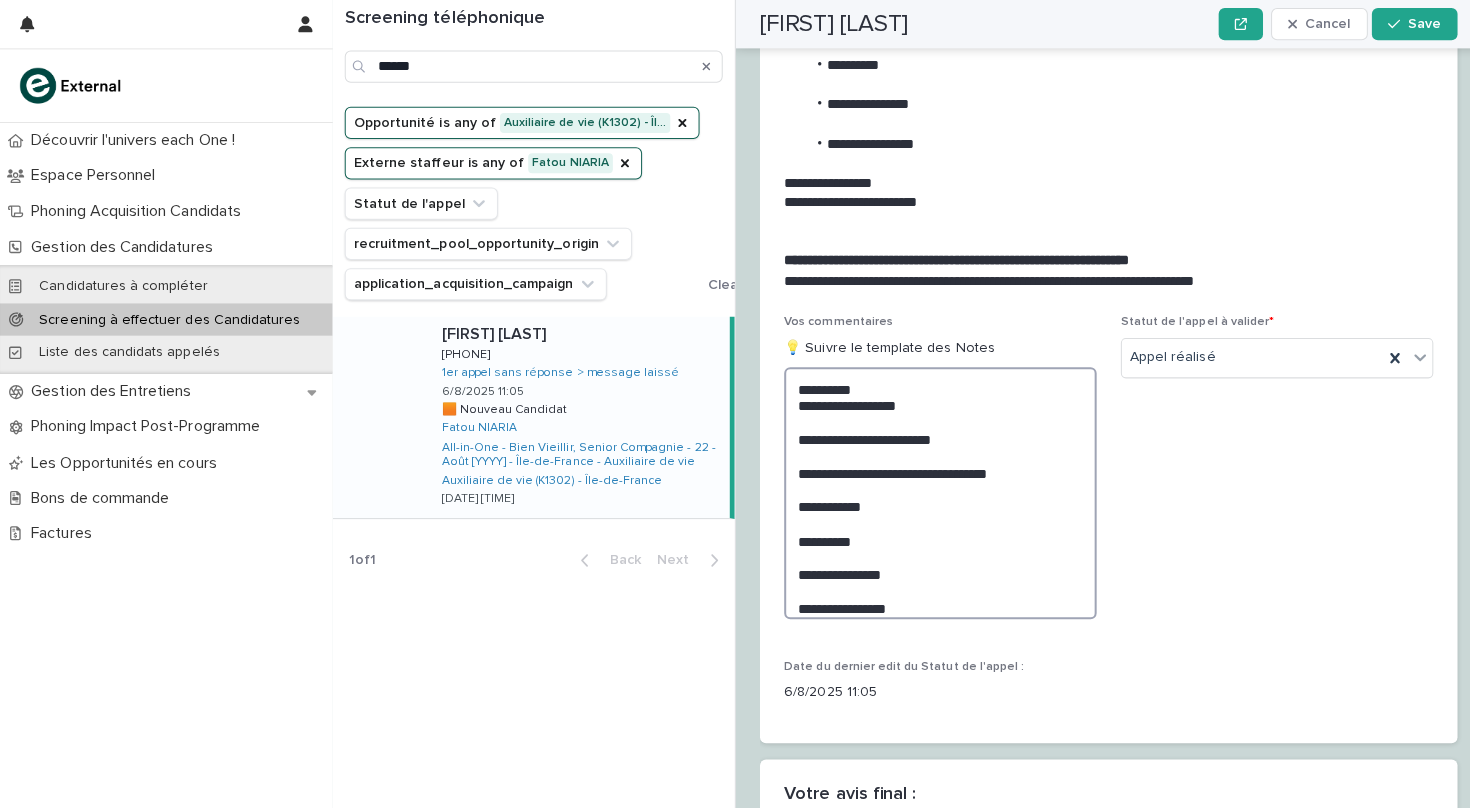 click on "**********" at bounding box center (933, 489) 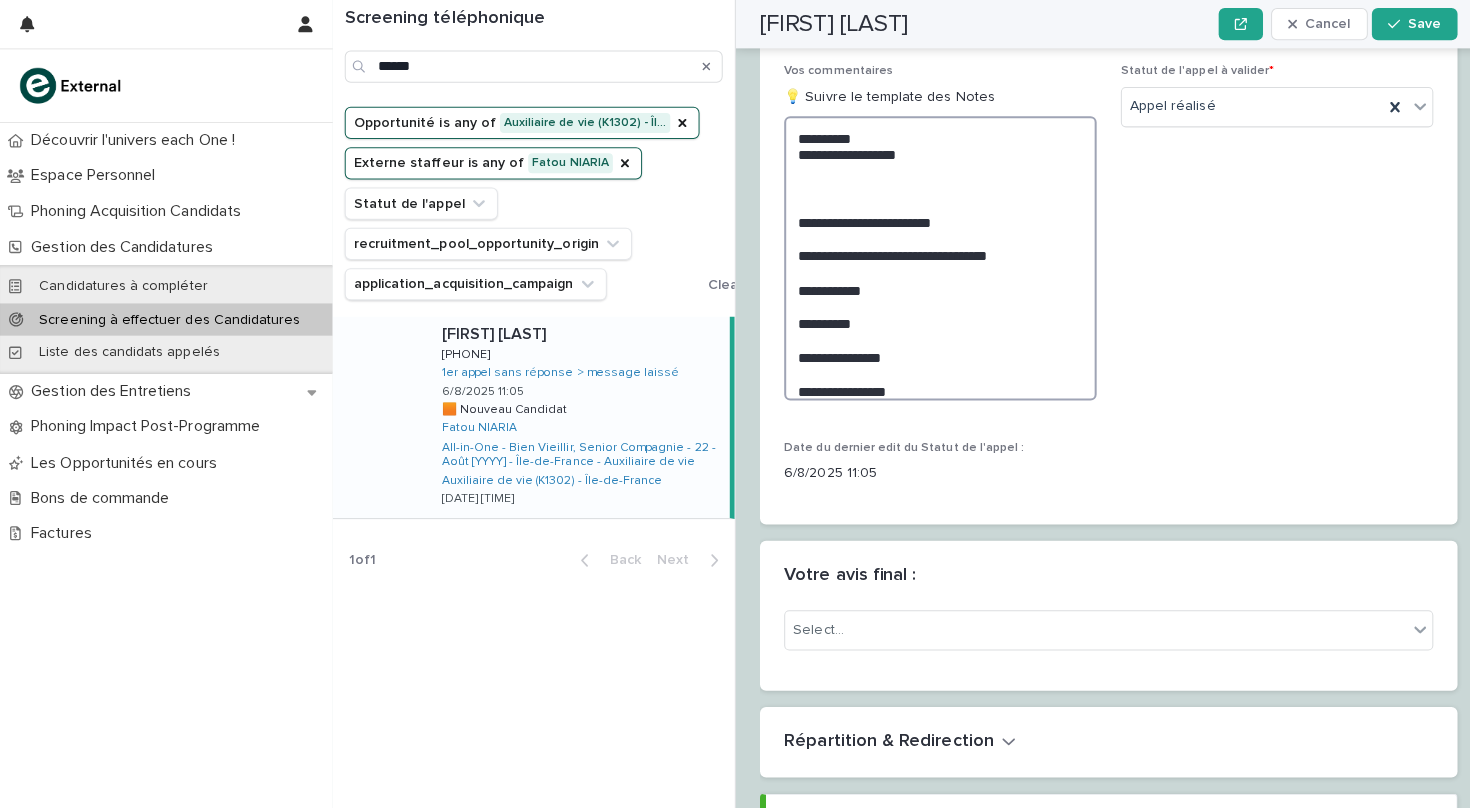 scroll, scrollTop: 2576, scrollLeft: 0, axis: vertical 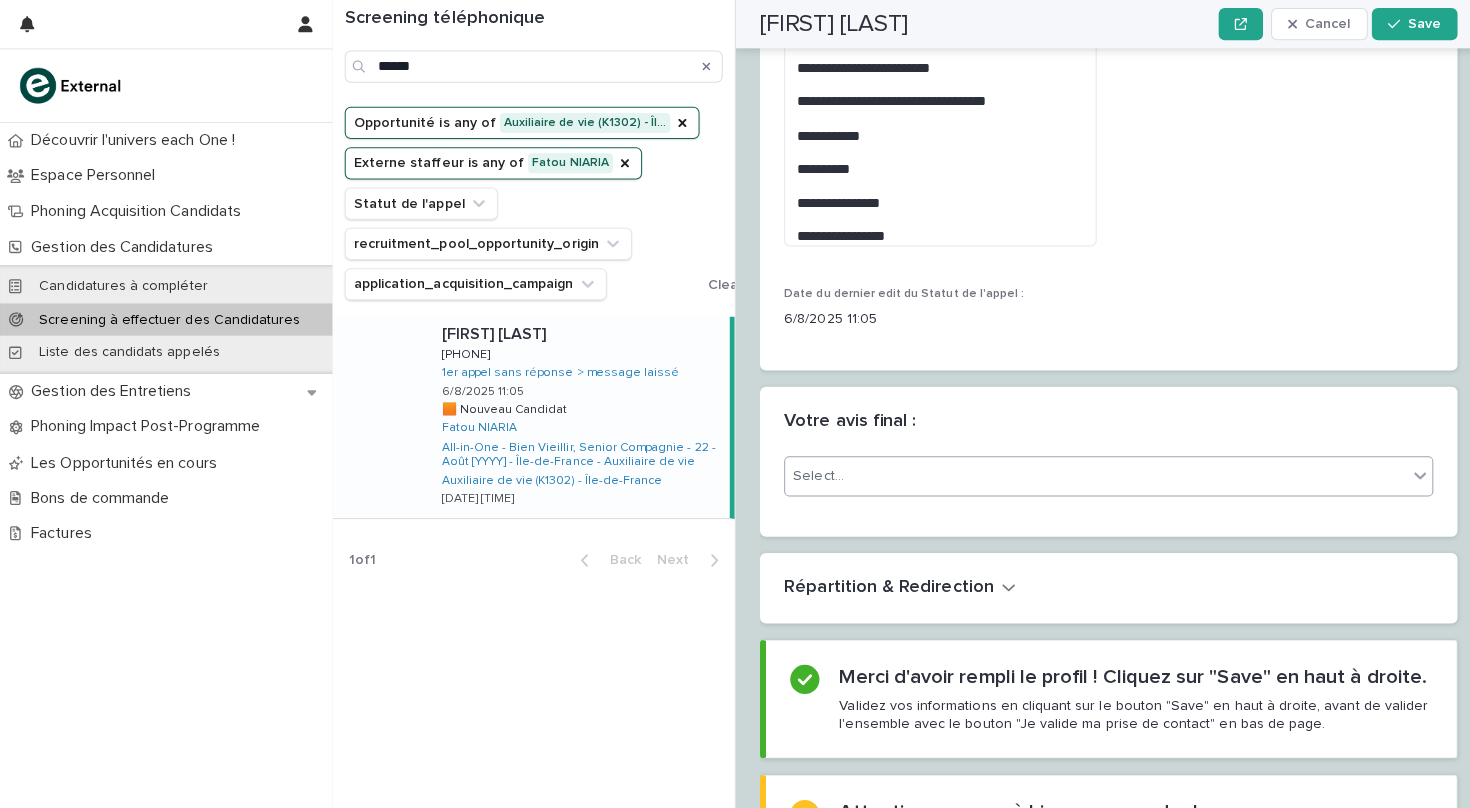 click on "Select..." at bounding box center (1087, 473) 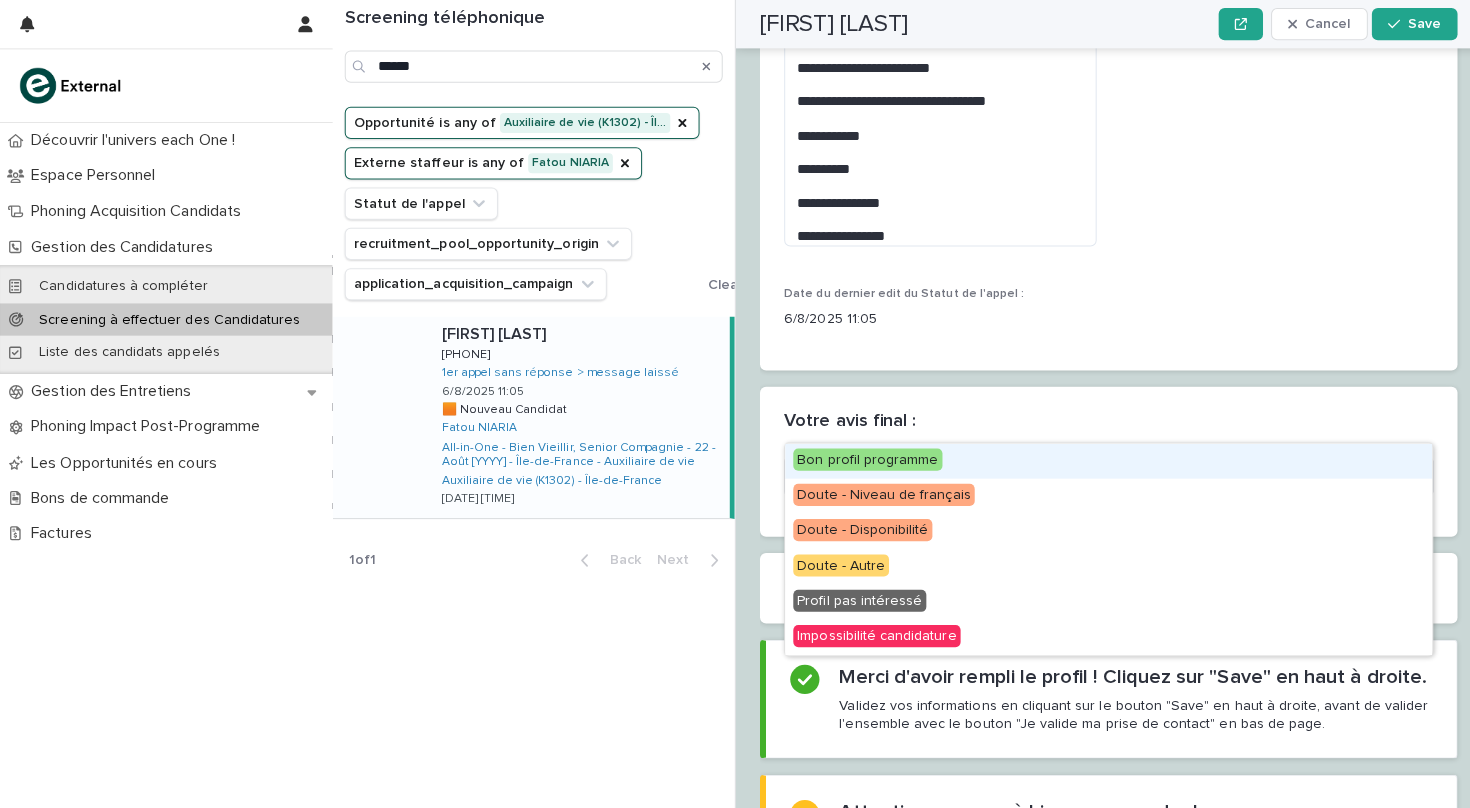 click on "Bon profil programme" at bounding box center (861, 456) 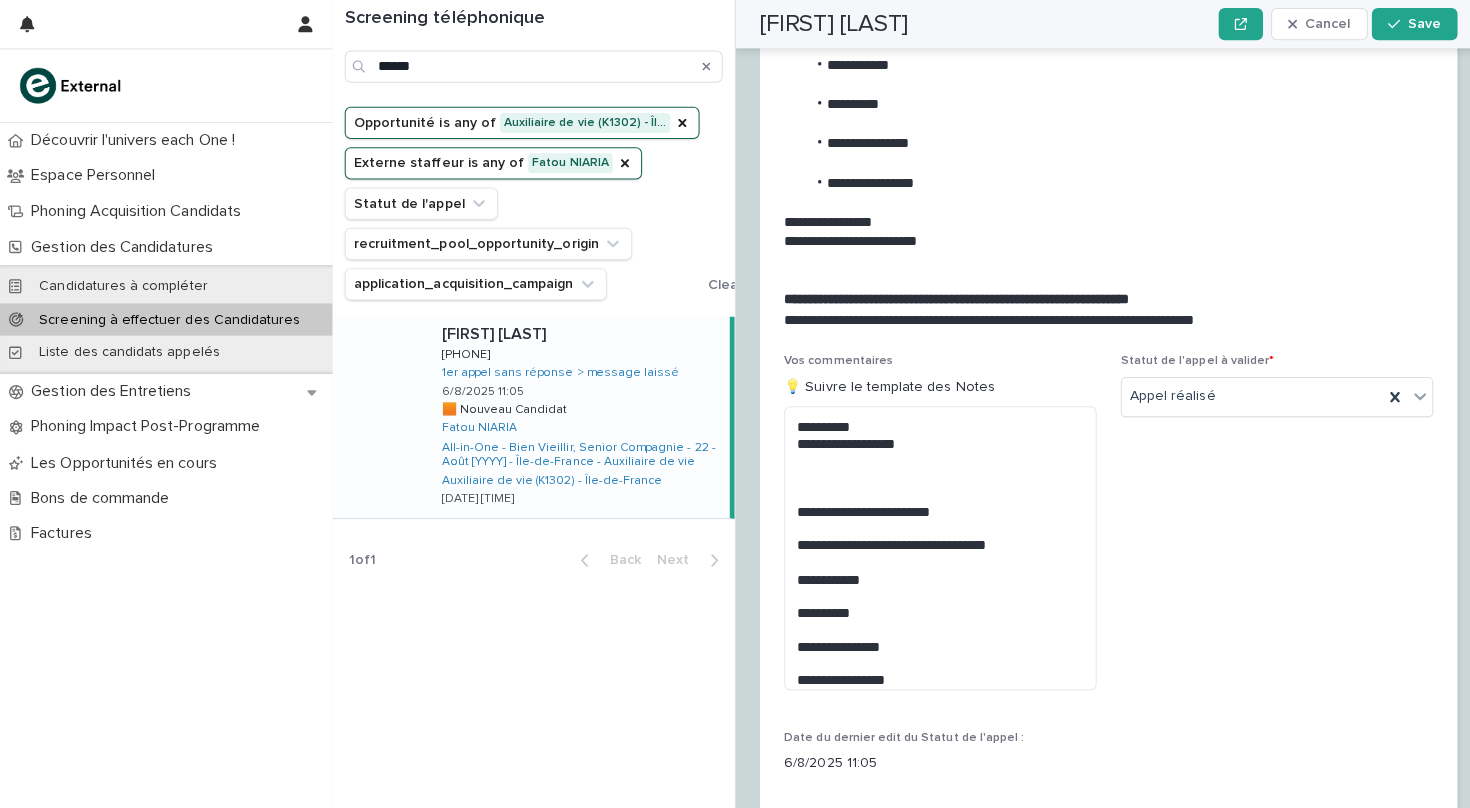 scroll, scrollTop: 2134, scrollLeft: 0, axis: vertical 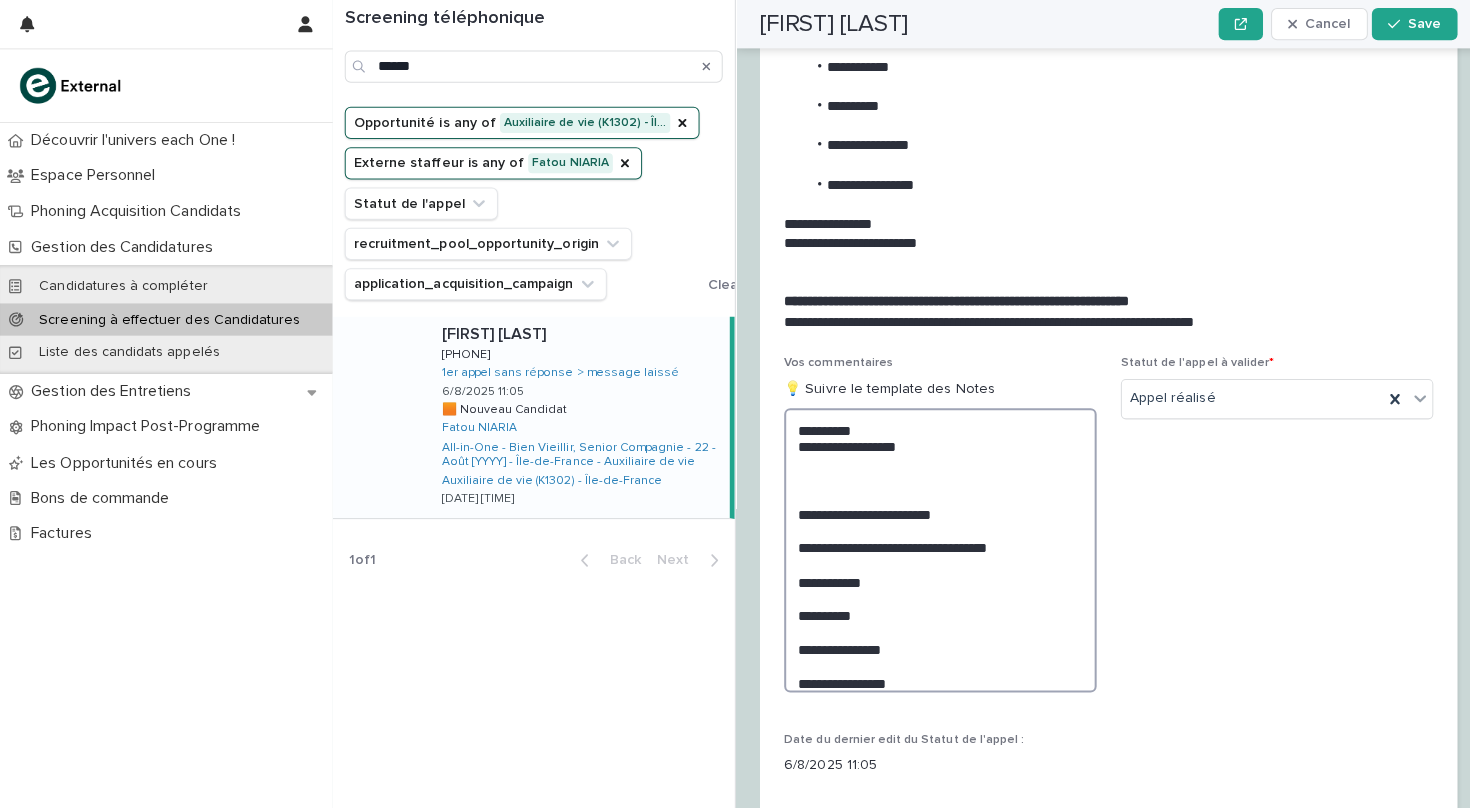 click on "**********" at bounding box center [933, 546] 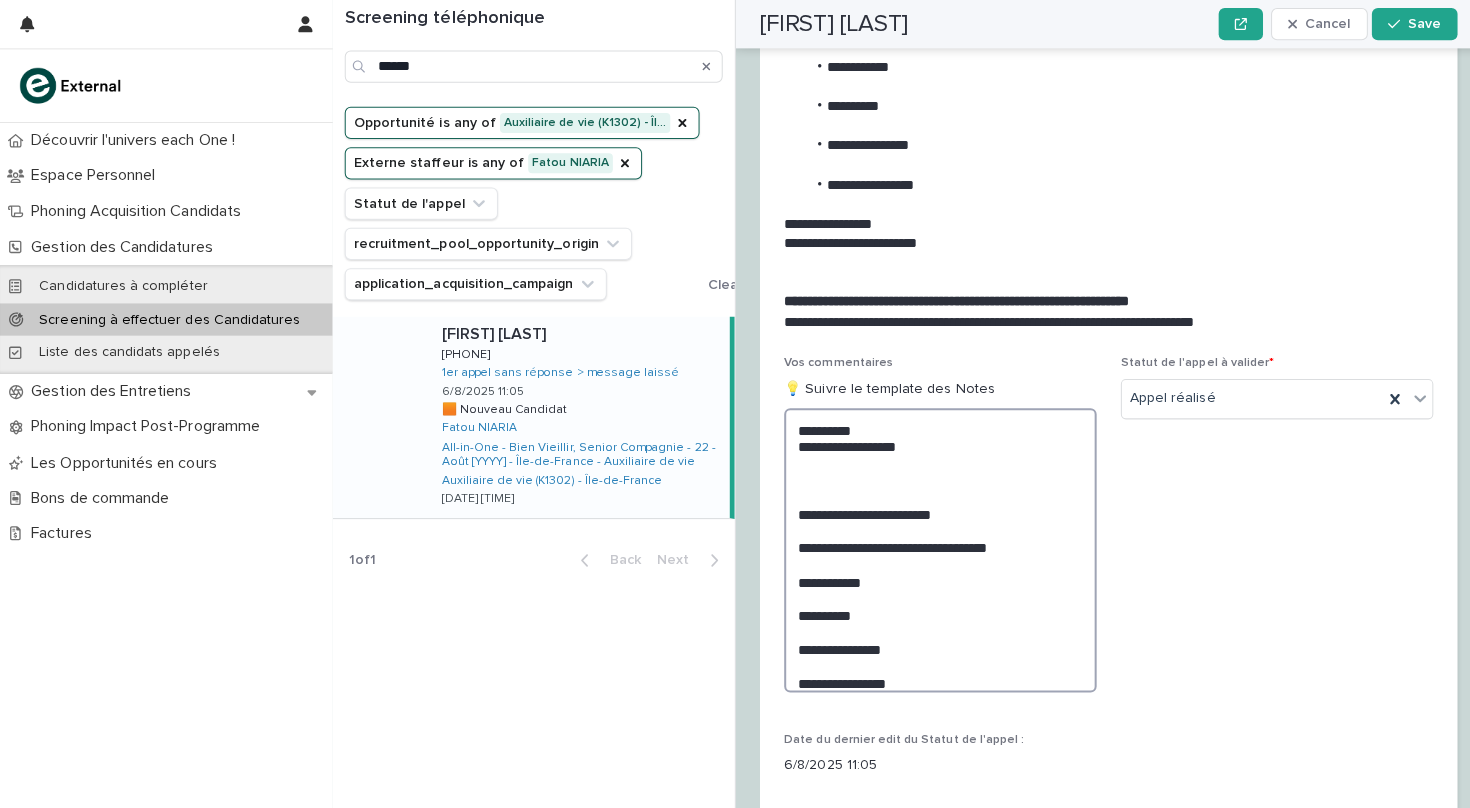 click on "**********" at bounding box center [933, 546] 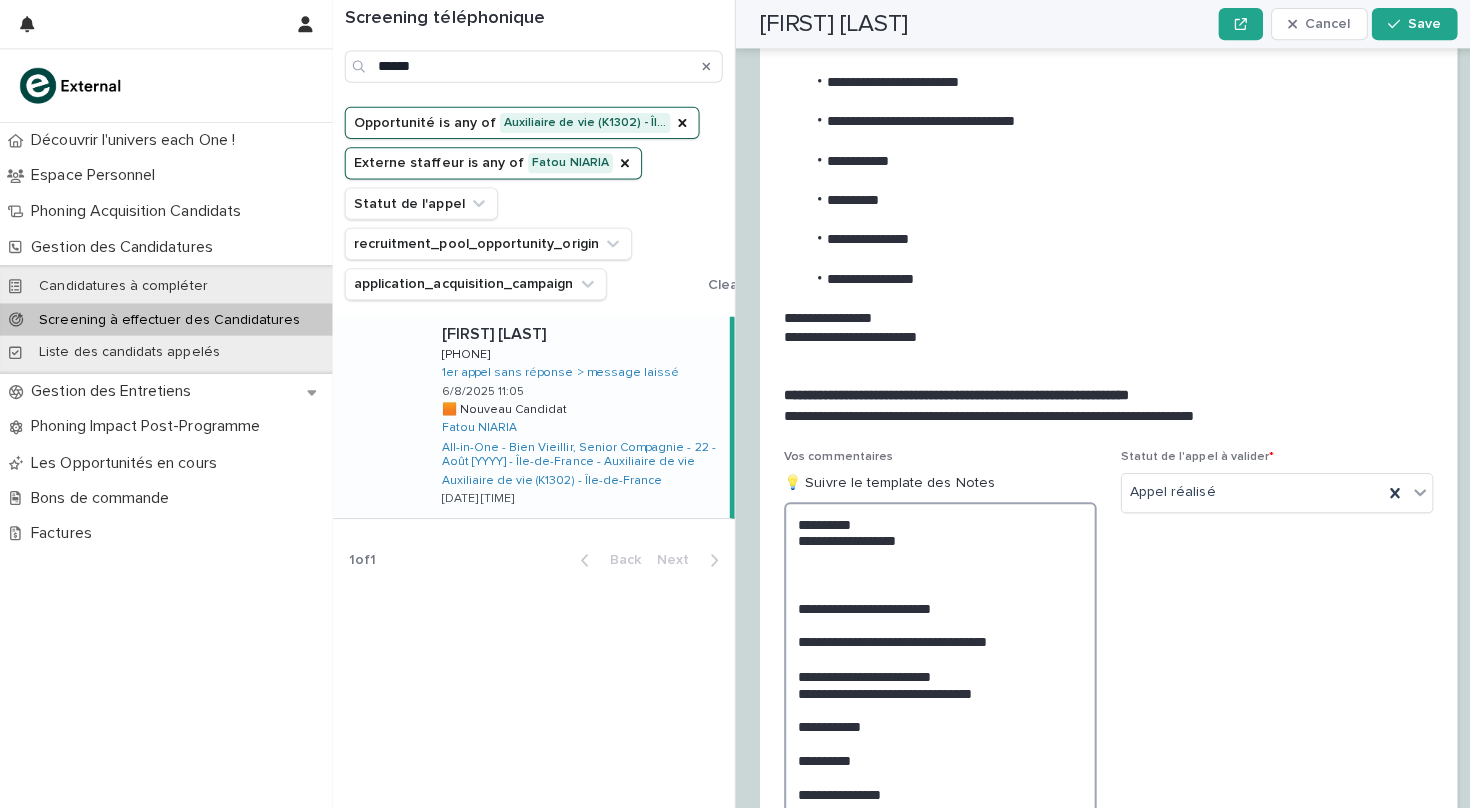 scroll, scrollTop: 2044, scrollLeft: 0, axis: vertical 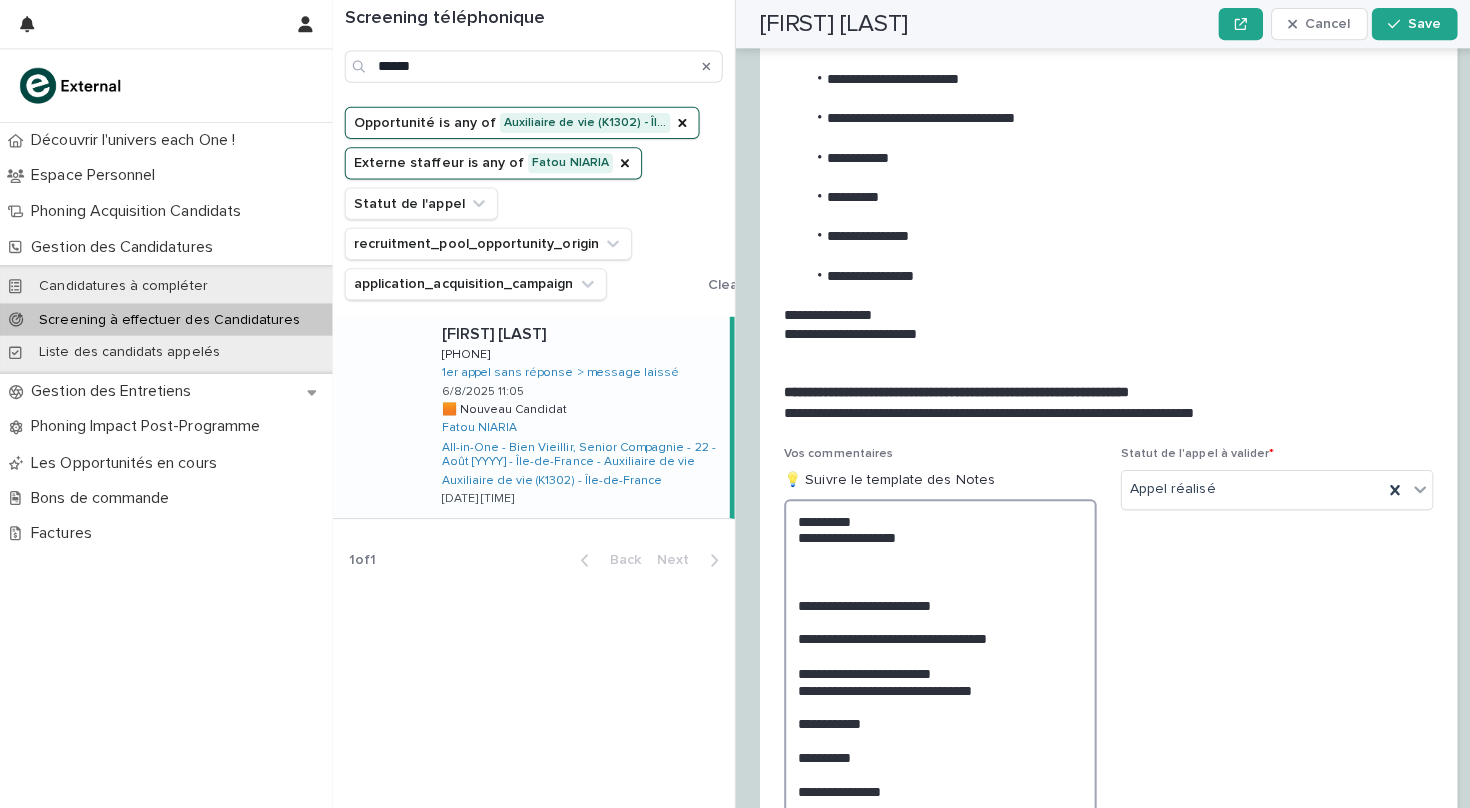 click on "**********" at bounding box center [933, 660] 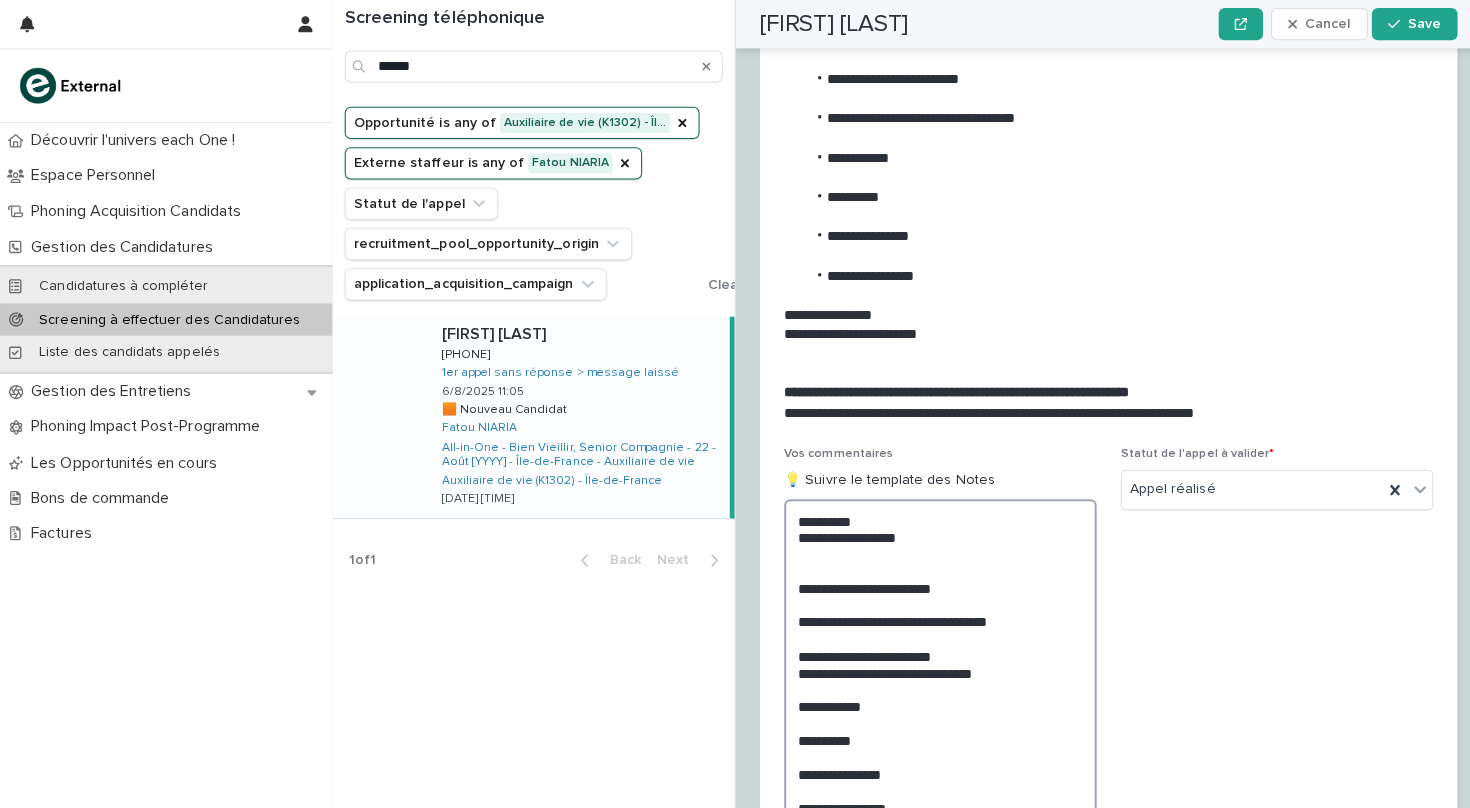 click on "**********" at bounding box center [933, 652] 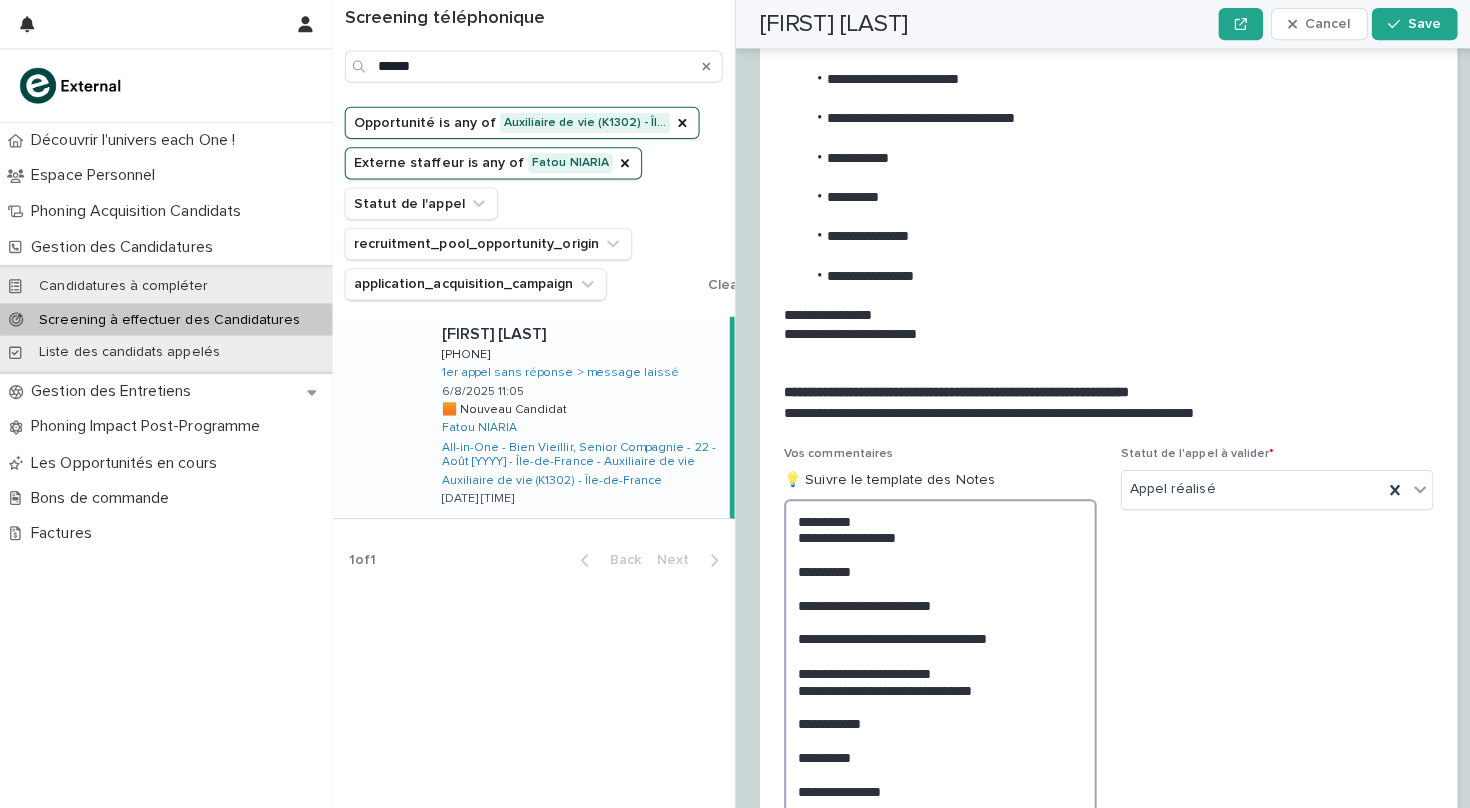 click on "**********" at bounding box center [933, 660] 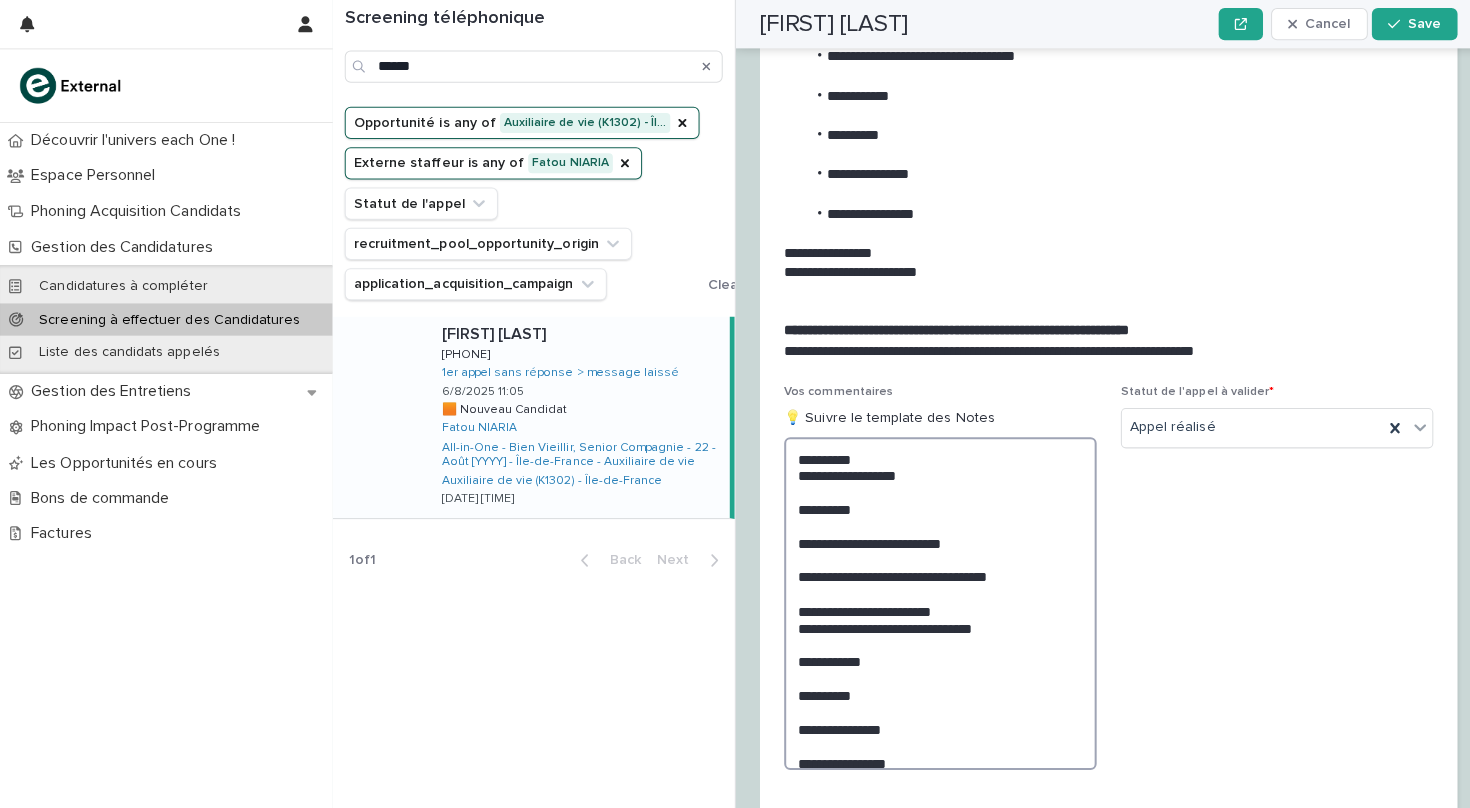 scroll, scrollTop: 2124, scrollLeft: 0, axis: vertical 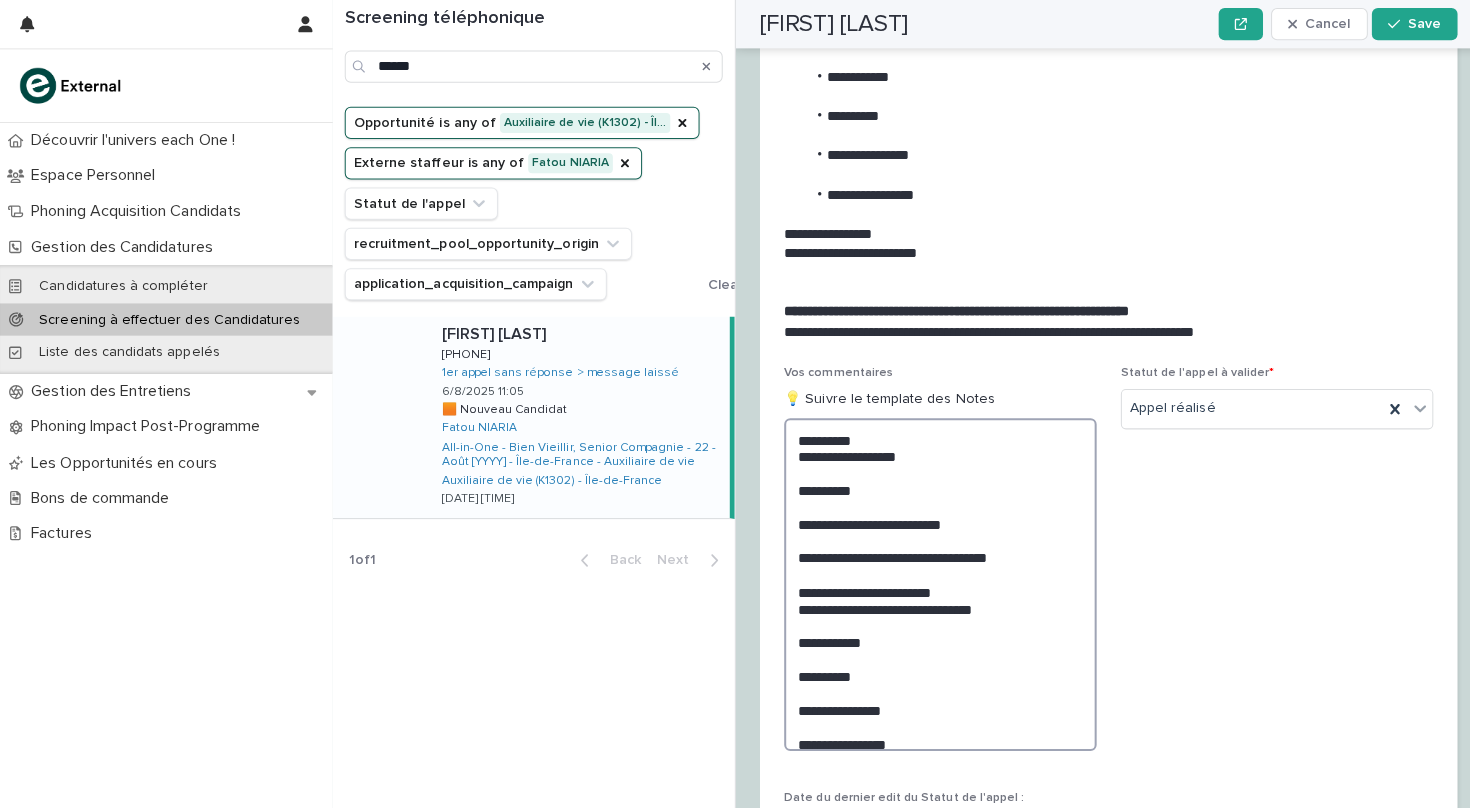 click on "**********" at bounding box center (933, 580) 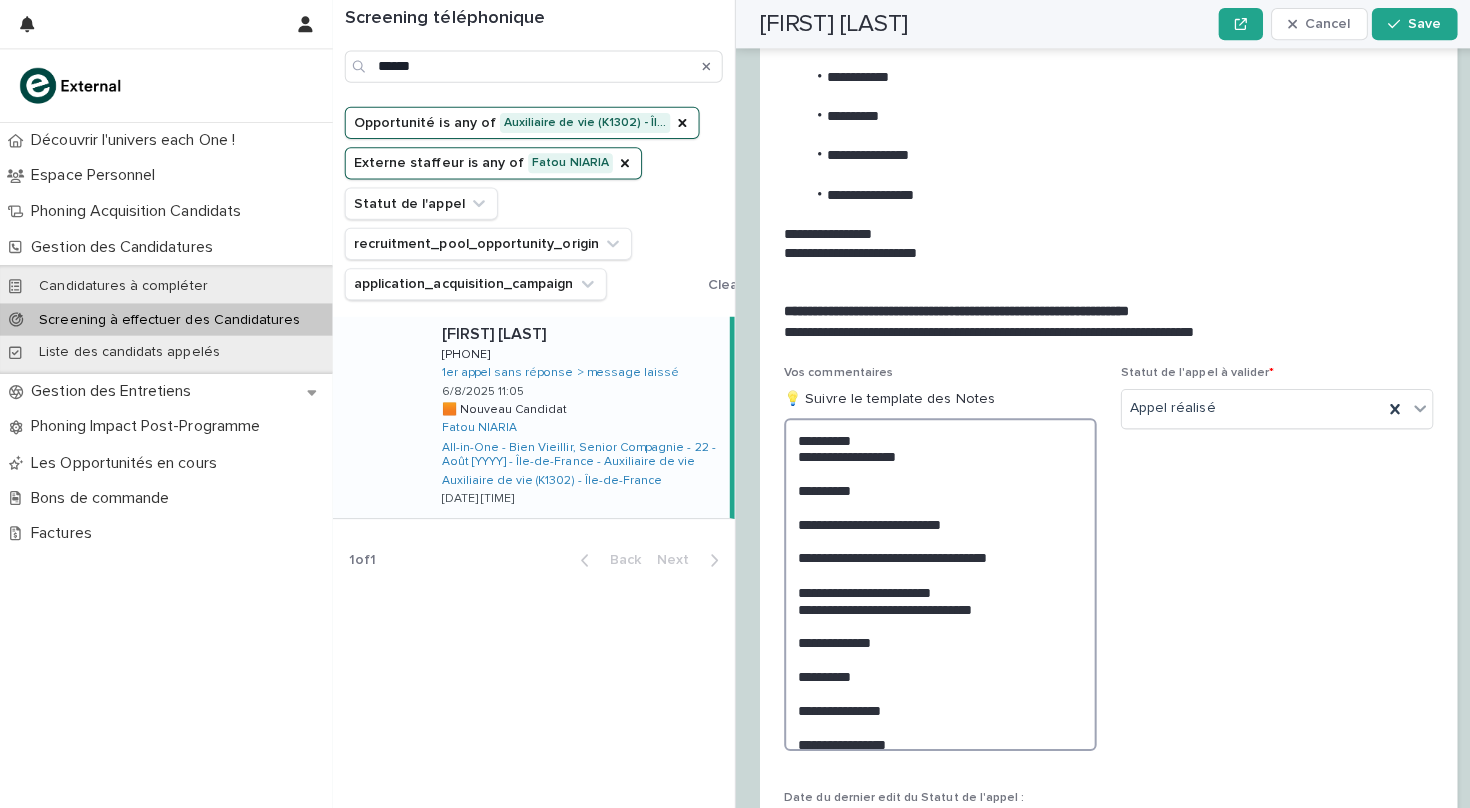 click on "**********" at bounding box center (933, 580) 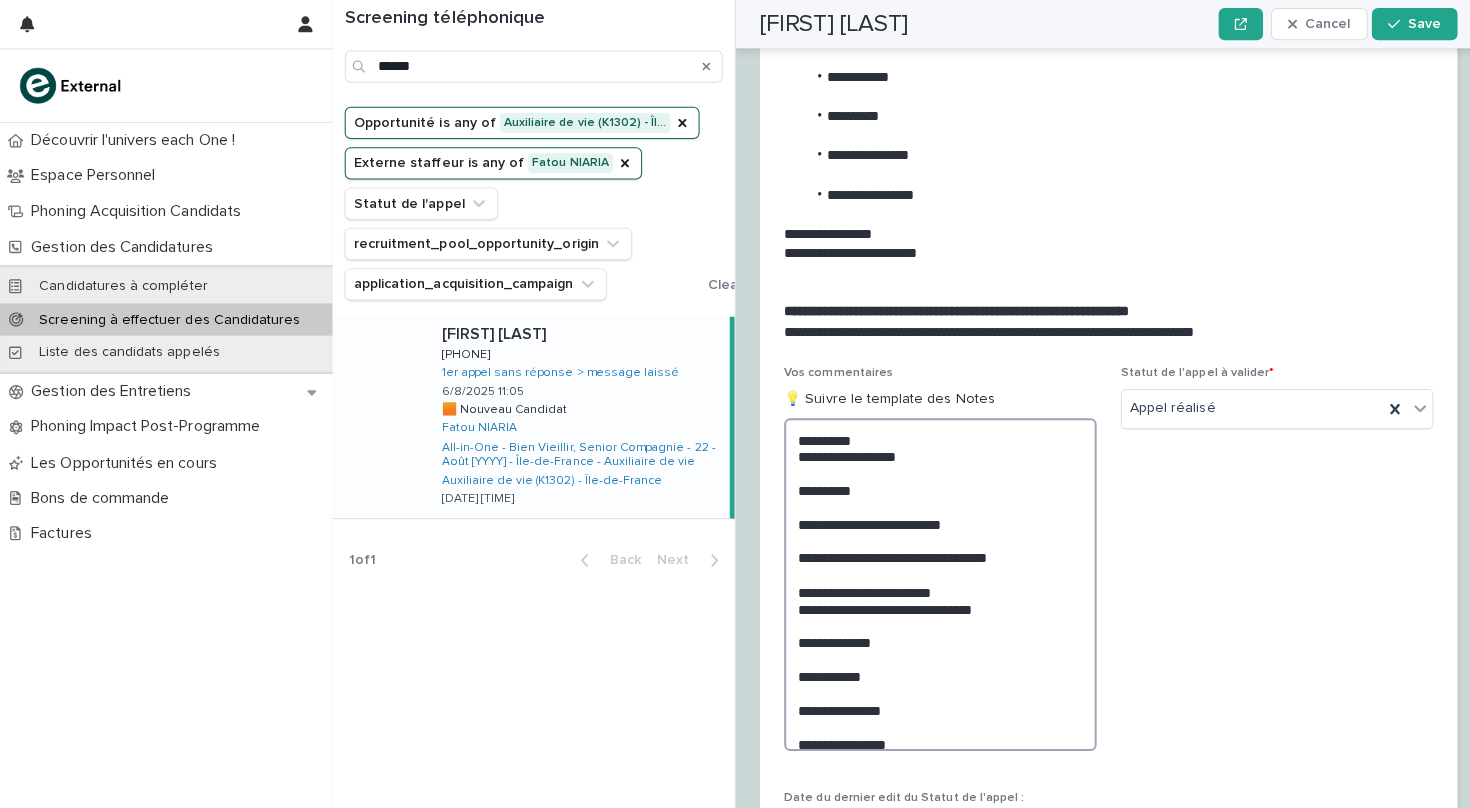 click on "**********" at bounding box center [933, 580] 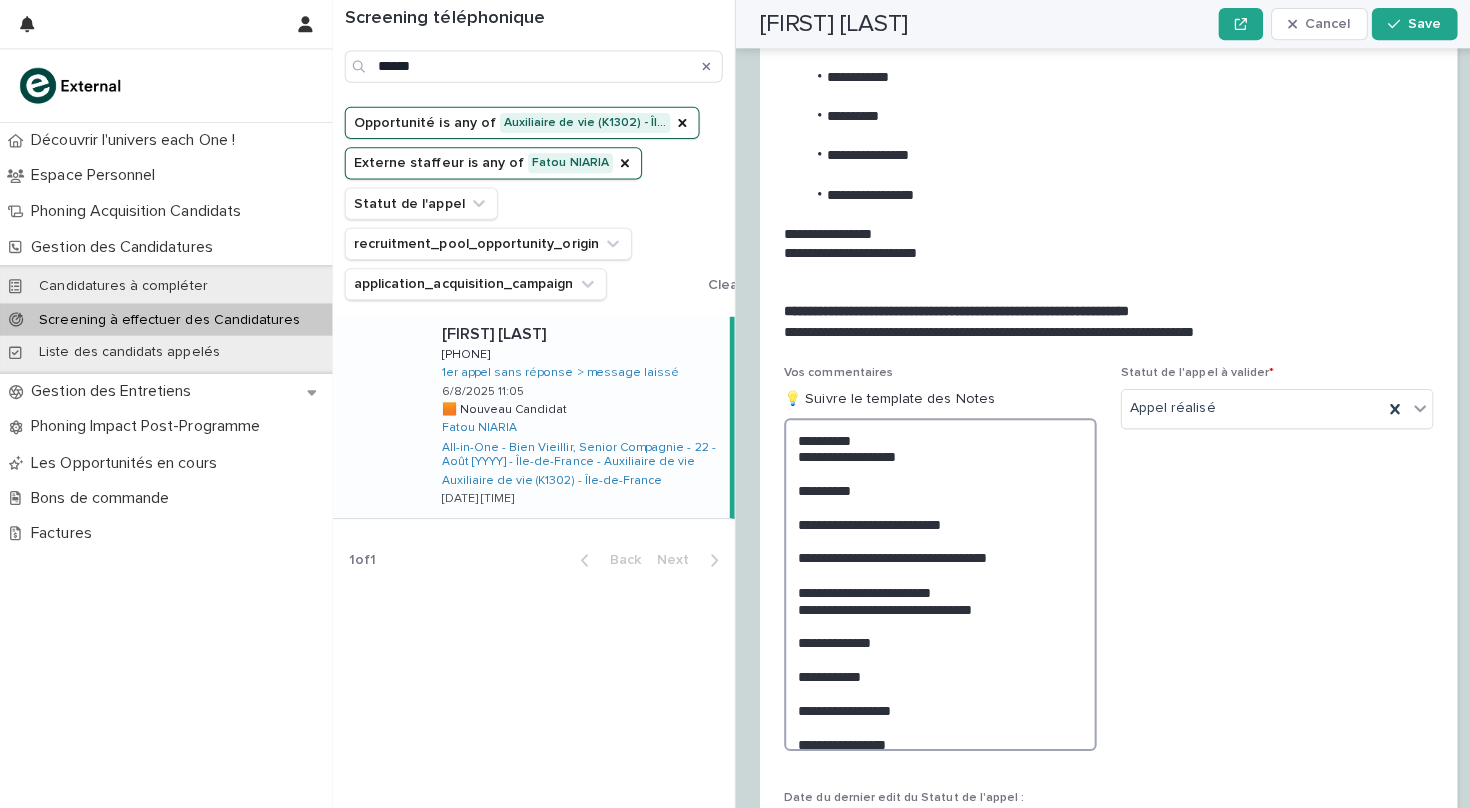 click on "**********" at bounding box center (933, 580) 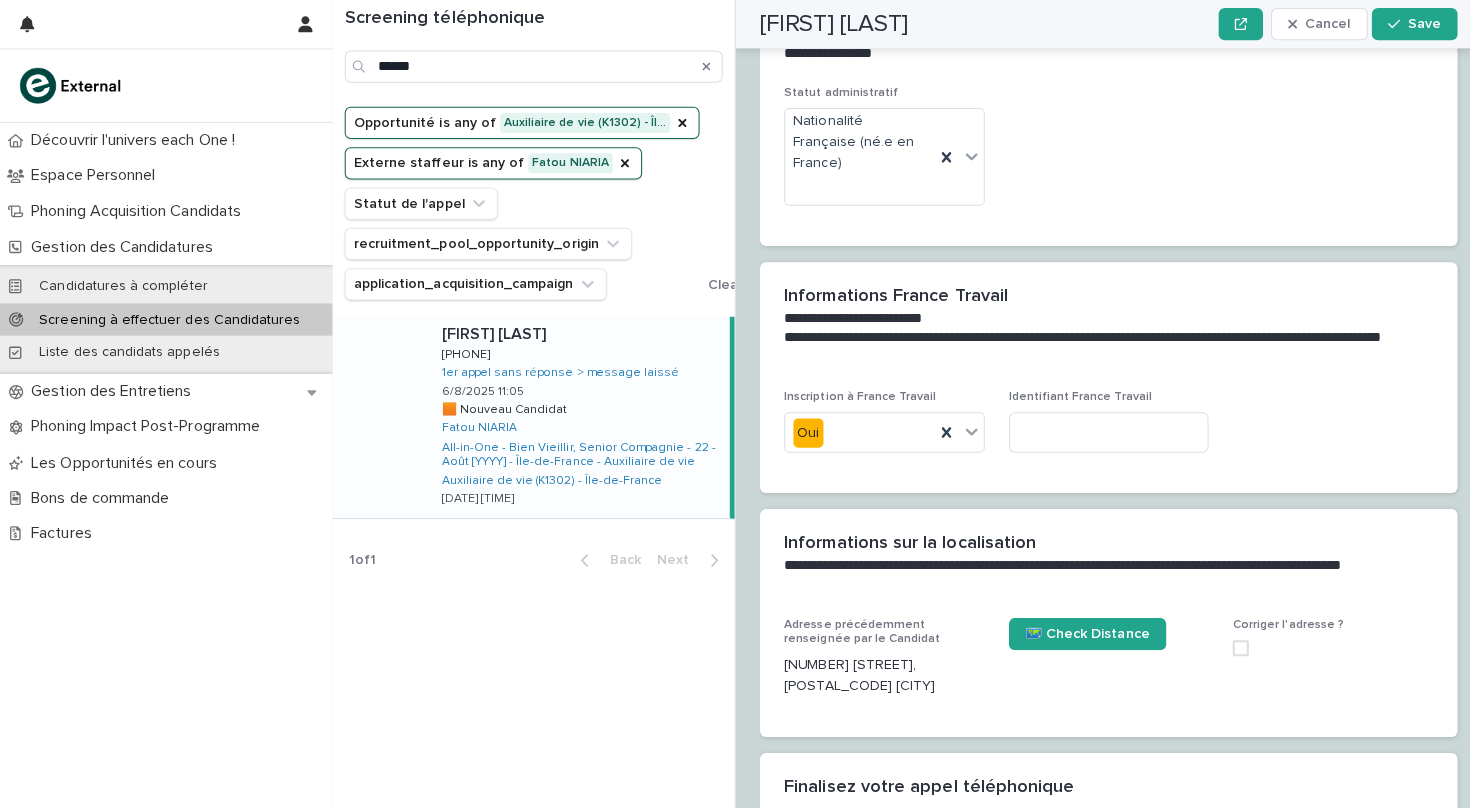 scroll, scrollTop: 1258, scrollLeft: 0, axis: vertical 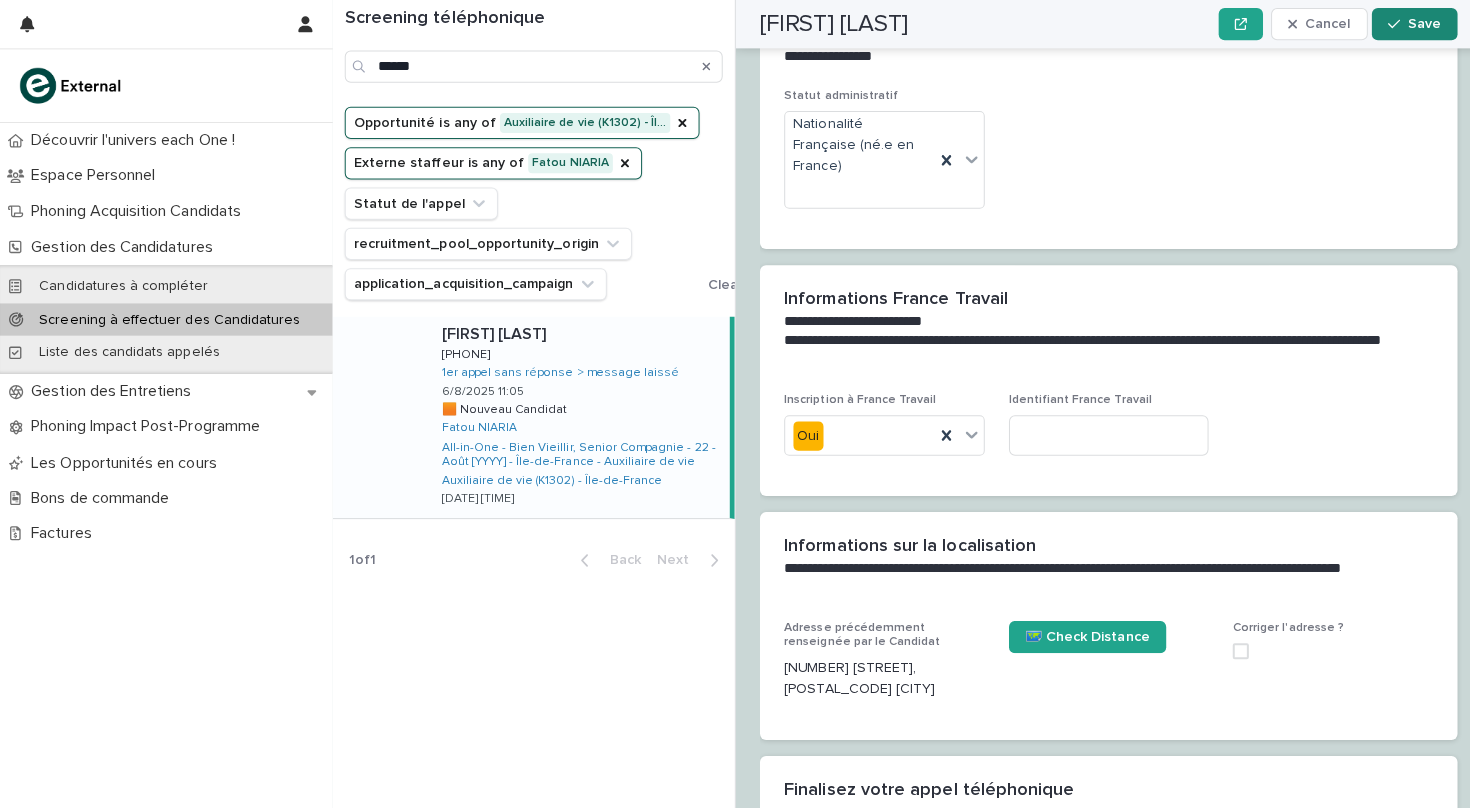 type on "**********" 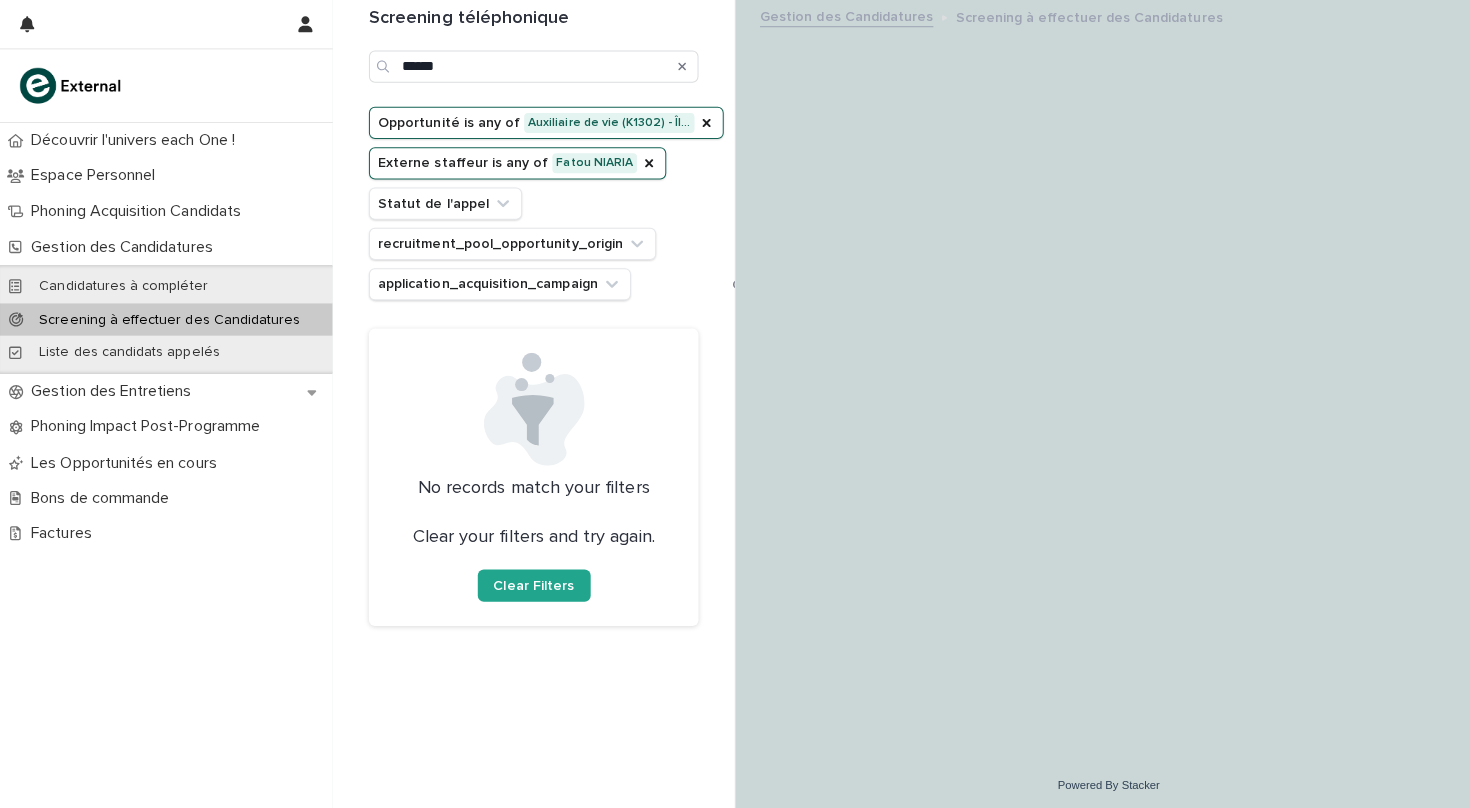 scroll, scrollTop: 0, scrollLeft: 0, axis: both 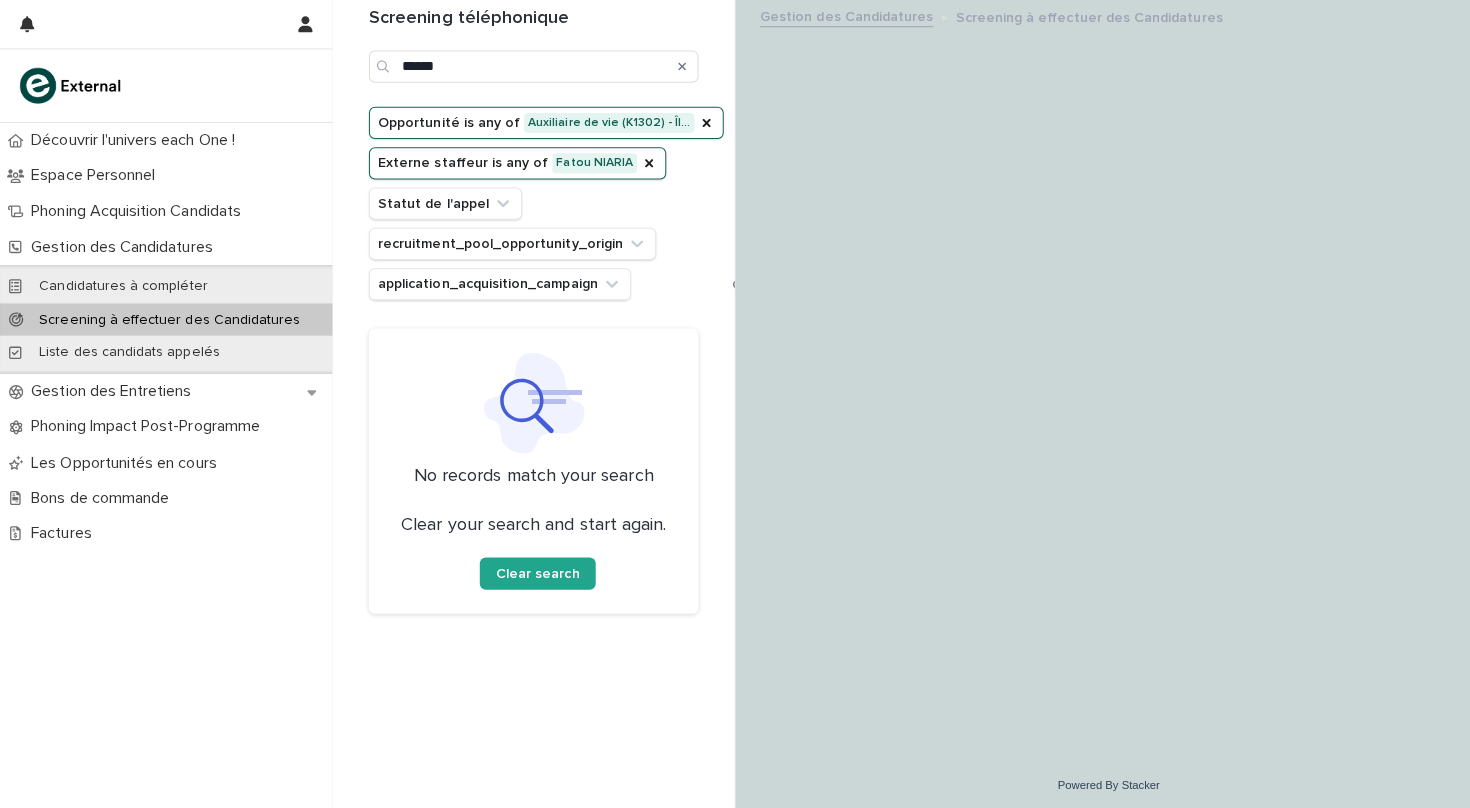 click 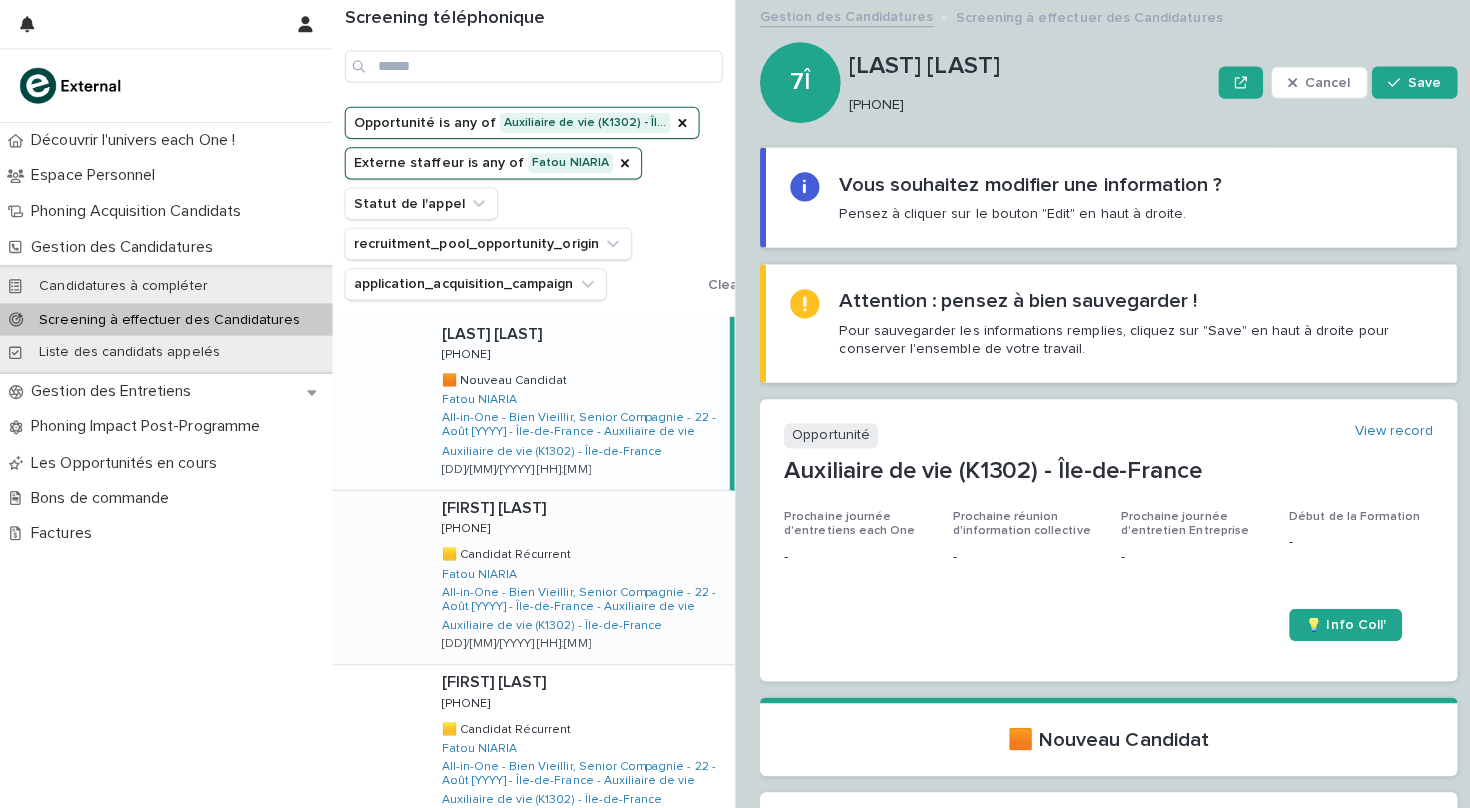 scroll, scrollTop: 0, scrollLeft: 0, axis: both 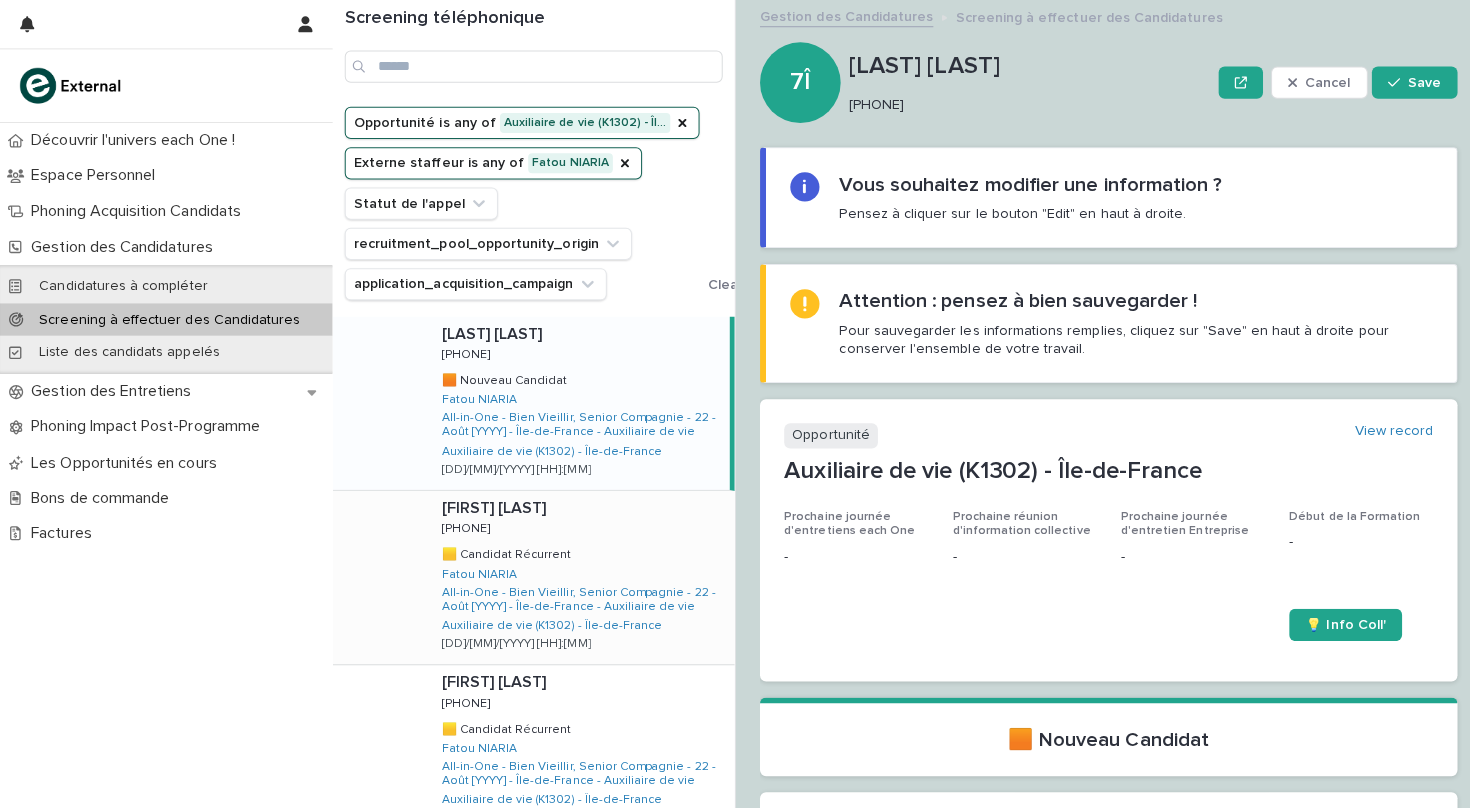 click on "[FIRST] [LAST] [FIRST] [LAST]  [PHONE] [PHONE]  🟨 Candidat Récurrent 🟨 Candidat Récurrent   [FIRST] [LAST]   All-in-One - Bien Vieillir, Senior Compagnie - [DATE] - Île-de-France - Auxiliaire de vie   Auxiliaire de vie (K1302) - Île-de-France   [DATE] [TIME]" at bounding box center [575, 573] 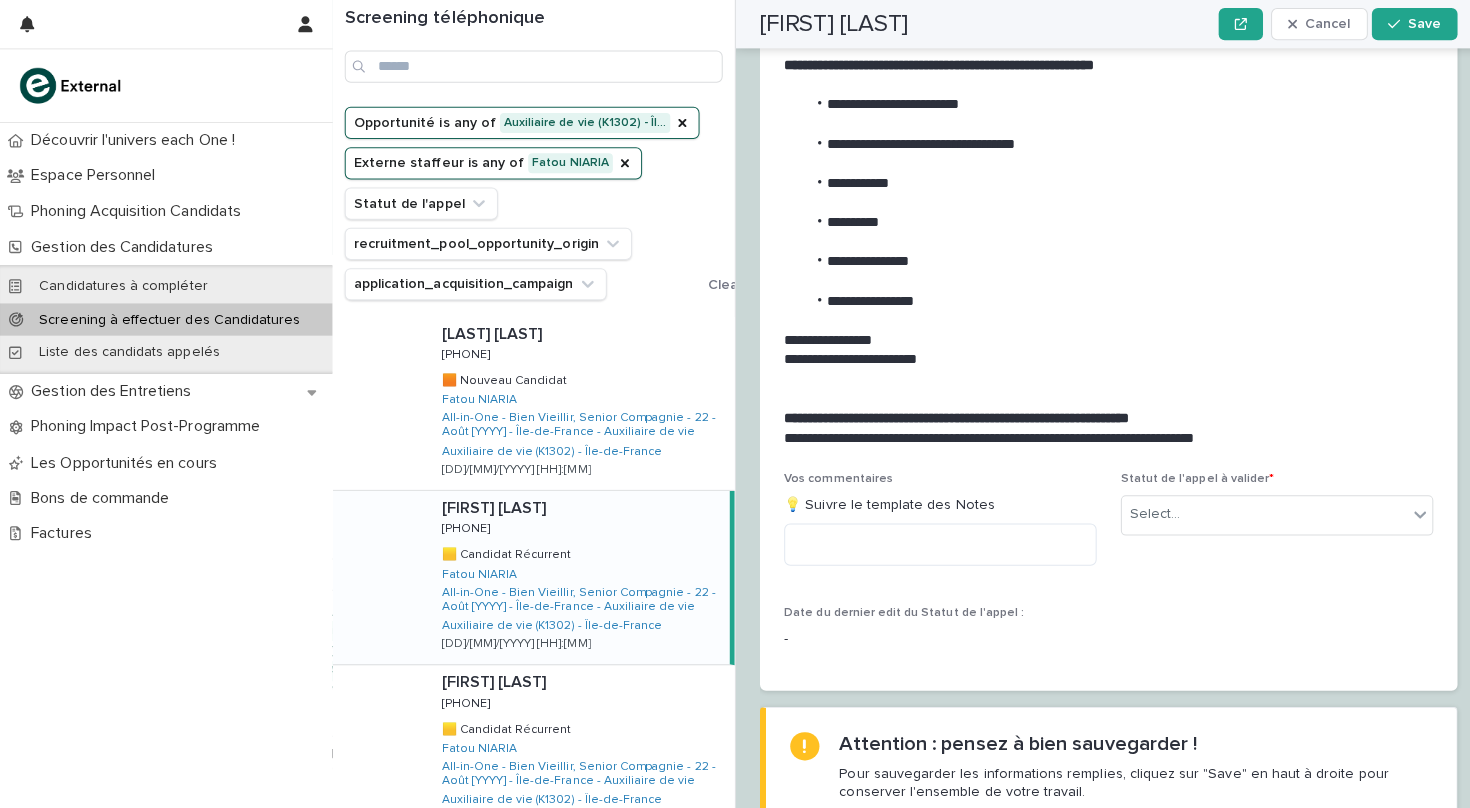 scroll, scrollTop: 2547, scrollLeft: 0, axis: vertical 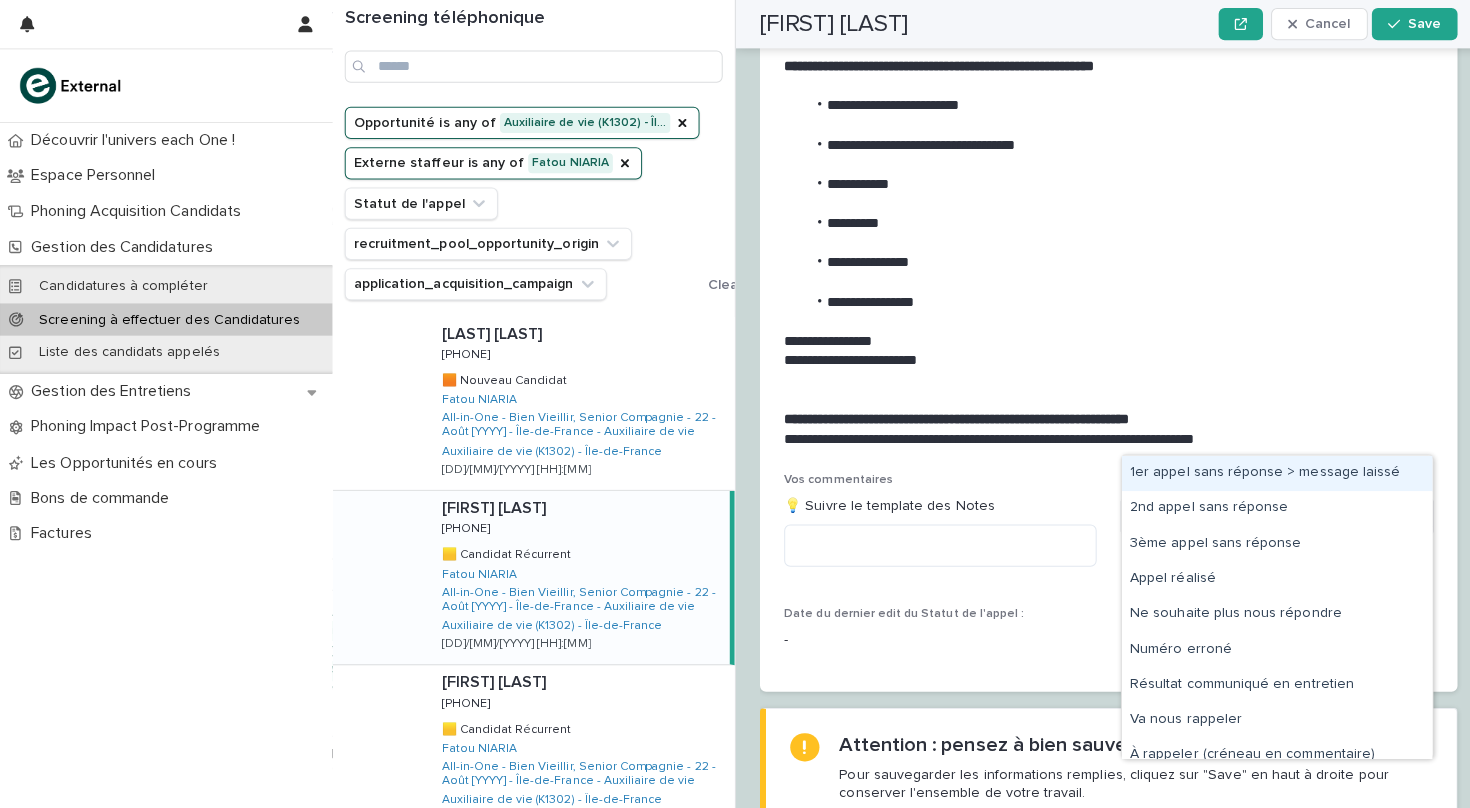 click on "Select..." at bounding box center (1254, 511) 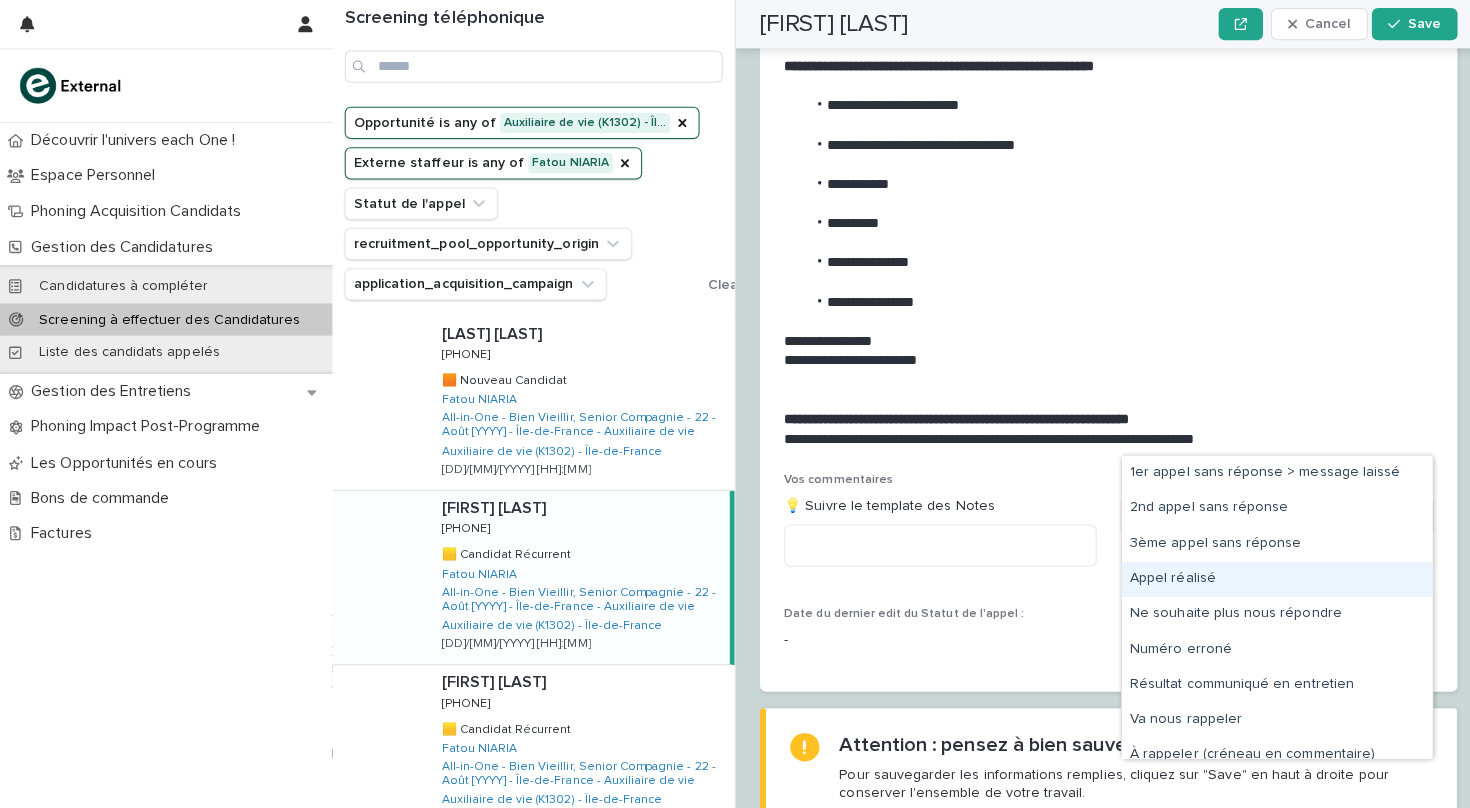 click on "Appel réalisé" at bounding box center (1267, 574) 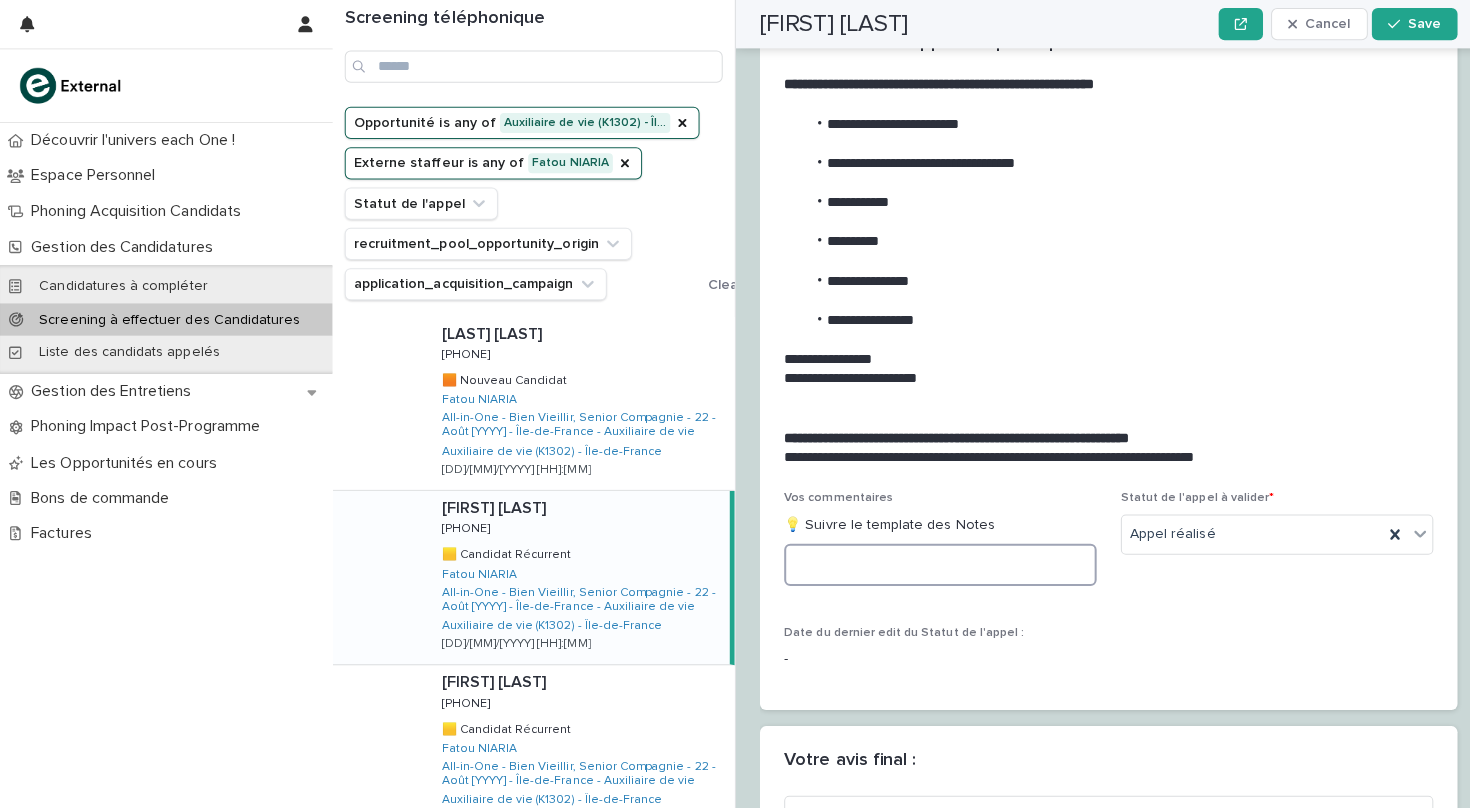 click at bounding box center [933, 560] 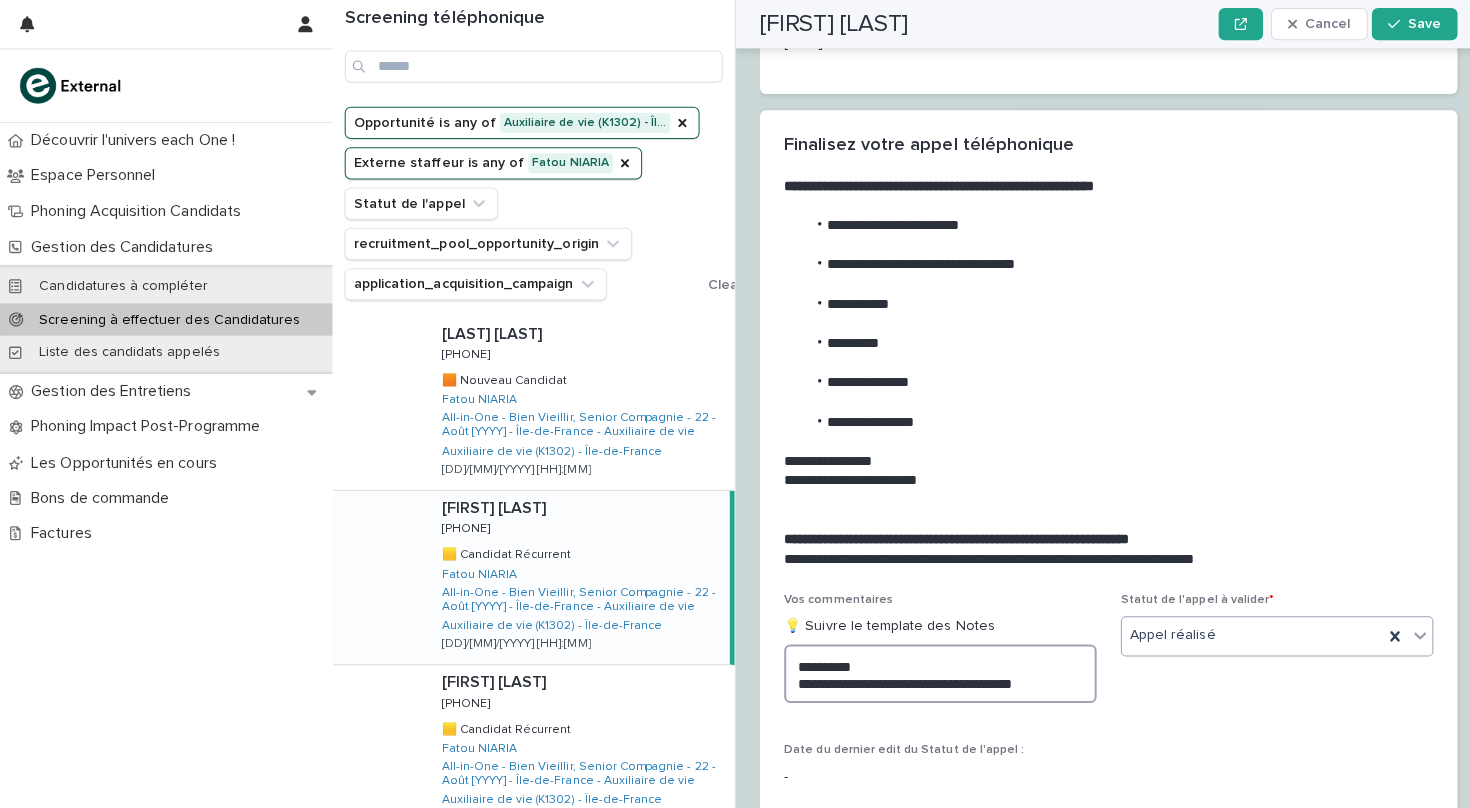 type on "**********" 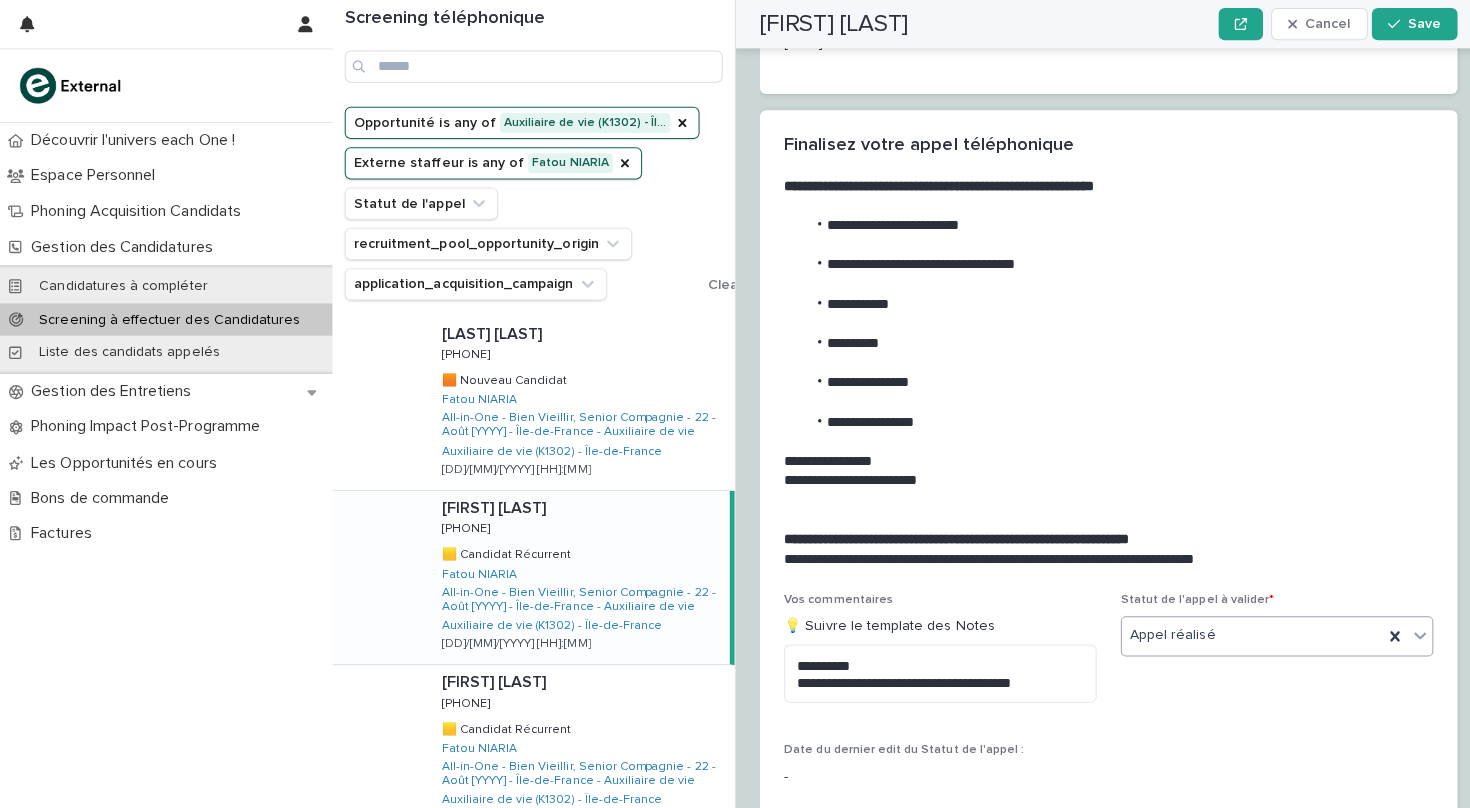 click 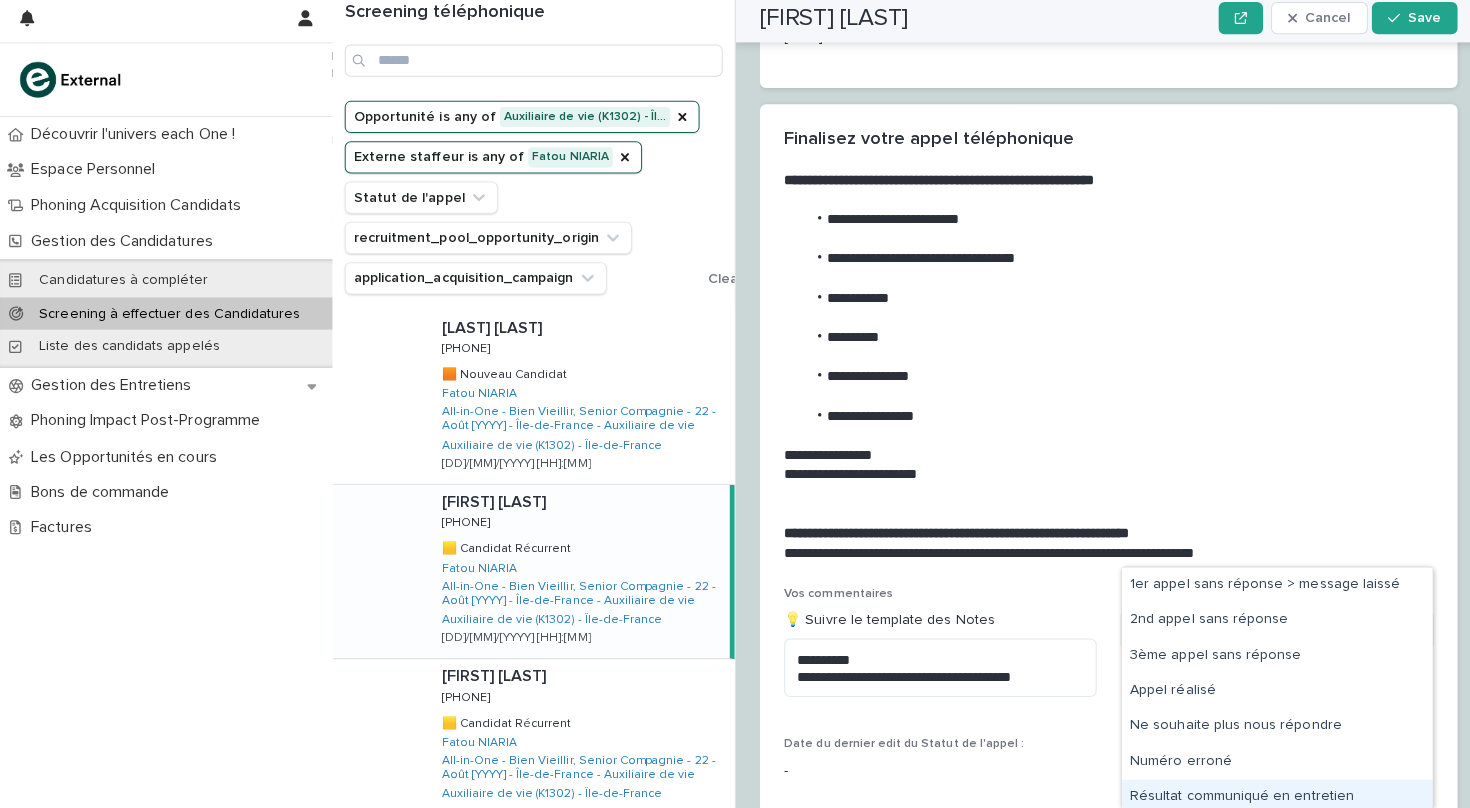 scroll, scrollTop: 76, scrollLeft: 0, axis: vertical 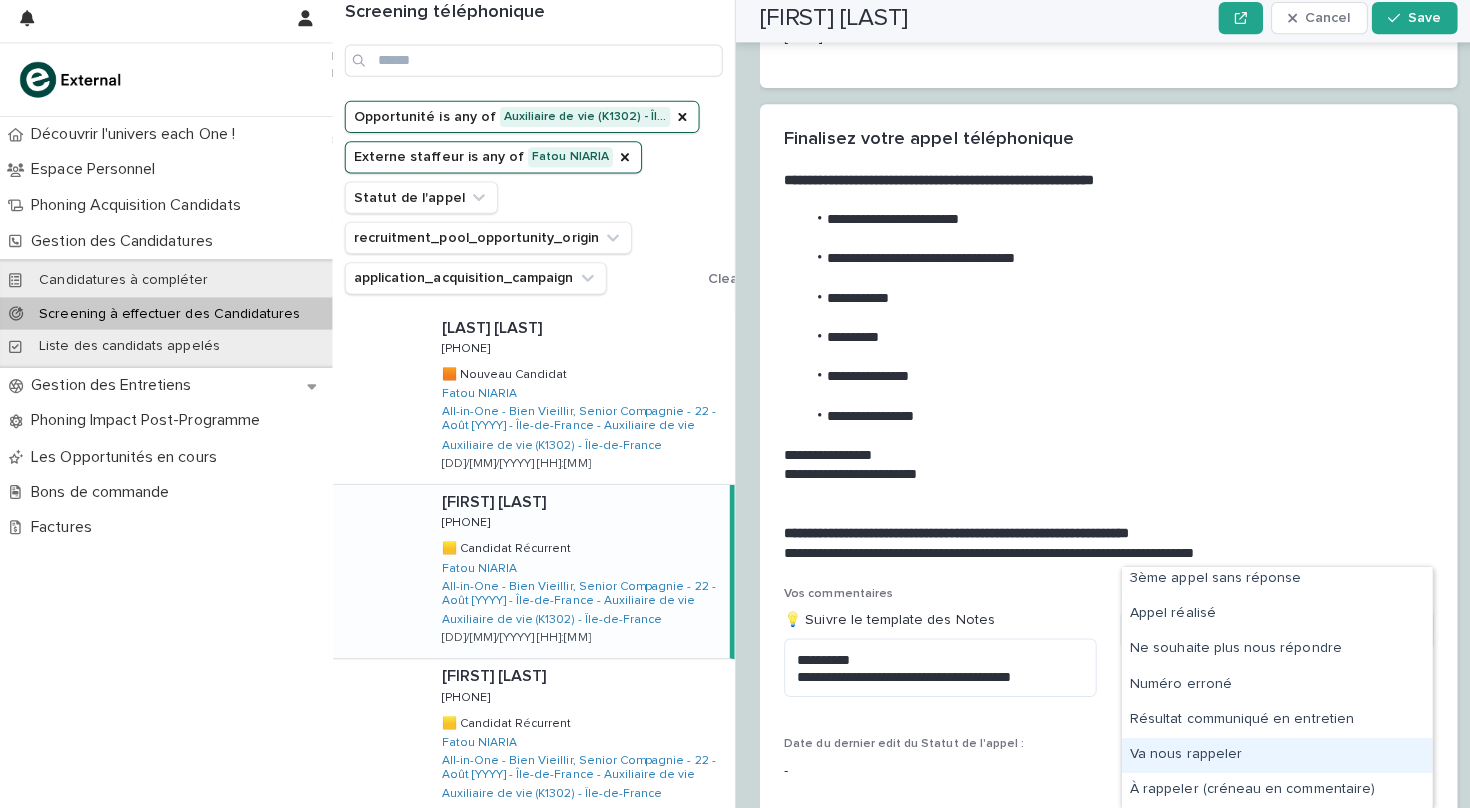 click on "Va nous rappeler" at bounding box center (1267, 755) 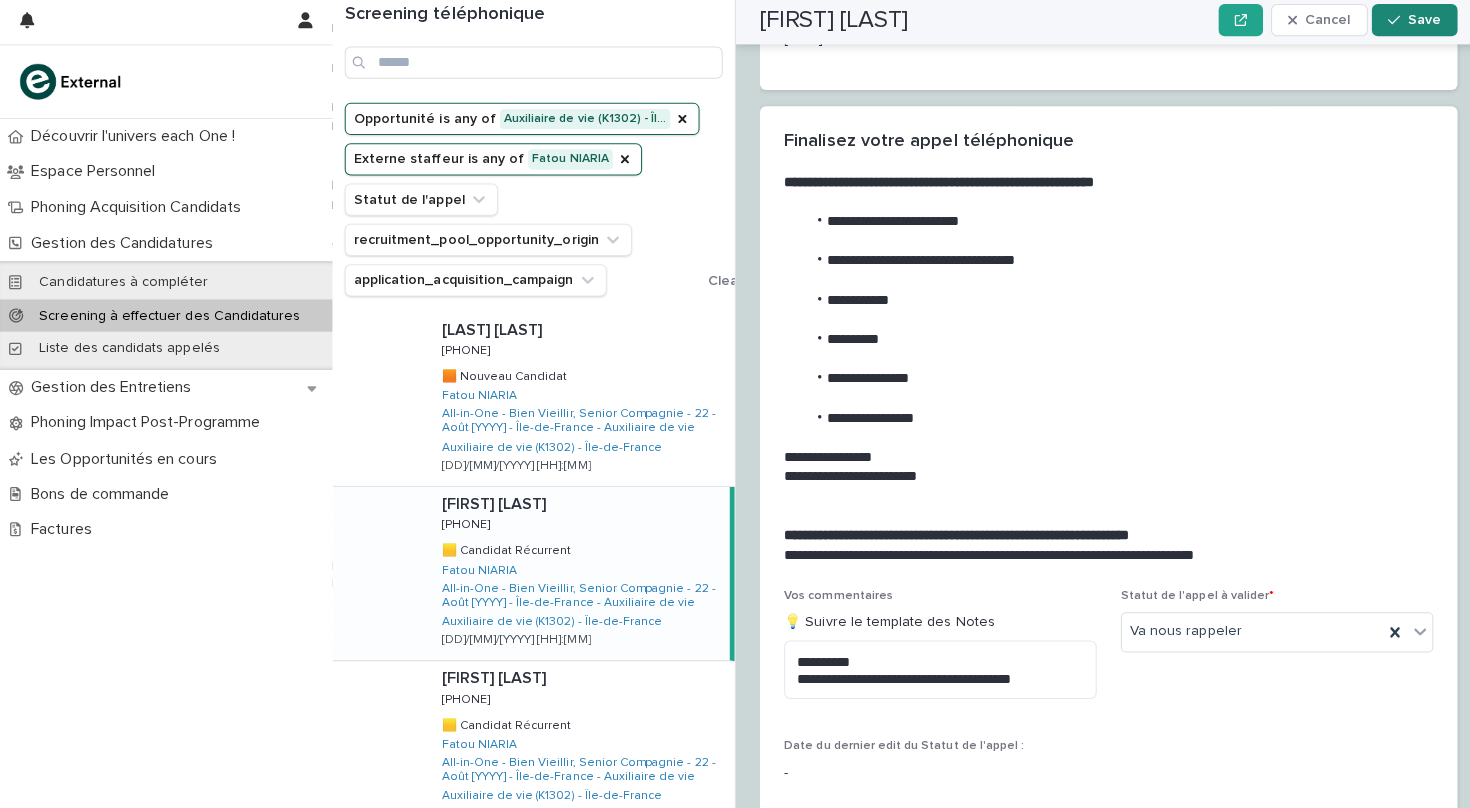 click on "Save" at bounding box center (1413, 24) 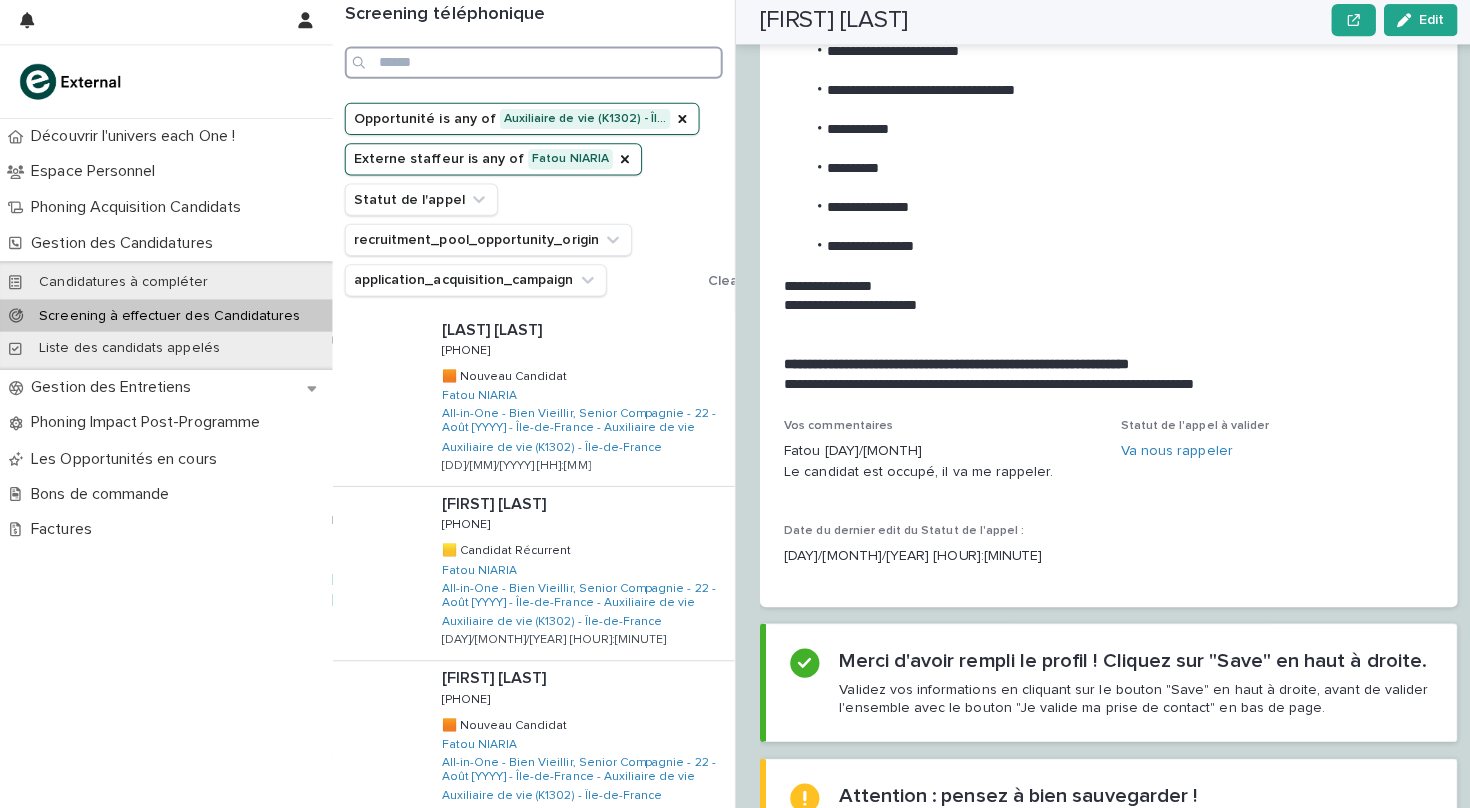 click at bounding box center (529, 66) 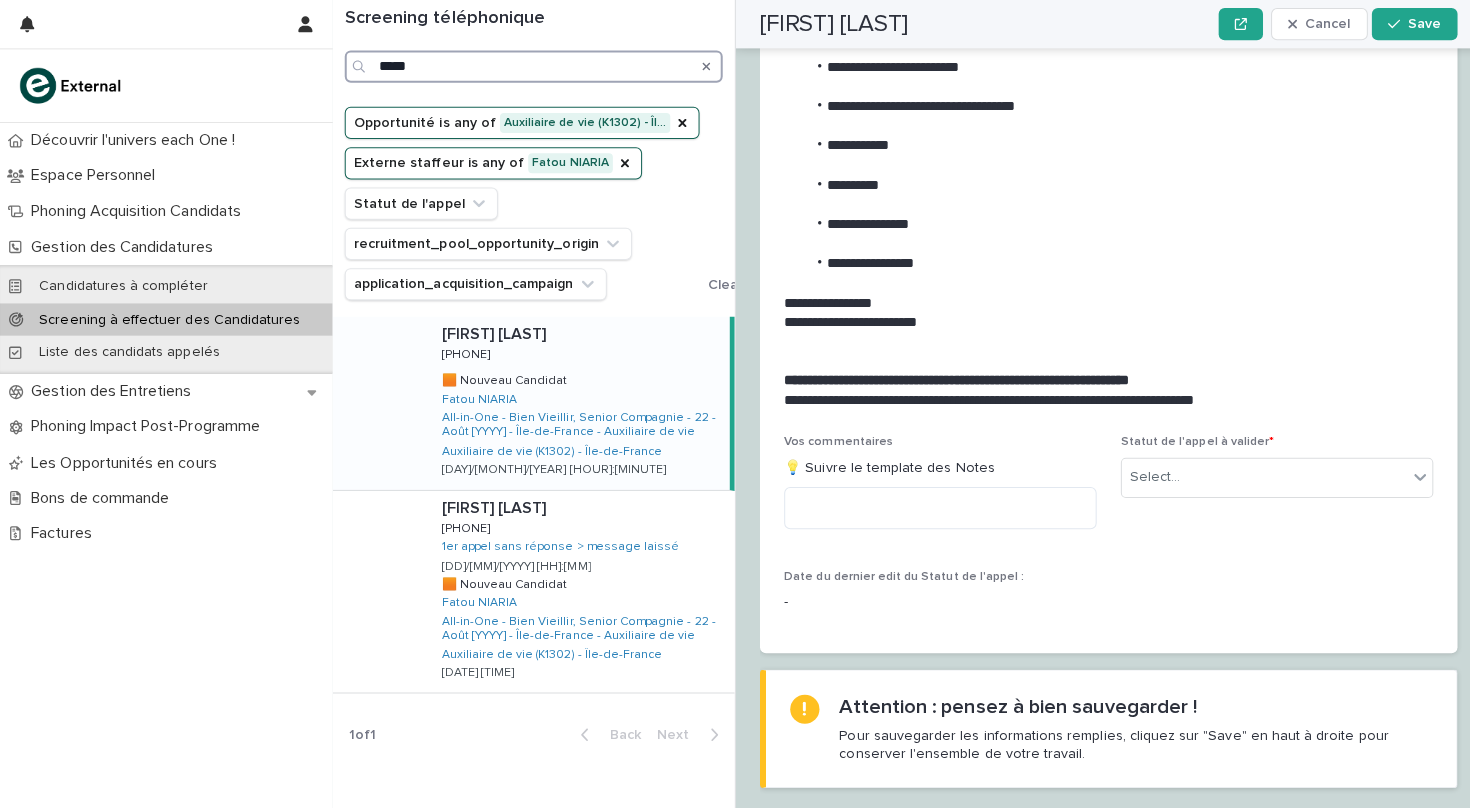 scroll, scrollTop: 1997, scrollLeft: 0, axis: vertical 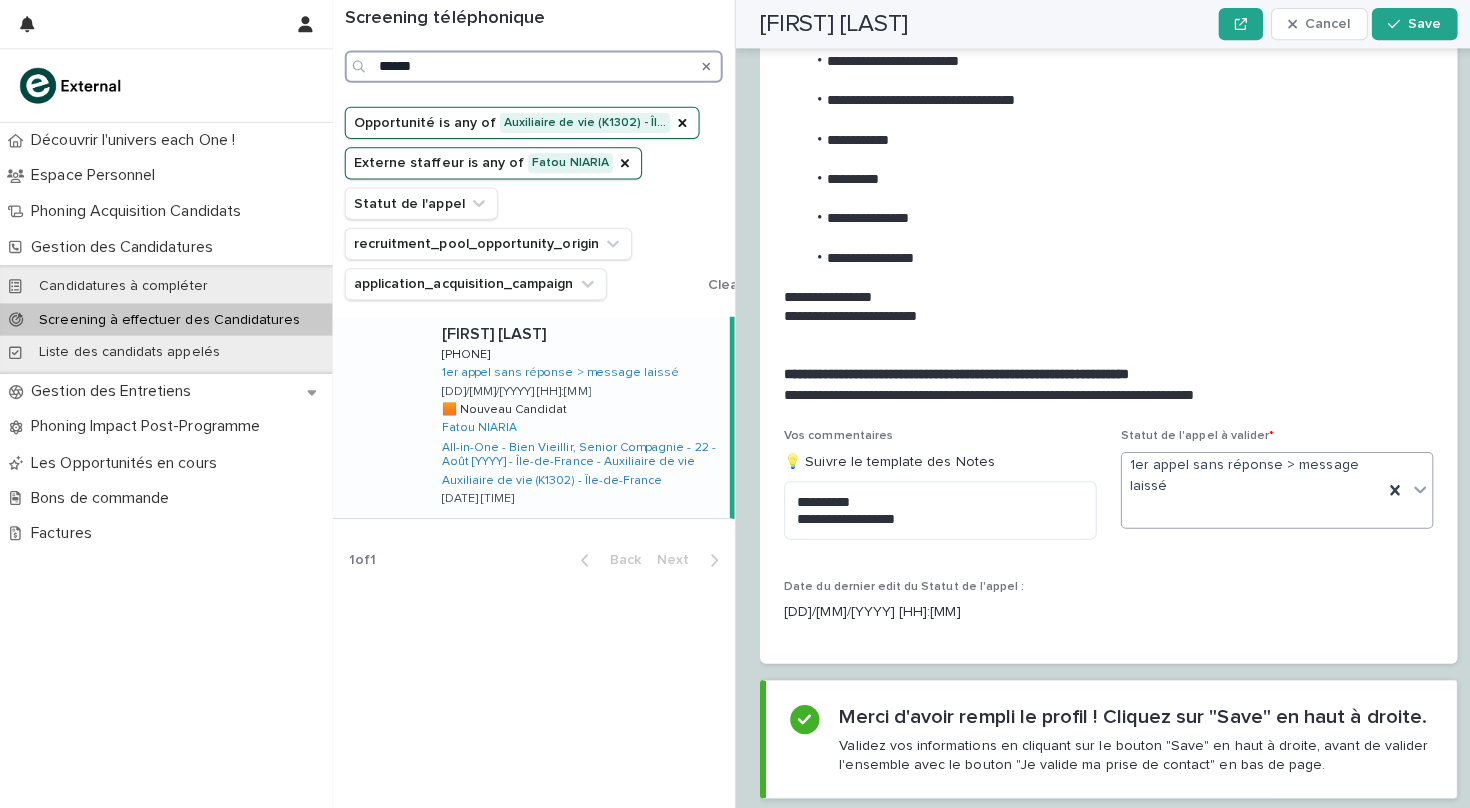 type on "******" 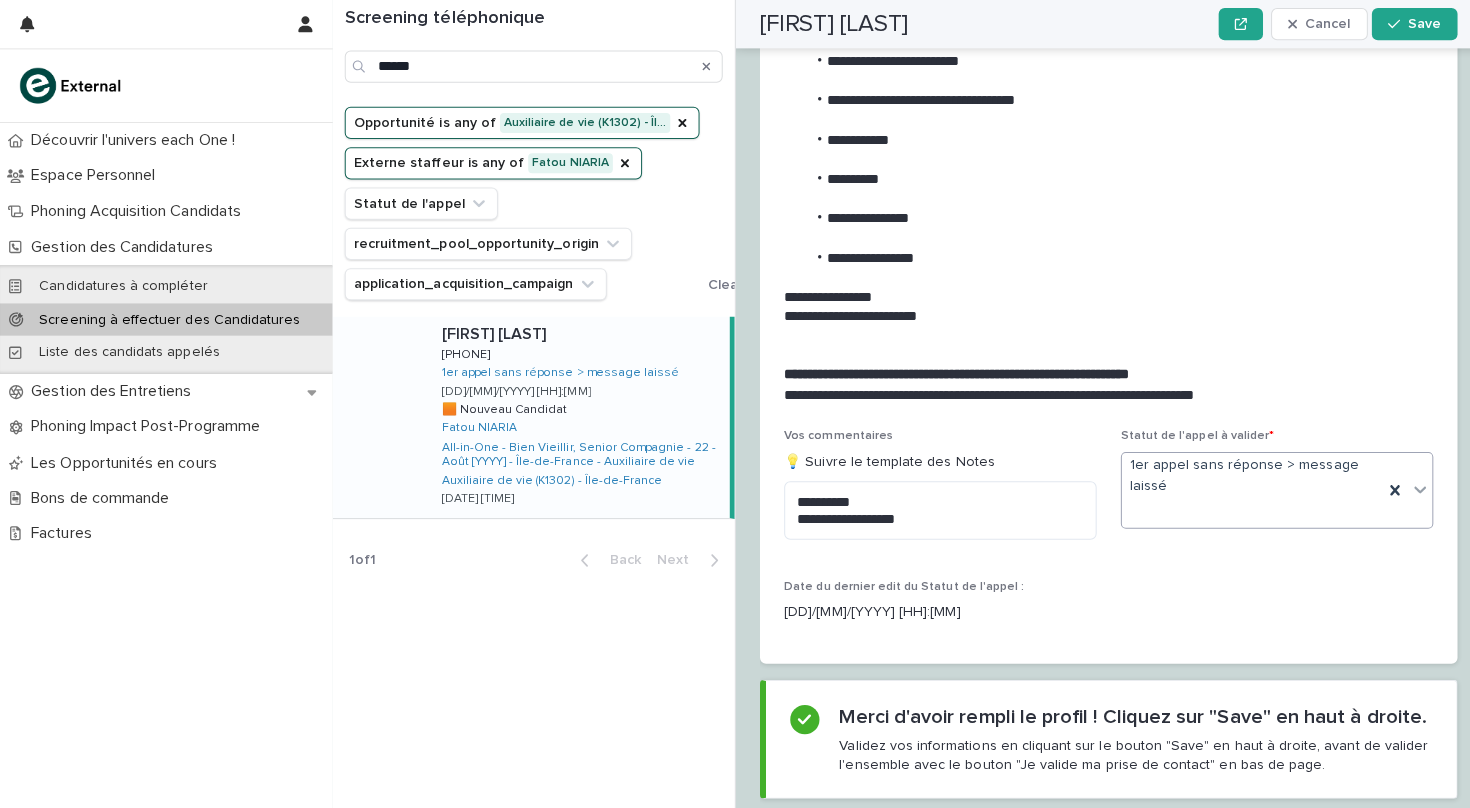 click 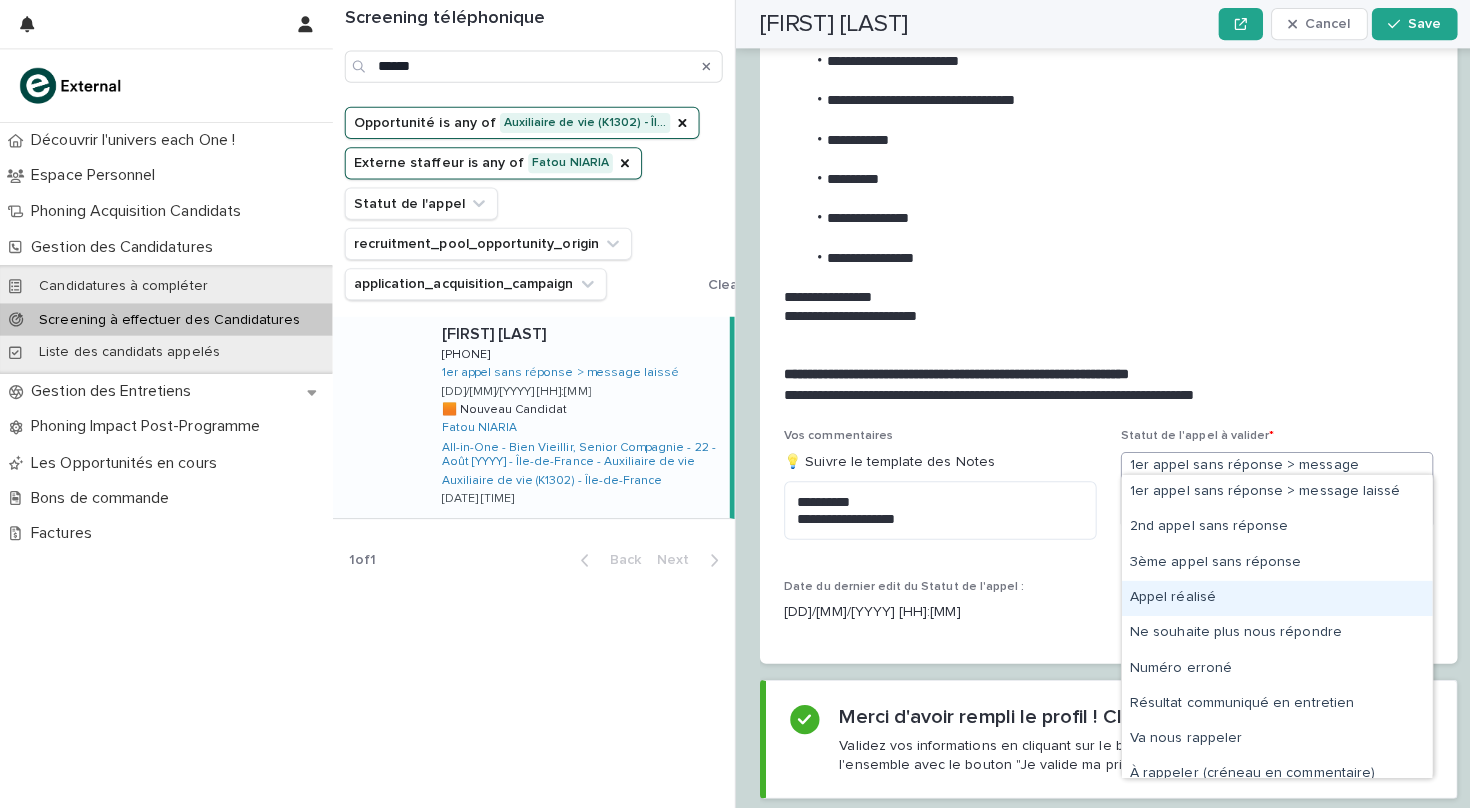click on "Appel réalisé" at bounding box center (1267, 593) 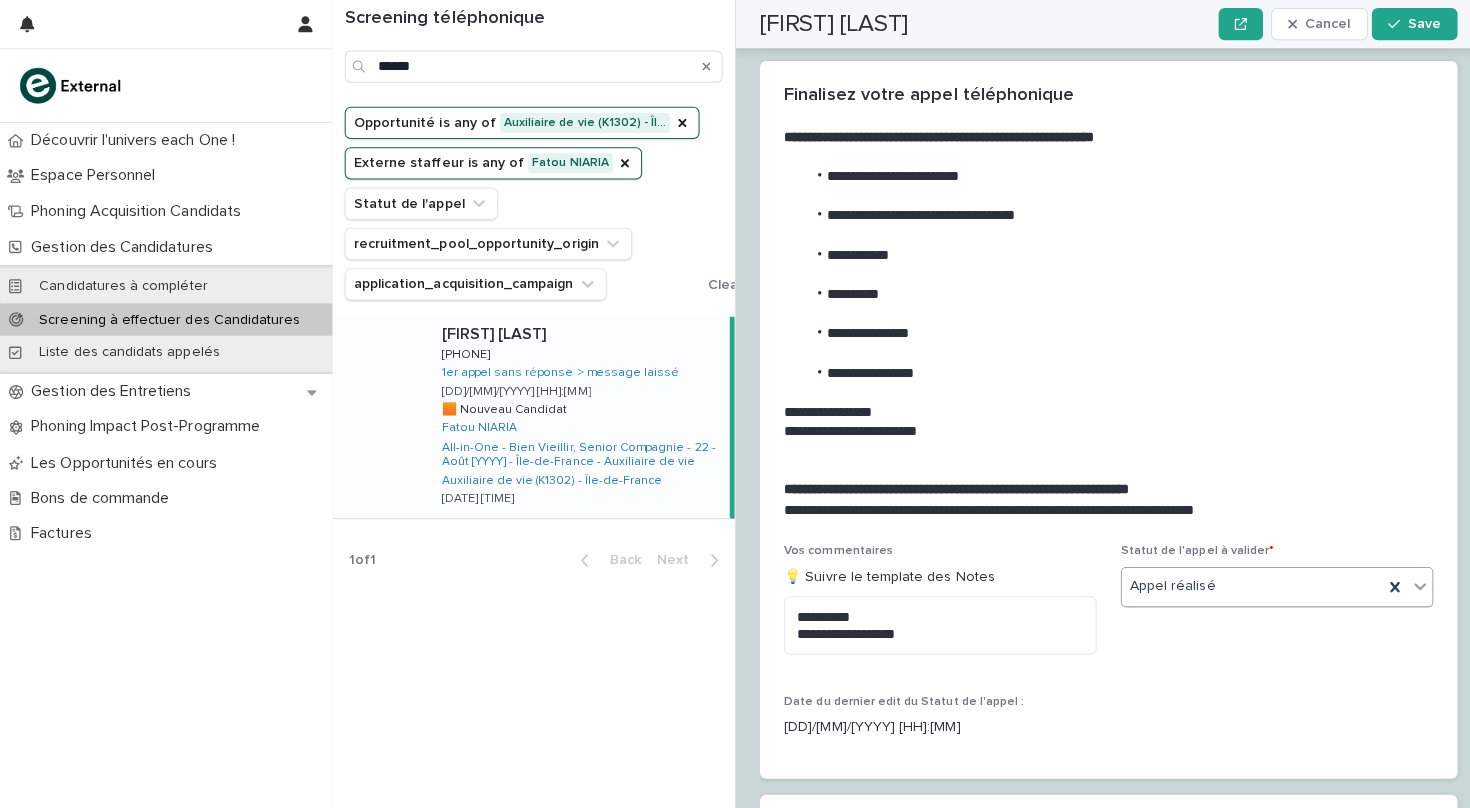 scroll, scrollTop: 1930, scrollLeft: 0, axis: vertical 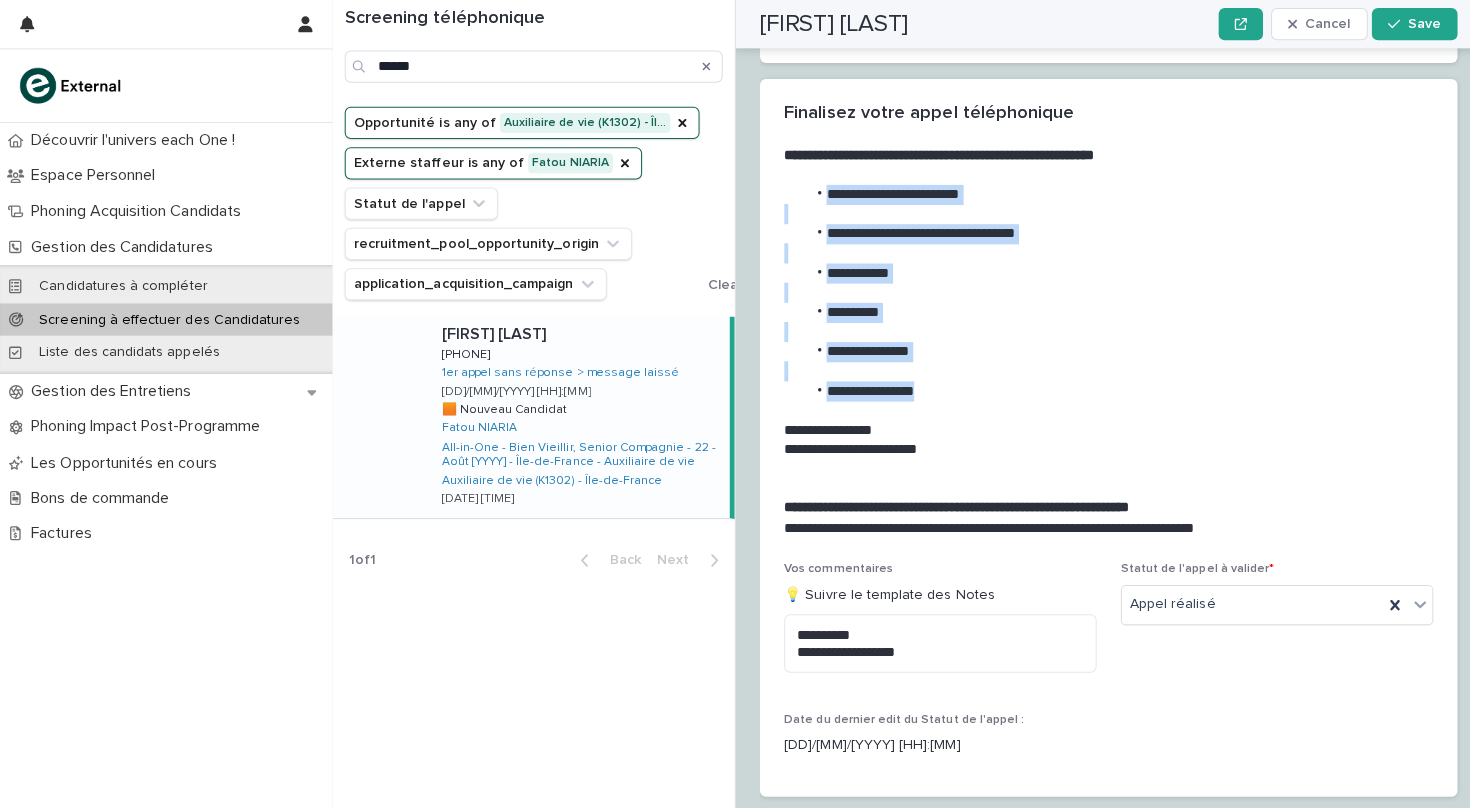 drag, startPoint x: 926, startPoint y: 341, endPoint x: 791, endPoint y: 147, distance: 236.34932 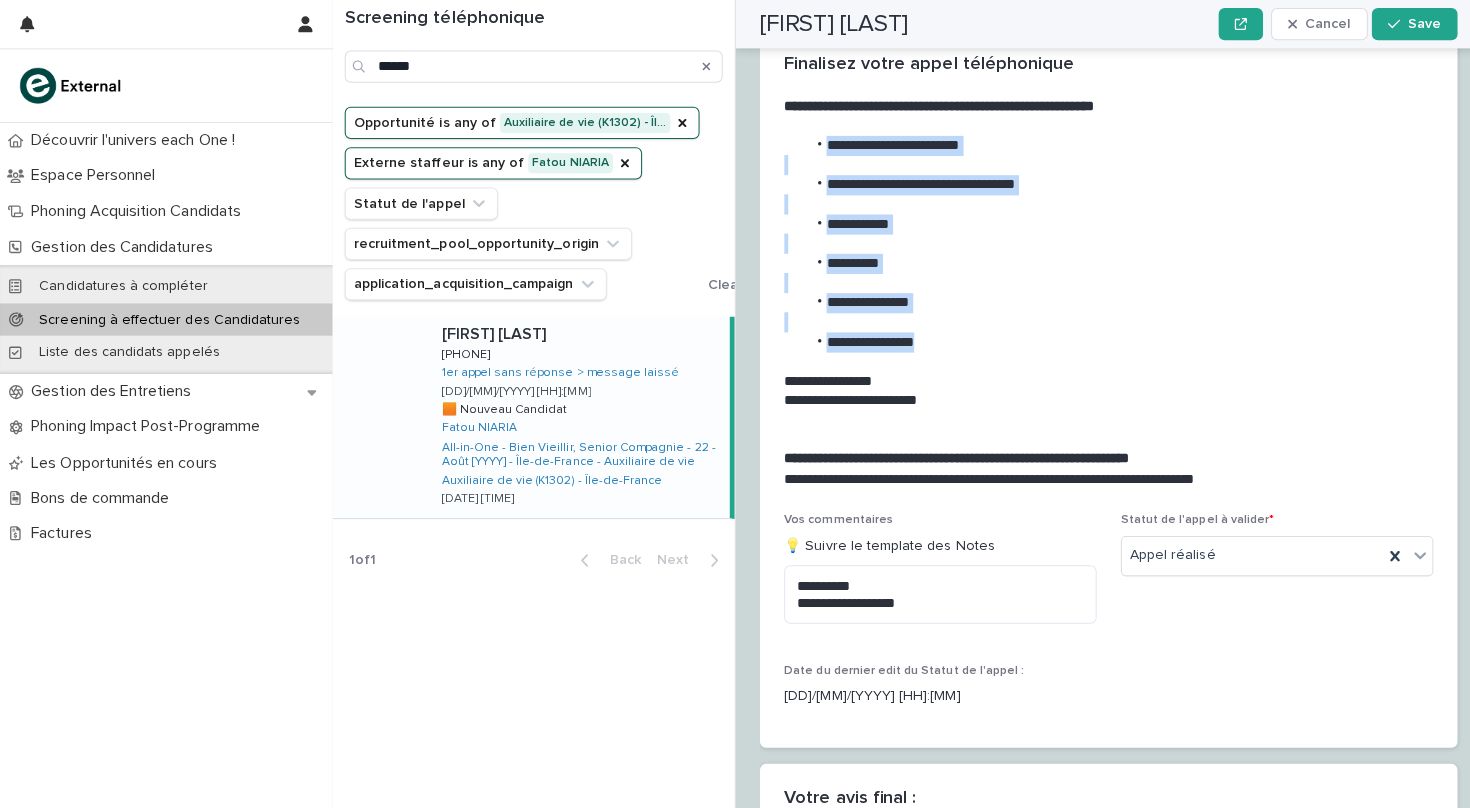 scroll, scrollTop: 2144, scrollLeft: 0, axis: vertical 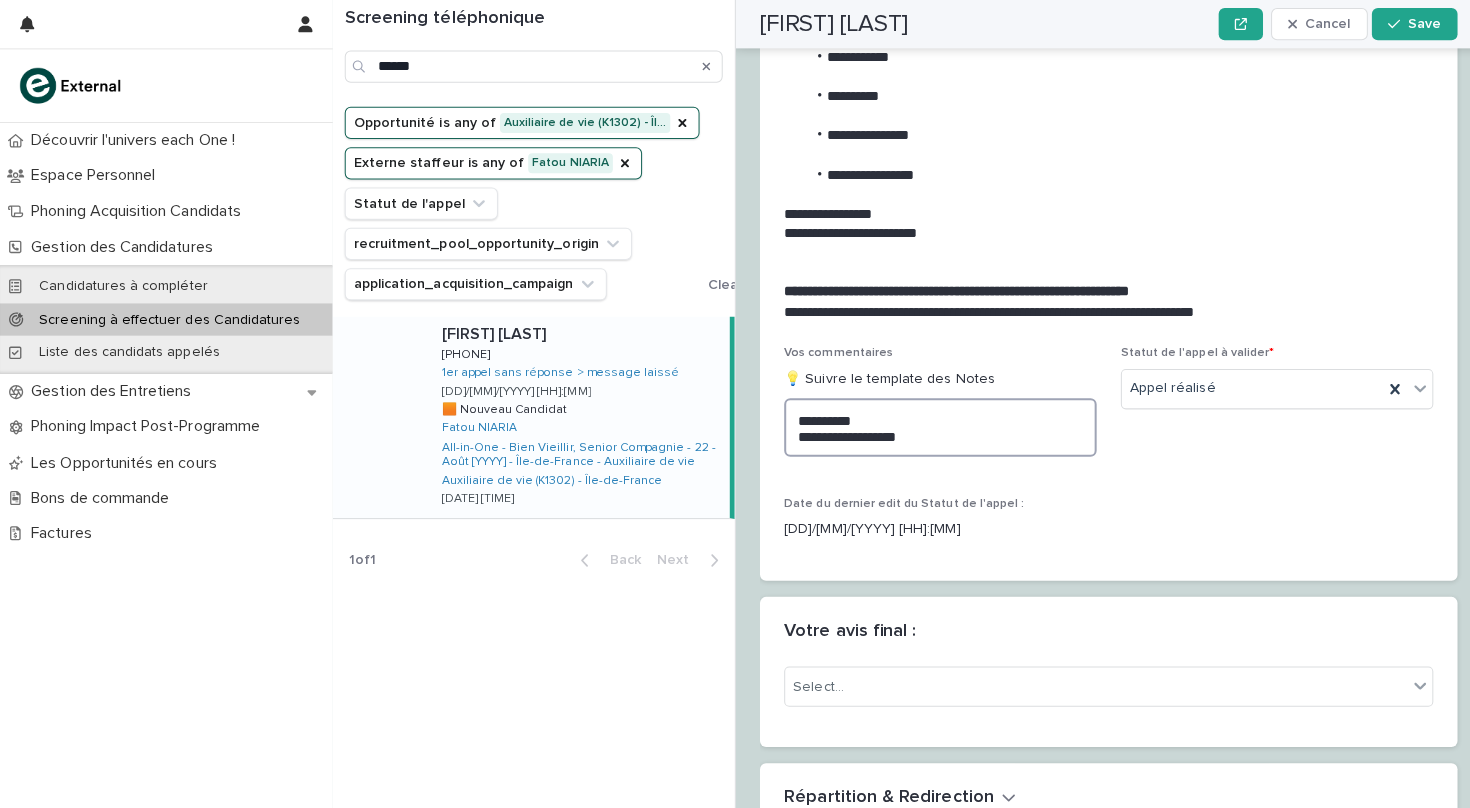 click on "**********" at bounding box center [933, 424] 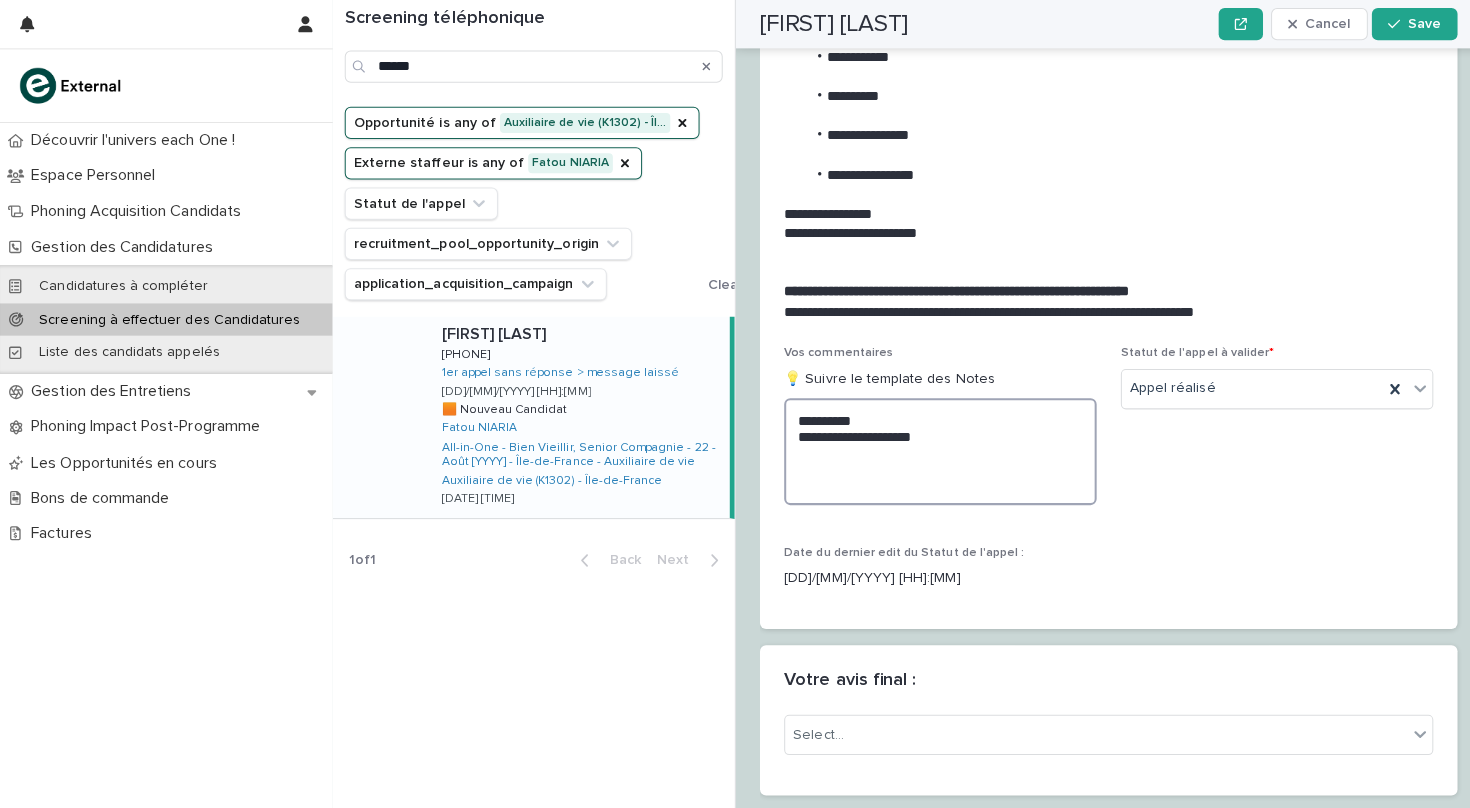 paste on "**********" 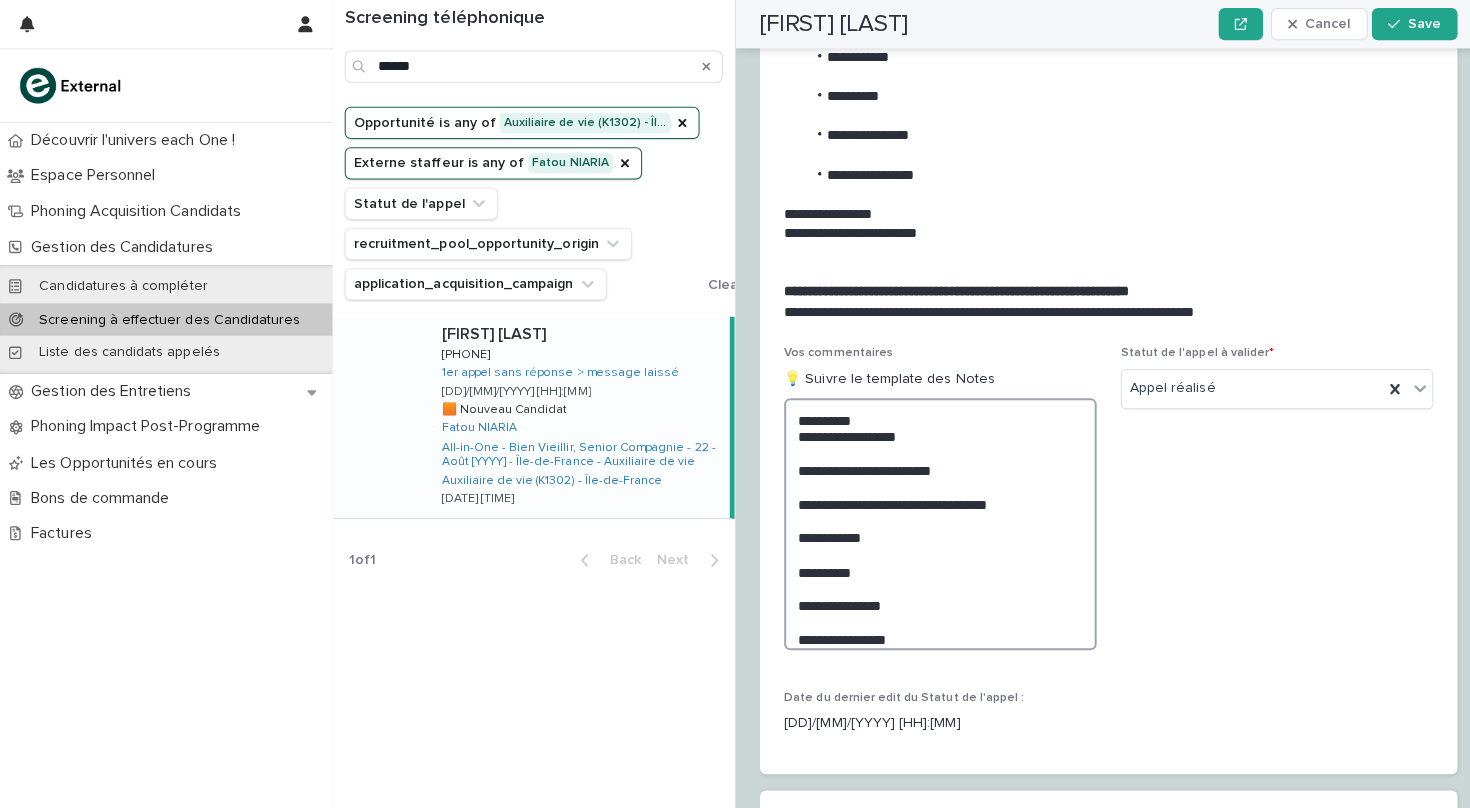 click on "**********" at bounding box center (933, 520) 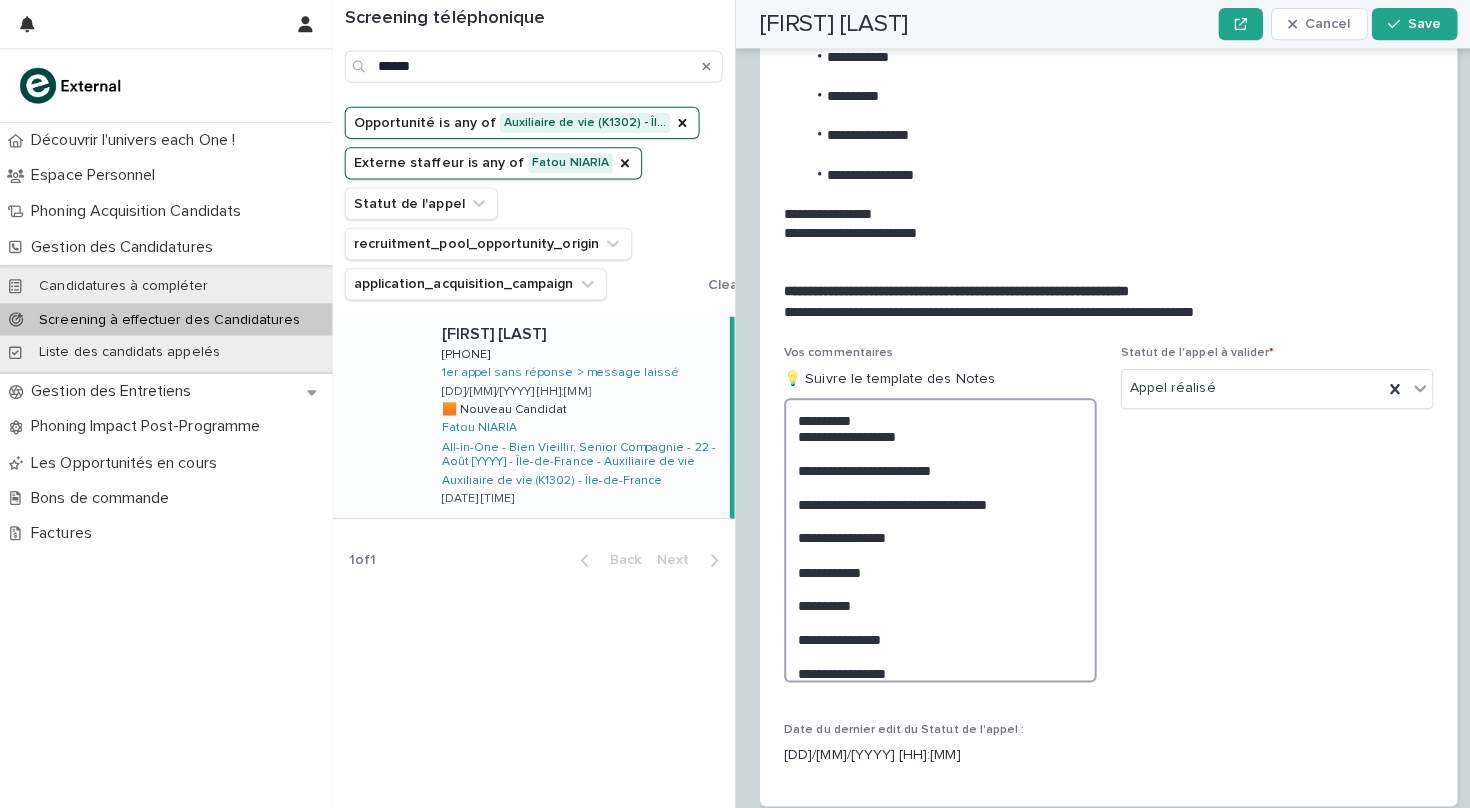 click on "**********" at bounding box center (933, 536) 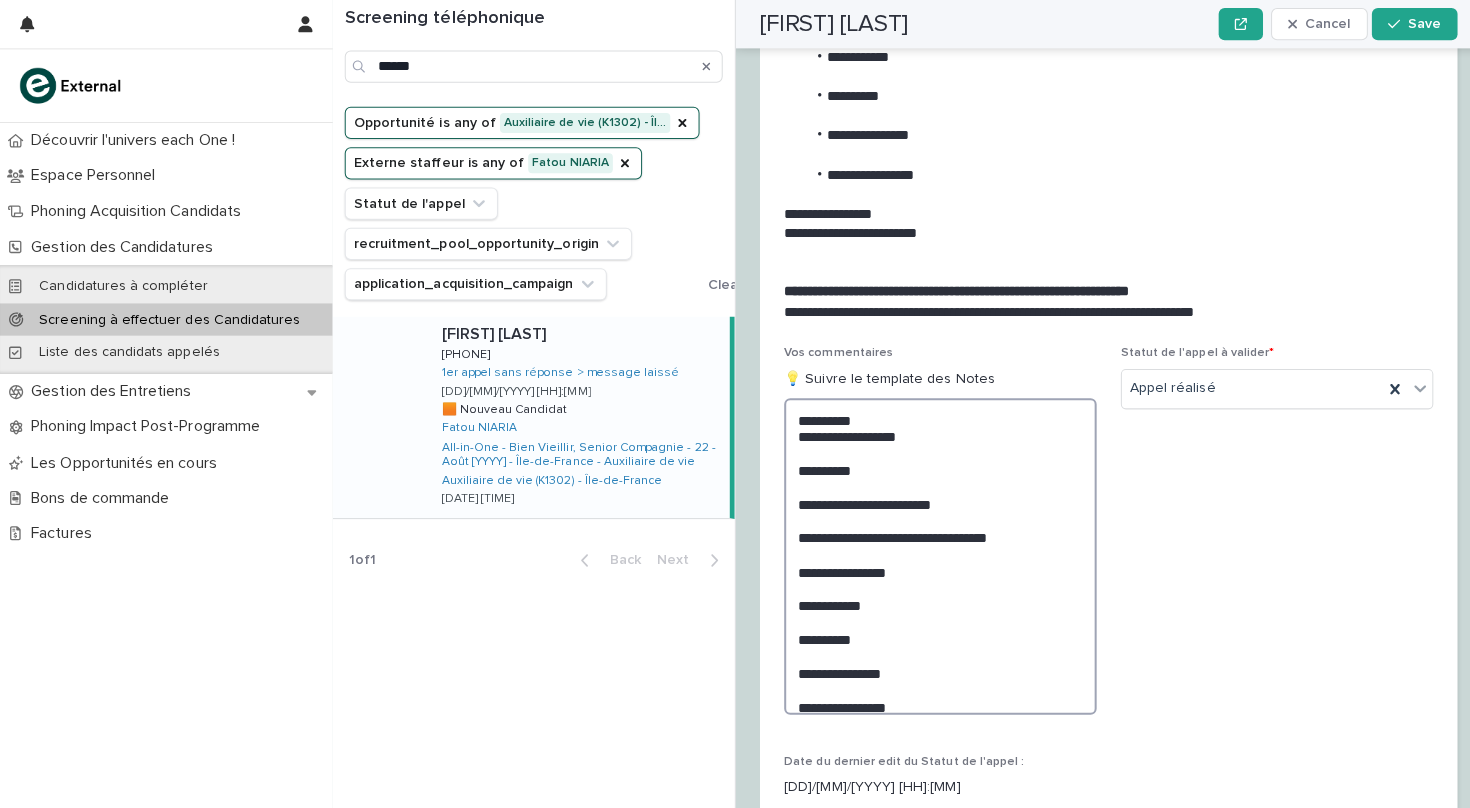 click on "**********" at bounding box center [933, 552] 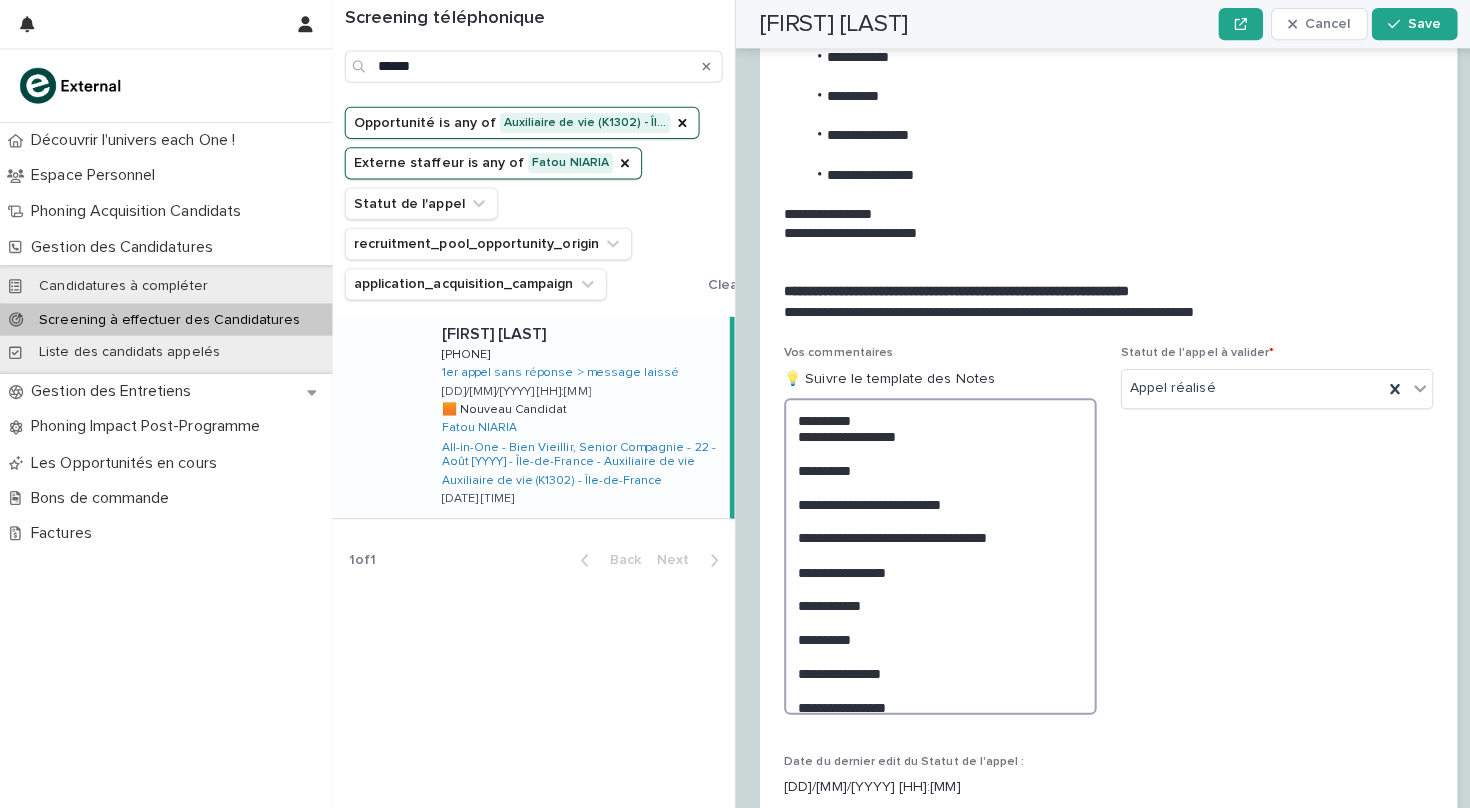 click on "**********" at bounding box center (933, 552) 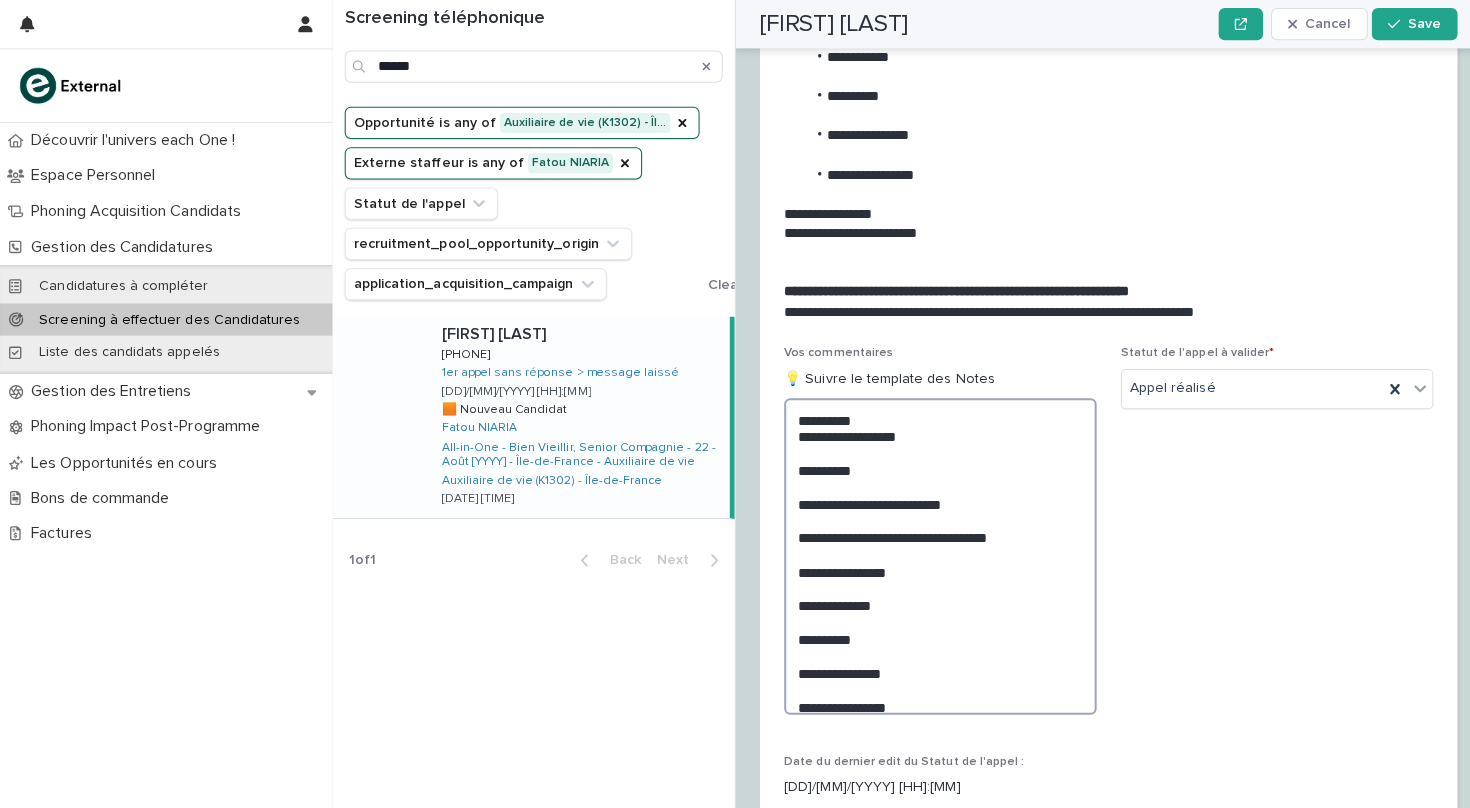 click on "**********" at bounding box center (933, 552) 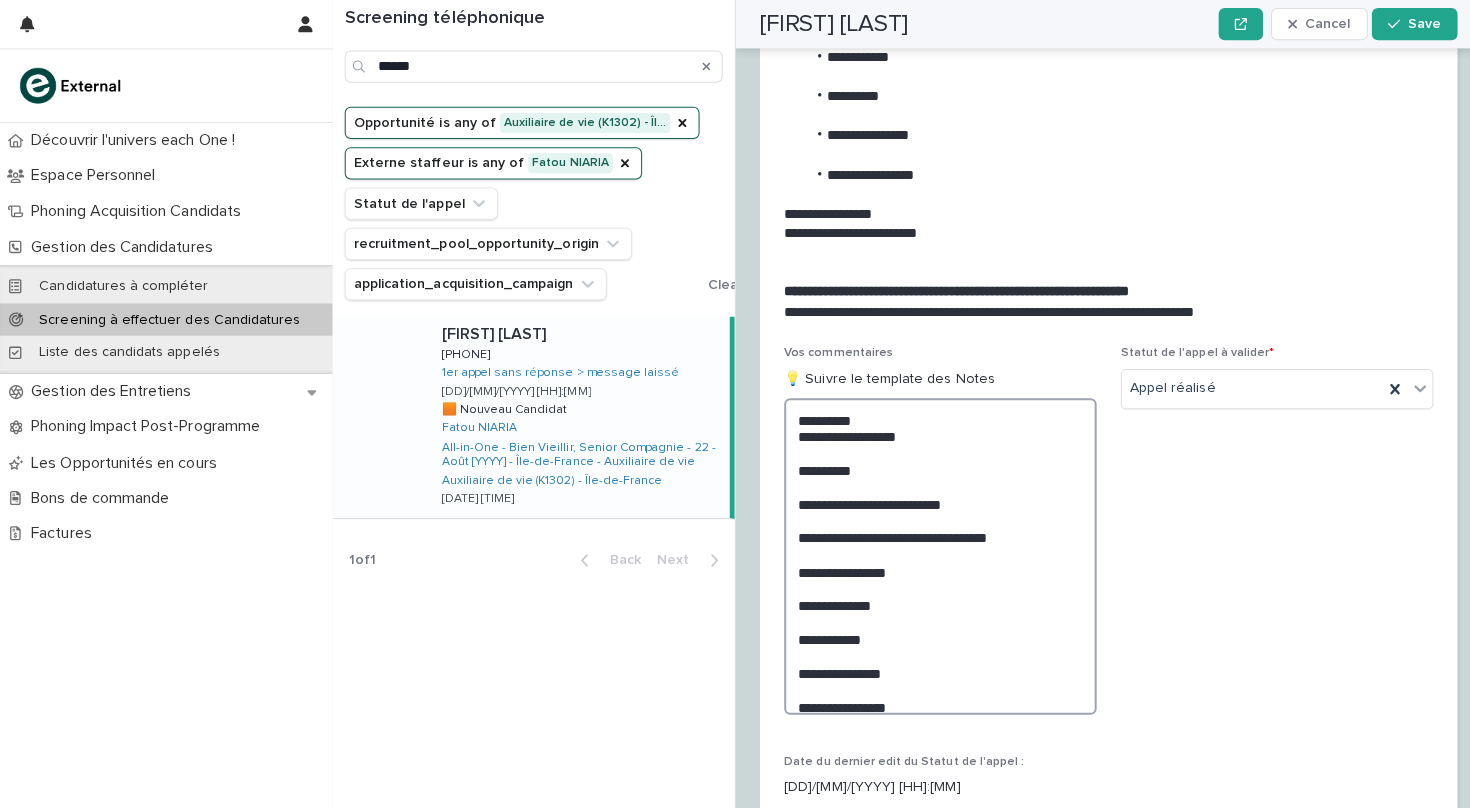 click on "**********" at bounding box center [933, 552] 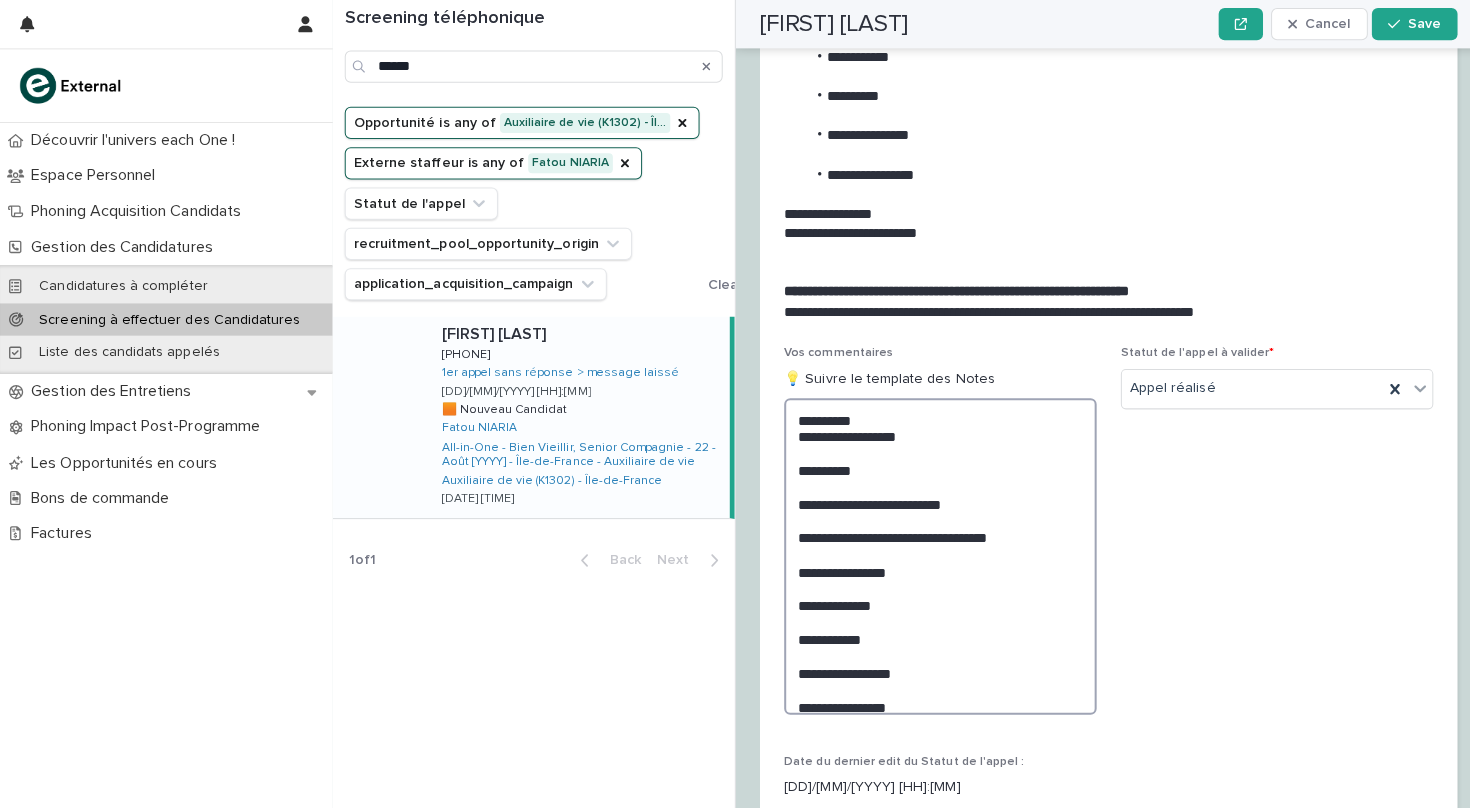 click on "**********" at bounding box center [933, 552] 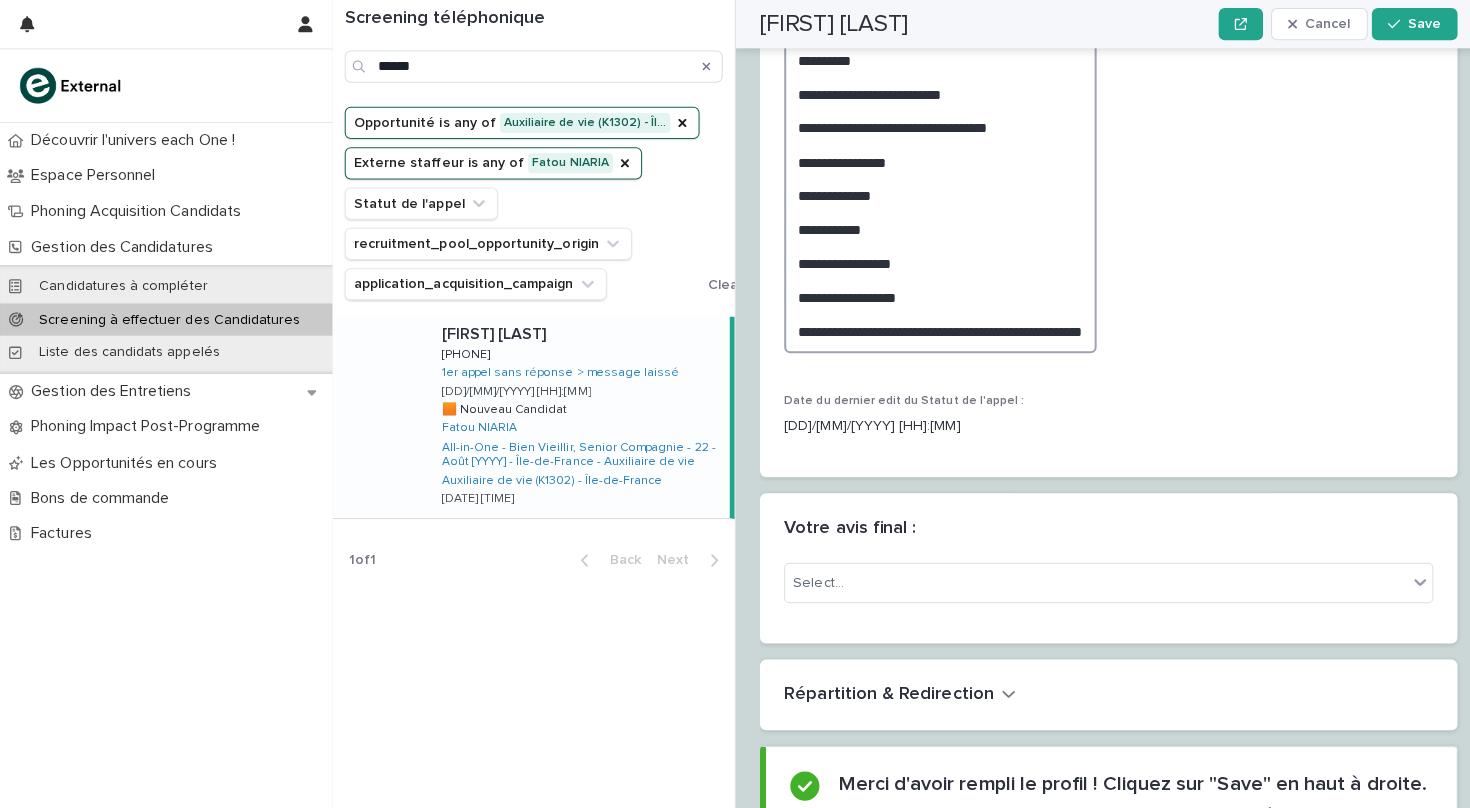 scroll, scrollTop: 2559, scrollLeft: 0, axis: vertical 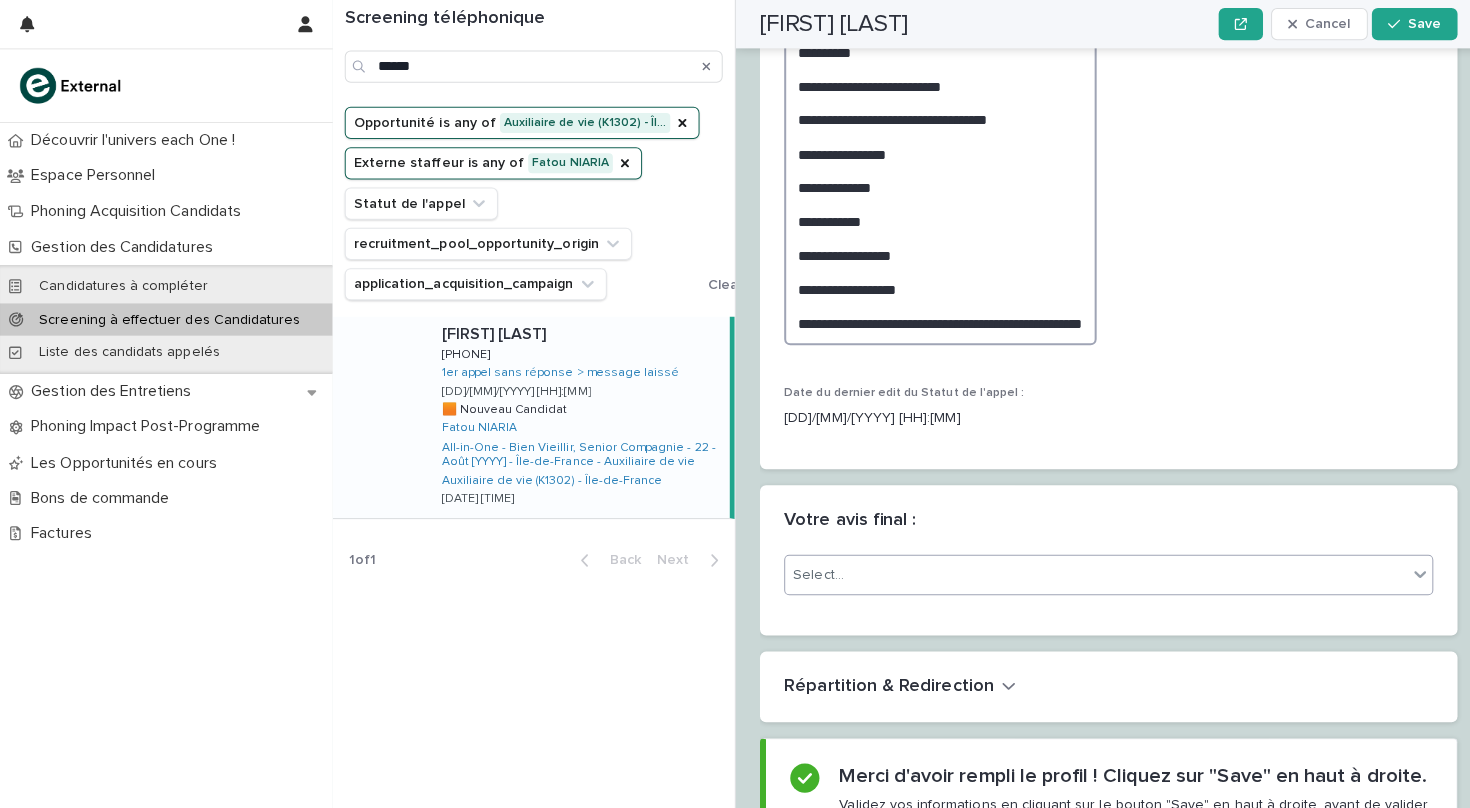 type on "**********" 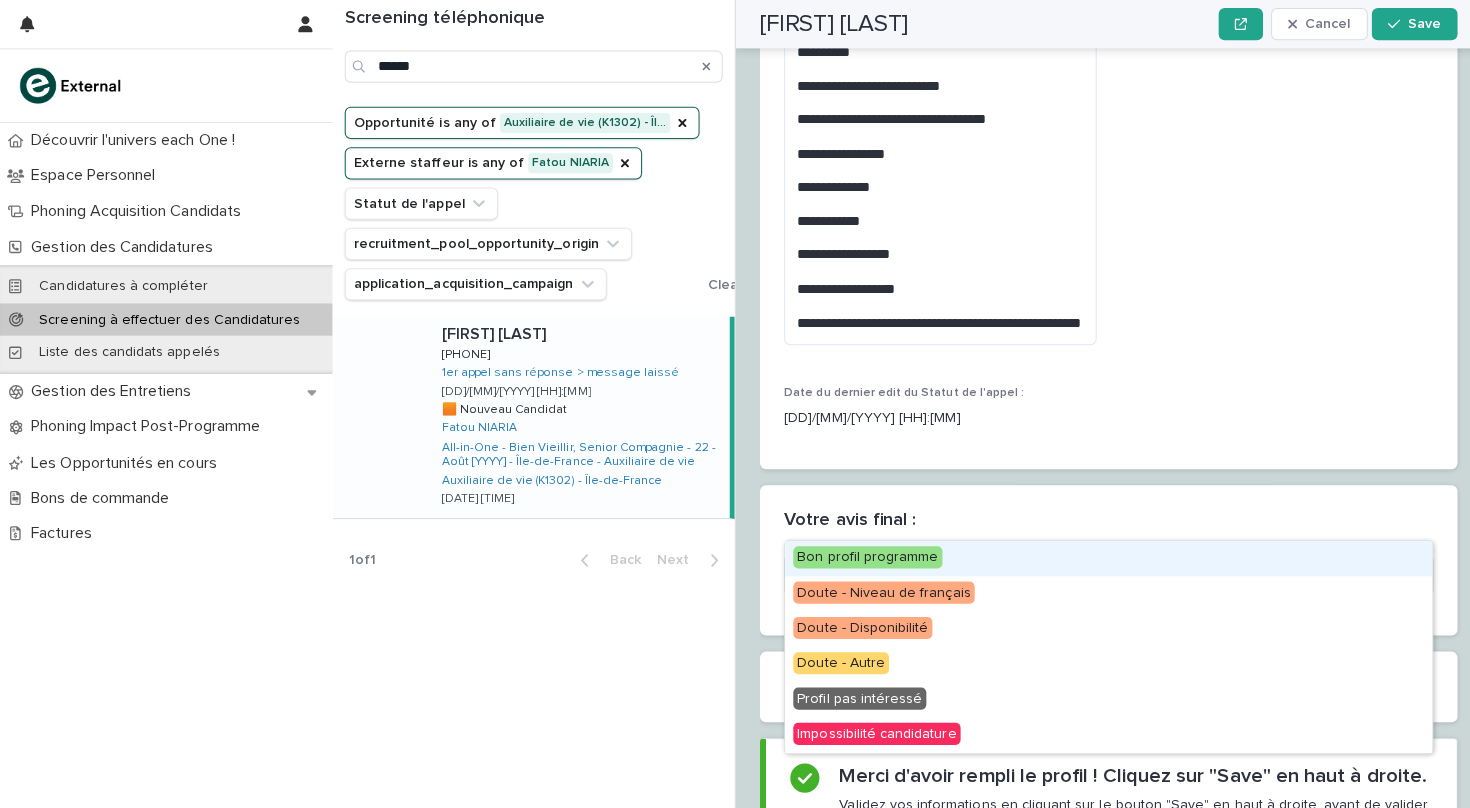 click on "Select..." at bounding box center (1087, 570) 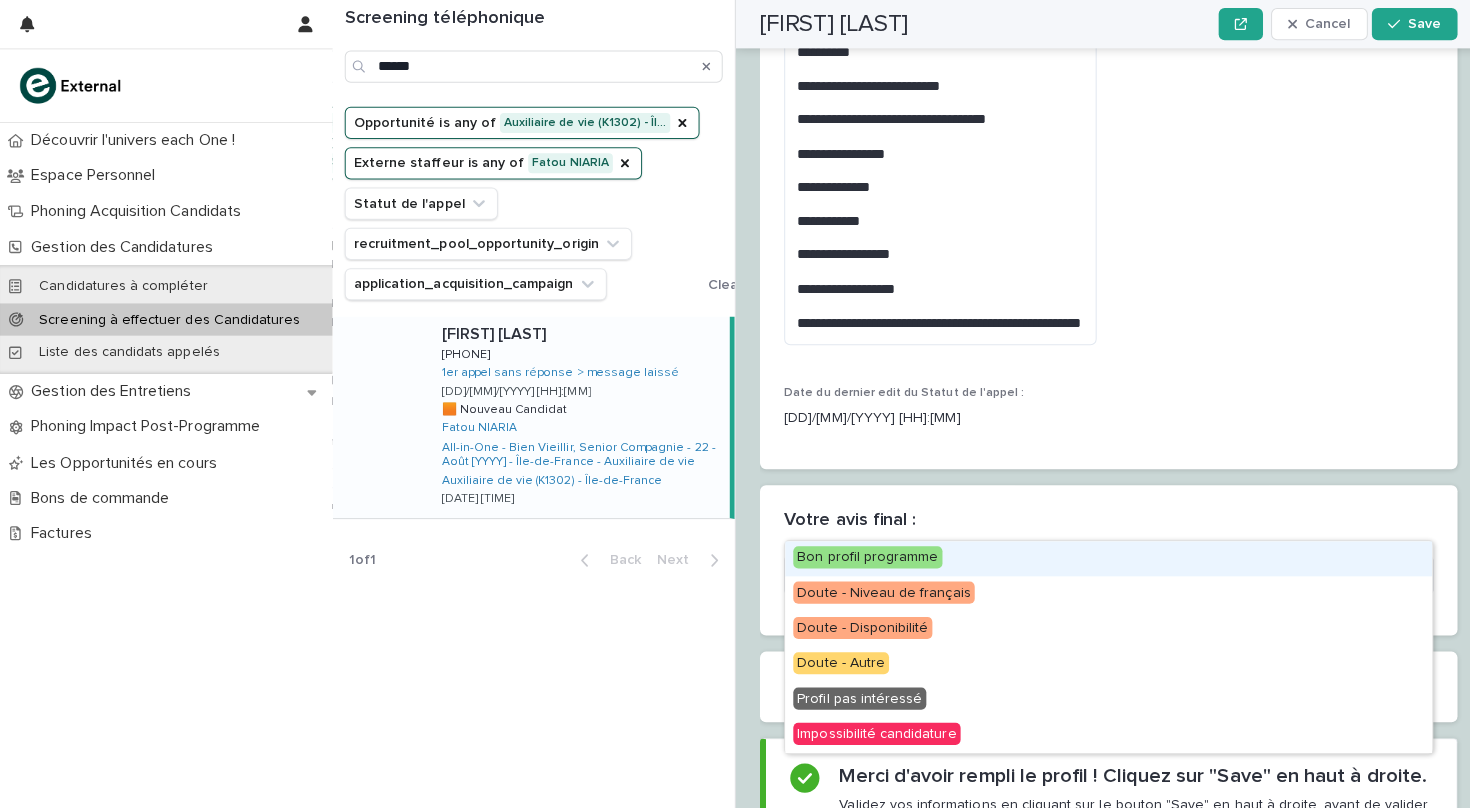 click on "Bon profil programme" at bounding box center [861, 553] 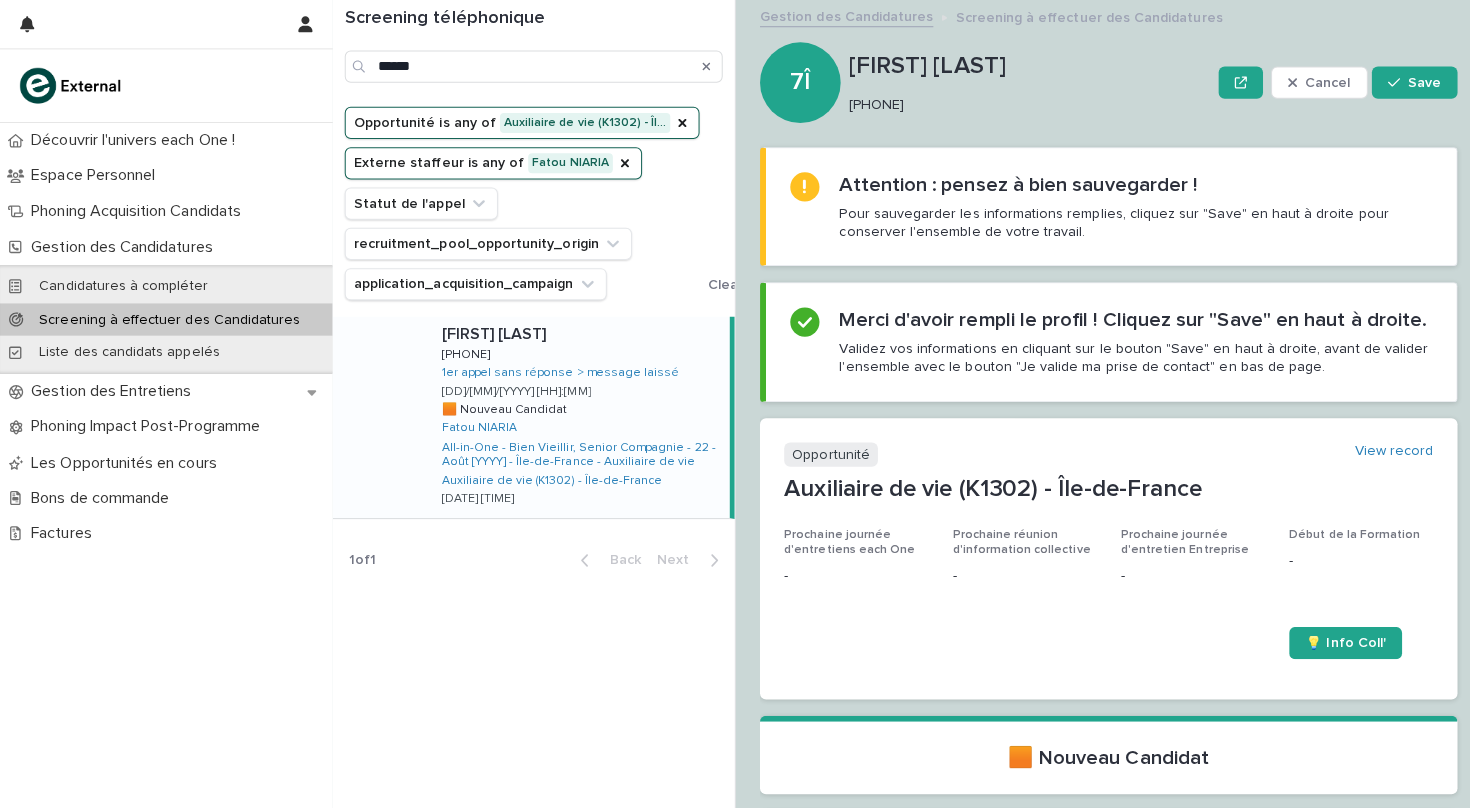 scroll, scrollTop: 0, scrollLeft: 0, axis: both 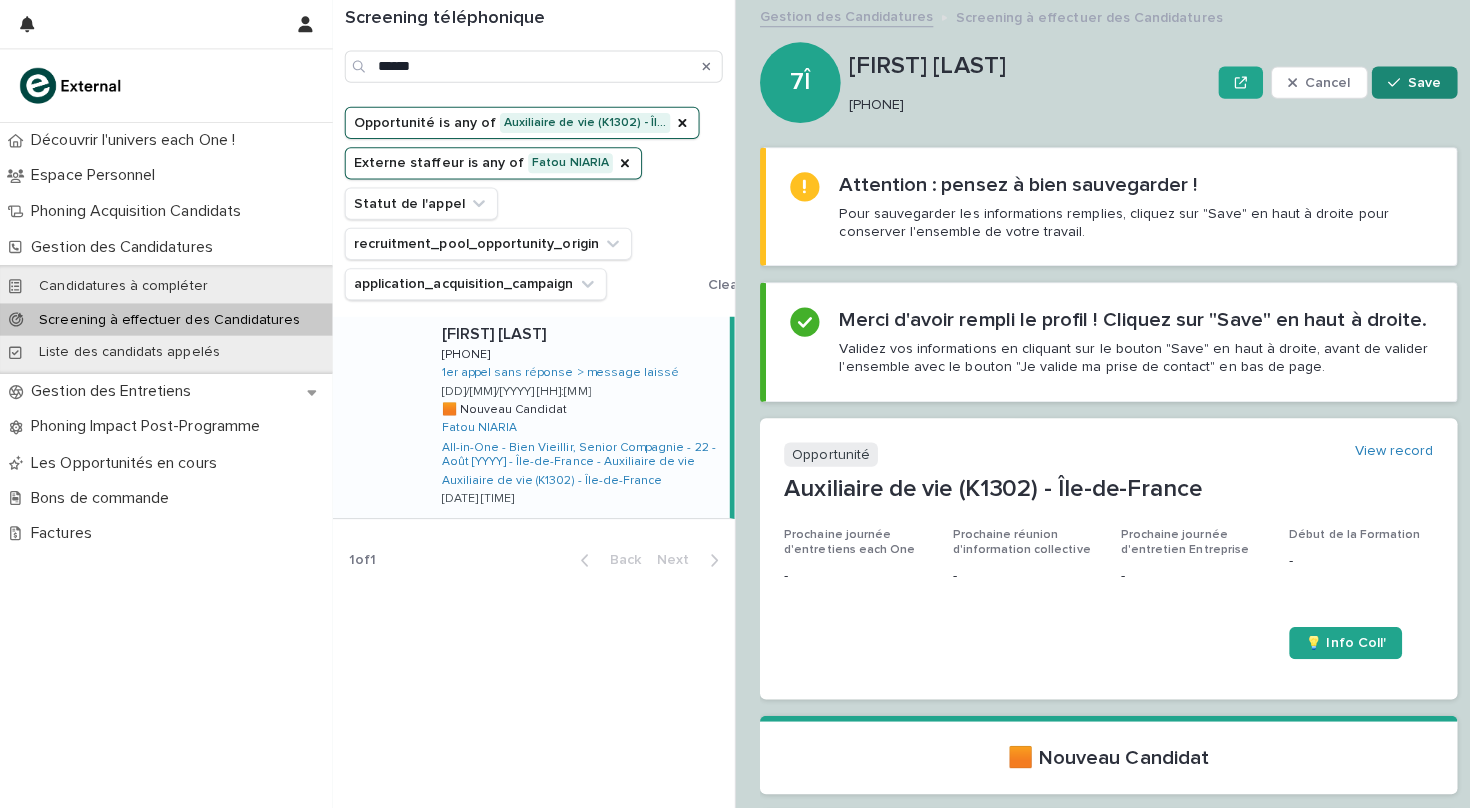 click on "Save" at bounding box center (1413, 82) 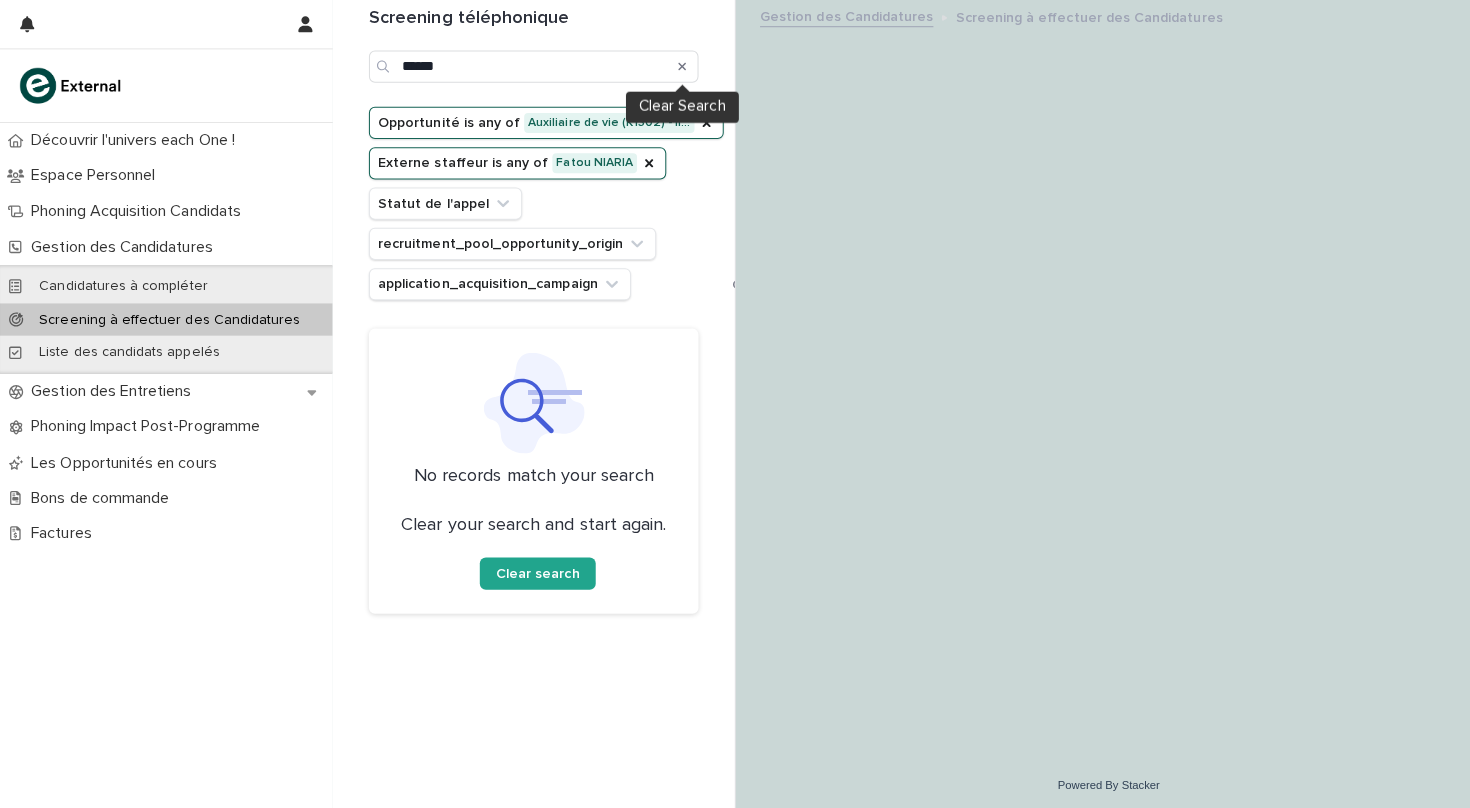 click 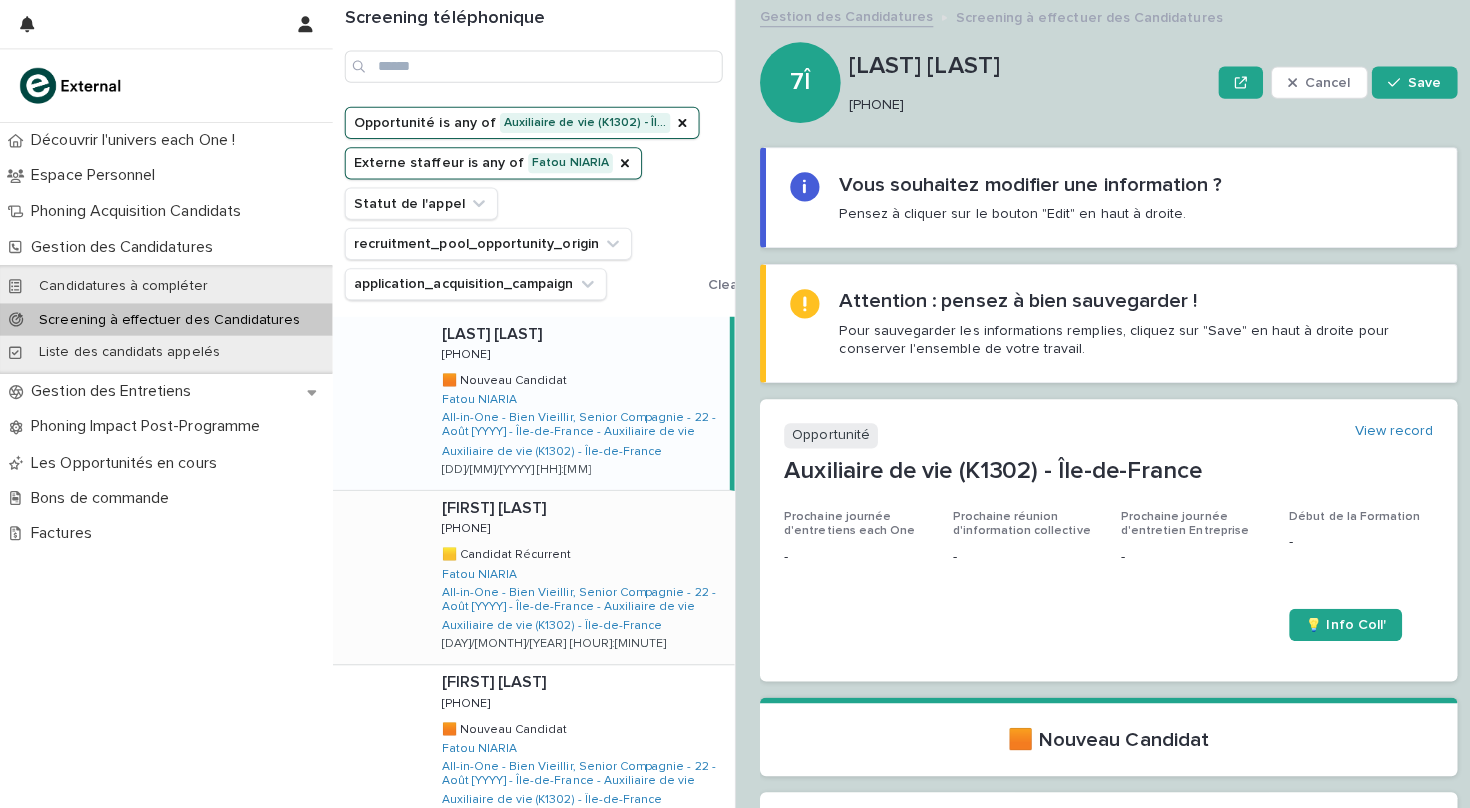 click on "[LAST] [LAST] [LAST] [LAST]  [PHONE] [PHONE]  🟨 Candidat Récurrent 🟨 Candidat Récurrent  [NAME]   All-in-One - Bien Vieillir, Senior Compagnie - 22 - Août [YYYY] - Île-de-France - Auxiliaire de vie   Auxiliaire de vie (K1302) - Île-de-France   [DD]/[MM]/[YYYY] [HH]:[MM]" at bounding box center (575, 573) 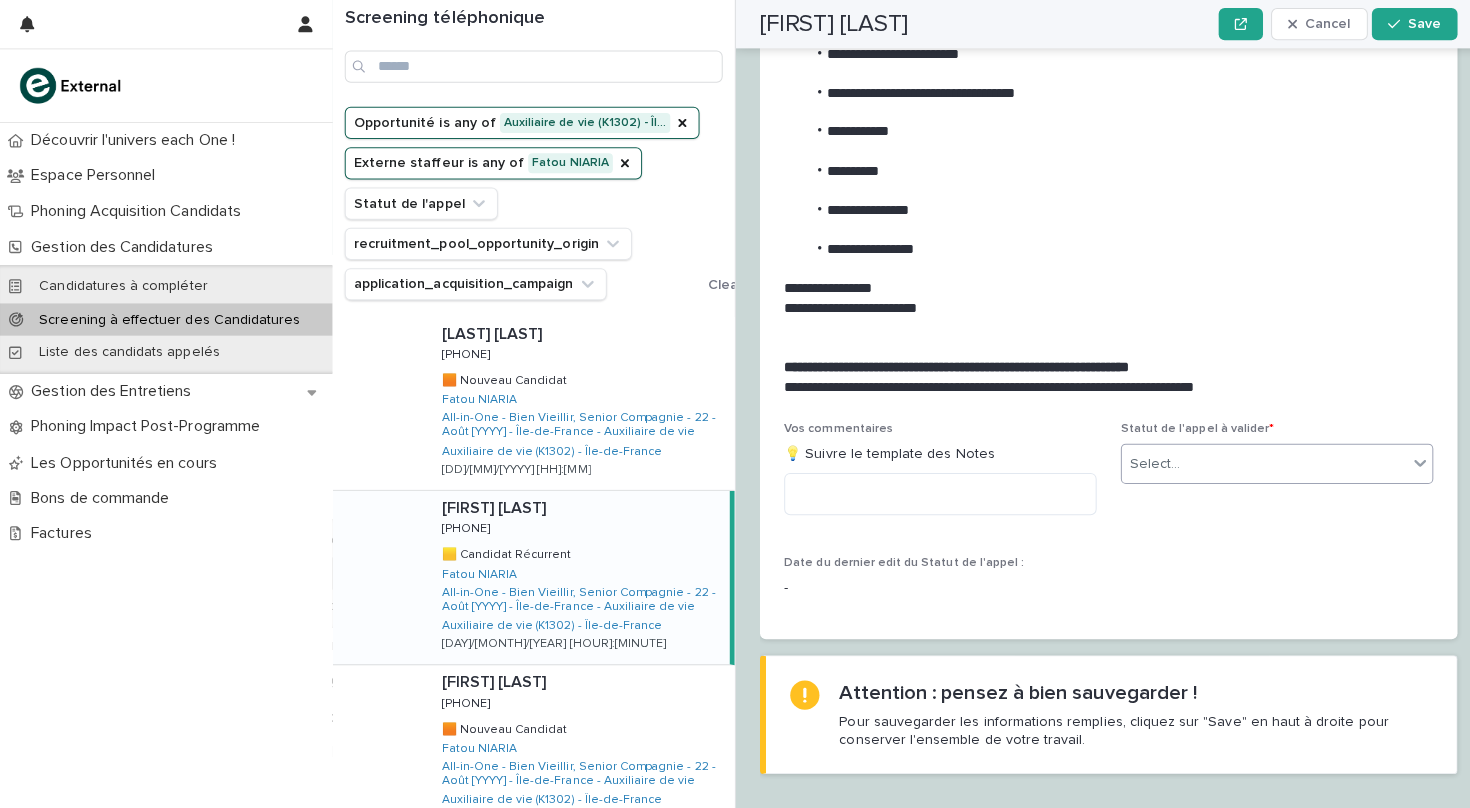 scroll, scrollTop: 2017, scrollLeft: 0, axis: vertical 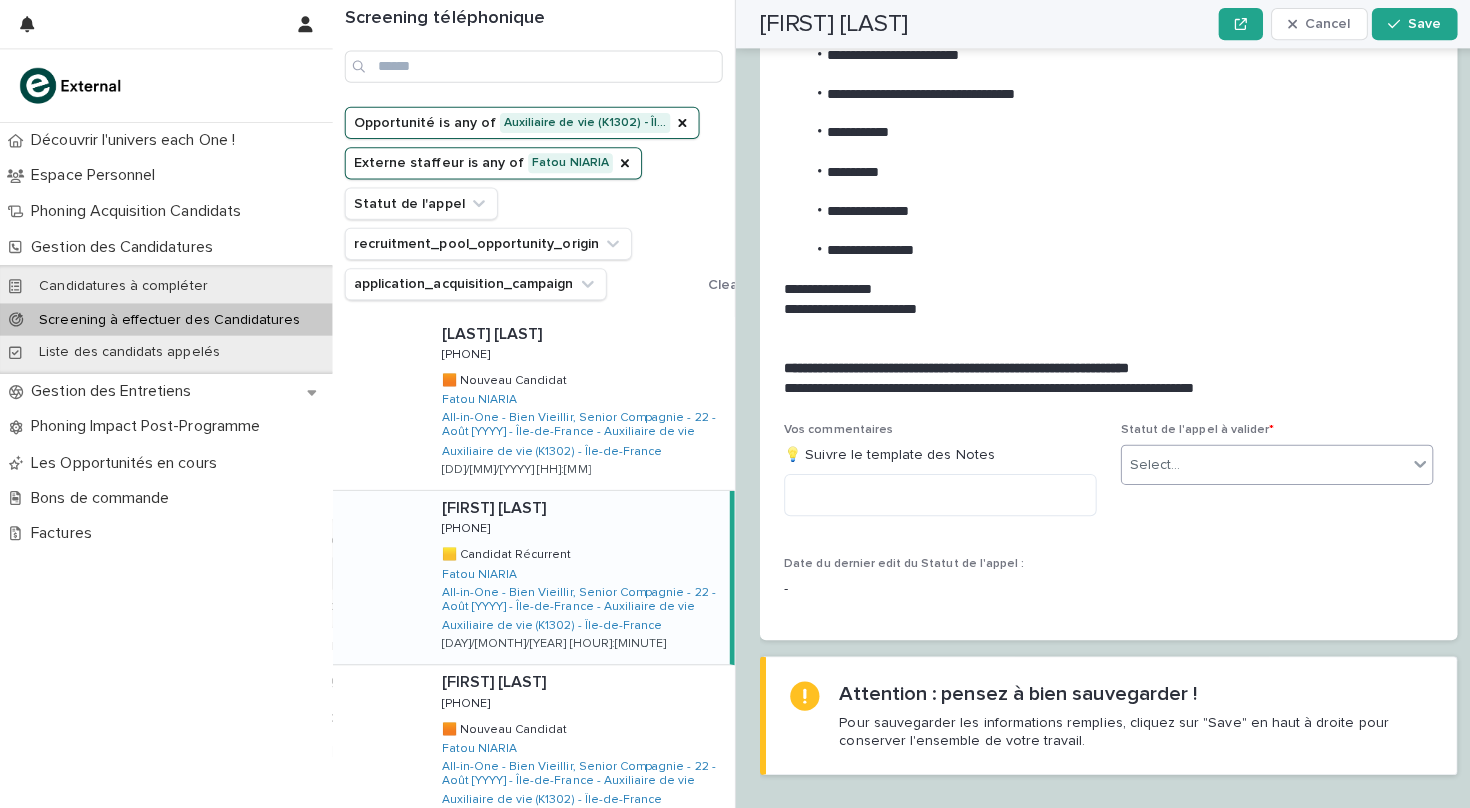 click on "Select..." at bounding box center (1254, 461) 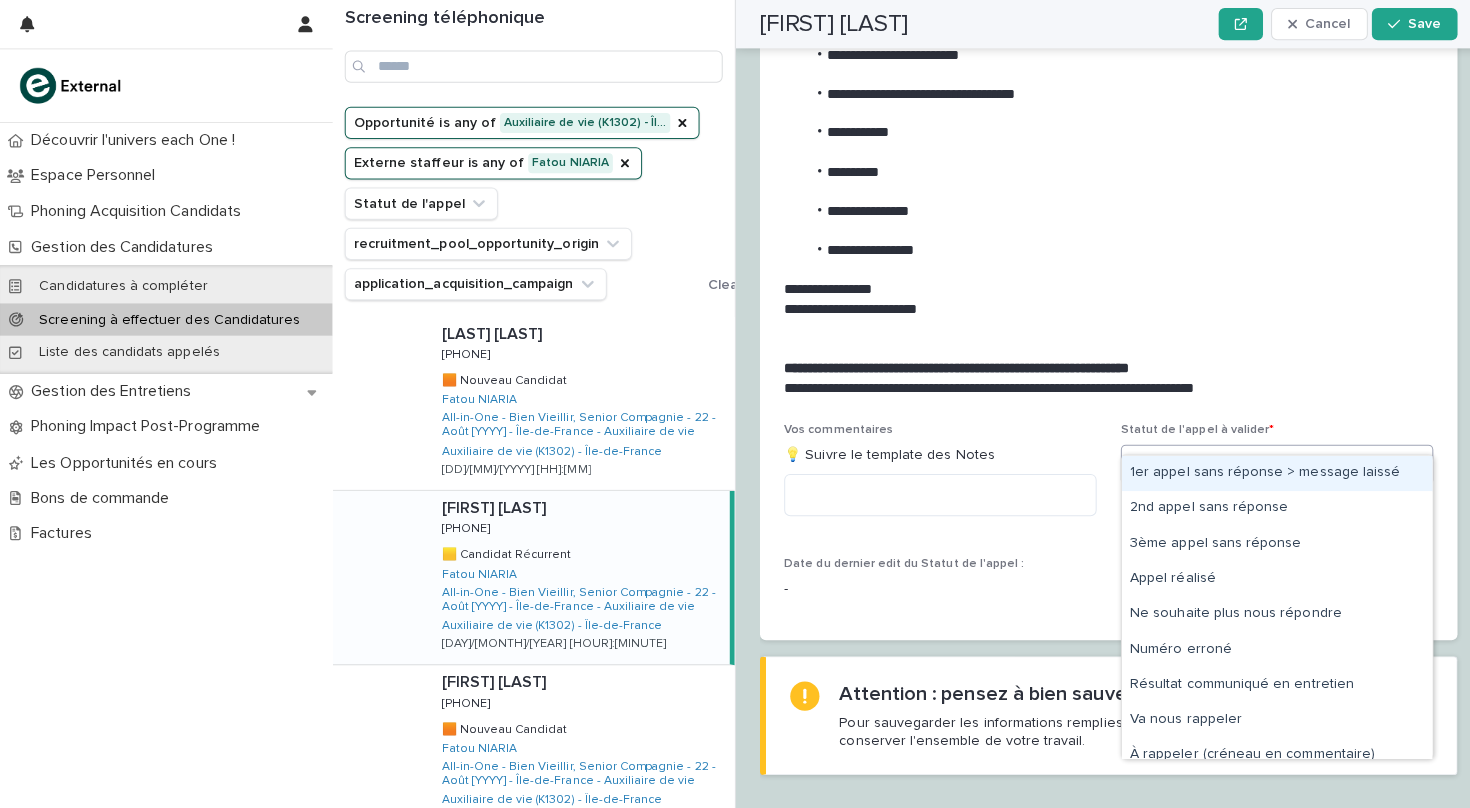click on "1er appel sans réponse > message laissé" at bounding box center (1267, 469) 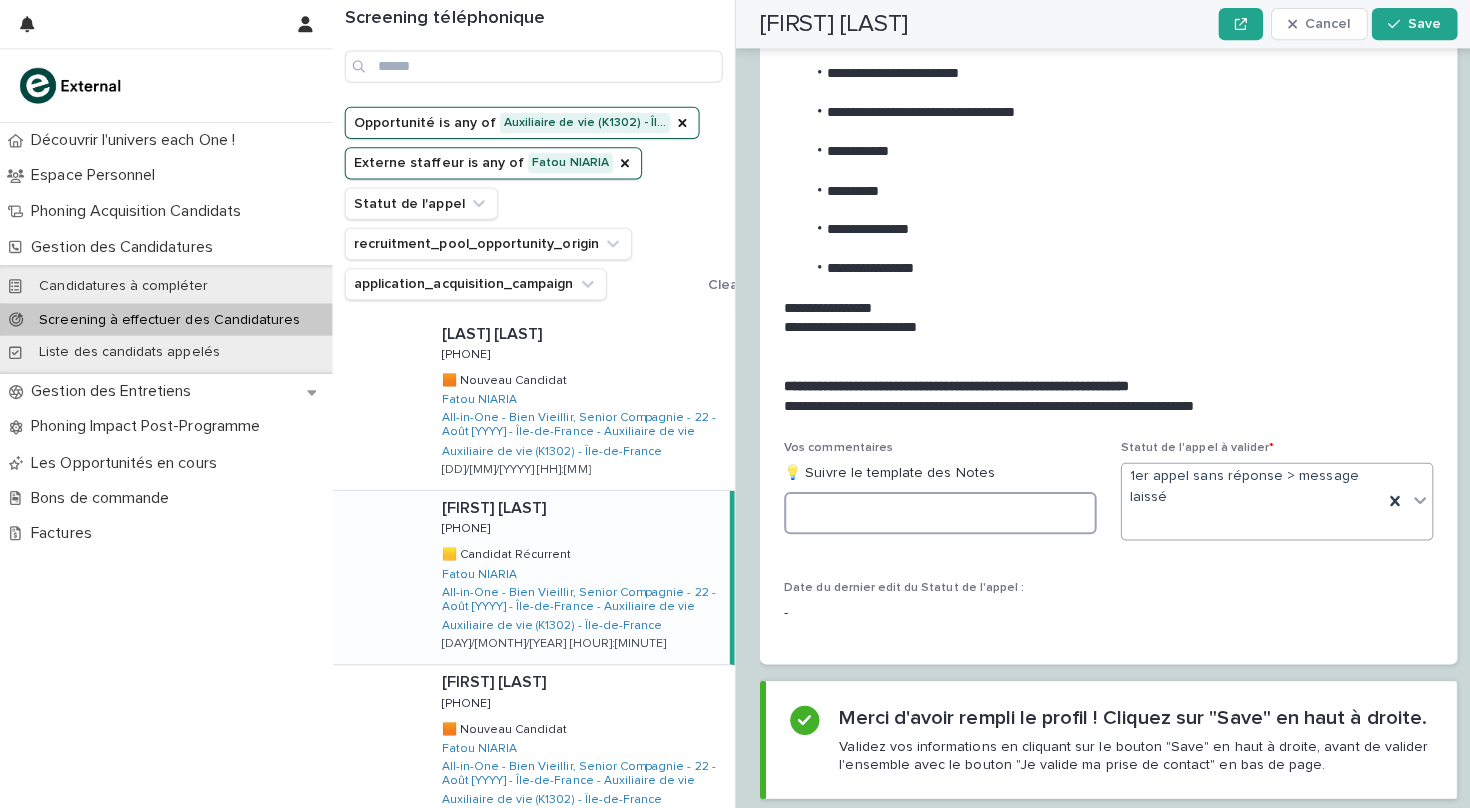 click at bounding box center [933, 509] 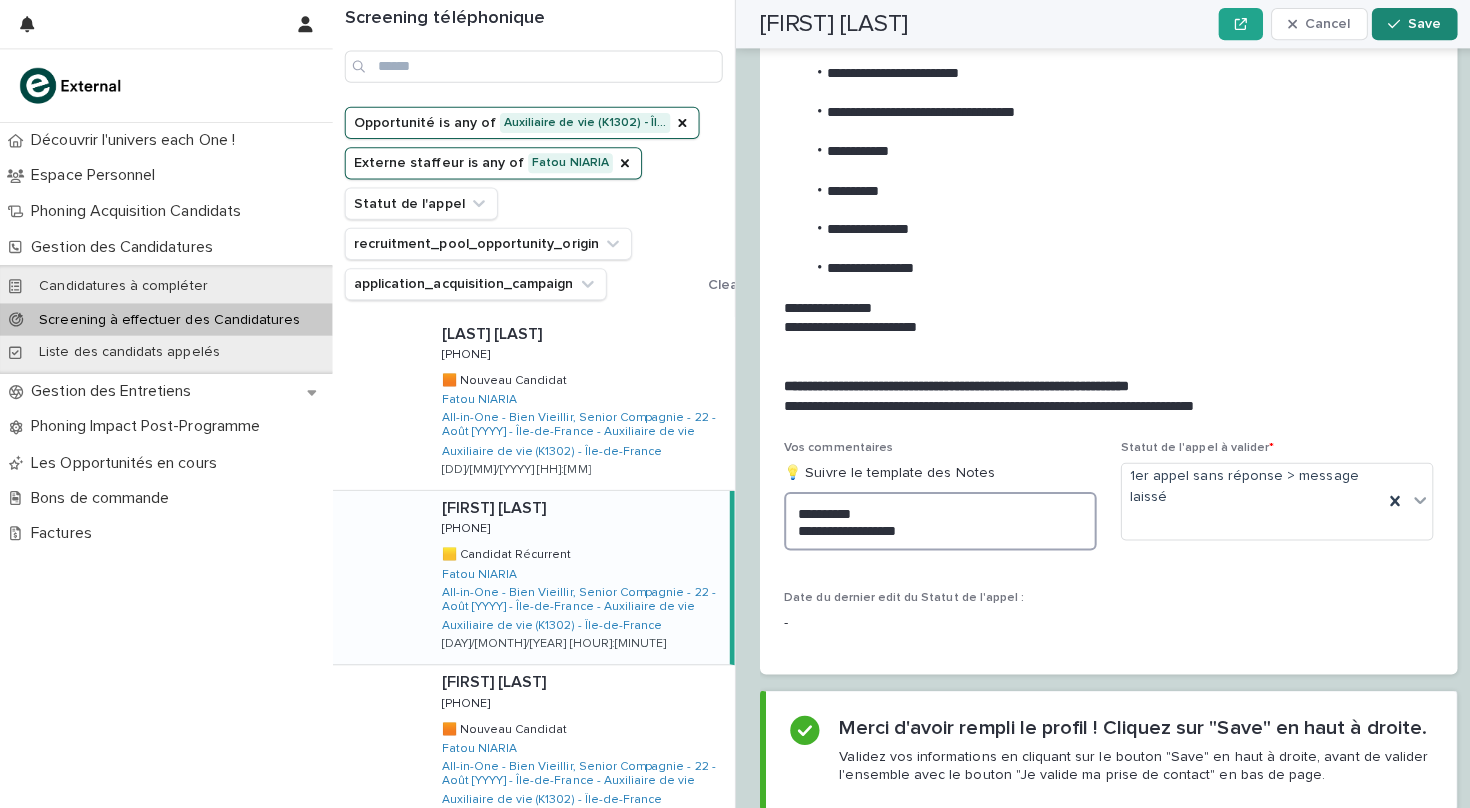 type on "**********" 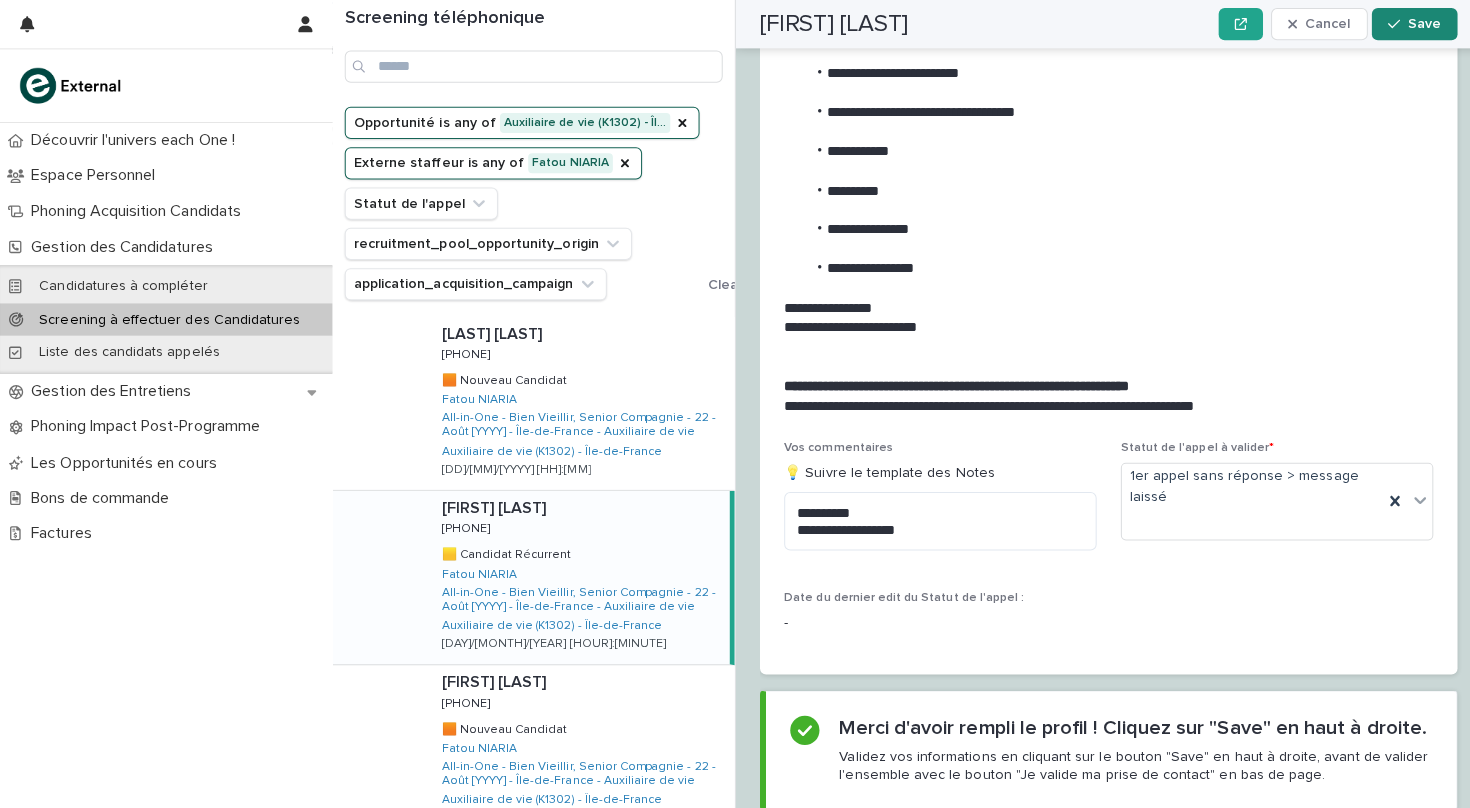 click at bounding box center (1387, 24) 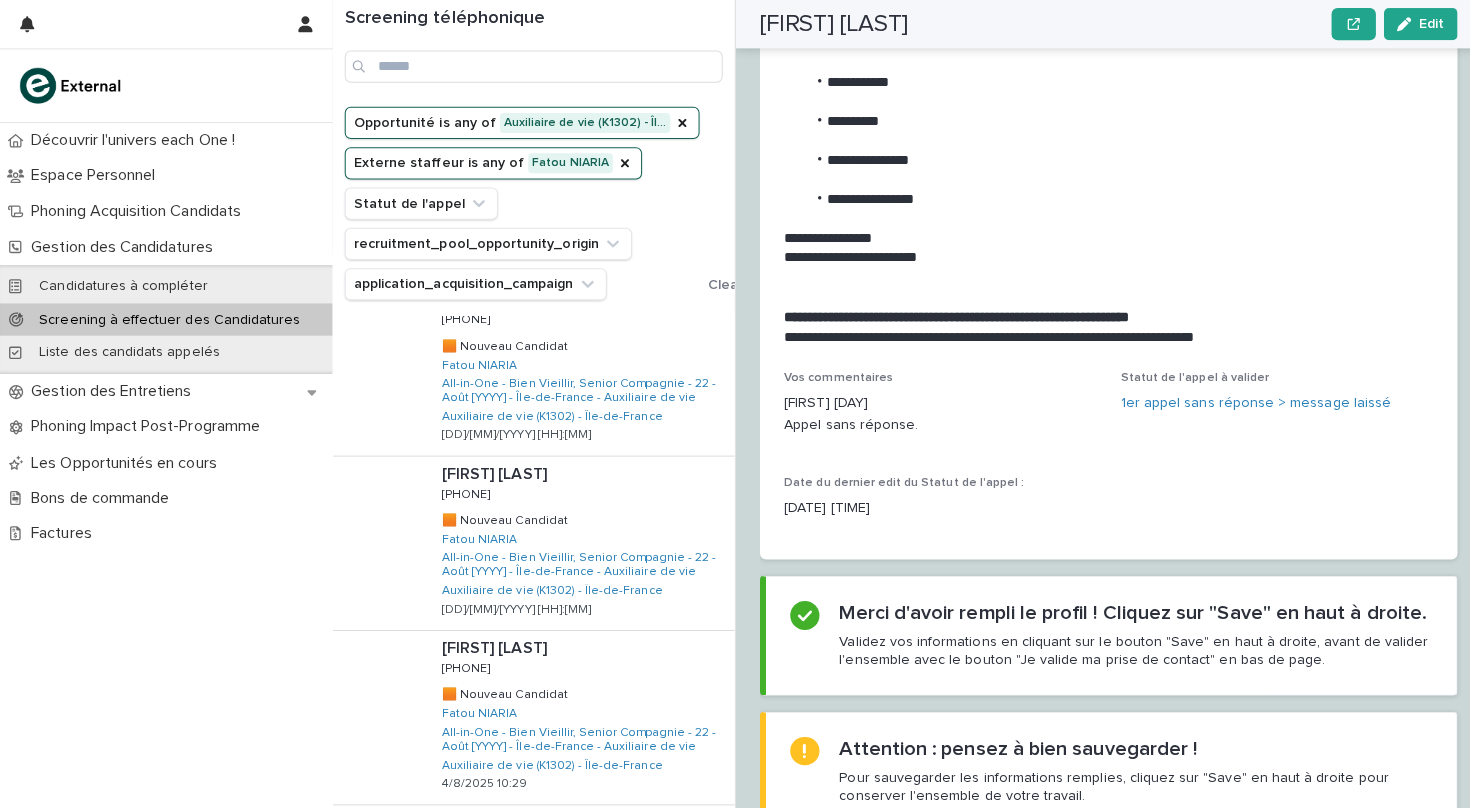 scroll, scrollTop: 45, scrollLeft: 0, axis: vertical 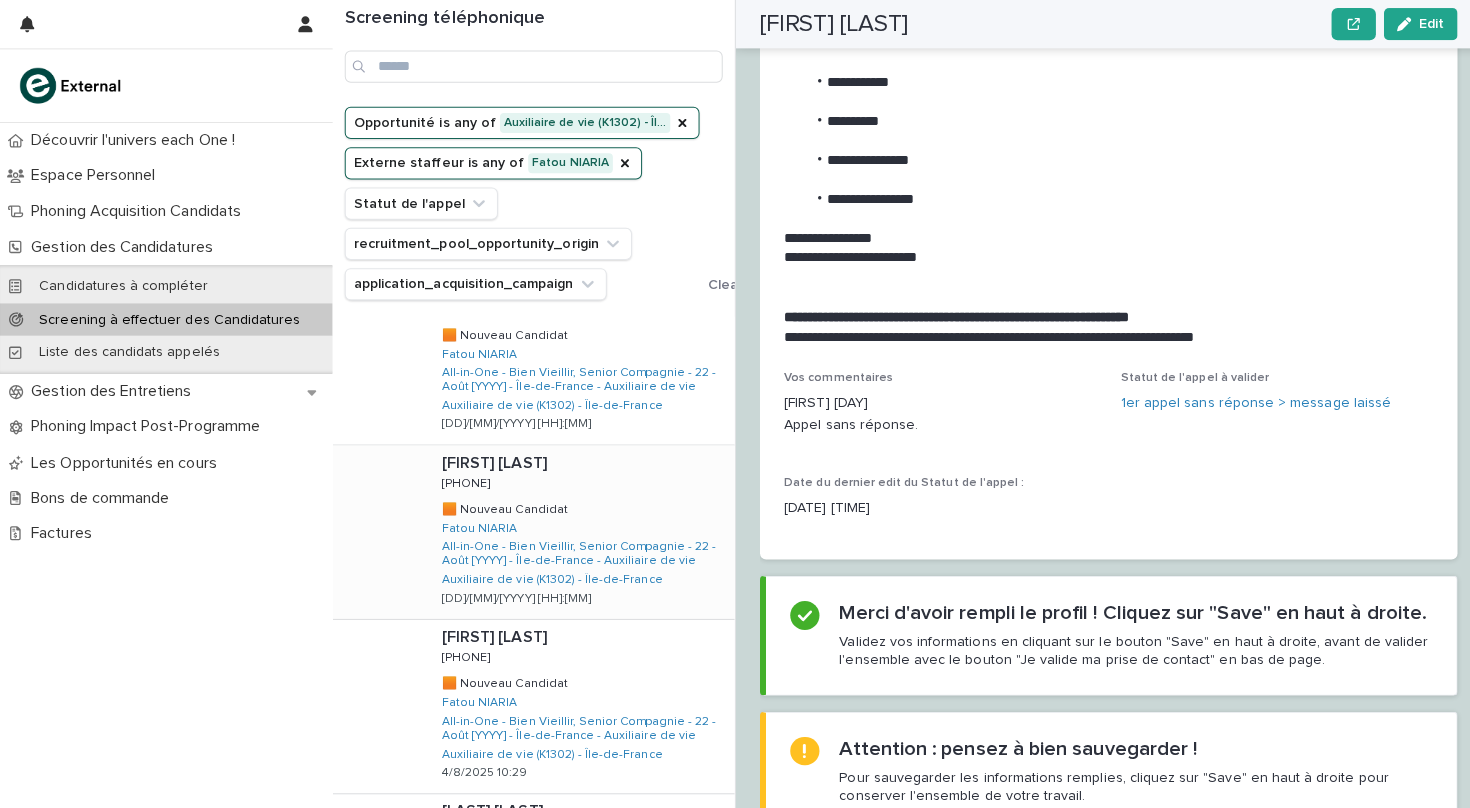click on "[FIRST] [LAST] [FIRST] [LAST]  [PHONE] [PHONE]  🟧 Nouveau Candidat 🟧 Nouveau Candidat  [FIRST] [LAST]   All-in-One - Bien Vieillir, Senior Compagnie - [DAY] - [MONTH] [YEAR] - Île-de-France - Auxiliaire de vie   Auxiliaire de vie (K1302) - Île-de-France   [DAY]/[MONTH]/[YEAR] [HOUR]:[MINUTE]" at bounding box center [575, 528] 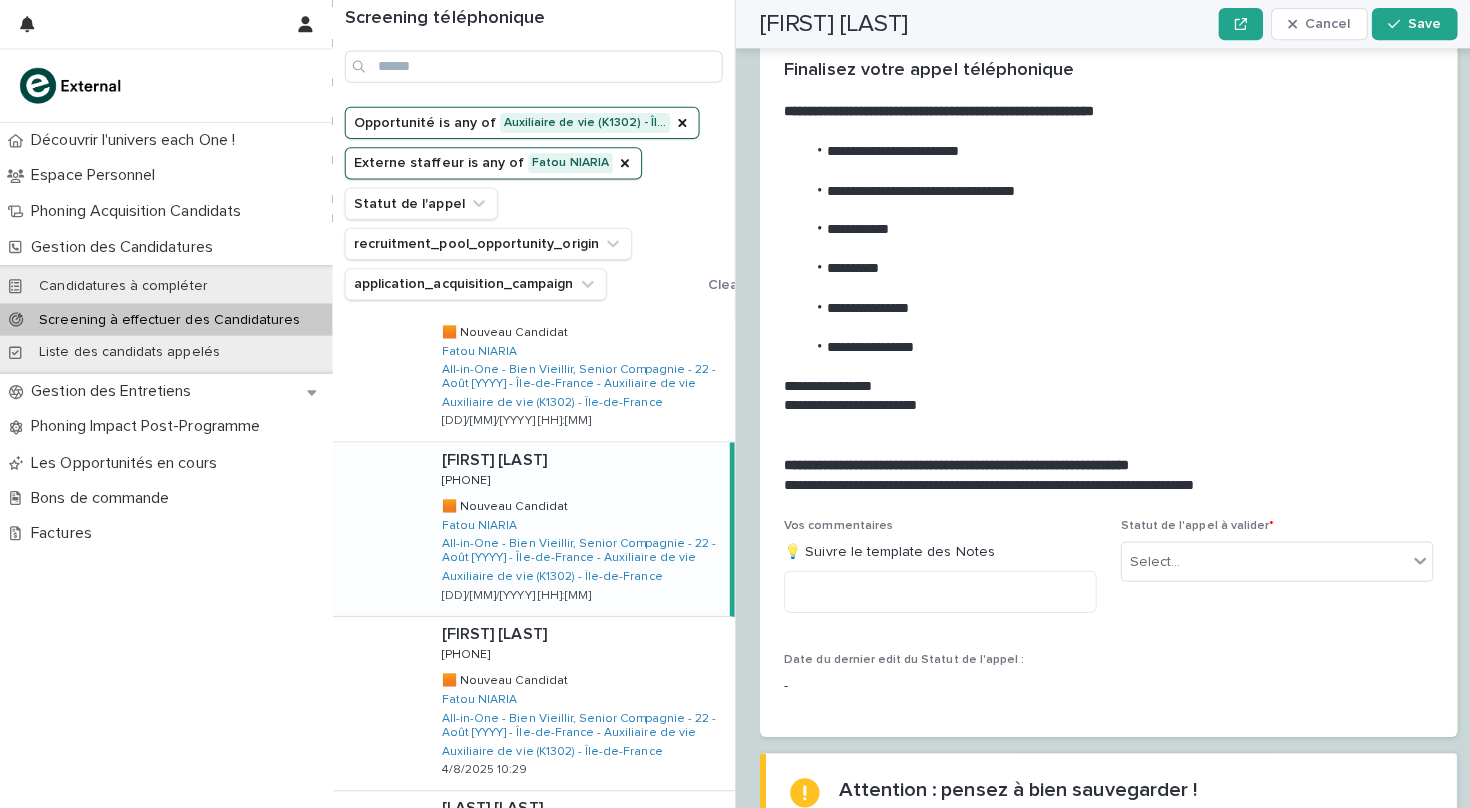 scroll, scrollTop: 50, scrollLeft: 0, axis: vertical 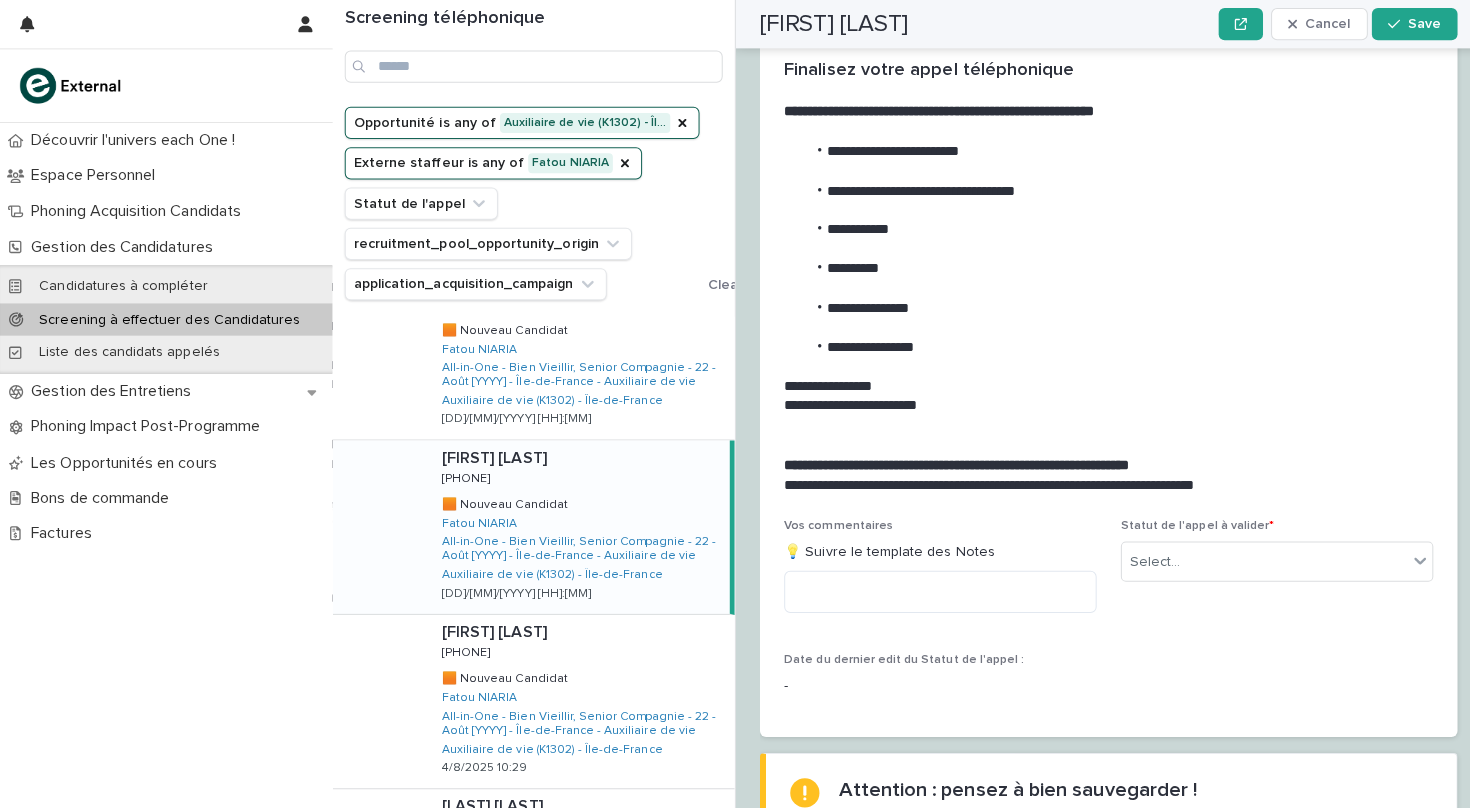 click on "[FIRST] [LAST] [FIRST] [LAST]  [PHONE] [PHONE]  🟧 Nouveau Candidat 🟧 Nouveau Candidat  [FIRST] [LAST]   All-in-One - Bien Vieillir, Senior Compagnie - [DAY] - [MONTH] [YEAR] - Île-de-France - Auxiliaire de vie   Auxiliaire de vie (K1302) - Île-de-France   [DAY]/[MONTH]/[YEAR] [HOUR]:[MINUTE]" at bounding box center (573, 523) 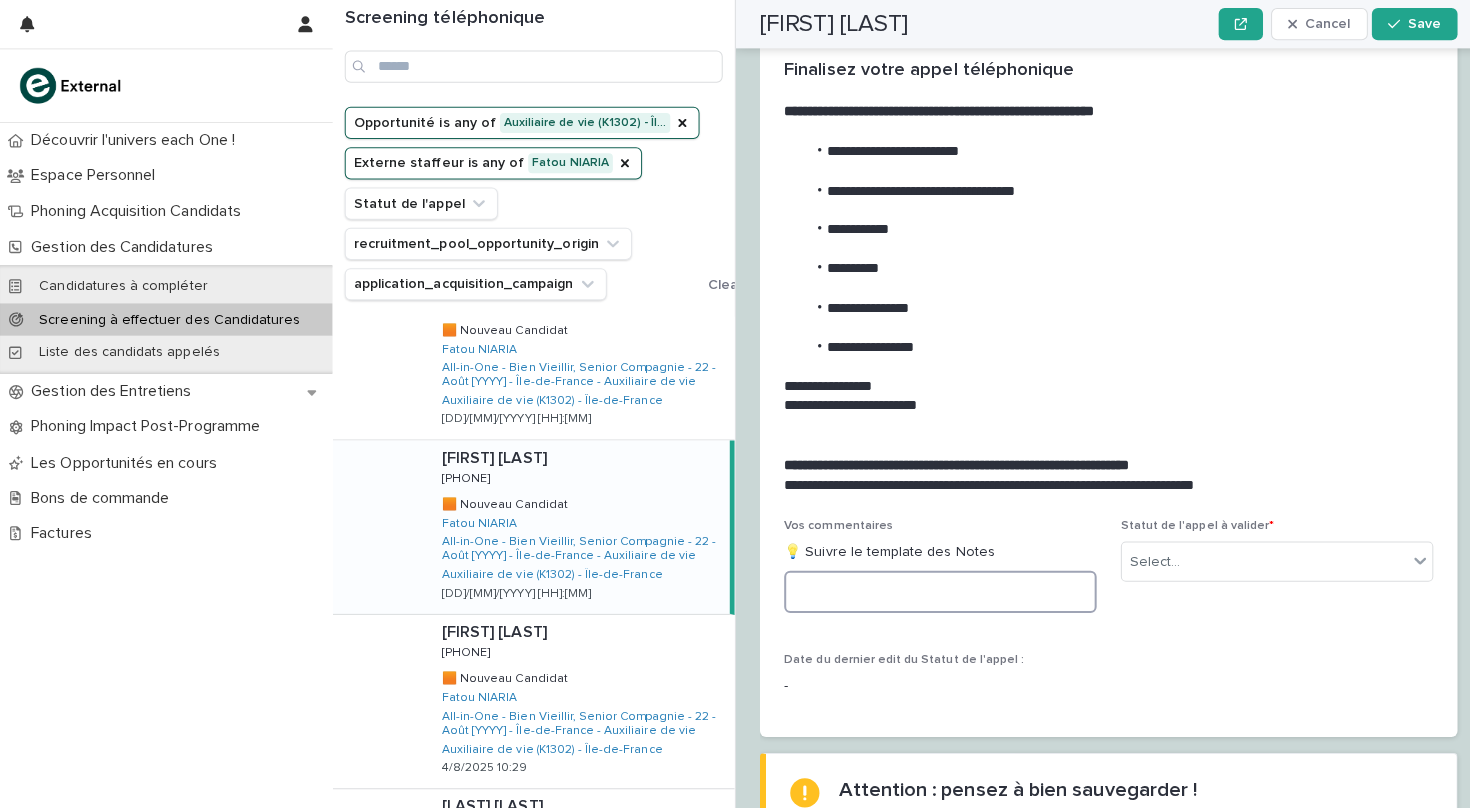 click at bounding box center [933, 587] 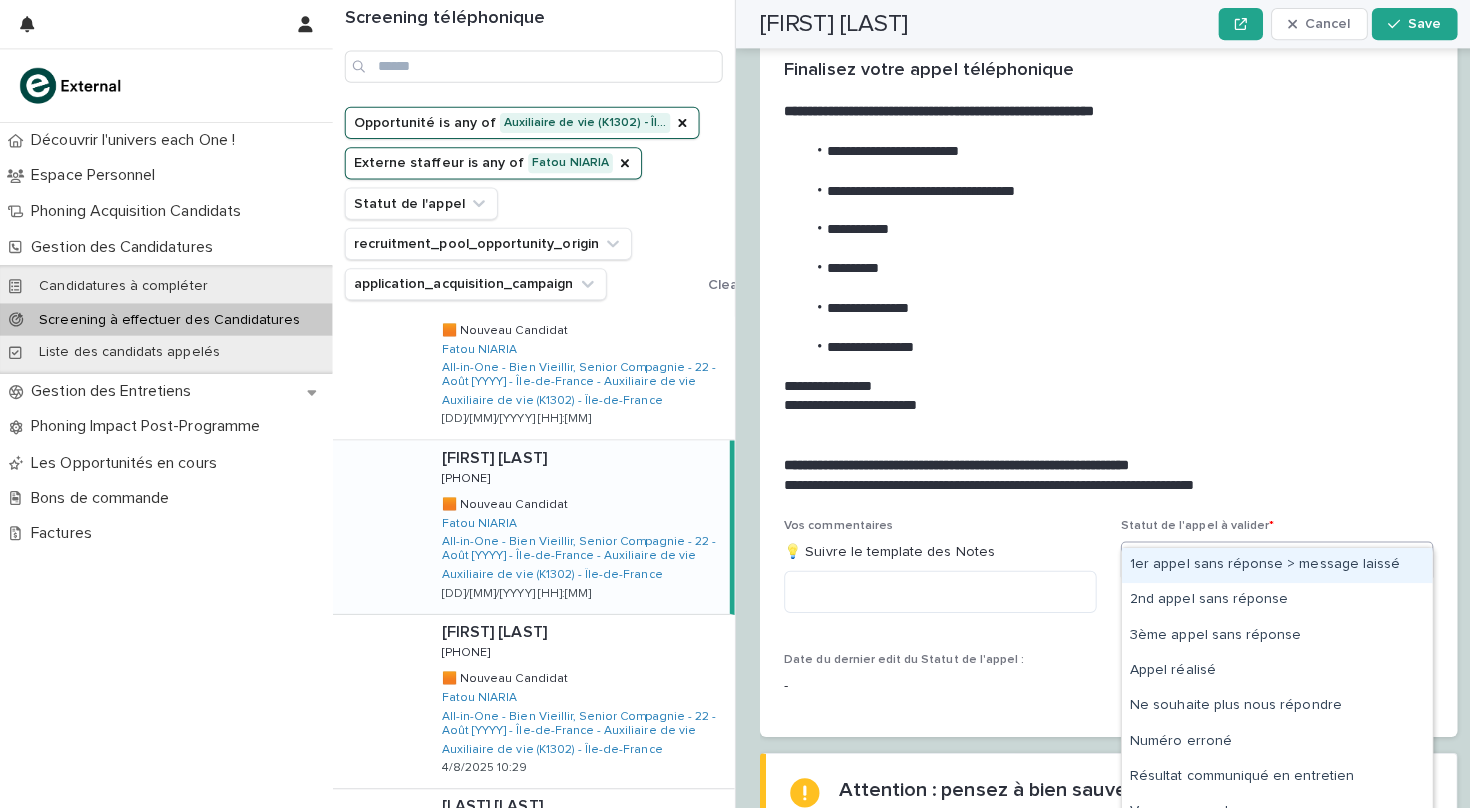 click on "Select..." at bounding box center [1254, 557] 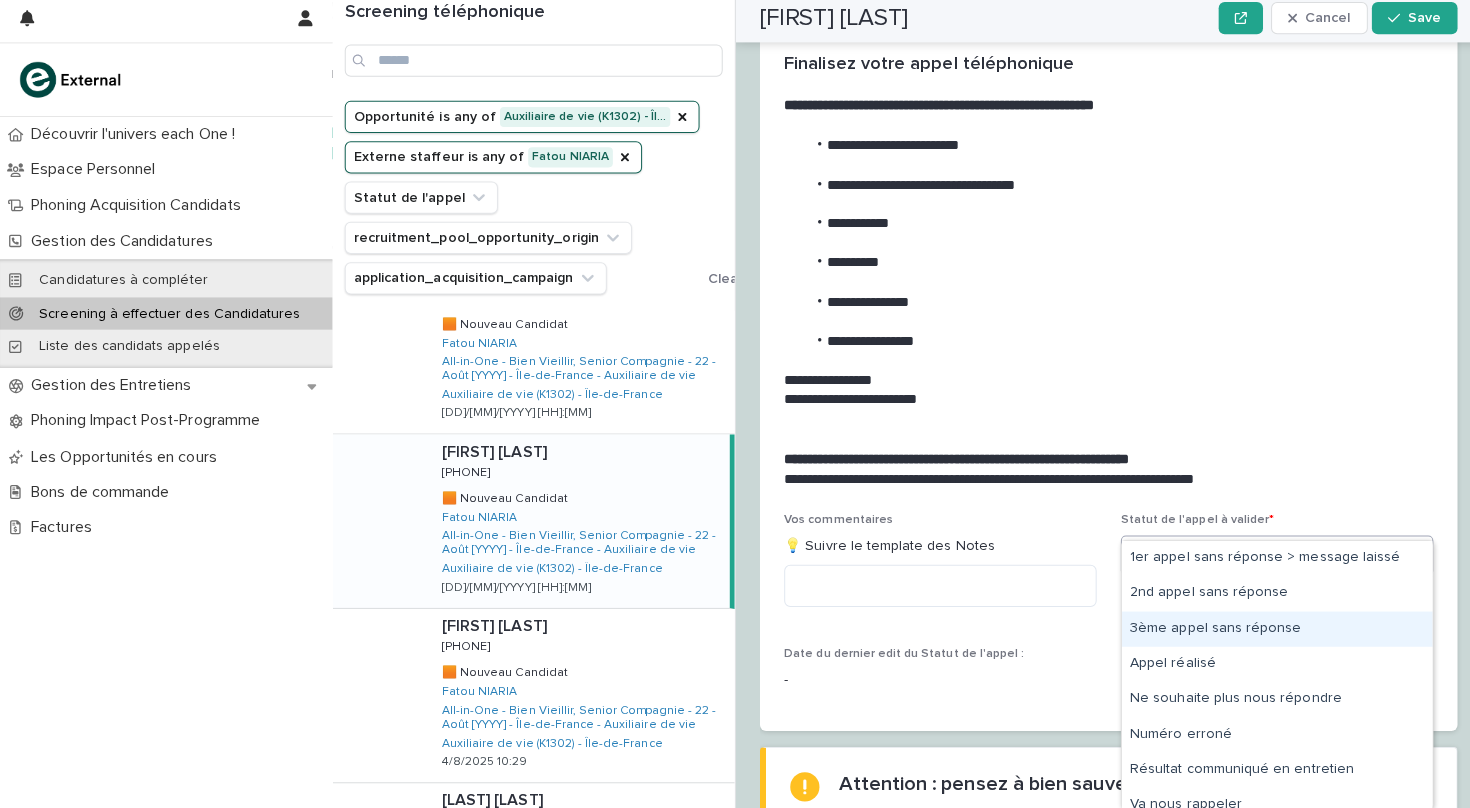 scroll, scrollTop: 50, scrollLeft: 0, axis: vertical 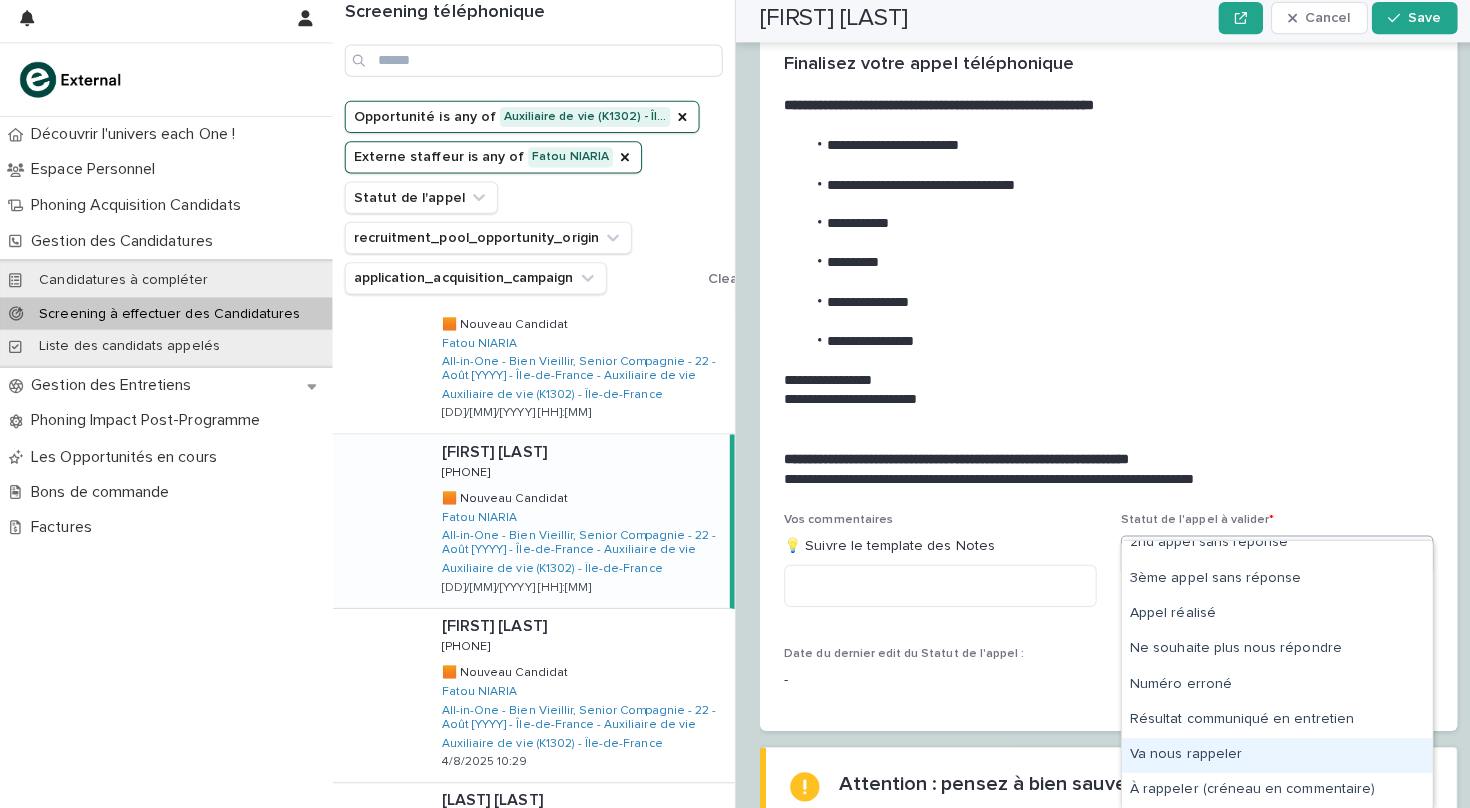 click on "Va nous rappeler" at bounding box center [1267, 755] 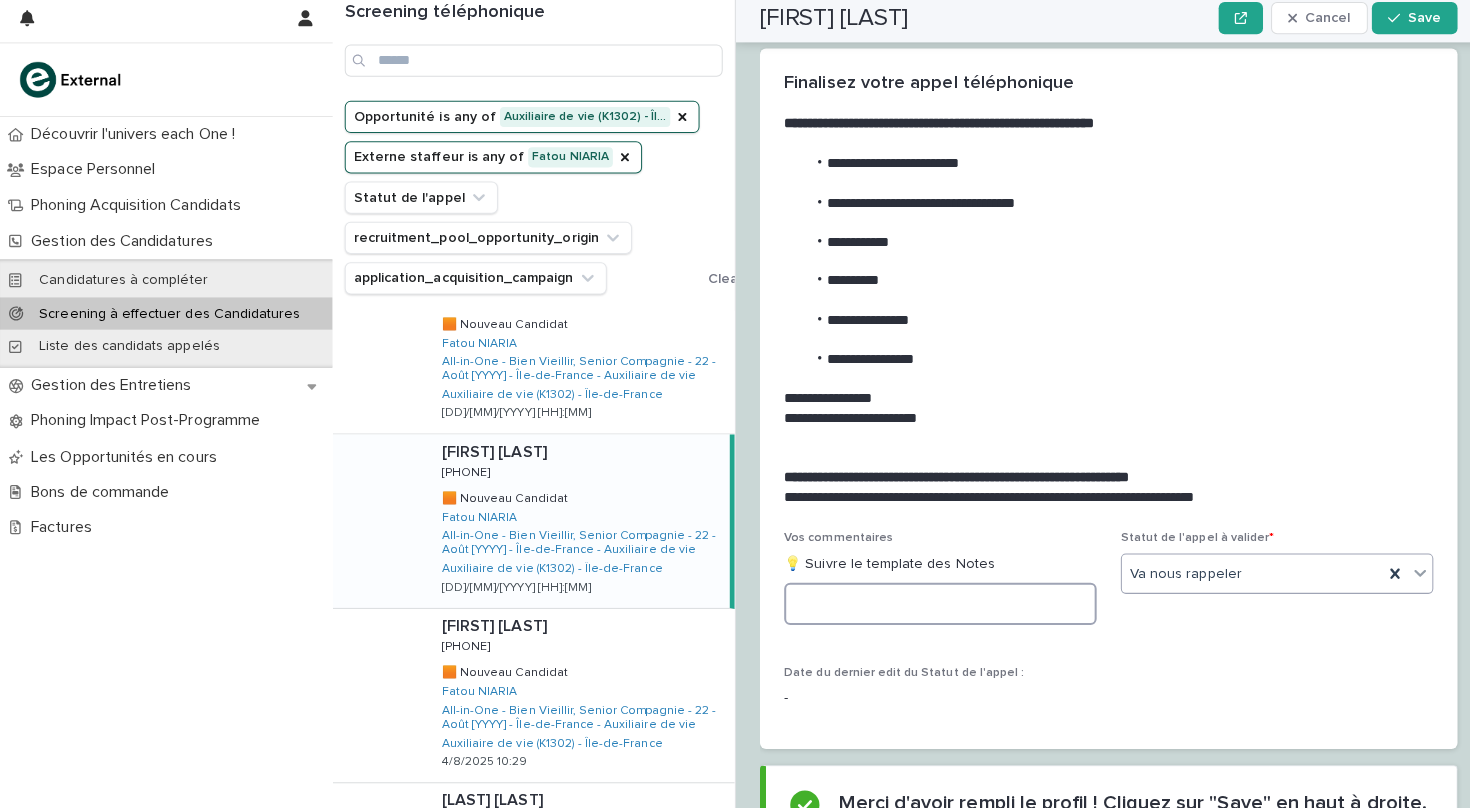 click at bounding box center (933, 605) 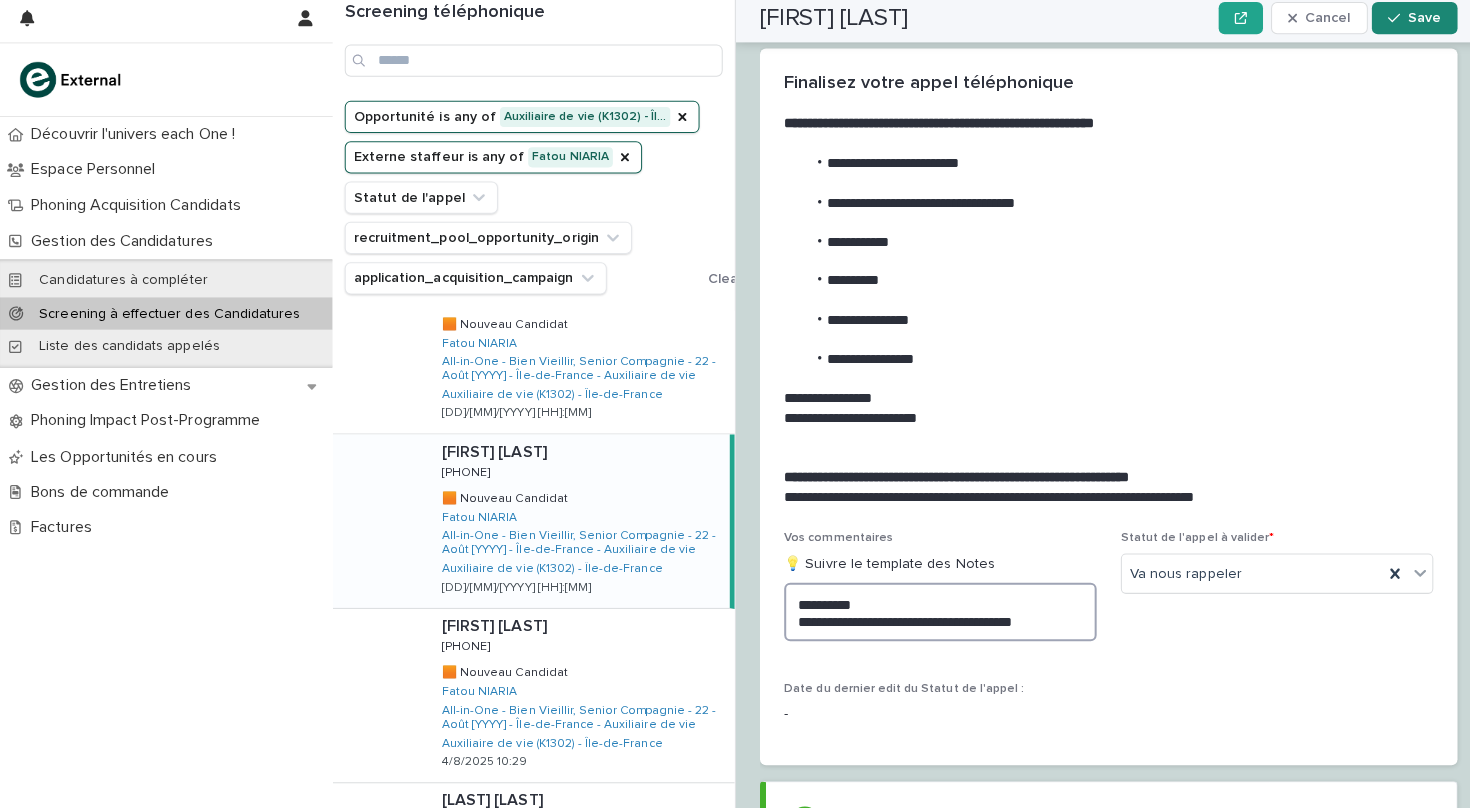 type on "**********" 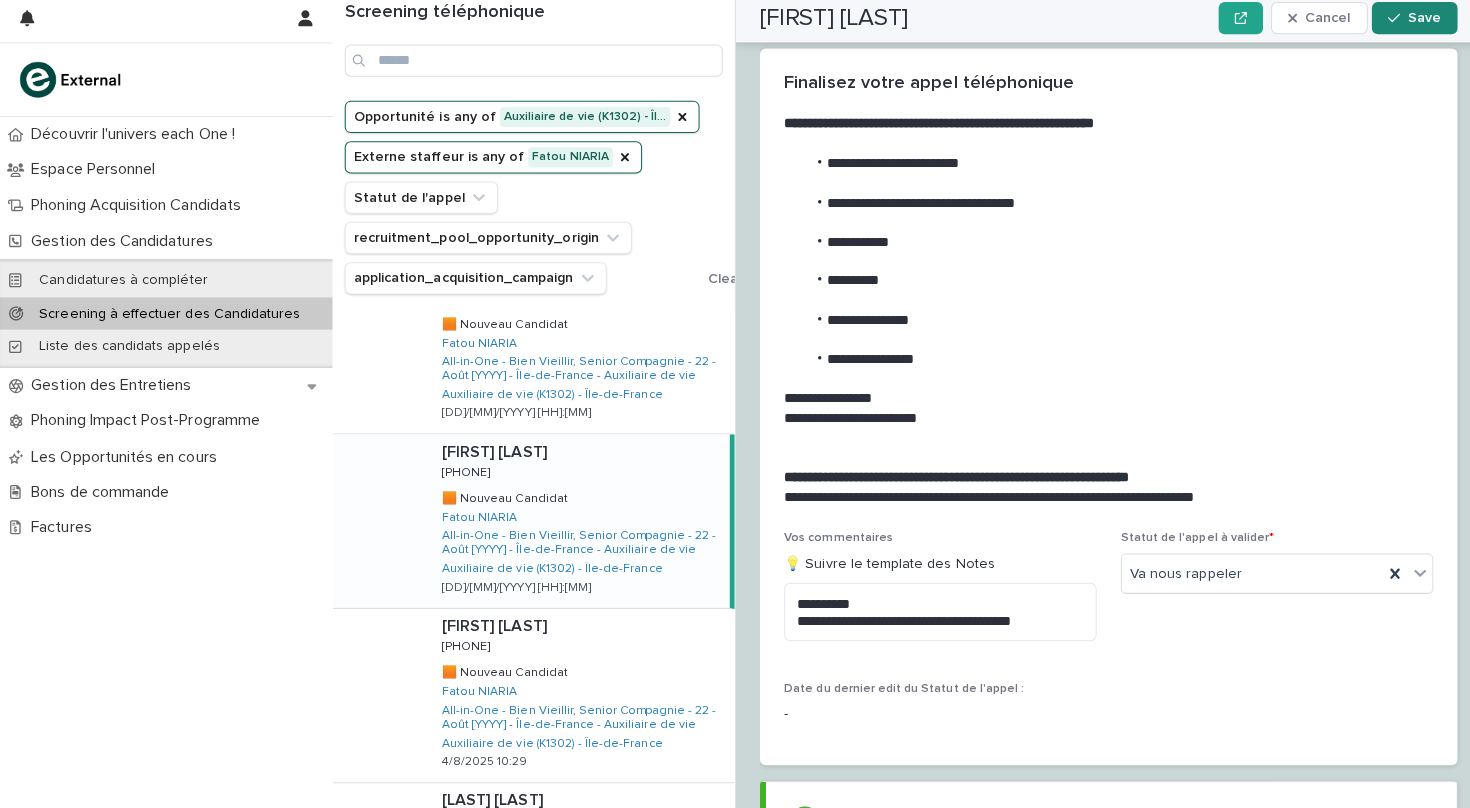 click on "Save" at bounding box center [1413, 24] 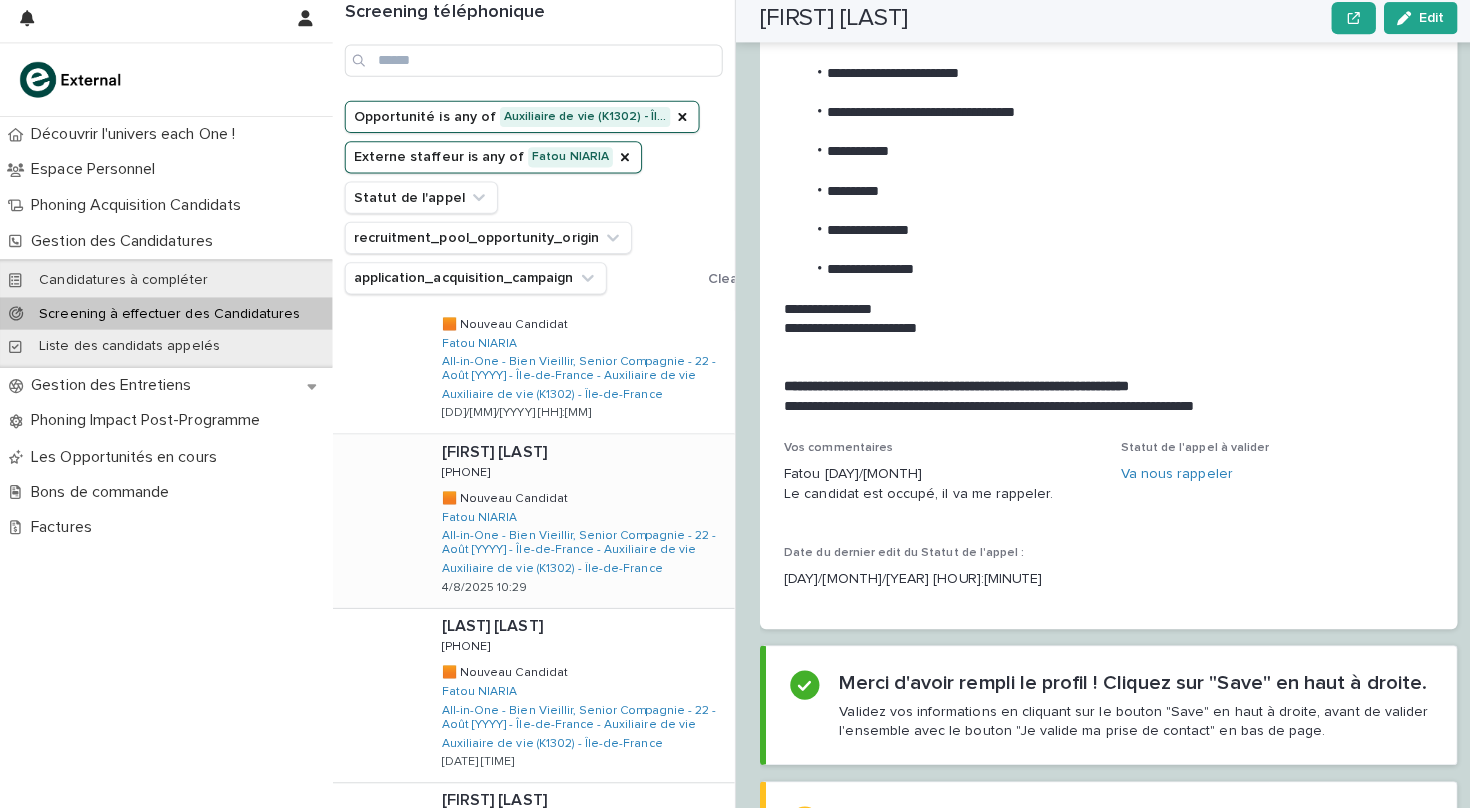 click on "[LAST] [LAST] [LAST] [LAST]  [PHONE] [PHONE]  🟧 Nouveau Candidat 🟧 Nouveau Candidat  [NAME]   All-in-One - Bien Vieillir, Senior Compagnie - 22 - Août [YYYY] - Île-de-France - Auxiliaire de vie   Auxiliaire de vie (K1302) - Île-de-France   [DD]/[MM]/[YYYY] [HH]:[MM]" at bounding box center [575, 523] 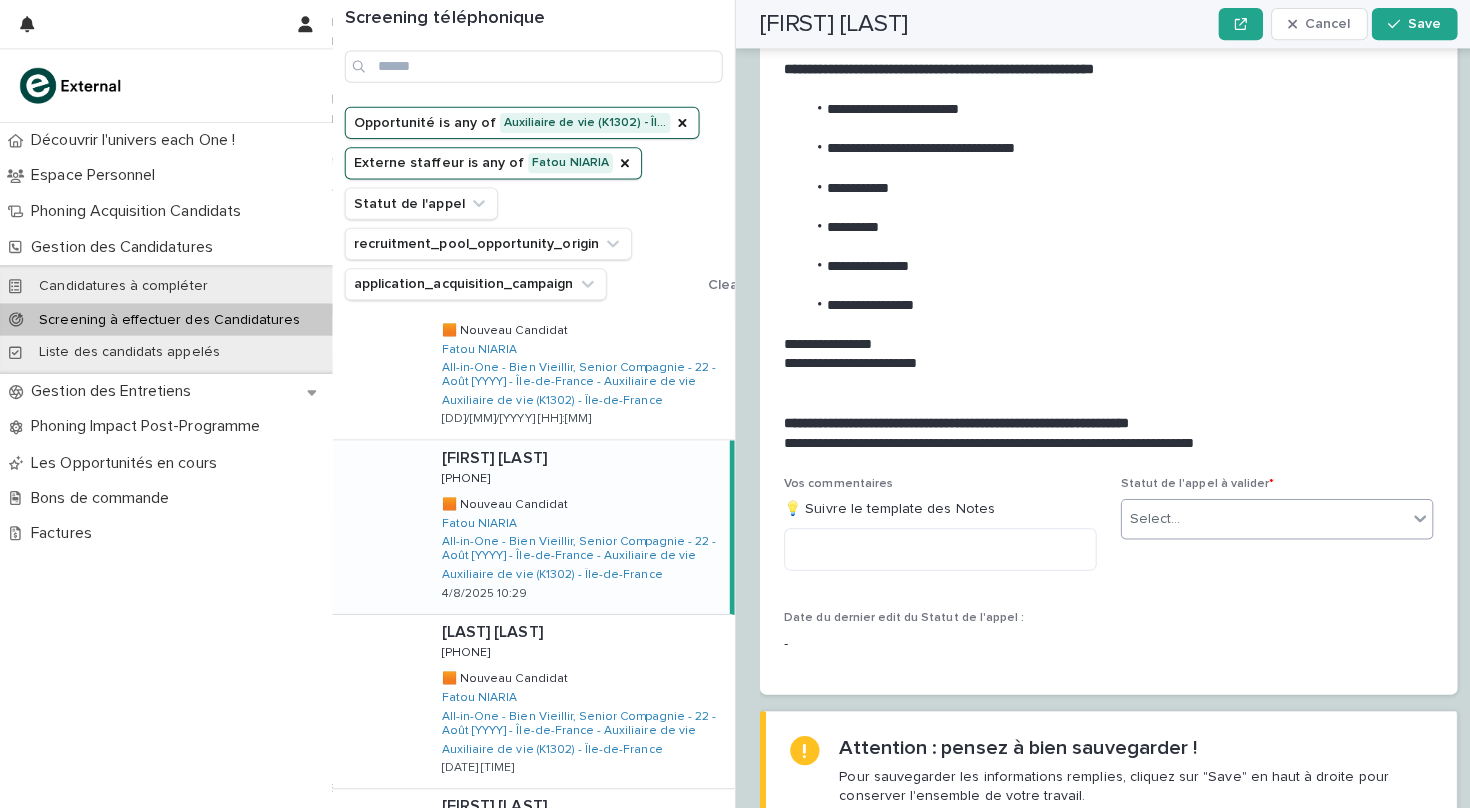 click on "Select..." at bounding box center [1254, 515] 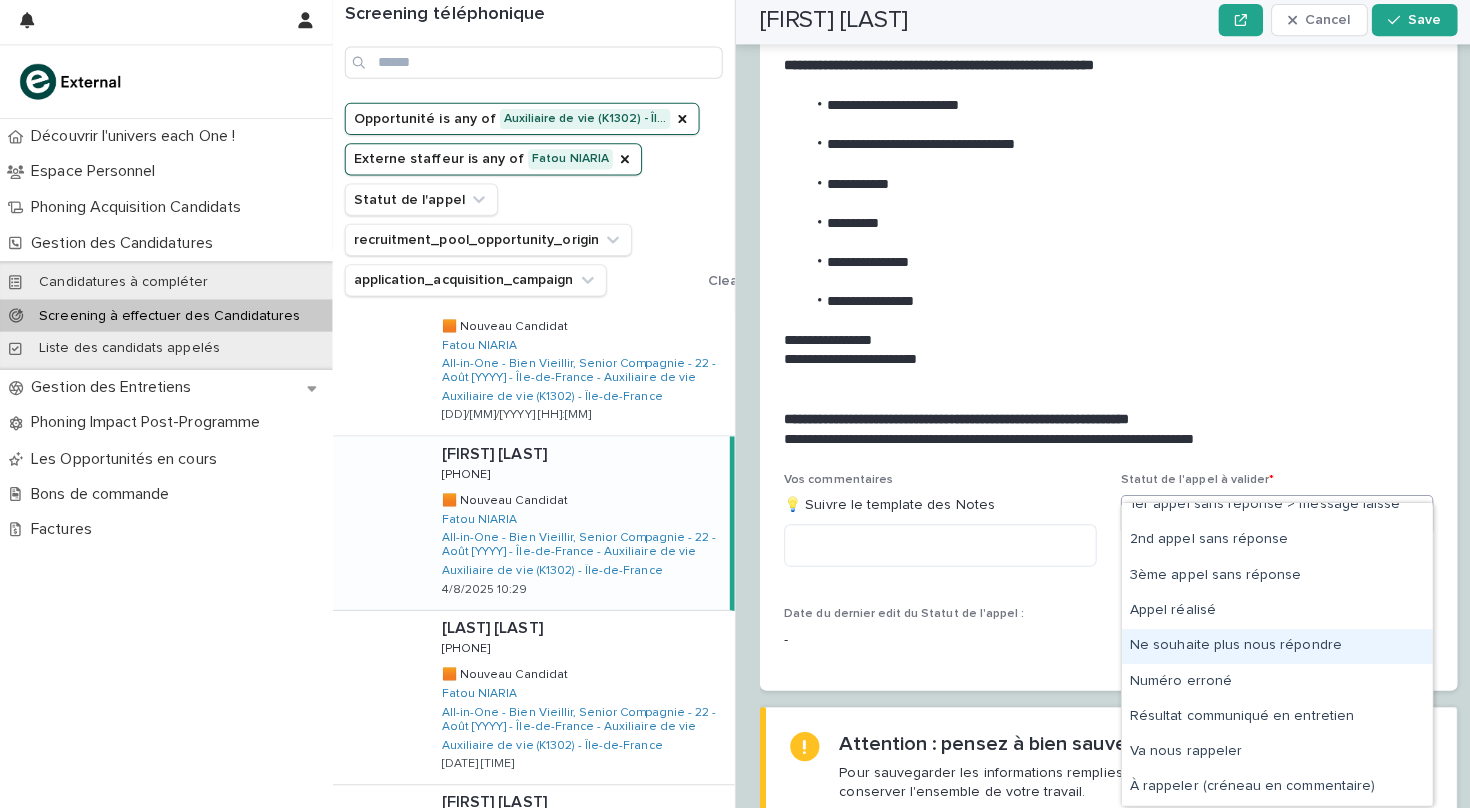 scroll, scrollTop: 15, scrollLeft: 0, axis: vertical 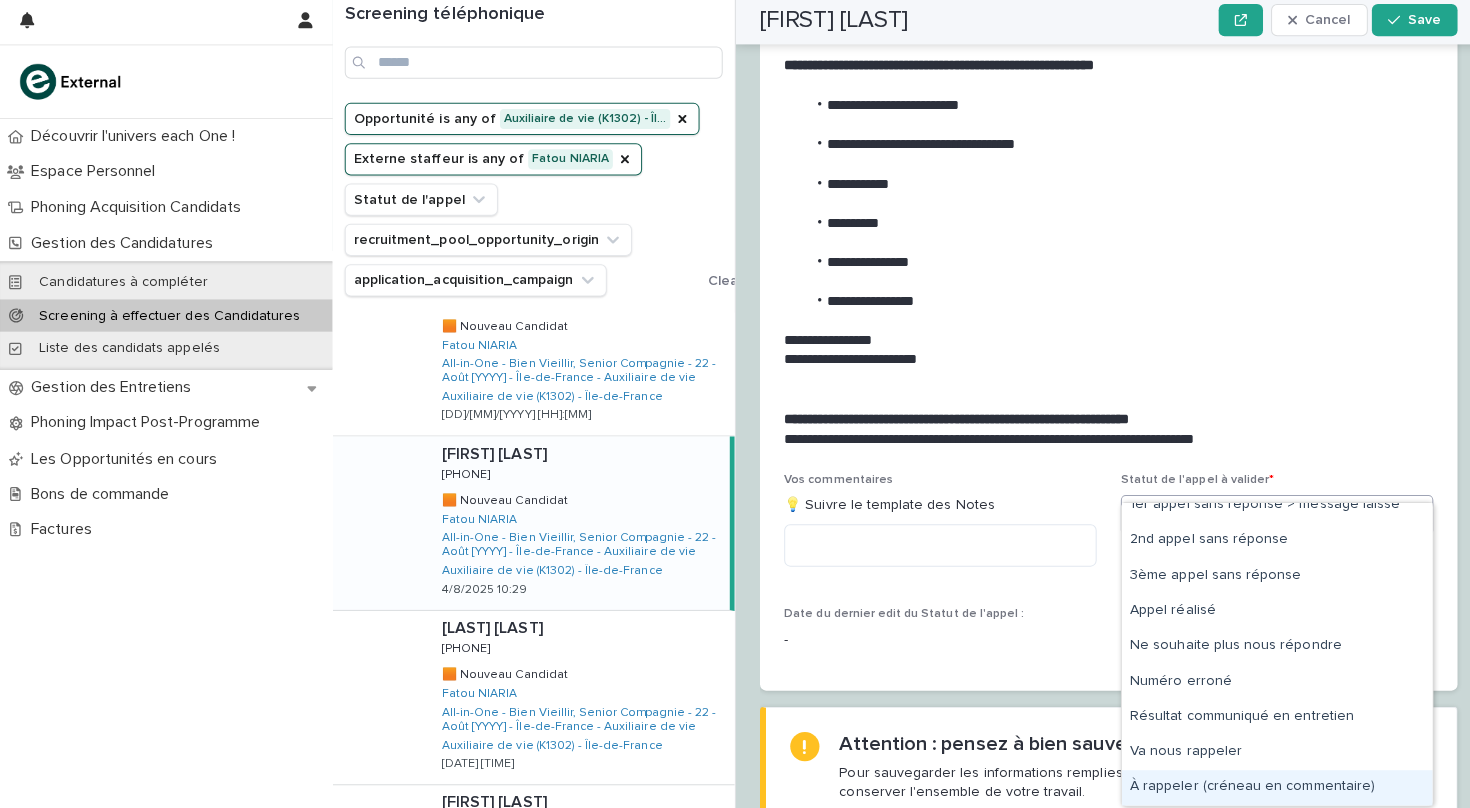 click on "À rappeler (créneau en commentaire)" at bounding box center (1267, 785) 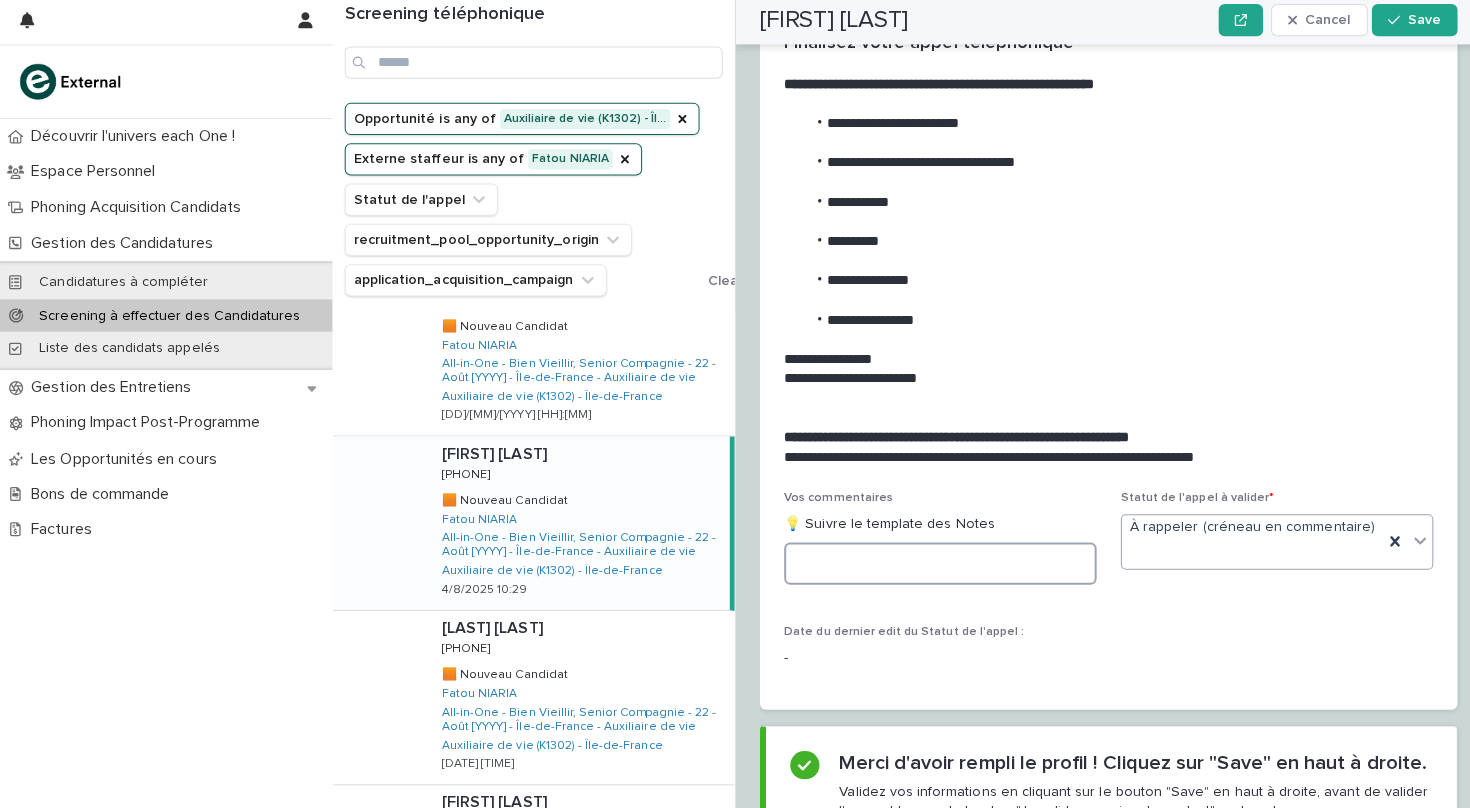 click at bounding box center (933, 563) 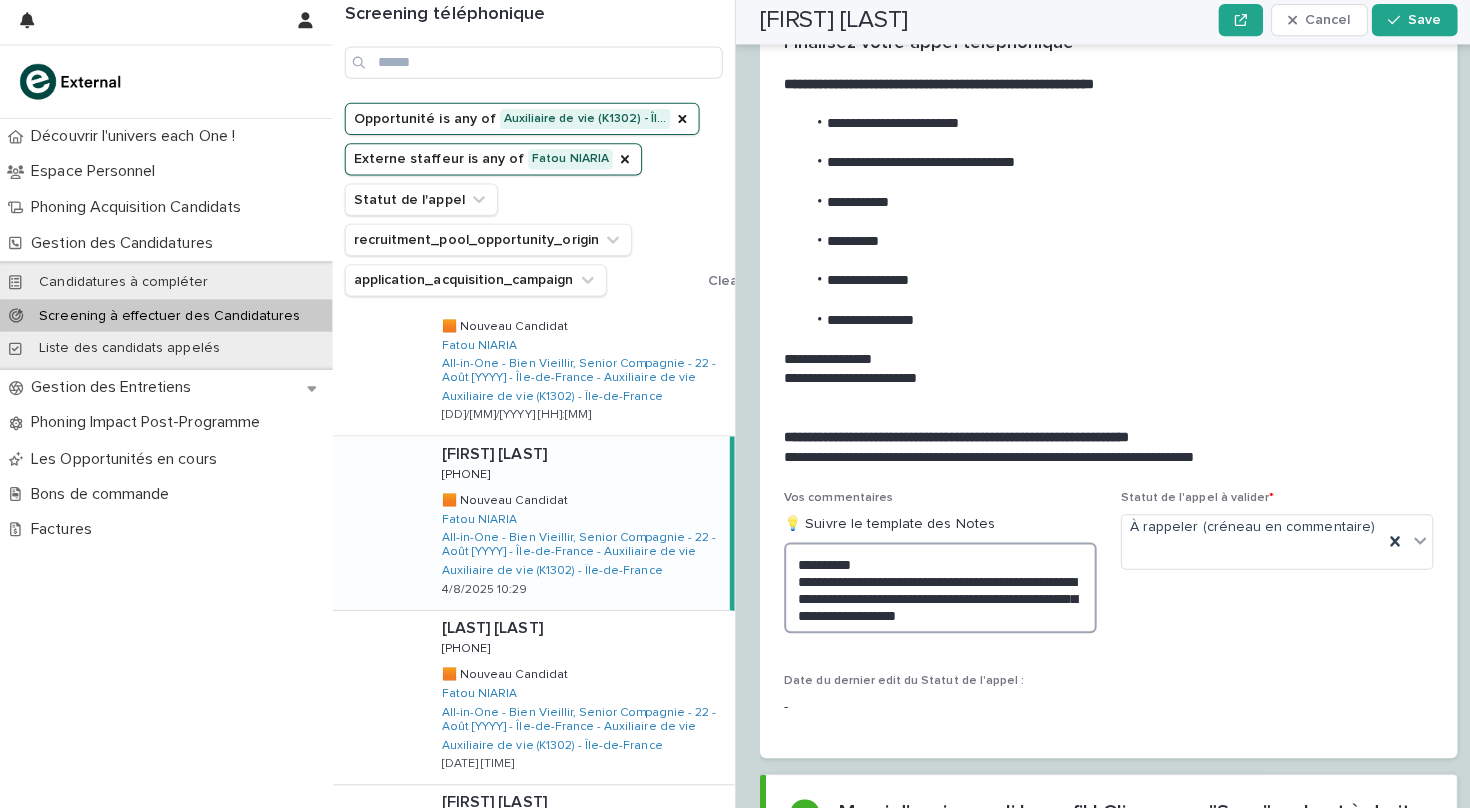 click on "**********" at bounding box center [933, 587] 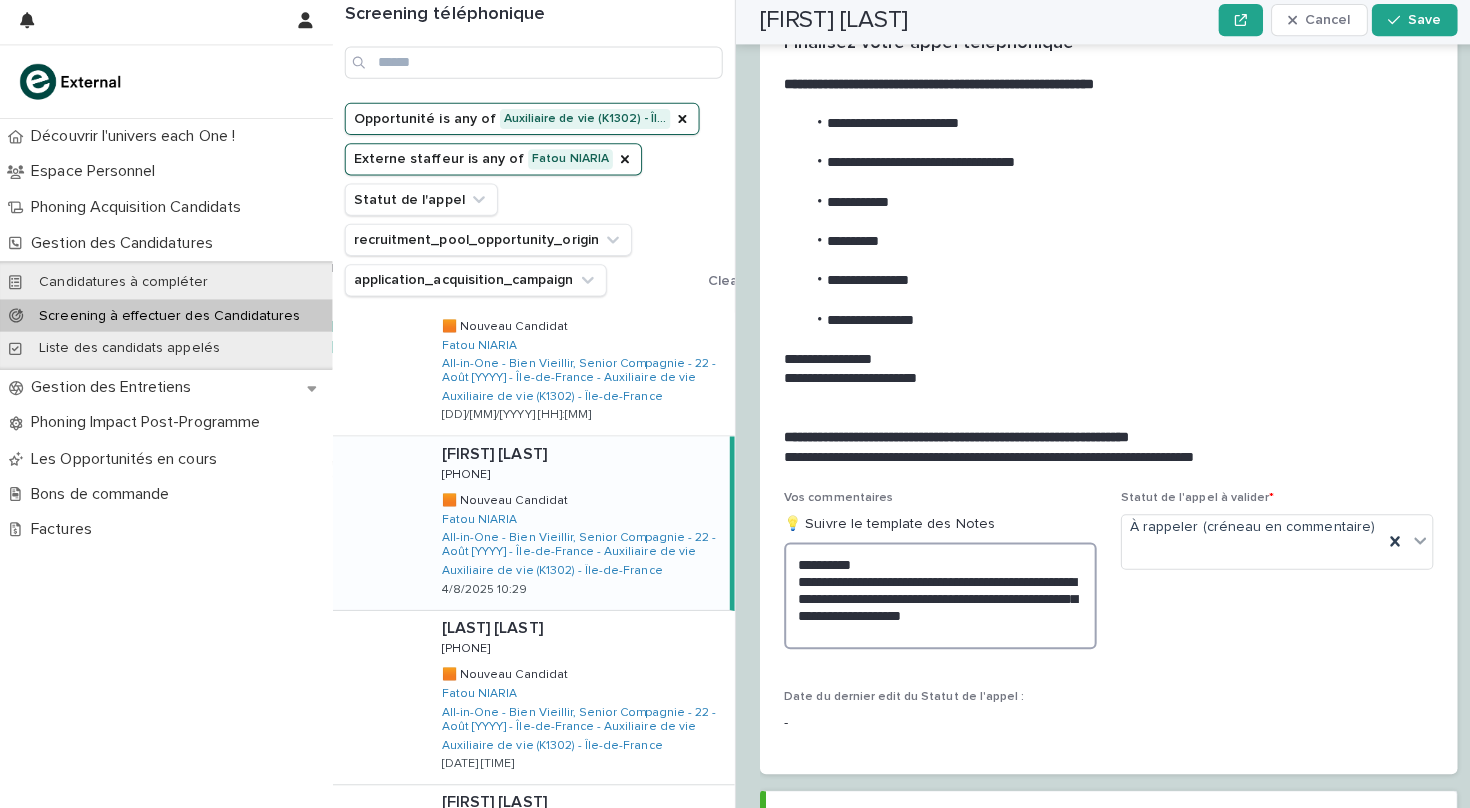 click on "**********" at bounding box center [933, 595] 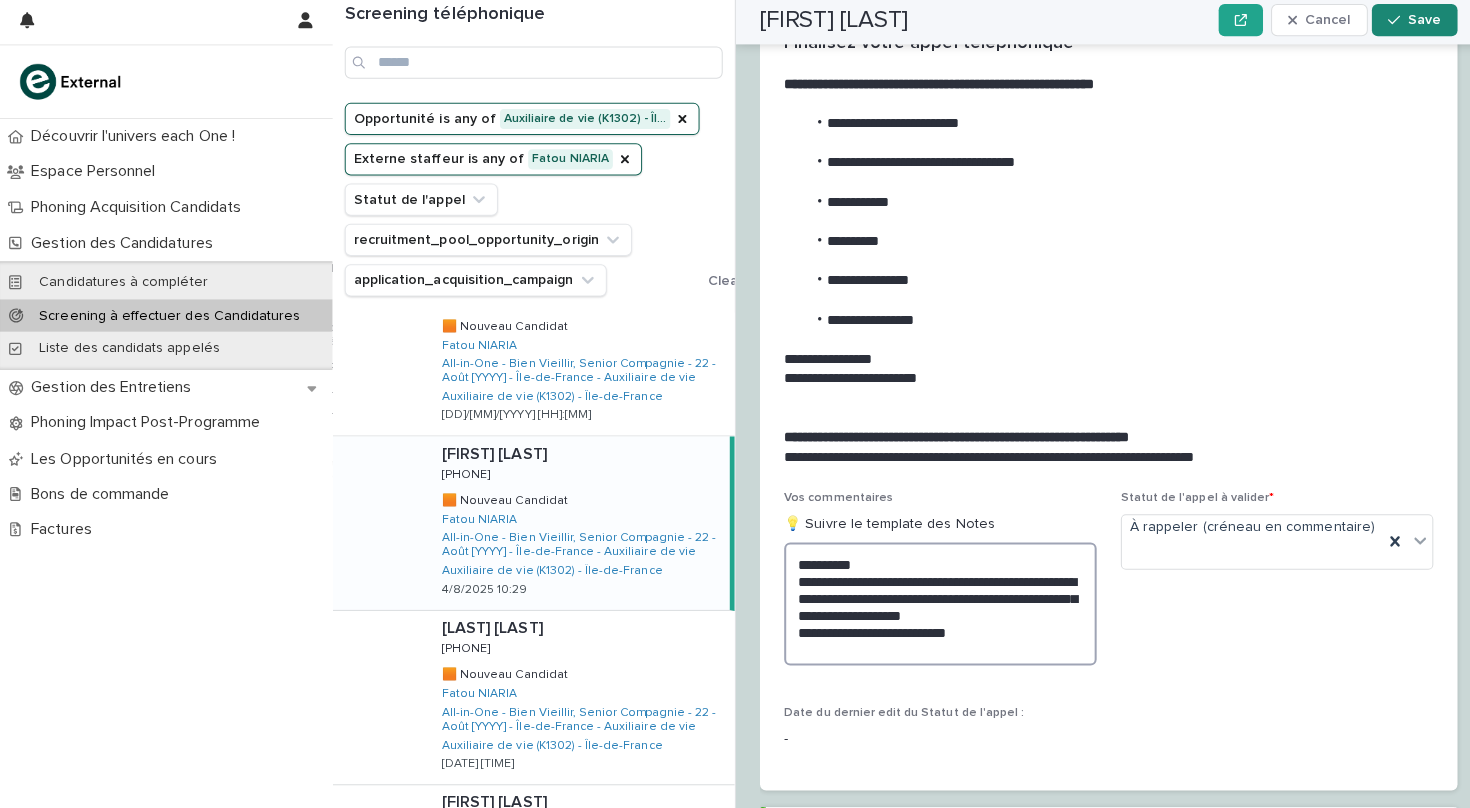 type on "**********" 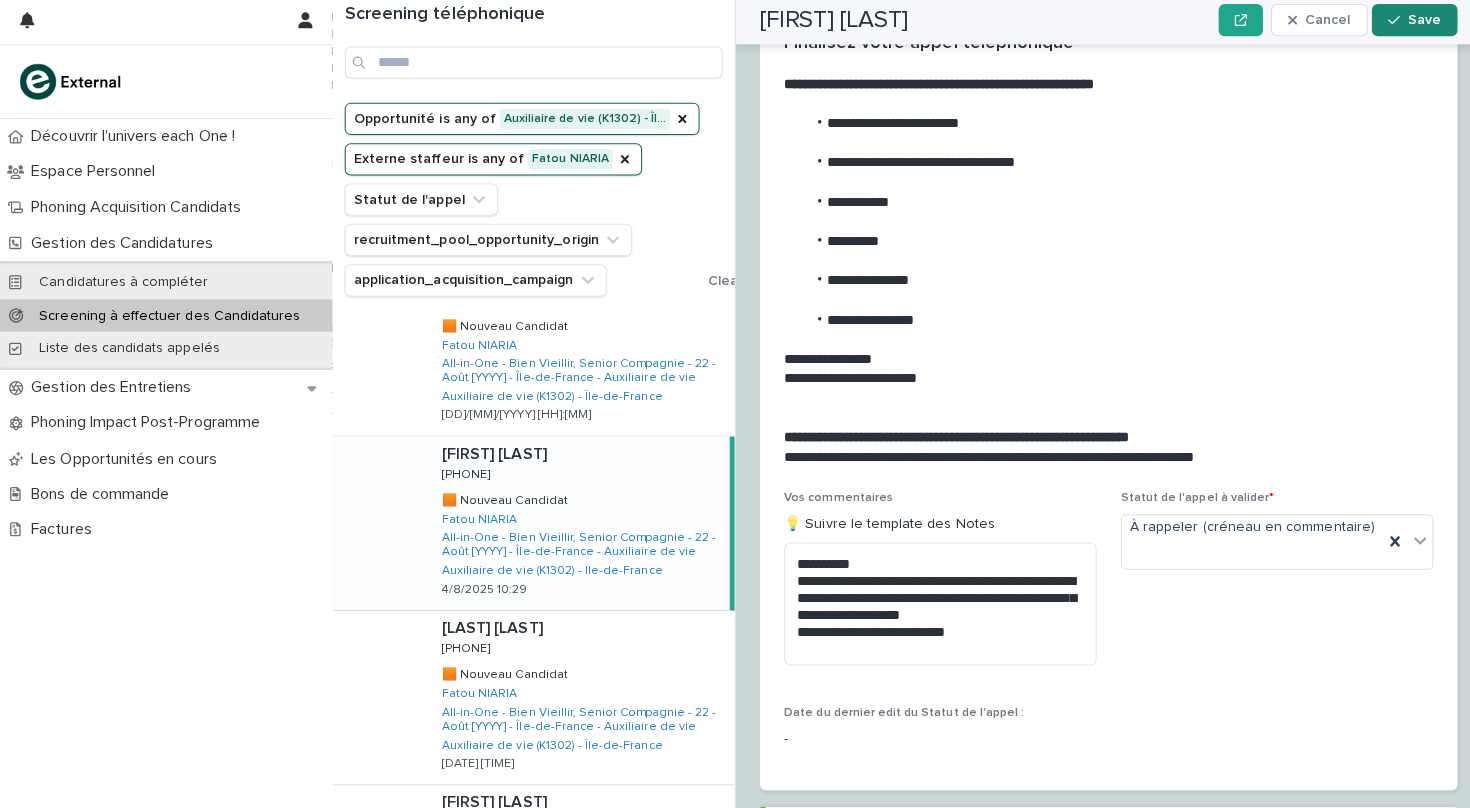click on "Save" at bounding box center [1413, 24] 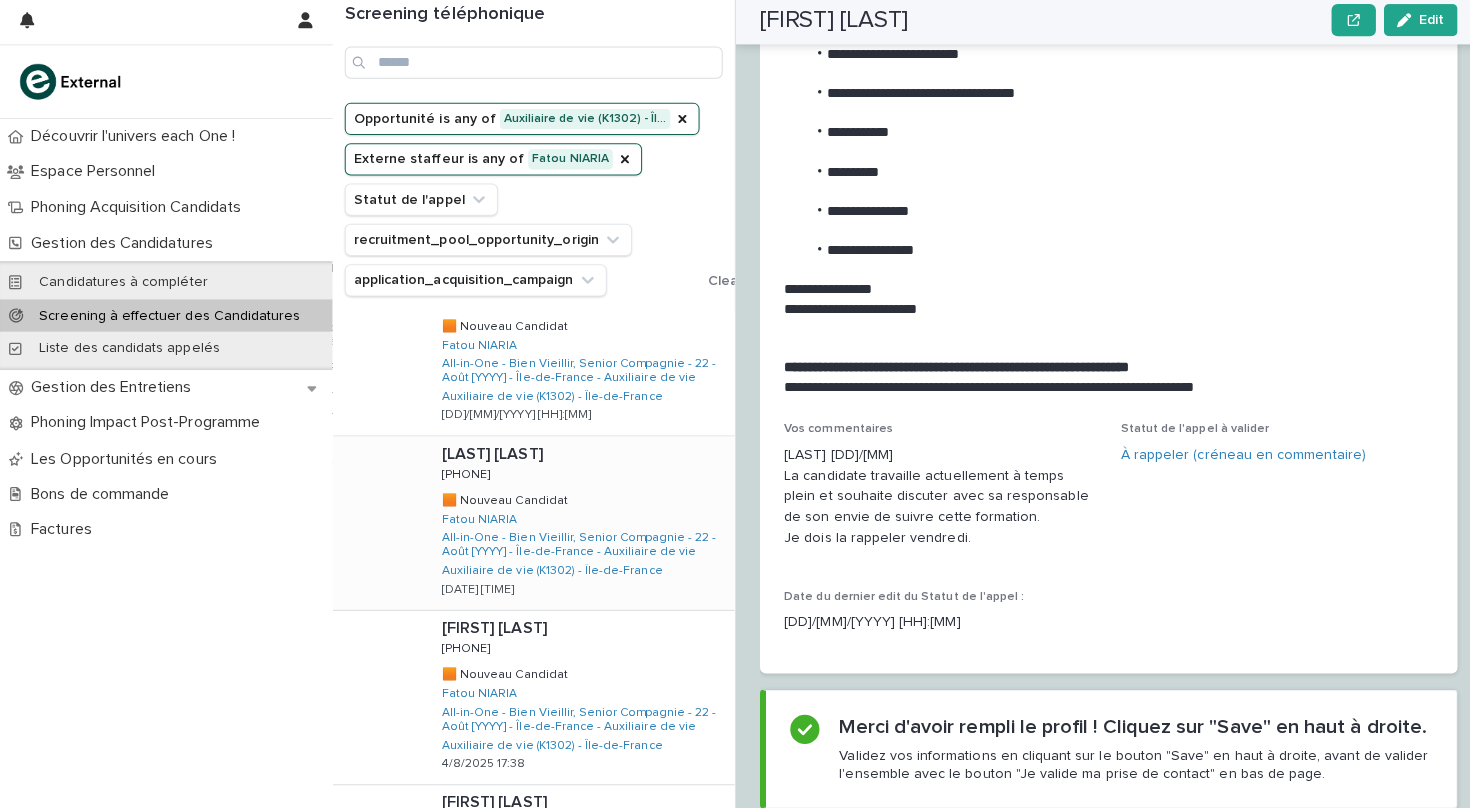 click on "[LAST] [LAST]  [PHONE] [PHONE]  🟧 Nouveau Candidat 🟧 Nouveau Candidat  [NAME]   All-in-One - Bien Vieillir, Senior Compagnie - 22 - Août [YYYY] - Île-de-France - Auxiliaire de vie   Auxiliaire de vie (K1302) - Île-de-France   [DD]/[MM]/[YYYY] [HH]:[MM]" at bounding box center [575, 523] 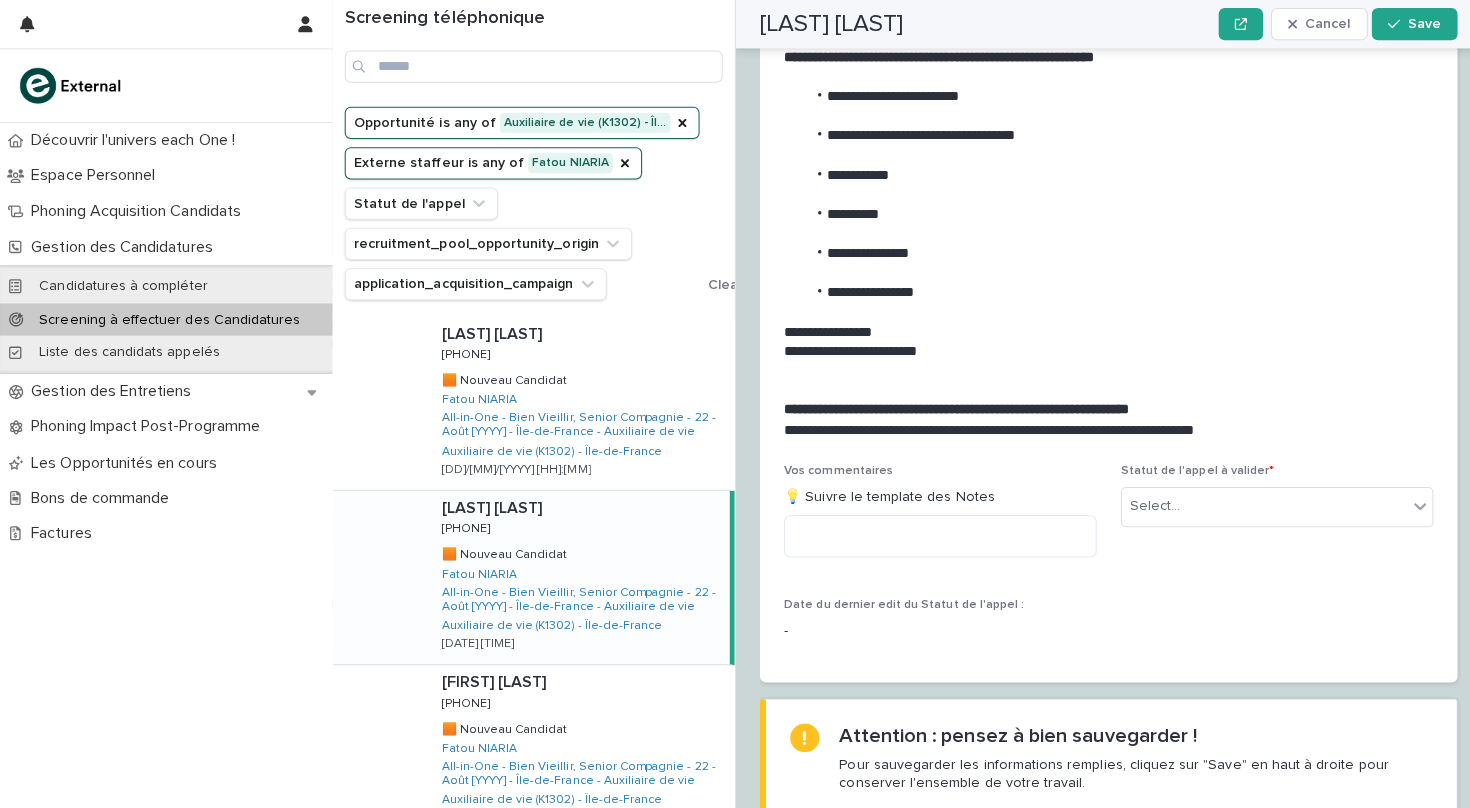scroll, scrollTop: 0, scrollLeft: 0, axis: both 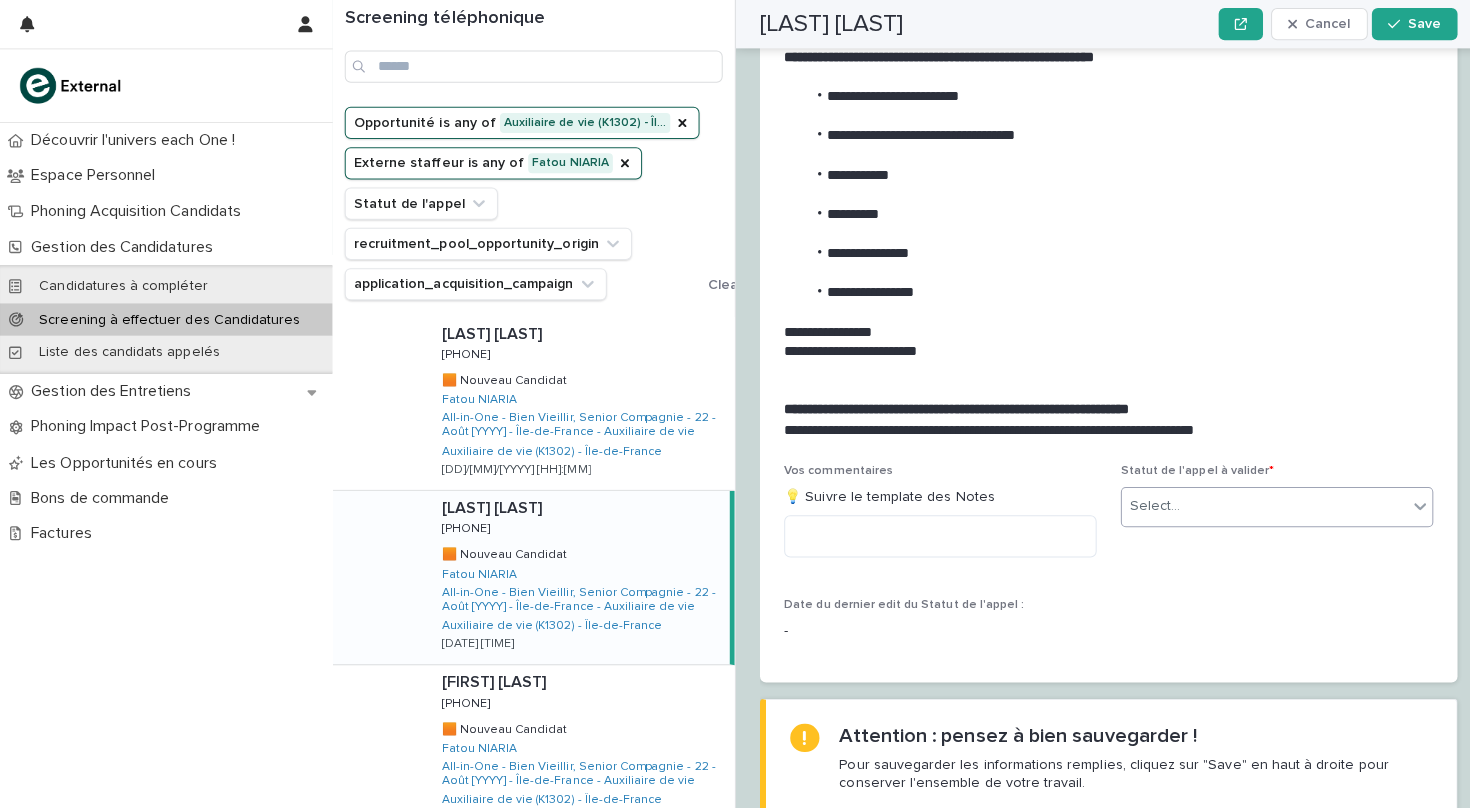 click on "Select..." at bounding box center [1254, 502] 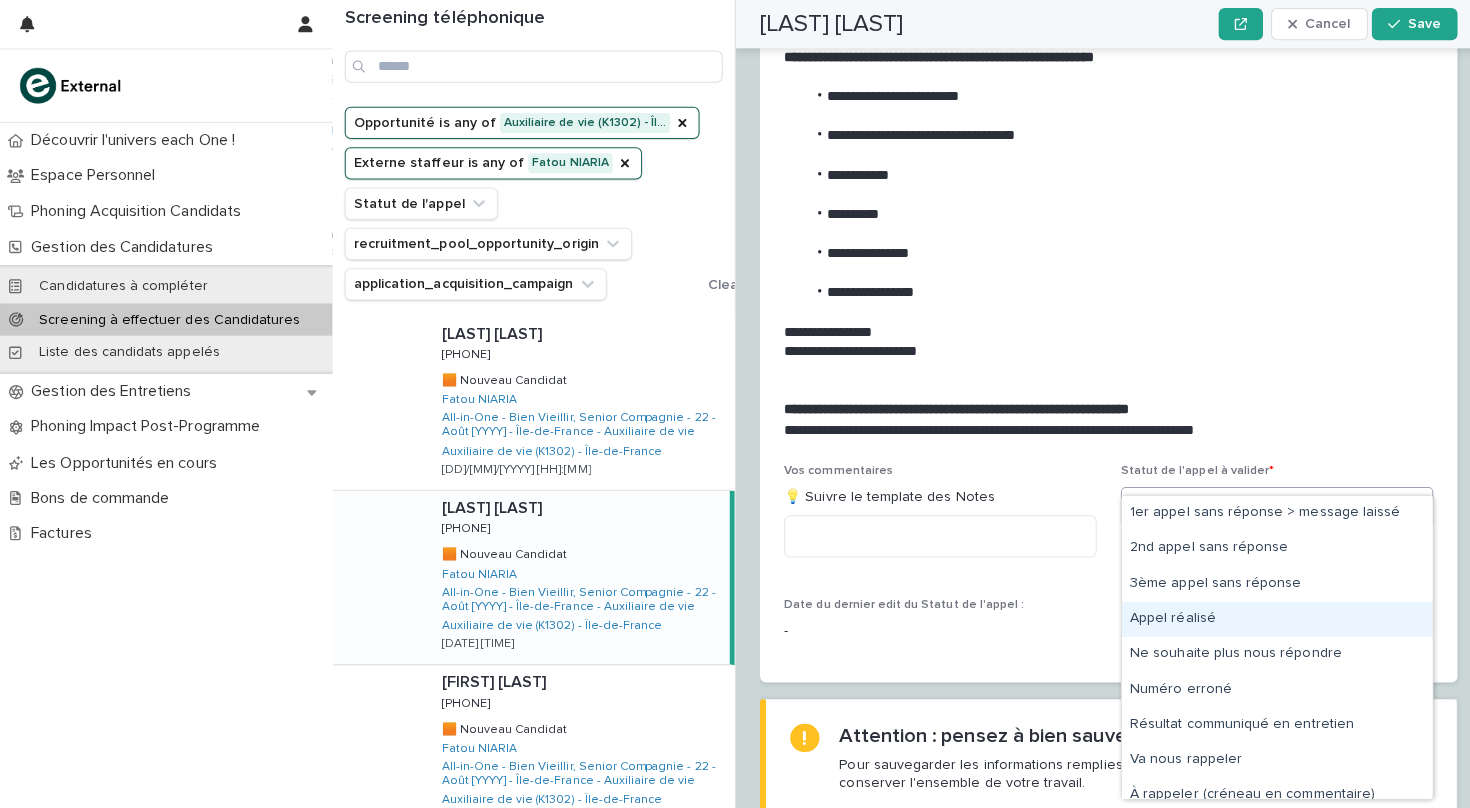 click on "Appel réalisé" at bounding box center (1267, 614) 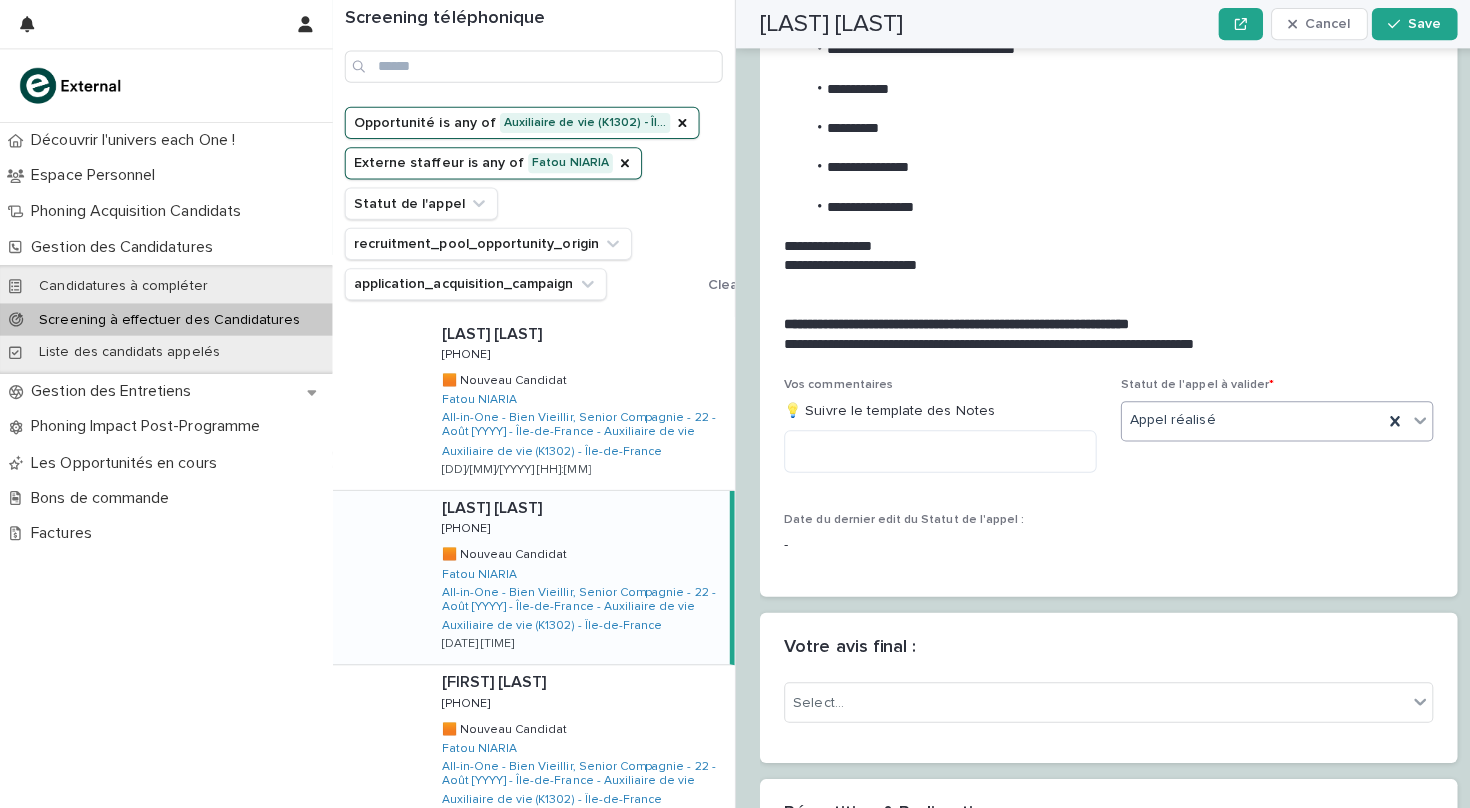 scroll, scrollTop: 2266, scrollLeft: 0, axis: vertical 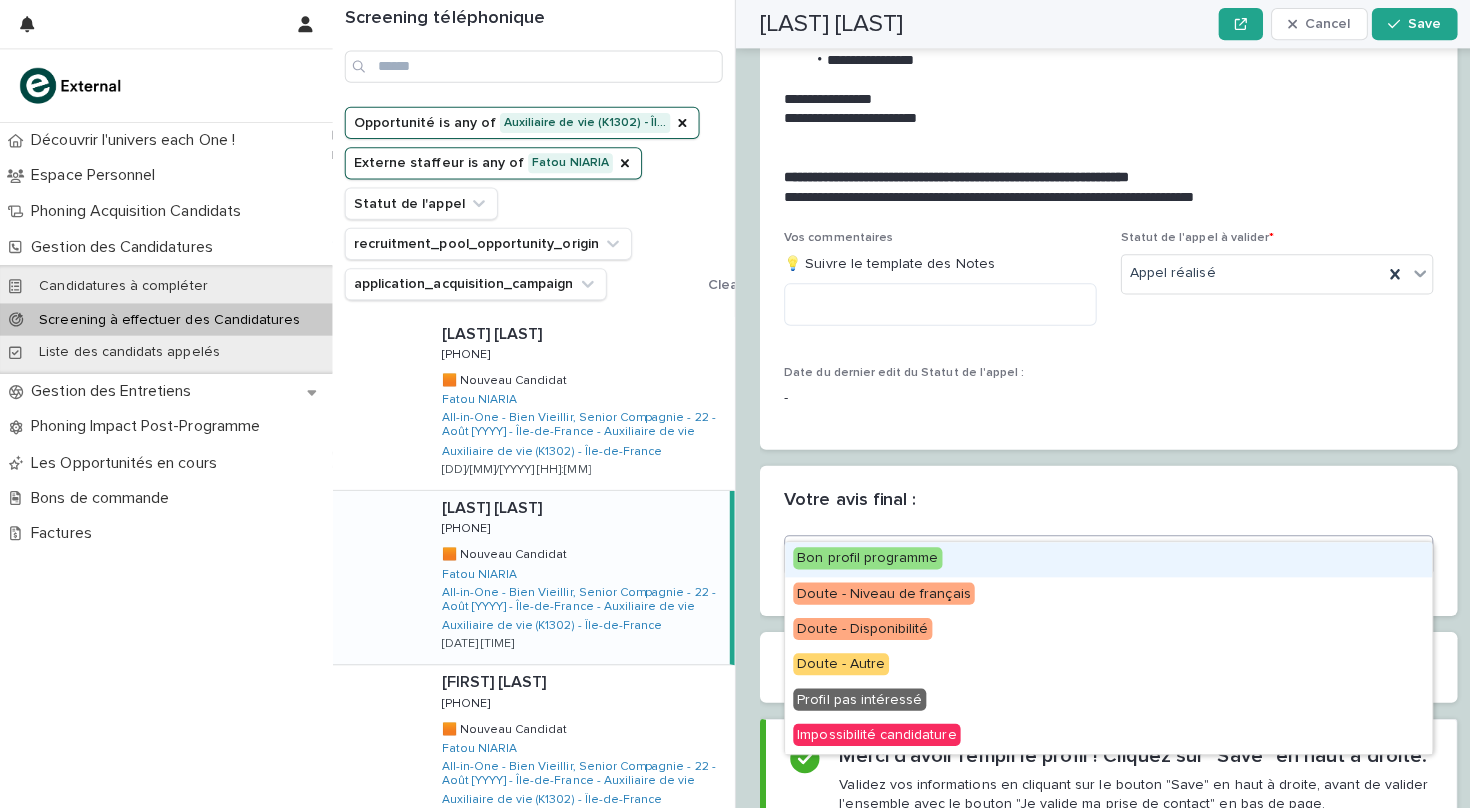 click on "Select..." at bounding box center [1087, 551] 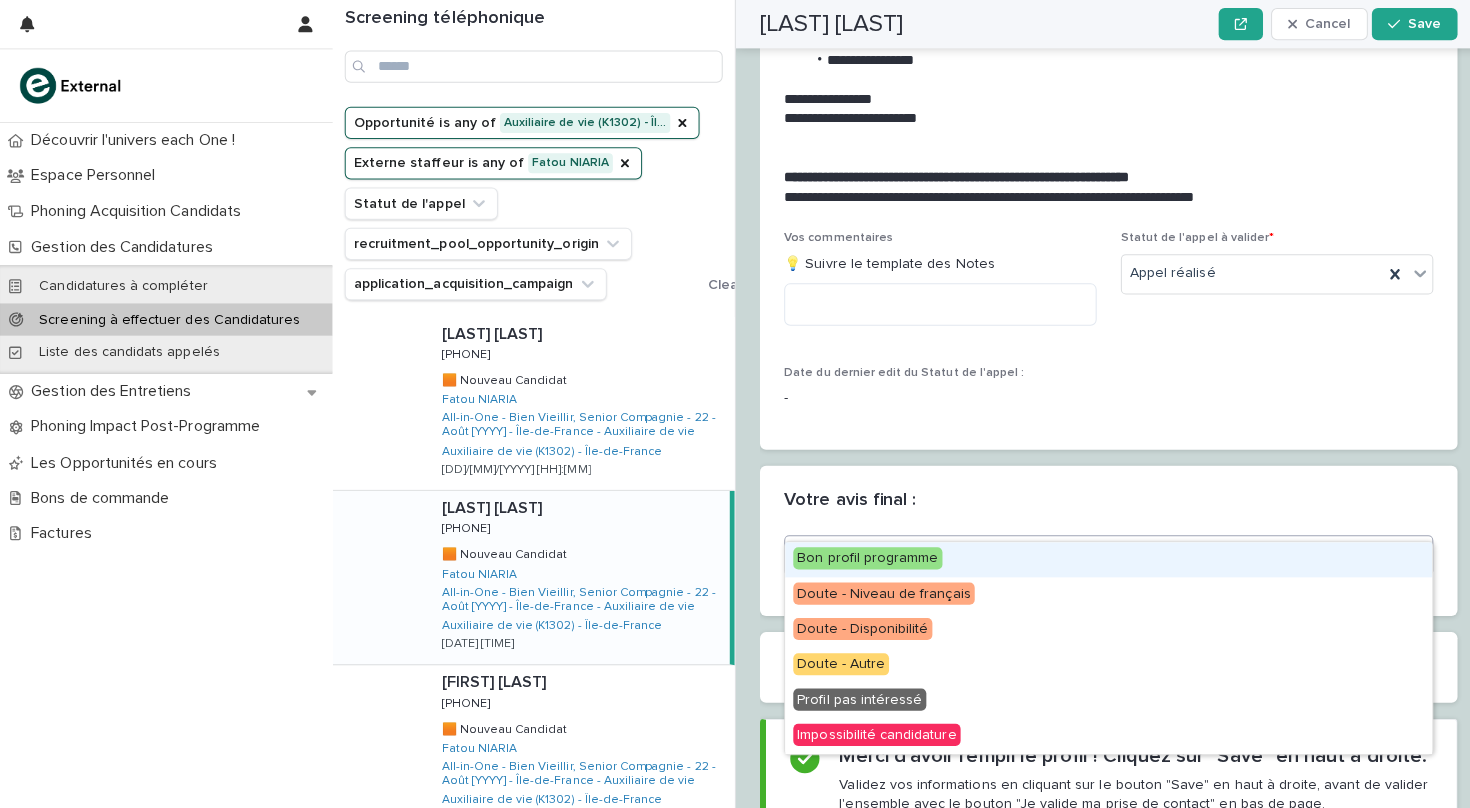 click on "Bon profil programme" at bounding box center (861, 554) 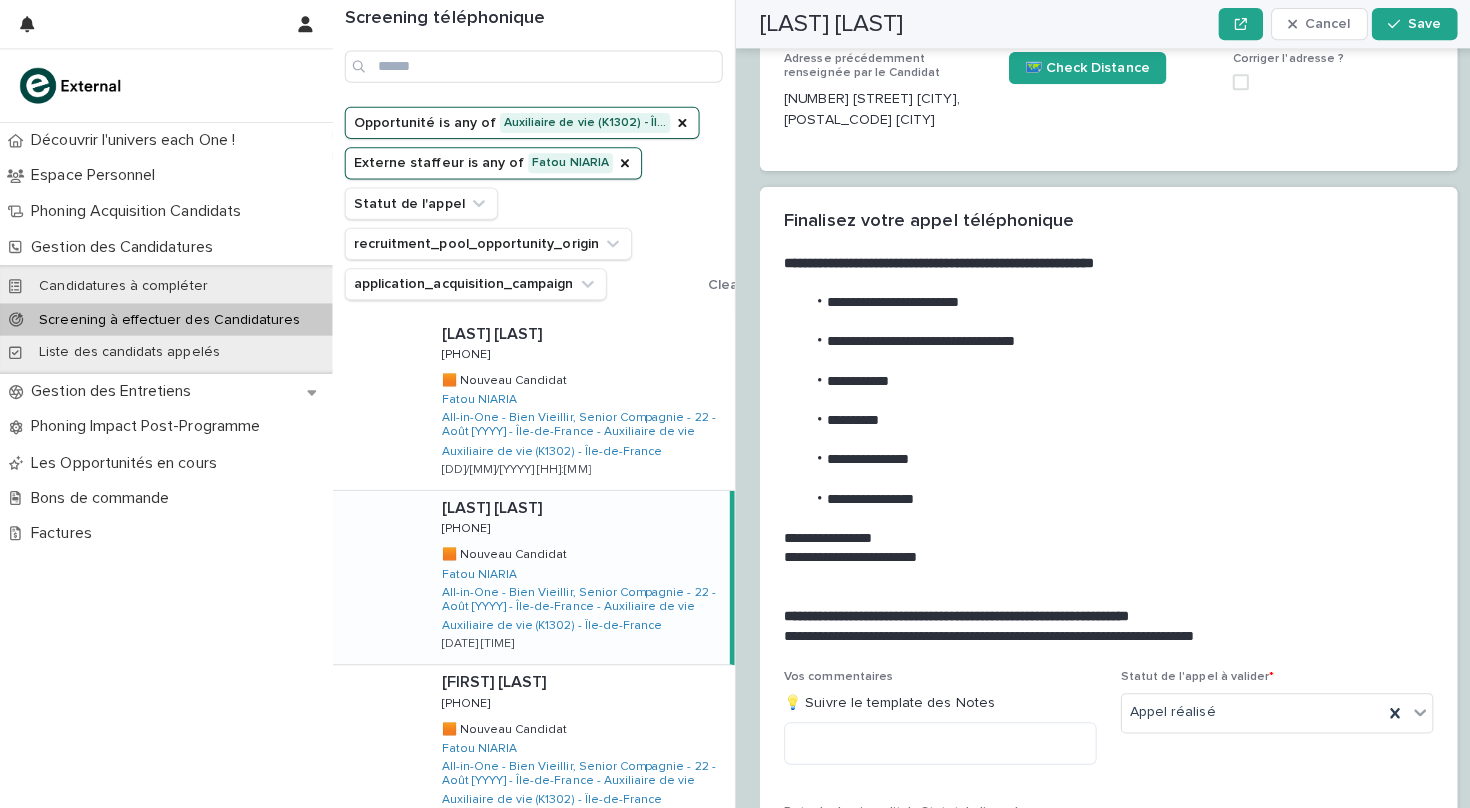 scroll, scrollTop: 1828, scrollLeft: 0, axis: vertical 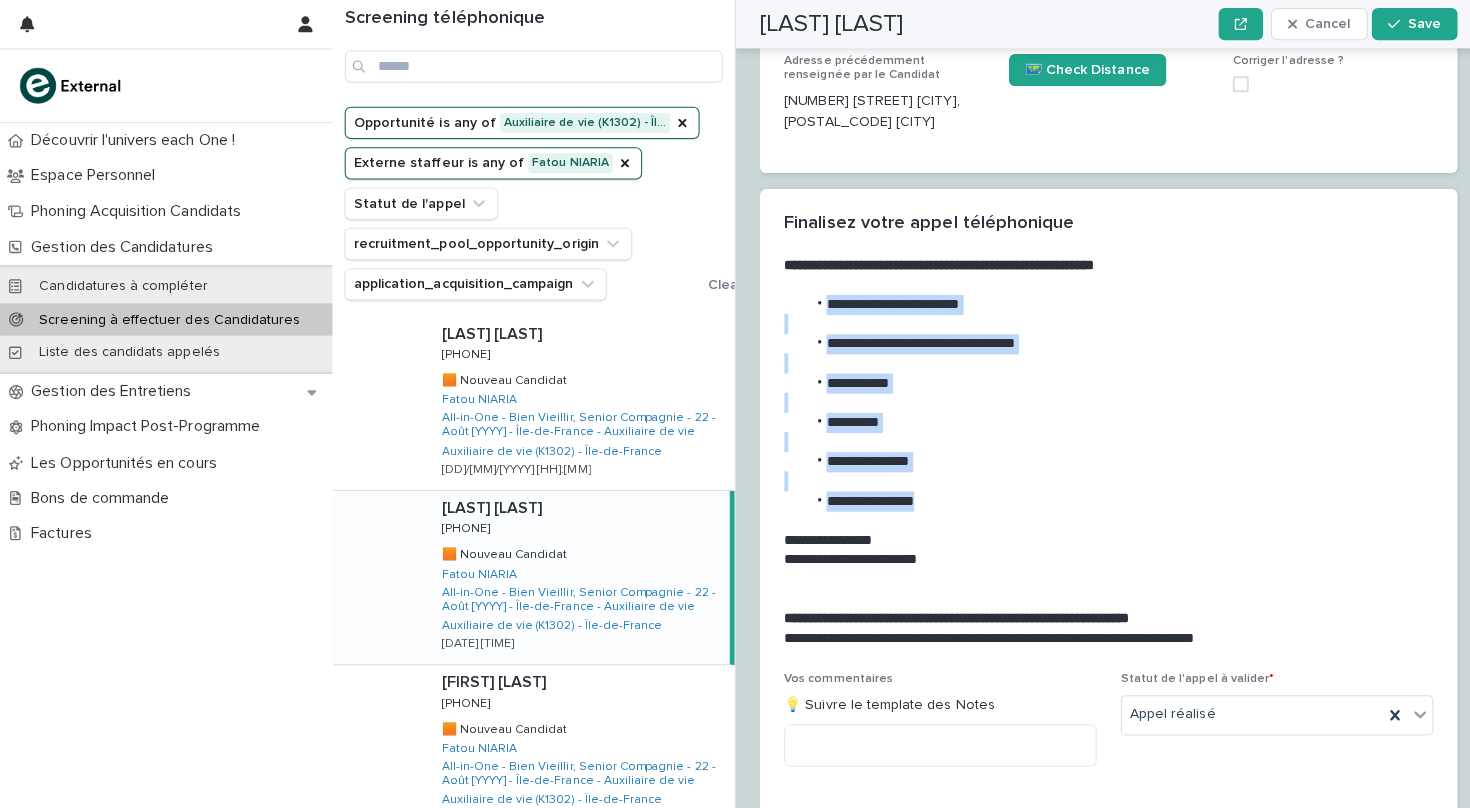drag, startPoint x: 926, startPoint y: 469, endPoint x: 793, endPoint y: 273, distance: 236.86494 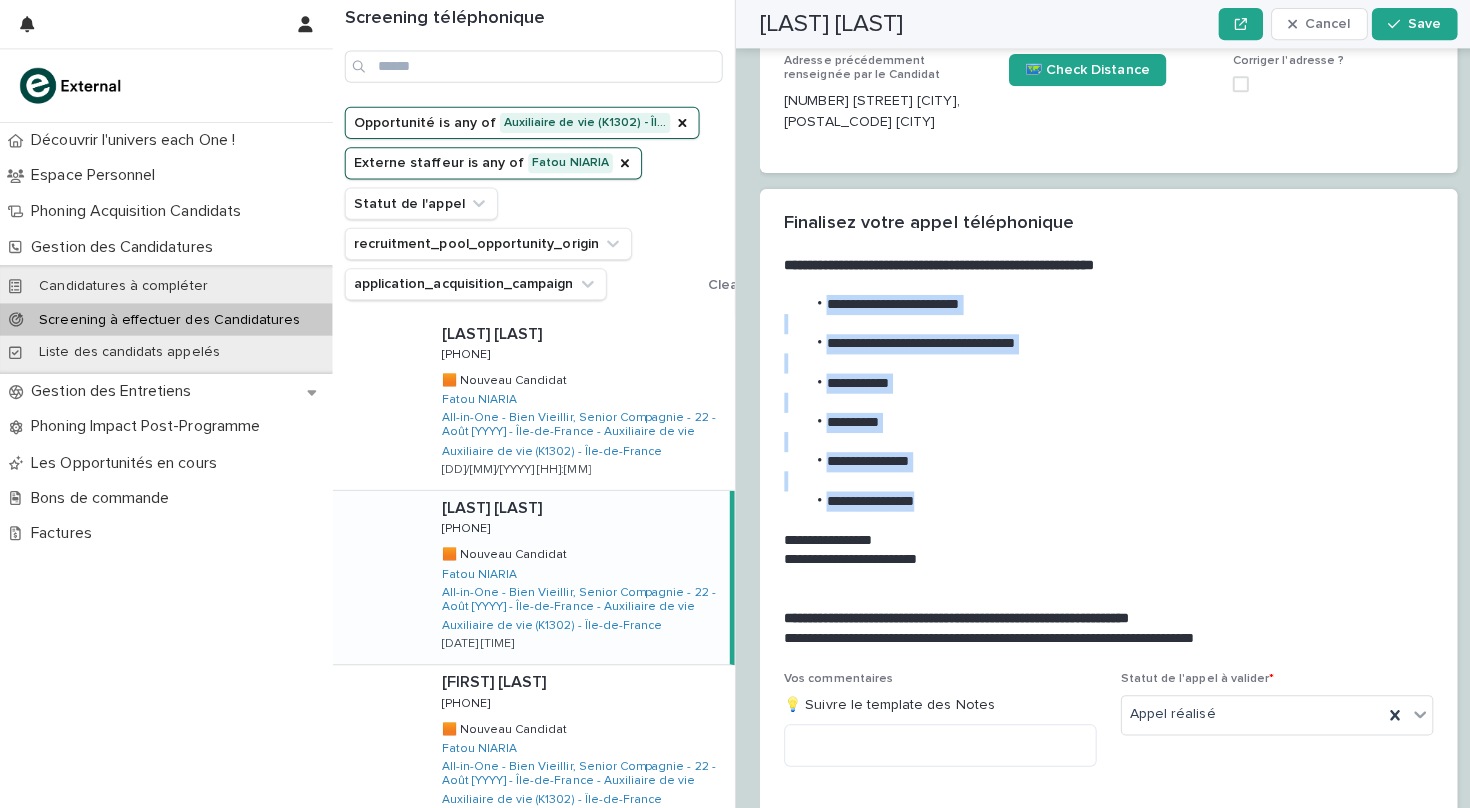 copy on "**********" 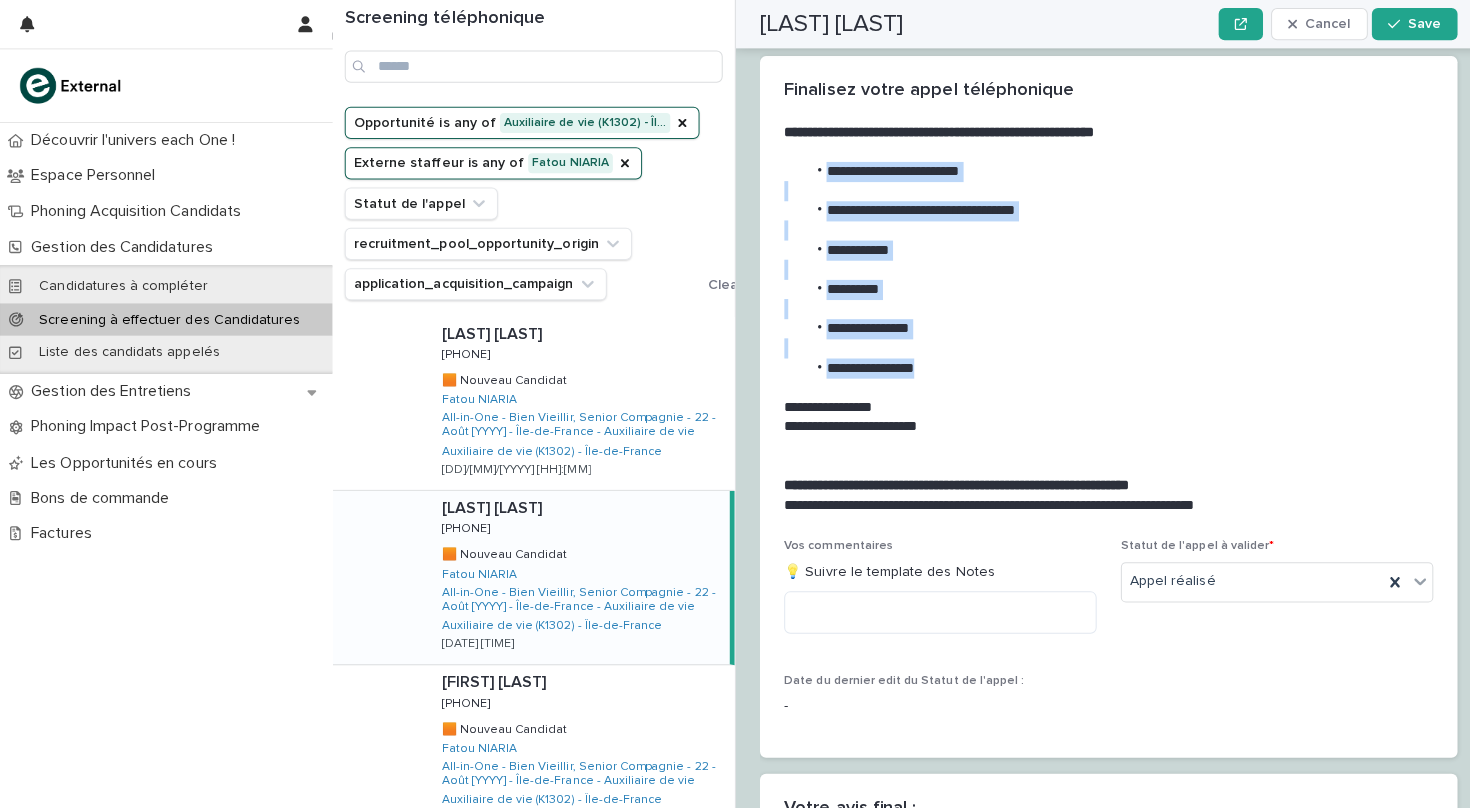 scroll, scrollTop: 2143, scrollLeft: 0, axis: vertical 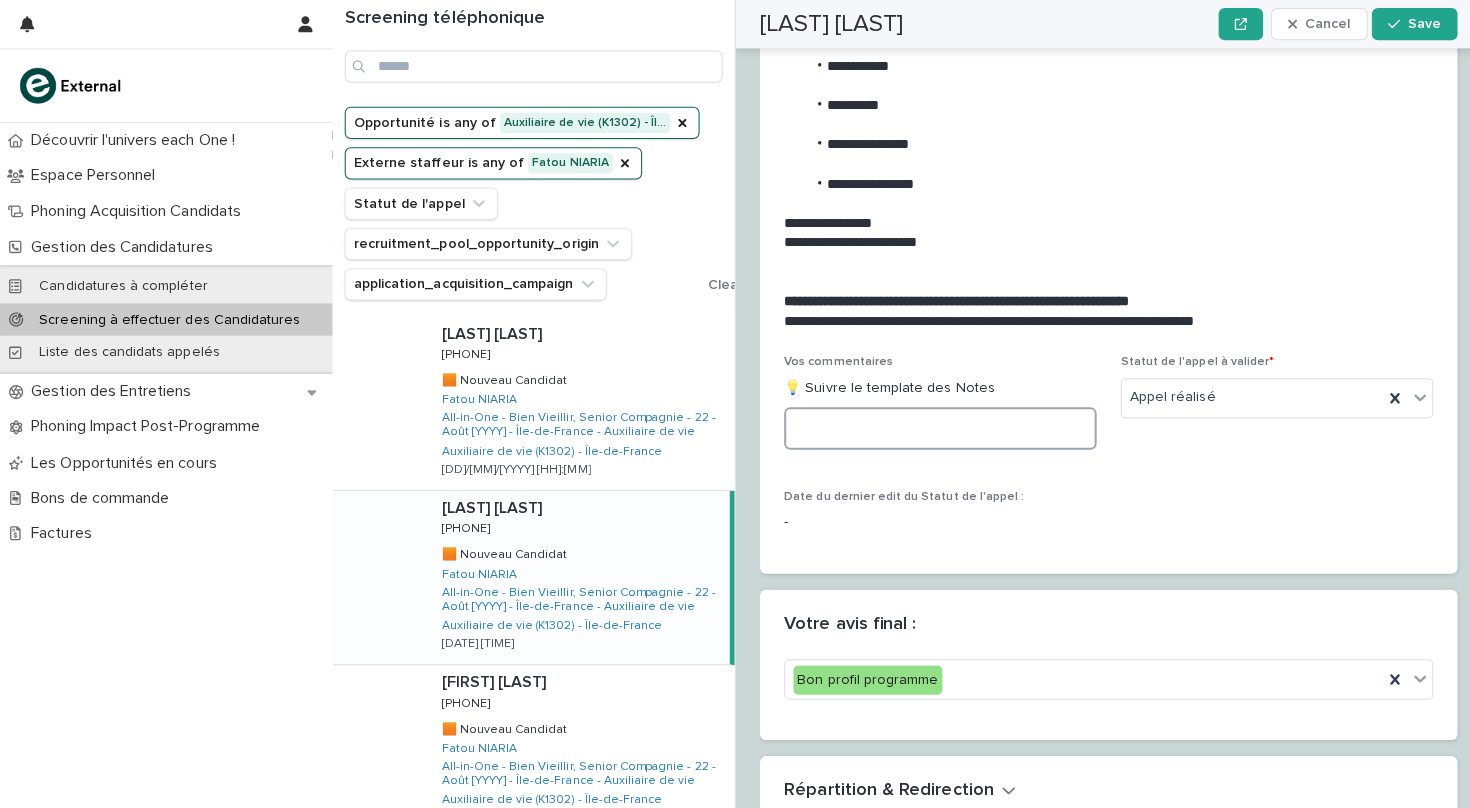 click at bounding box center (933, 425) 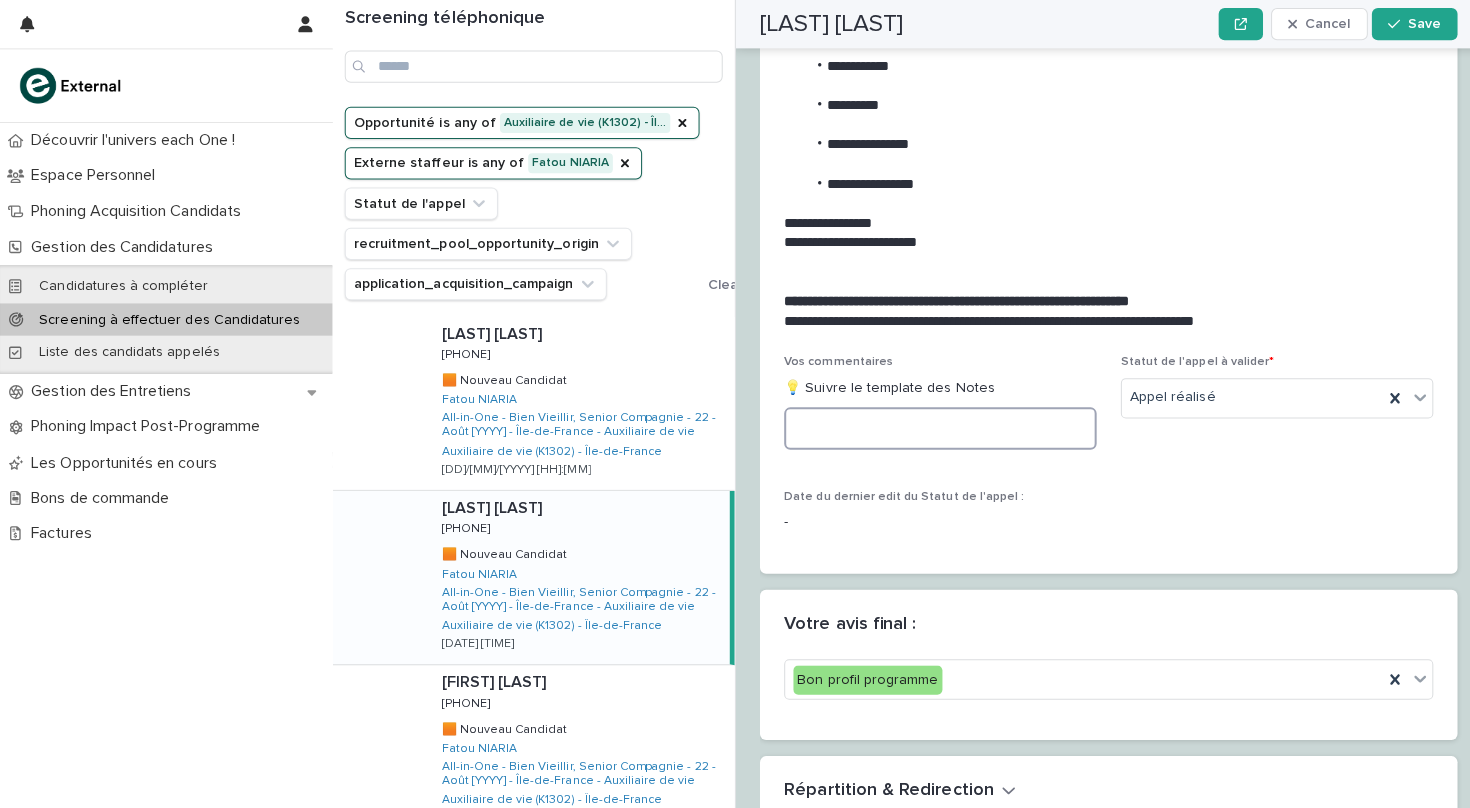 paste on "**********" 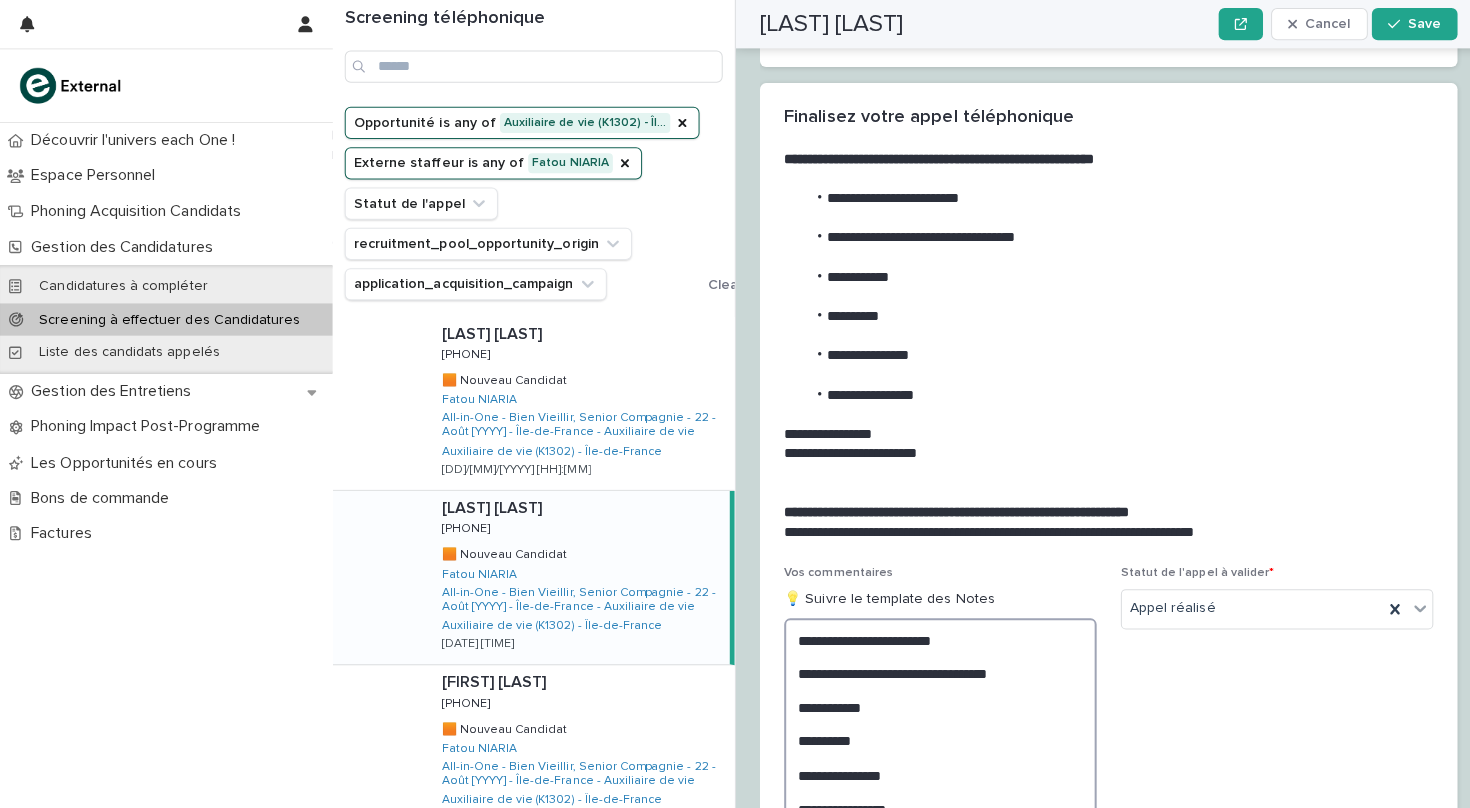 scroll, scrollTop: 1952, scrollLeft: 0, axis: vertical 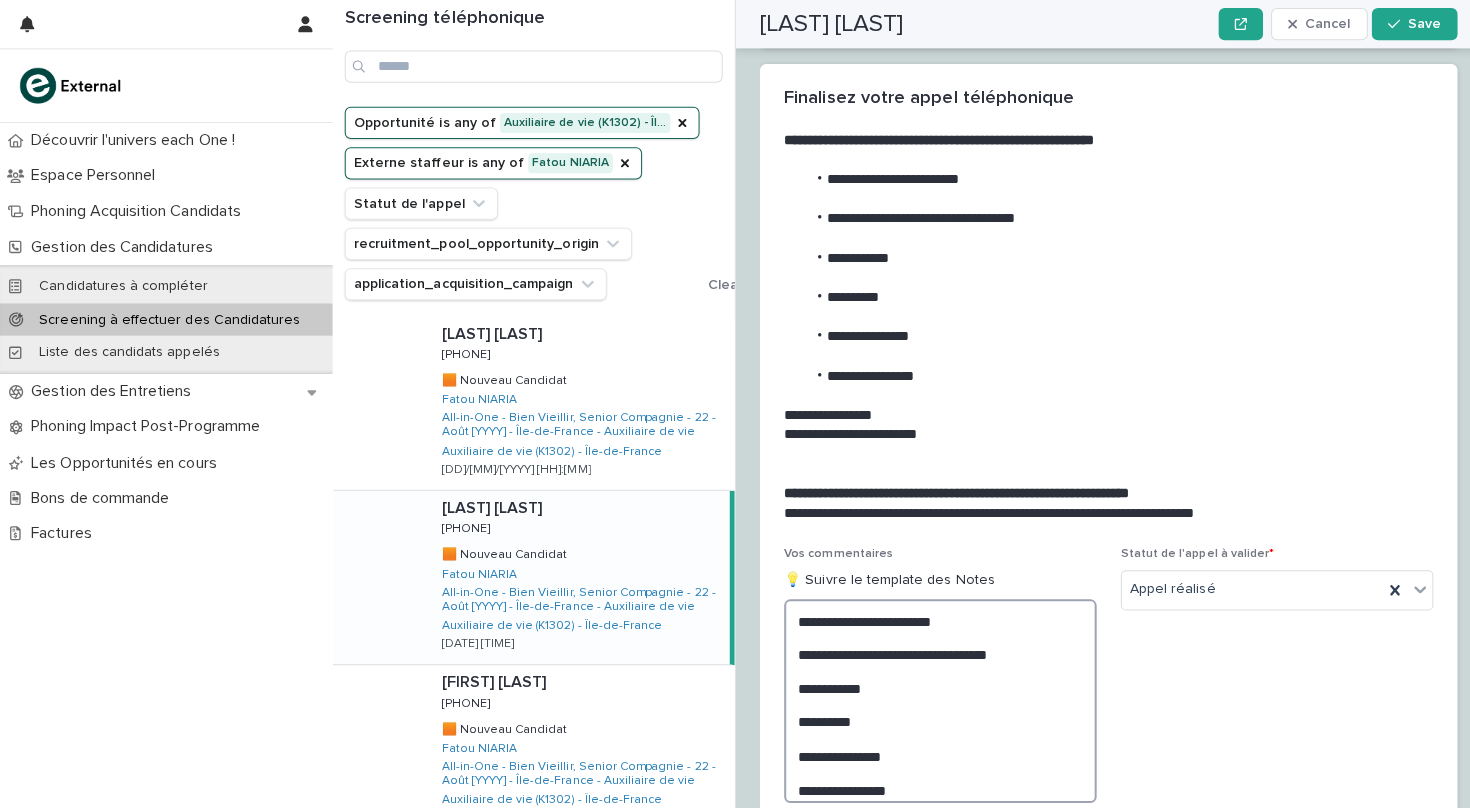 click on "**********" at bounding box center [933, 696] 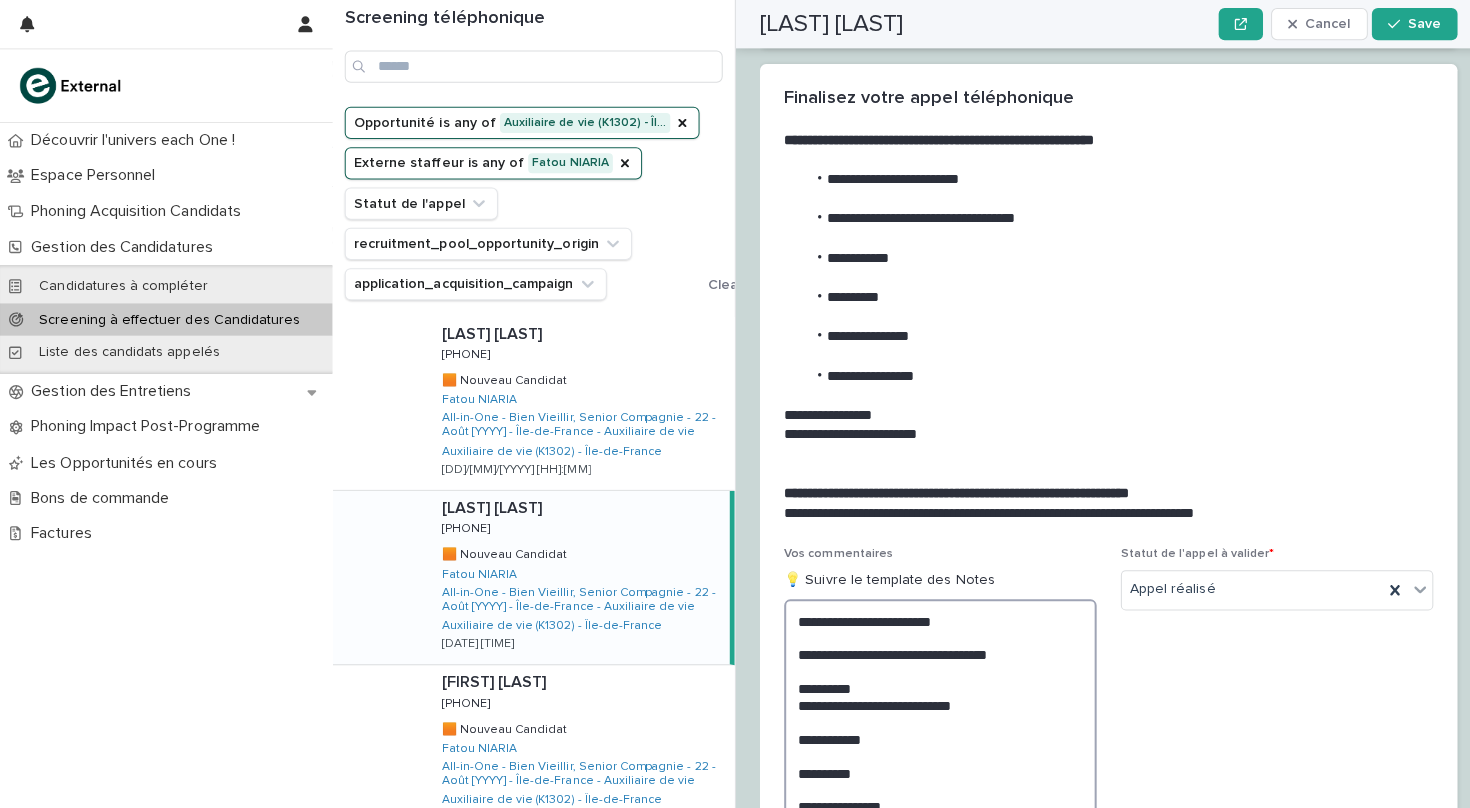 click on "**********" at bounding box center [933, 720] 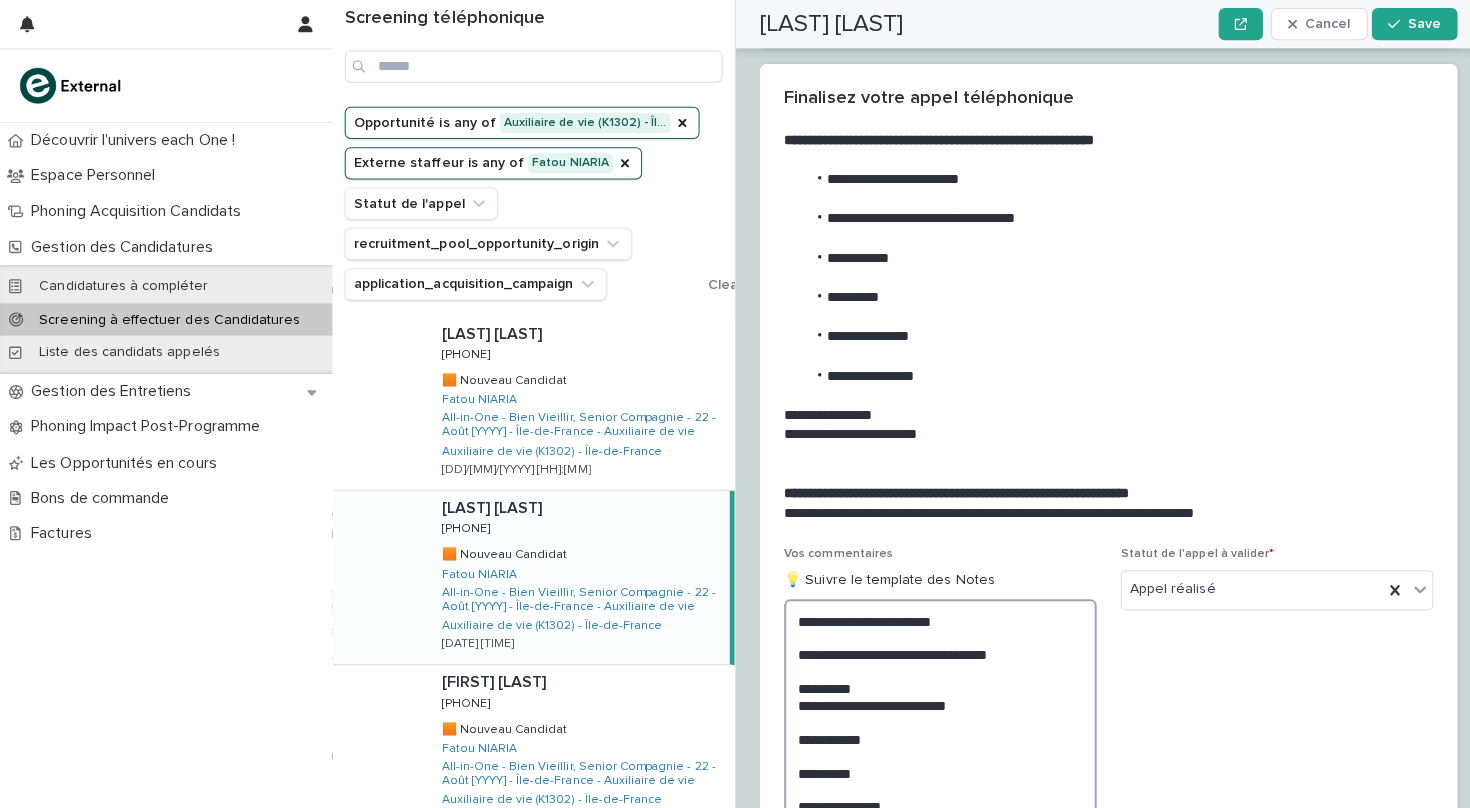 click on "**********" at bounding box center (933, 720) 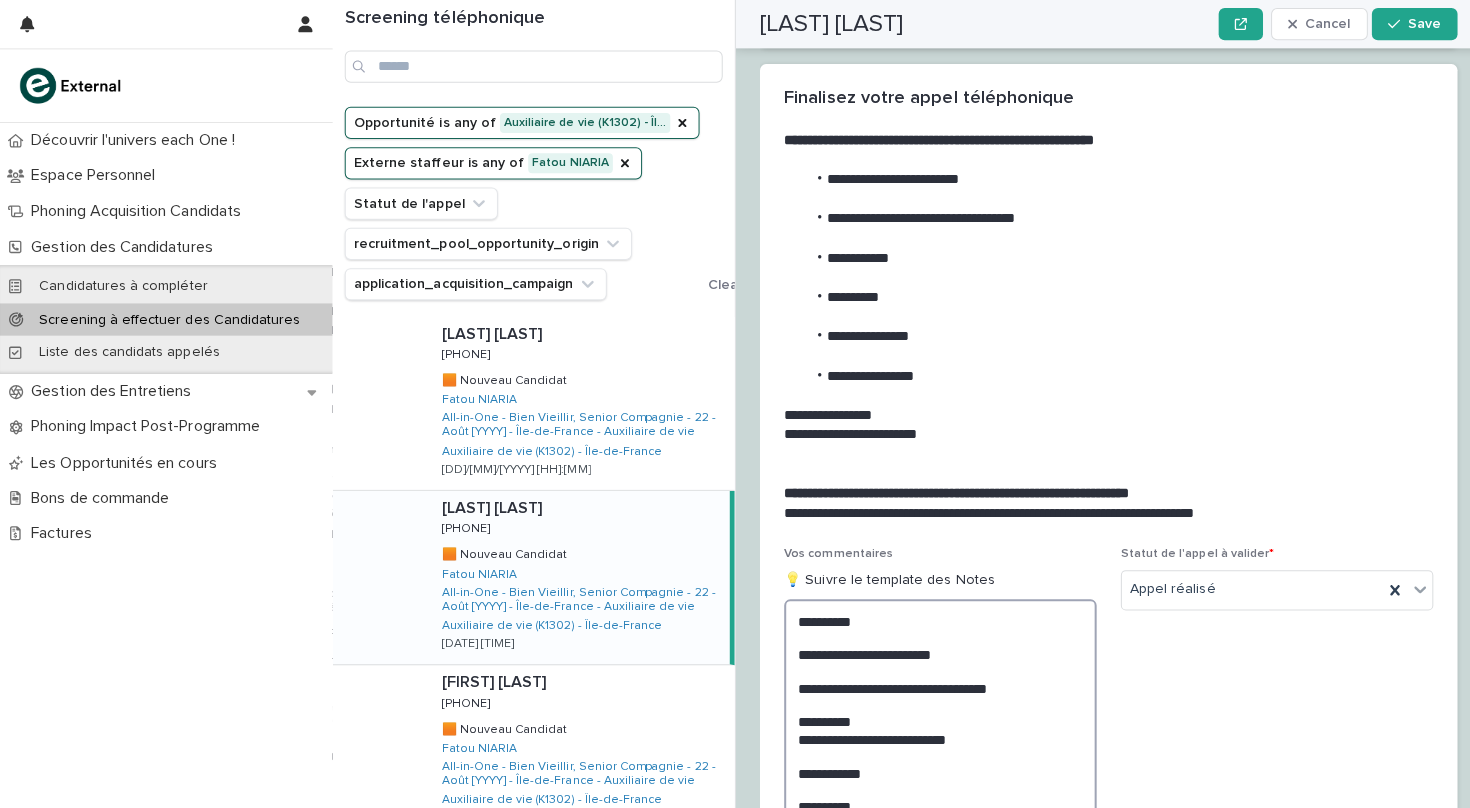 click on "**********" at bounding box center [933, 736] 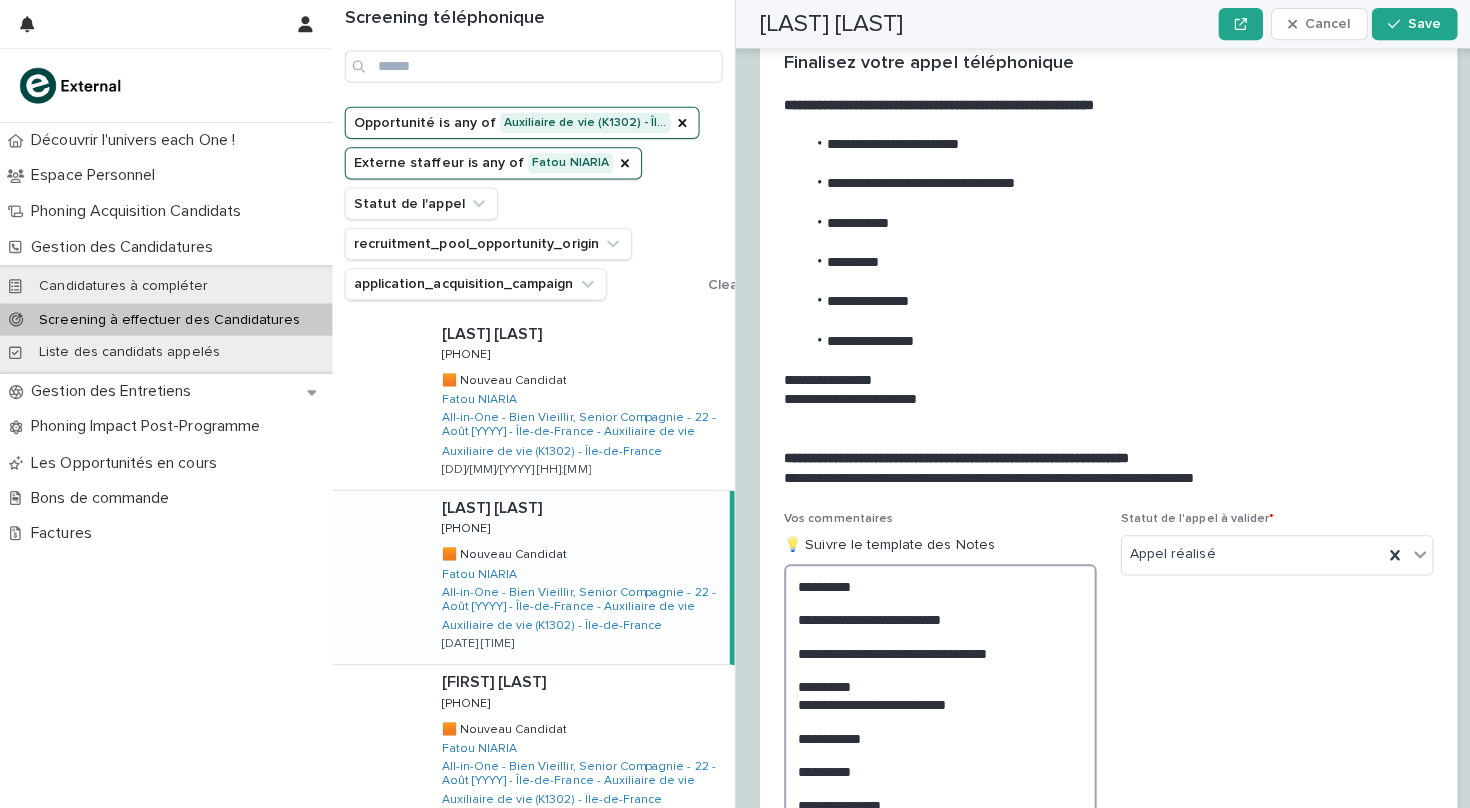 scroll, scrollTop: 2011, scrollLeft: 0, axis: vertical 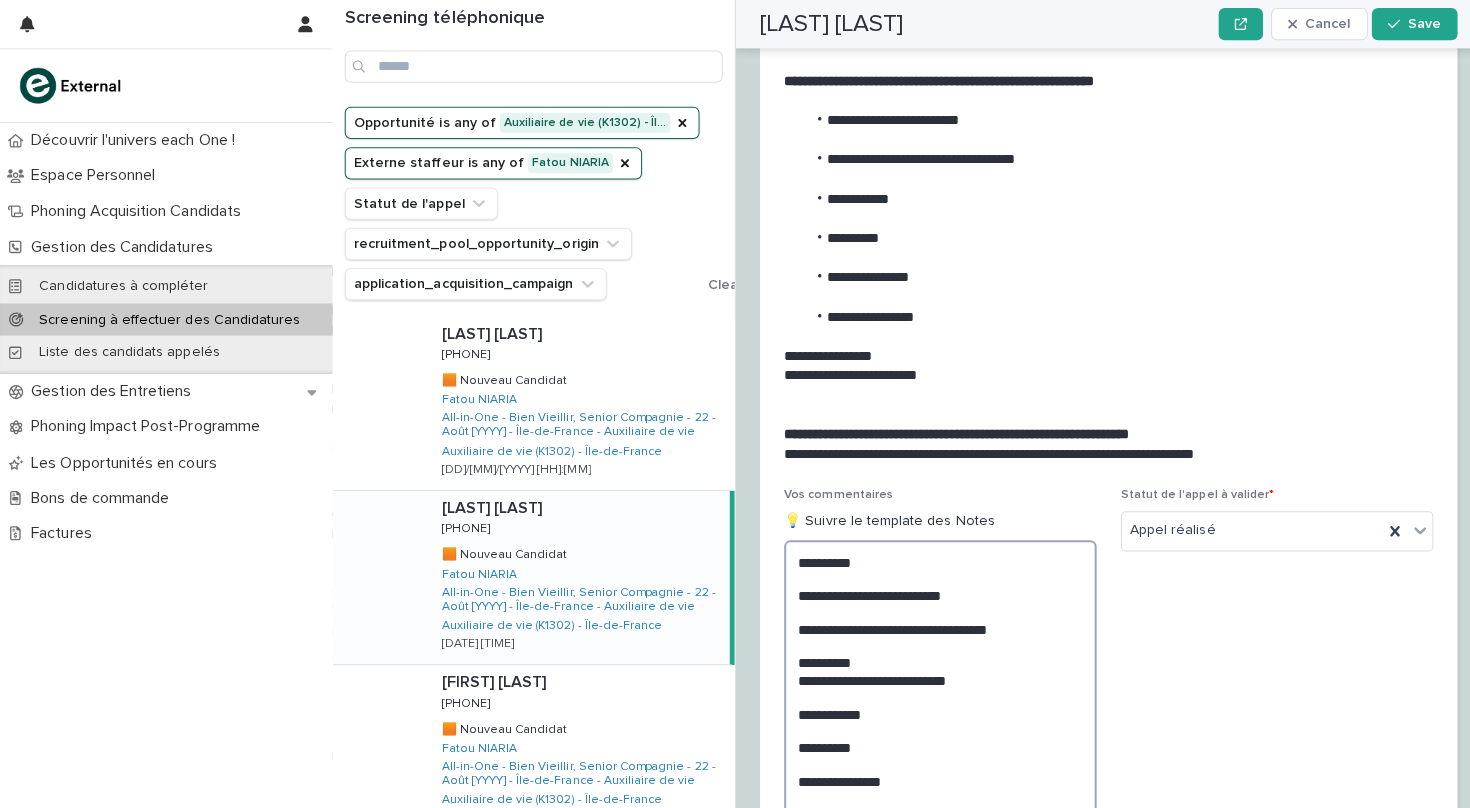 click on "**********" at bounding box center (933, 677) 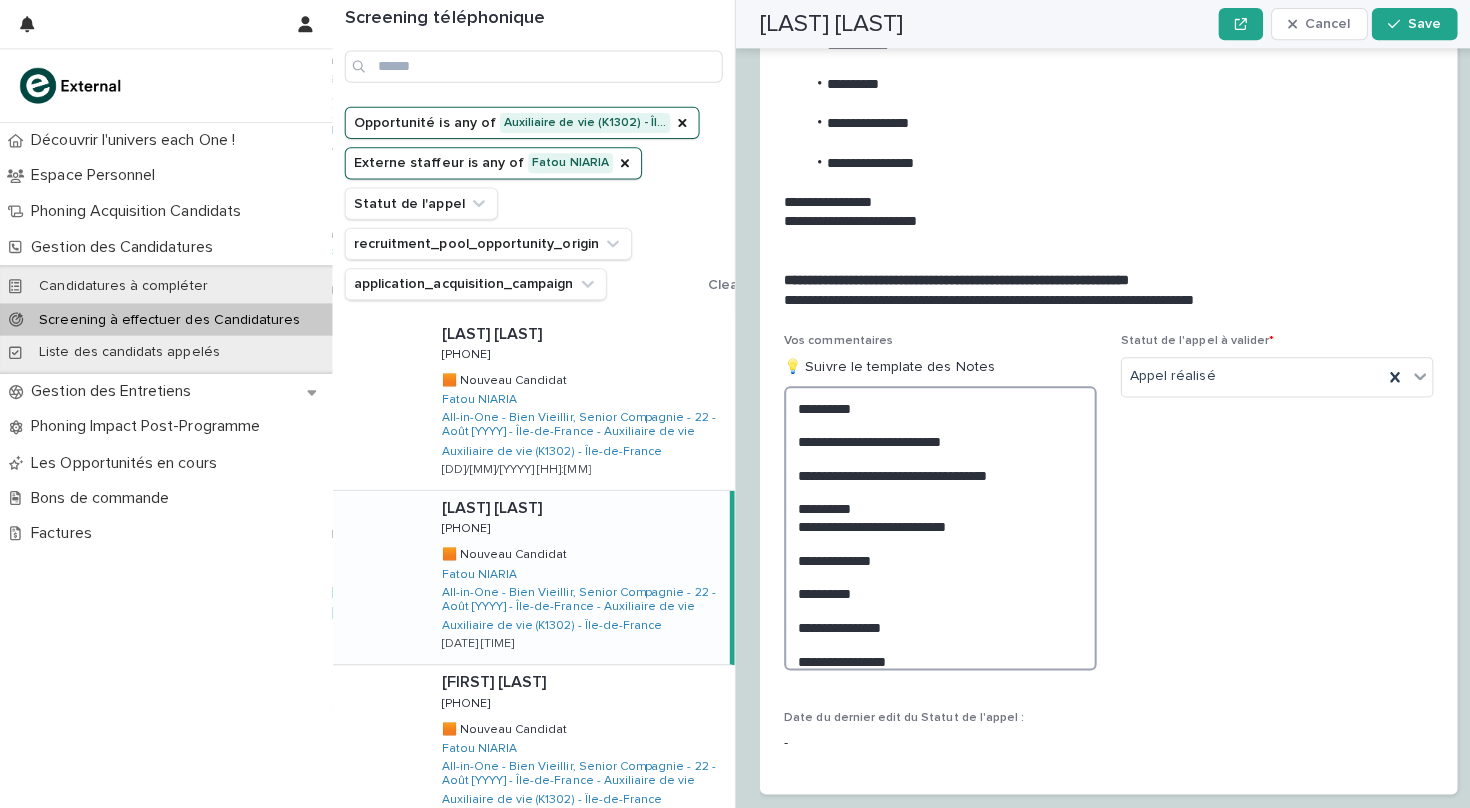 scroll, scrollTop: 2178, scrollLeft: 0, axis: vertical 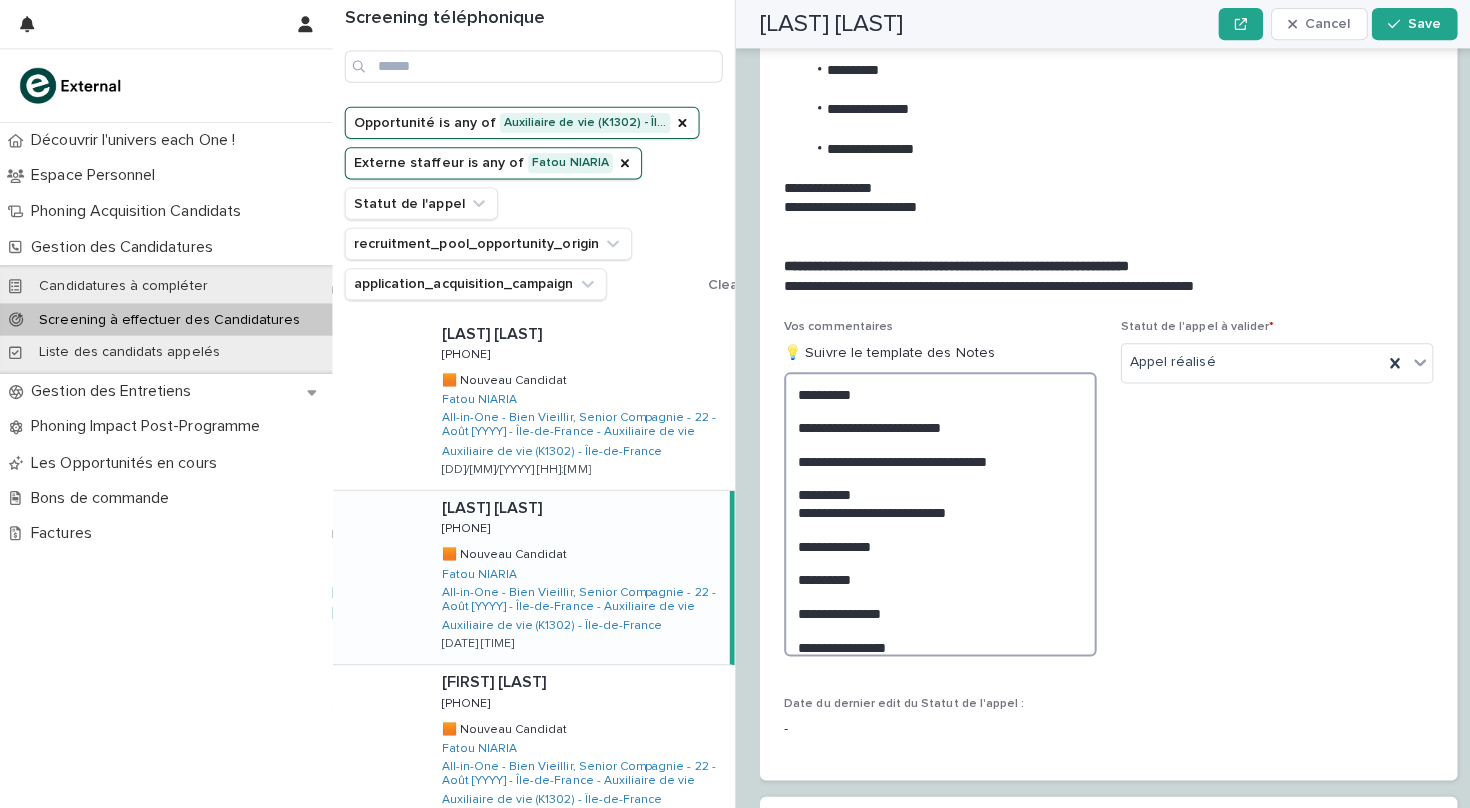 click on "**********" at bounding box center (933, 510) 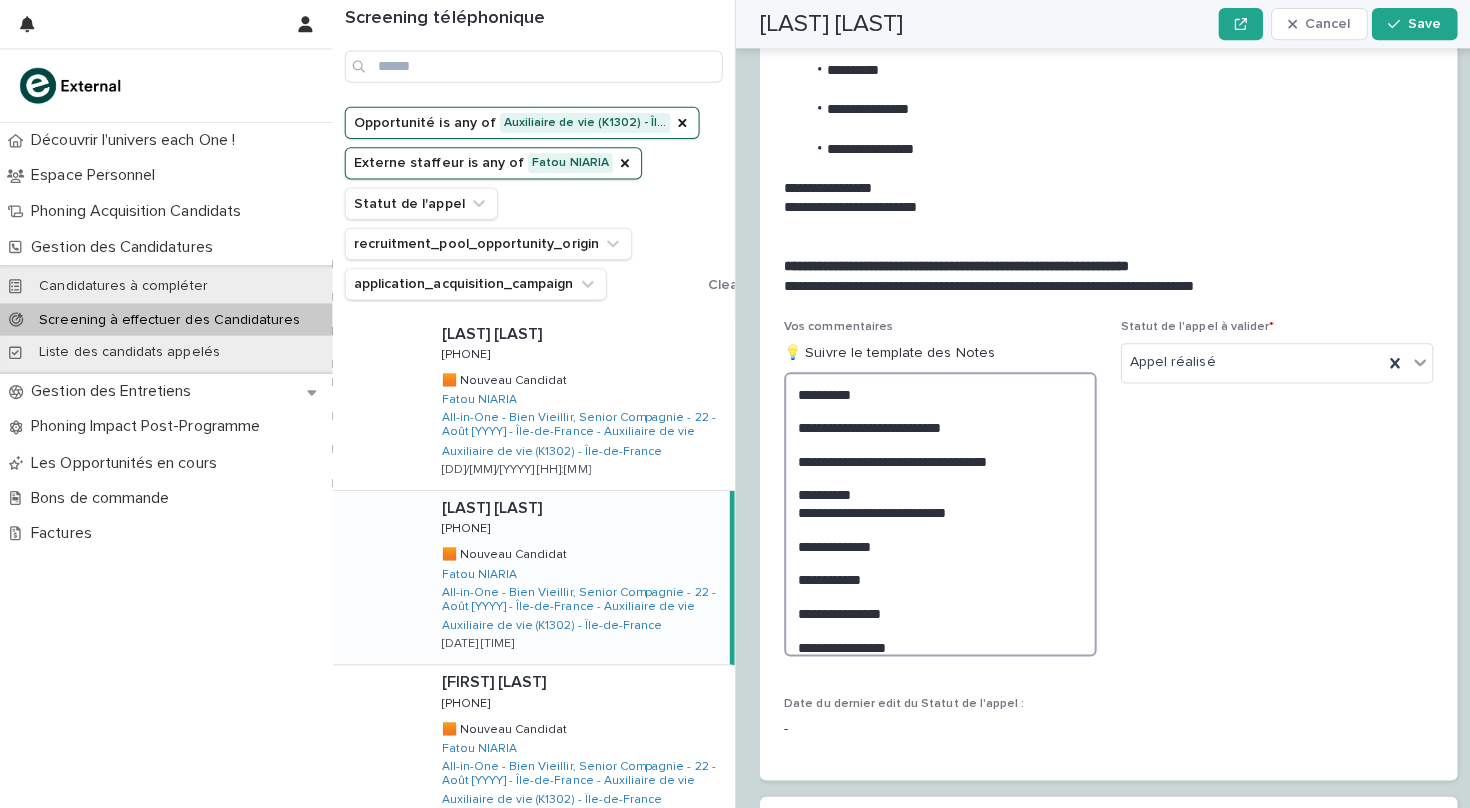 click on "**********" at bounding box center [933, 510] 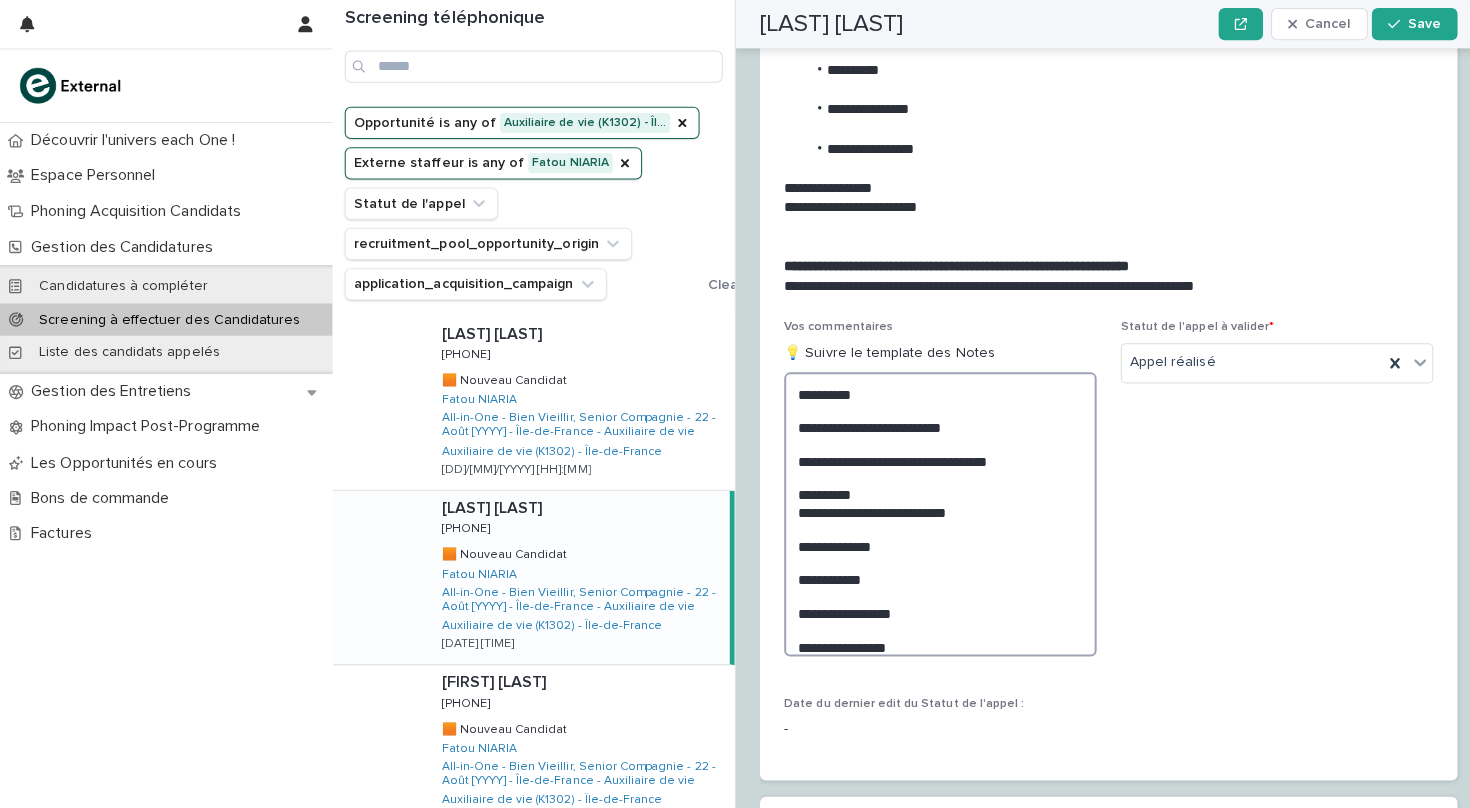 click on "**********" at bounding box center (933, 510) 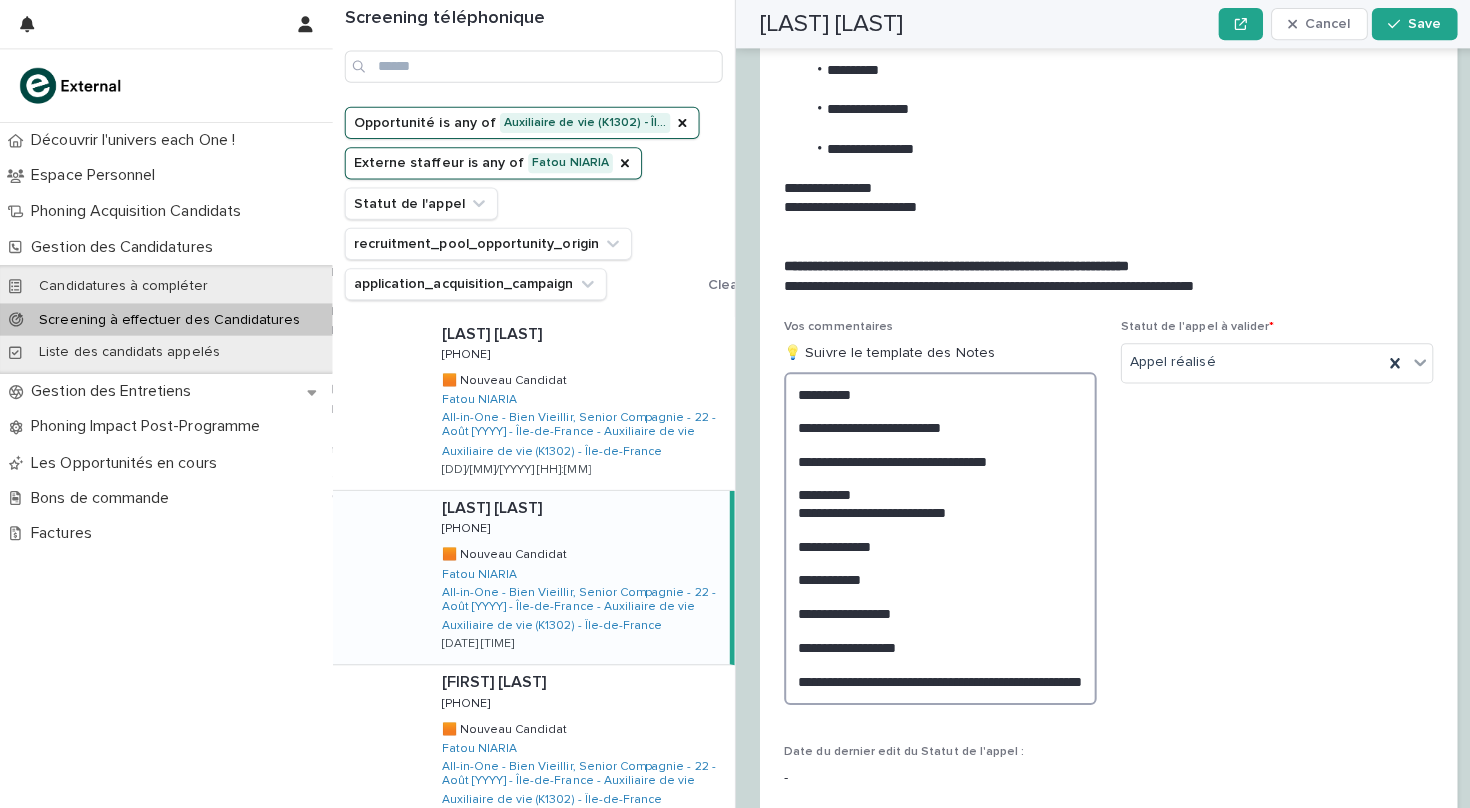 click on "**********" at bounding box center (933, 534) 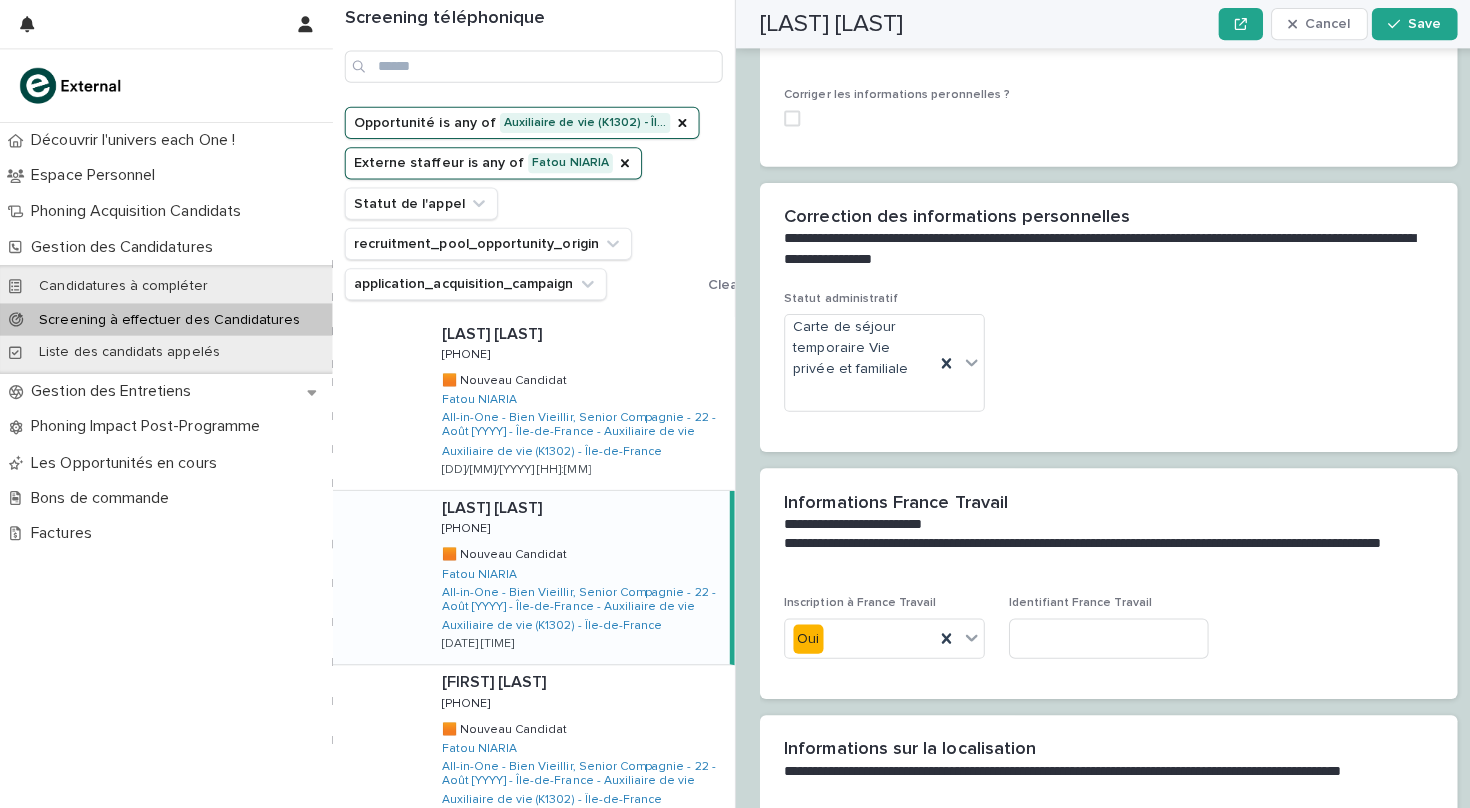 scroll, scrollTop: 1032, scrollLeft: 0, axis: vertical 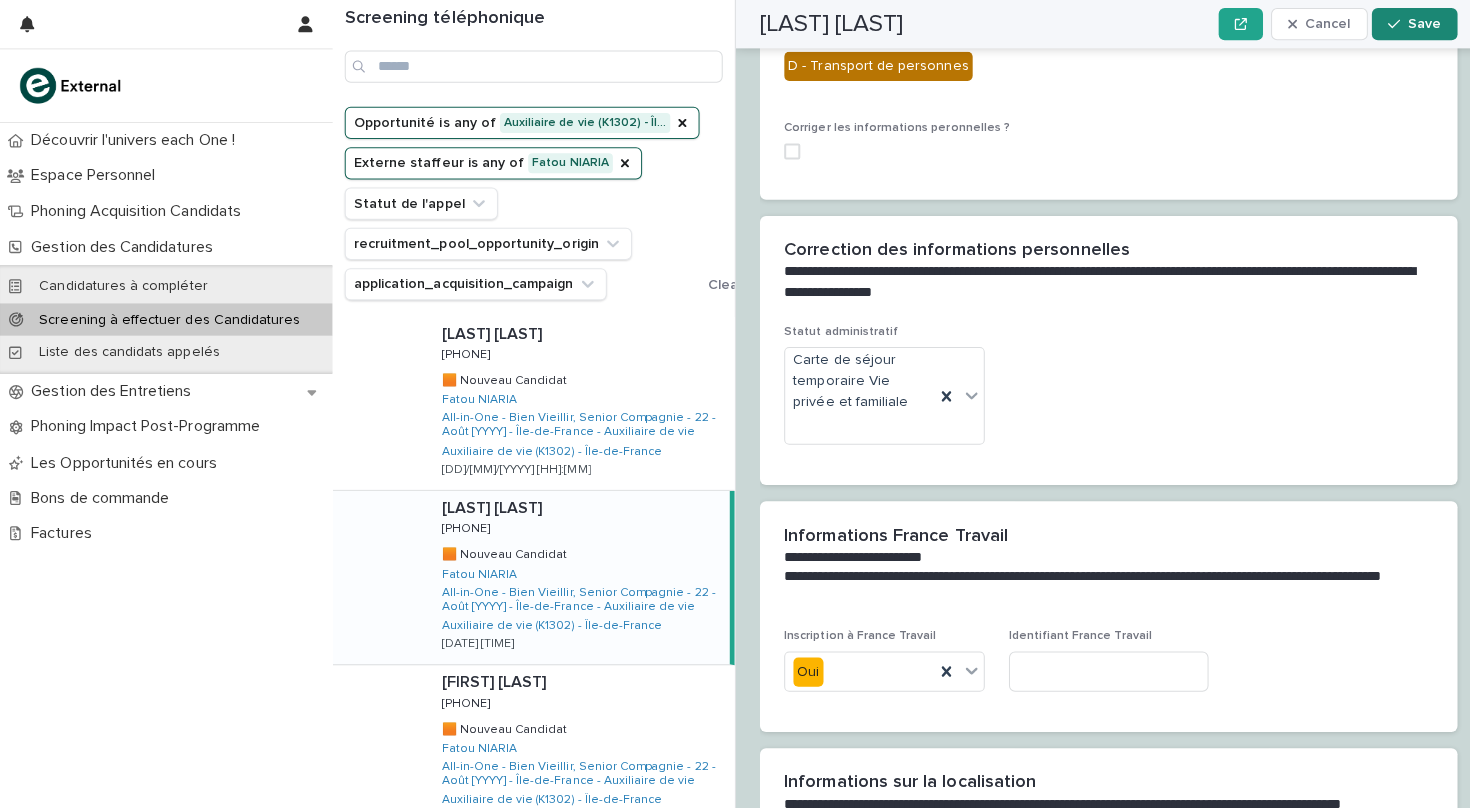 type on "**********" 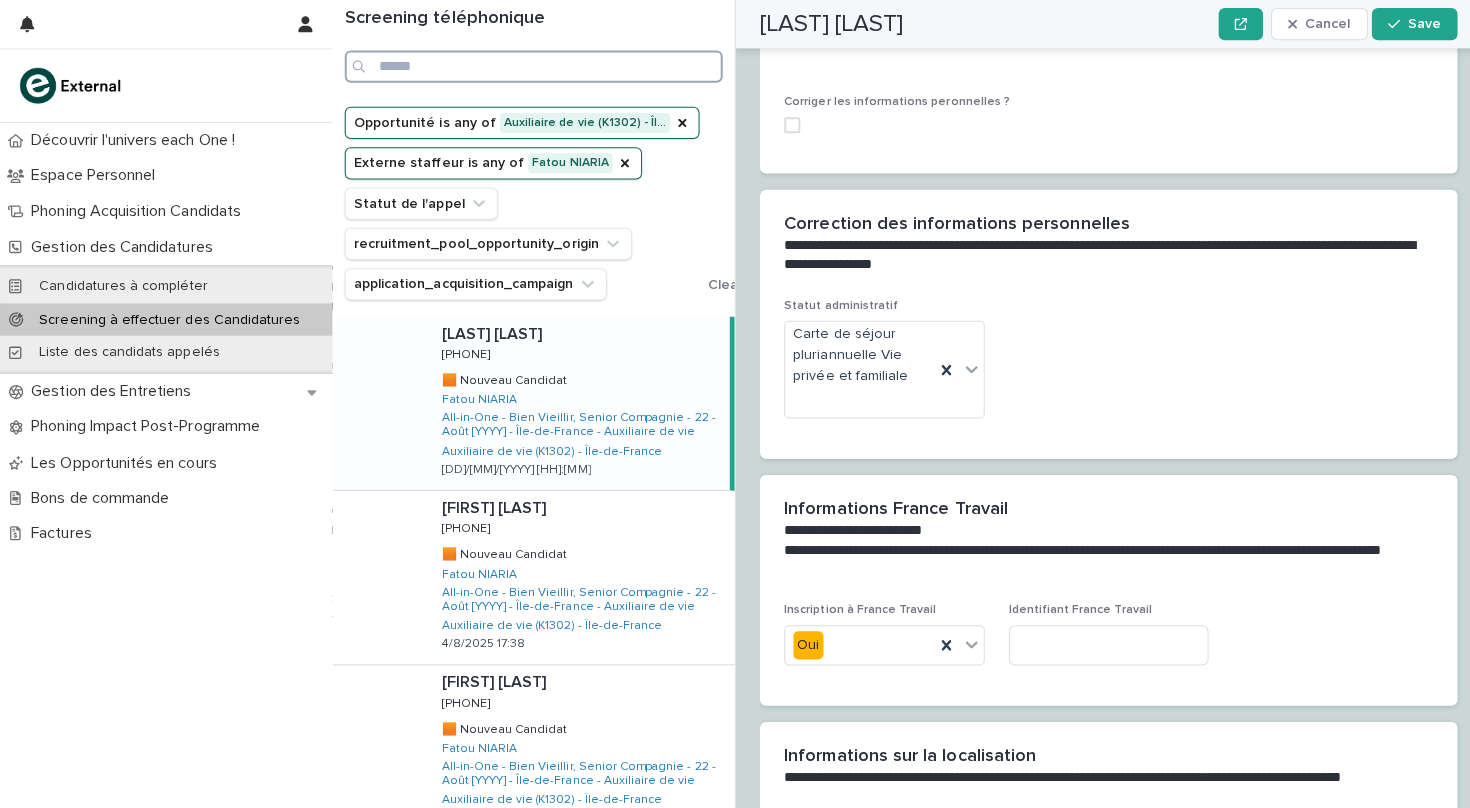 click at bounding box center (529, 66) 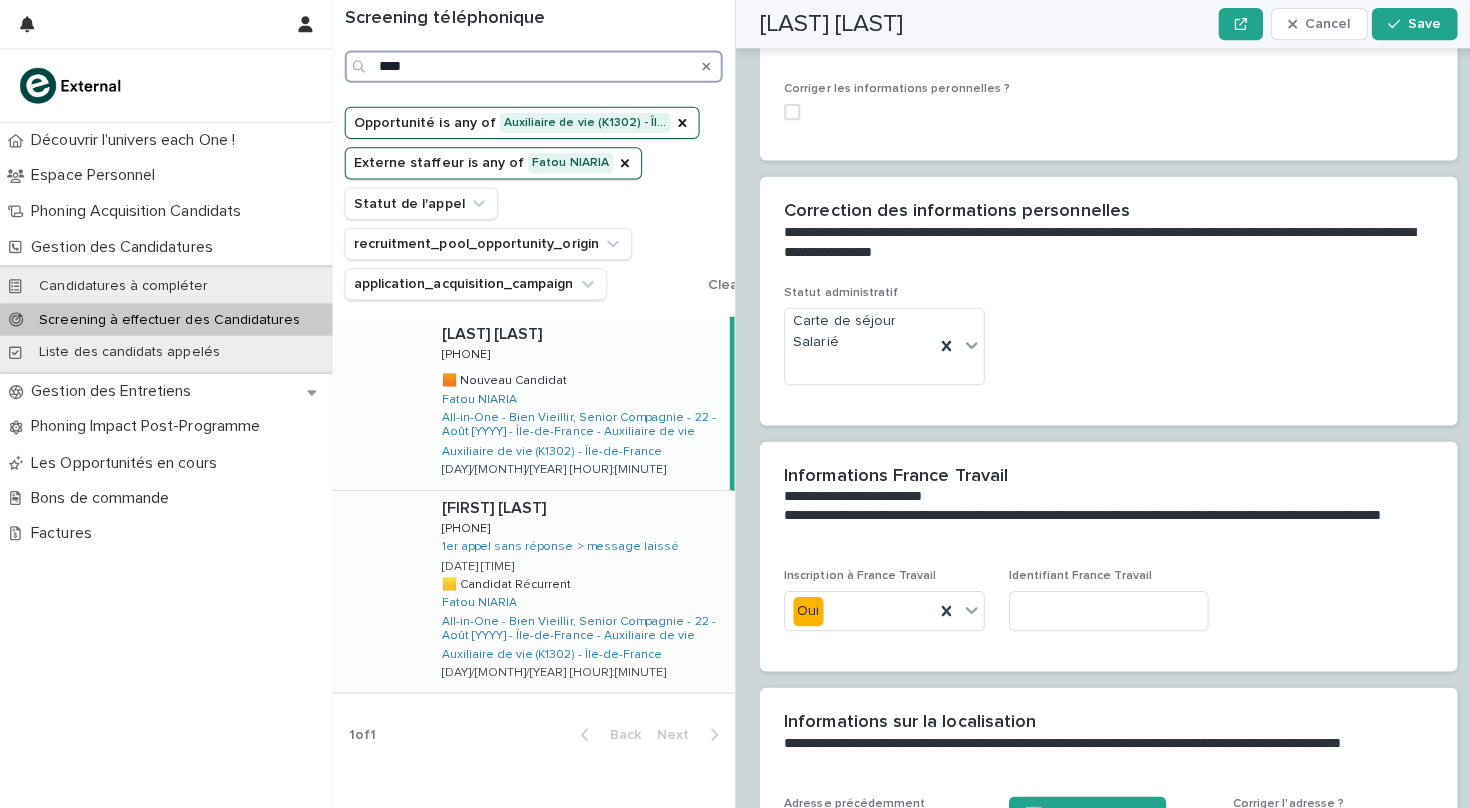 type on "****" 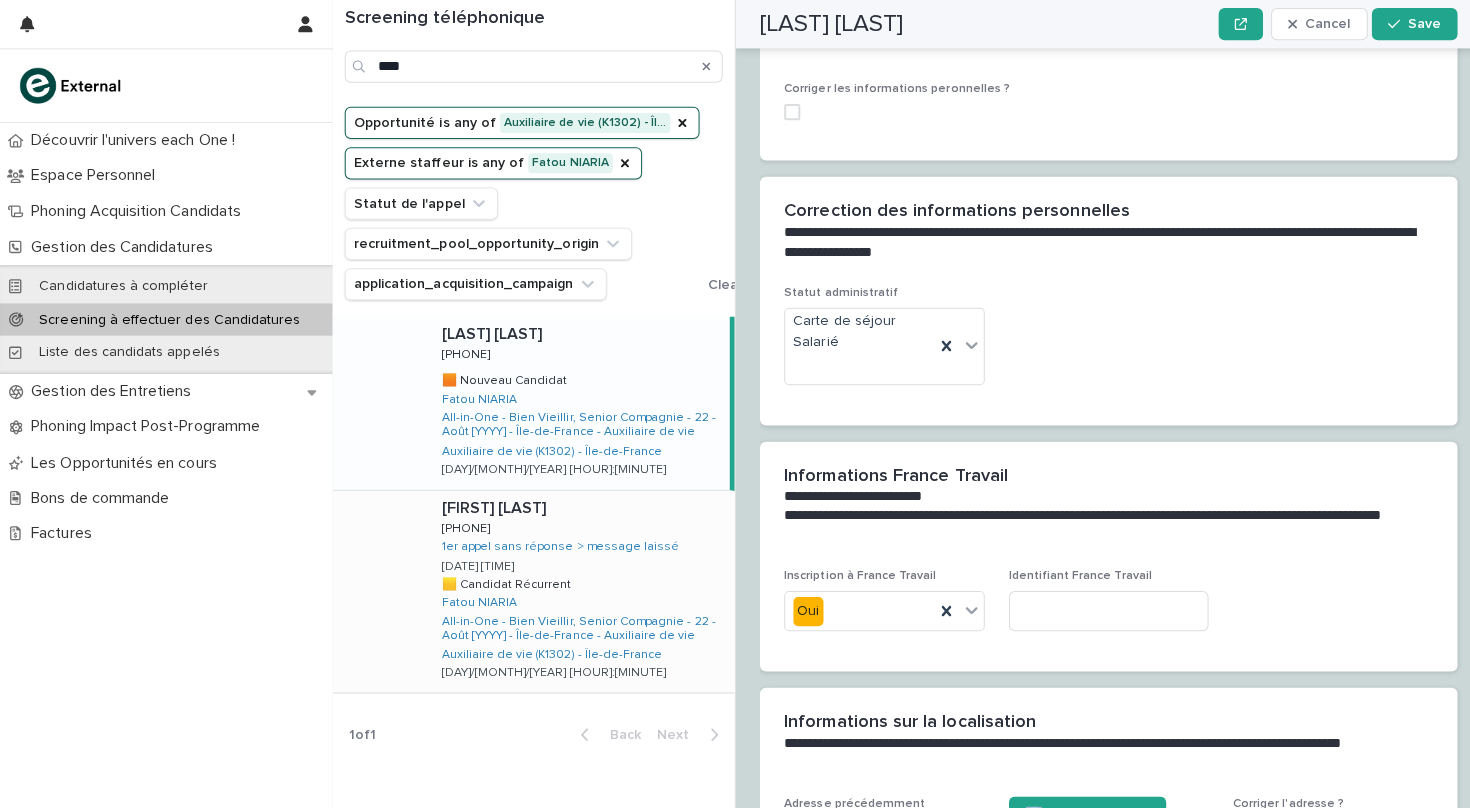 click at bounding box center [376, 587] 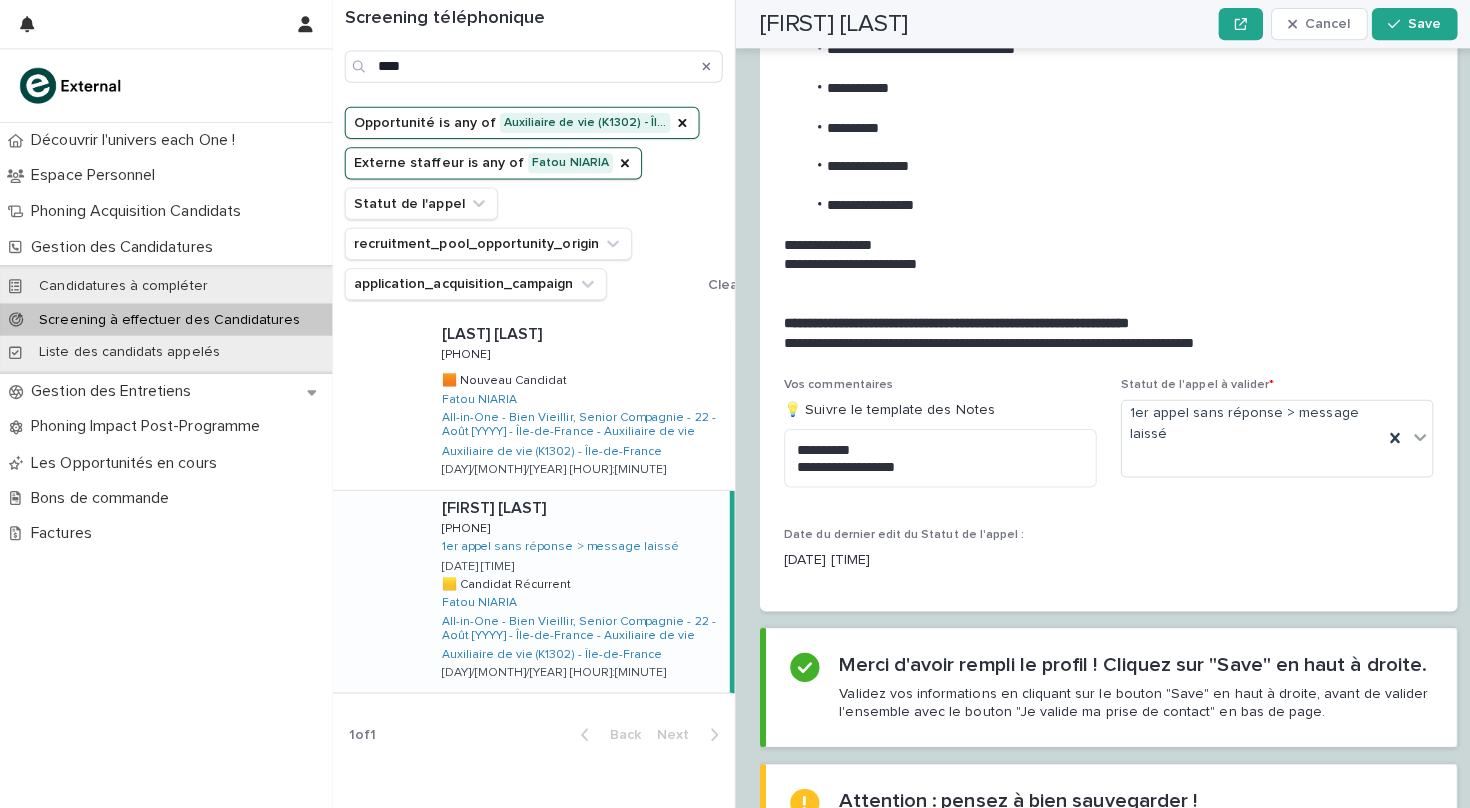 scroll, scrollTop: 2124, scrollLeft: 0, axis: vertical 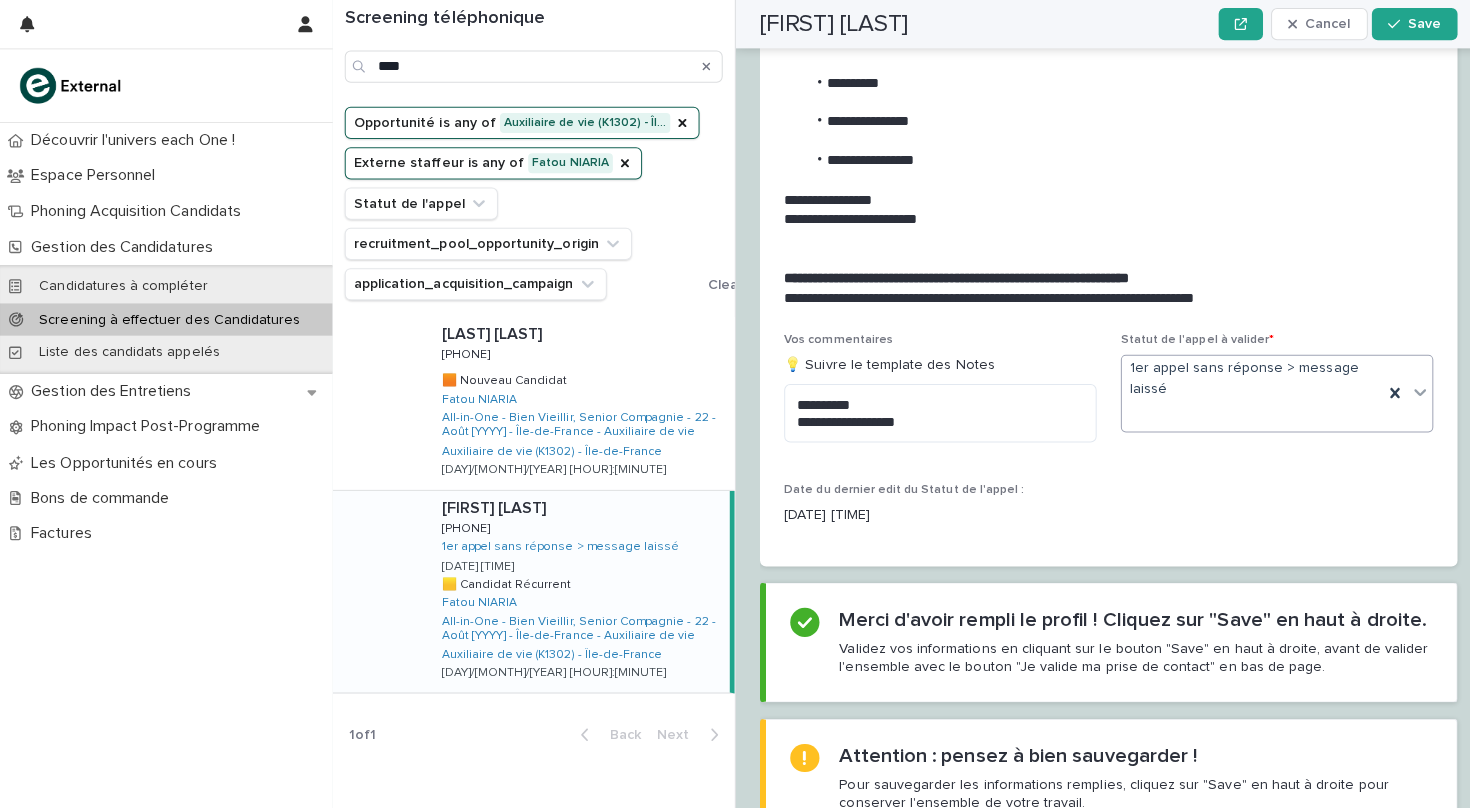 click at bounding box center [1409, 389] 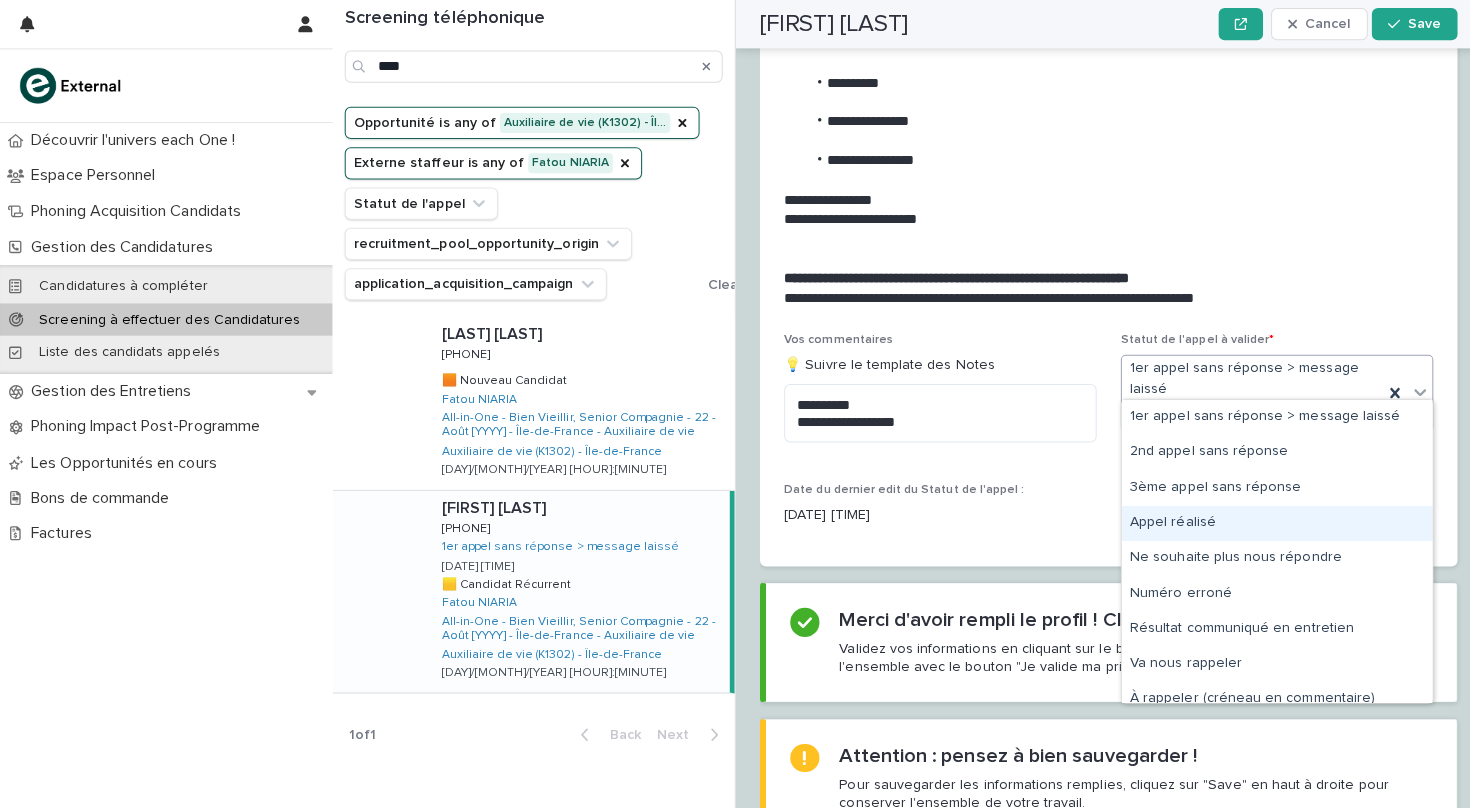 click on "Appel réalisé" at bounding box center [1267, 519] 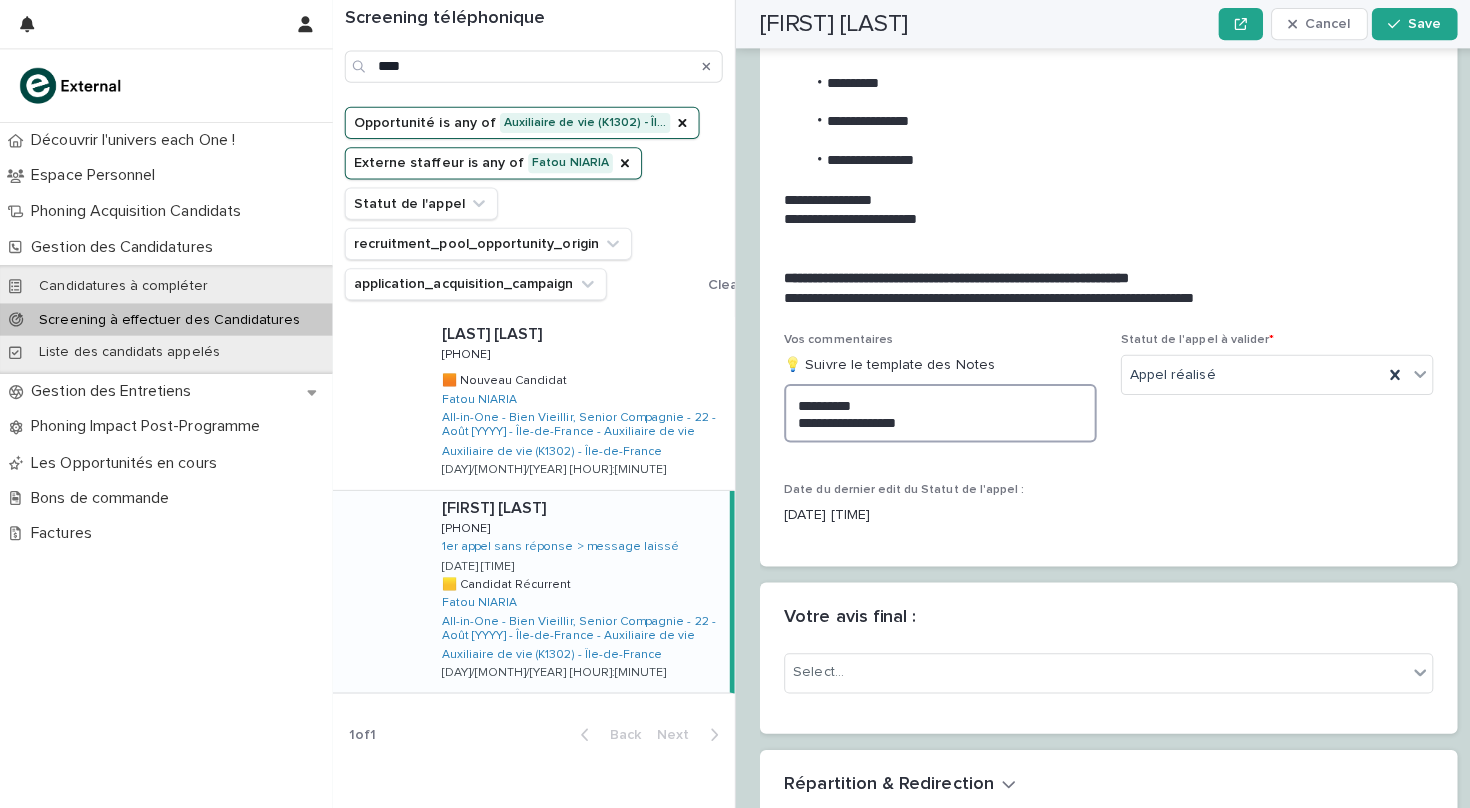 click on "**********" at bounding box center (933, 410) 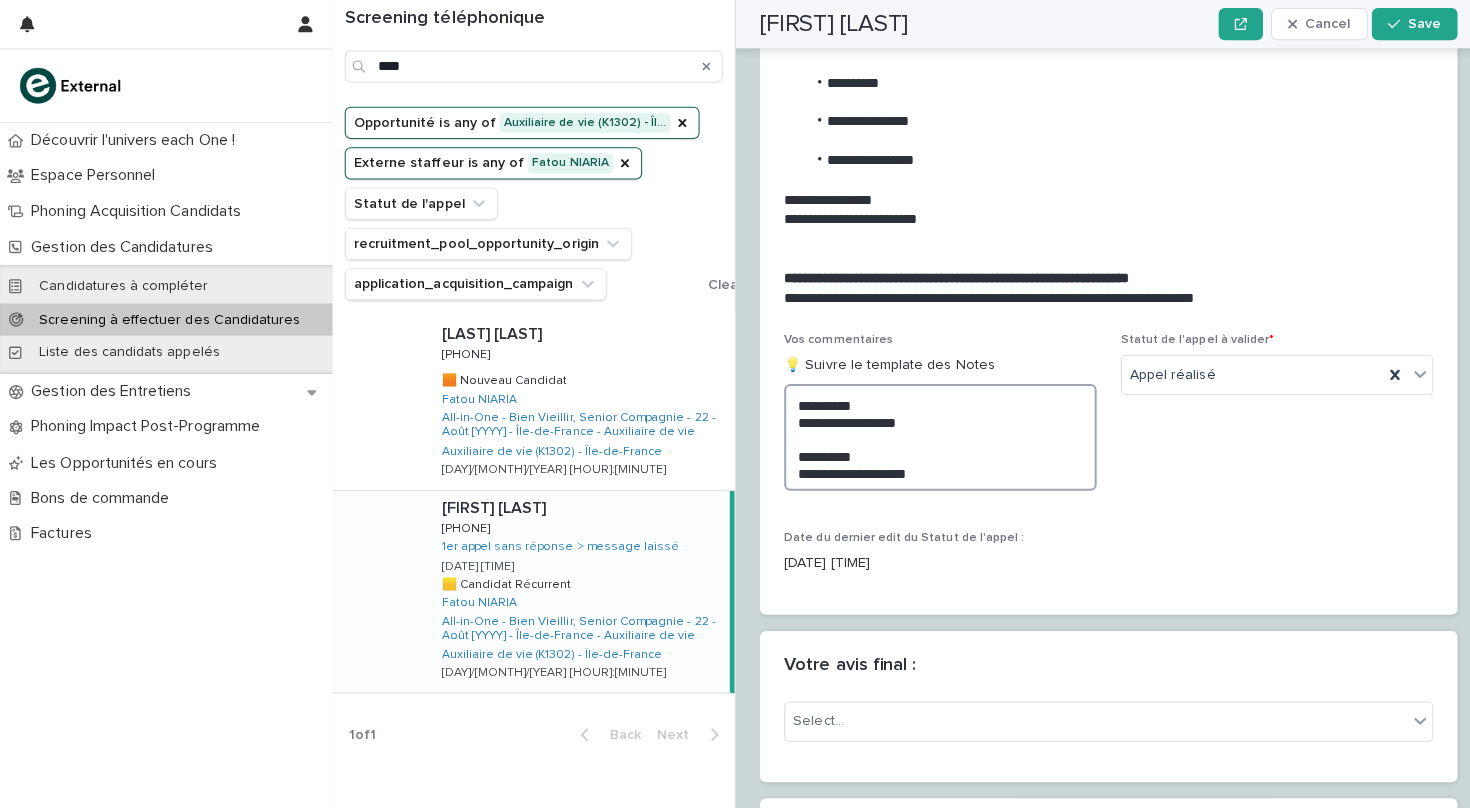 click on "**********" at bounding box center [933, 434] 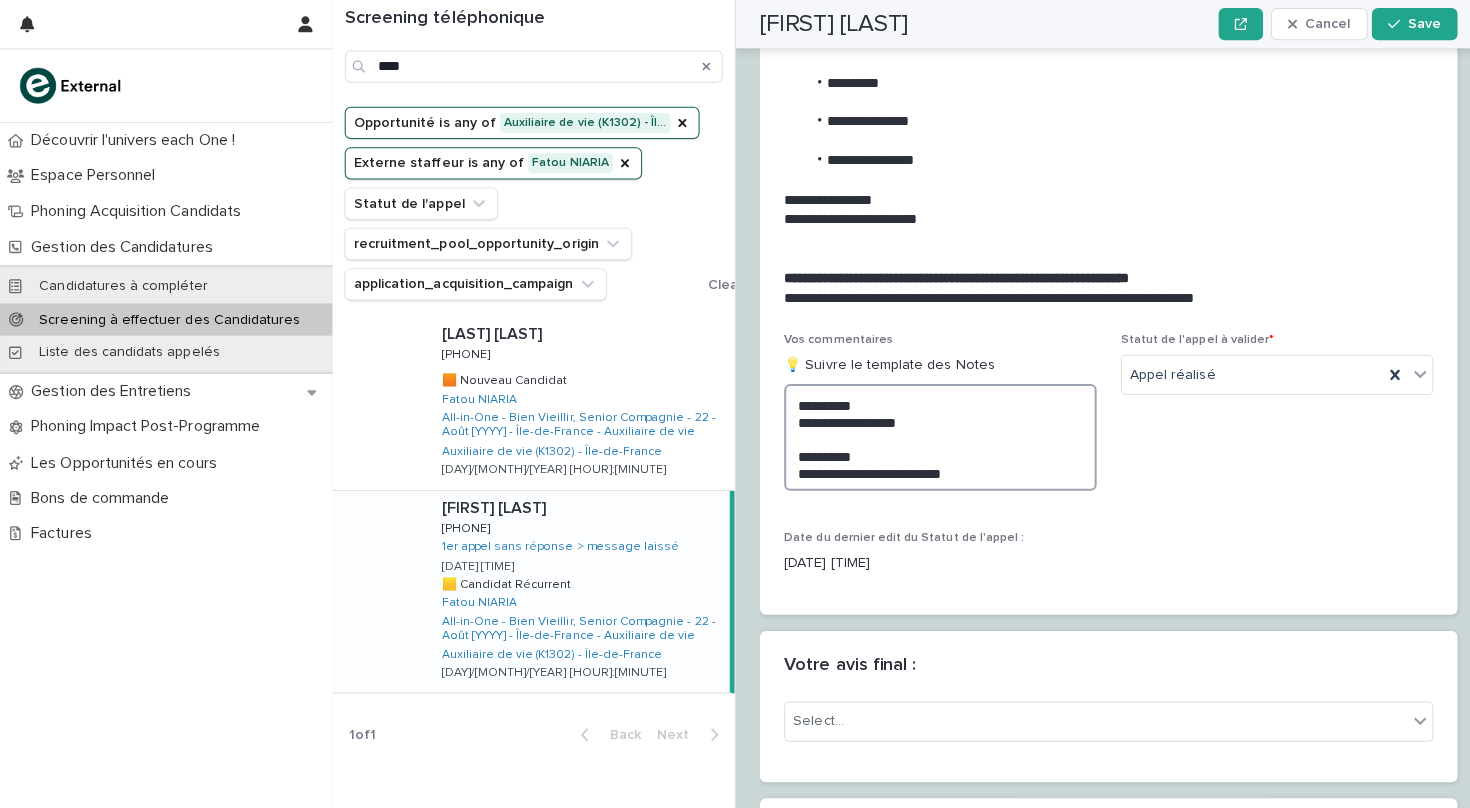 click on "**********" at bounding box center (933, 434) 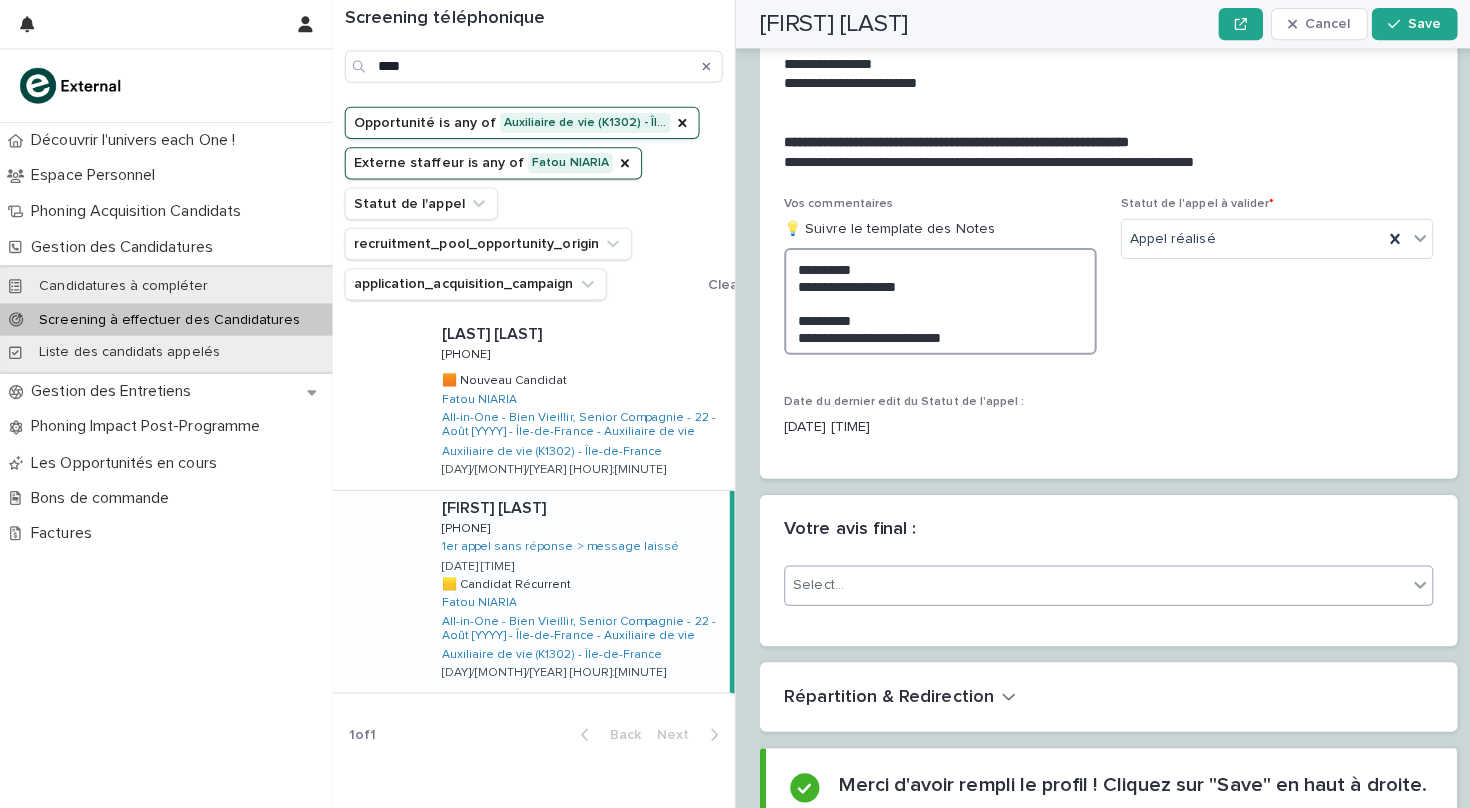 scroll, scrollTop: 2268, scrollLeft: 0, axis: vertical 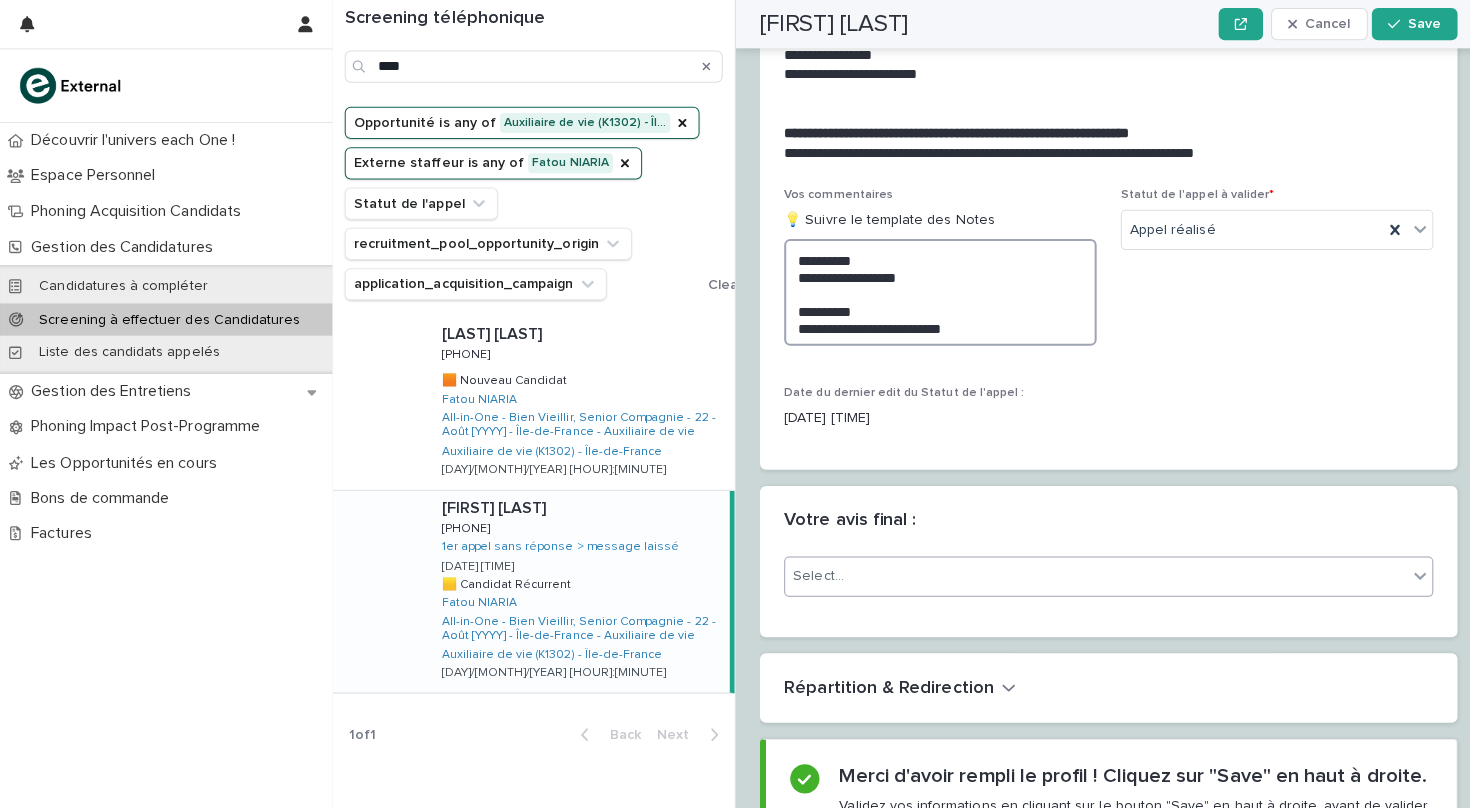 type on "**********" 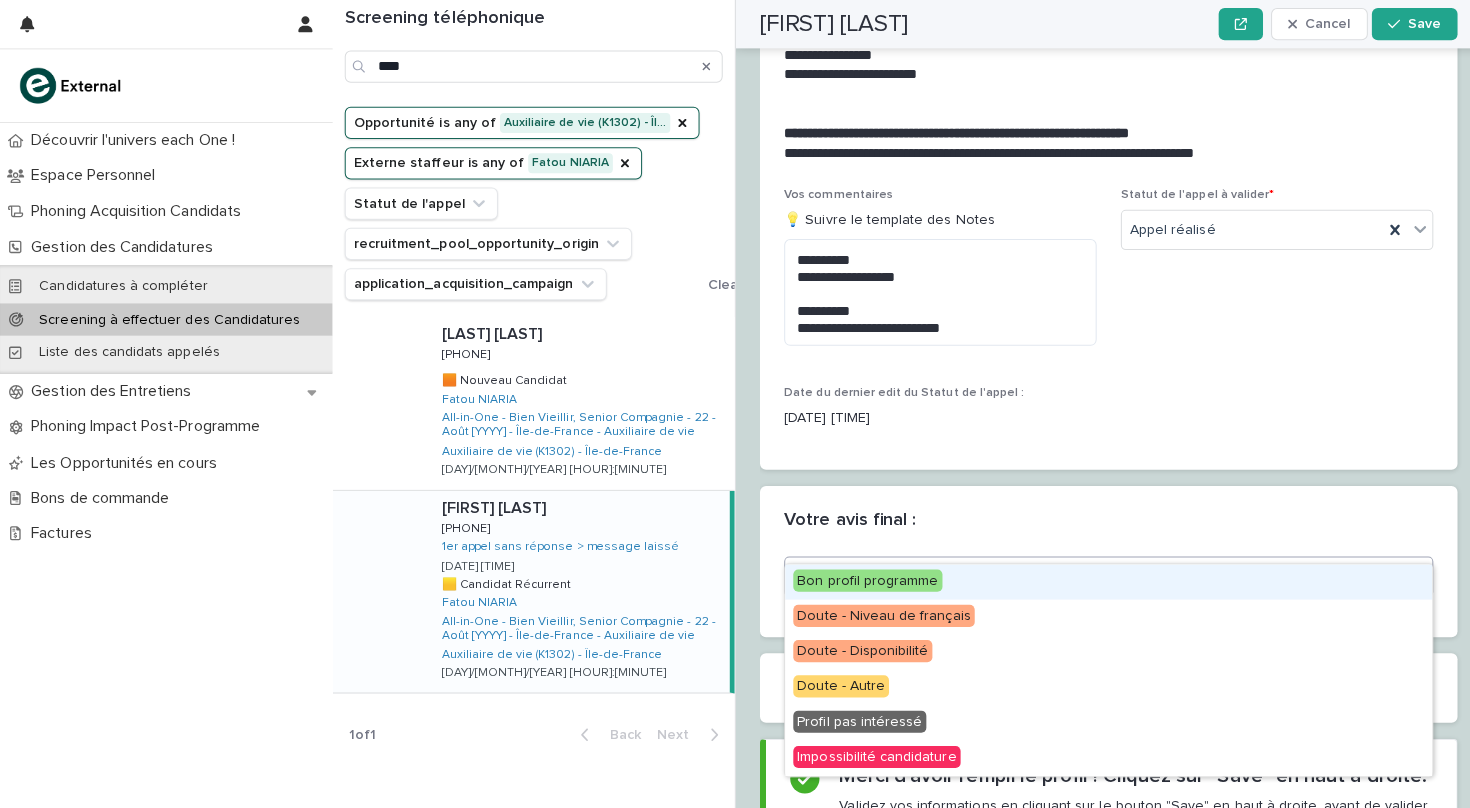 click on "Select..." at bounding box center [1087, 571] 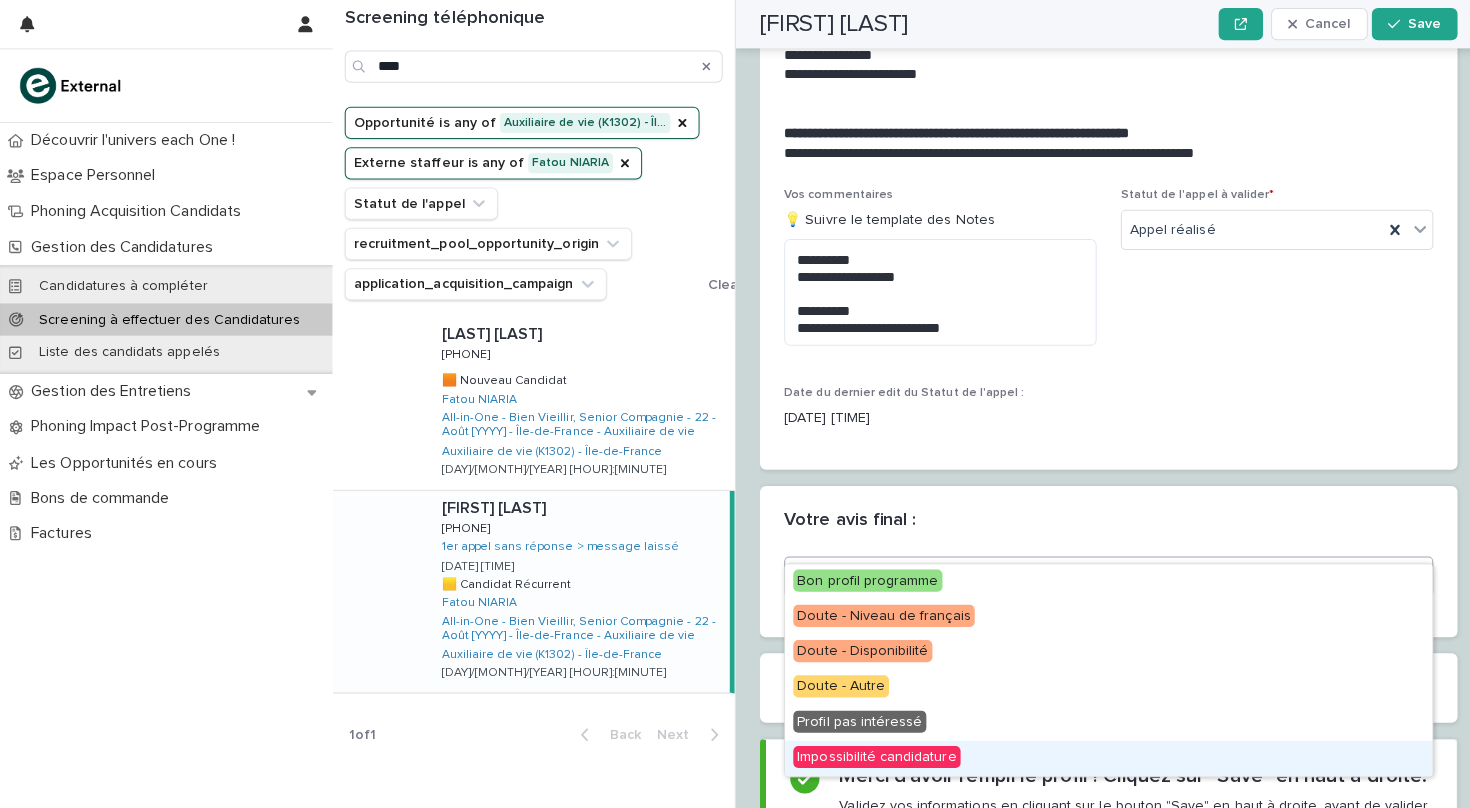 click on "Impossibilité candidature" at bounding box center (870, 751) 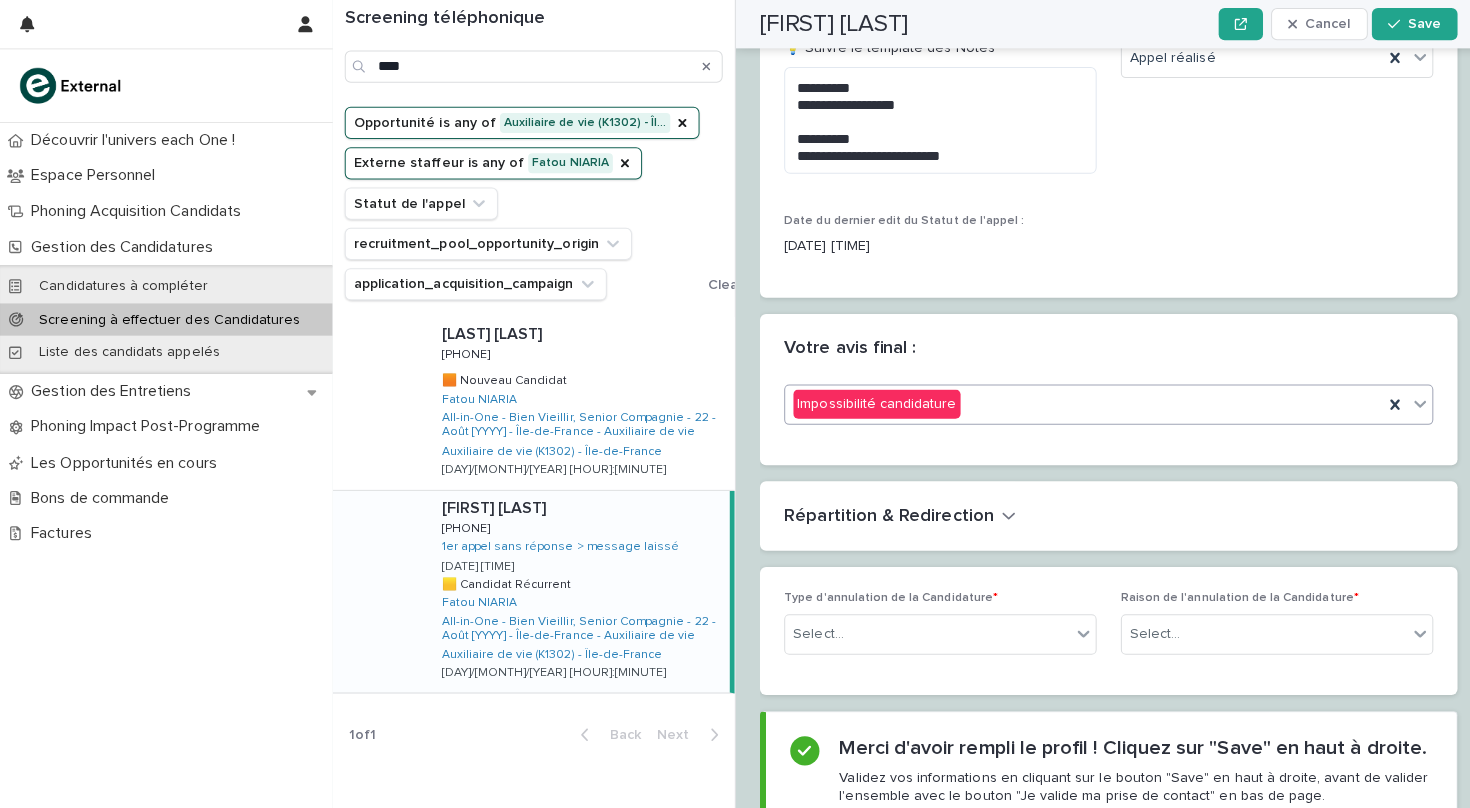 scroll, scrollTop: 2506, scrollLeft: 0, axis: vertical 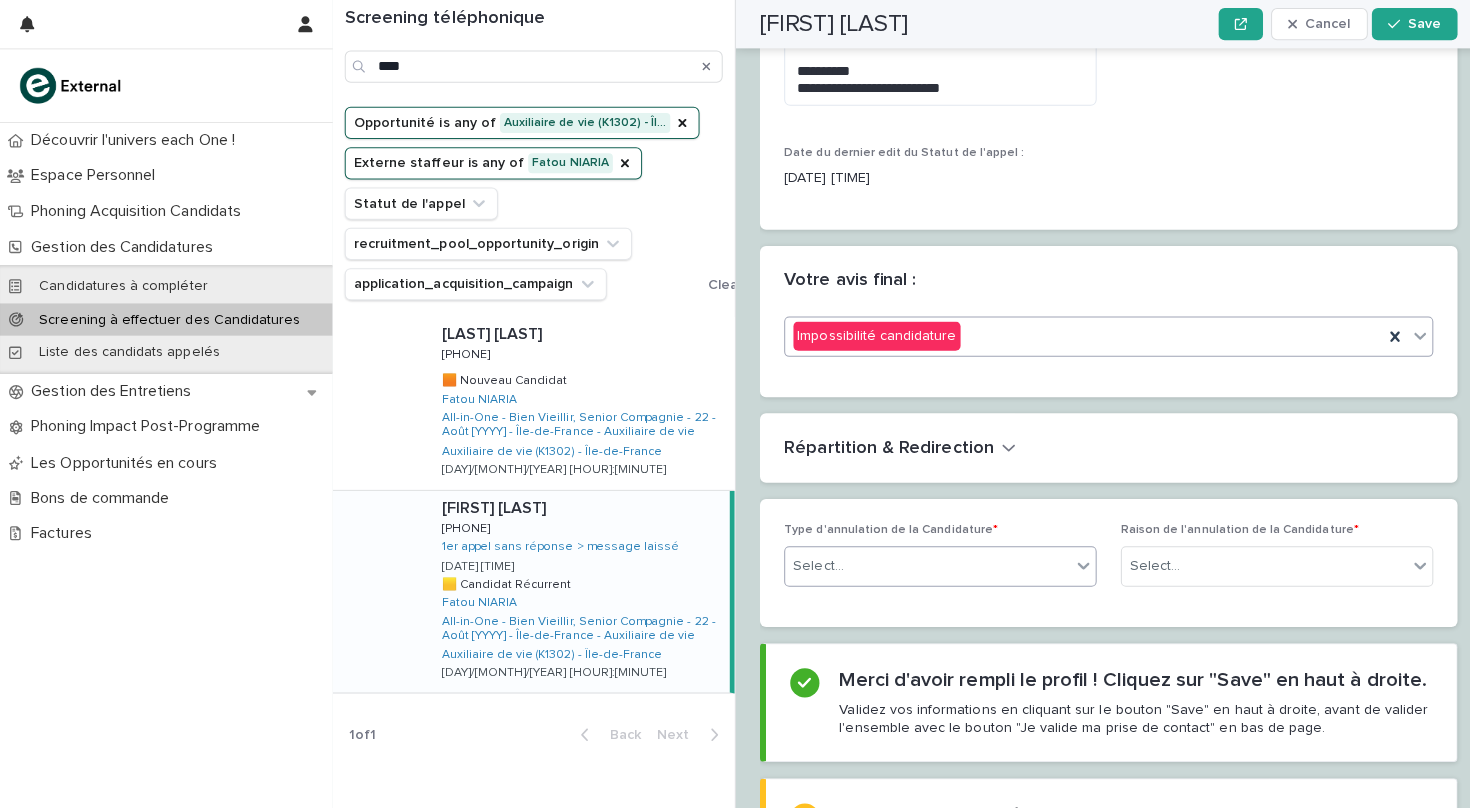 click on "Select..." at bounding box center (920, 561) 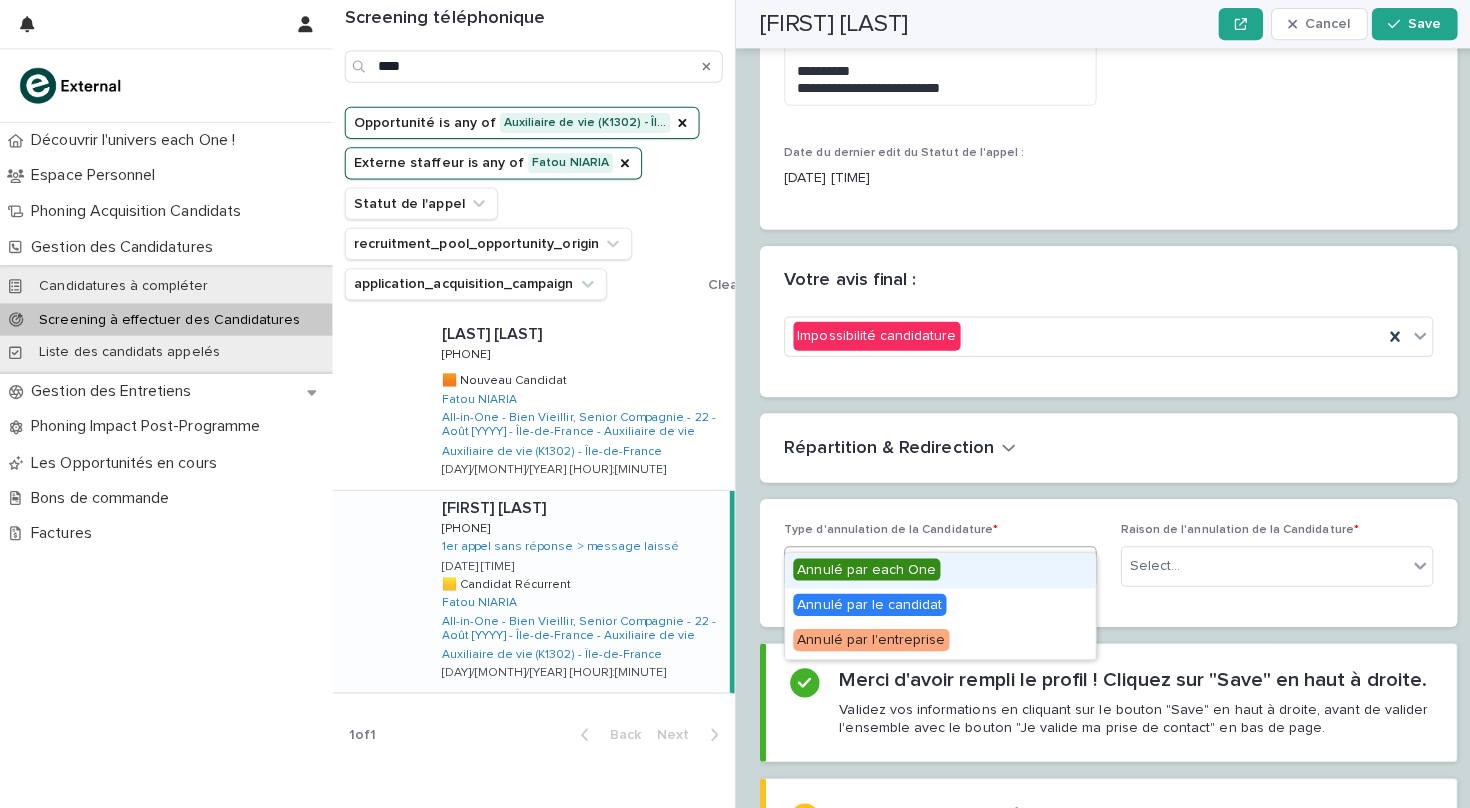 click on "Annulé par each One" at bounding box center [860, 565] 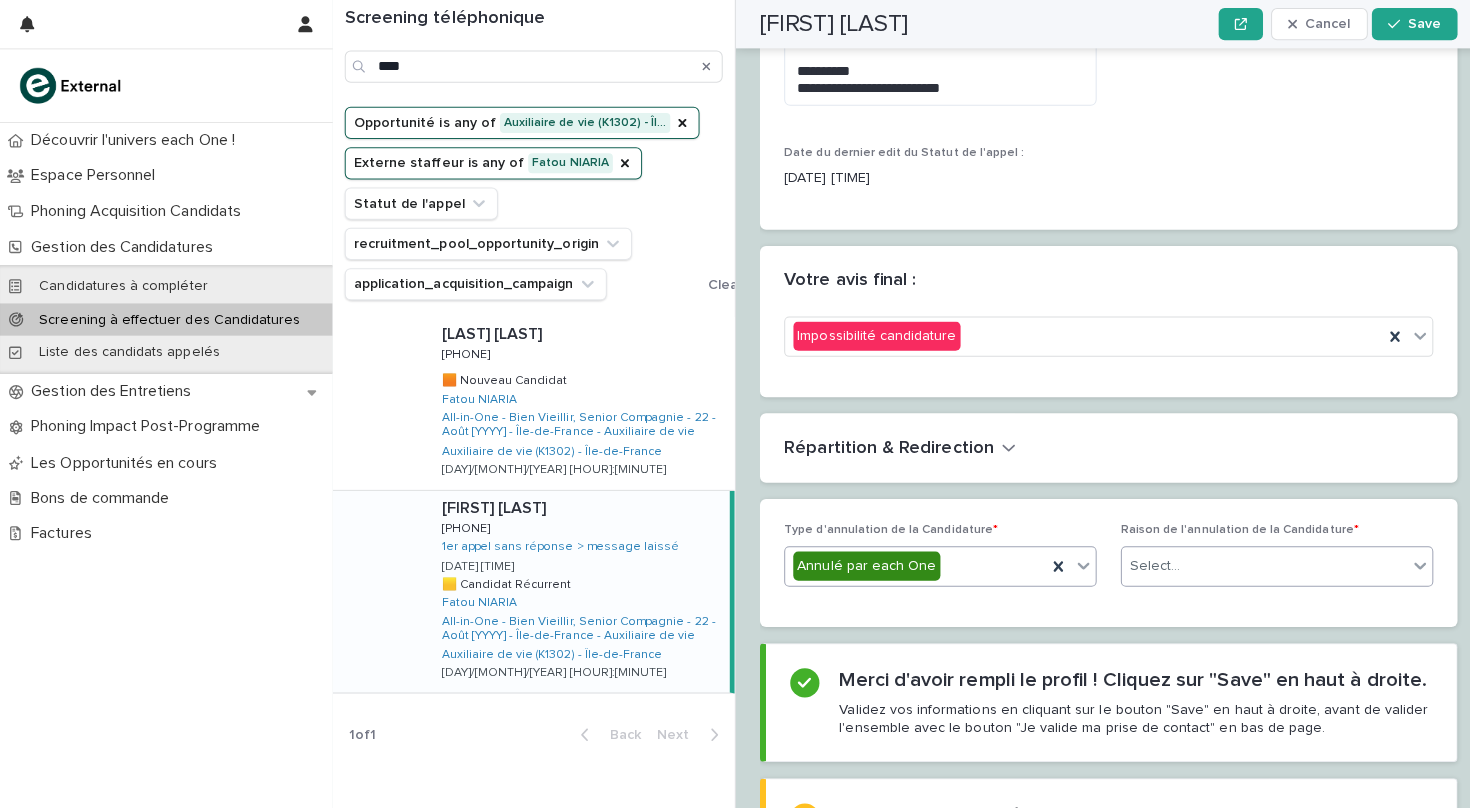 click on "Select..." at bounding box center [1254, 561] 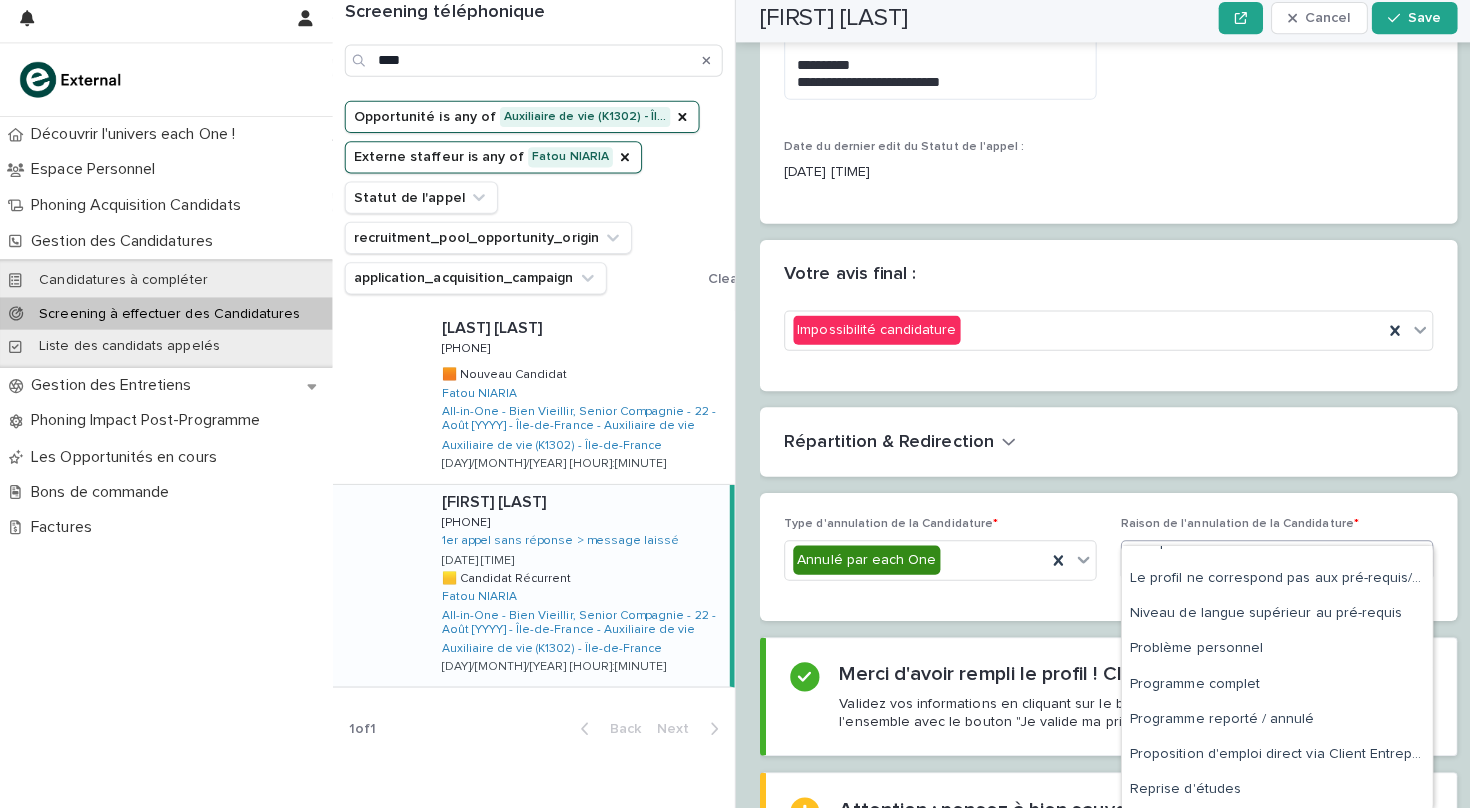 scroll, scrollTop: 55, scrollLeft: 0, axis: vertical 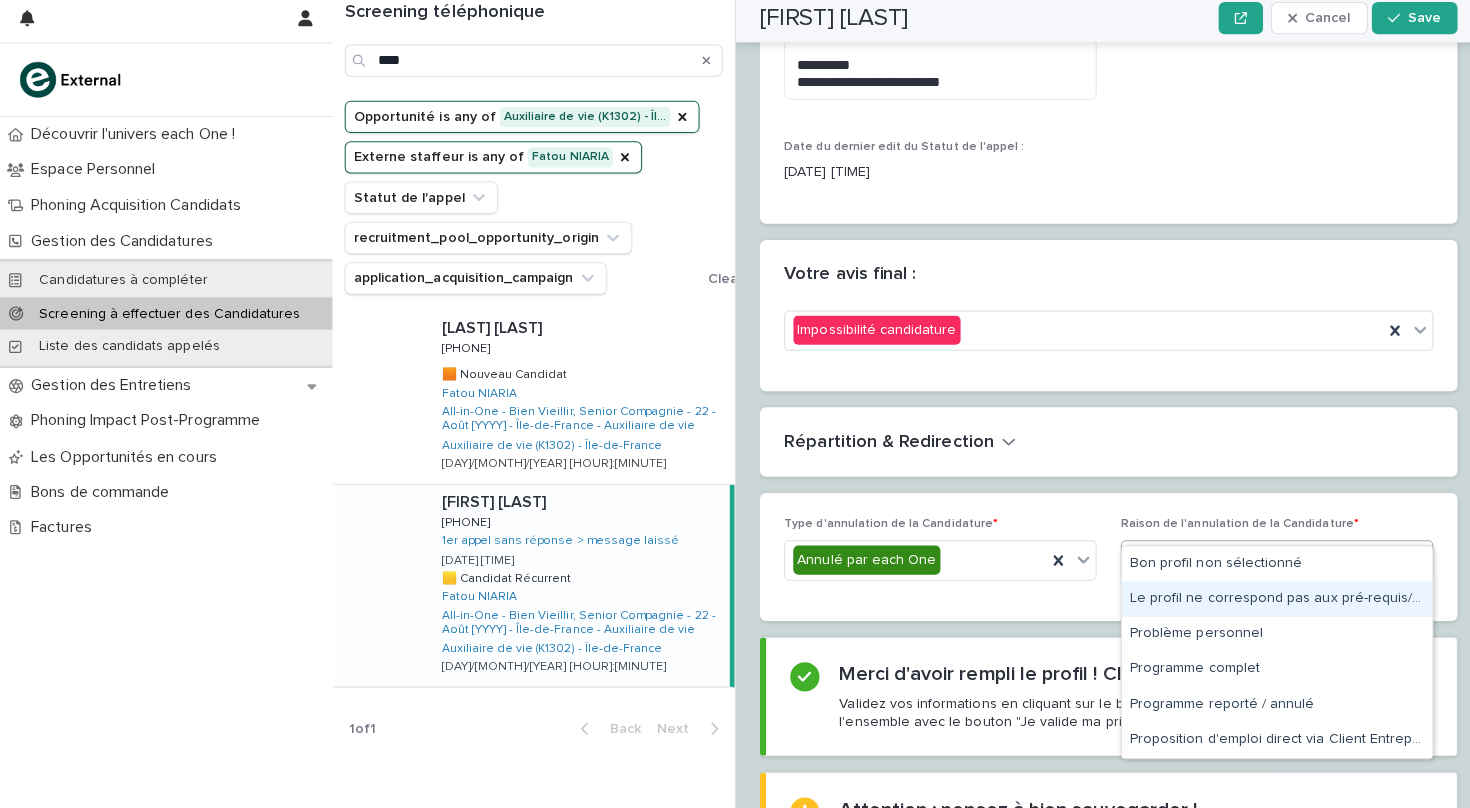 click on "Le profil ne correspond pas aux pré-requis/attentes" at bounding box center (1267, 600) 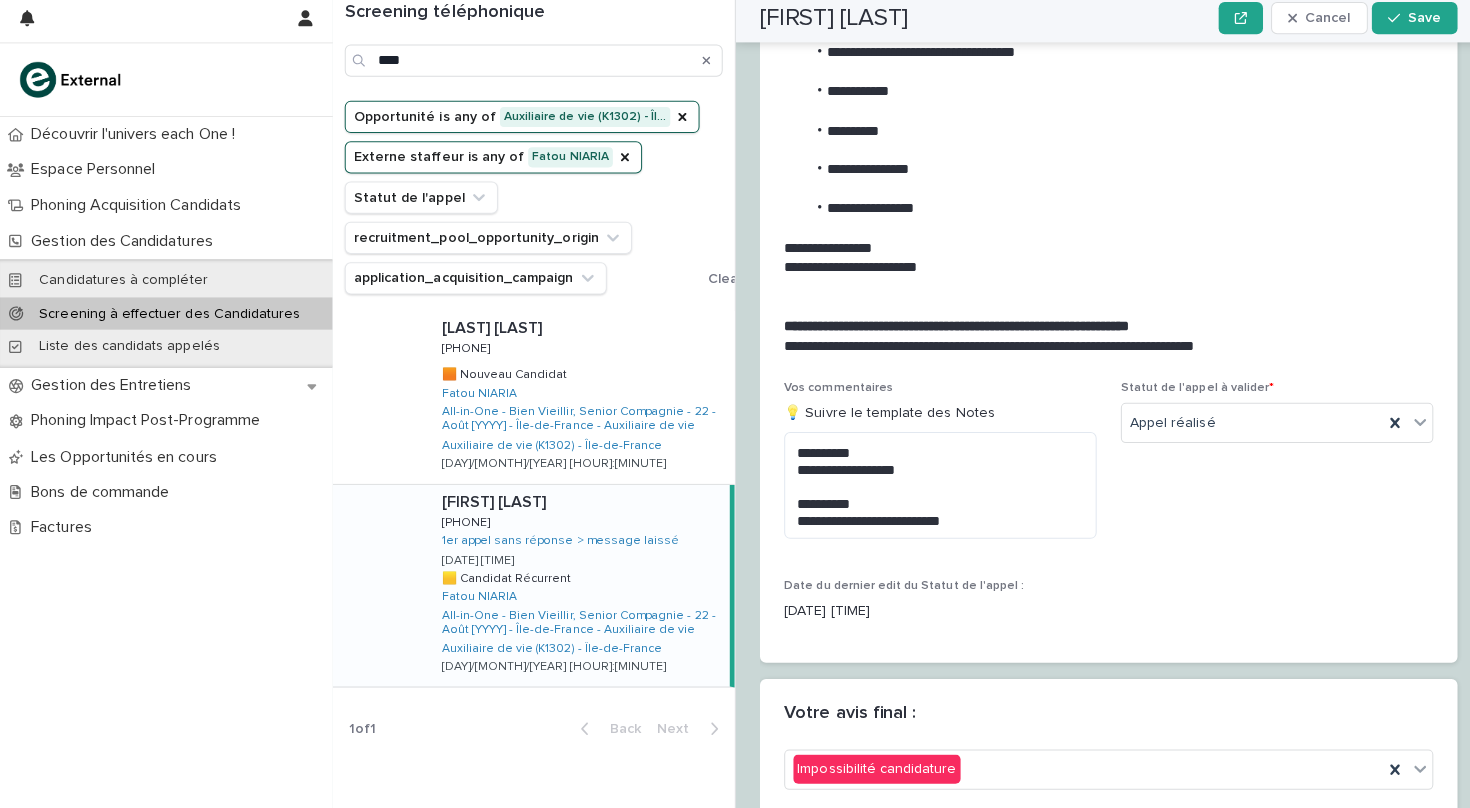 scroll, scrollTop: 2069, scrollLeft: 0, axis: vertical 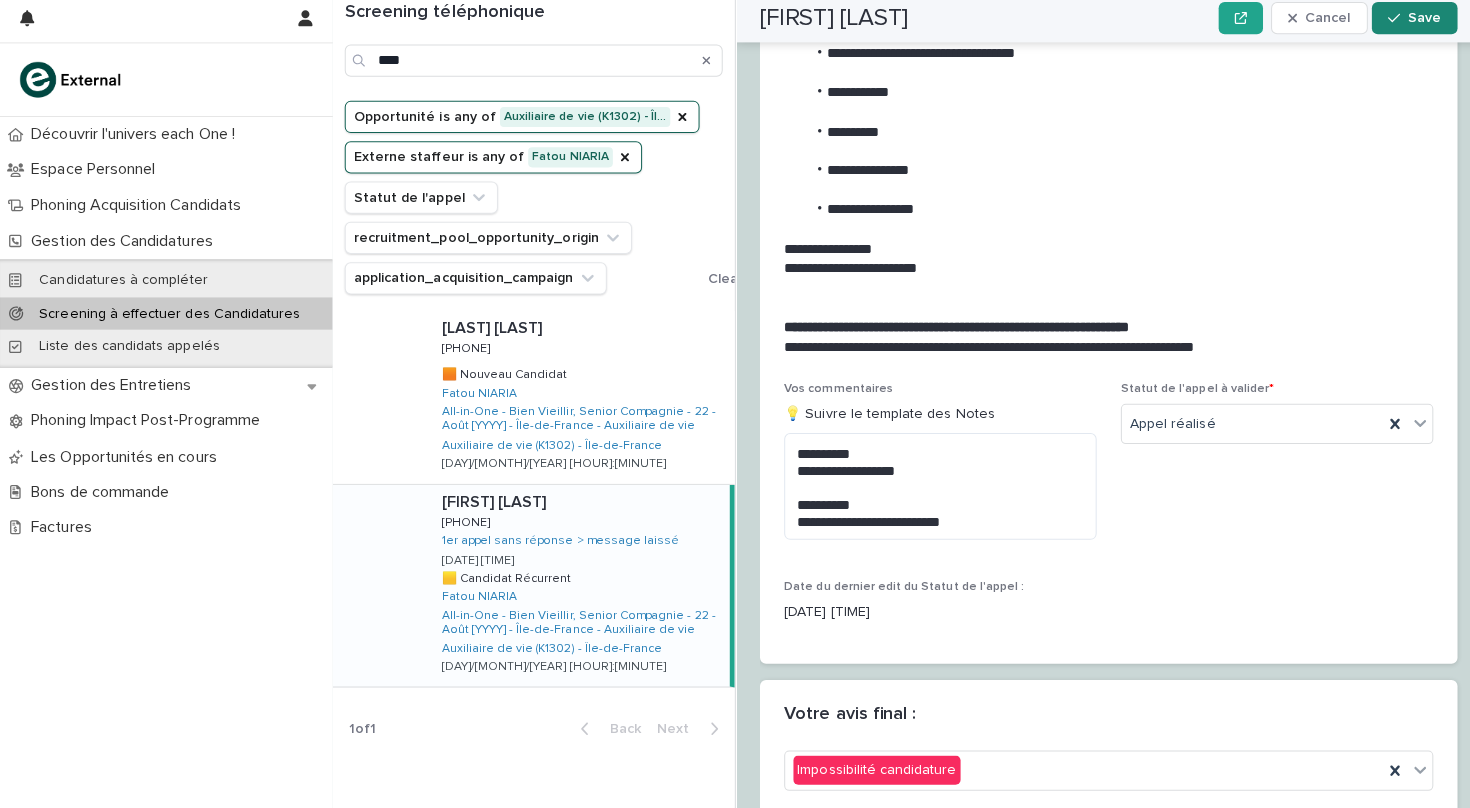 click on "Save" at bounding box center (1413, 24) 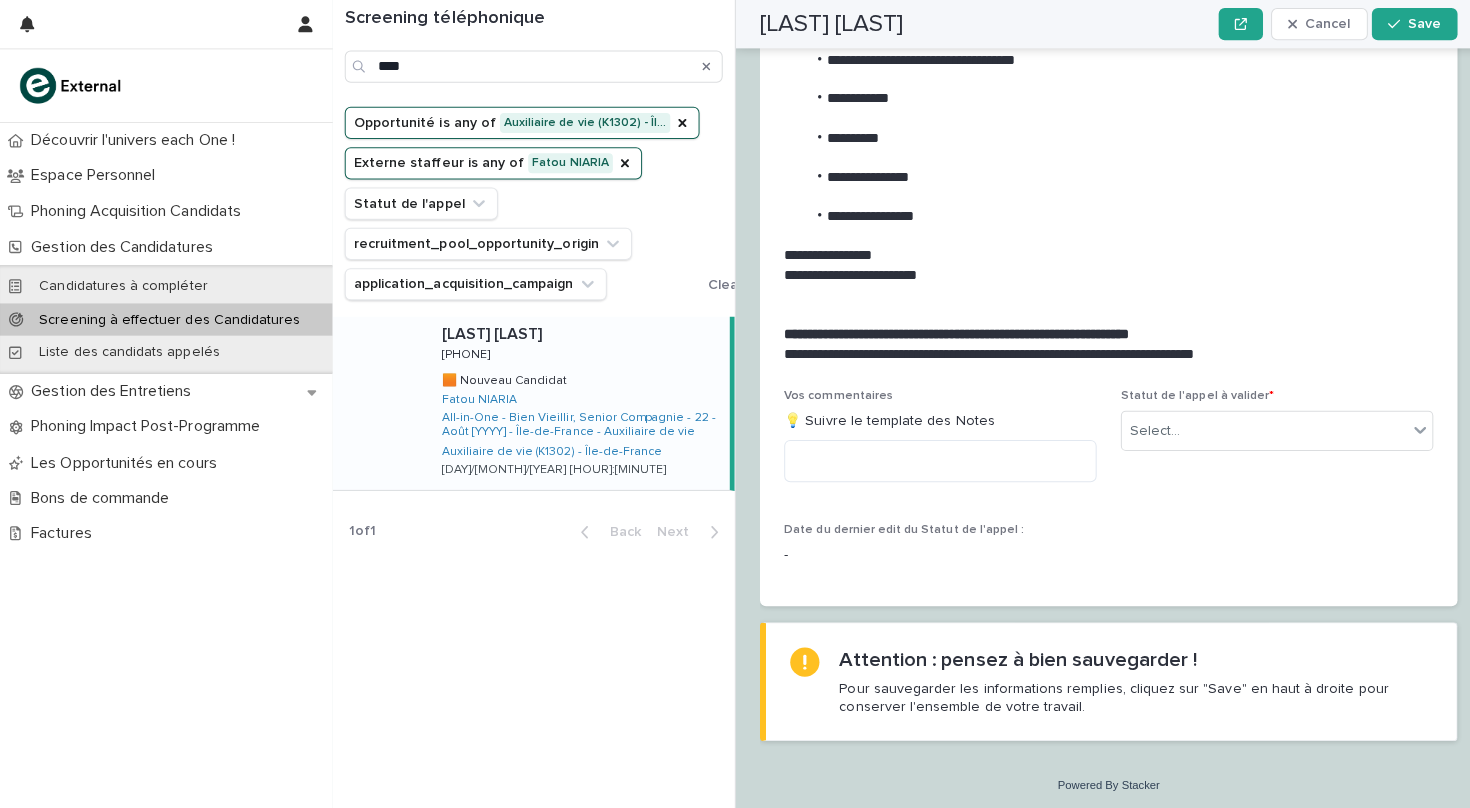 scroll, scrollTop: 2017, scrollLeft: 0, axis: vertical 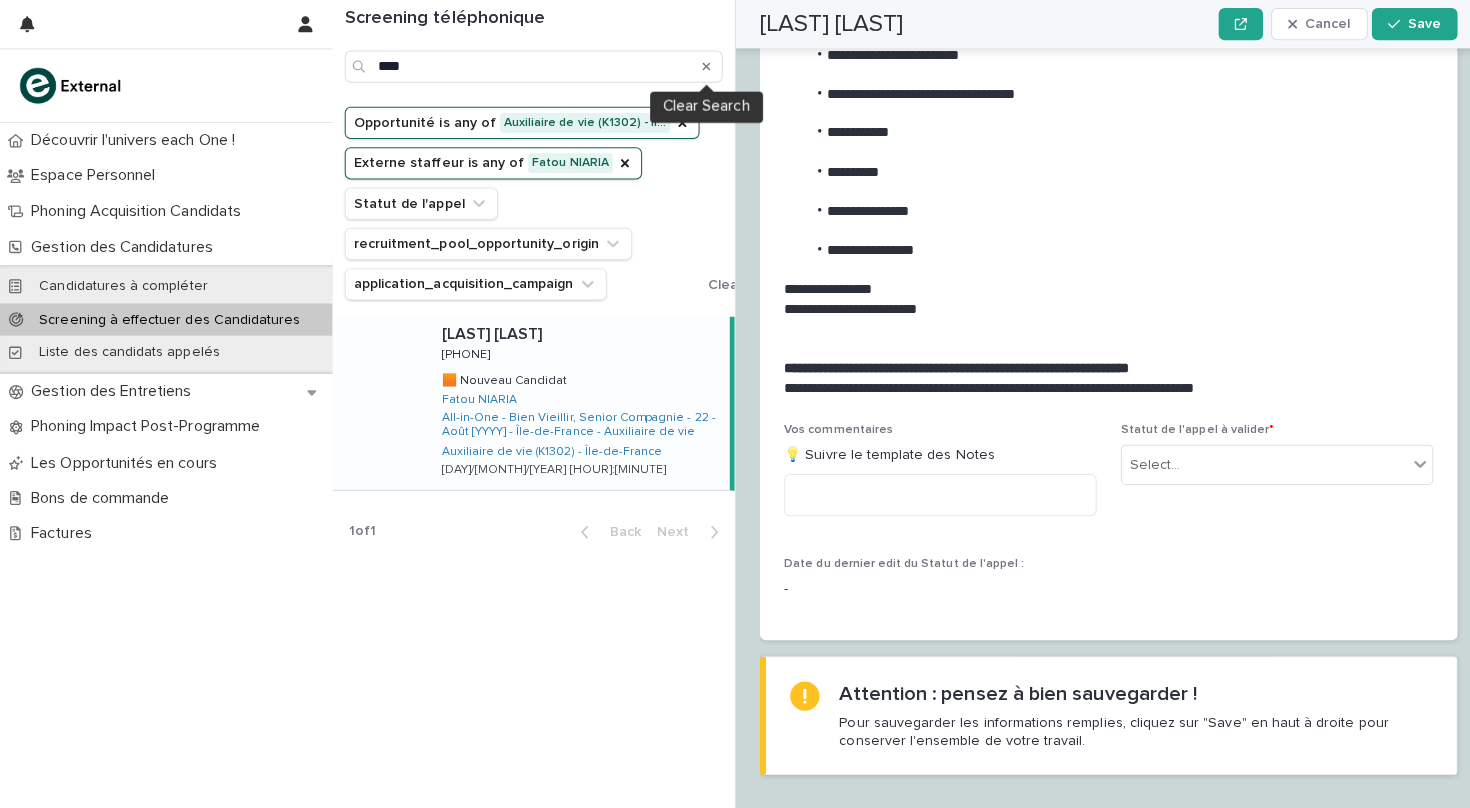 click 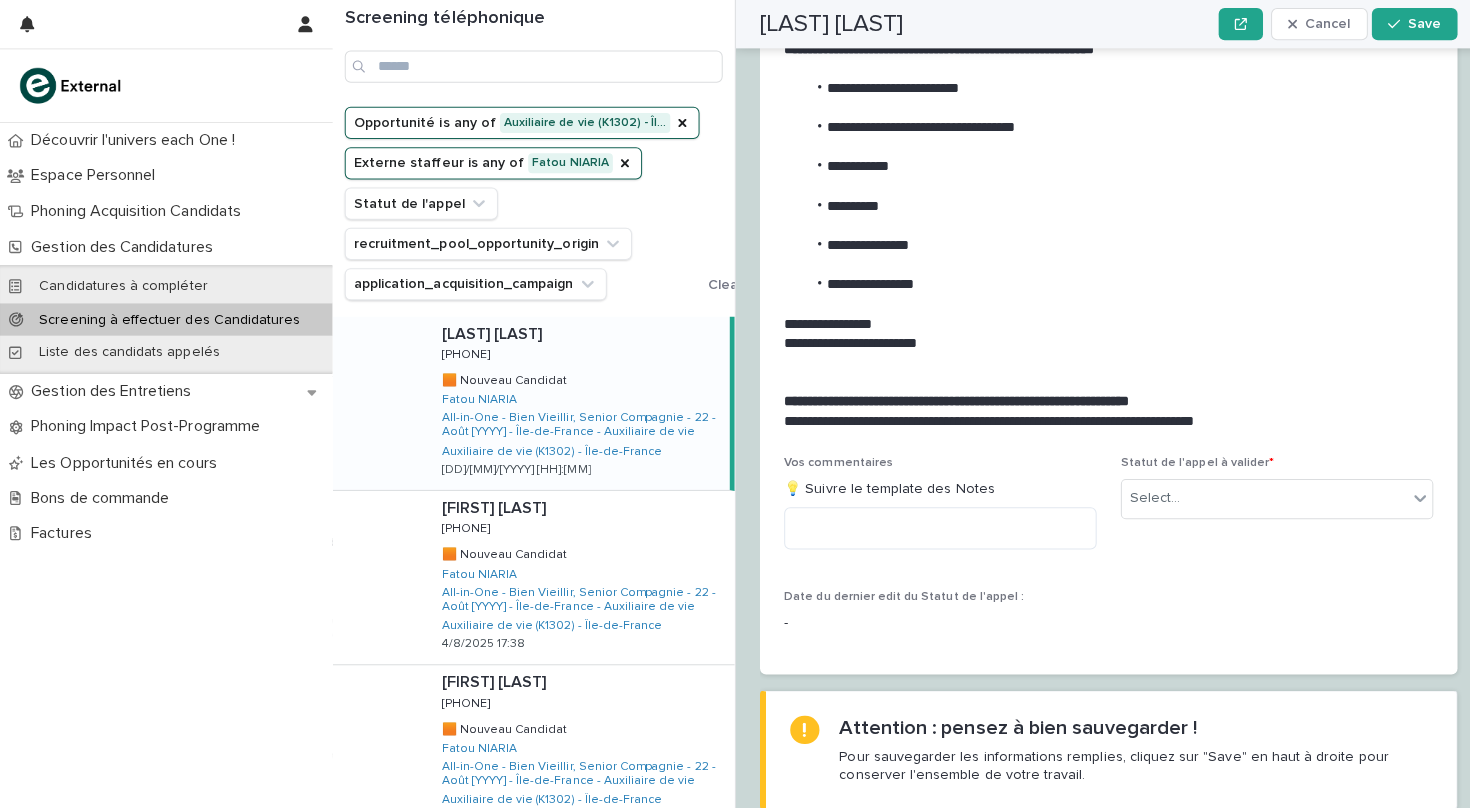 scroll, scrollTop: 0, scrollLeft: 0, axis: both 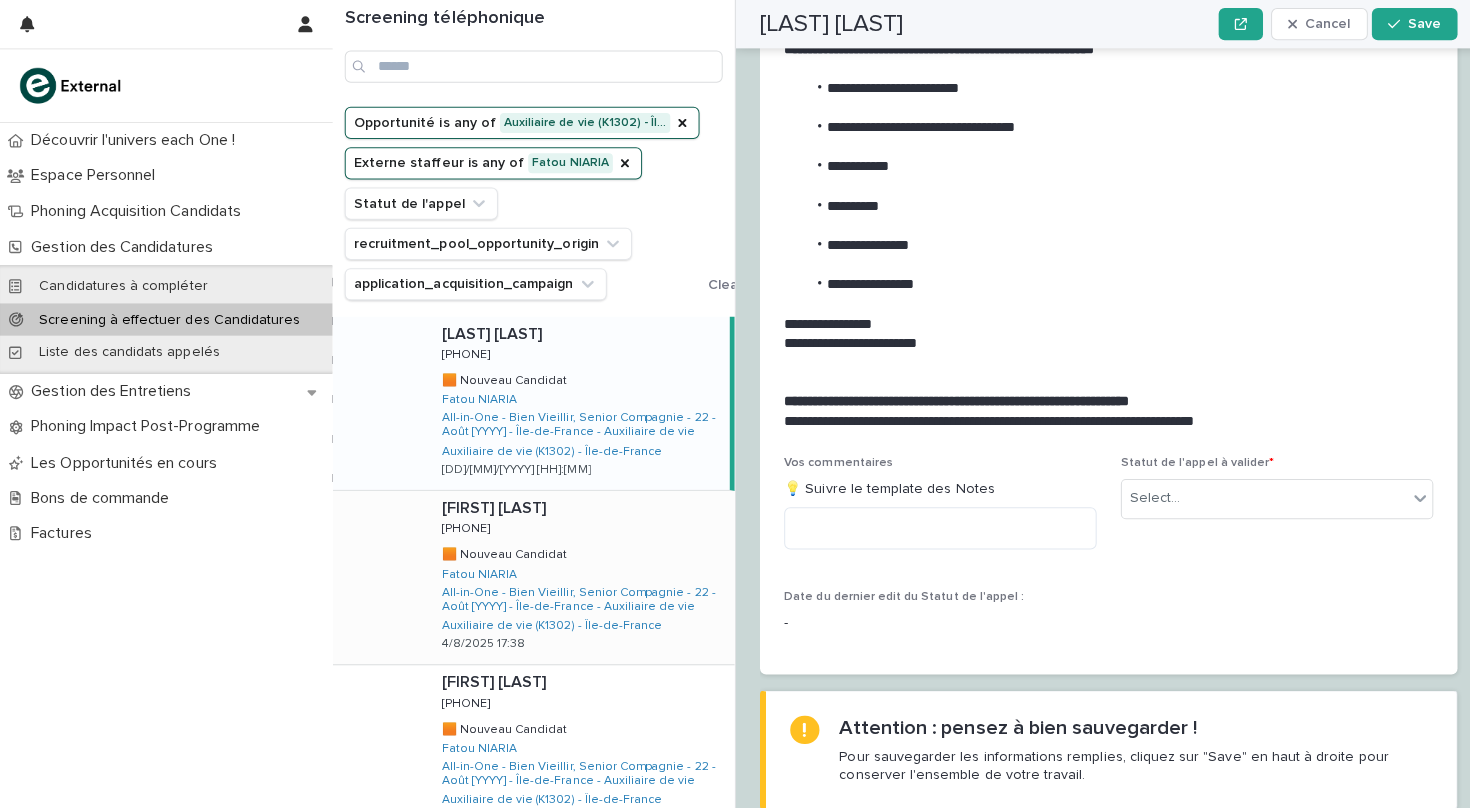 click on "[LAST] [LAST] [LAST] [LAST]  [PHONE] [PHONE]  🟧 Nouveau Candidat 🟧 Nouveau Candidat  [NAME]   All-in-One - Bien Vieillir, Senior Compagnie - 22 - Août [YYYY] - Île-de-France - Auxiliaire de vie   Auxiliaire de vie (K1302) - Île-de-France   [DD]/[MM]/[YYYY] [HH]:[MM]" at bounding box center (575, 573) 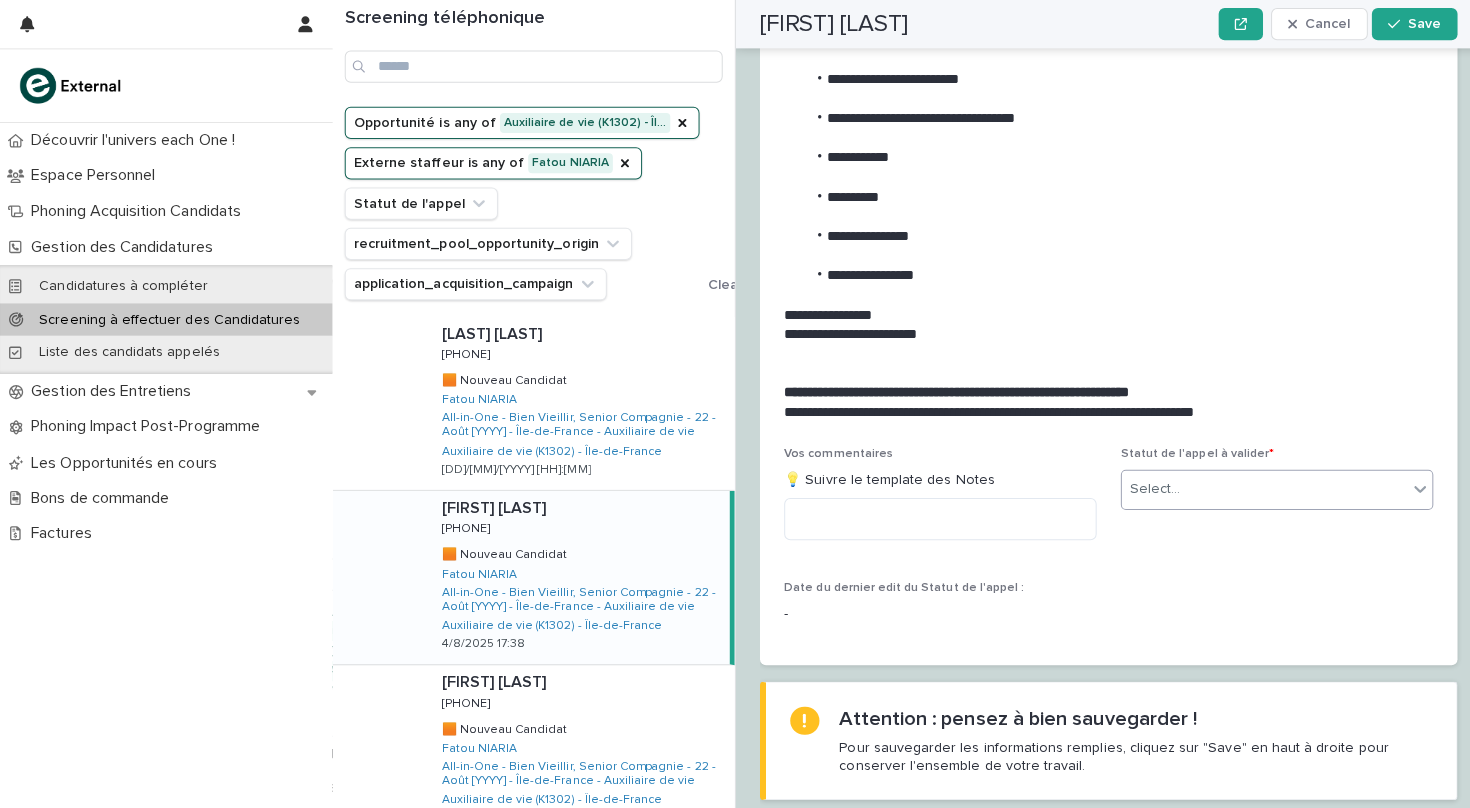 scroll, scrollTop: 2129, scrollLeft: 0, axis: vertical 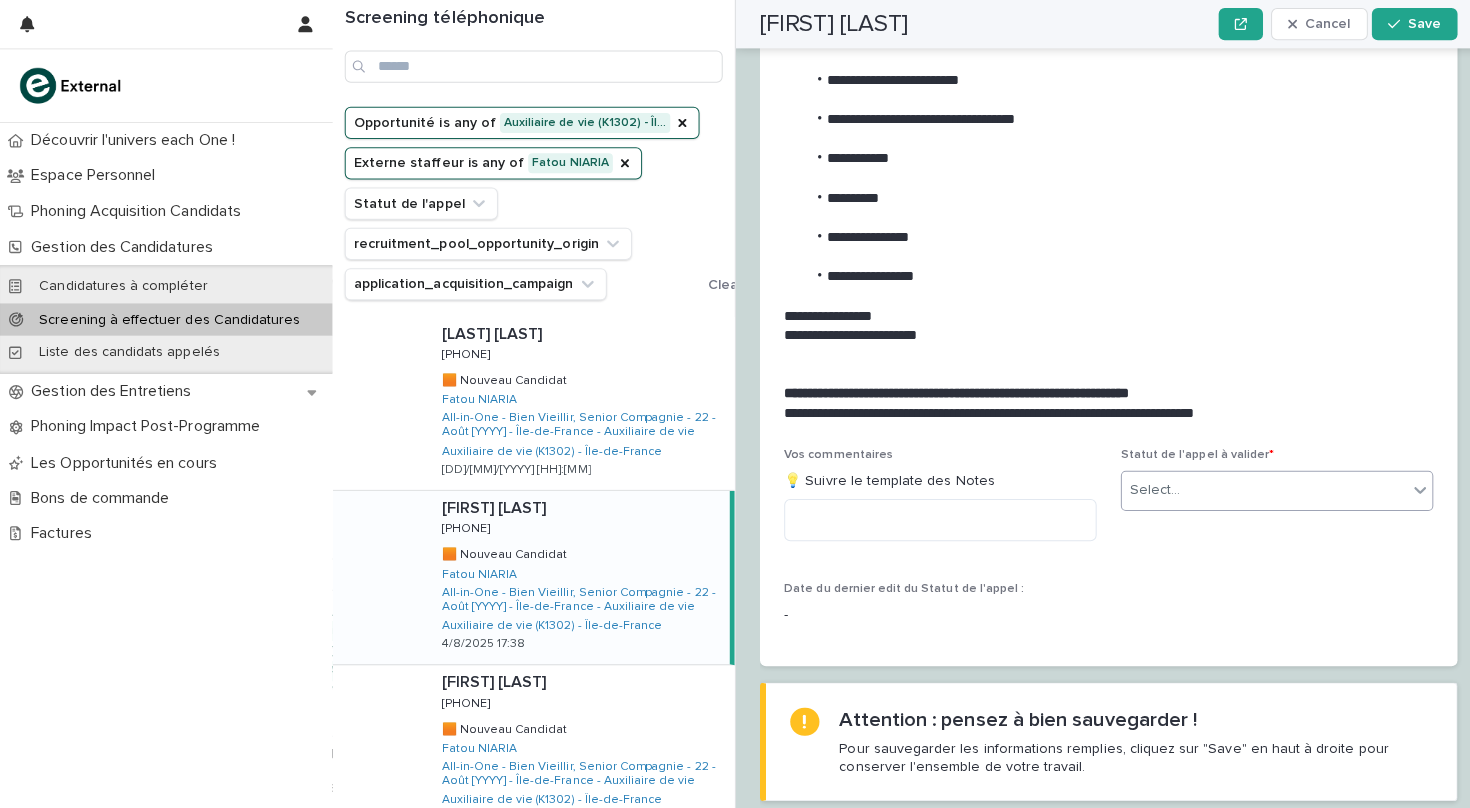 click on "Select..." at bounding box center (1254, 486) 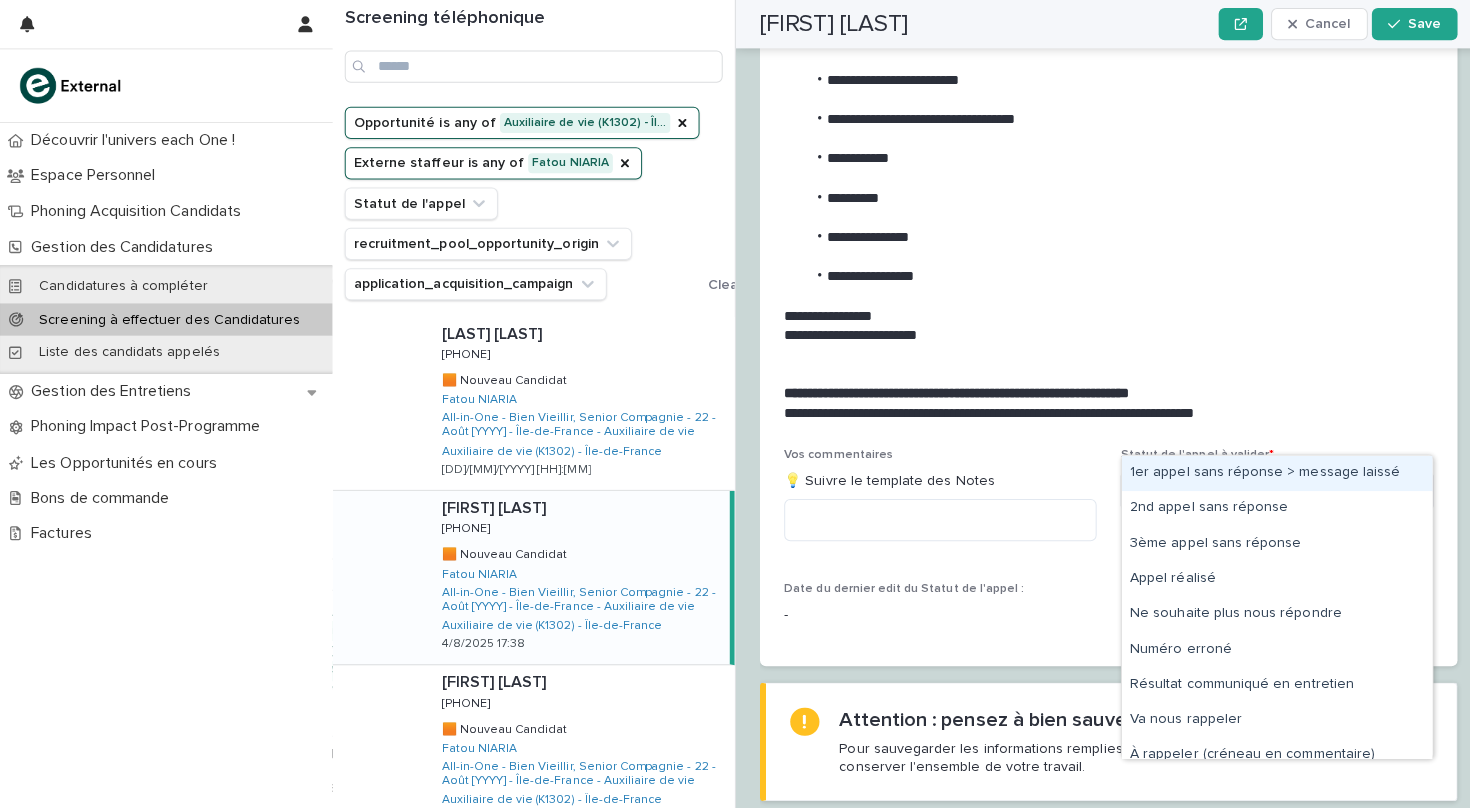 click on "1er appel sans réponse > message laissé" at bounding box center [1267, 469] 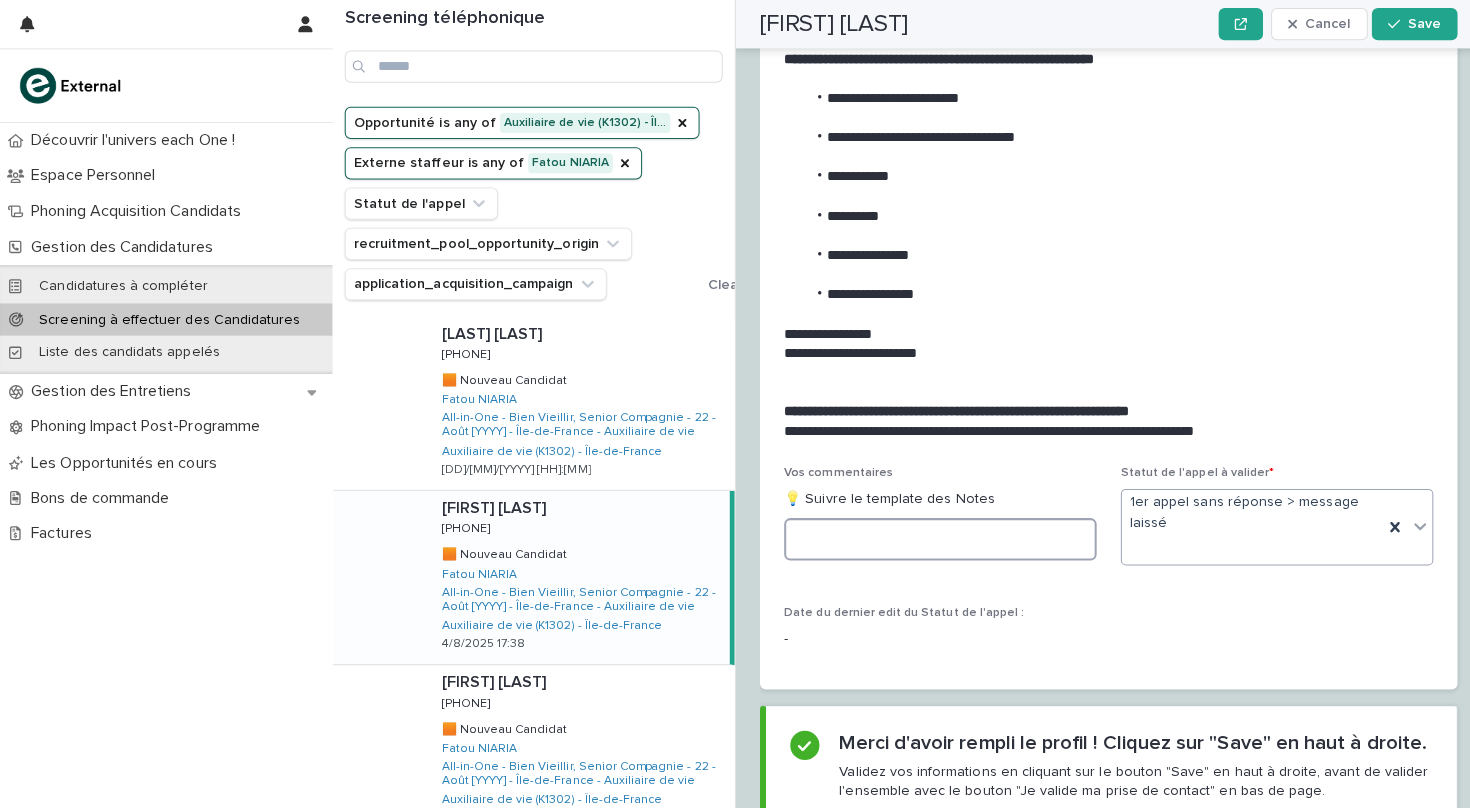 click at bounding box center (933, 535) 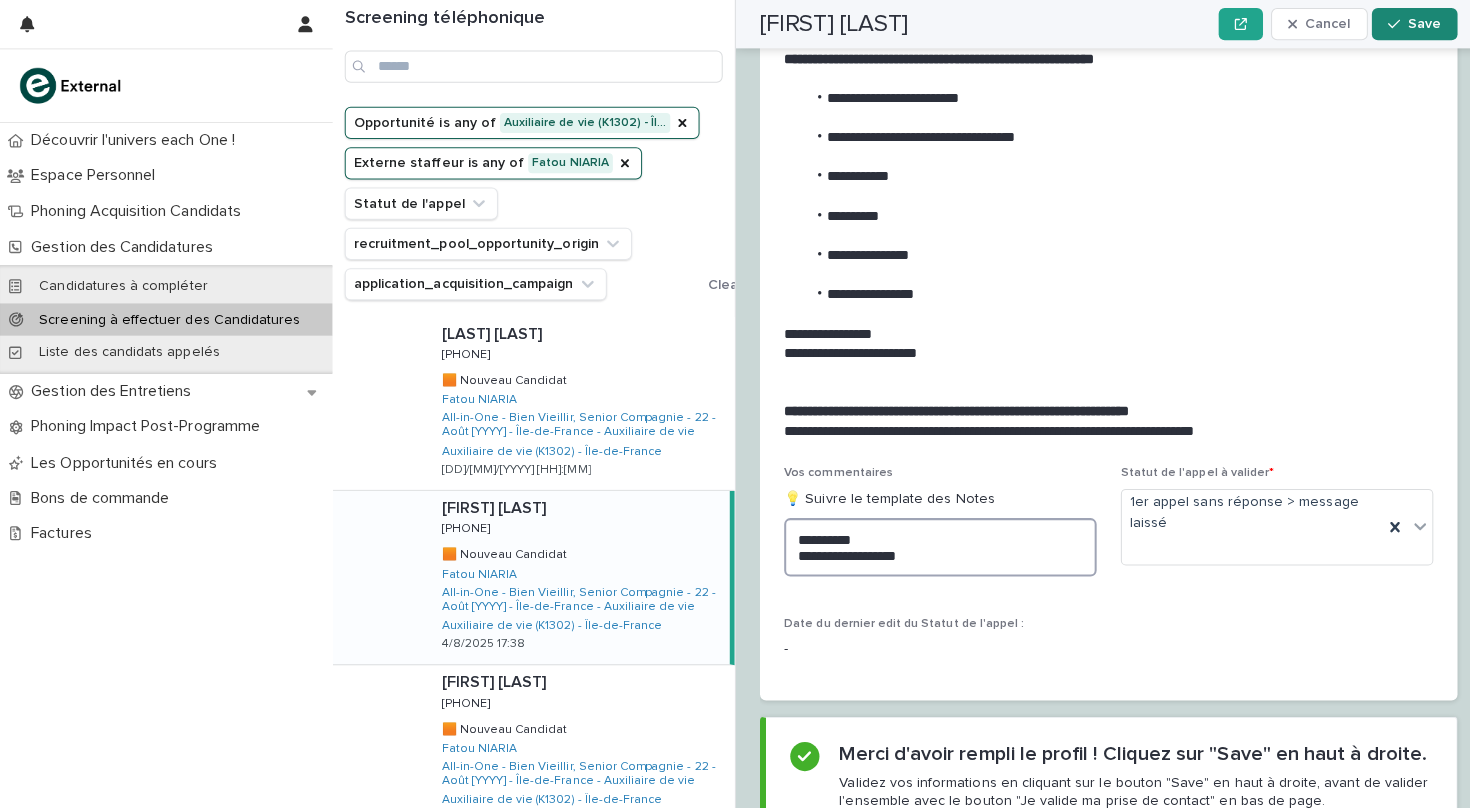 type on "**********" 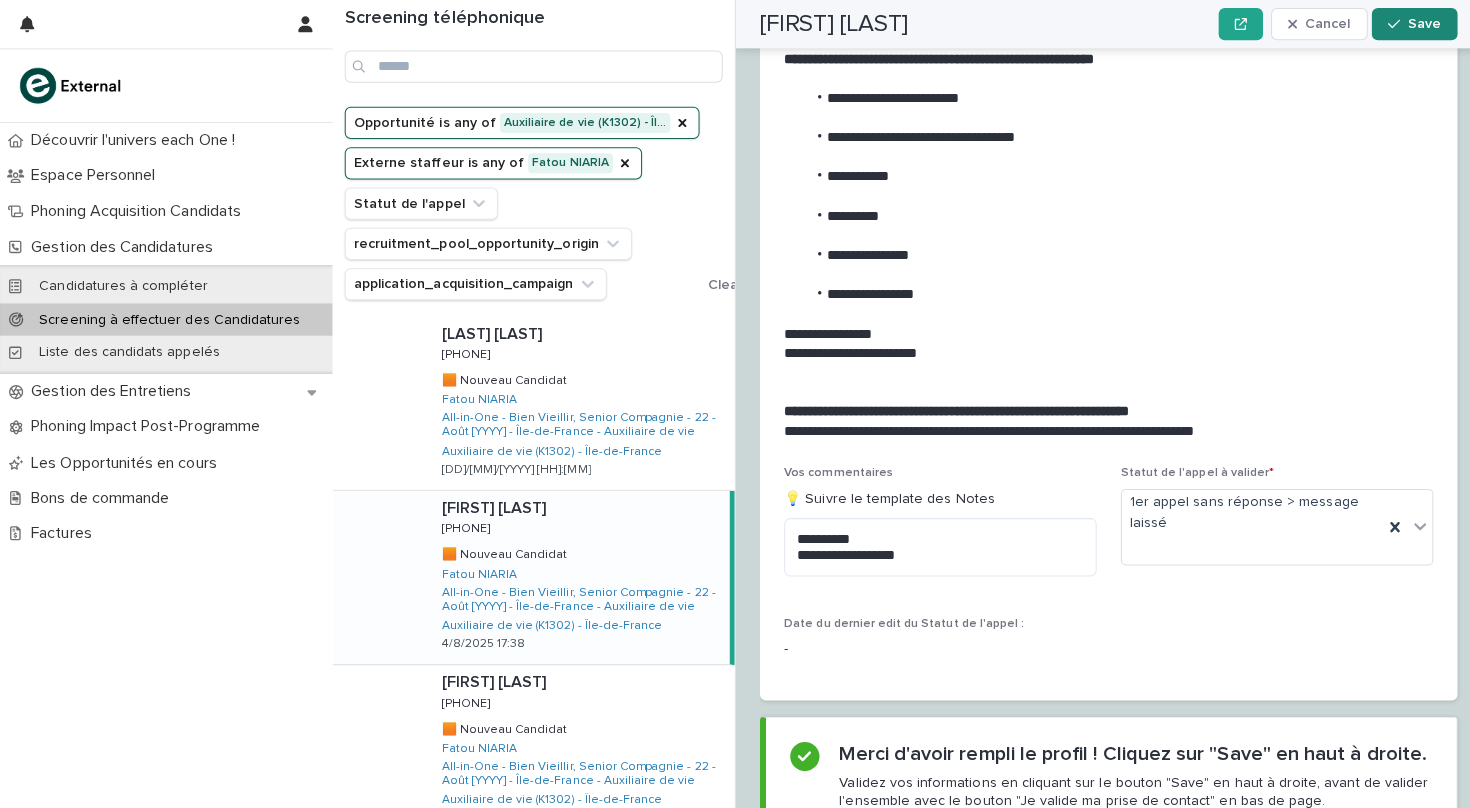 click on "Save" at bounding box center (1413, 24) 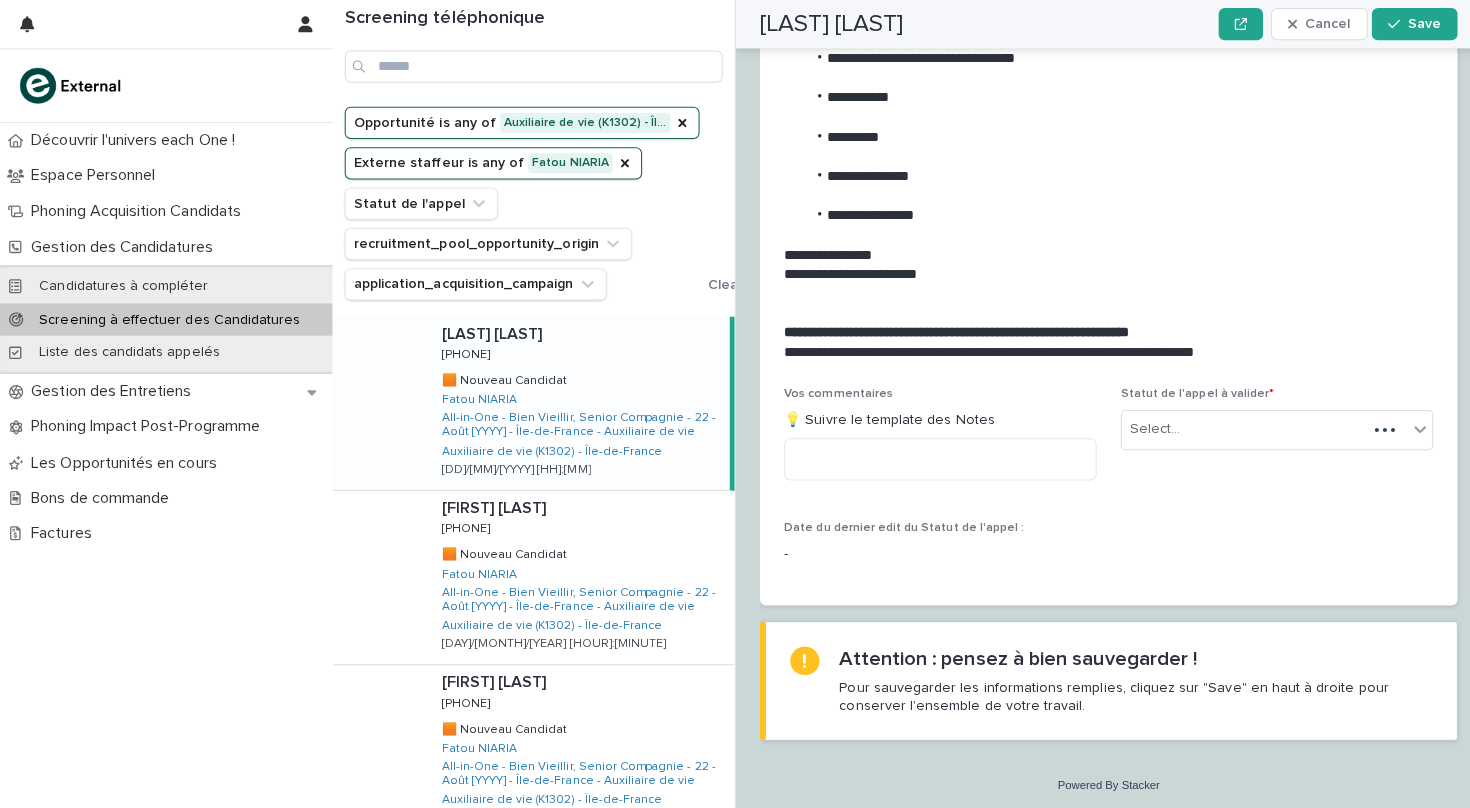 scroll, scrollTop: 2029, scrollLeft: 0, axis: vertical 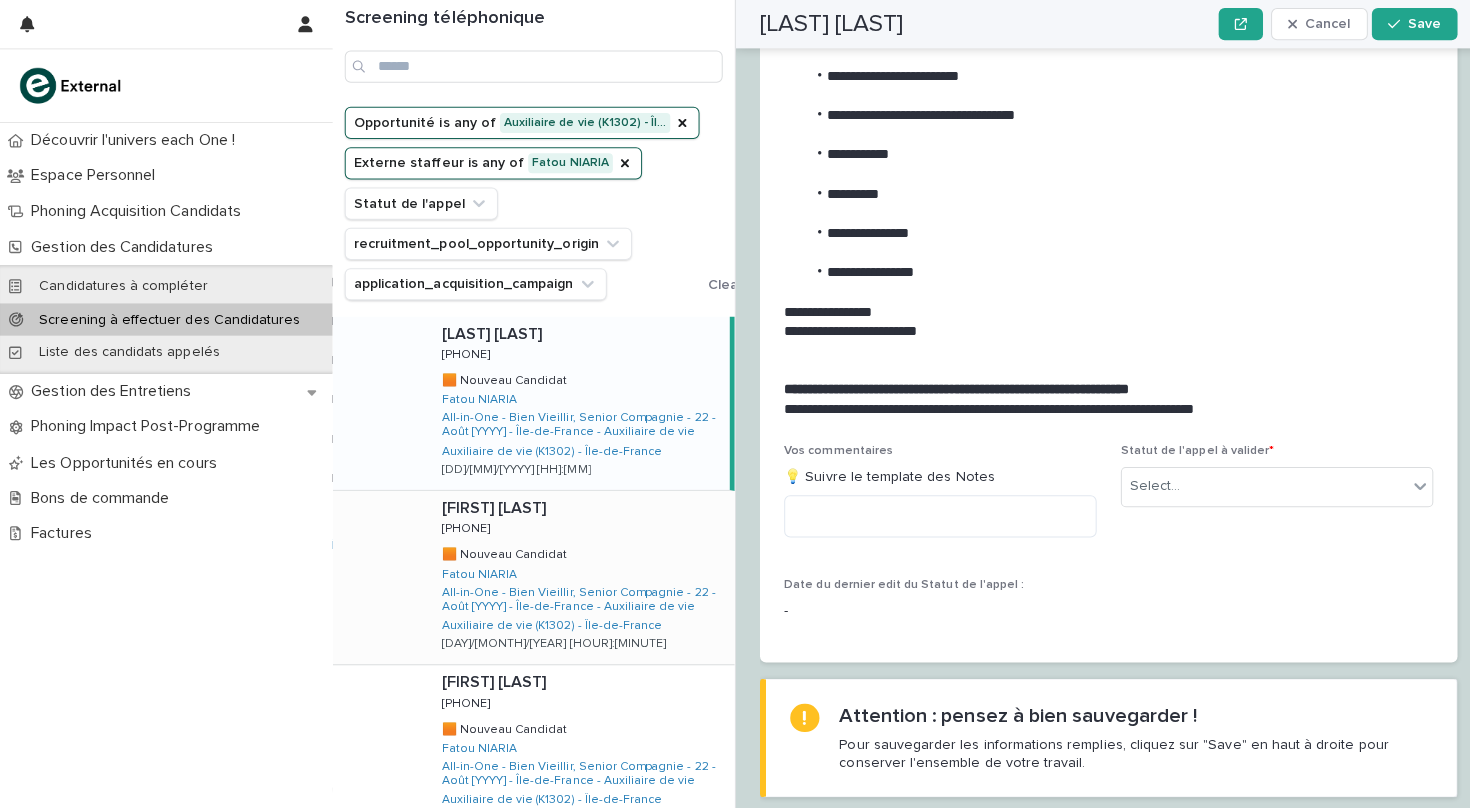 click at bounding box center [579, 504] 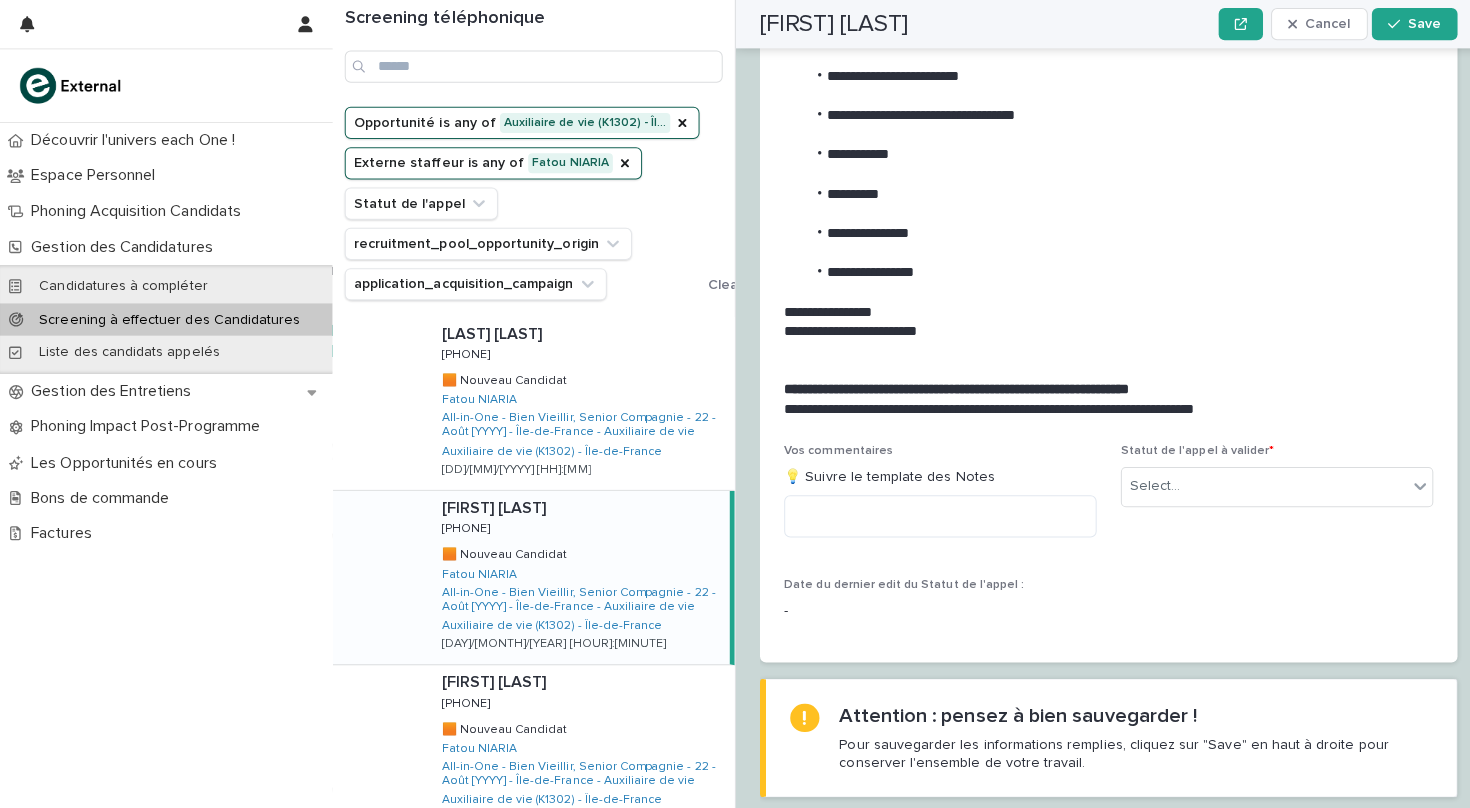 scroll, scrollTop: 0, scrollLeft: 0, axis: both 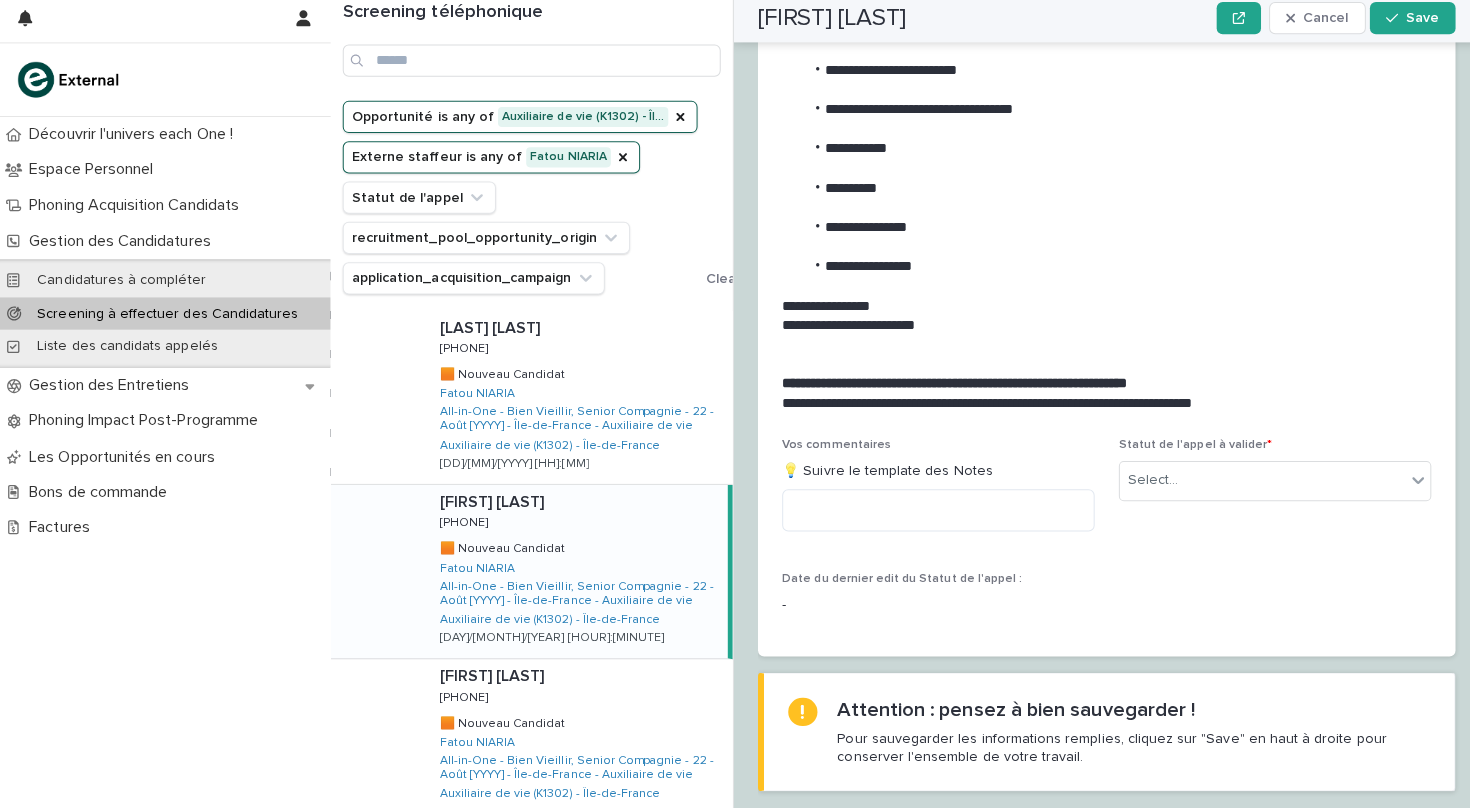click on "[FIRST] [LAST] [FIRST] [LAST]  [PHONE] [PHONE]  🟧 Nouveau Candidat 🟧 Nouveau Candidat  [FIRST] [LAST]   All-in-One - Bien Vieillir, Senior Compagnie - [DAY] - [MONTH] [YEAR] - Île-de-France - Auxiliaire de vie   Auxiliaire de vie (K1302) - Île-de-France   [DAY]/[MONTH]/[YEAR] [HOUR]:[MINUTE]" at bounding box center [573, 573] 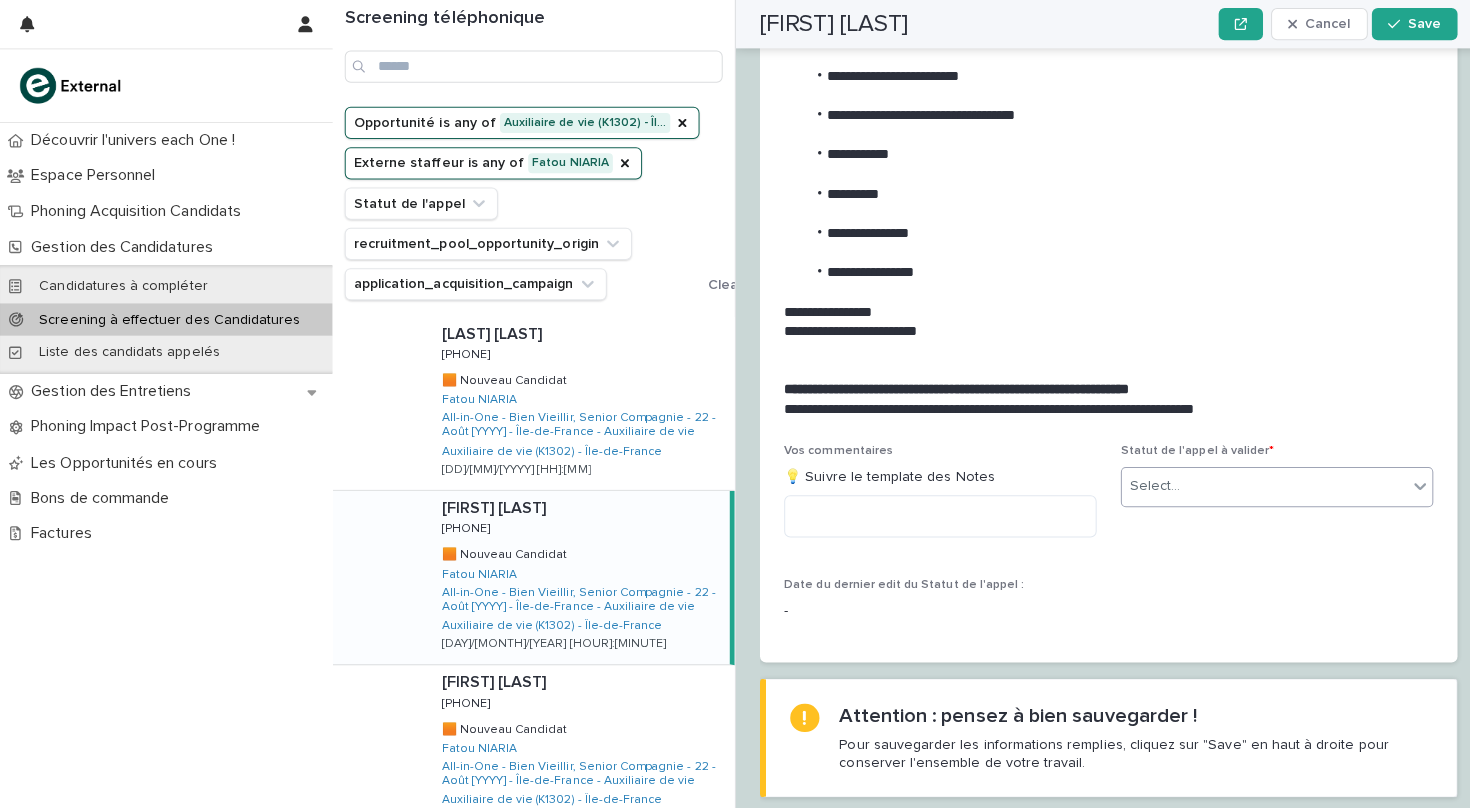 click on "Select..." at bounding box center (1254, 482) 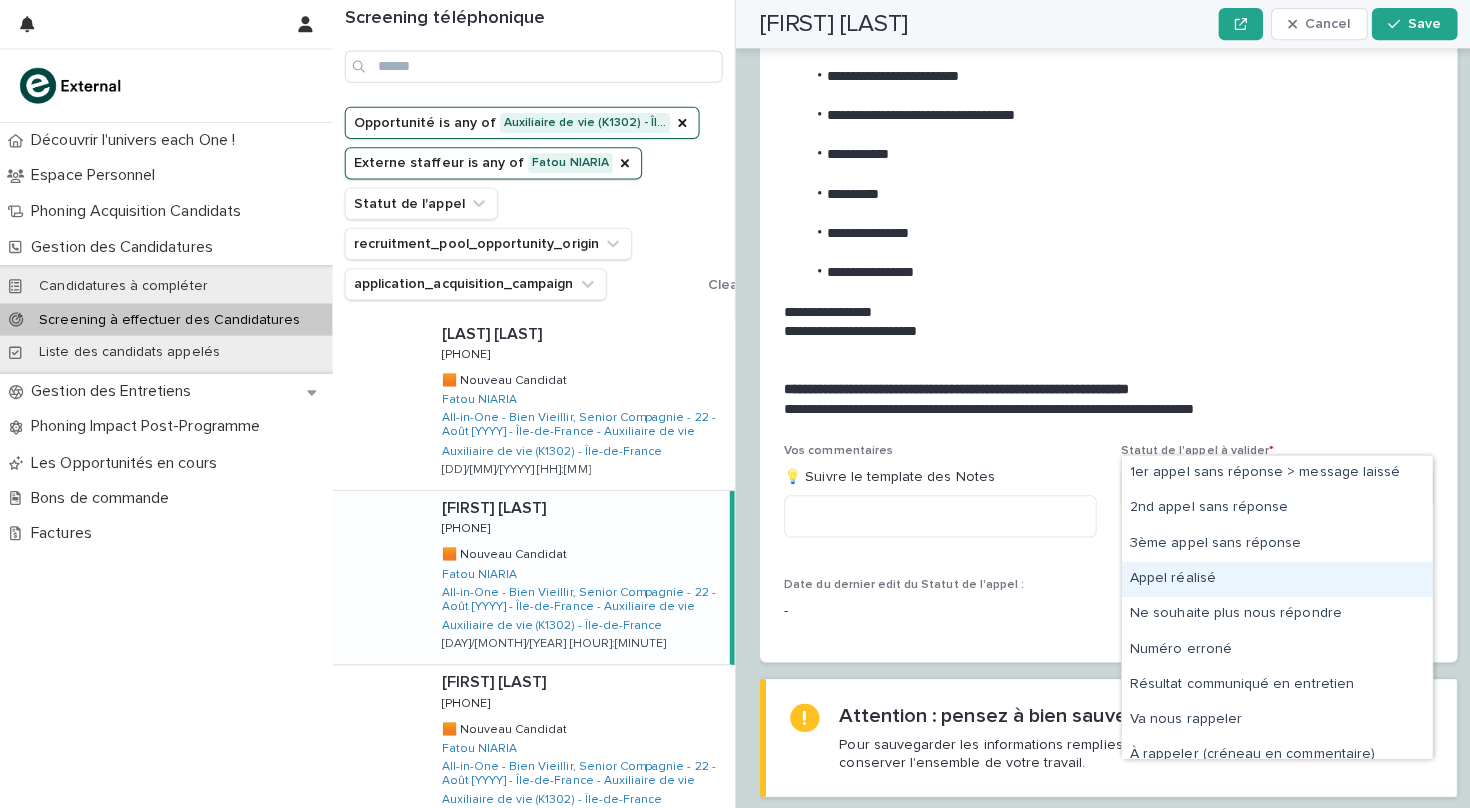 click on "Appel réalisé" at bounding box center [1267, 574] 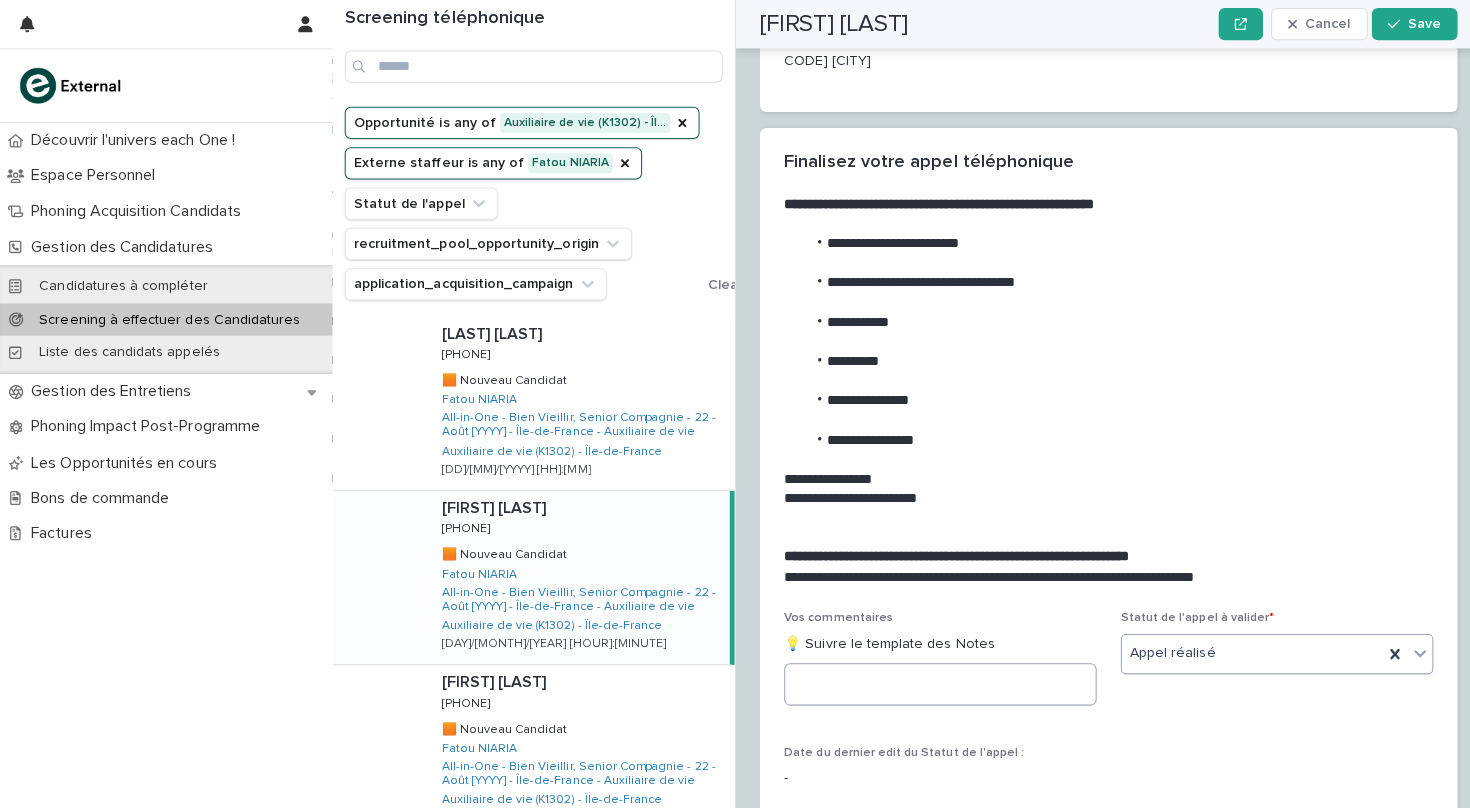 scroll, scrollTop: 1812, scrollLeft: 0, axis: vertical 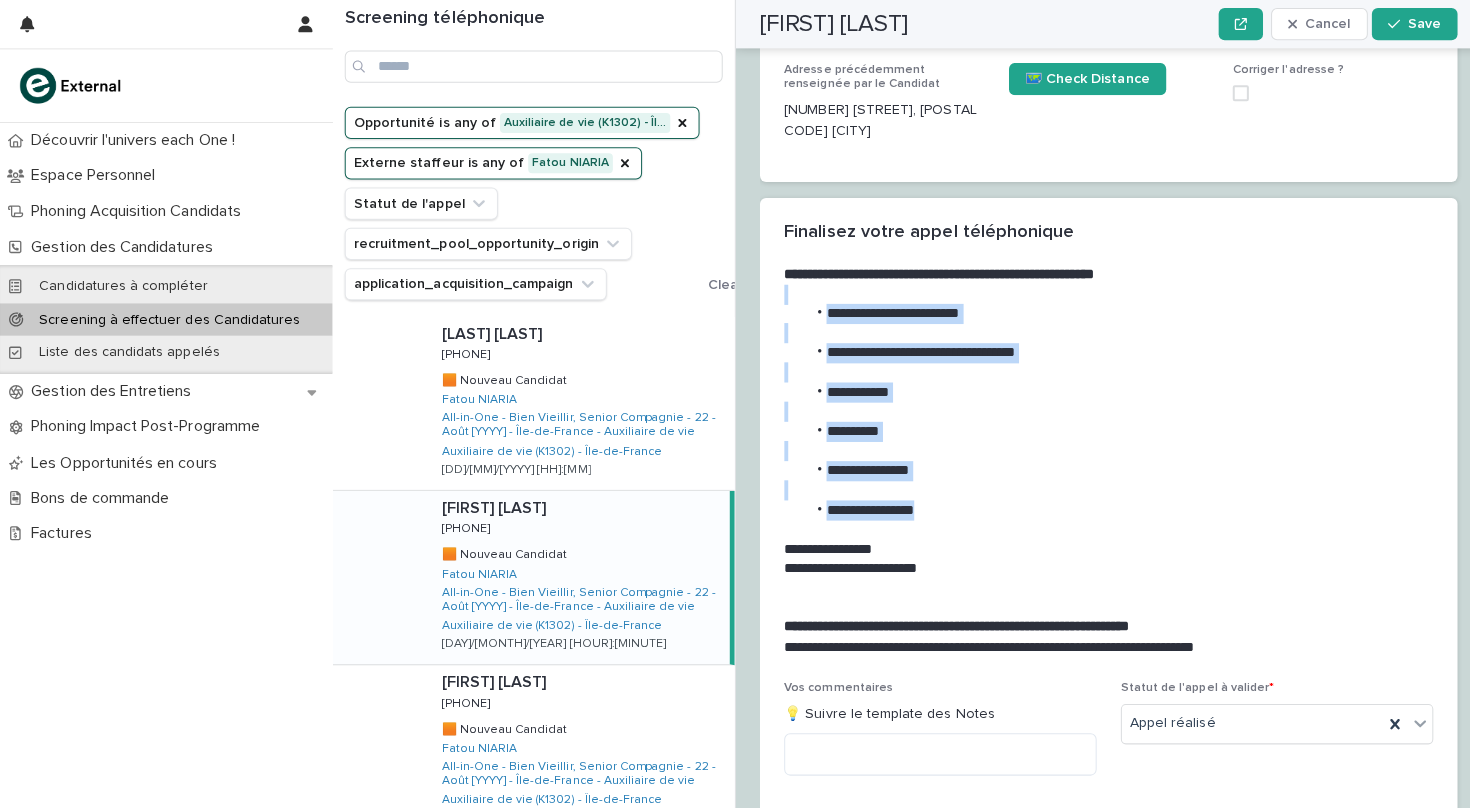 drag, startPoint x: 926, startPoint y: 457, endPoint x: 805, endPoint y: 245, distance: 244.10039 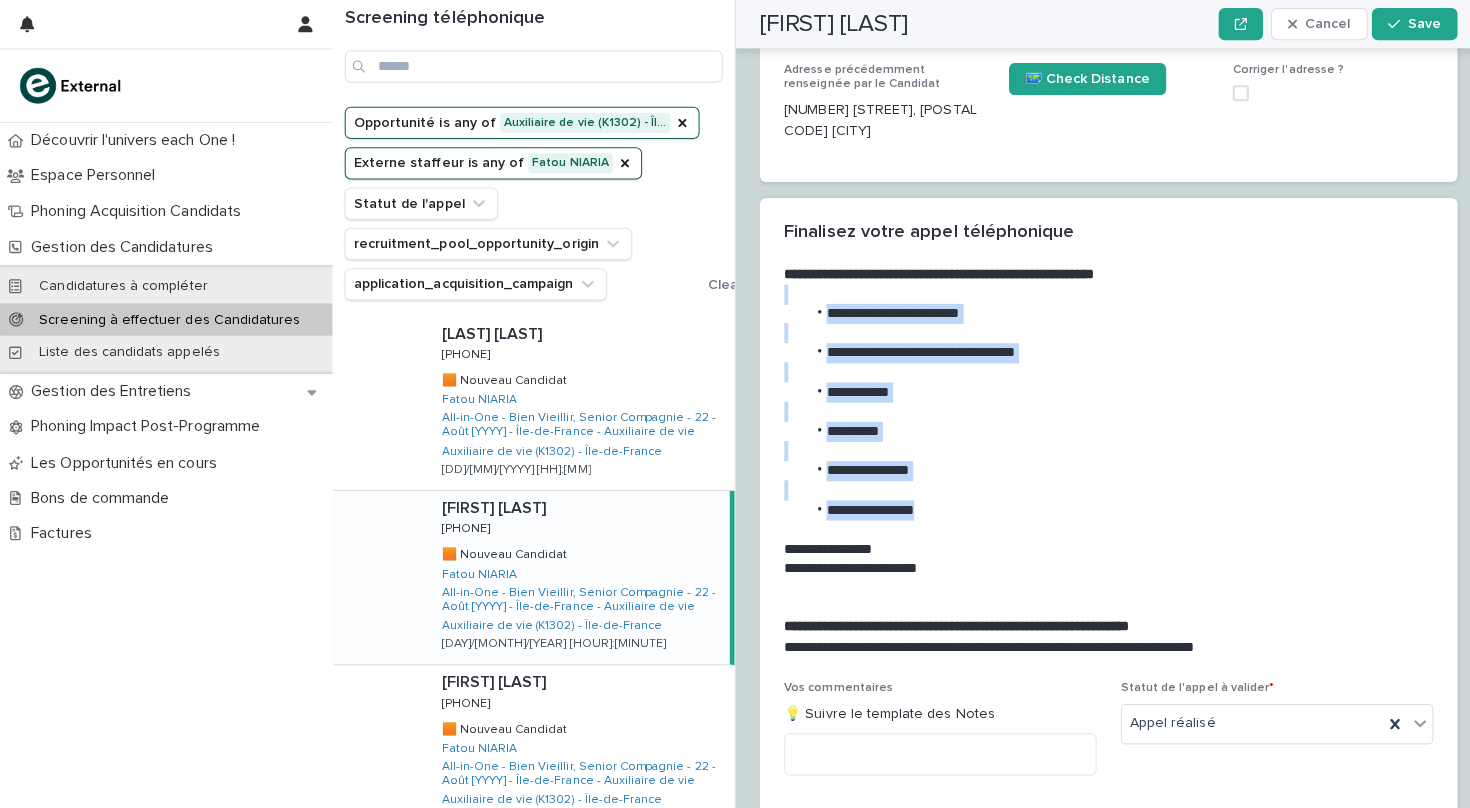 click on "**********" at bounding box center (1096, 447) 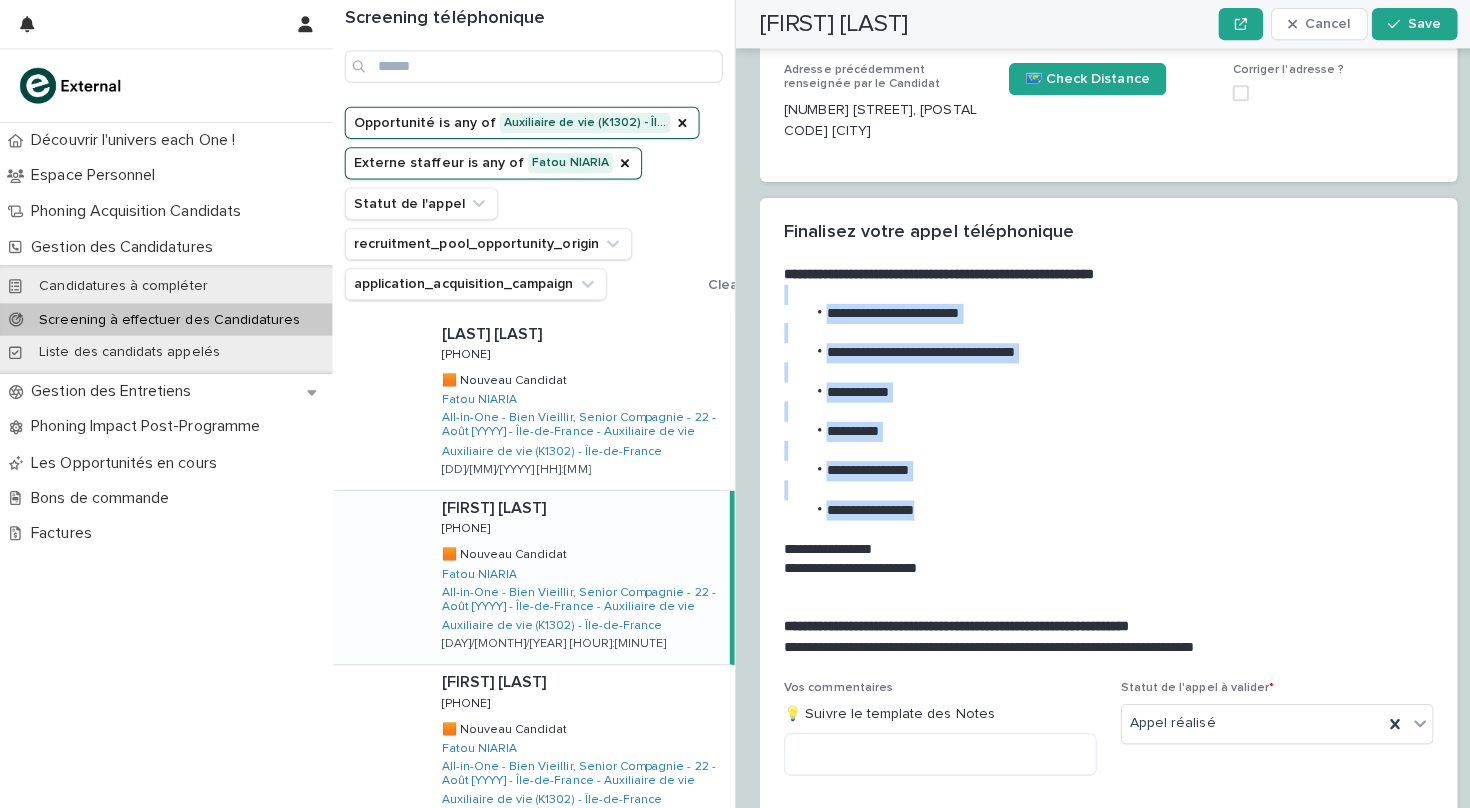 copy on "**********" 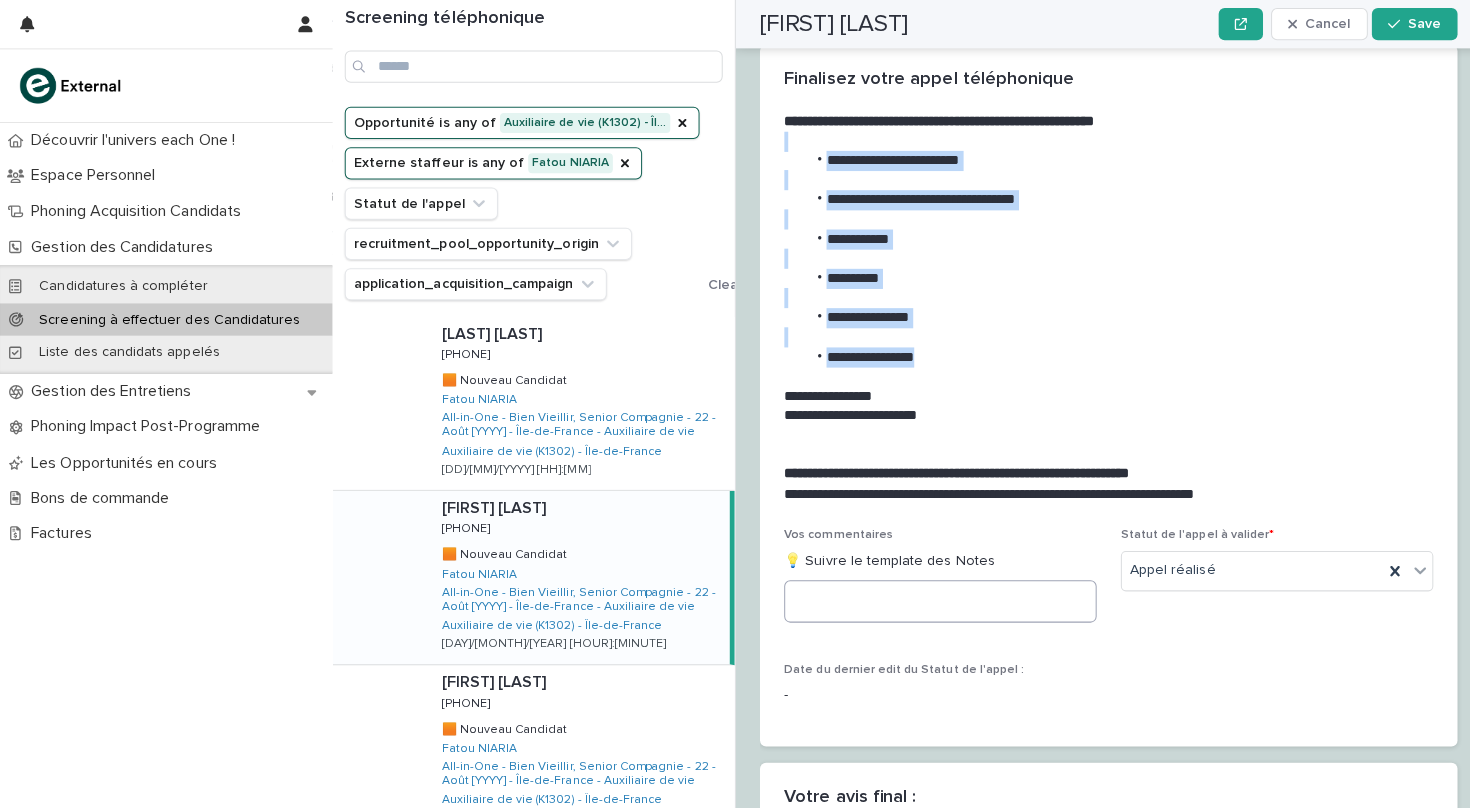 scroll, scrollTop: 1981, scrollLeft: 0, axis: vertical 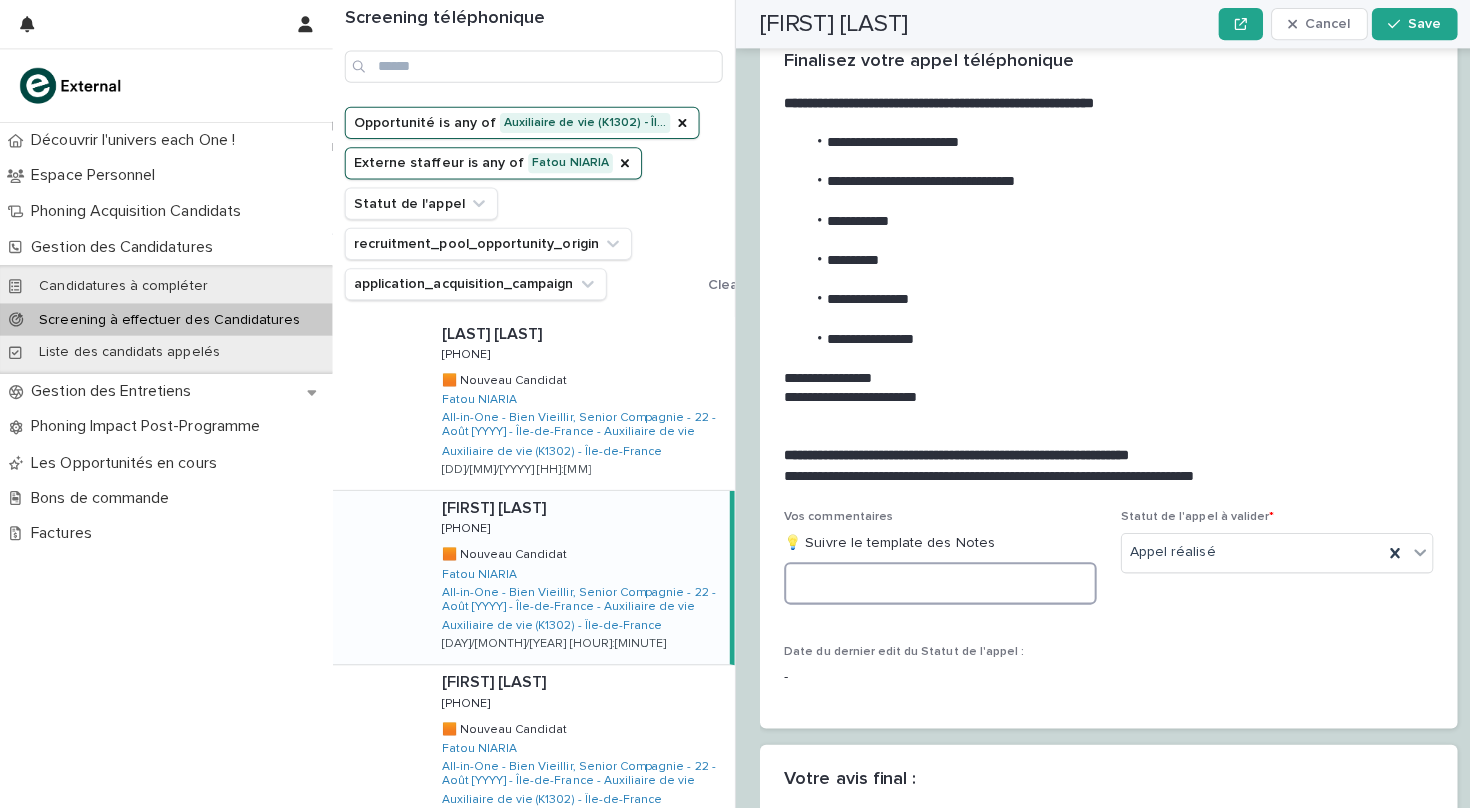 click at bounding box center (933, 579) 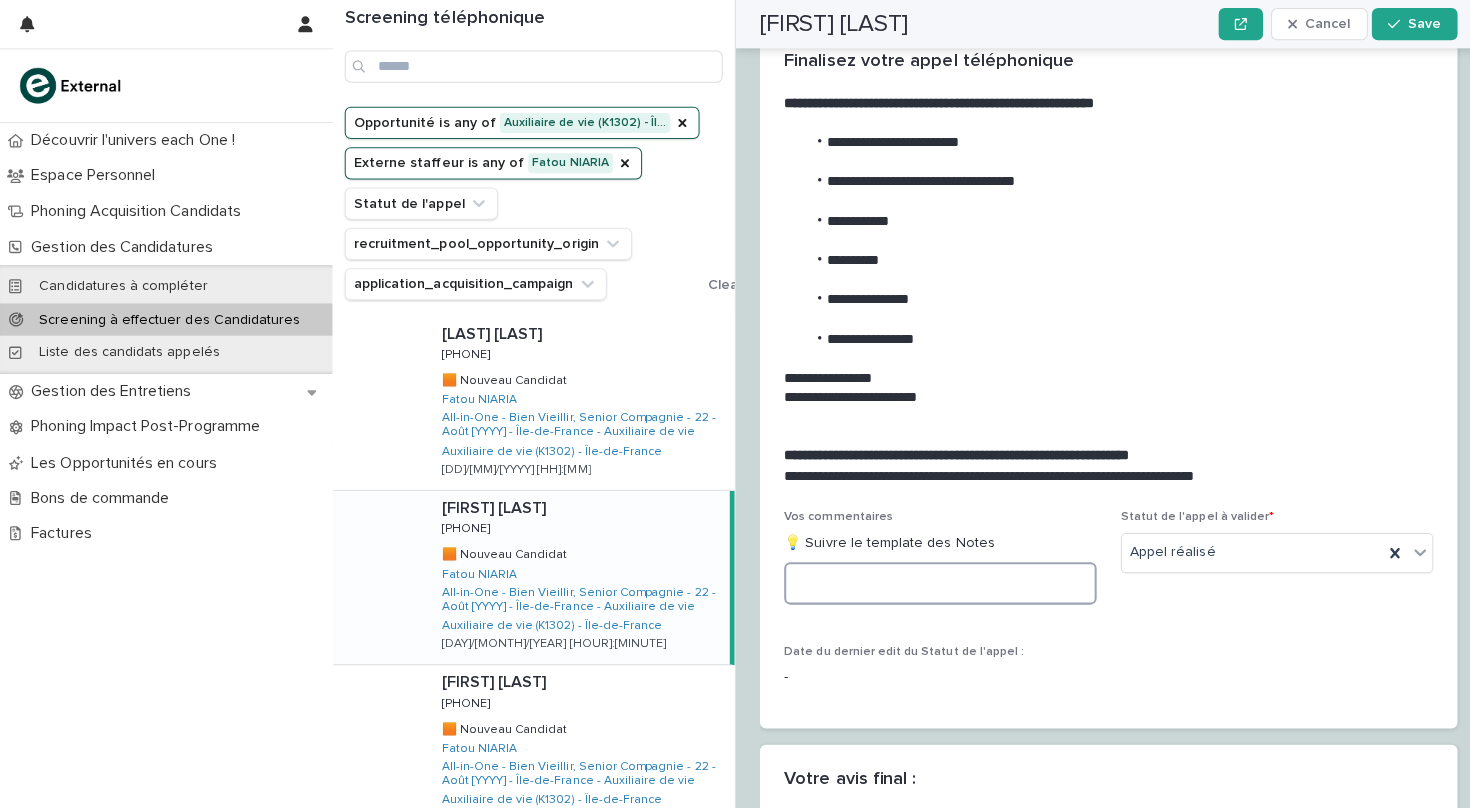 paste on "**********" 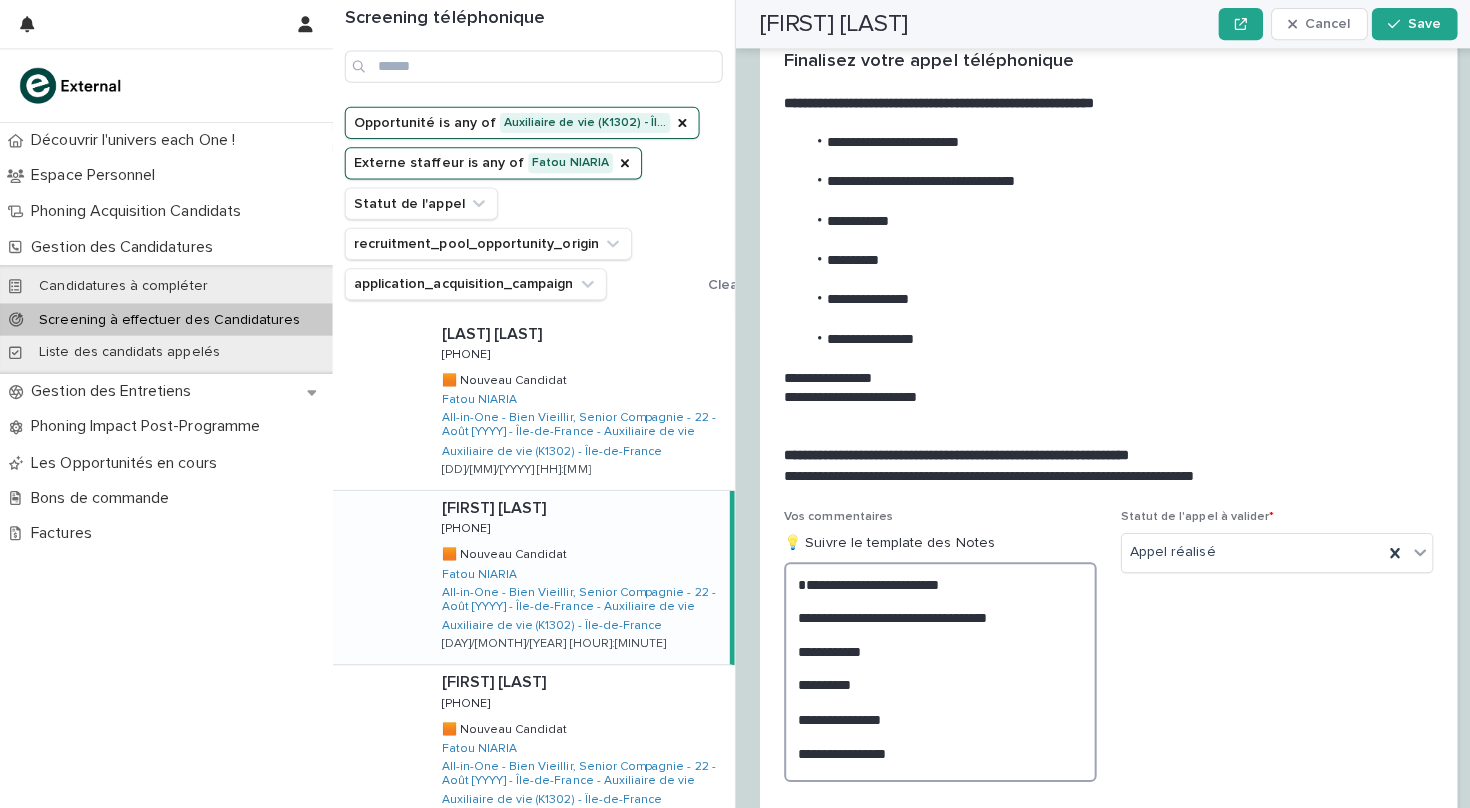 click on "**********" at bounding box center [933, 667] 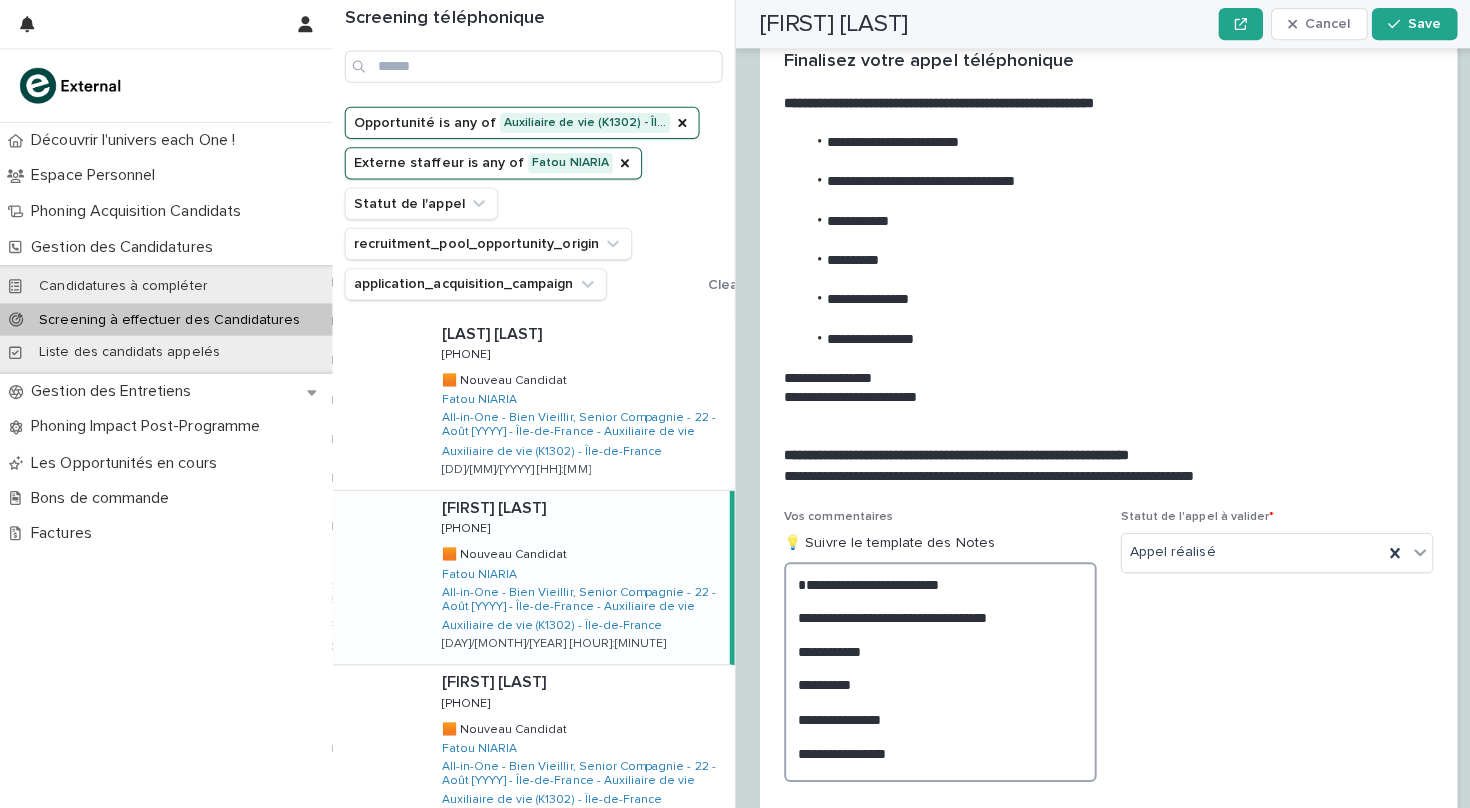 click on "**********" at bounding box center (933, 667) 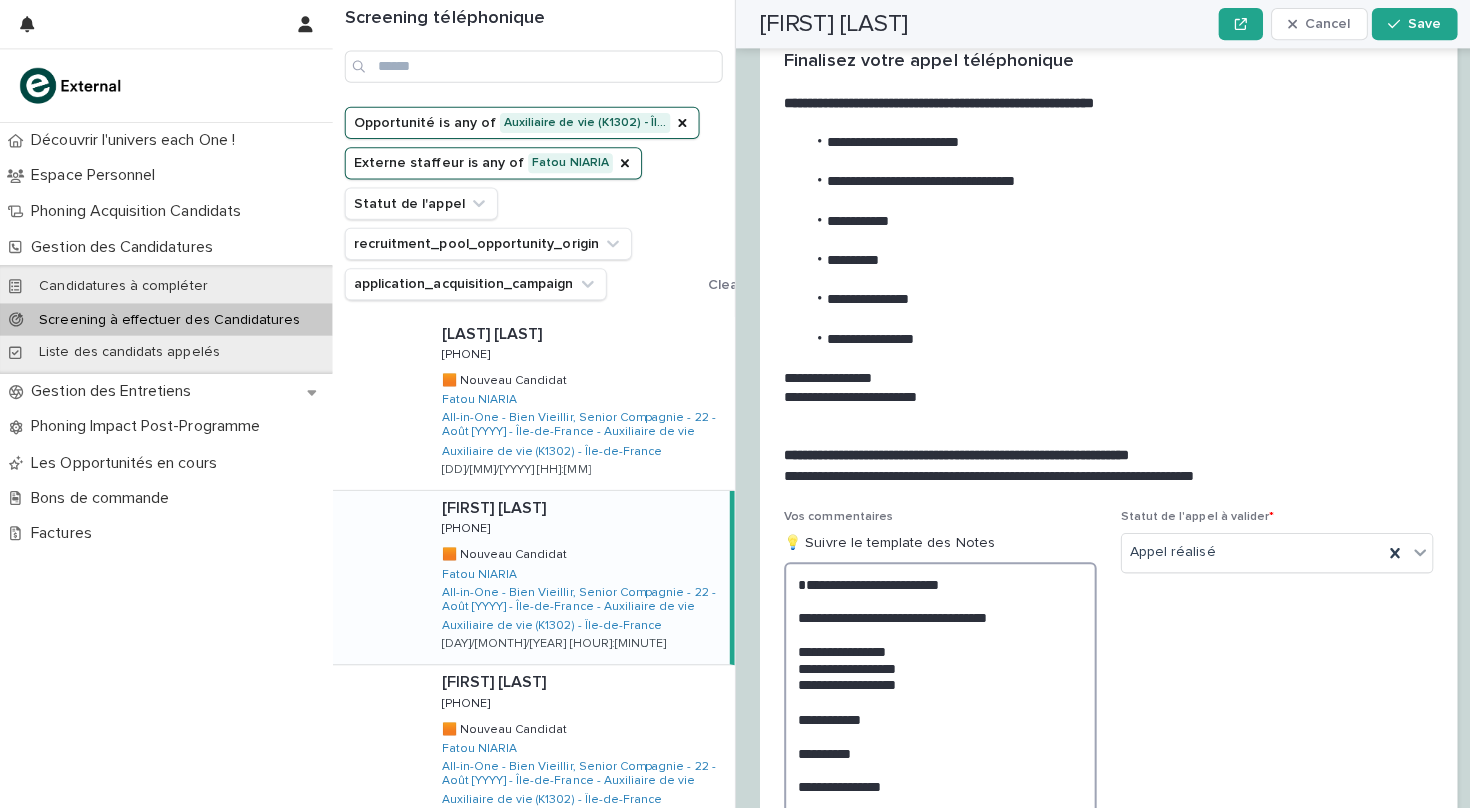 click on "**********" at bounding box center (933, 699) 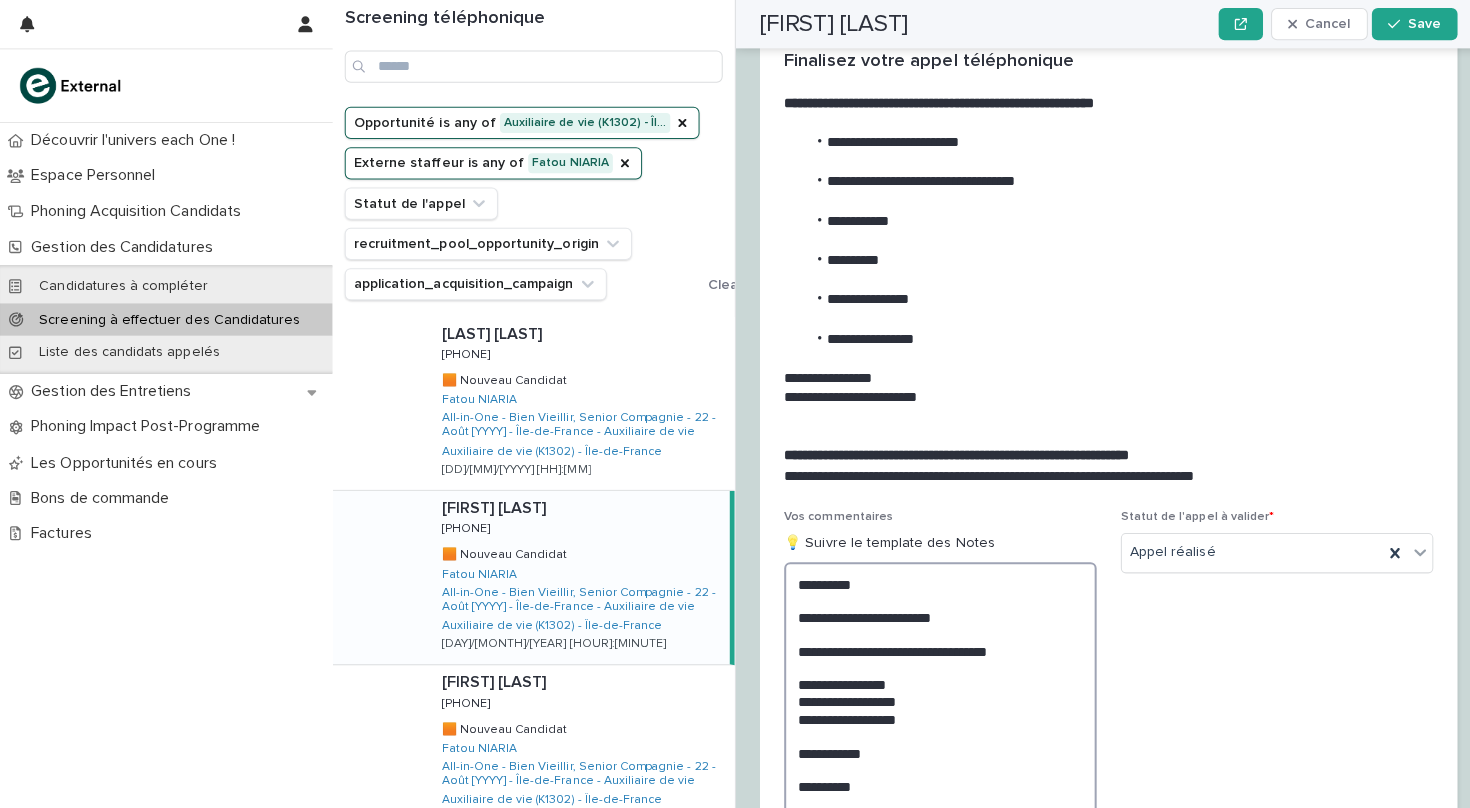 click on "**********" at bounding box center [933, 707] 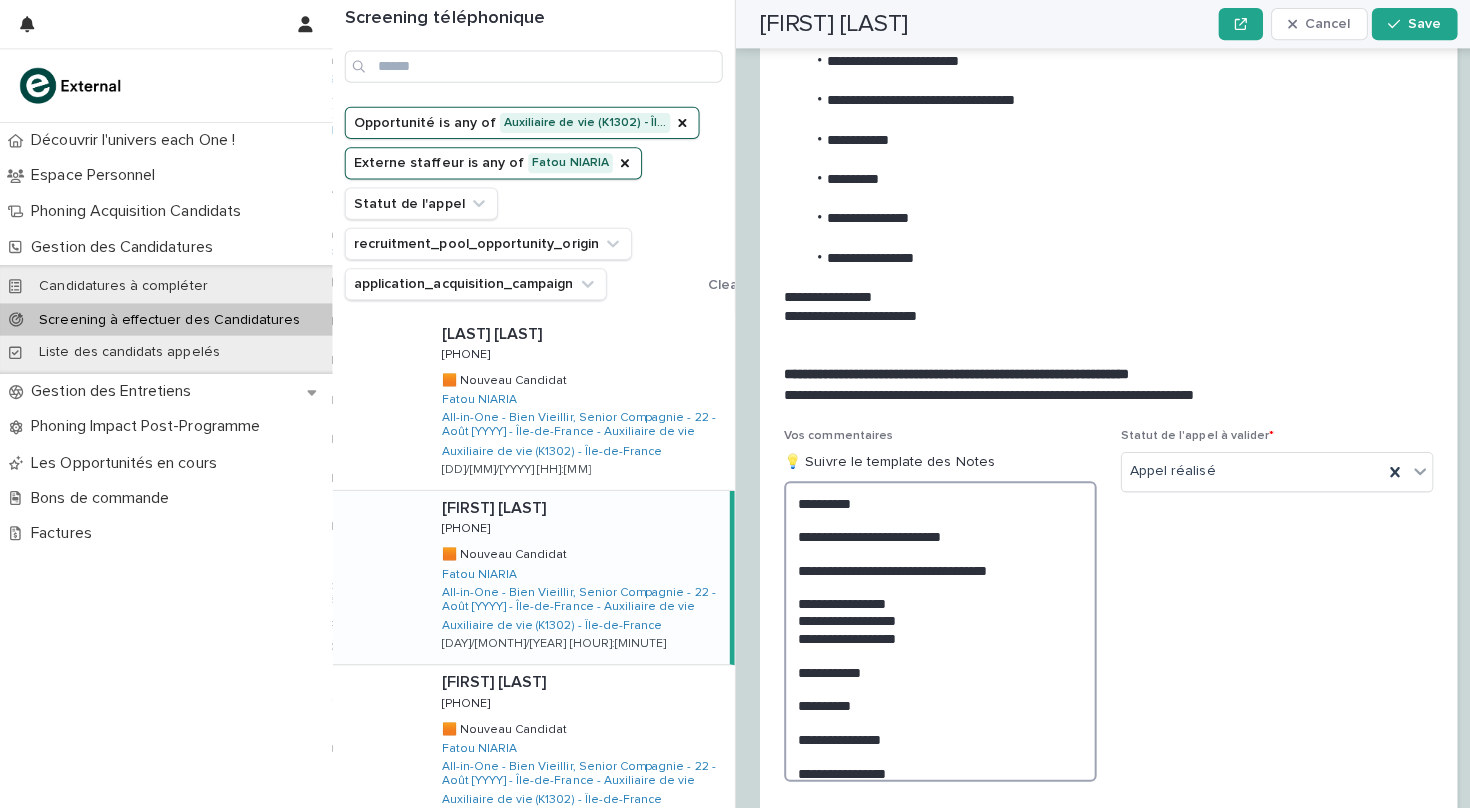 scroll, scrollTop: 2085, scrollLeft: 0, axis: vertical 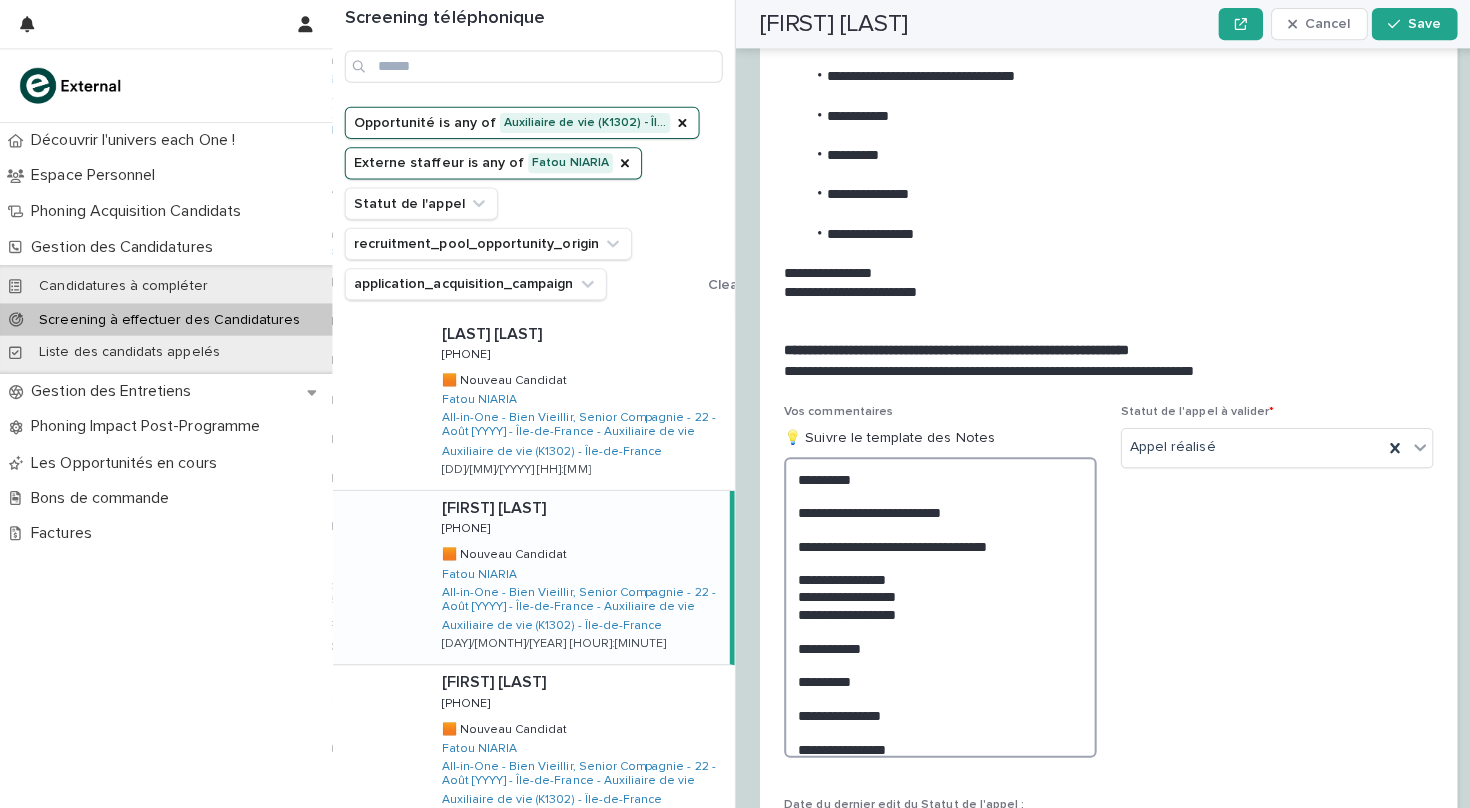 click on "**********" at bounding box center [933, 603] 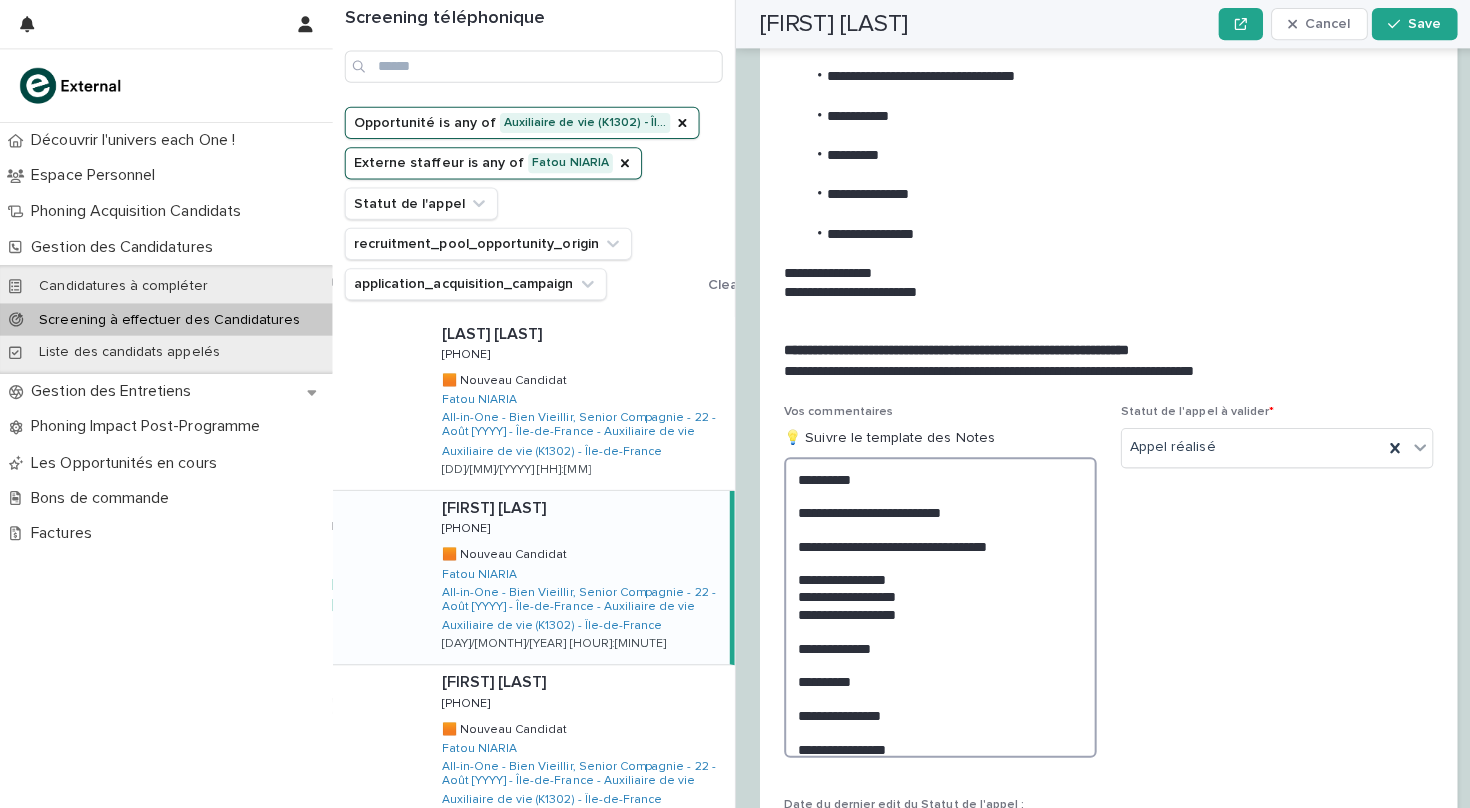 click on "**********" at bounding box center [933, 603] 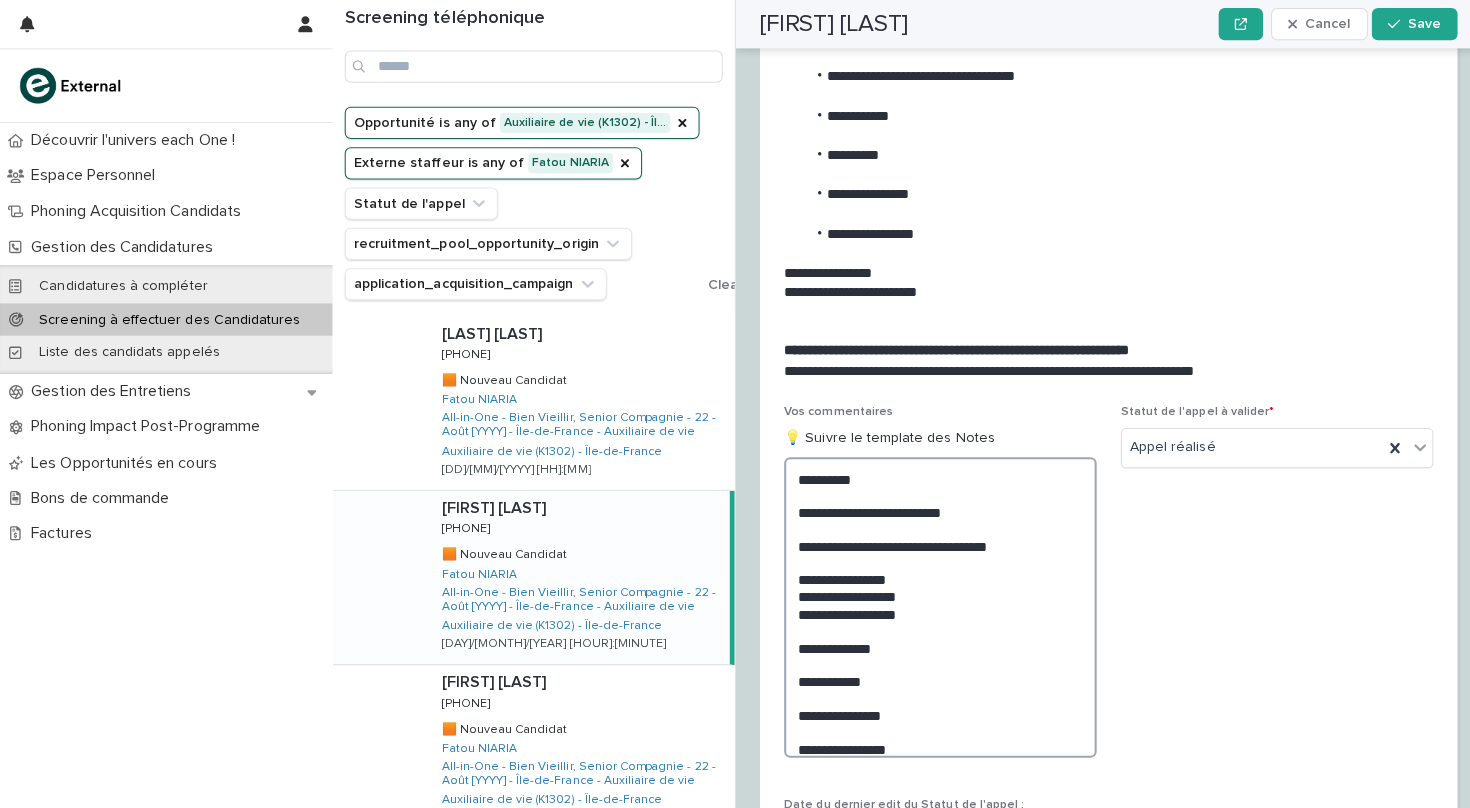click on "**********" at bounding box center (933, 603) 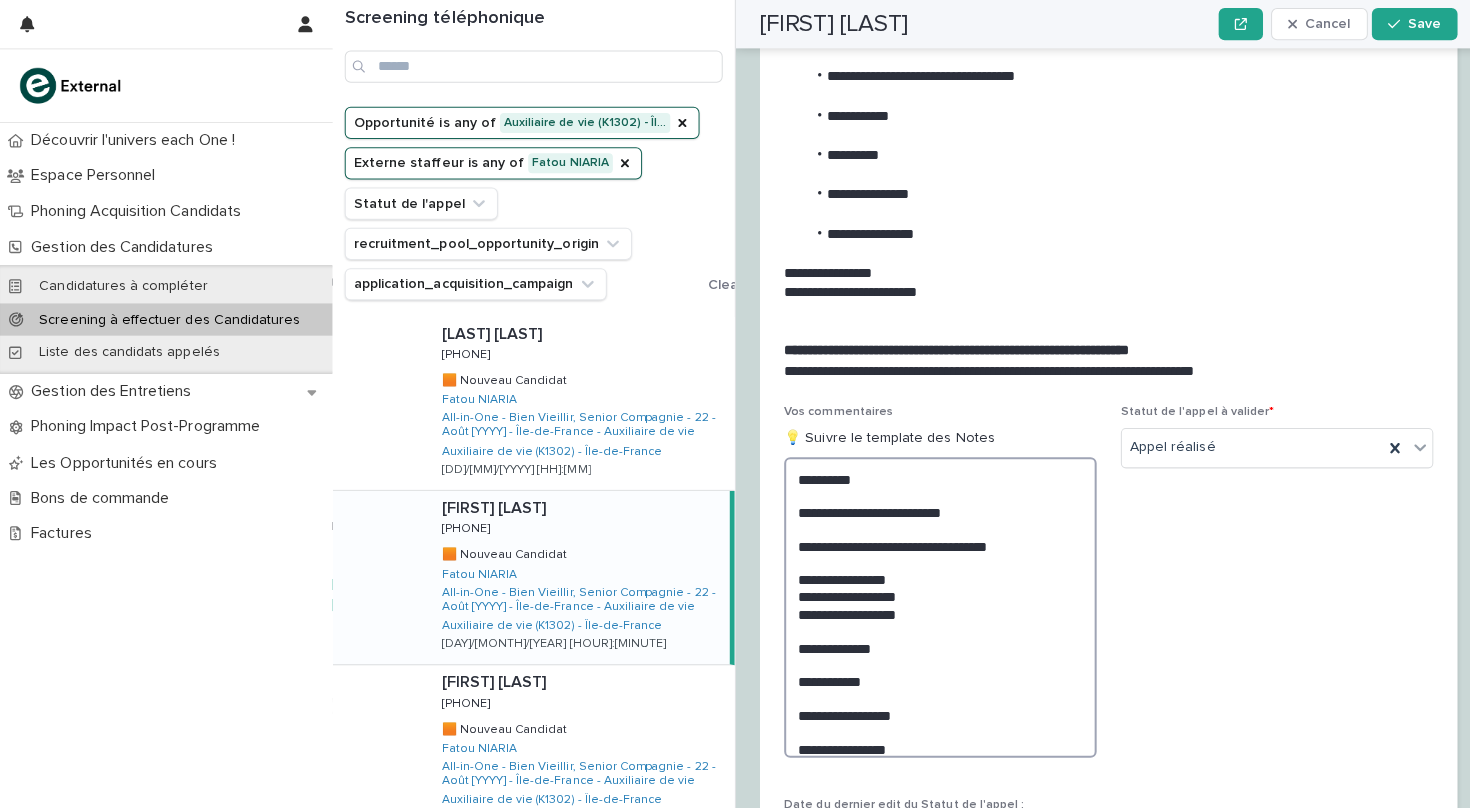 click on "**********" at bounding box center (933, 603) 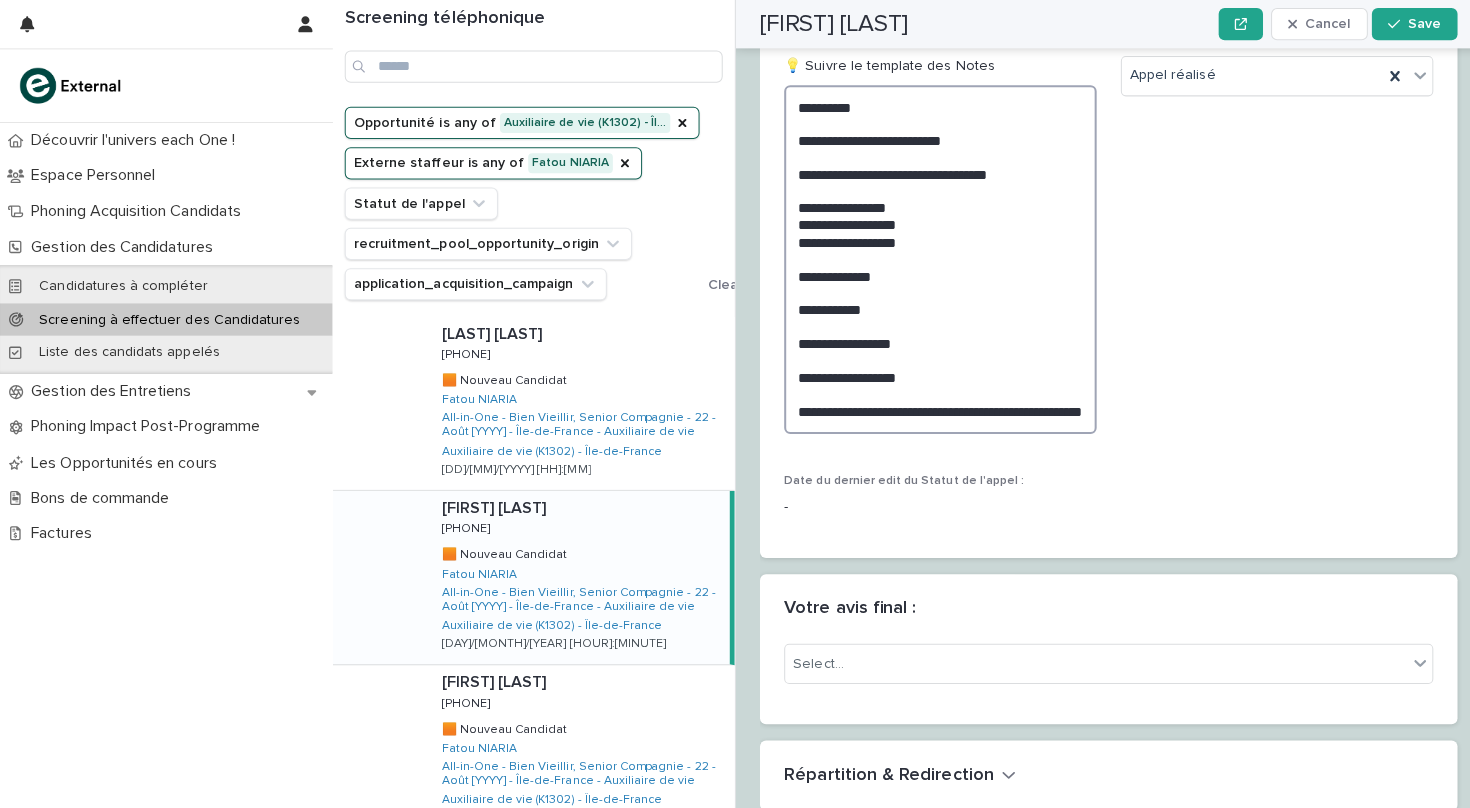 scroll, scrollTop: 2488, scrollLeft: 0, axis: vertical 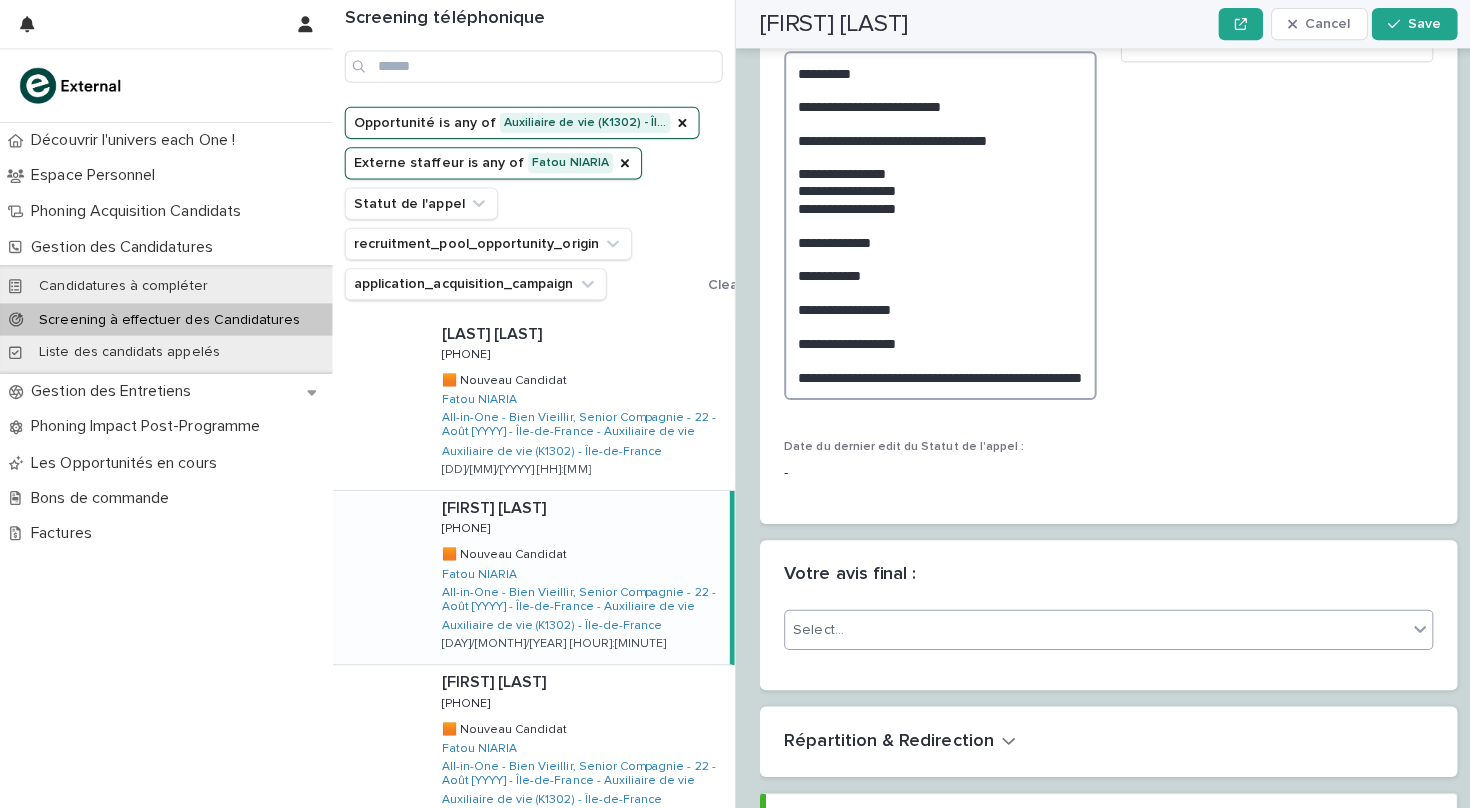 type on "**********" 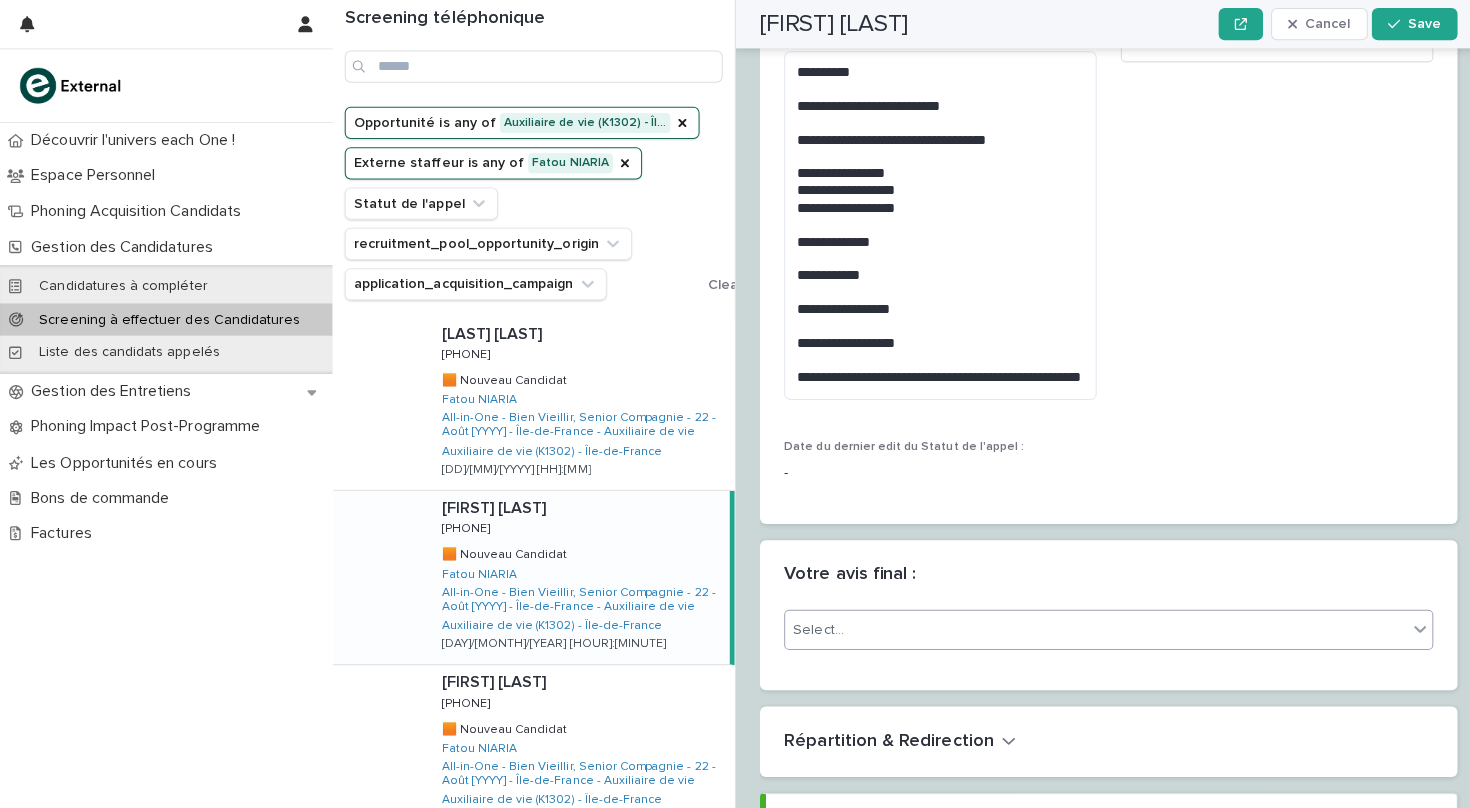 click on "Select..." at bounding box center (1087, 625) 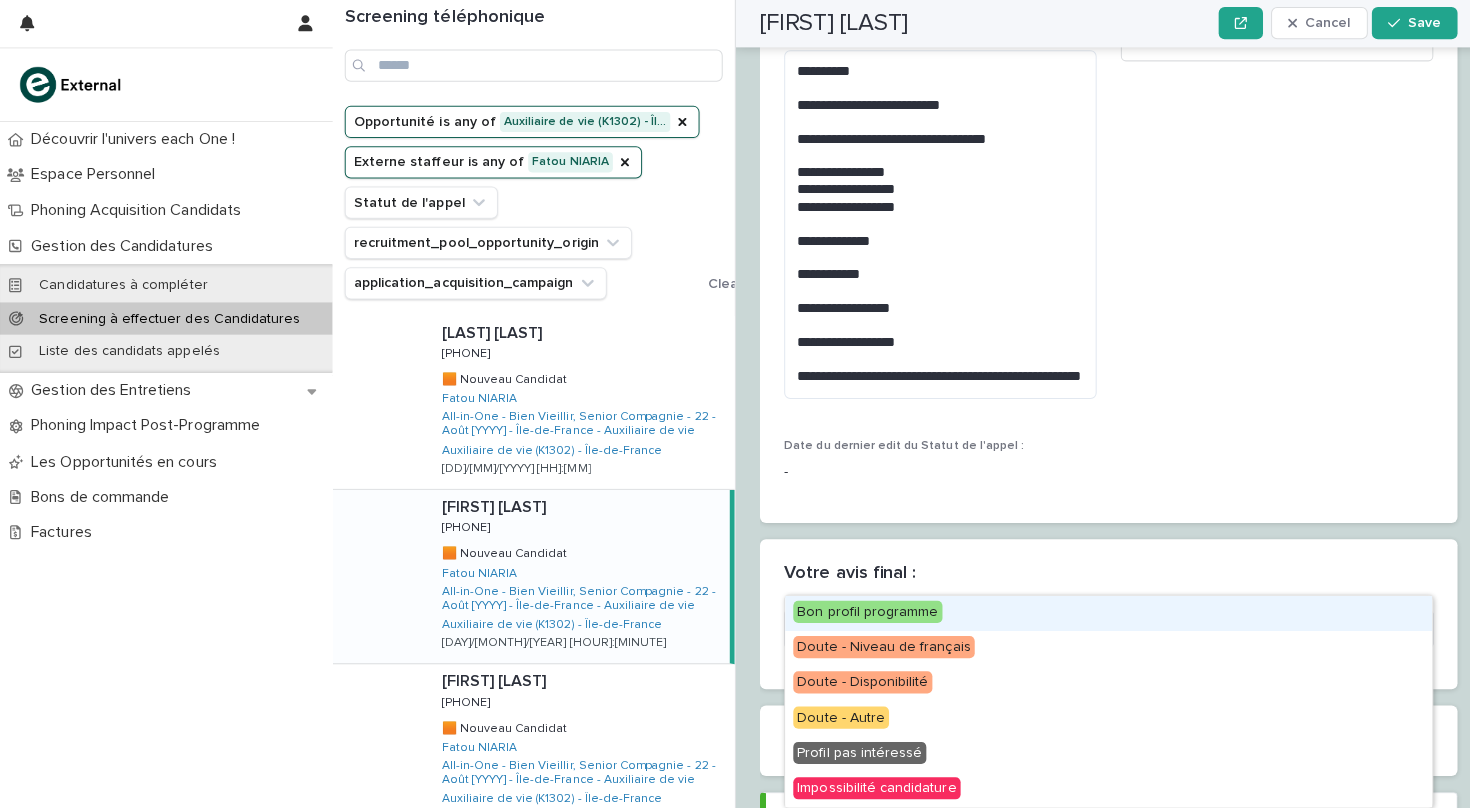 click on "Bon profil programme" at bounding box center [861, 608] 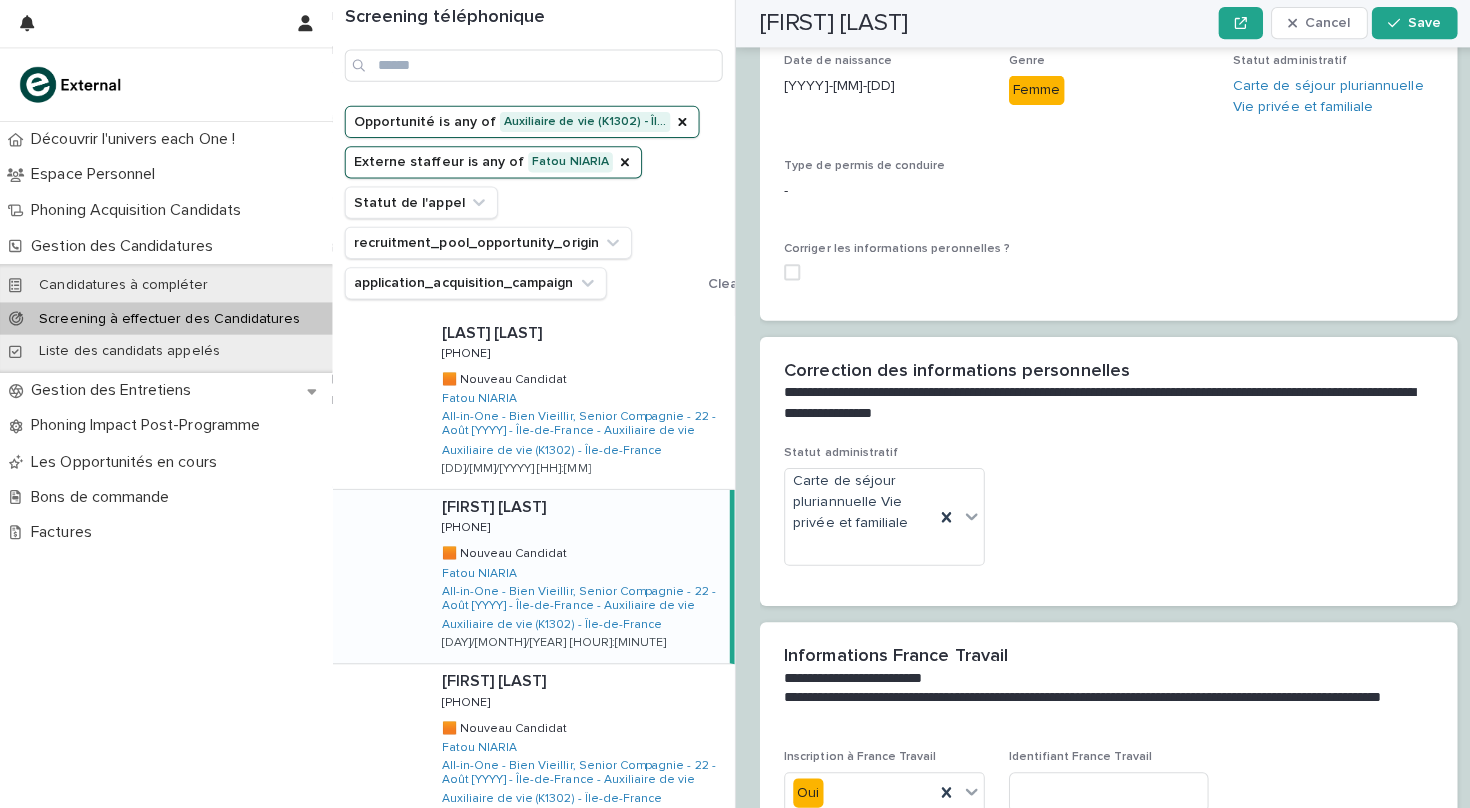 scroll, scrollTop: 891, scrollLeft: 0, axis: vertical 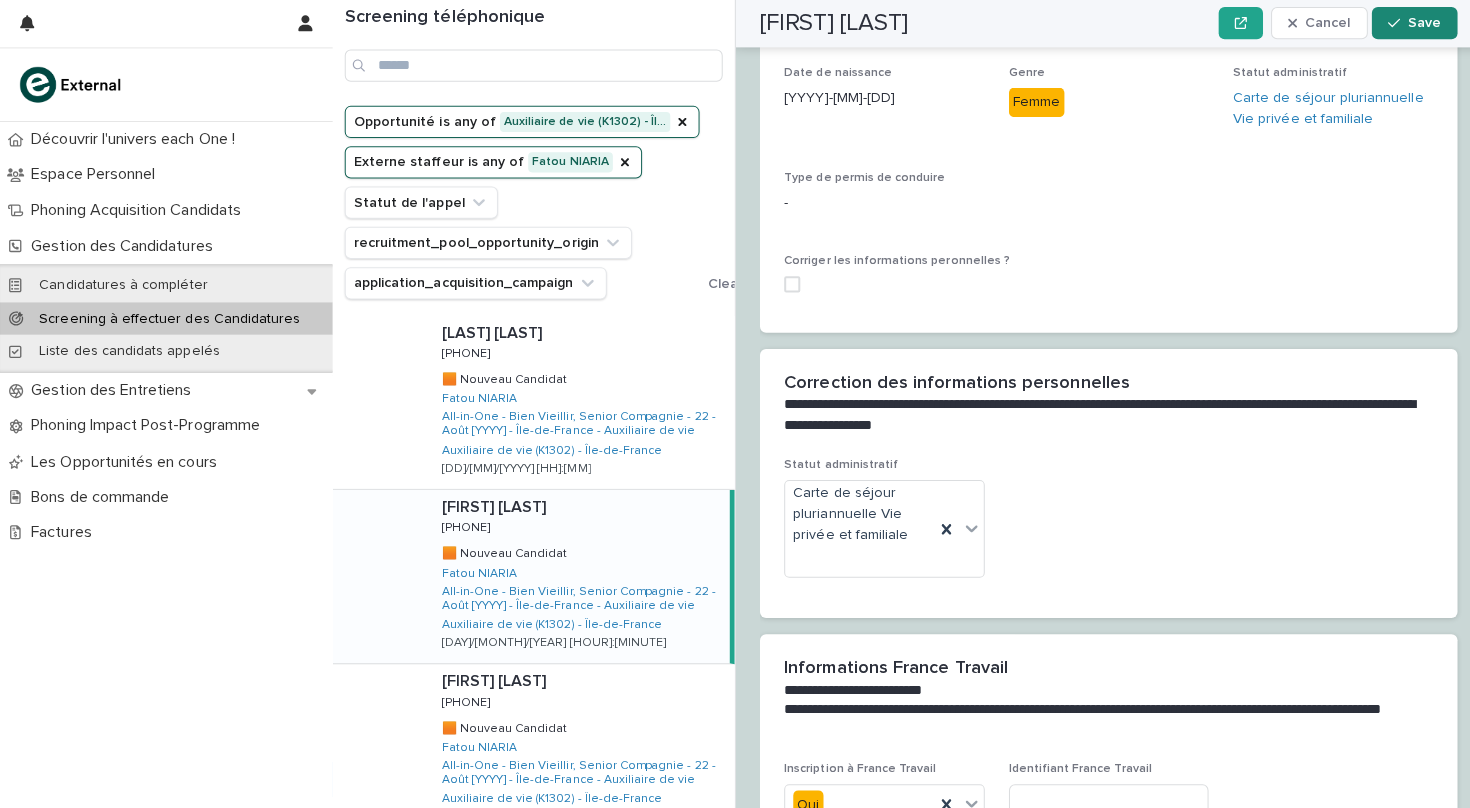 click on "Save" at bounding box center [1413, 24] 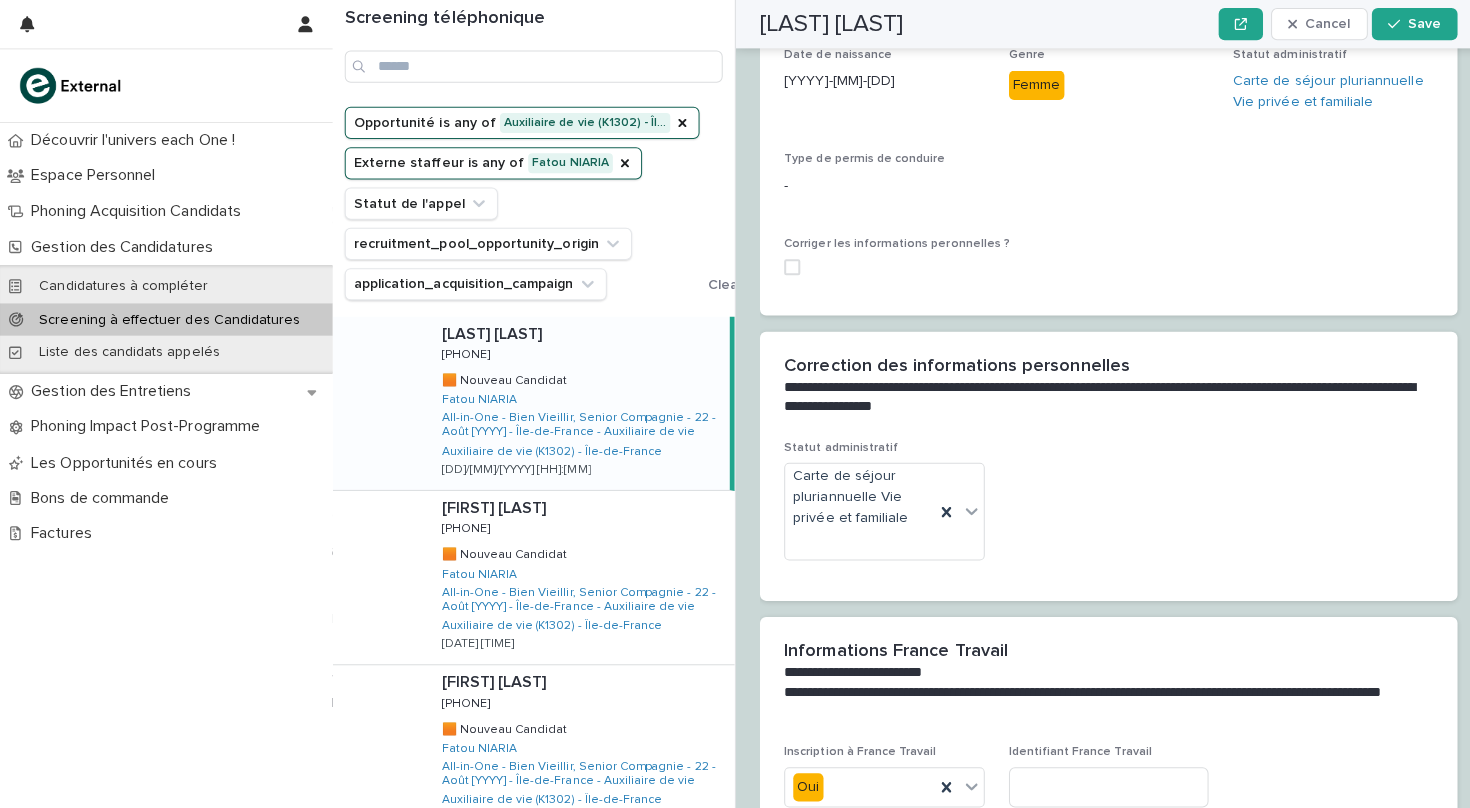 click on "[LAST] [LAST]  [PHONE] [PHONE]  🟧 Nouveau Candidat 🟧 Nouveau Candidat  [NAME]   All-in-One - Bien Vieillir, Senior Compagnie - 22 - Août [YYYY] - Île-de-France - Auxiliaire de vie   Auxiliaire de vie (K1302) - Île-de-France   [DD]/[MM]/[YYYY] [HH]:[MM]" at bounding box center (573, 400) 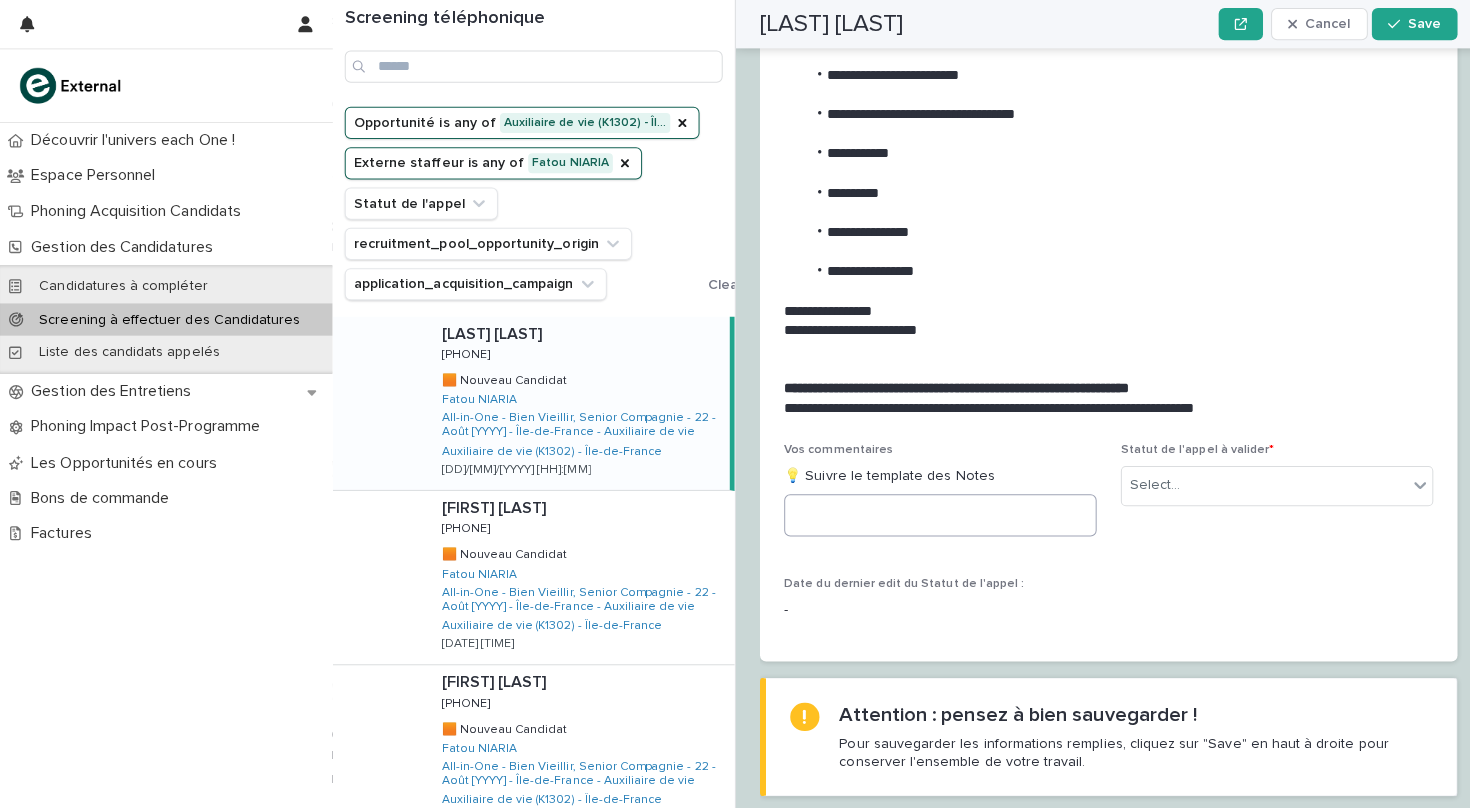 scroll, scrollTop: 2029, scrollLeft: 0, axis: vertical 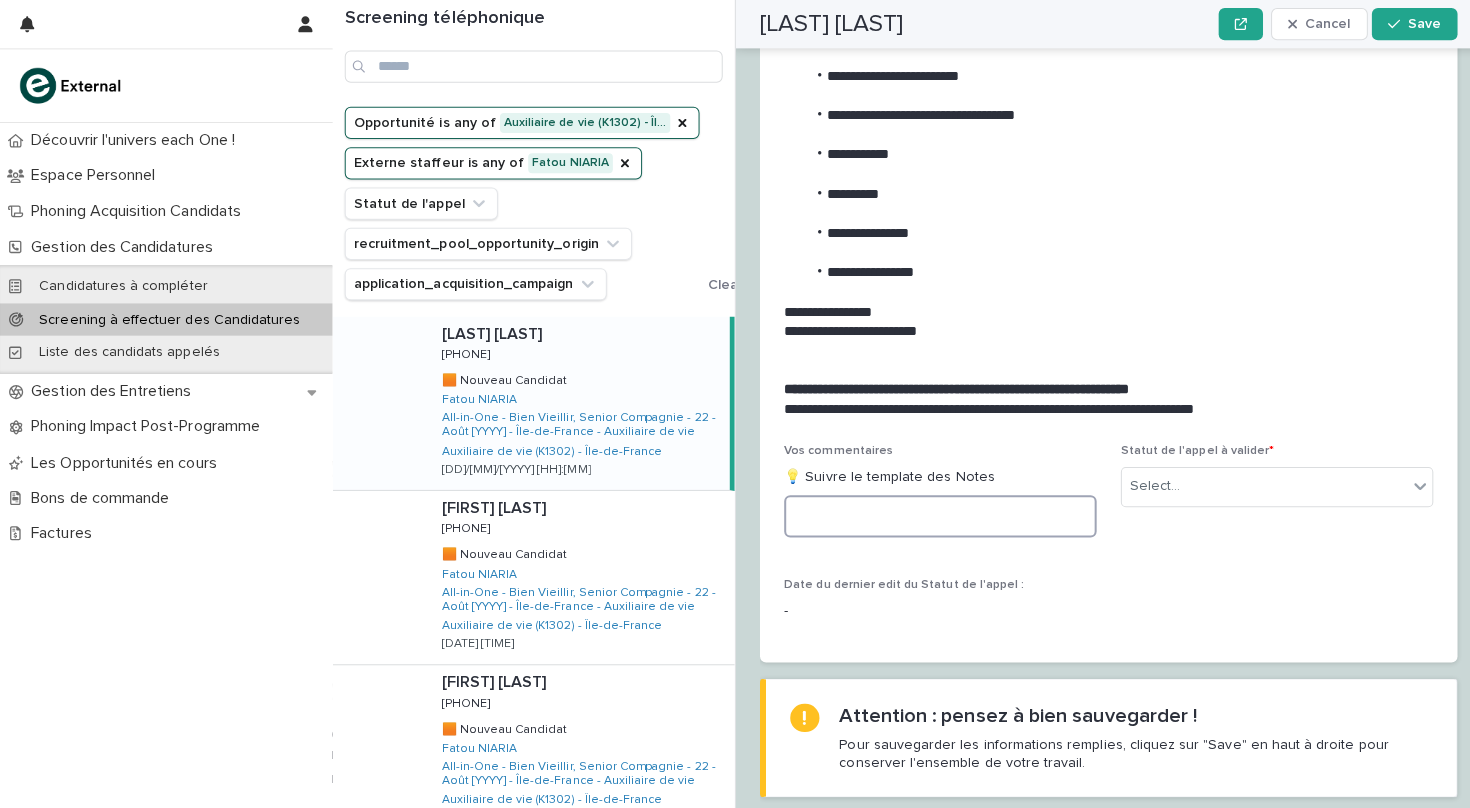 click at bounding box center [933, 512] 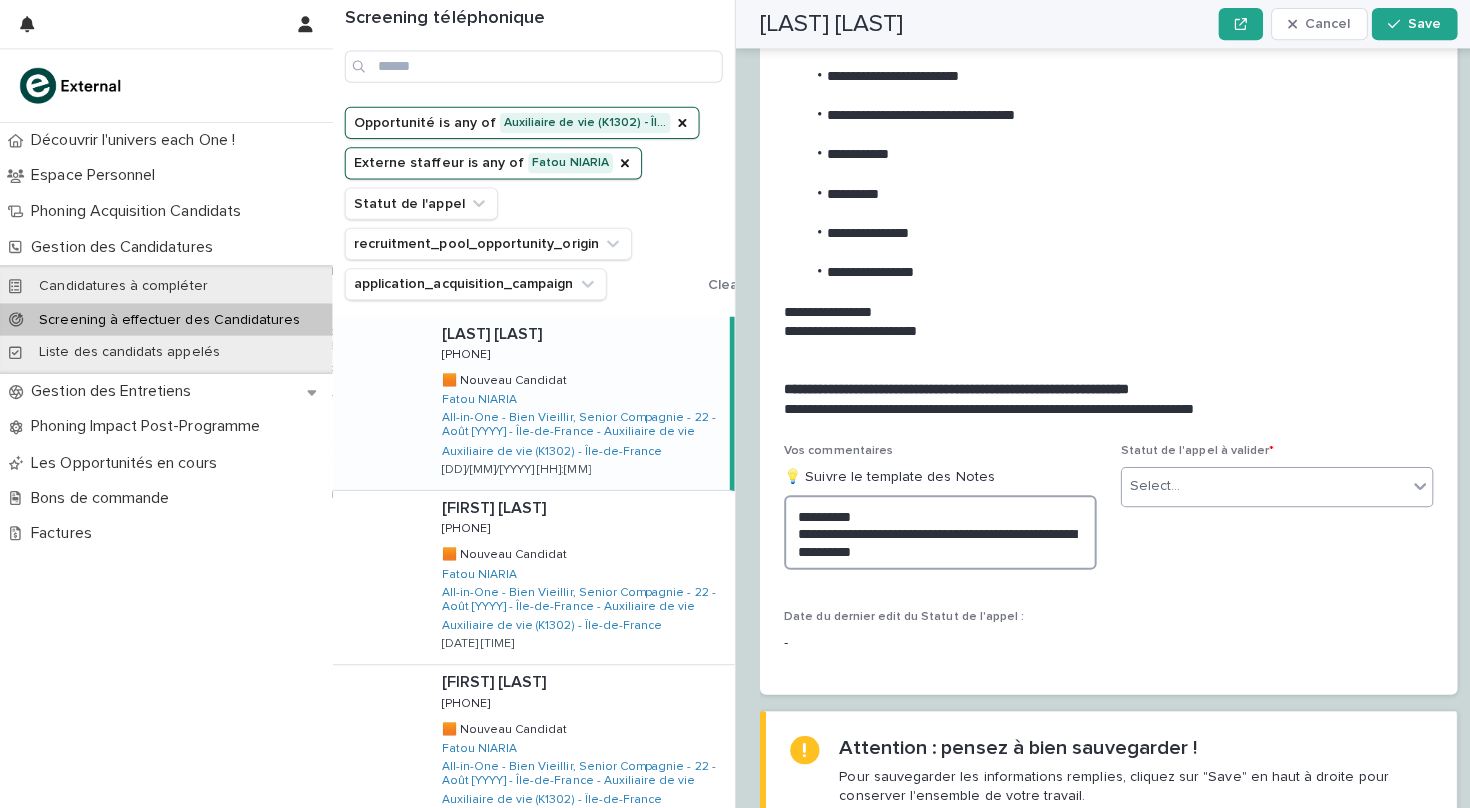 type on "**********" 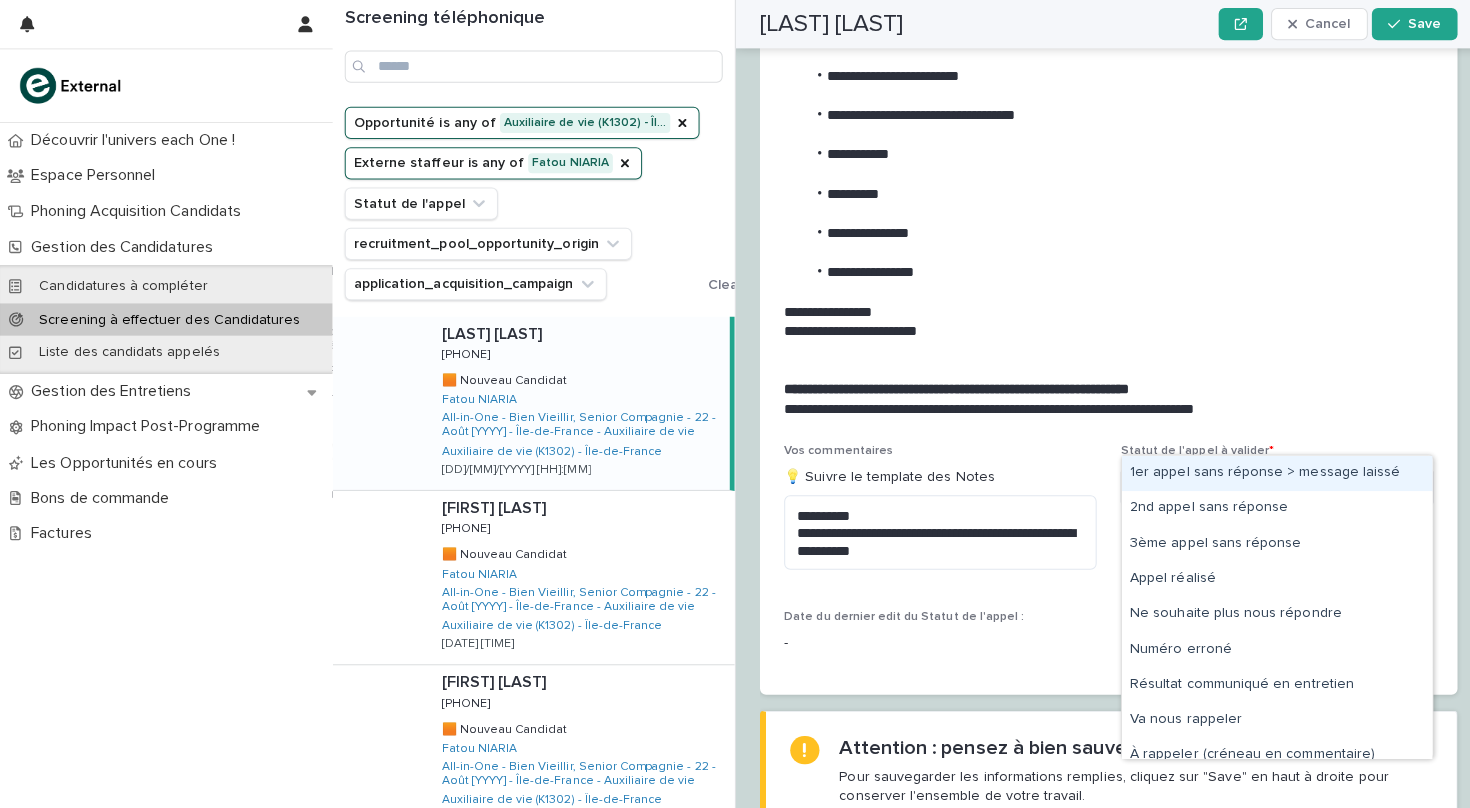 click on "Select..." at bounding box center [1254, 482] 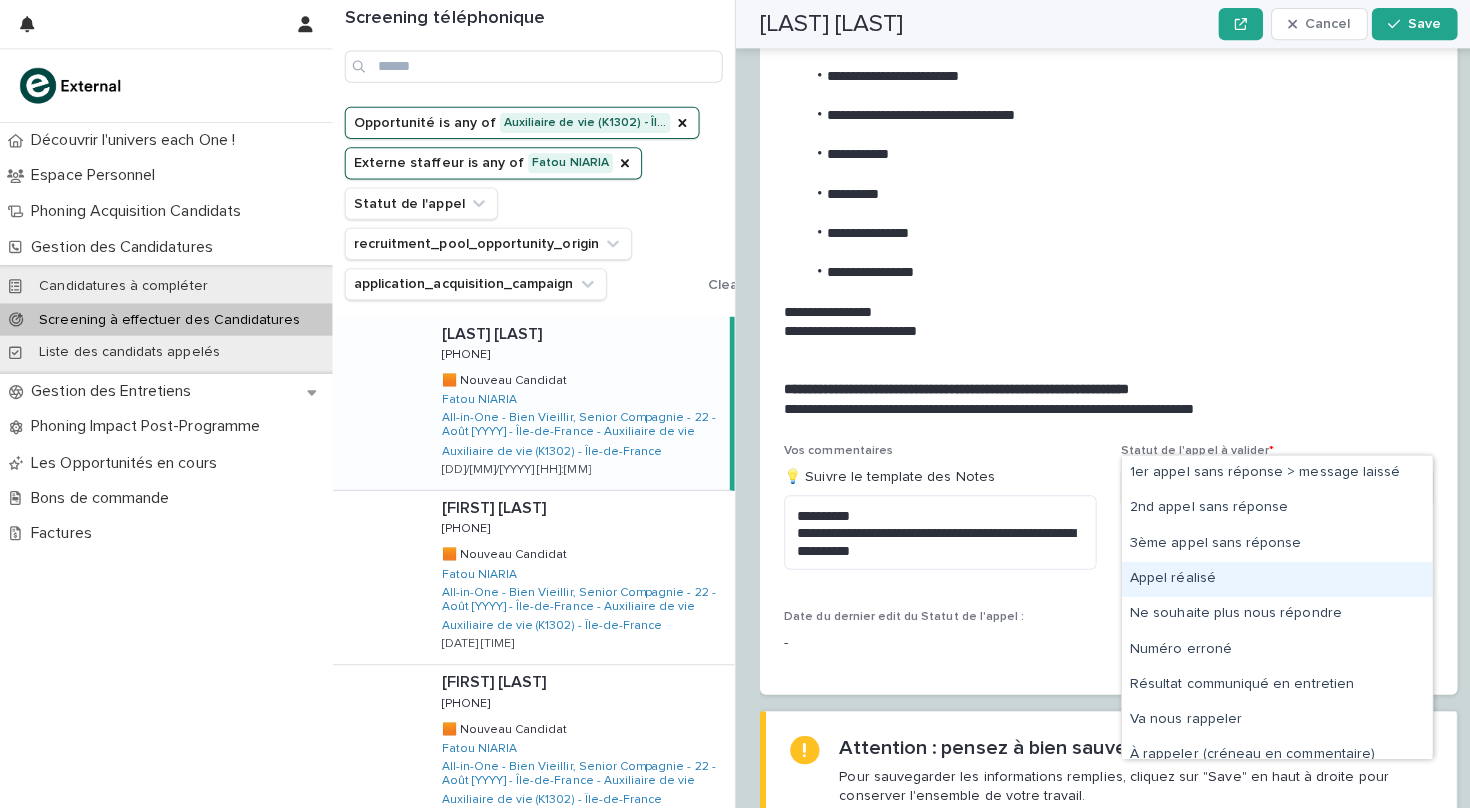 click on "Appel réalisé" at bounding box center (1267, 574) 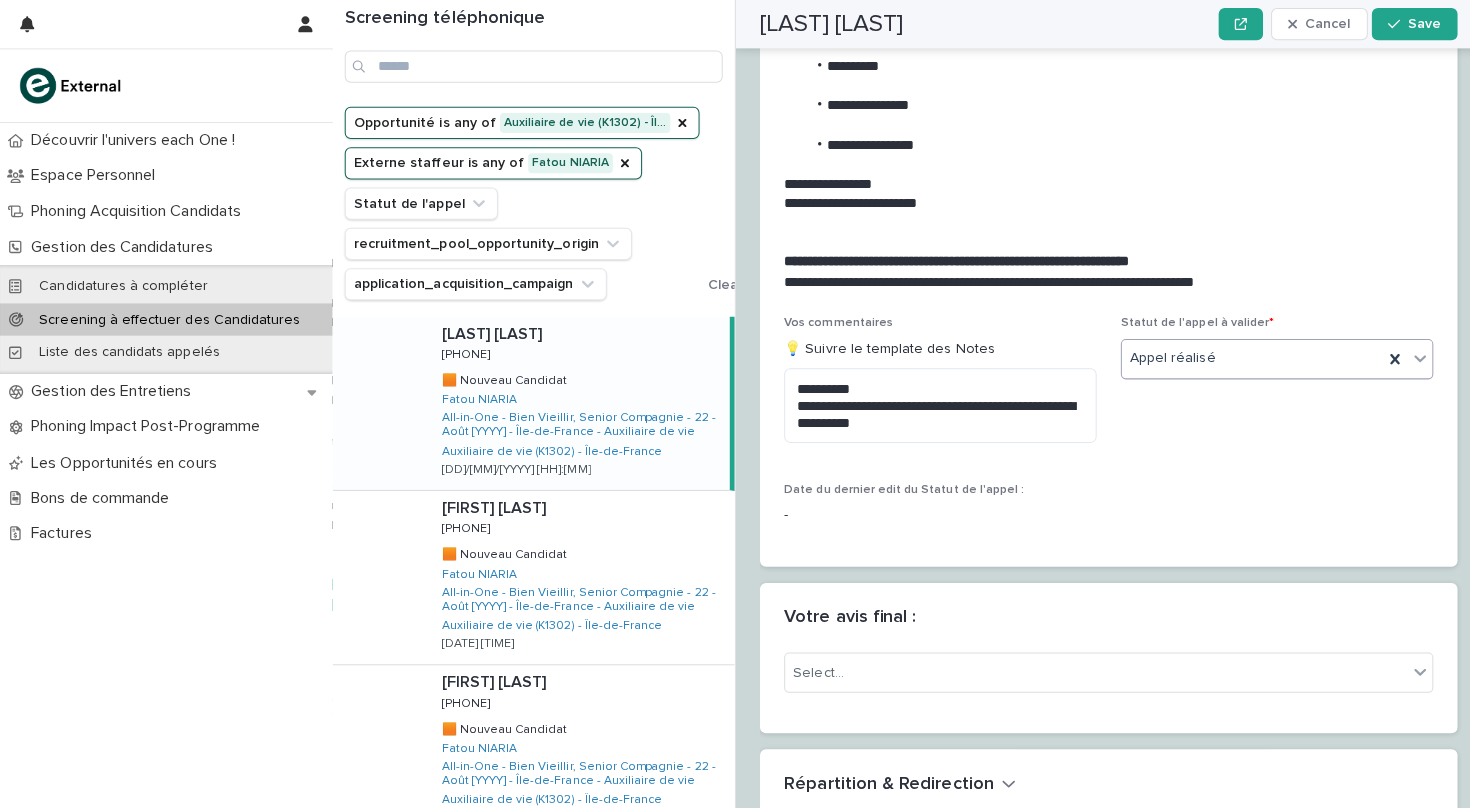 scroll, scrollTop: 2252, scrollLeft: 0, axis: vertical 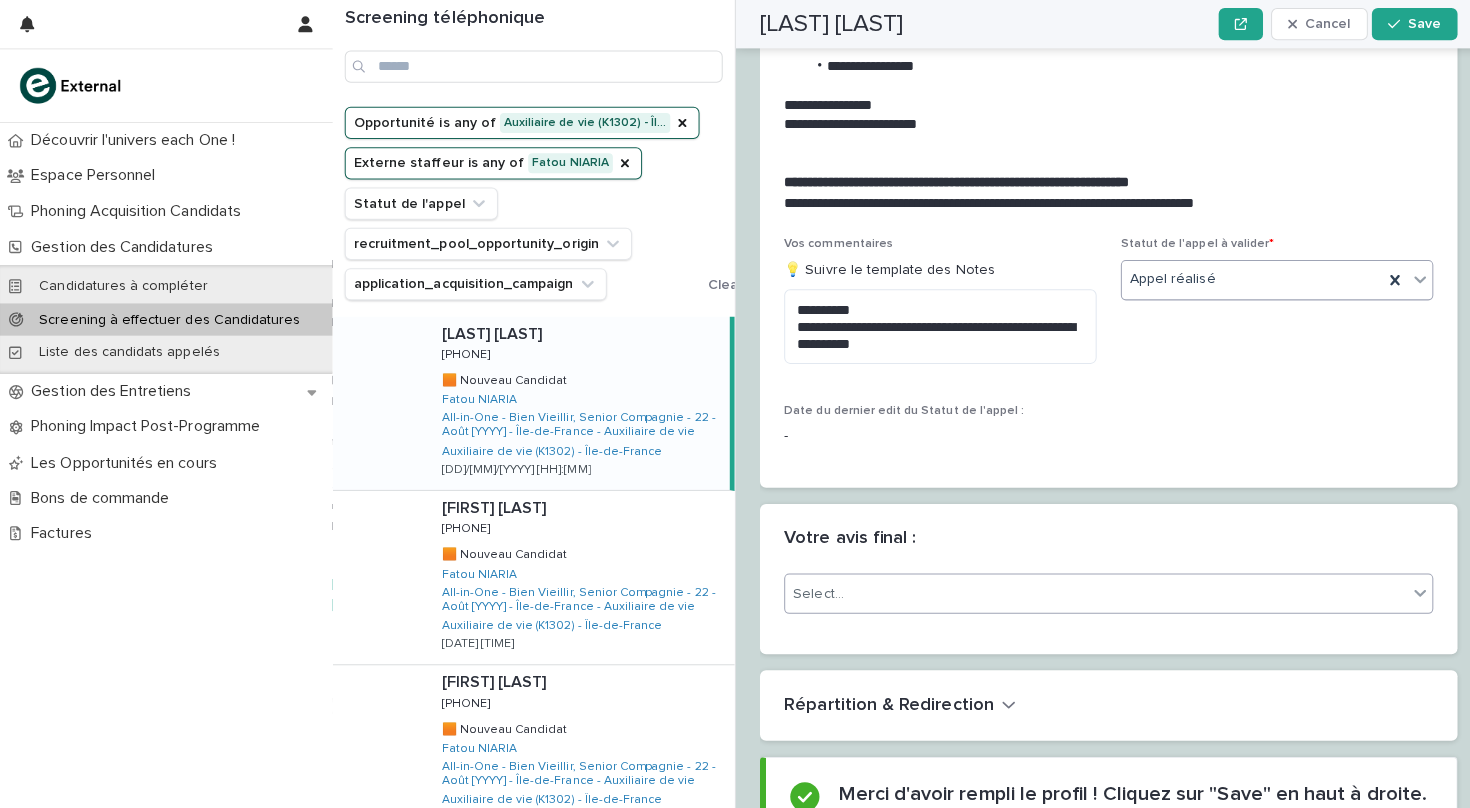 click on "Select..." at bounding box center [1087, 589] 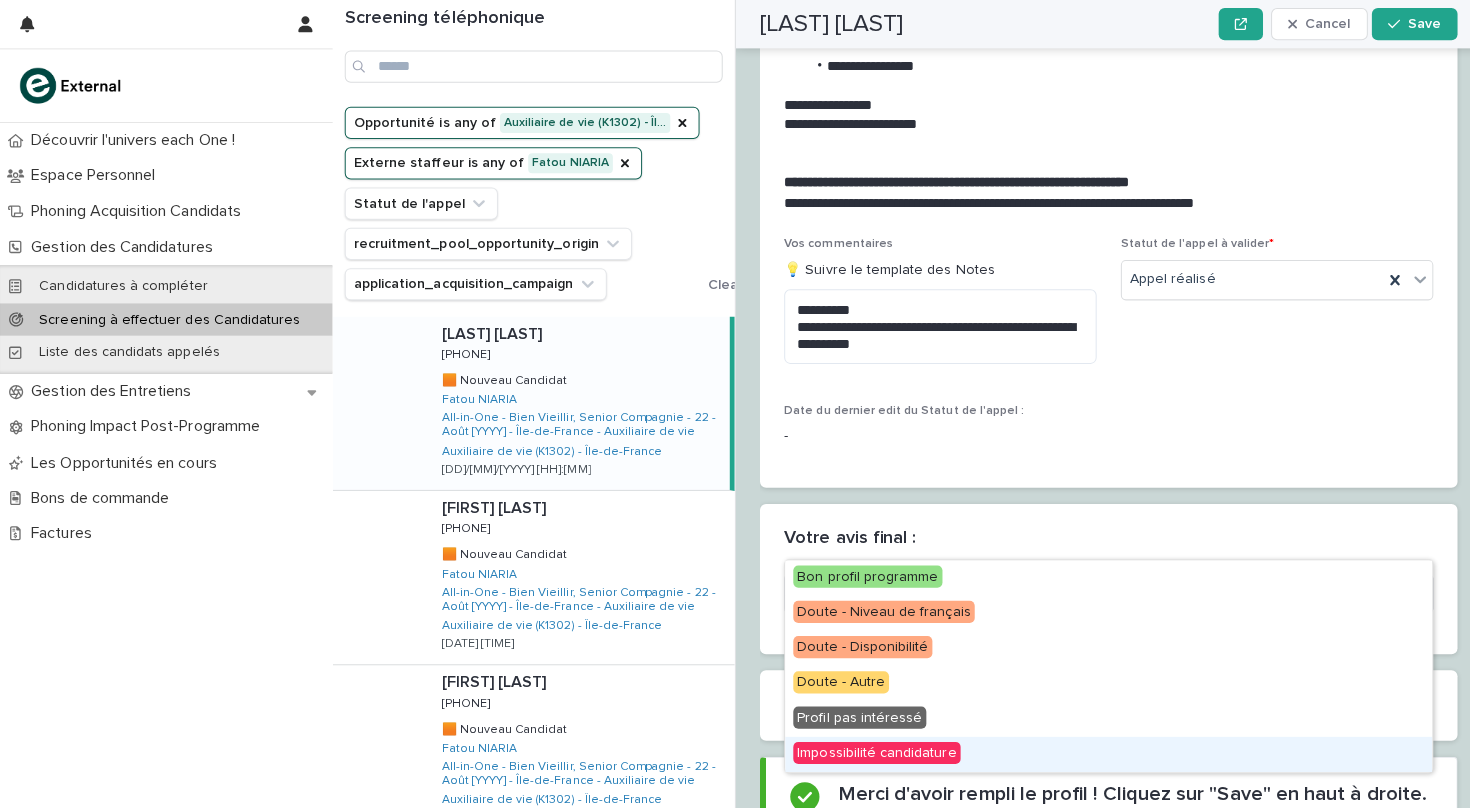click on "Impossibilité candidature" at bounding box center [870, 747] 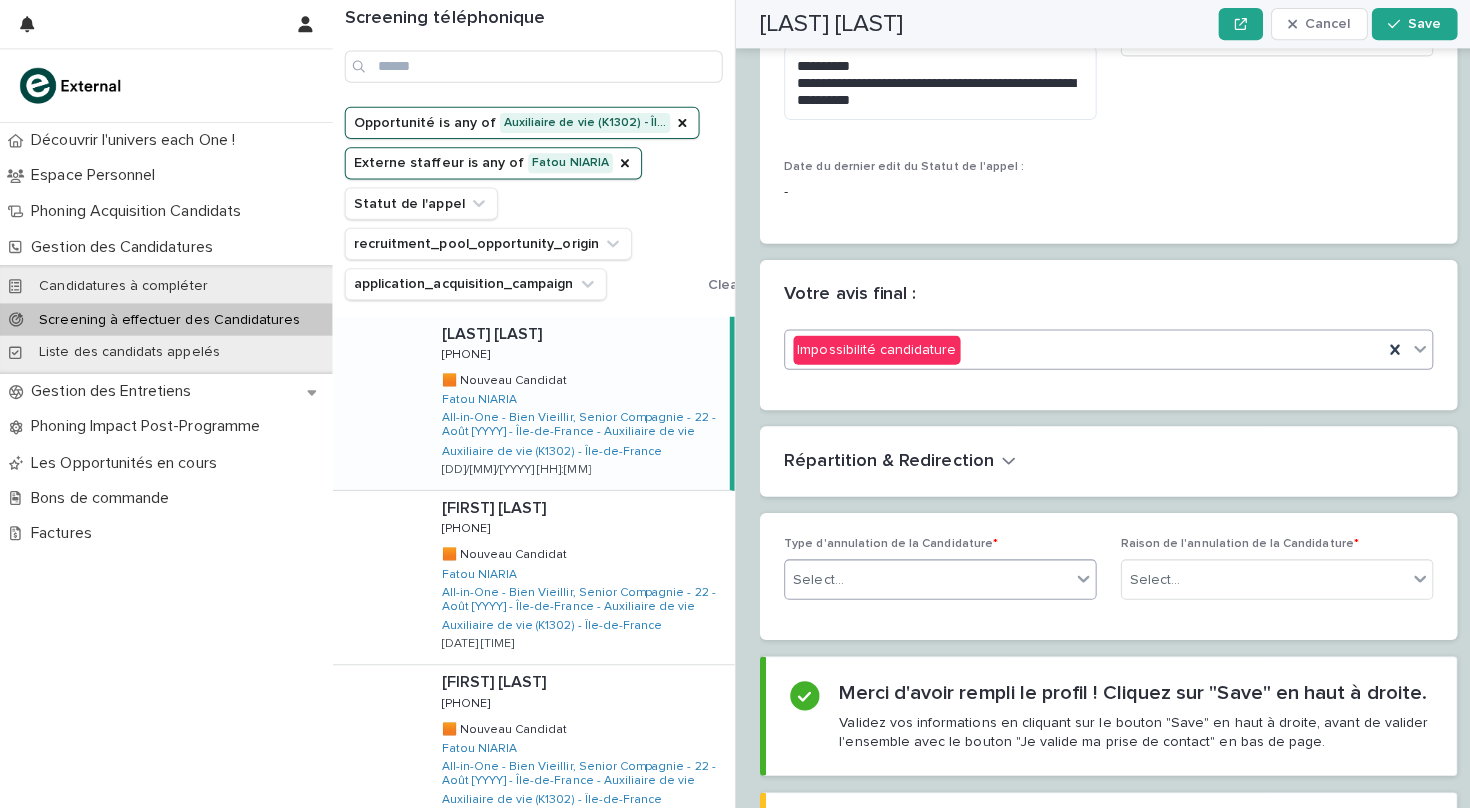 scroll, scrollTop: 2510, scrollLeft: 0, axis: vertical 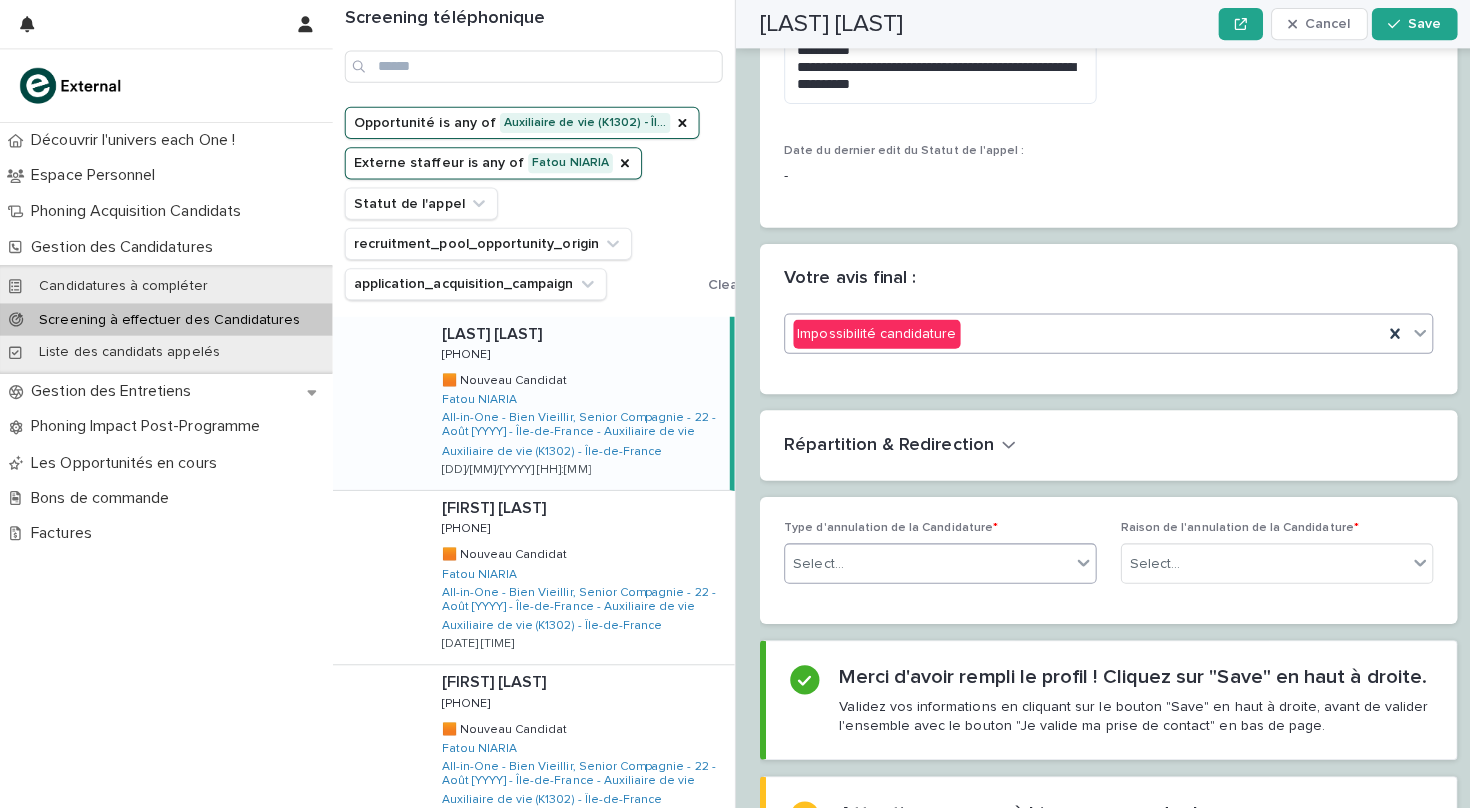 click on "Select..." at bounding box center [920, 559] 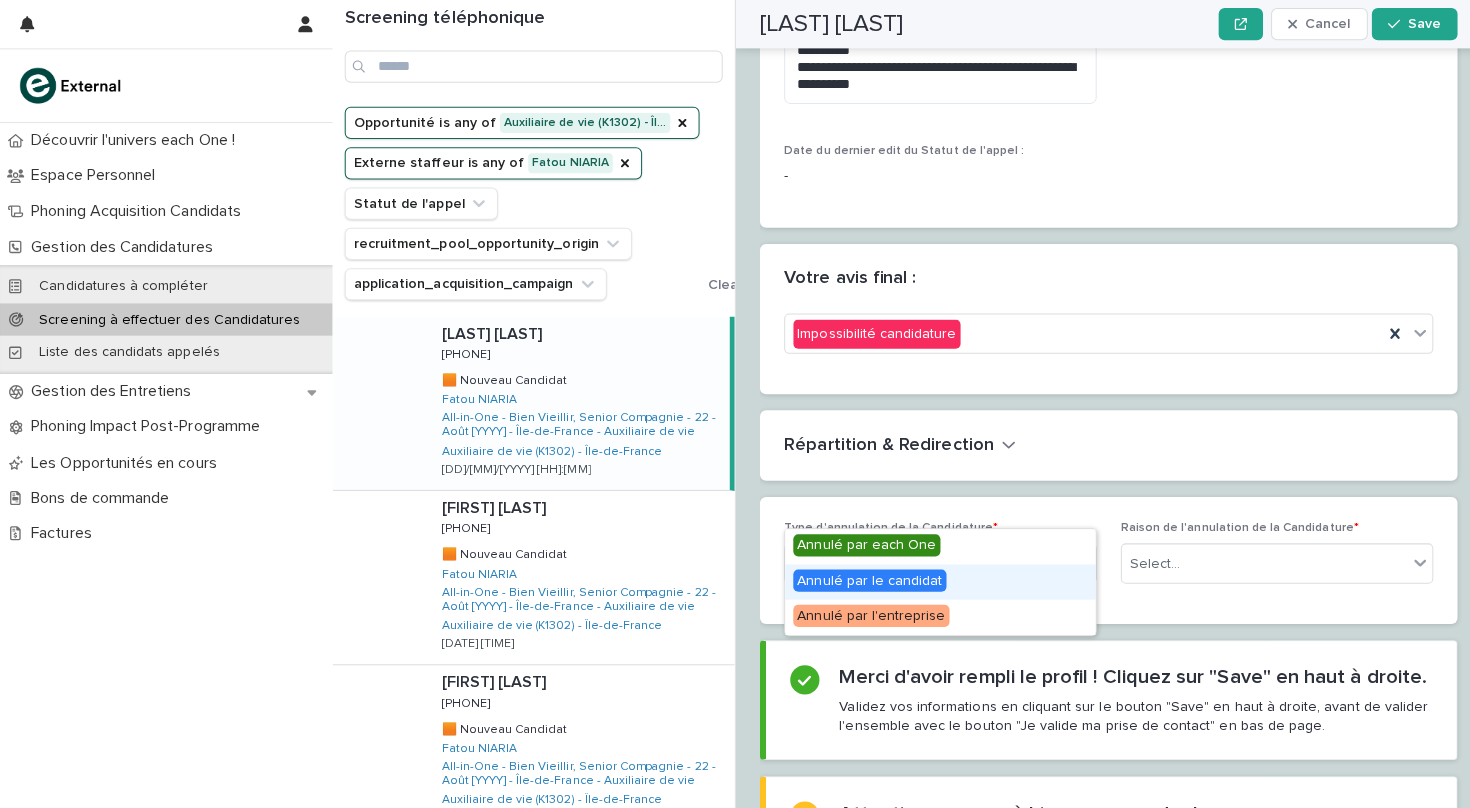 click on "Annulé par le candidat" at bounding box center [863, 576] 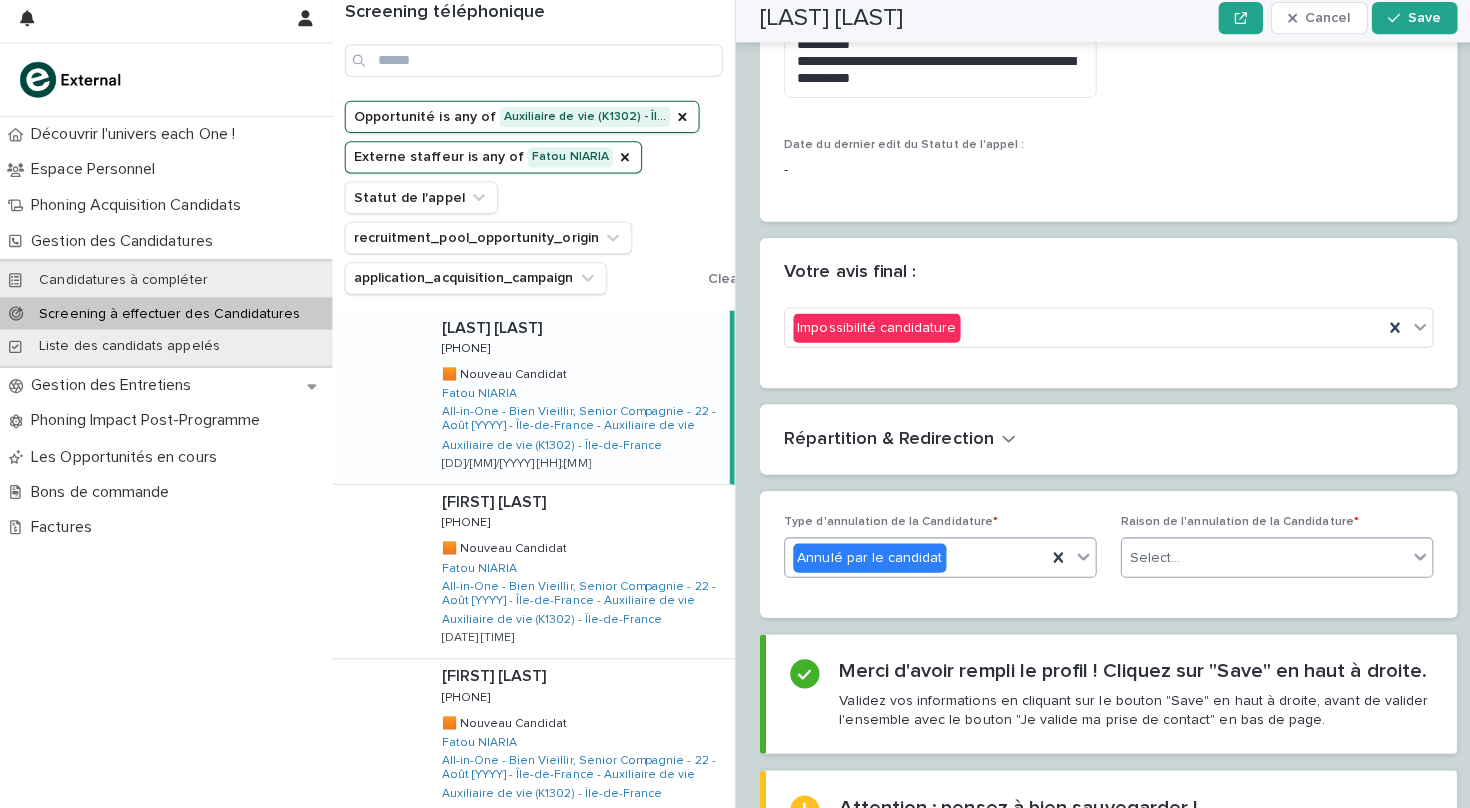 click on "Select..." at bounding box center (1254, 559) 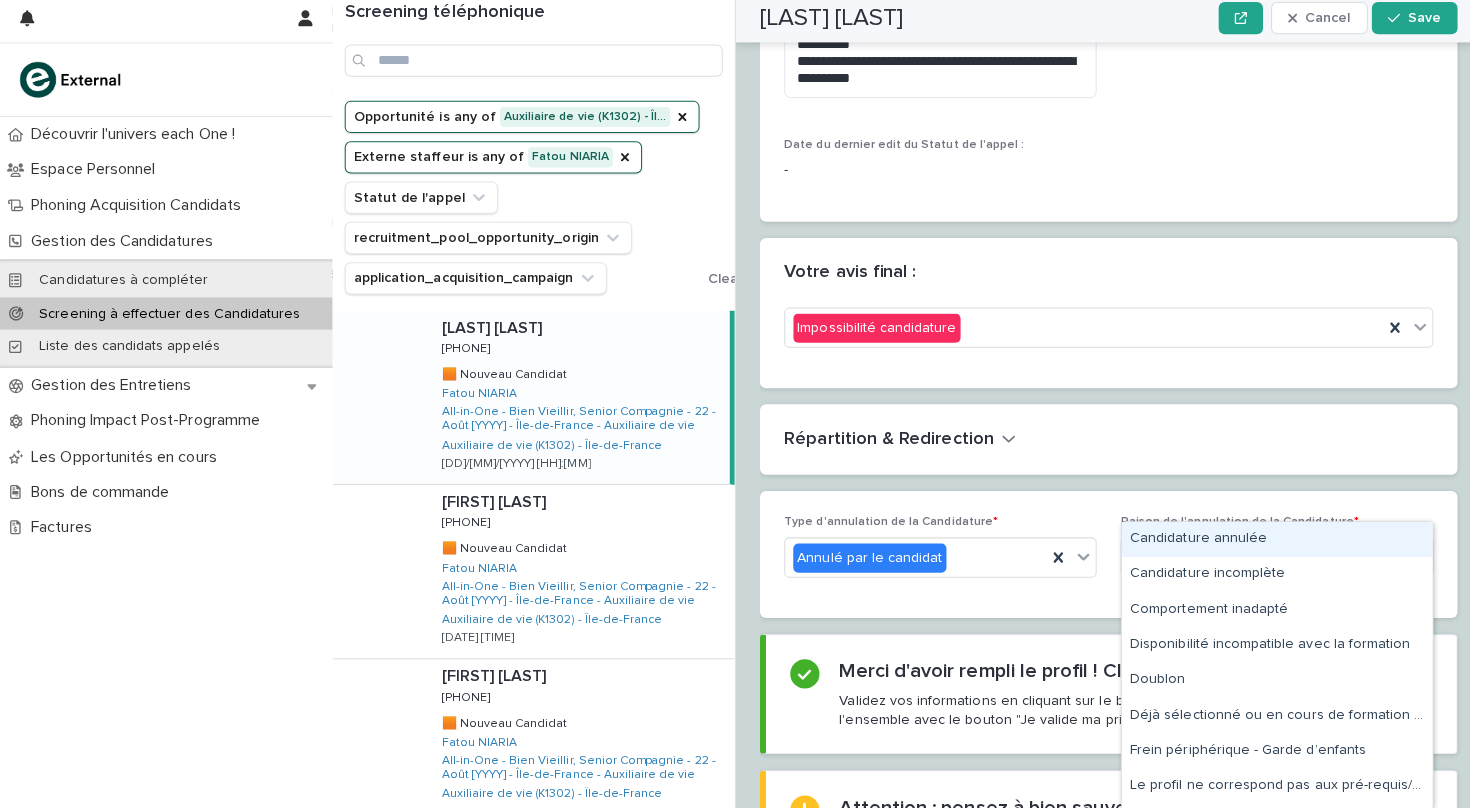 type on "**" 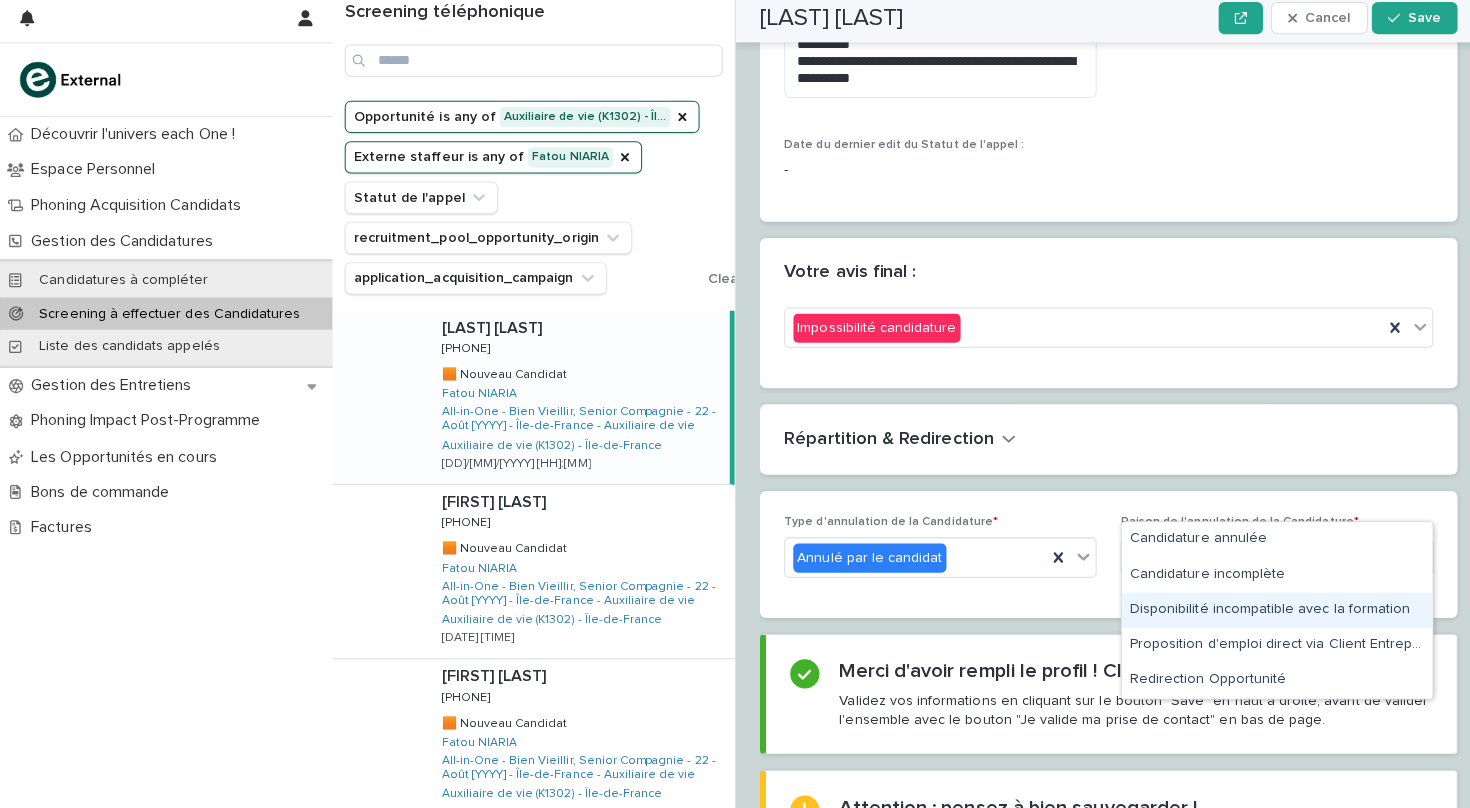 click on "Disponibilité incompatible avec la formation" at bounding box center [1267, 611] 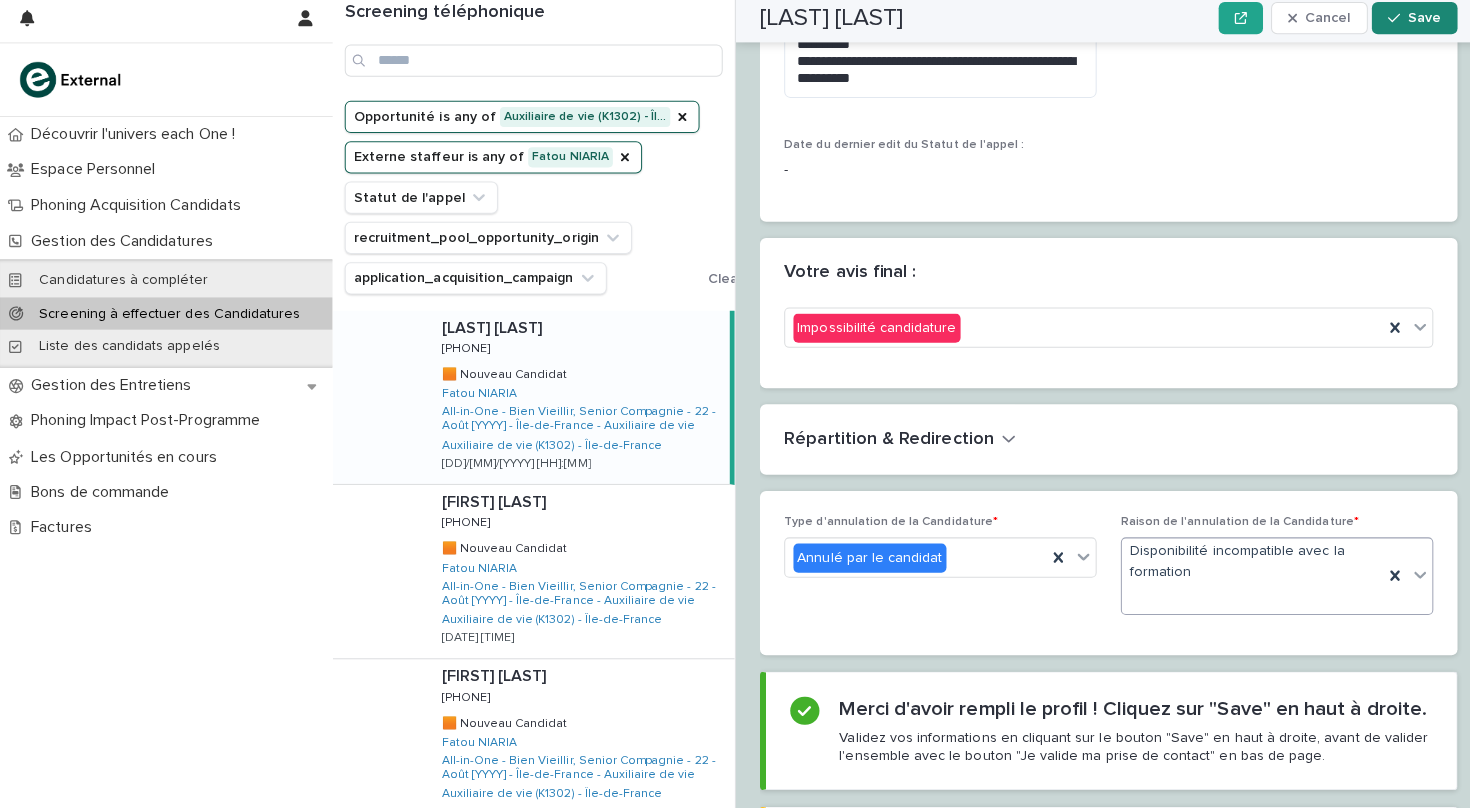 click on "Save" at bounding box center (1413, 24) 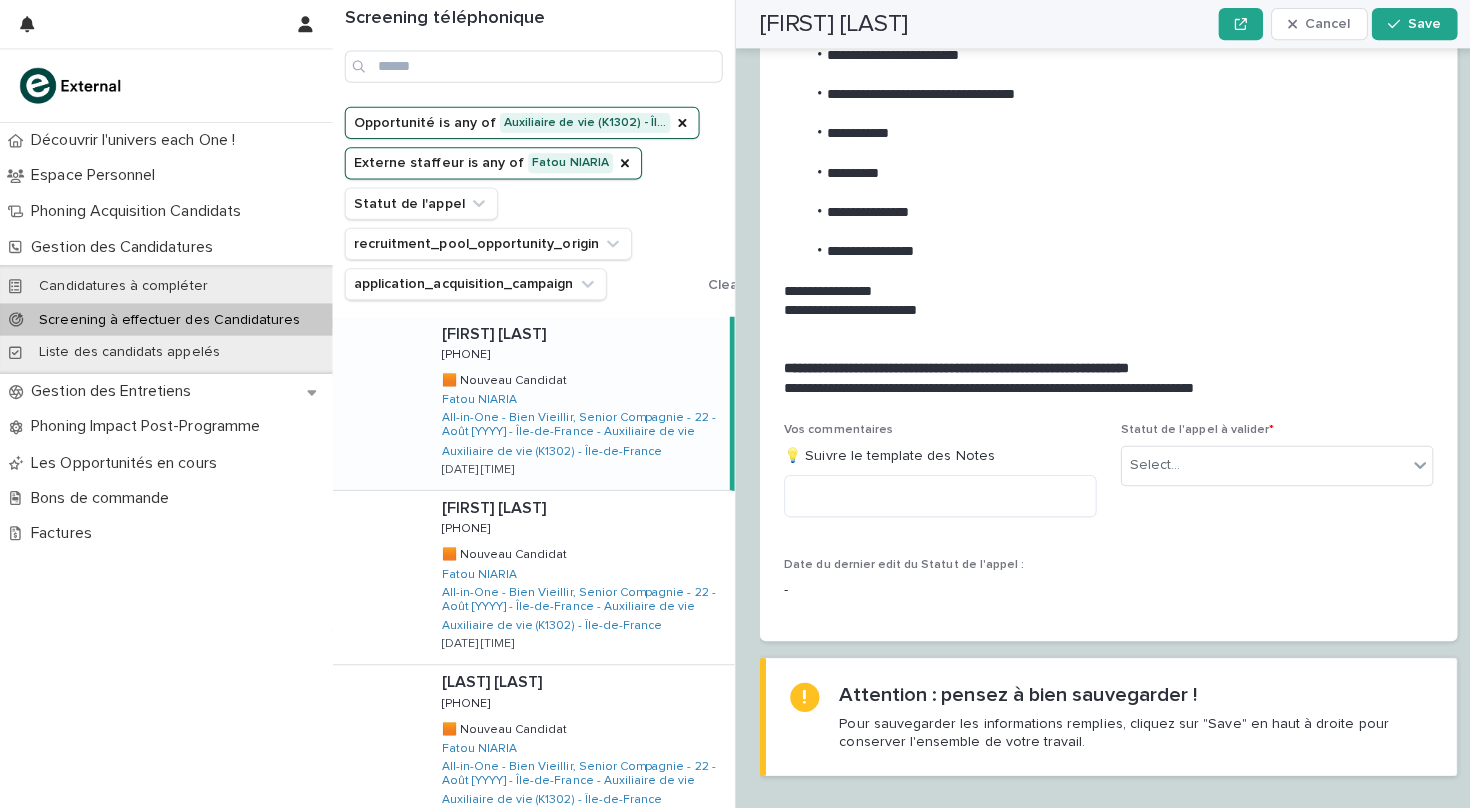 scroll, scrollTop: 2017, scrollLeft: 0, axis: vertical 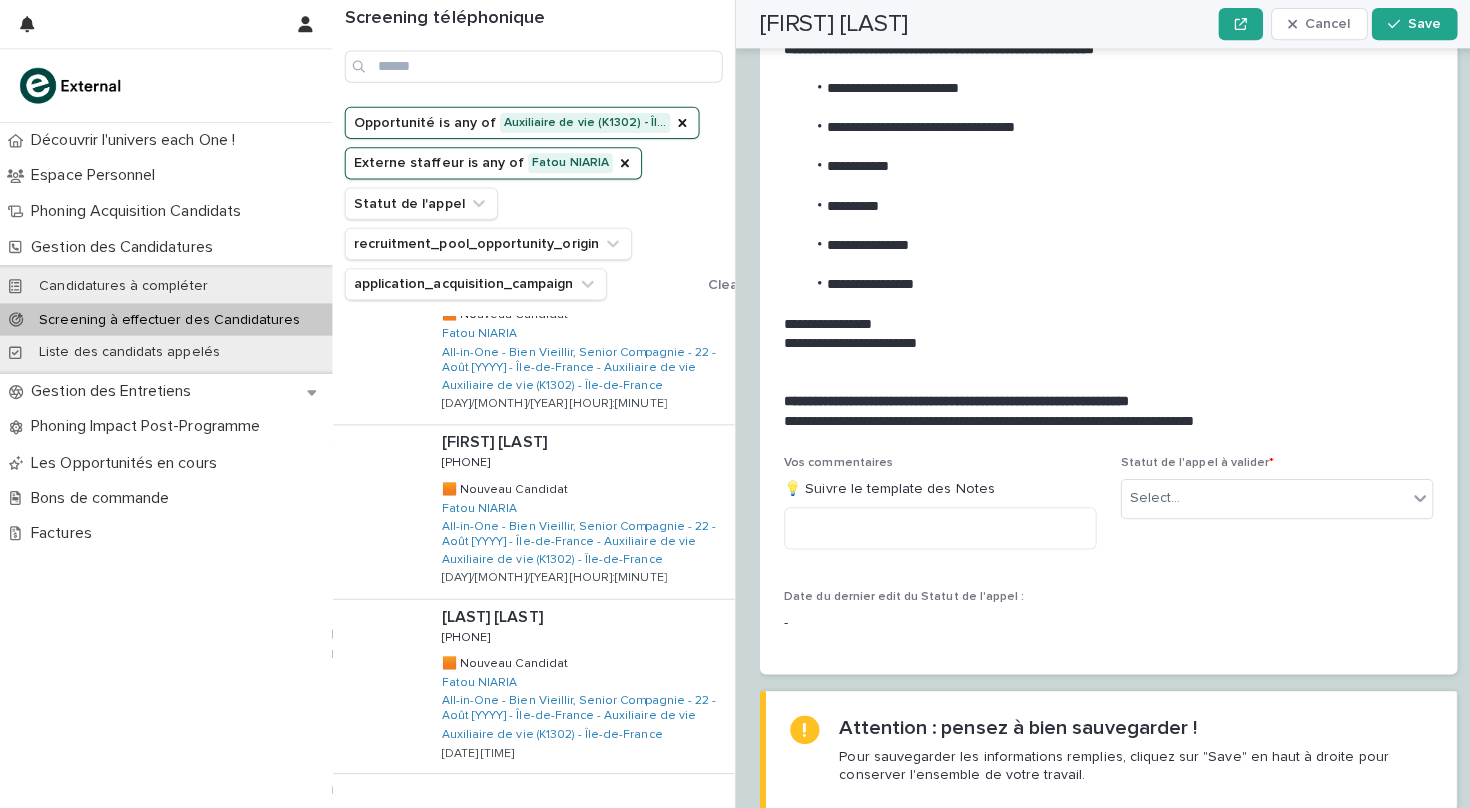 click on "Next" at bounding box center [674, 809] 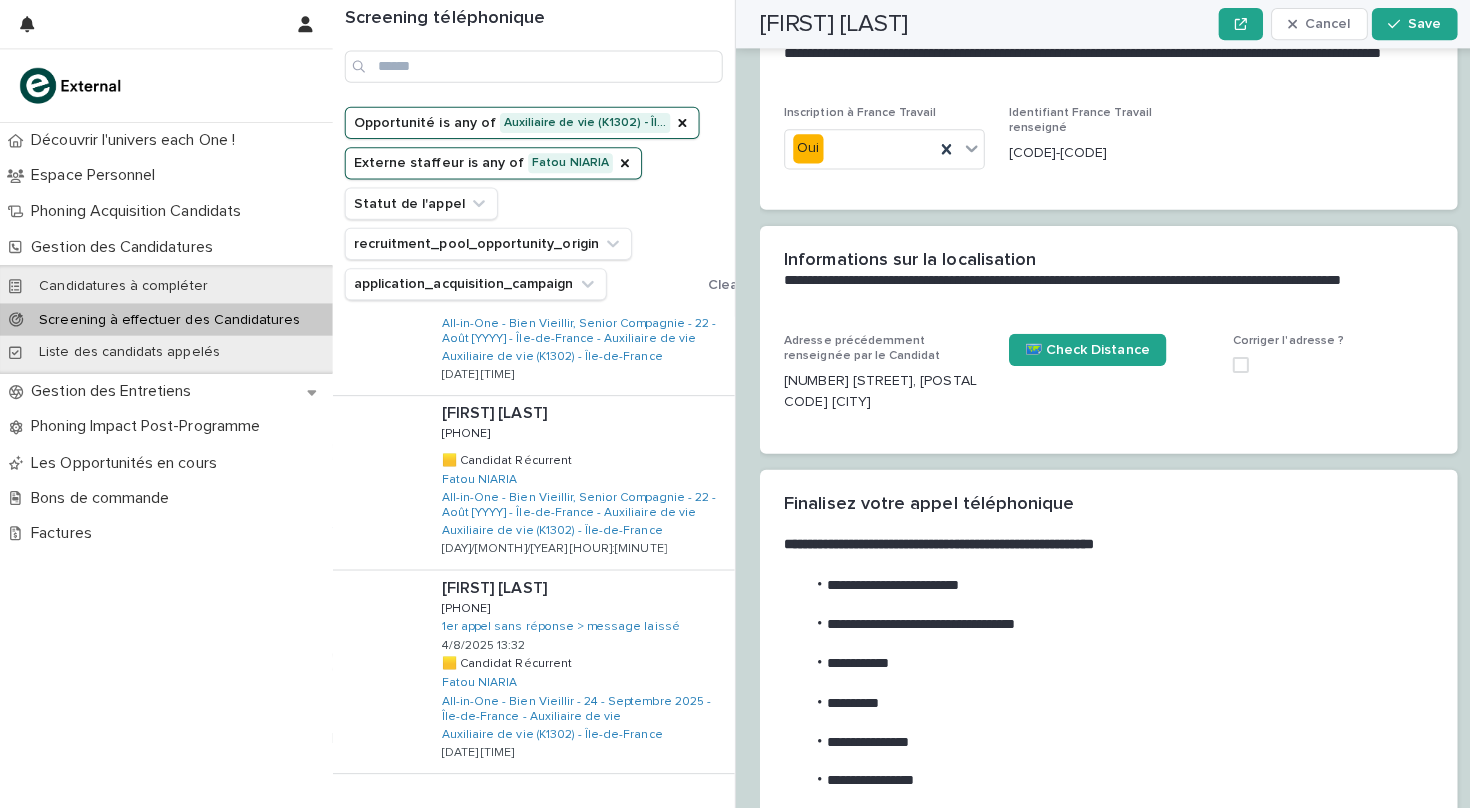 scroll, scrollTop: 1304, scrollLeft: 0, axis: vertical 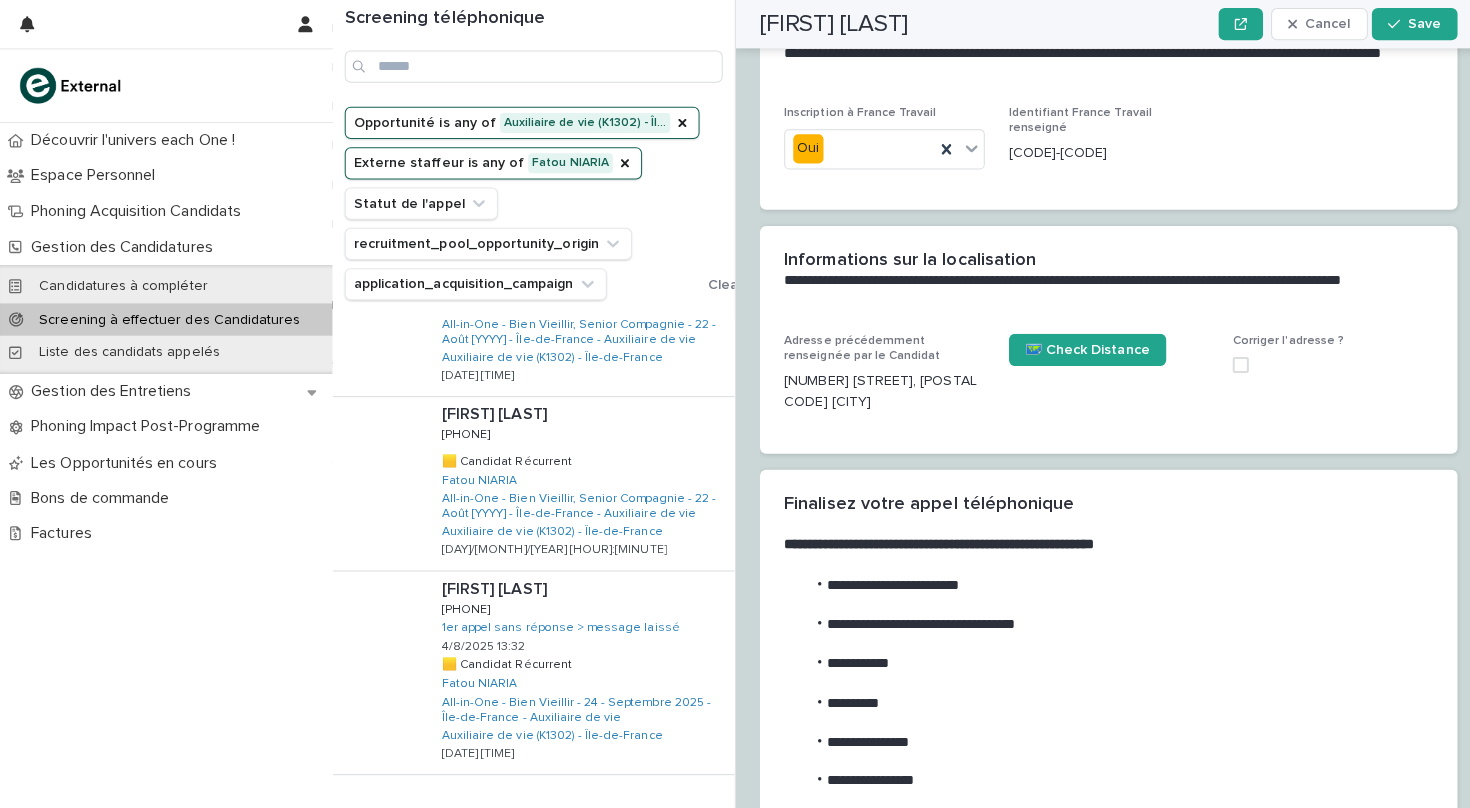 click on "Back" at bounding box center [614, 810] 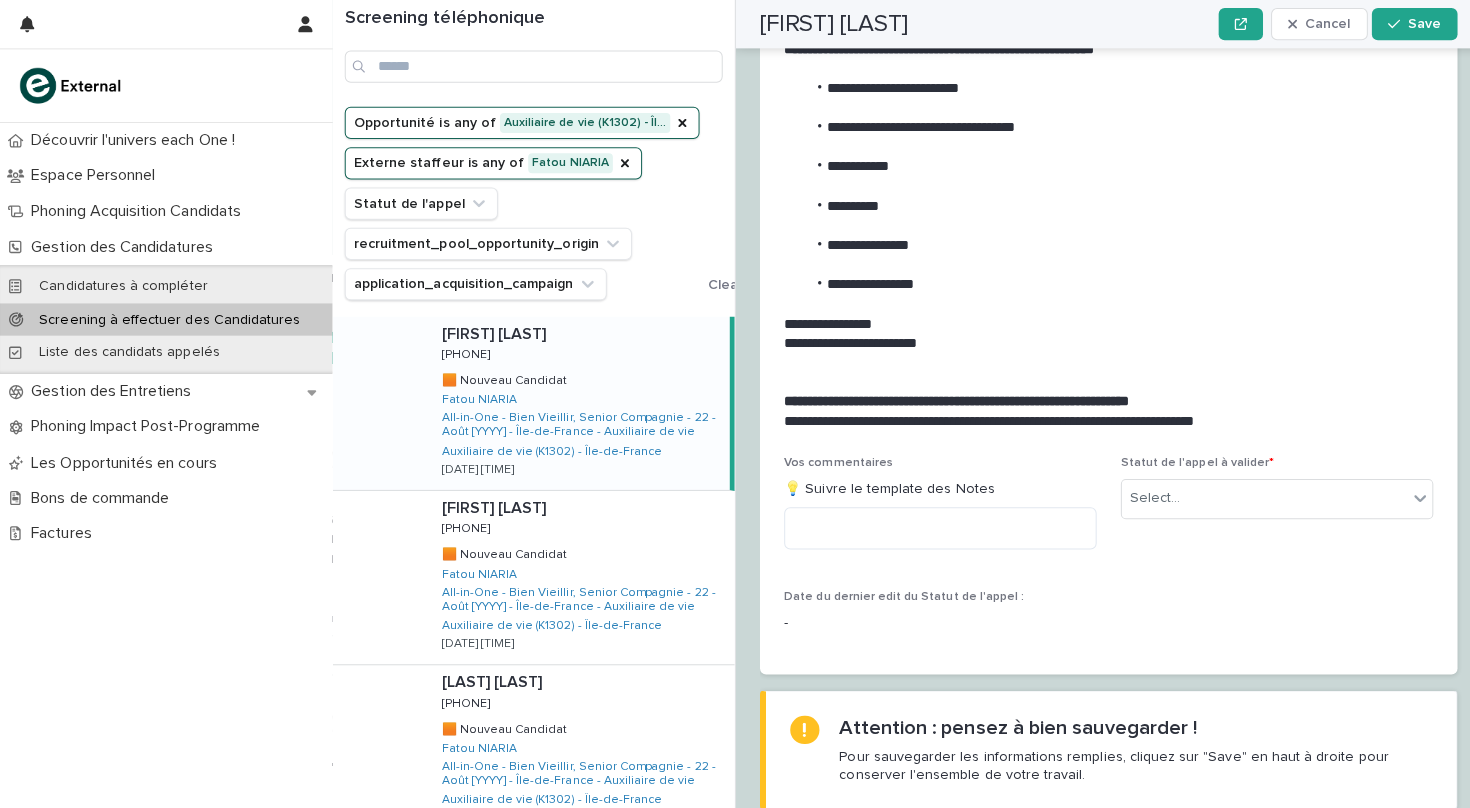 scroll, scrollTop: 0, scrollLeft: 0, axis: both 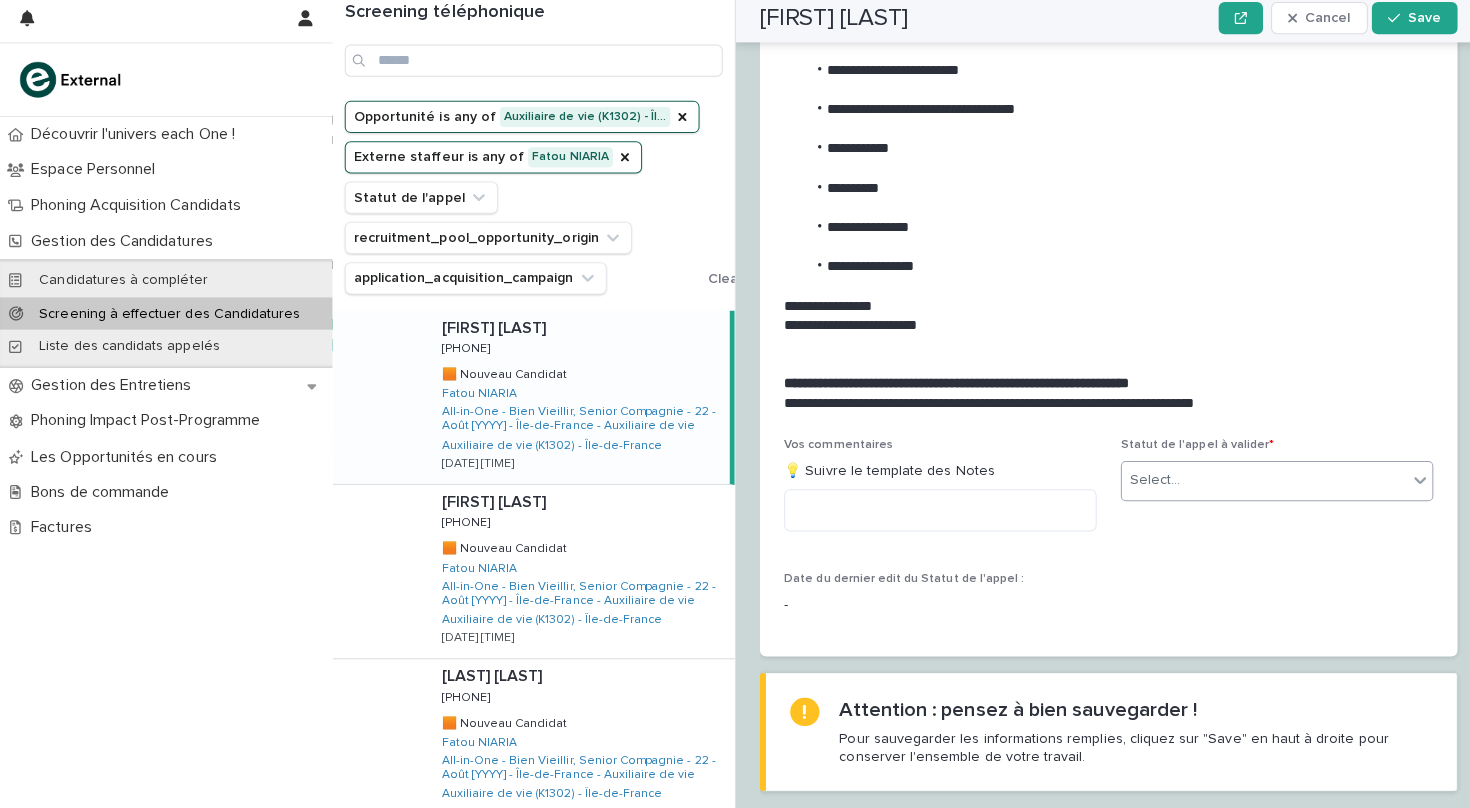 click on "Select..." at bounding box center (1254, 482) 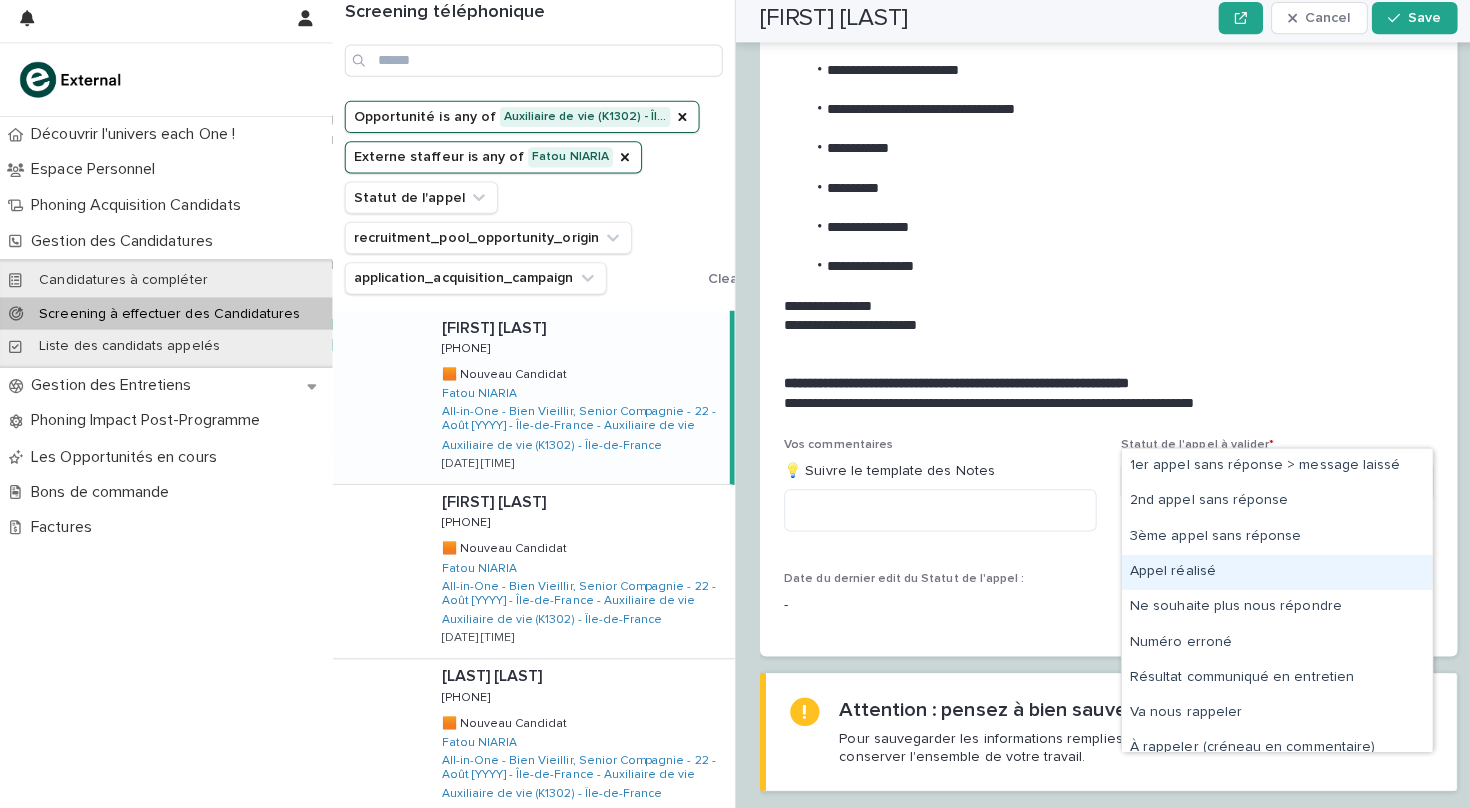 click on "Appel réalisé" at bounding box center (1267, 573) 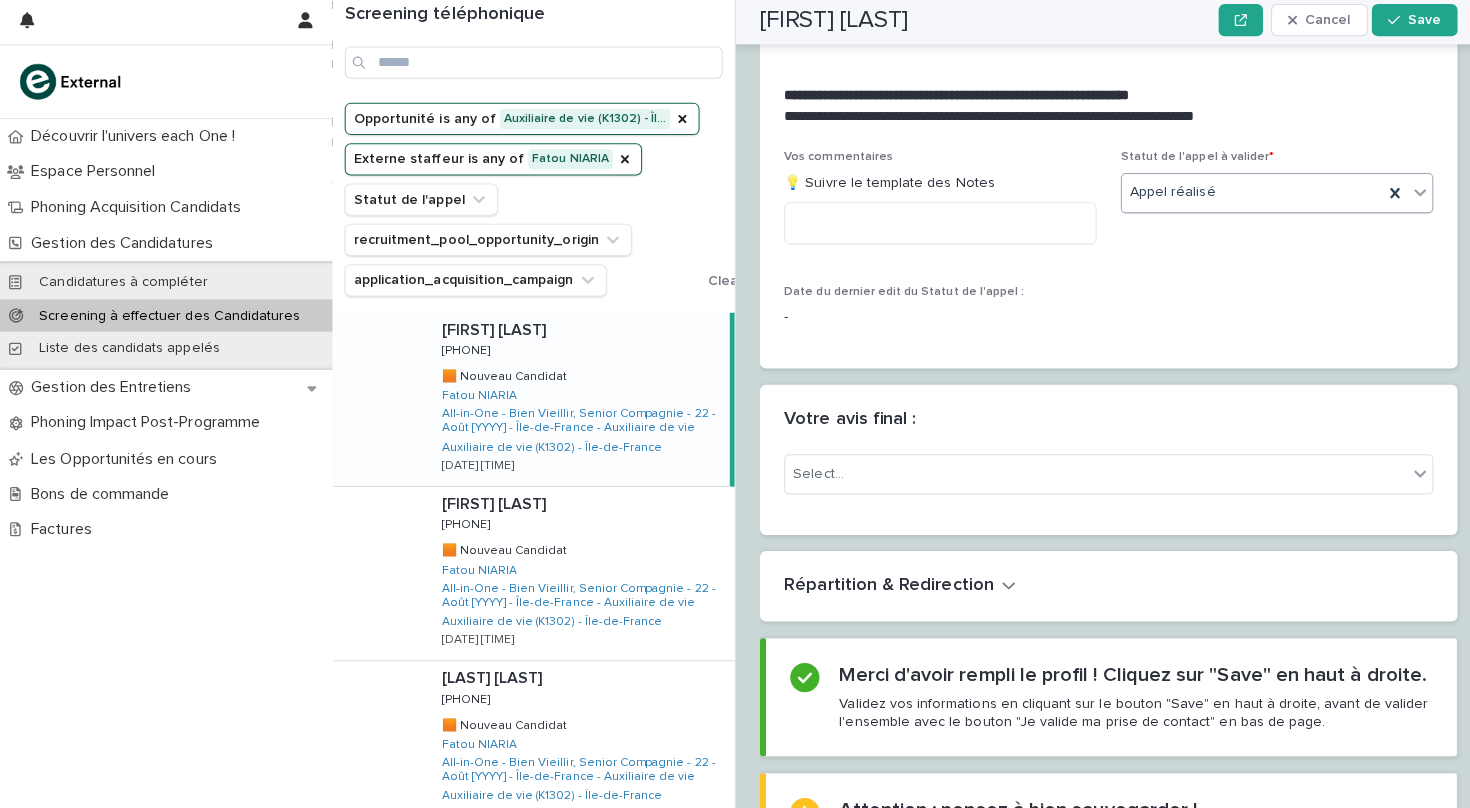 scroll, scrollTop: 2402, scrollLeft: 0, axis: vertical 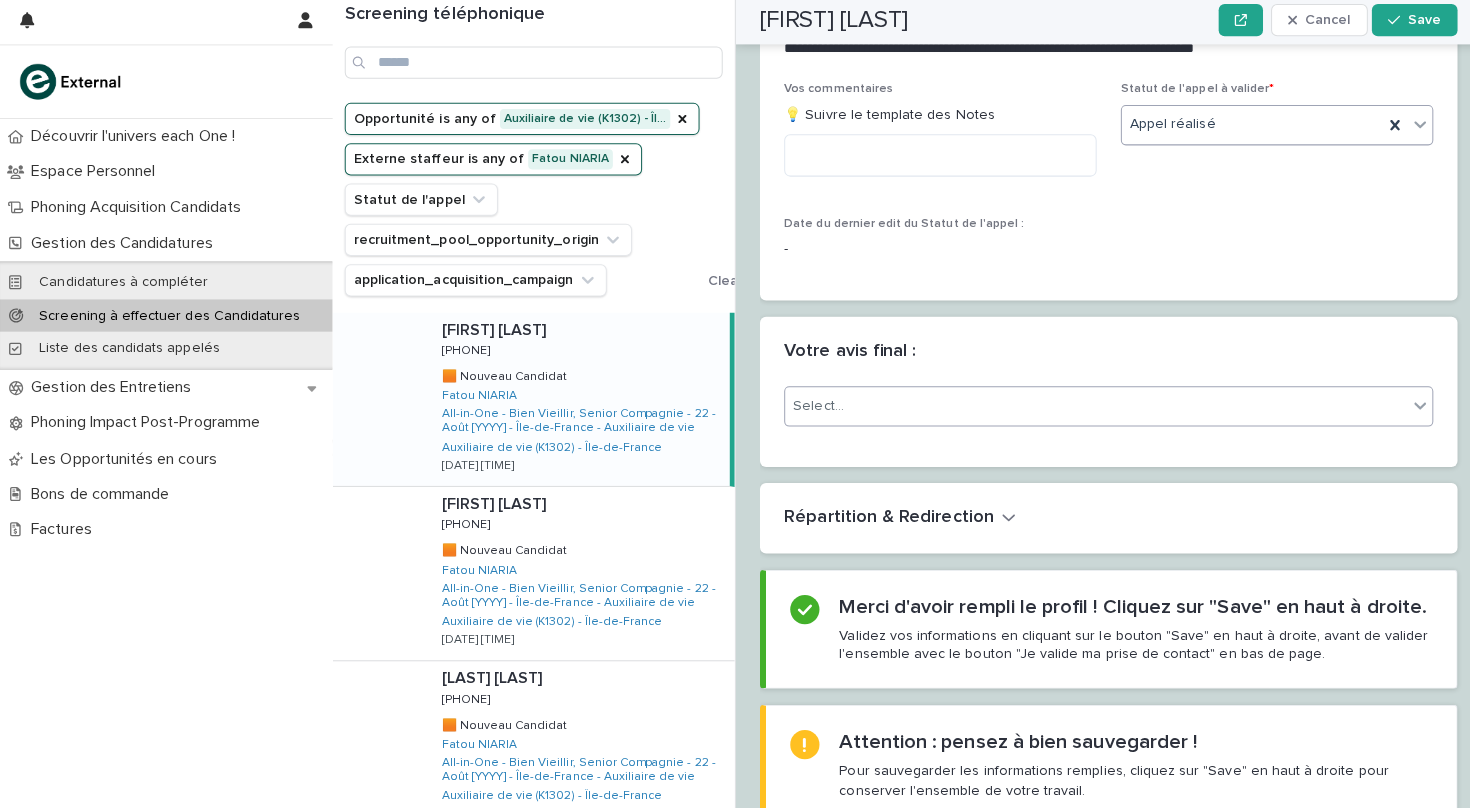 click on "Select..." at bounding box center (1087, 407) 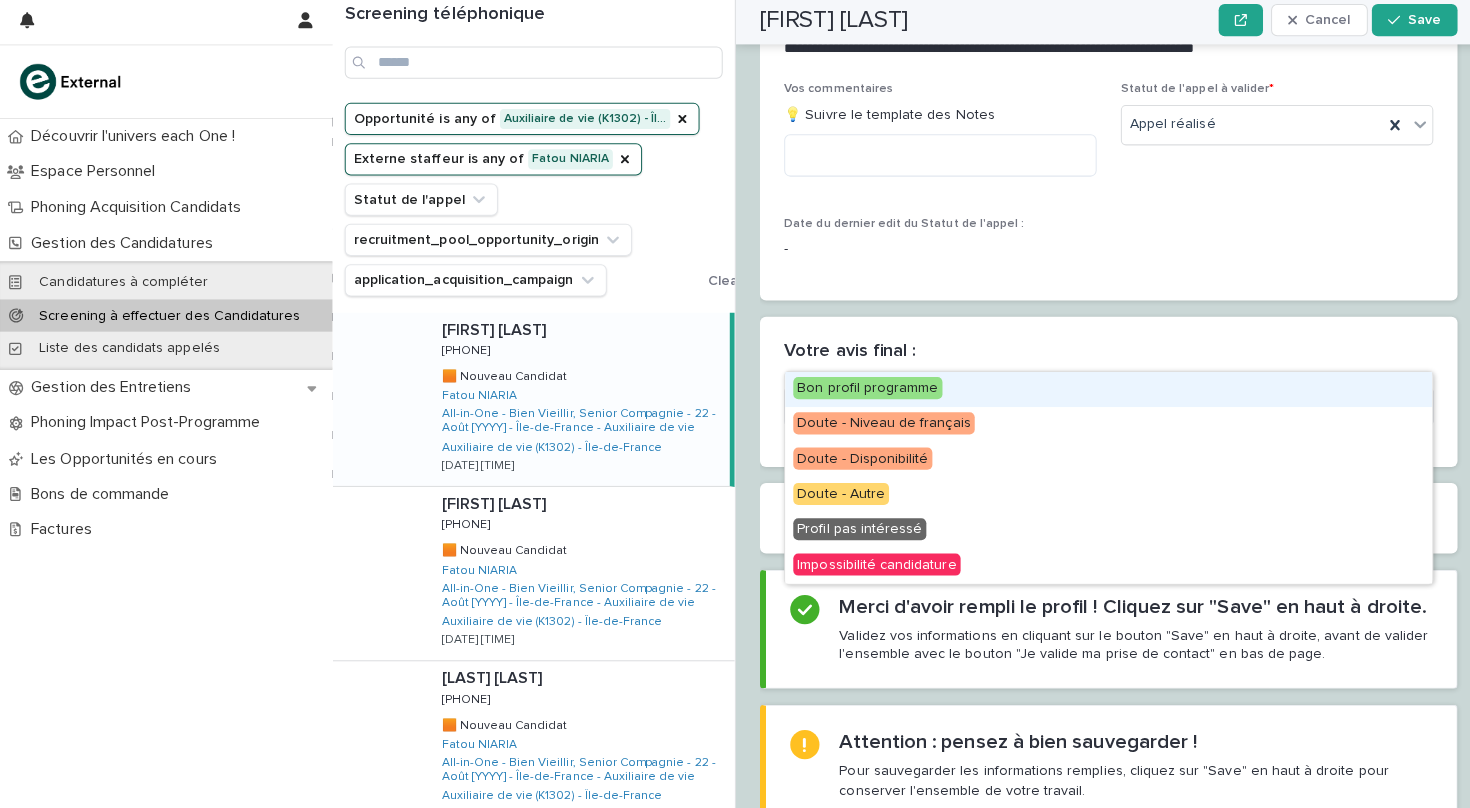click on "Bon profil programme" at bounding box center [861, 389] 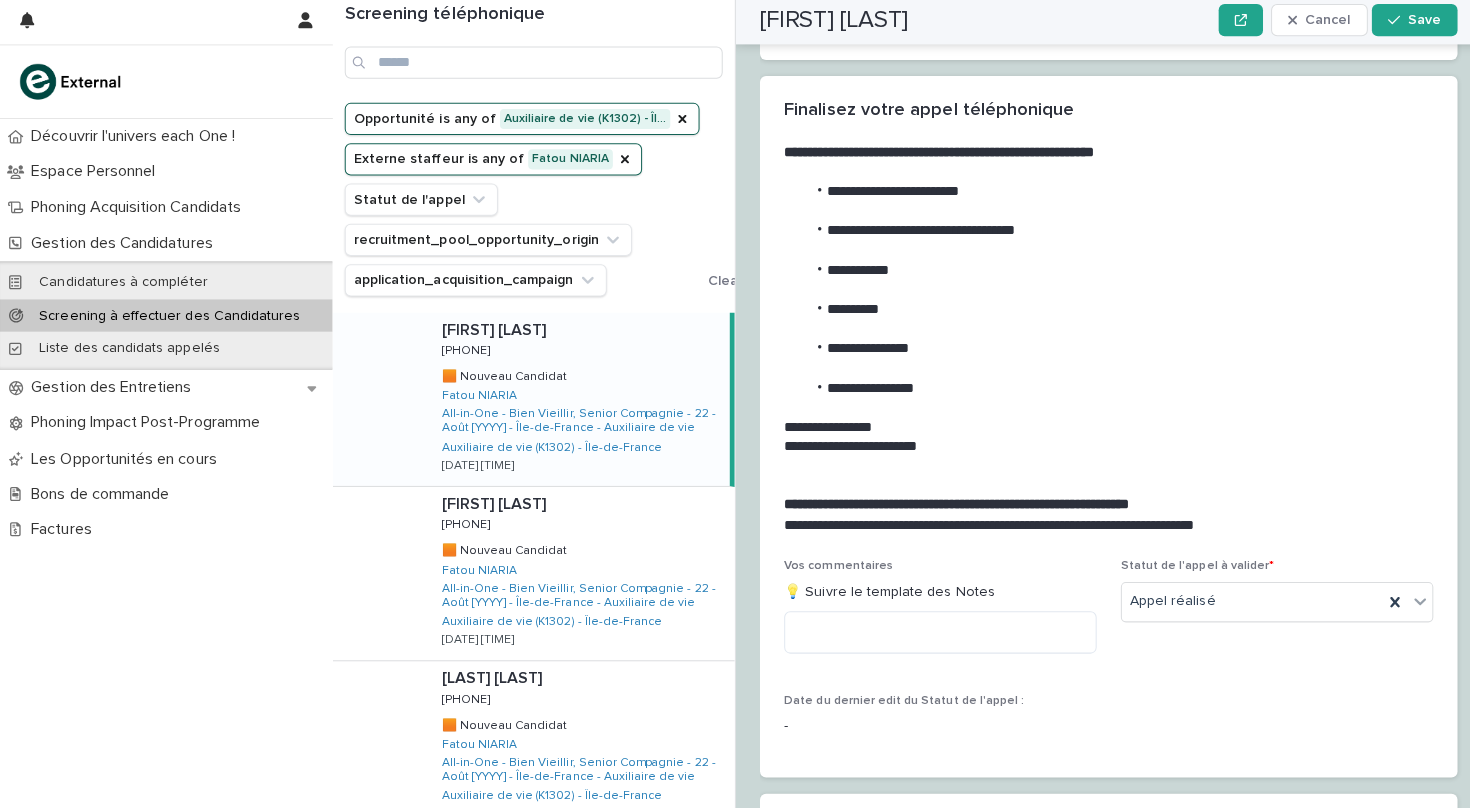 scroll, scrollTop: 1873, scrollLeft: 0, axis: vertical 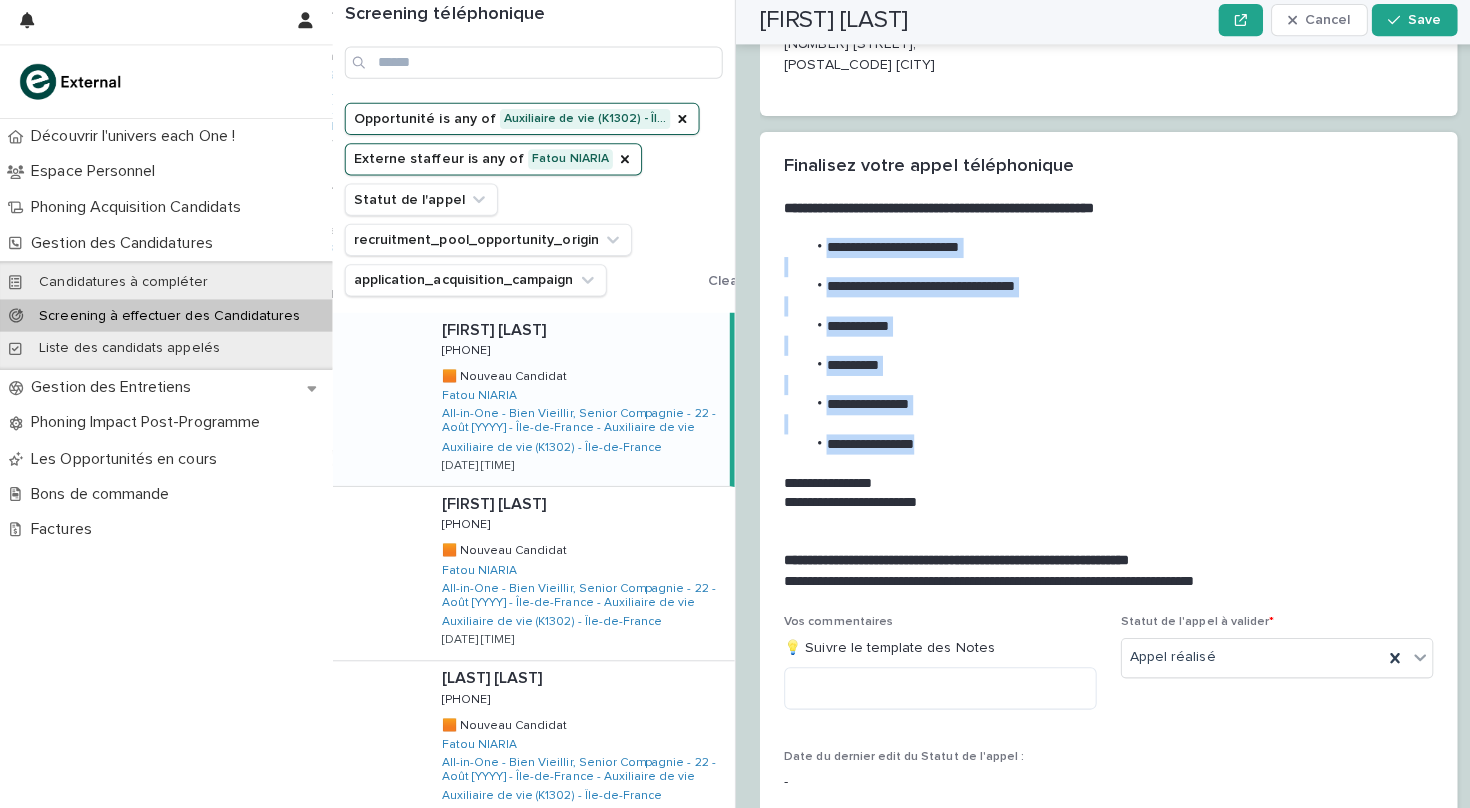drag, startPoint x: 929, startPoint y: 394, endPoint x: 810, endPoint y: 204, distance: 224.18965 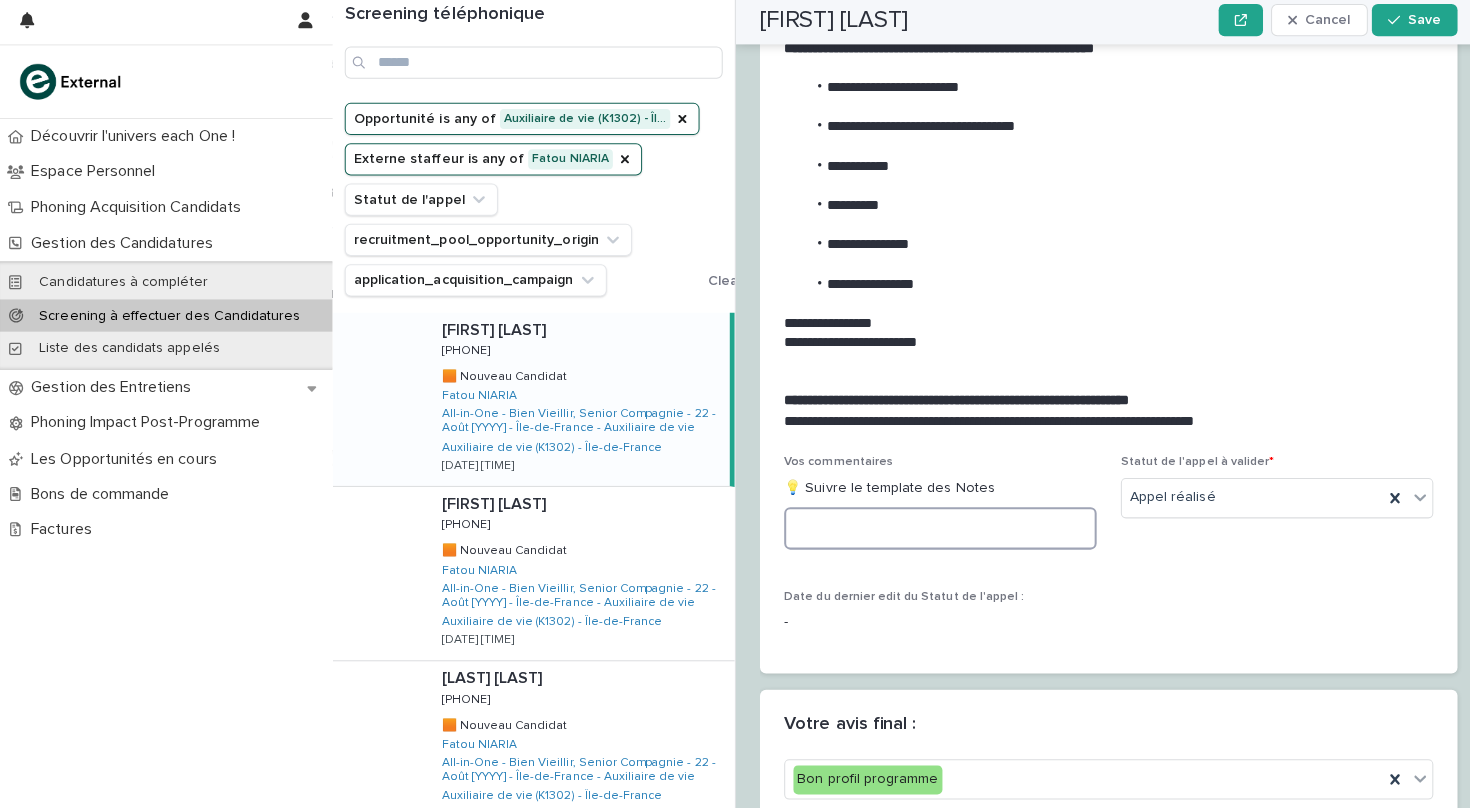 click at bounding box center [933, 528] 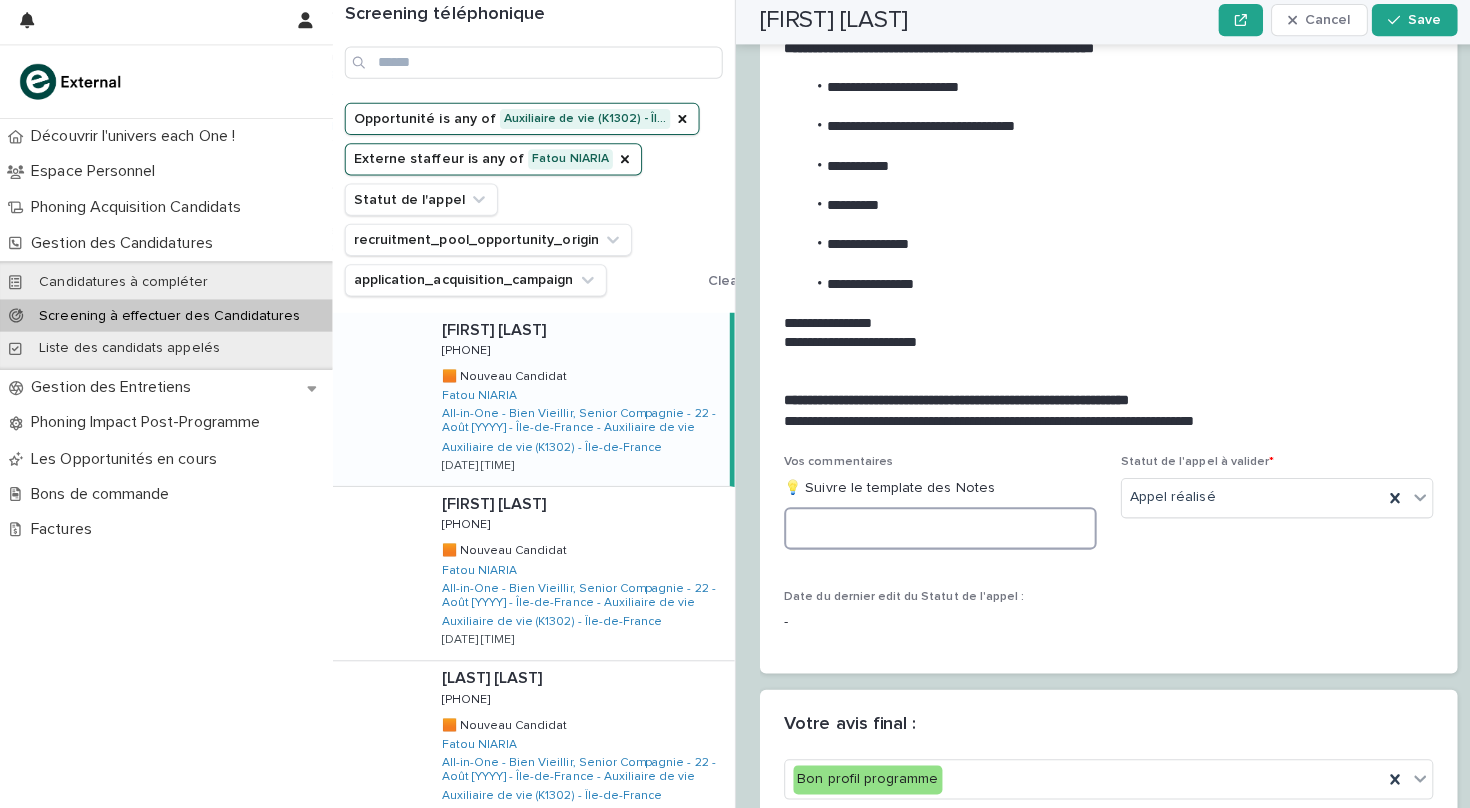 paste on "**********" 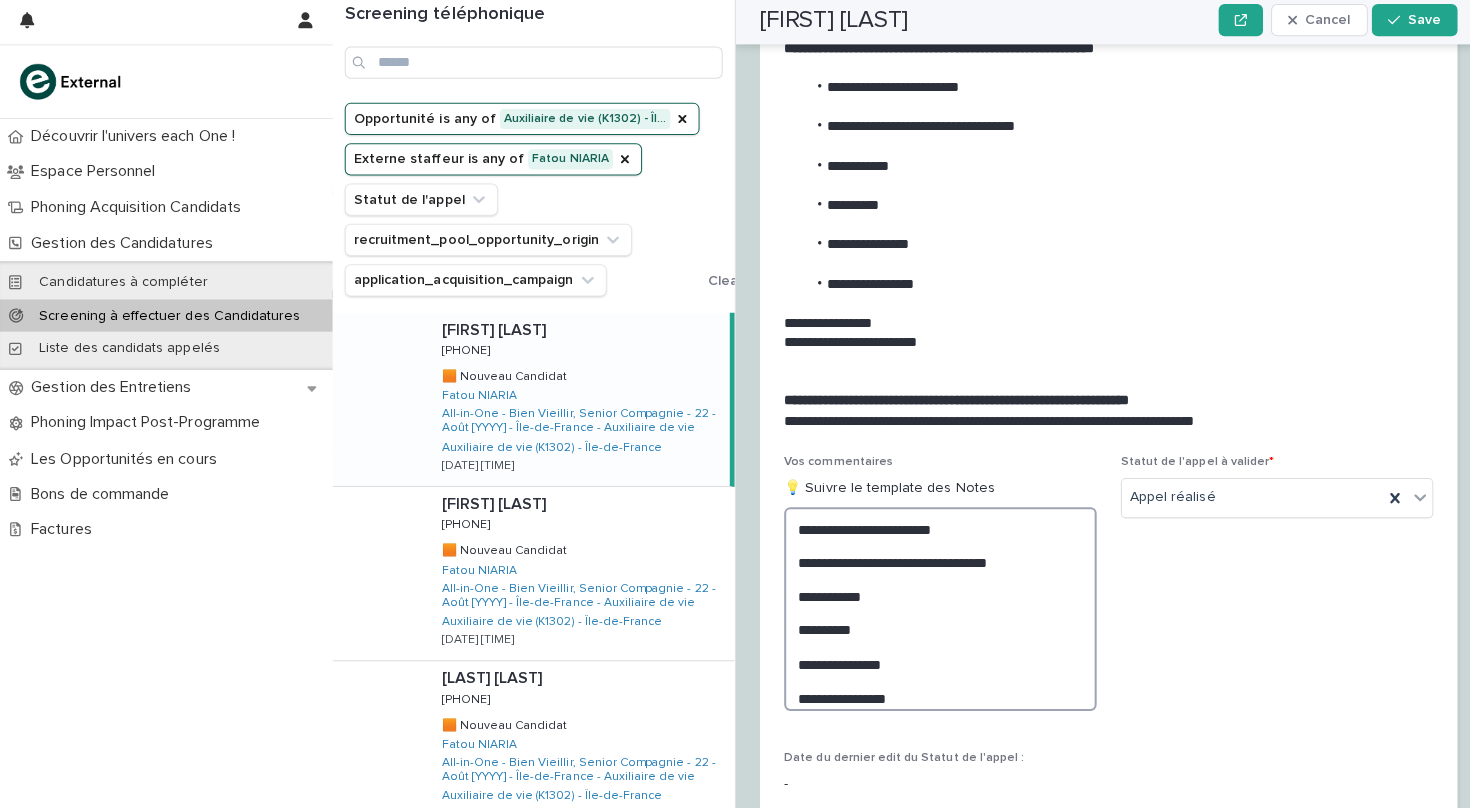 click on "**********" at bounding box center [933, 608] 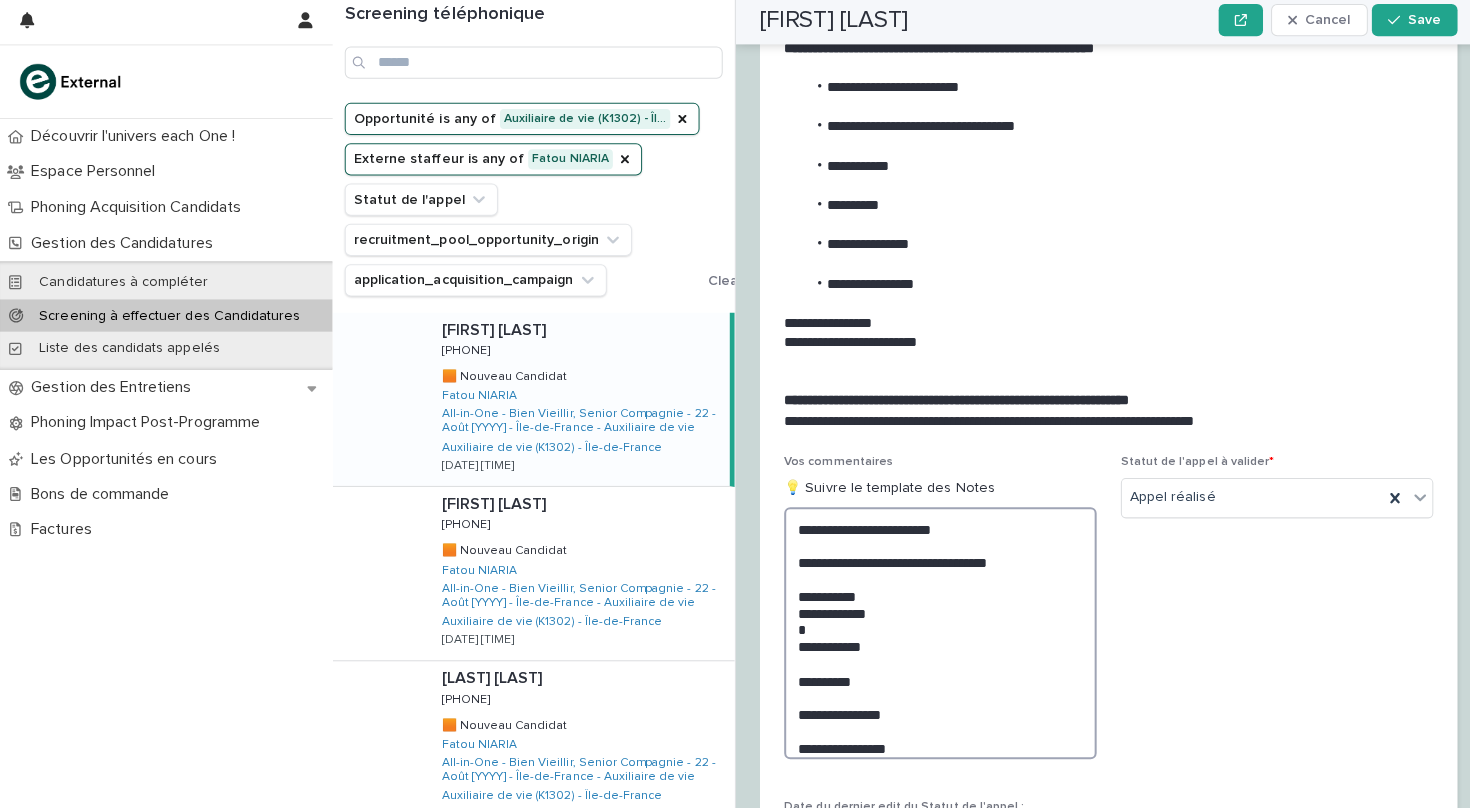 click on "**********" at bounding box center (933, 632) 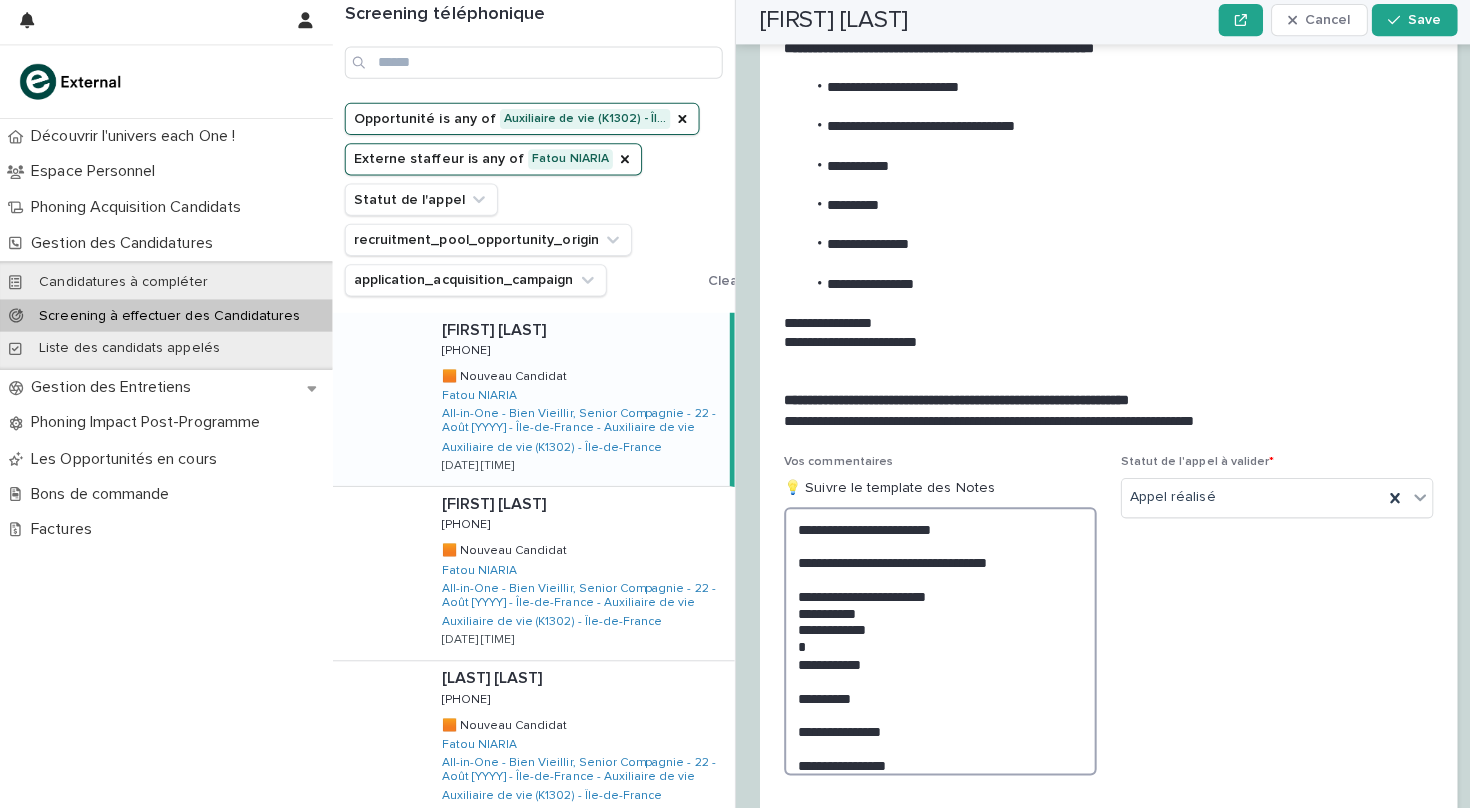 click on "**********" at bounding box center (933, 640) 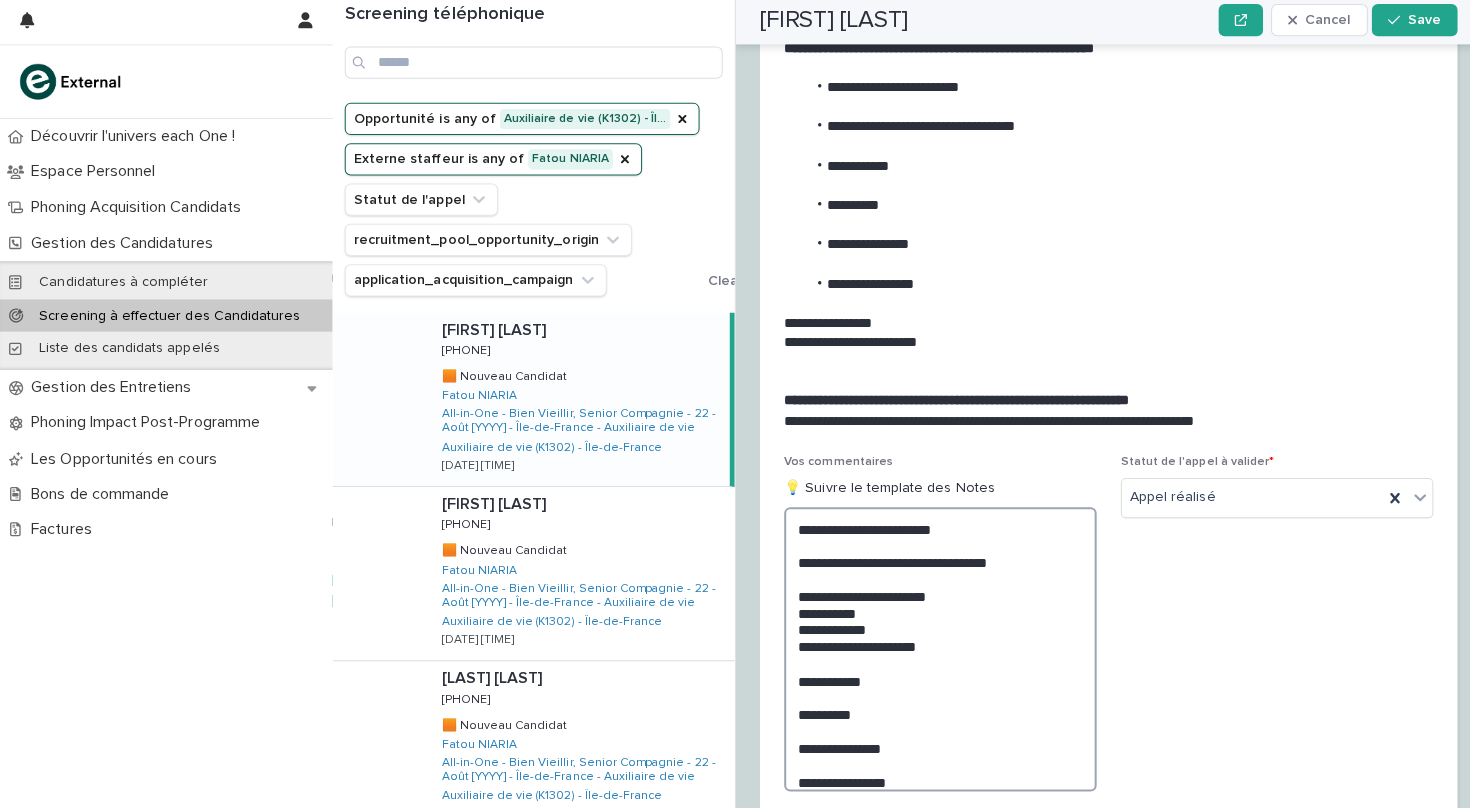 click on "**********" at bounding box center (933, 648) 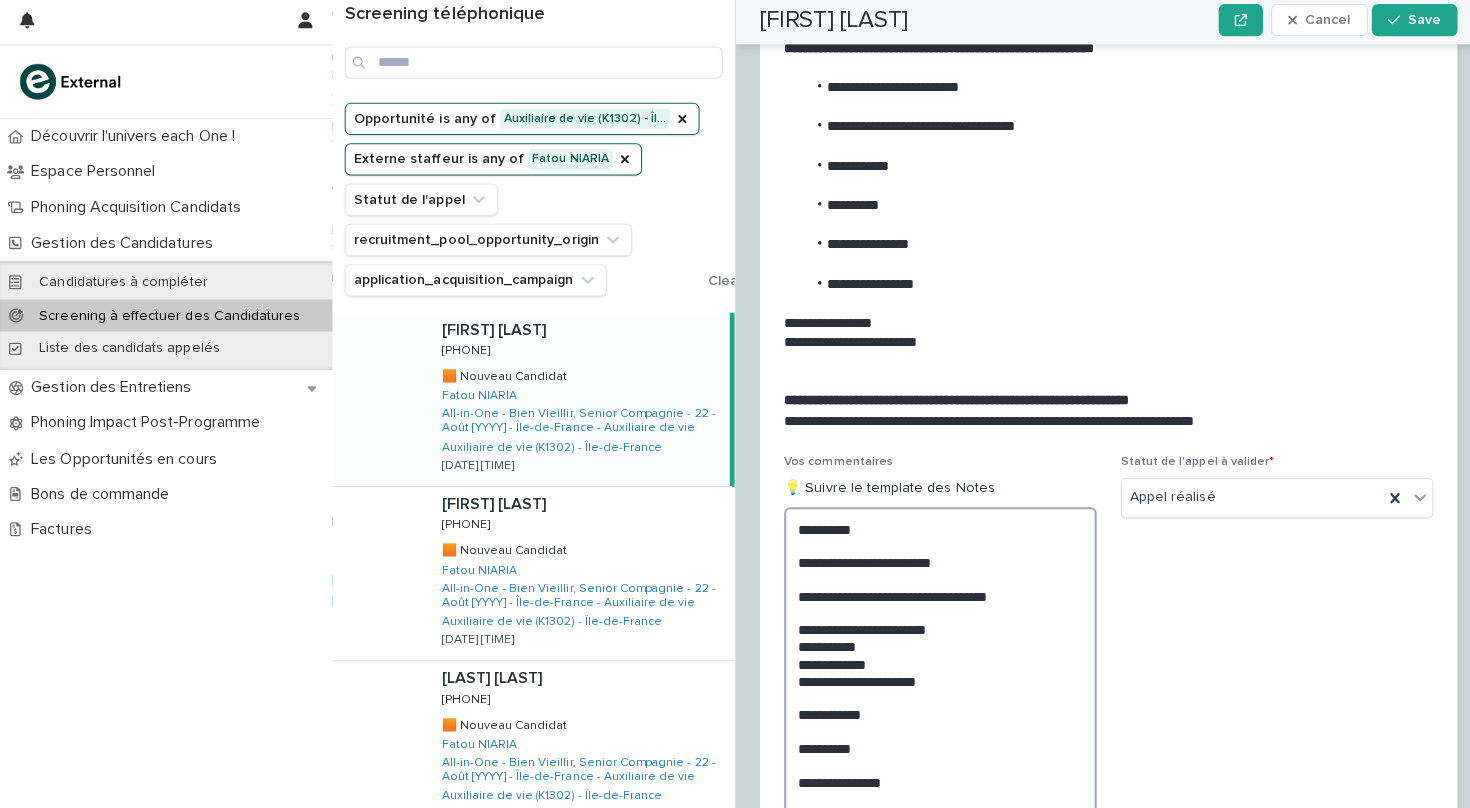 click on "**********" at bounding box center [933, 664] 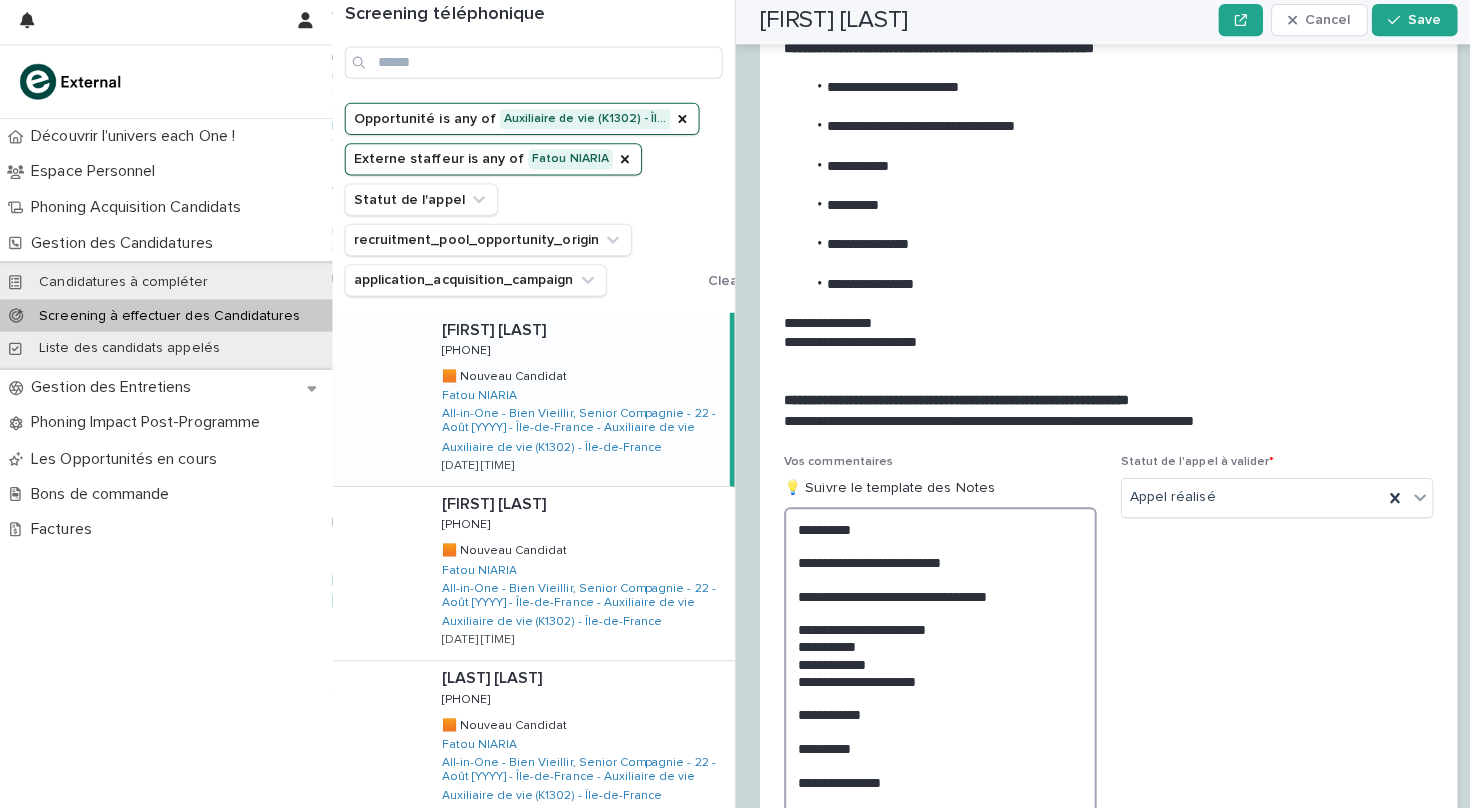 click on "**********" at bounding box center (933, 664) 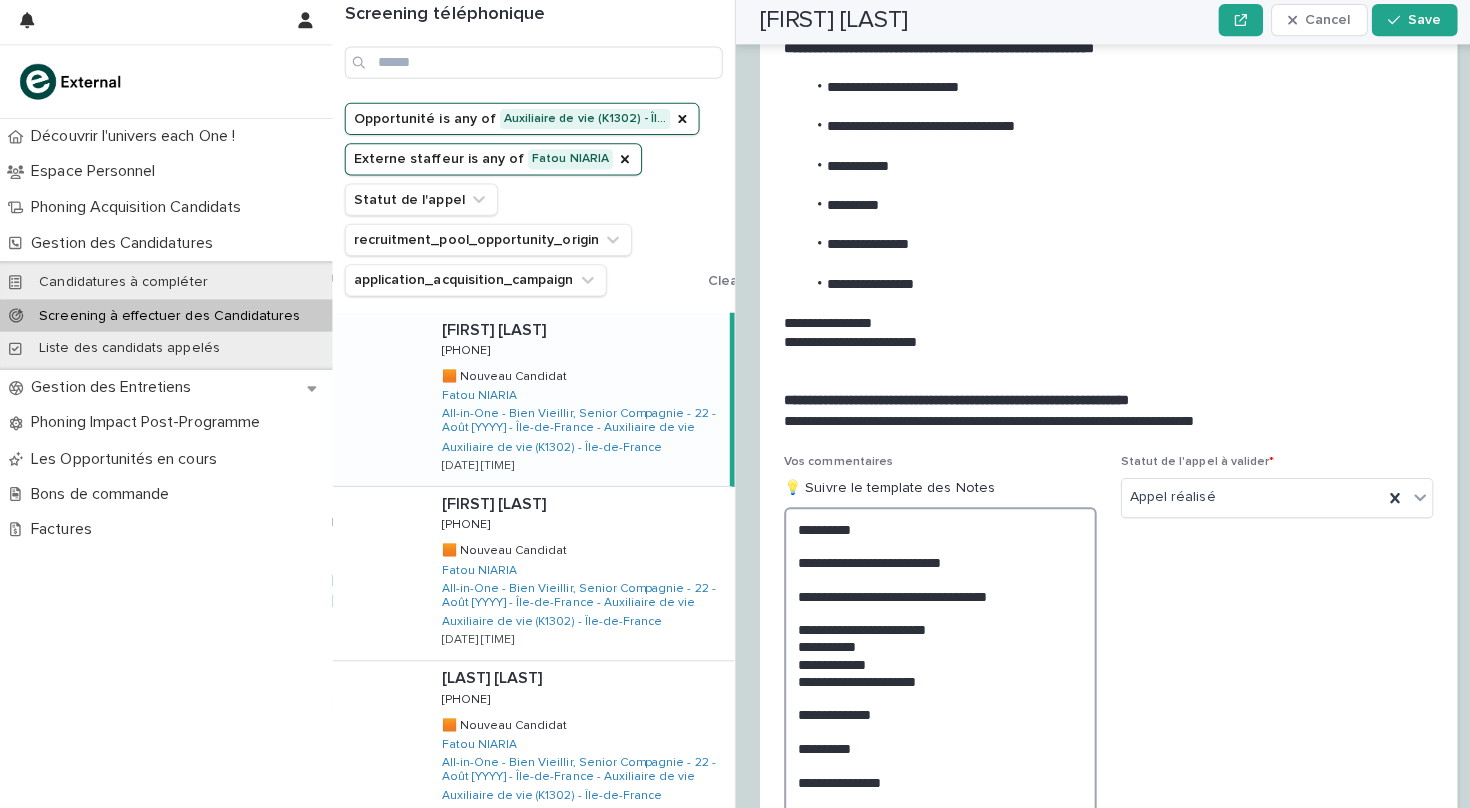 click on "**********" at bounding box center [933, 664] 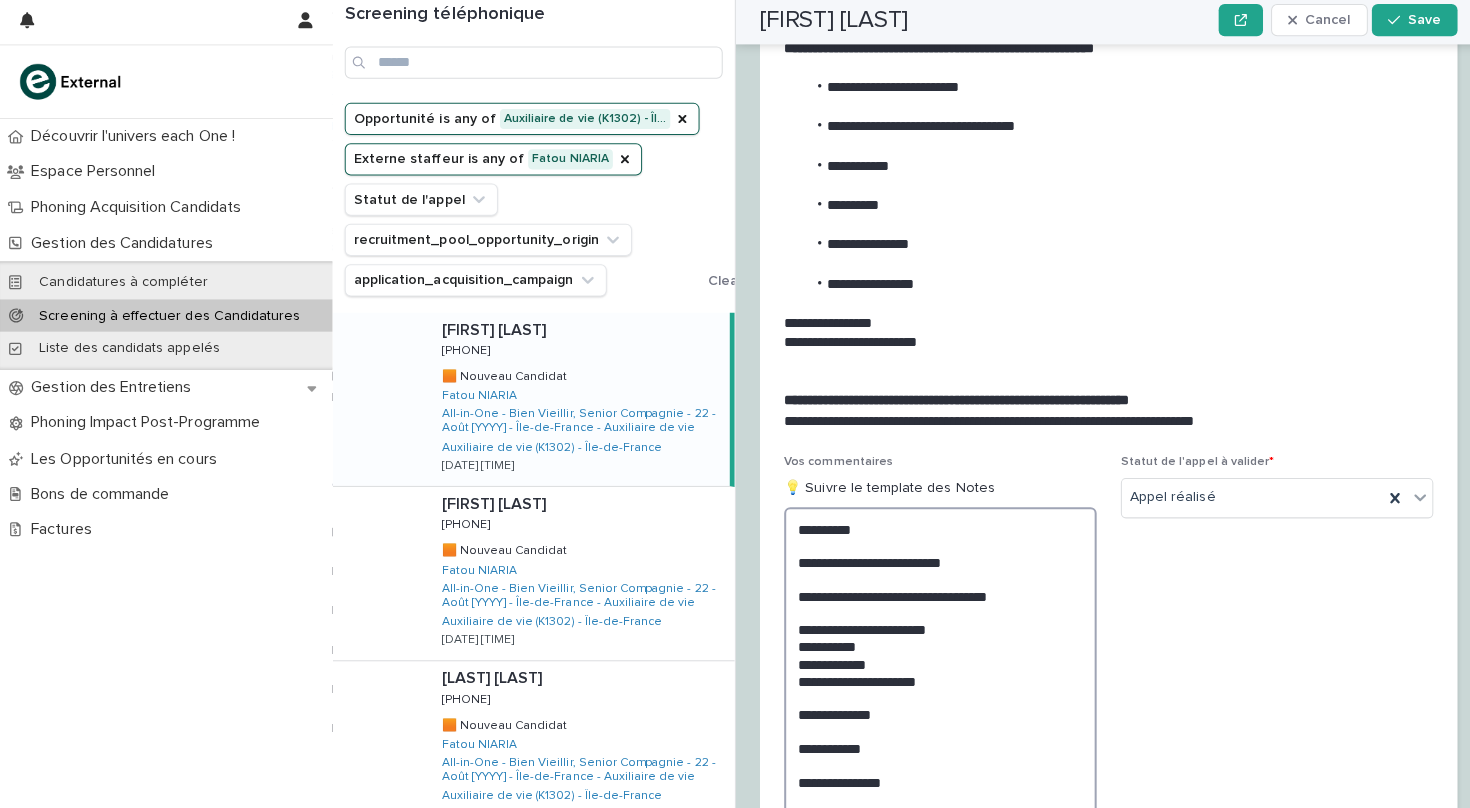 click on "**********" at bounding box center [933, 664] 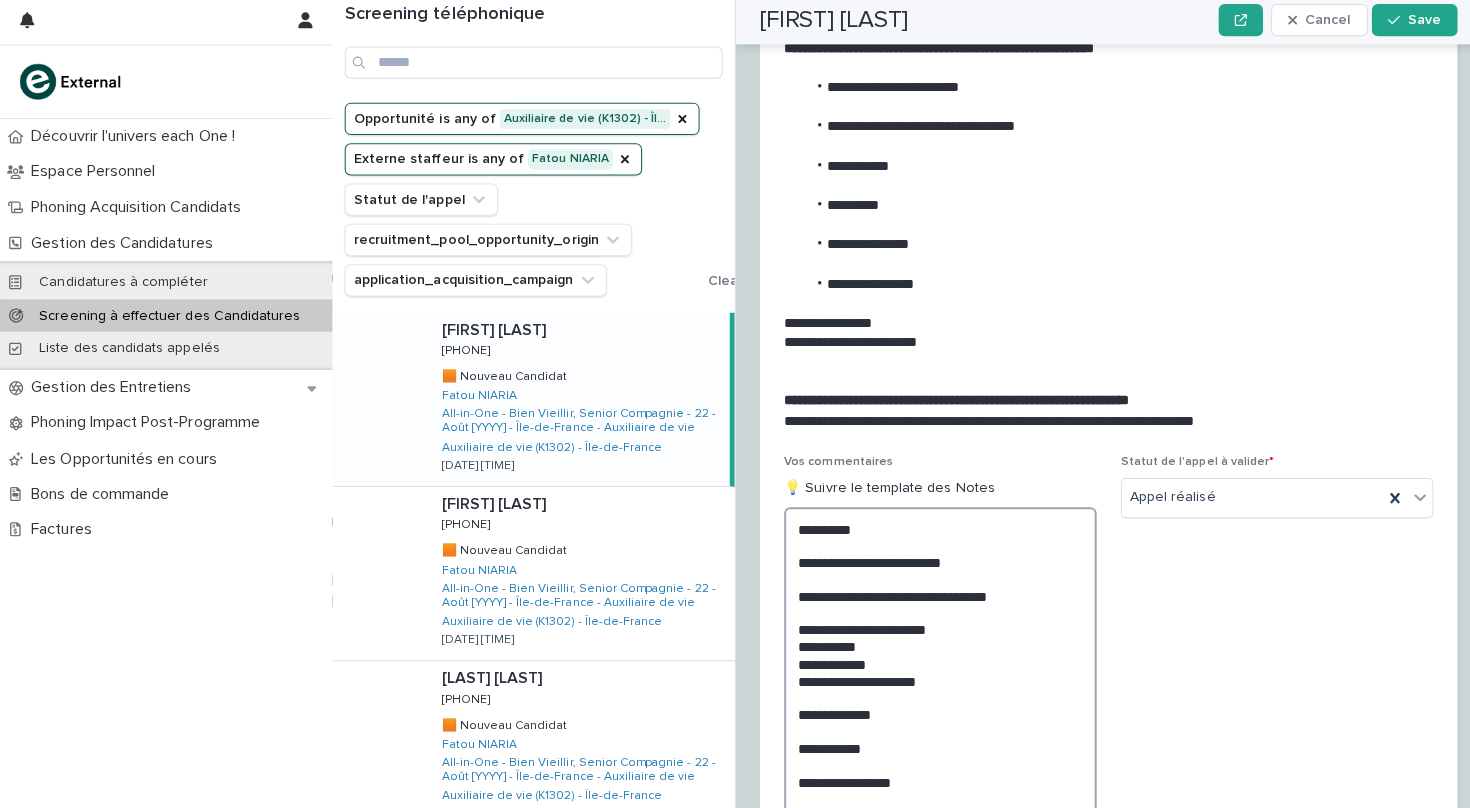click on "**********" at bounding box center [933, 664] 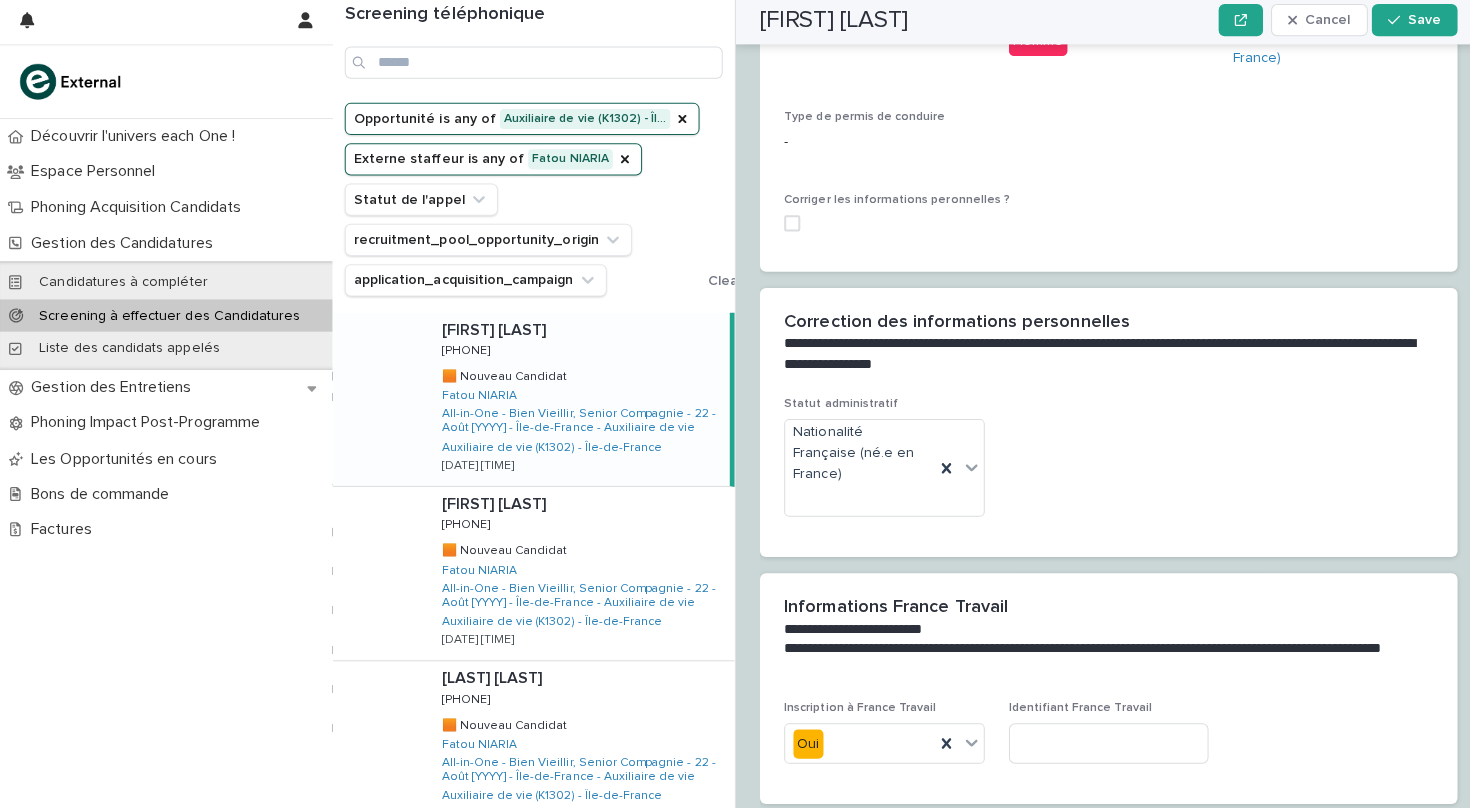 scroll, scrollTop: 923, scrollLeft: 0, axis: vertical 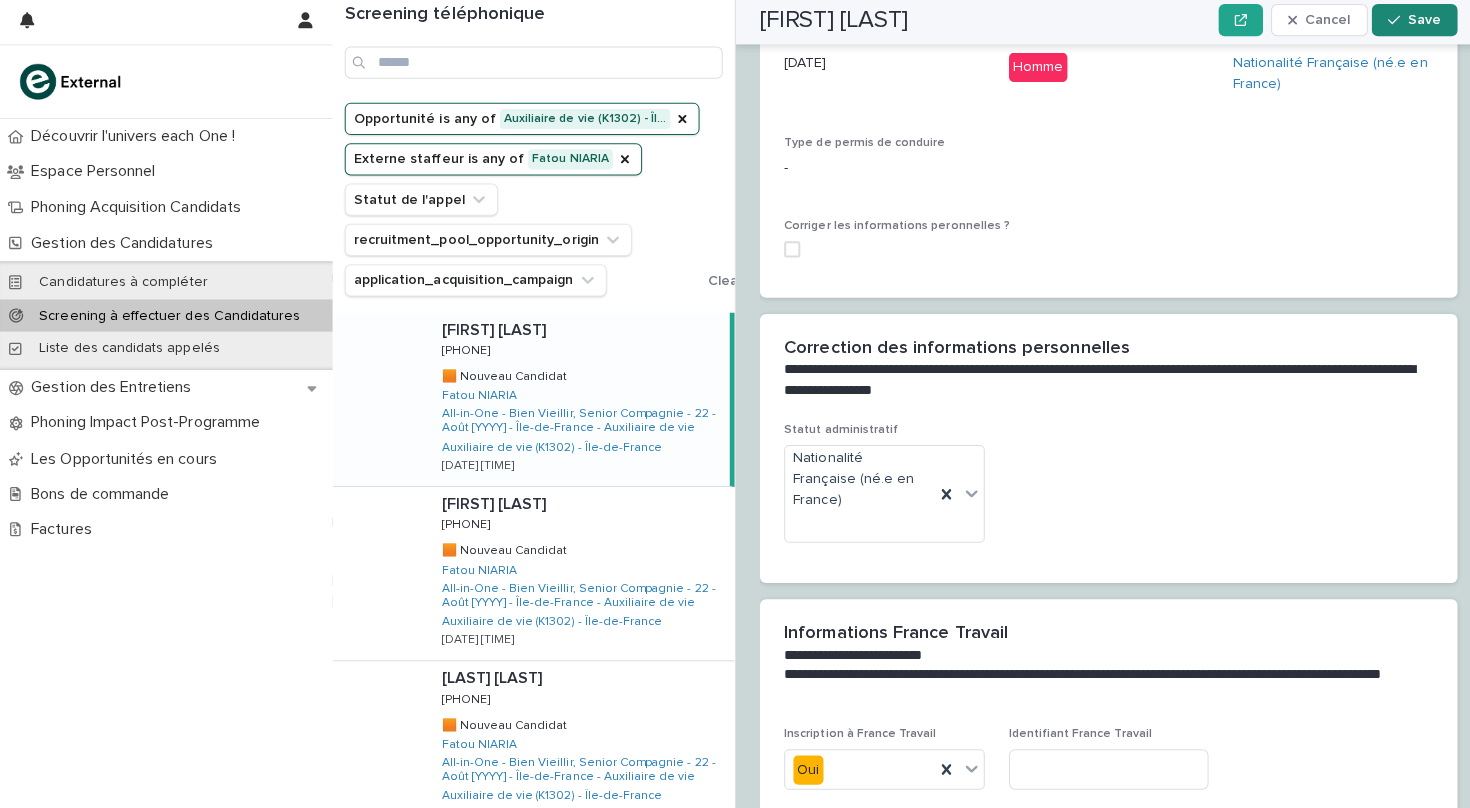 type on "**********" 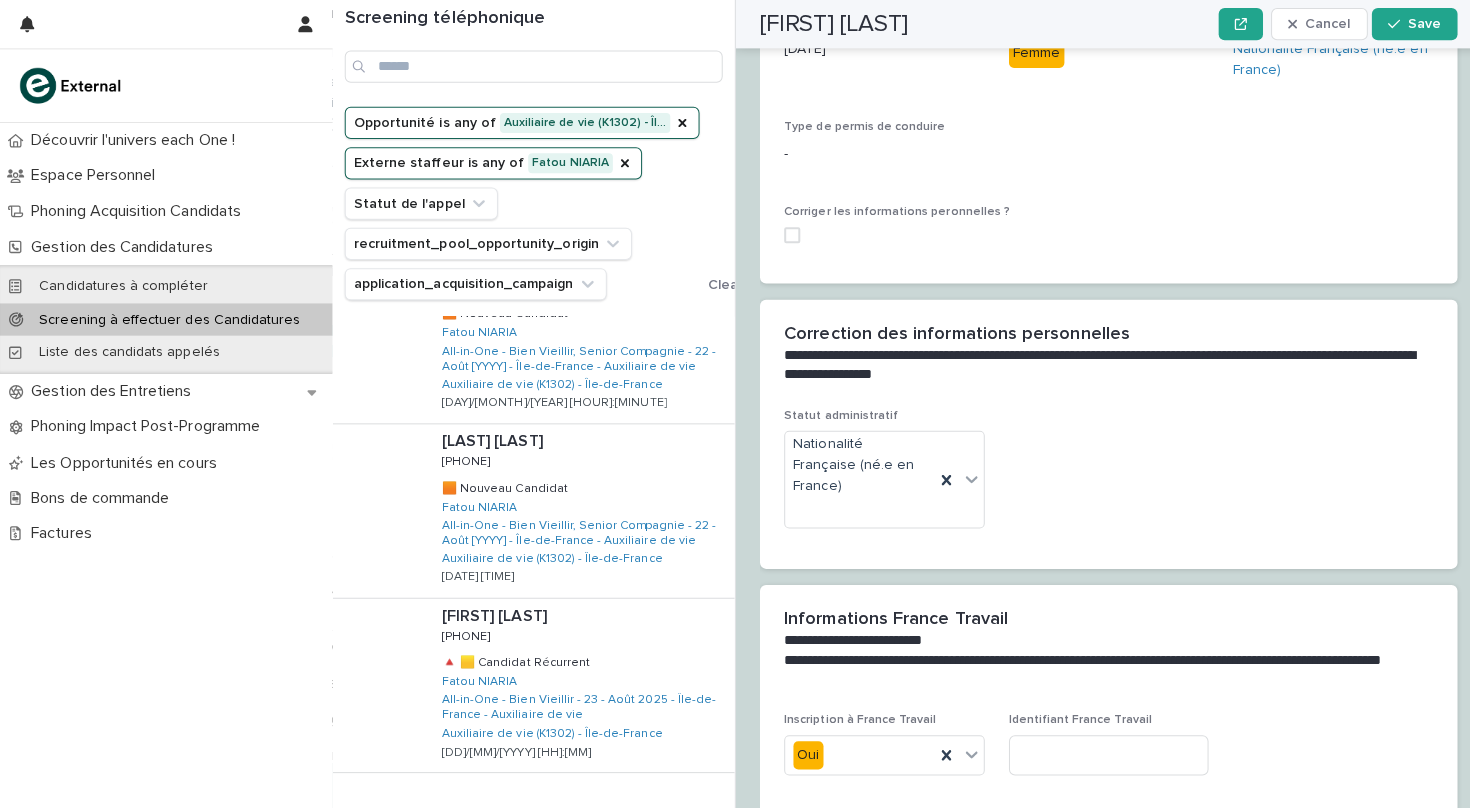 scroll, scrollTop: 1276, scrollLeft: 0, axis: vertical 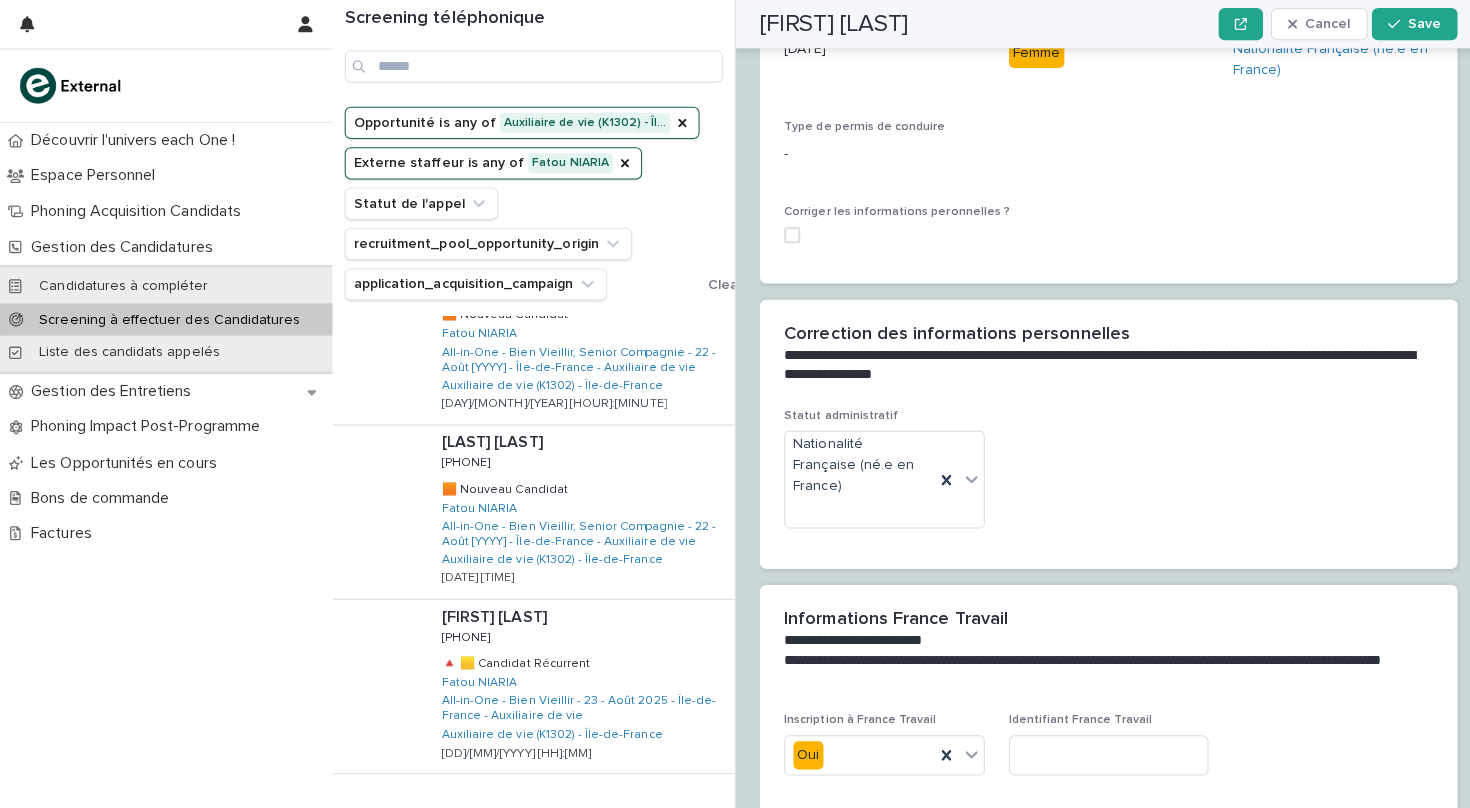 click on "Next" at bounding box center (674, 809) 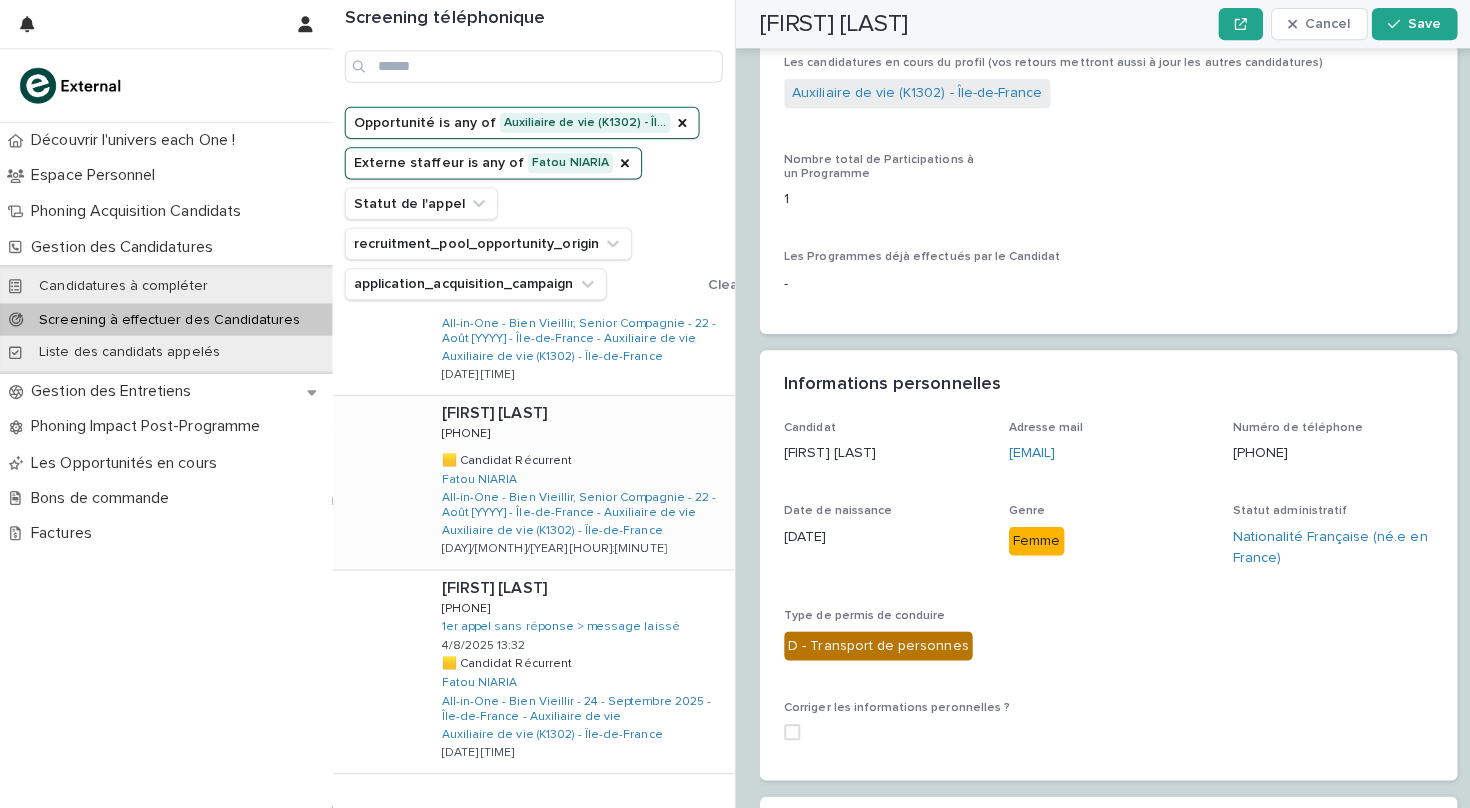 scroll, scrollTop: 1304, scrollLeft: 0, axis: vertical 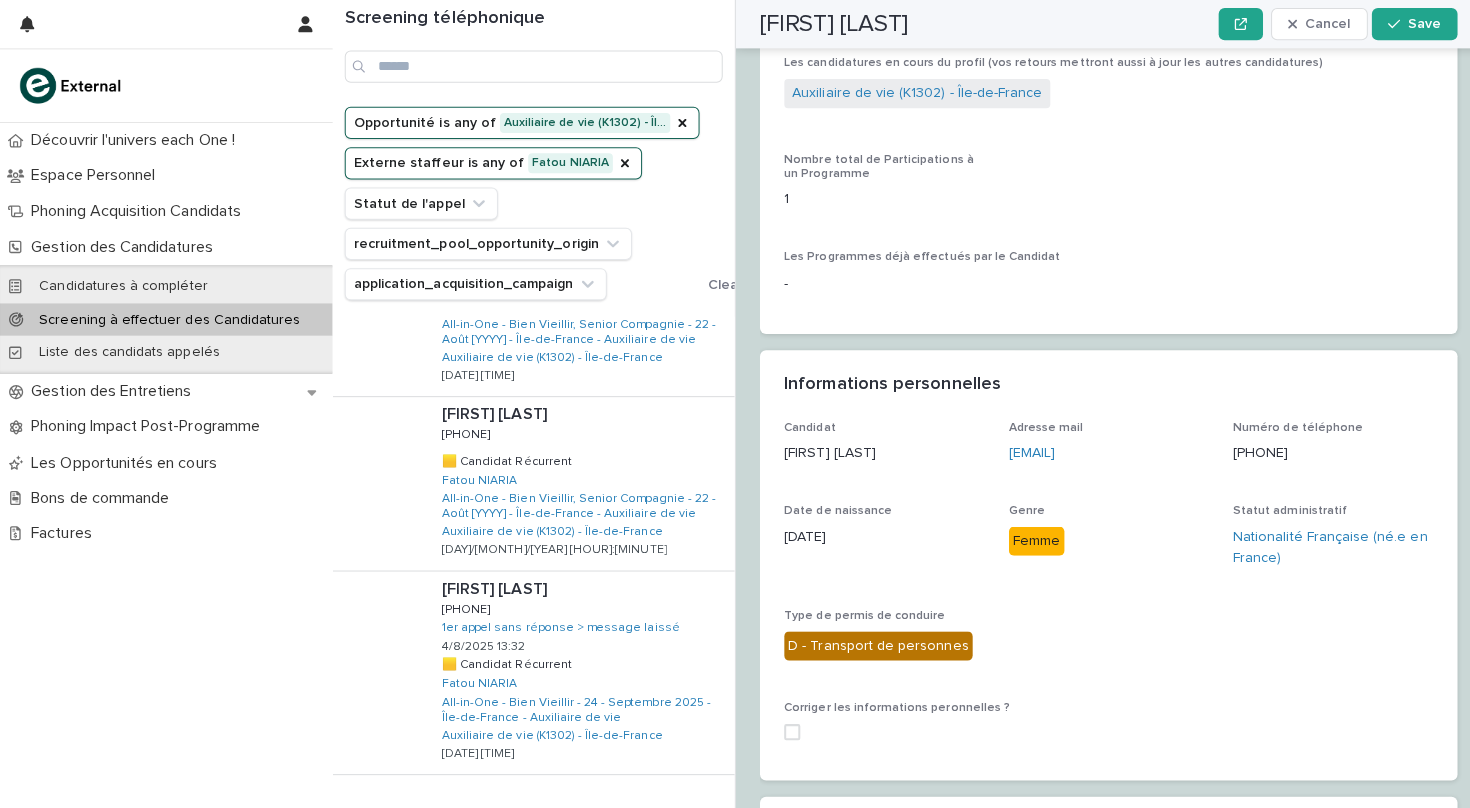click on "Back" at bounding box center [614, 810] 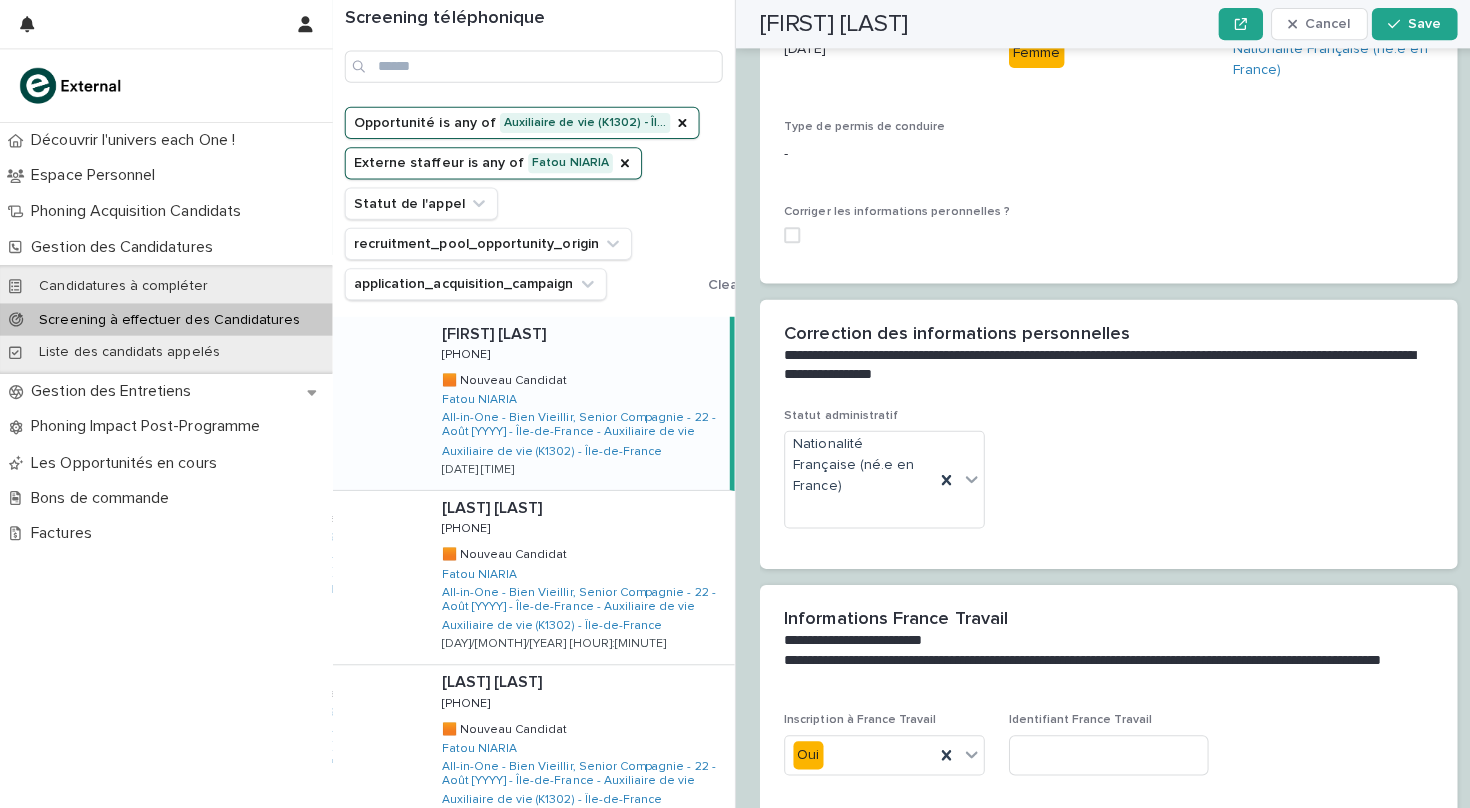 scroll, scrollTop: 0, scrollLeft: 0, axis: both 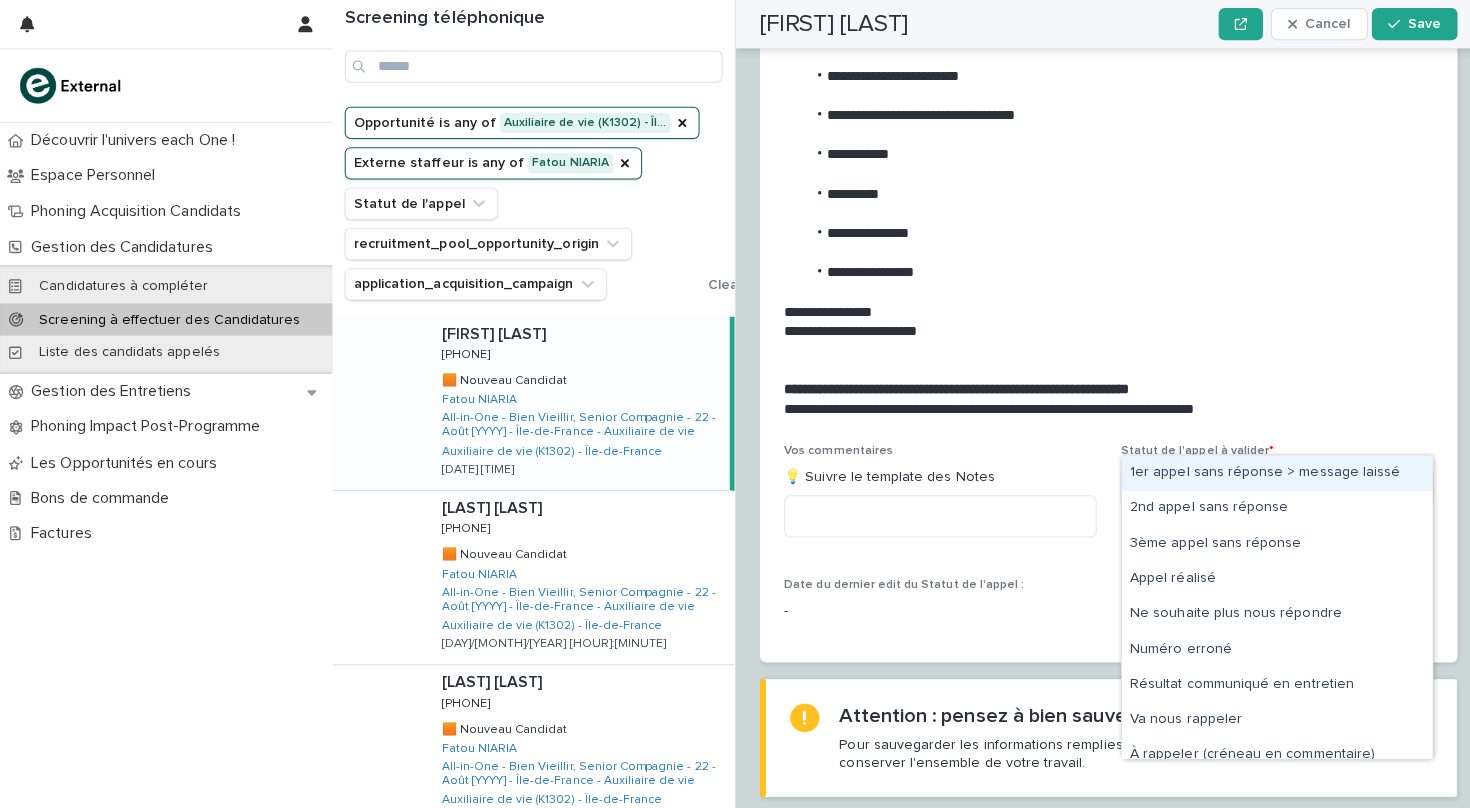 click on "Select..." at bounding box center [1254, 482] 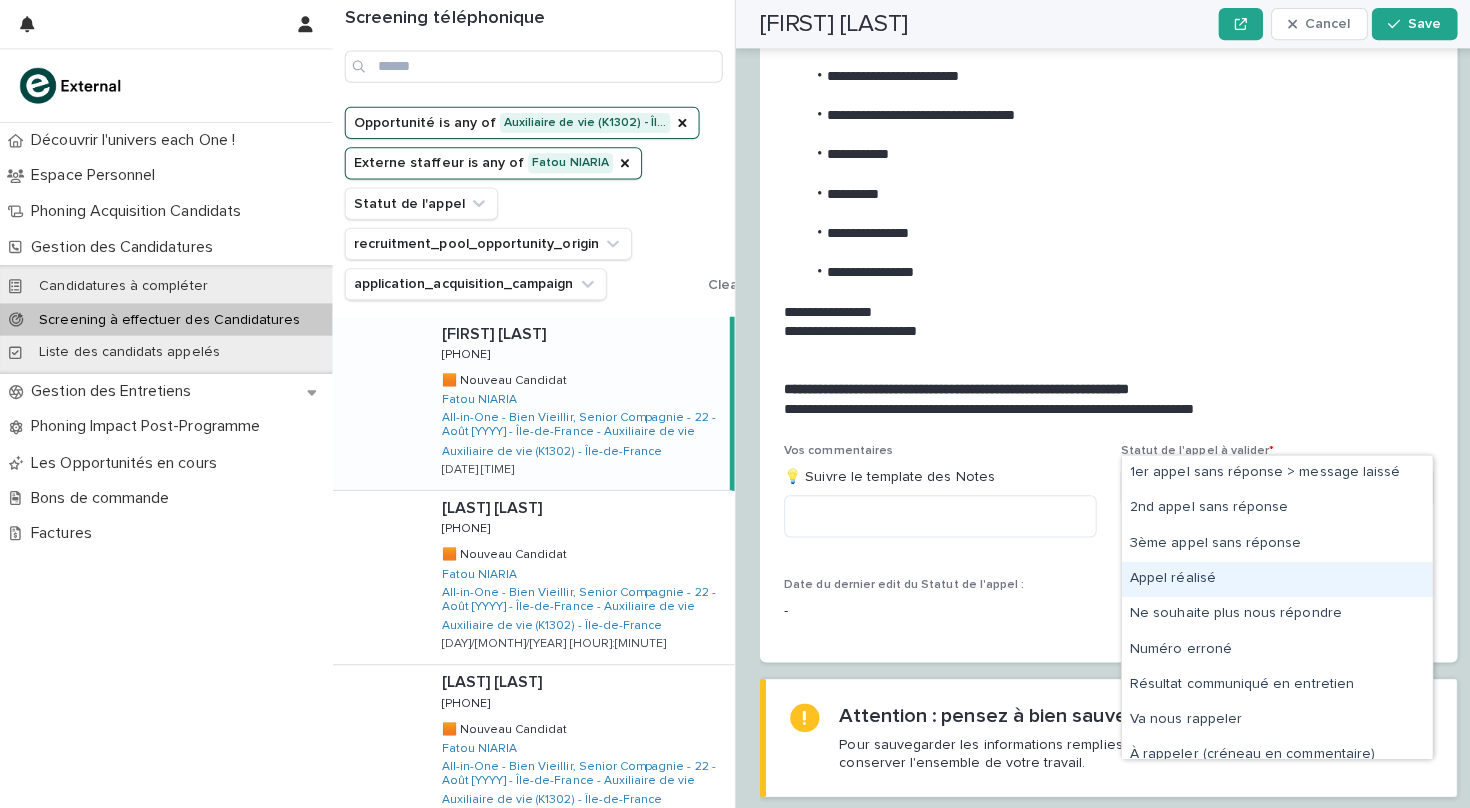 click on "Appel réalisé" at bounding box center [1267, 574] 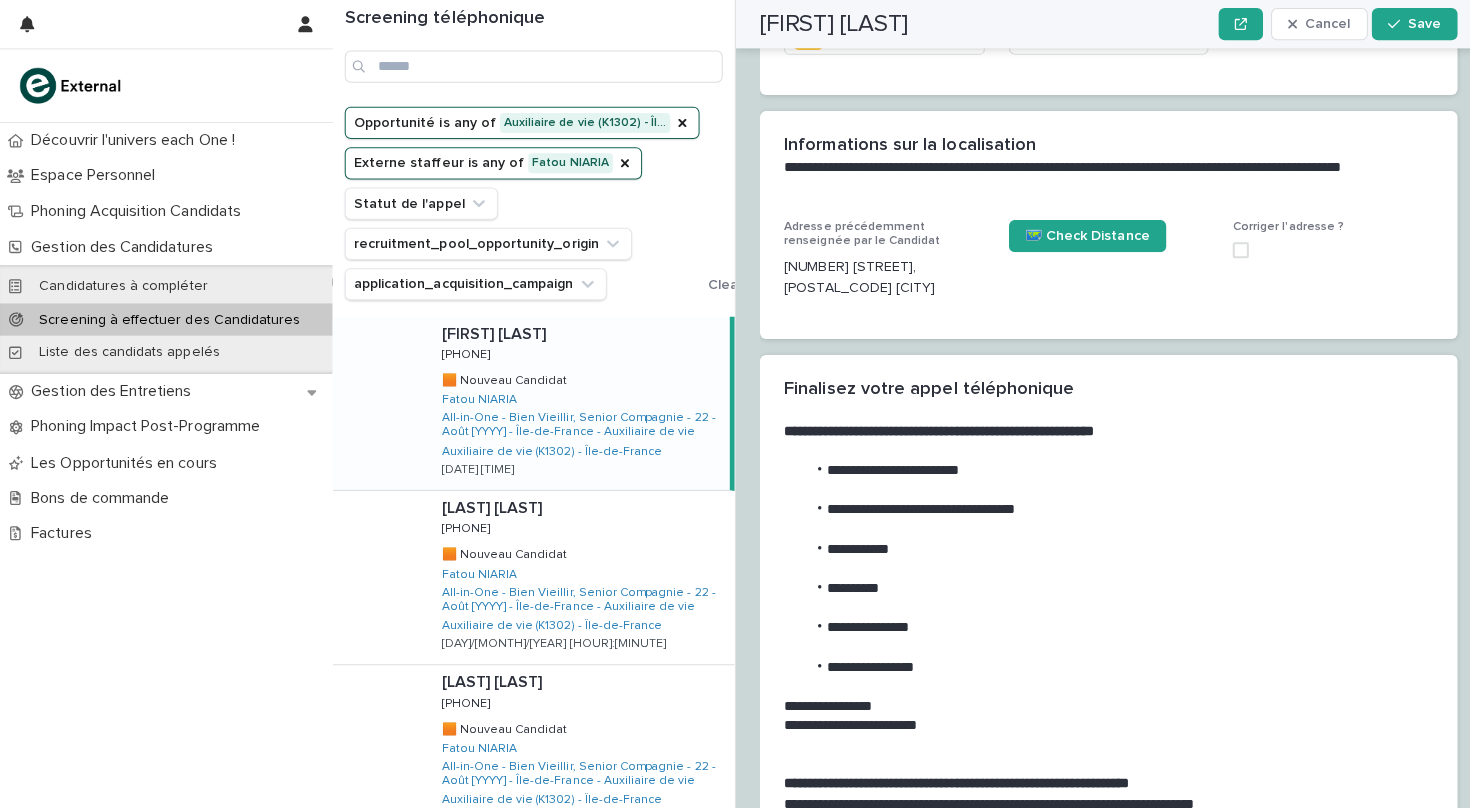 scroll, scrollTop: 1641, scrollLeft: 0, axis: vertical 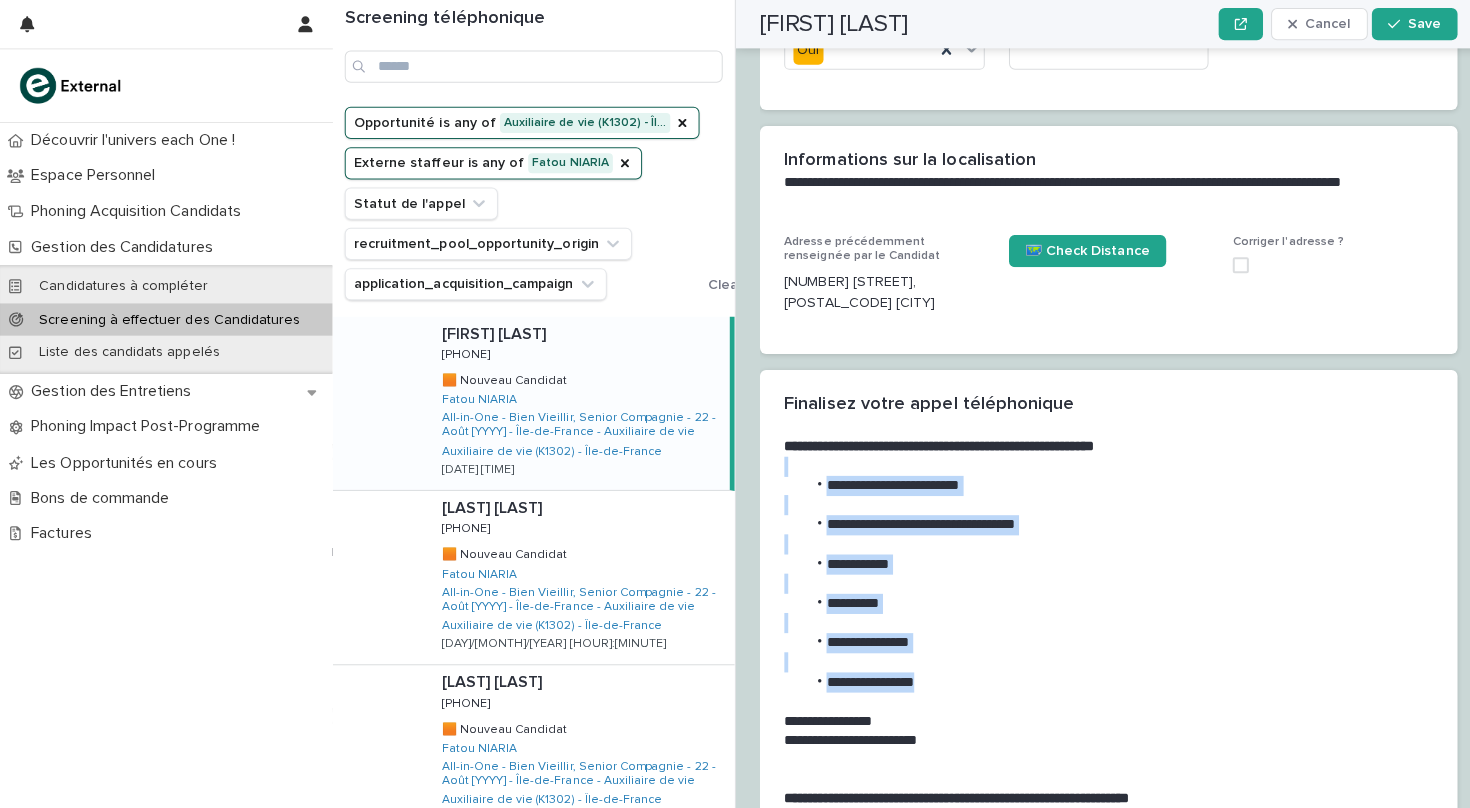 drag, startPoint x: 930, startPoint y: 630, endPoint x: 818, endPoint y: 427, distance: 231.84694 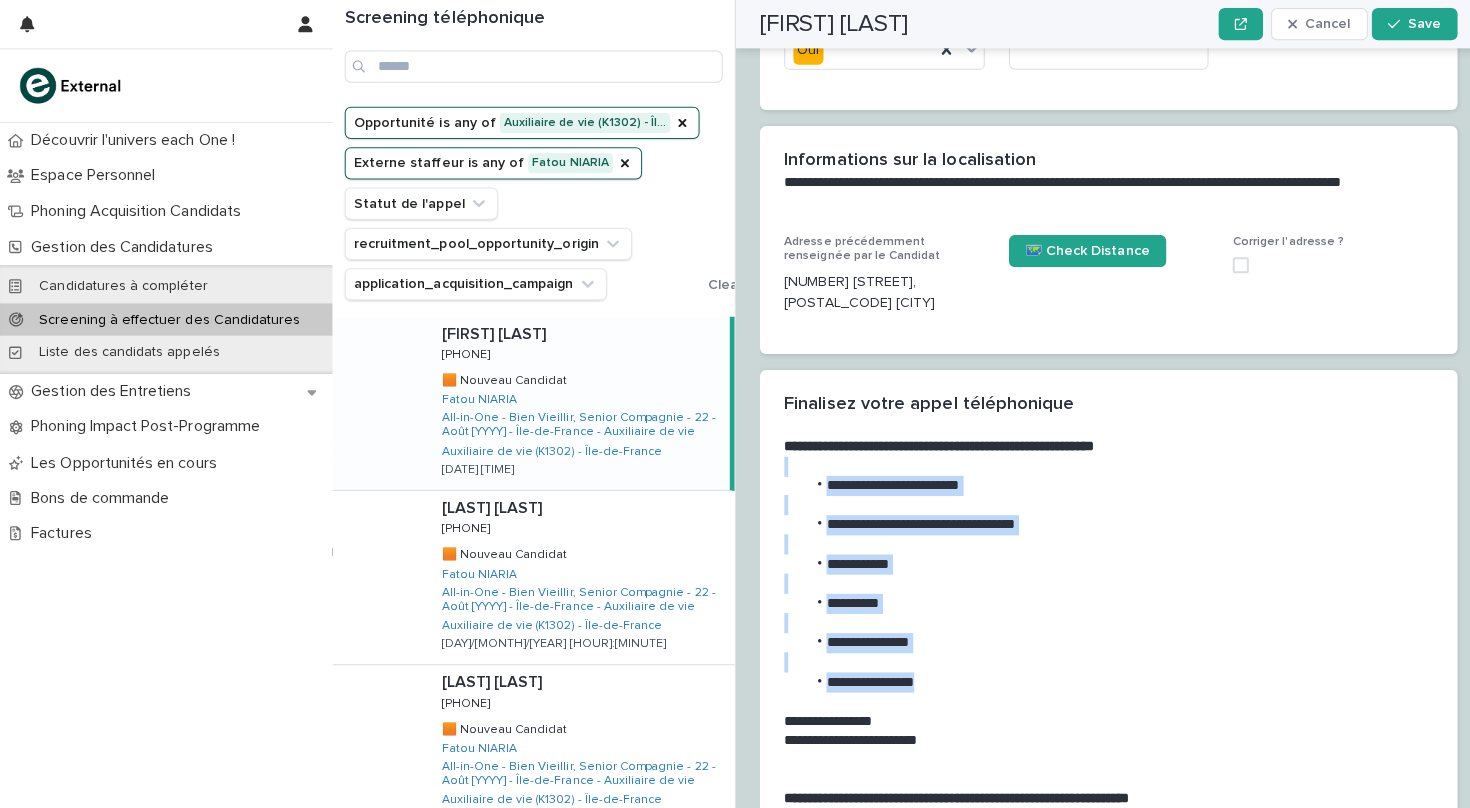 copy on "**********" 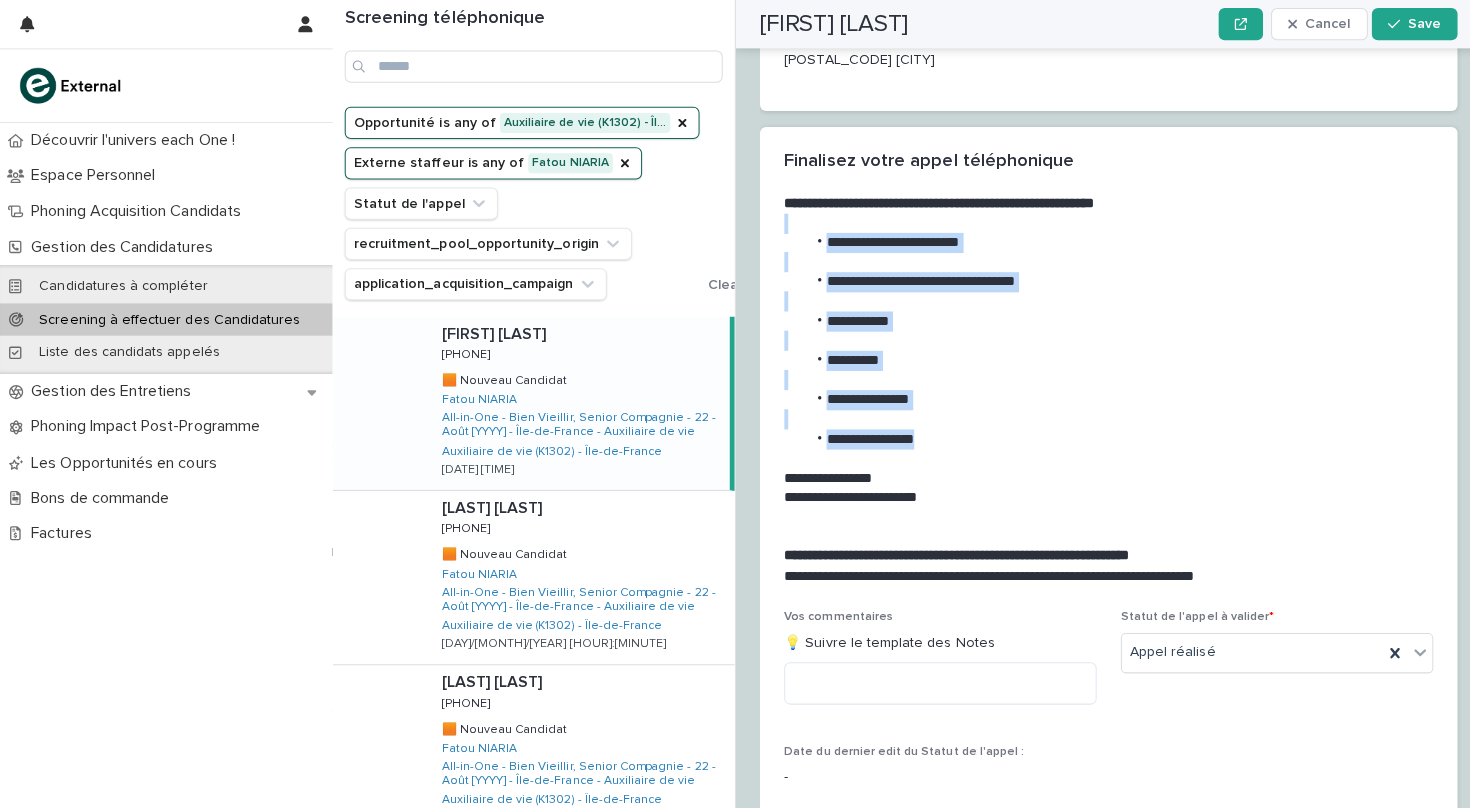 scroll, scrollTop: 1967, scrollLeft: 0, axis: vertical 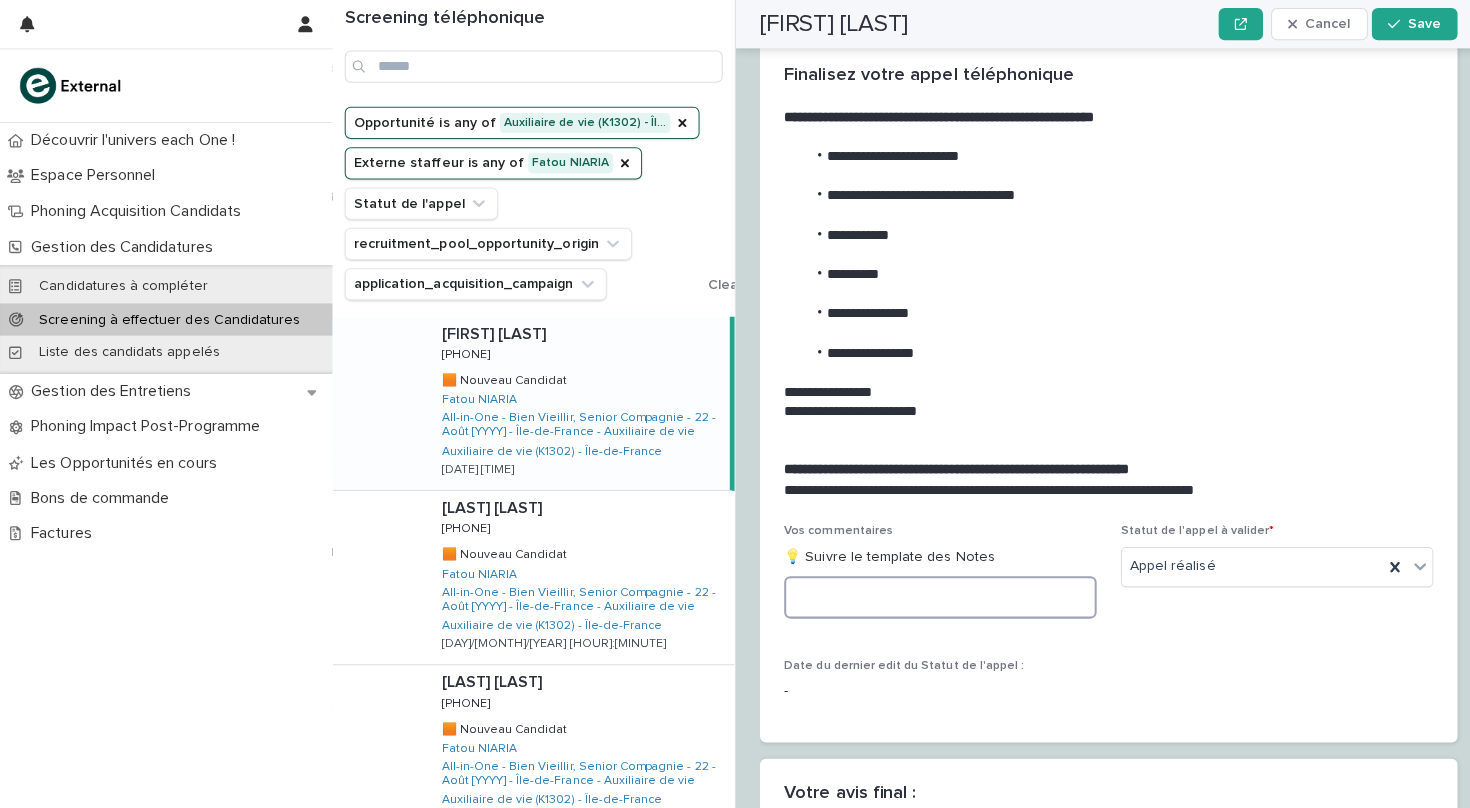 click at bounding box center [933, 593] 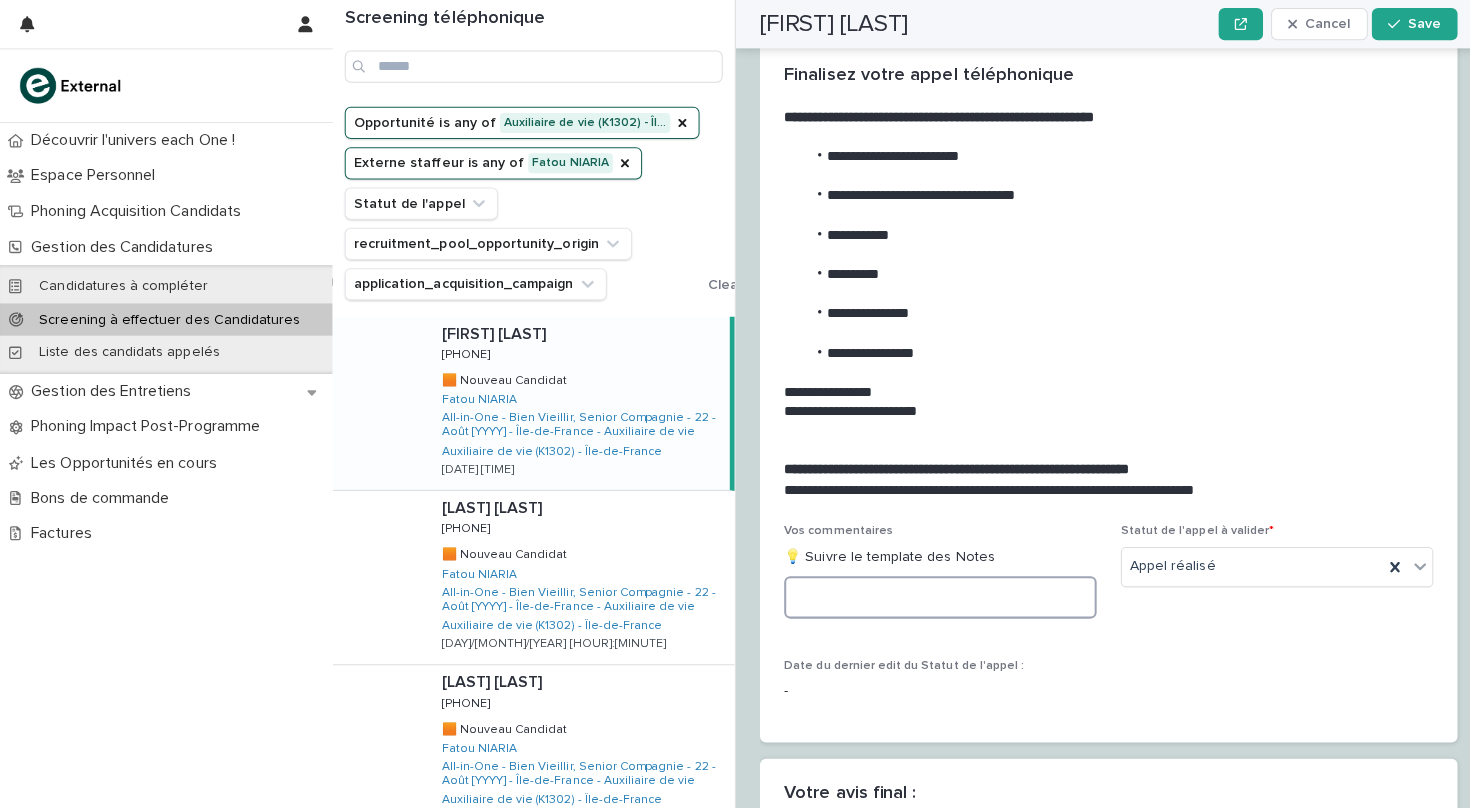 paste on "**********" 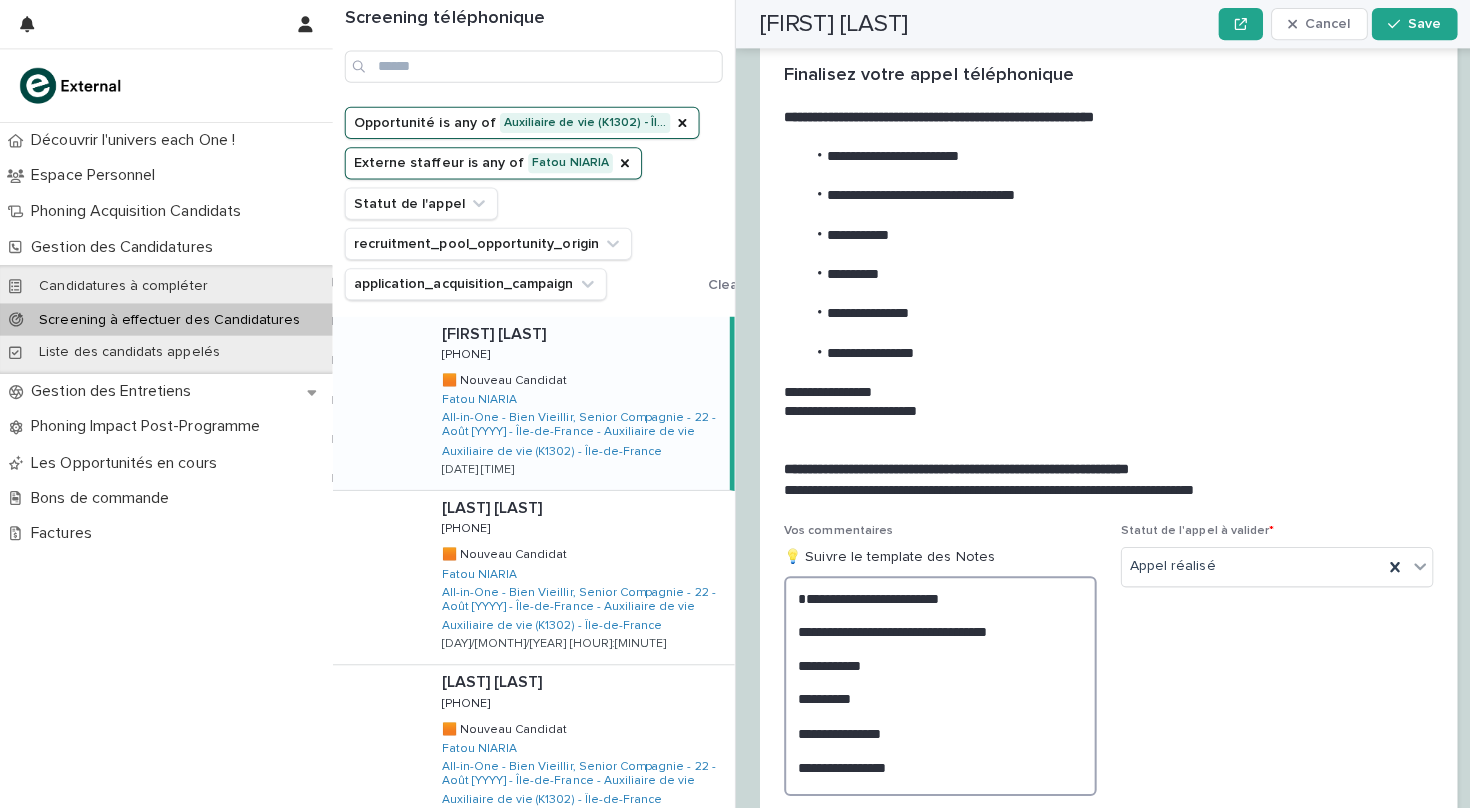 click on "**********" at bounding box center (933, 681) 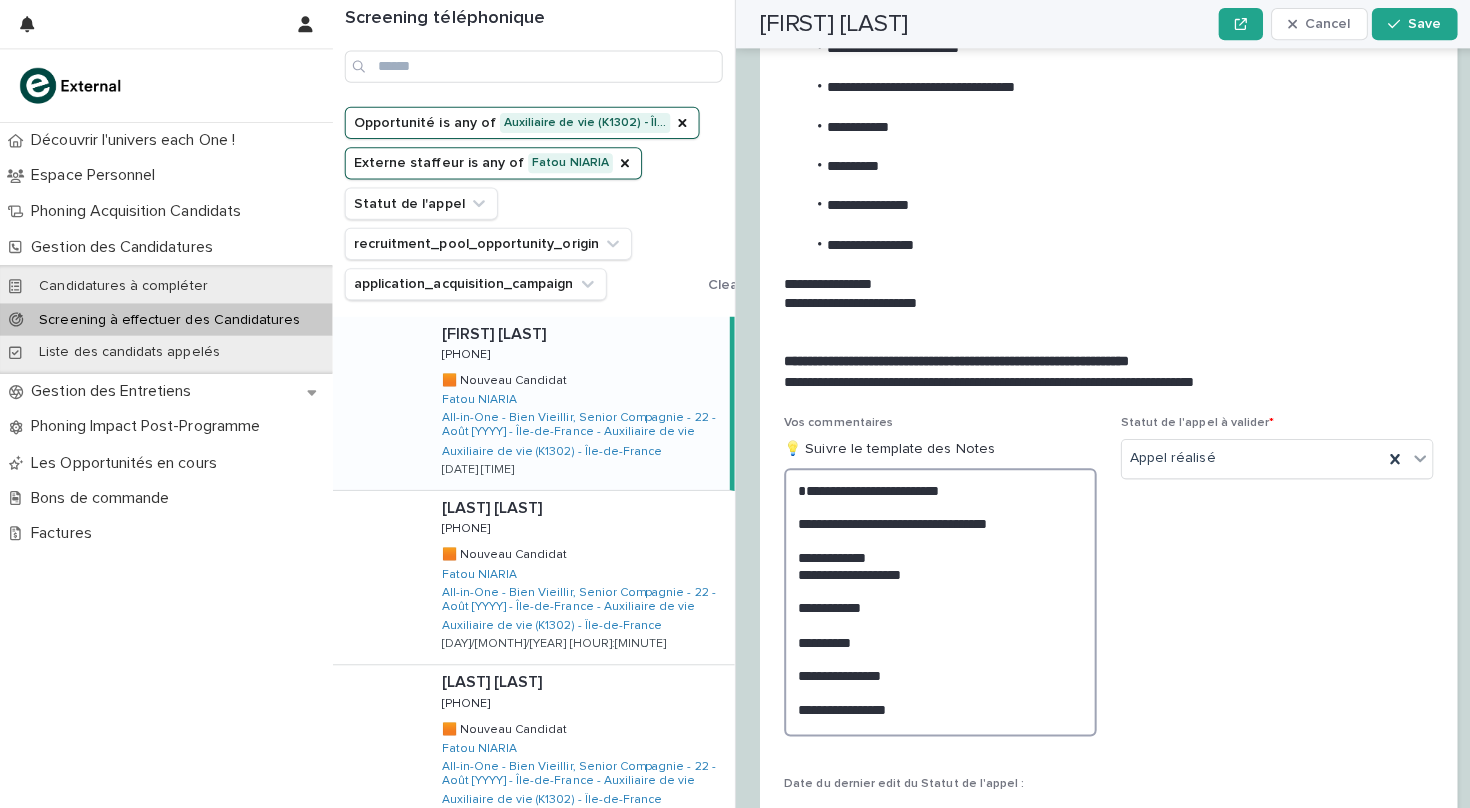 scroll, scrollTop: 2076, scrollLeft: 0, axis: vertical 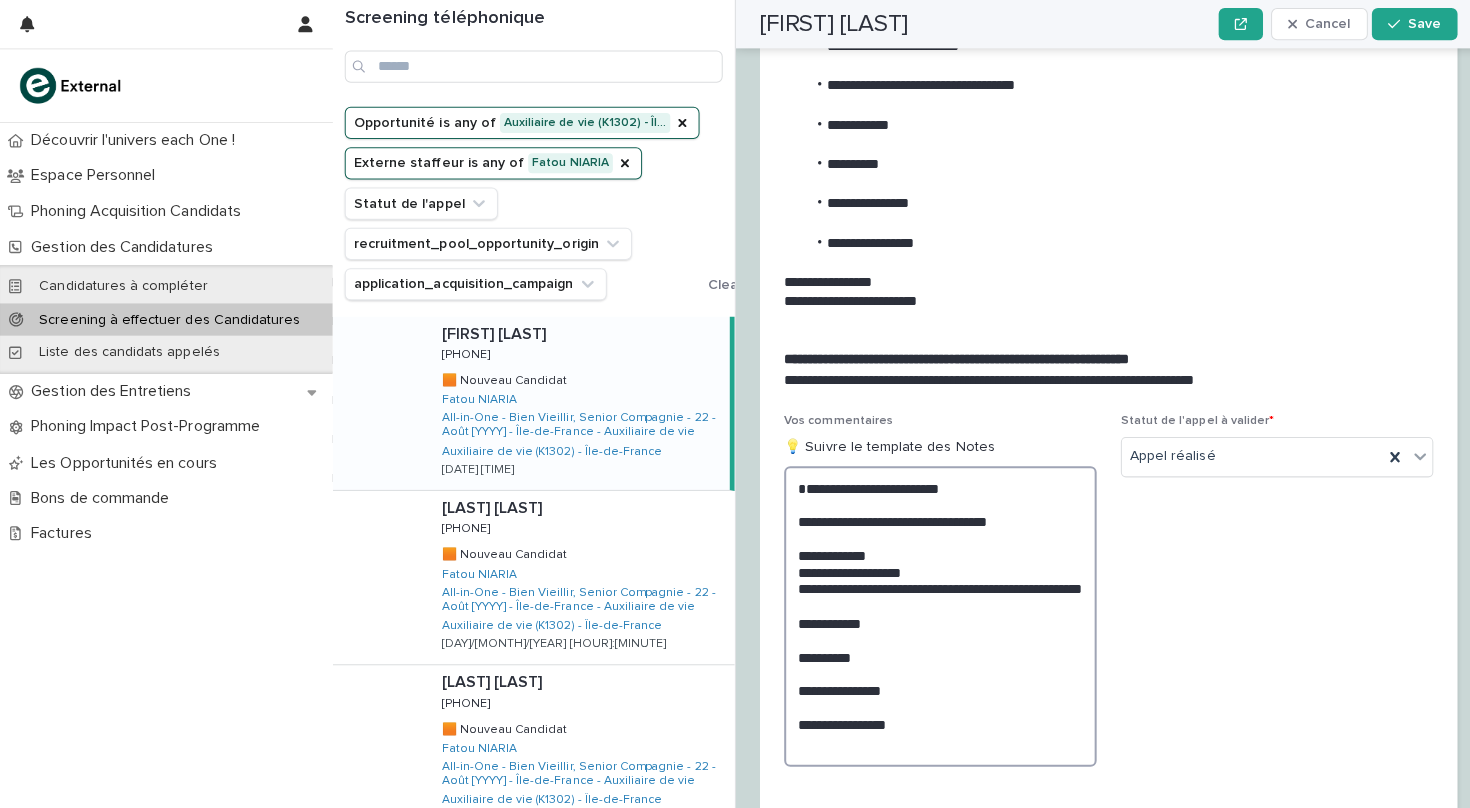click on "**********" at bounding box center (933, 612) 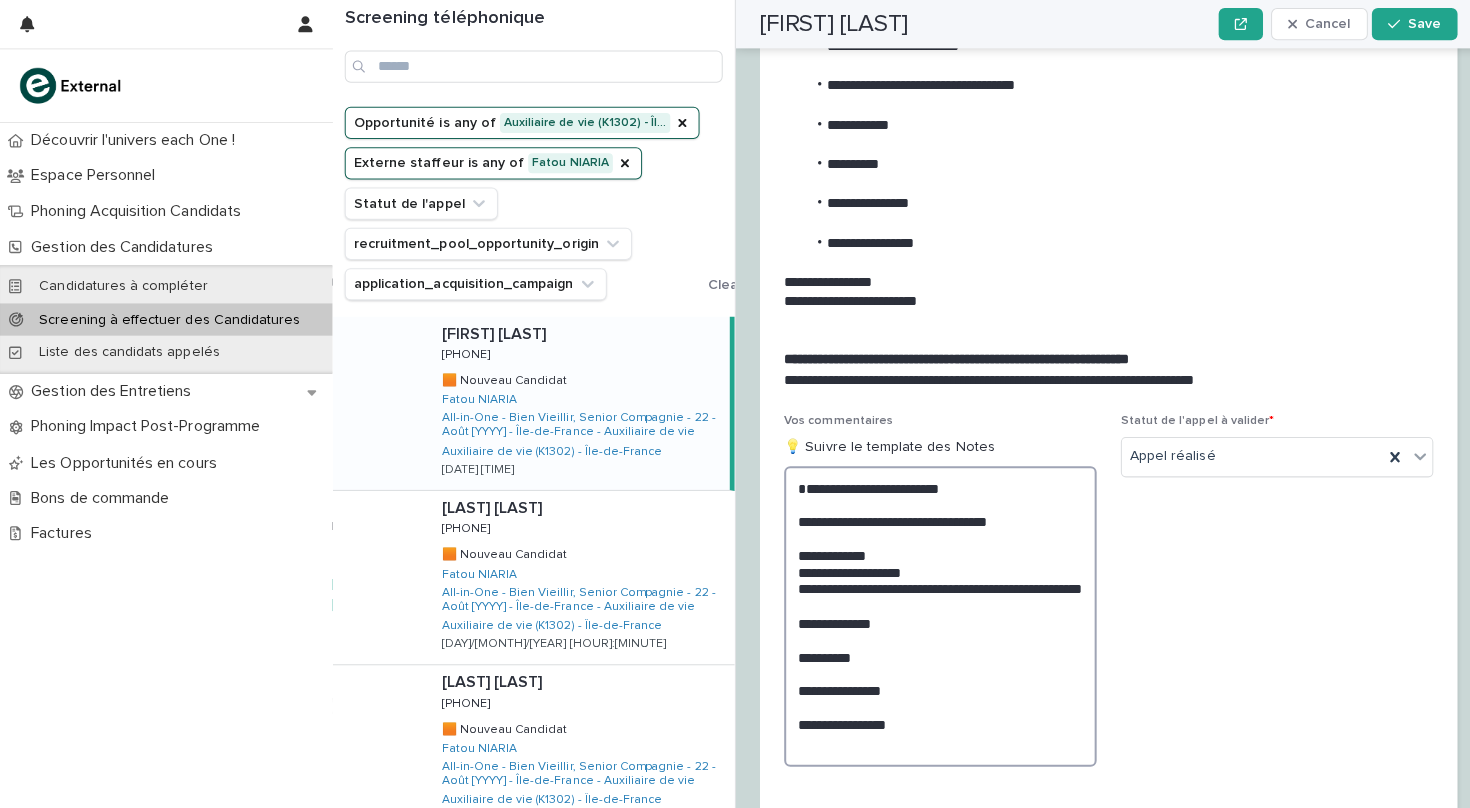 click on "**********" at bounding box center (933, 612) 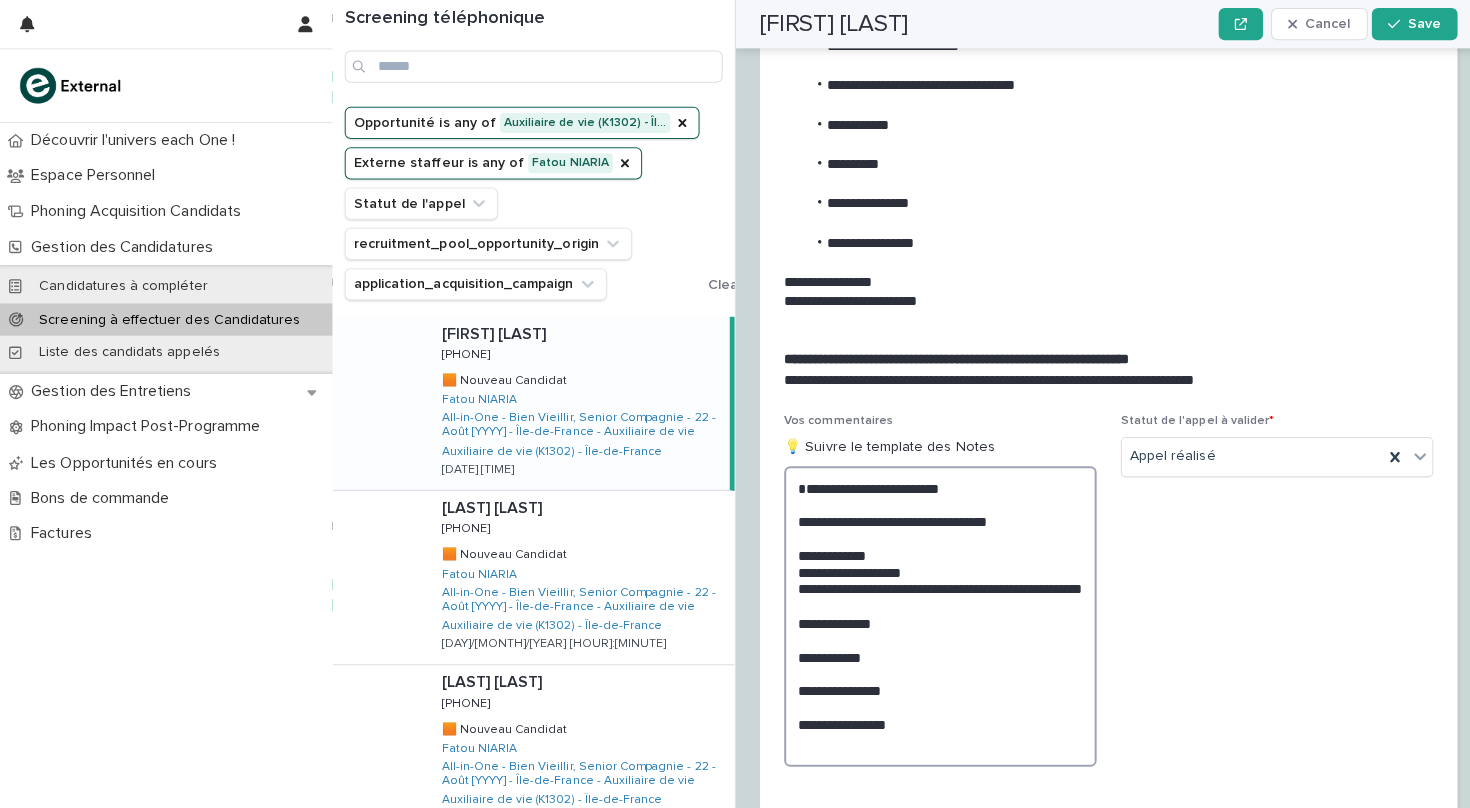 click on "**********" at bounding box center (933, 612) 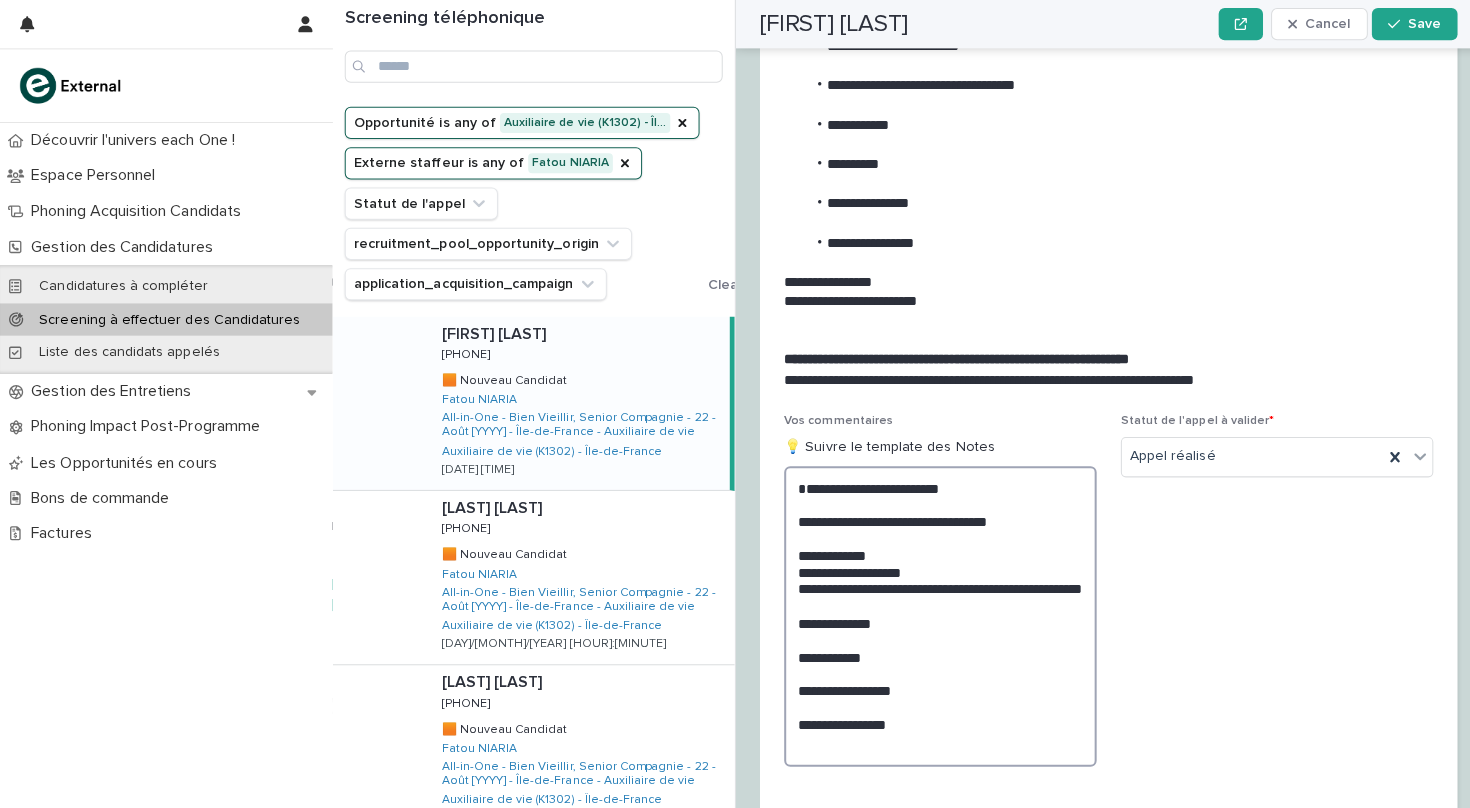click on "**********" at bounding box center (933, 612) 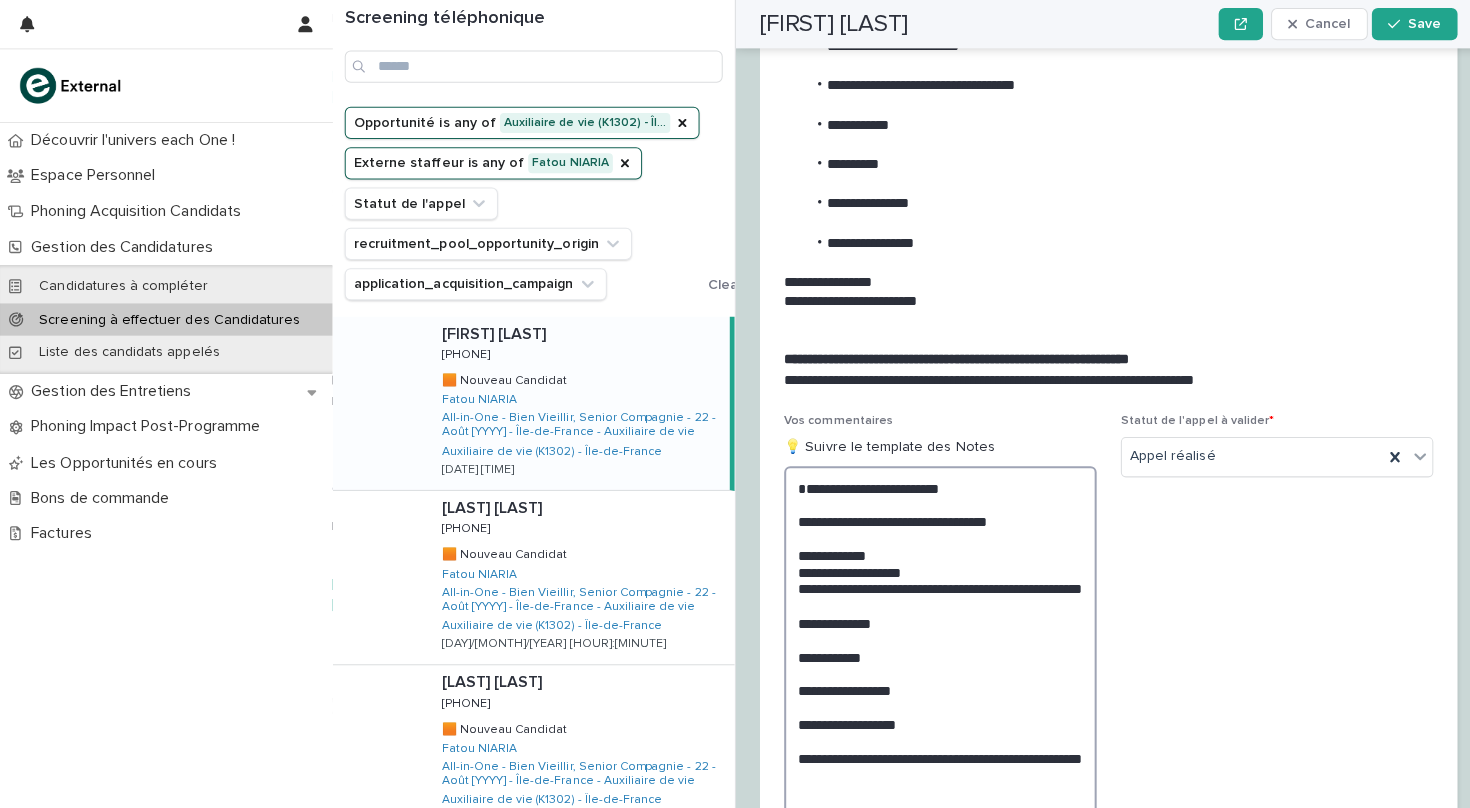 click on "**********" at bounding box center (933, 636) 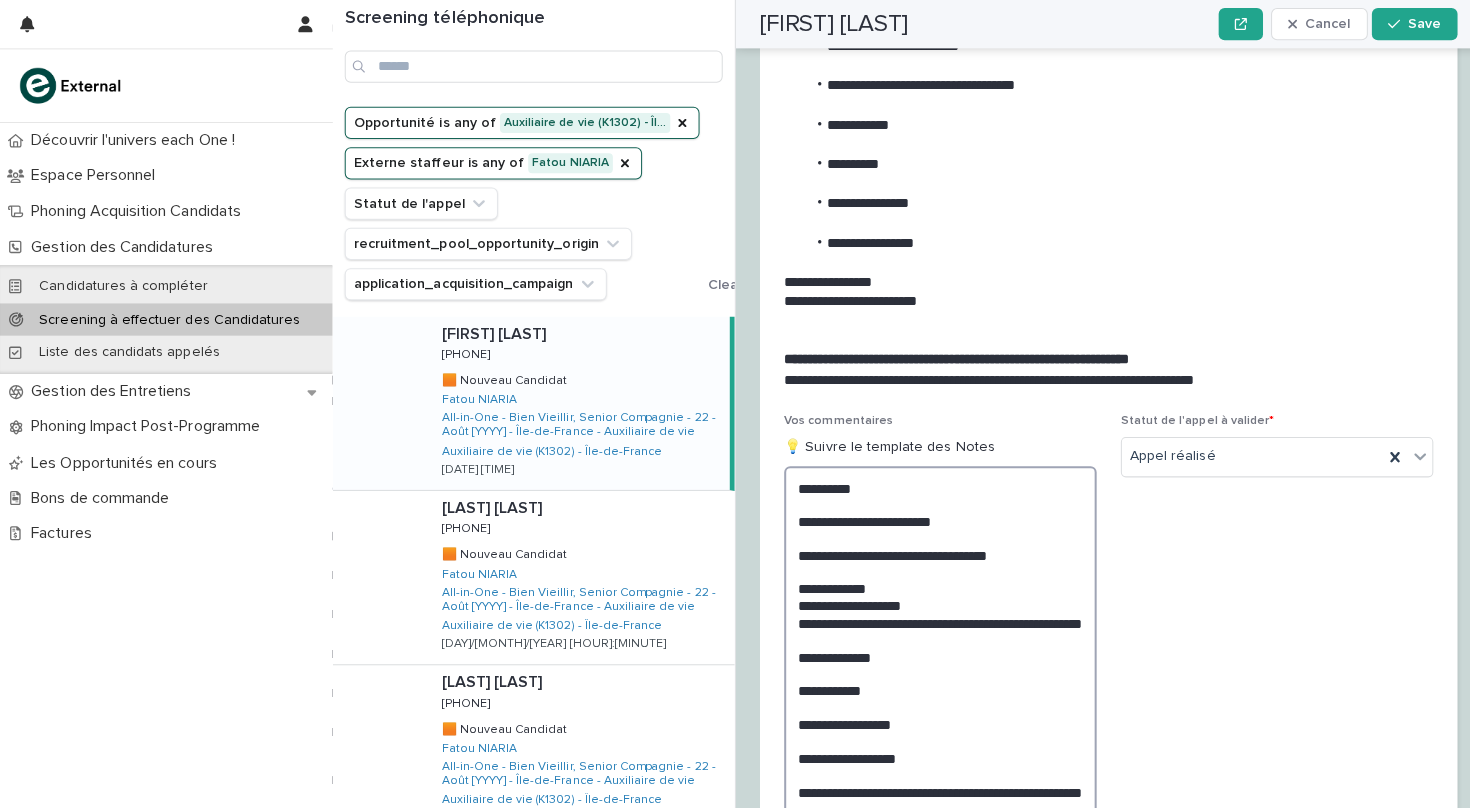 click on "**********" at bounding box center [933, 644] 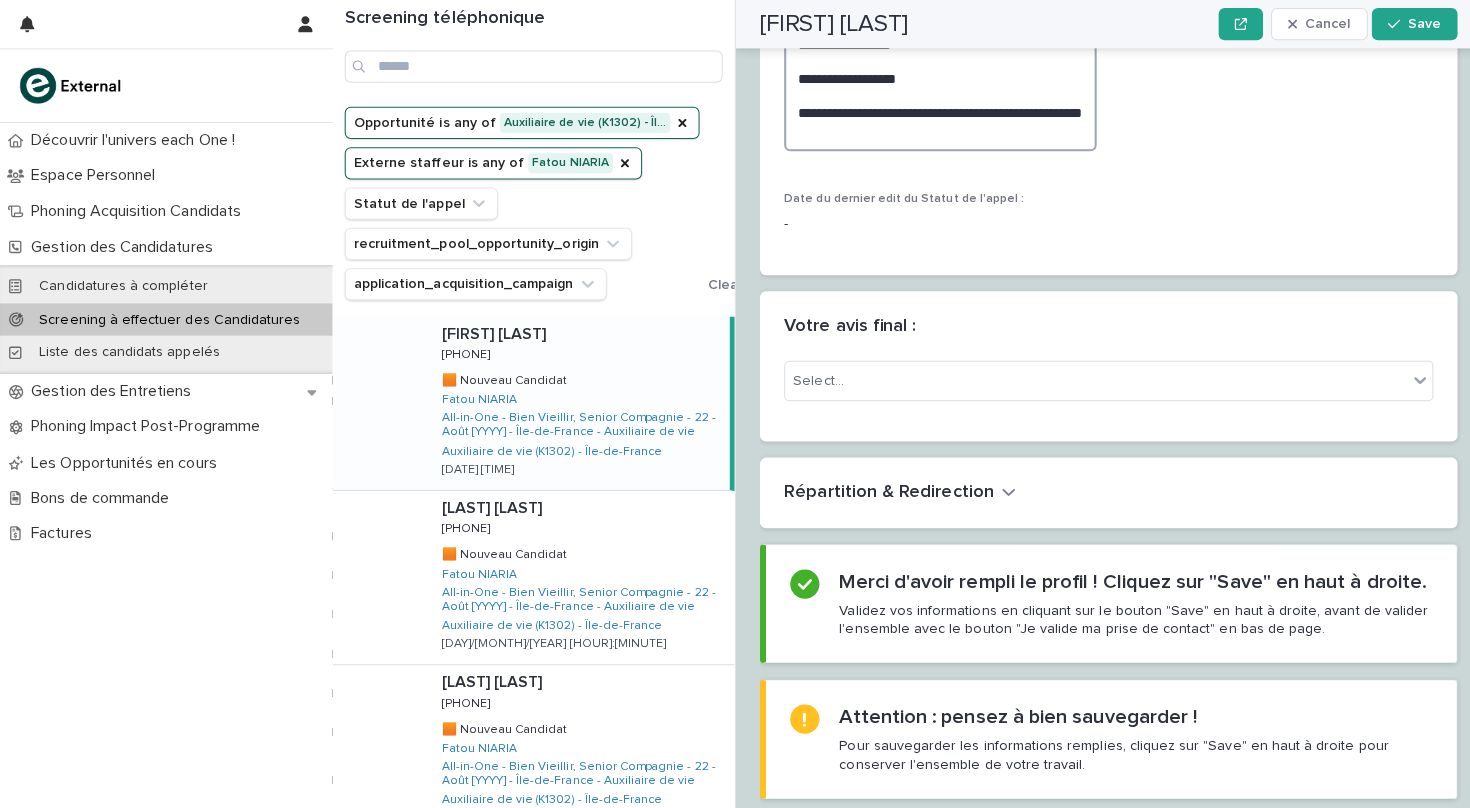 scroll, scrollTop: 2750, scrollLeft: 0, axis: vertical 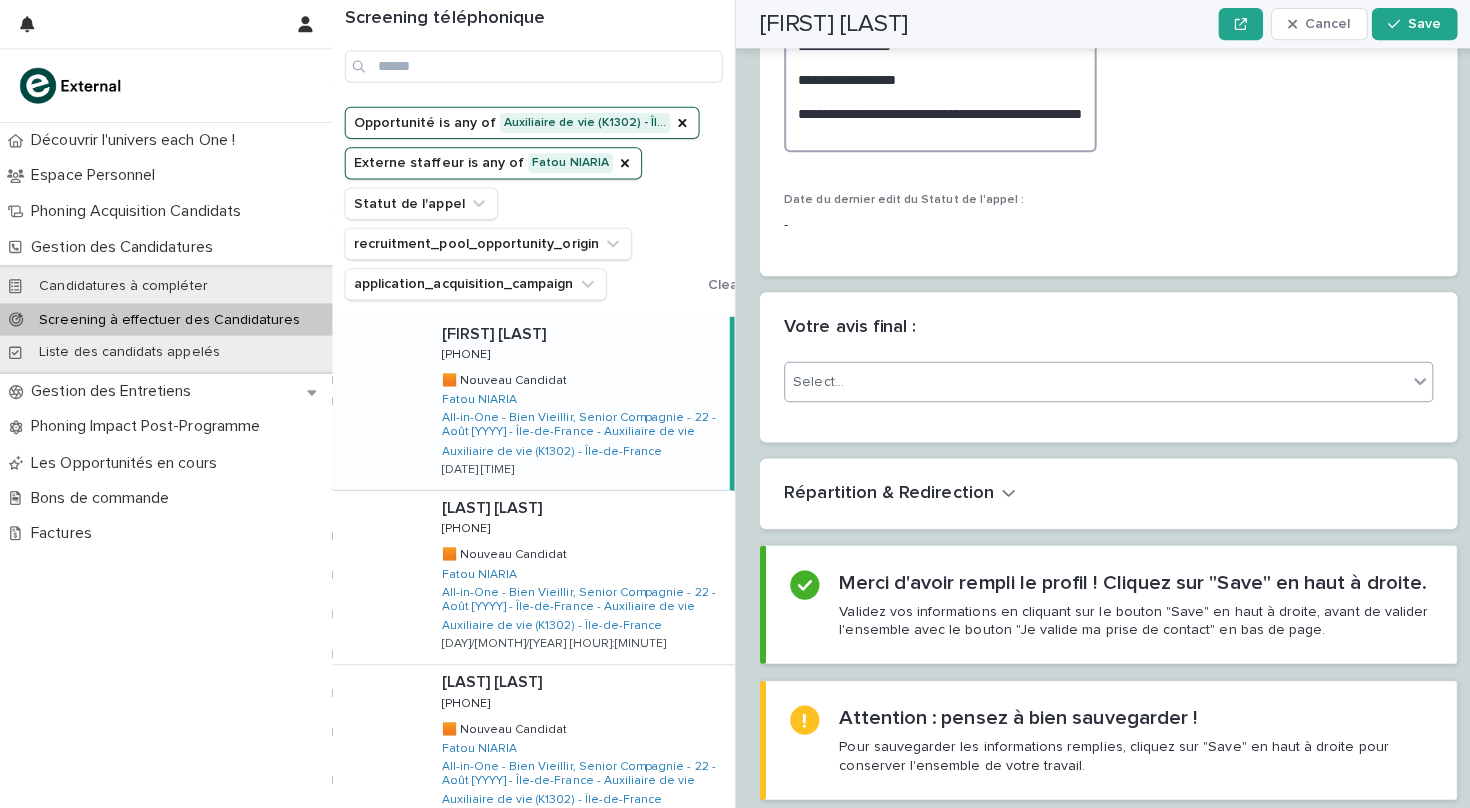 type on "**********" 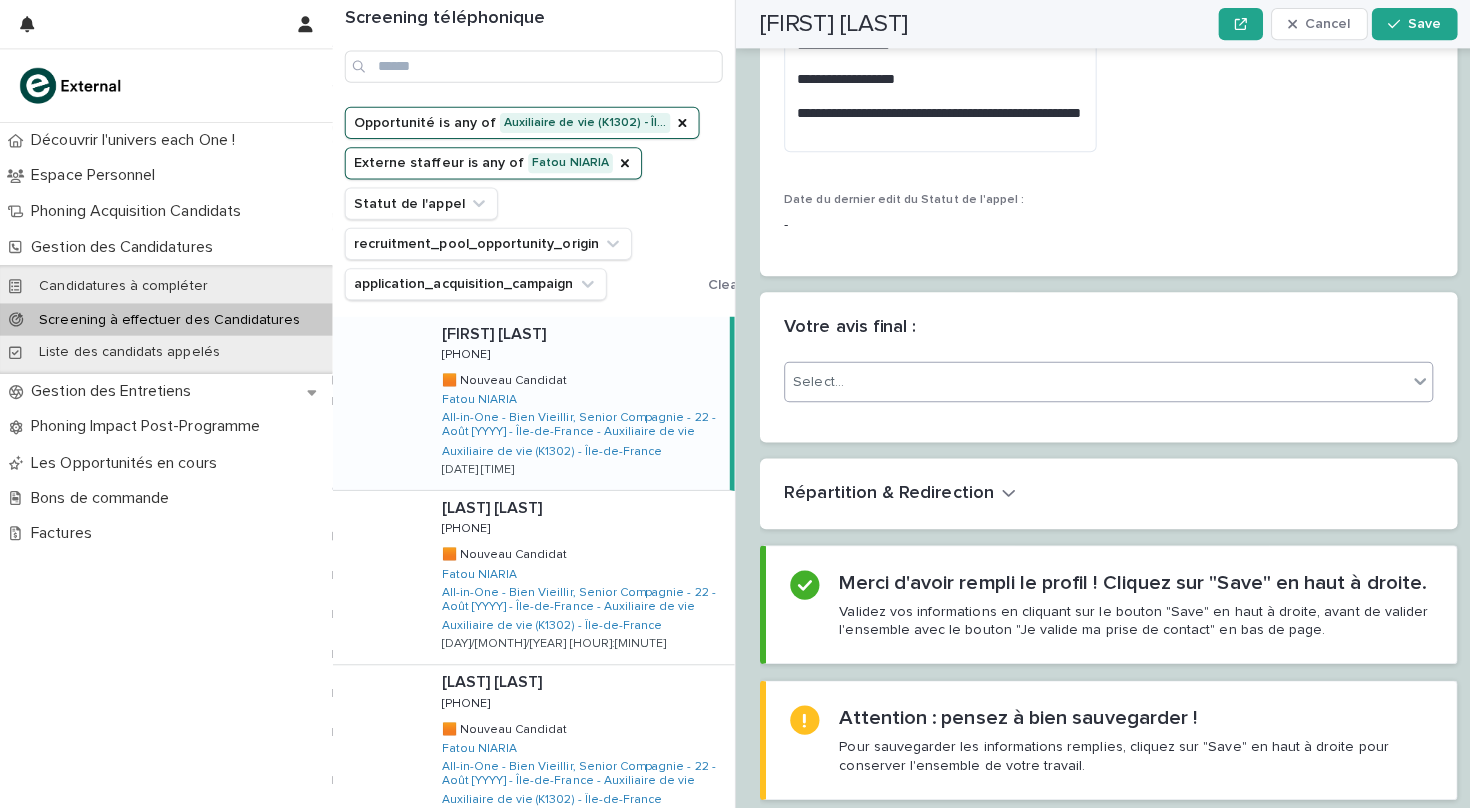 click on "Select..." at bounding box center (1087, 379) 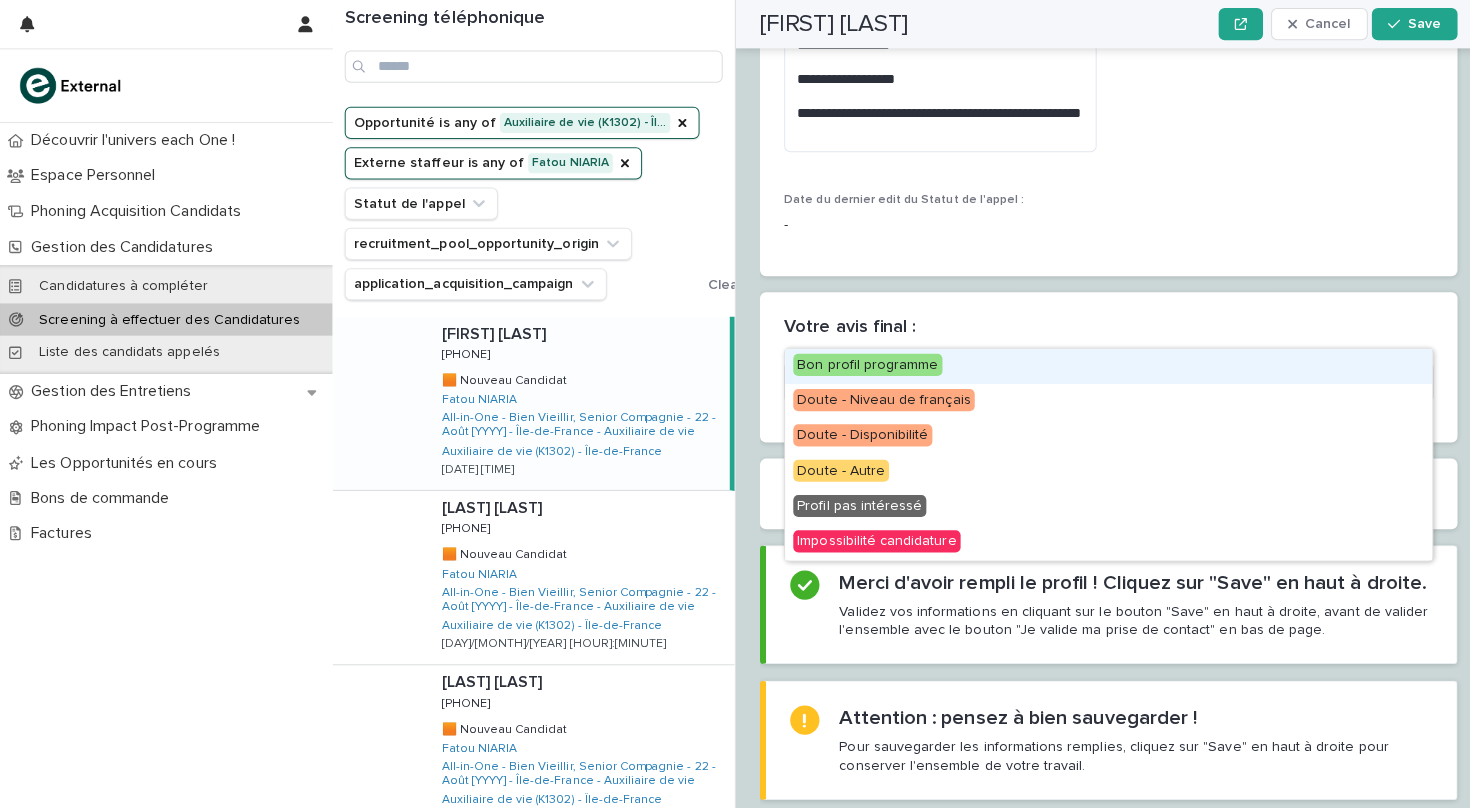 click on "Bon profil programme" at bounding box center [861, 362] 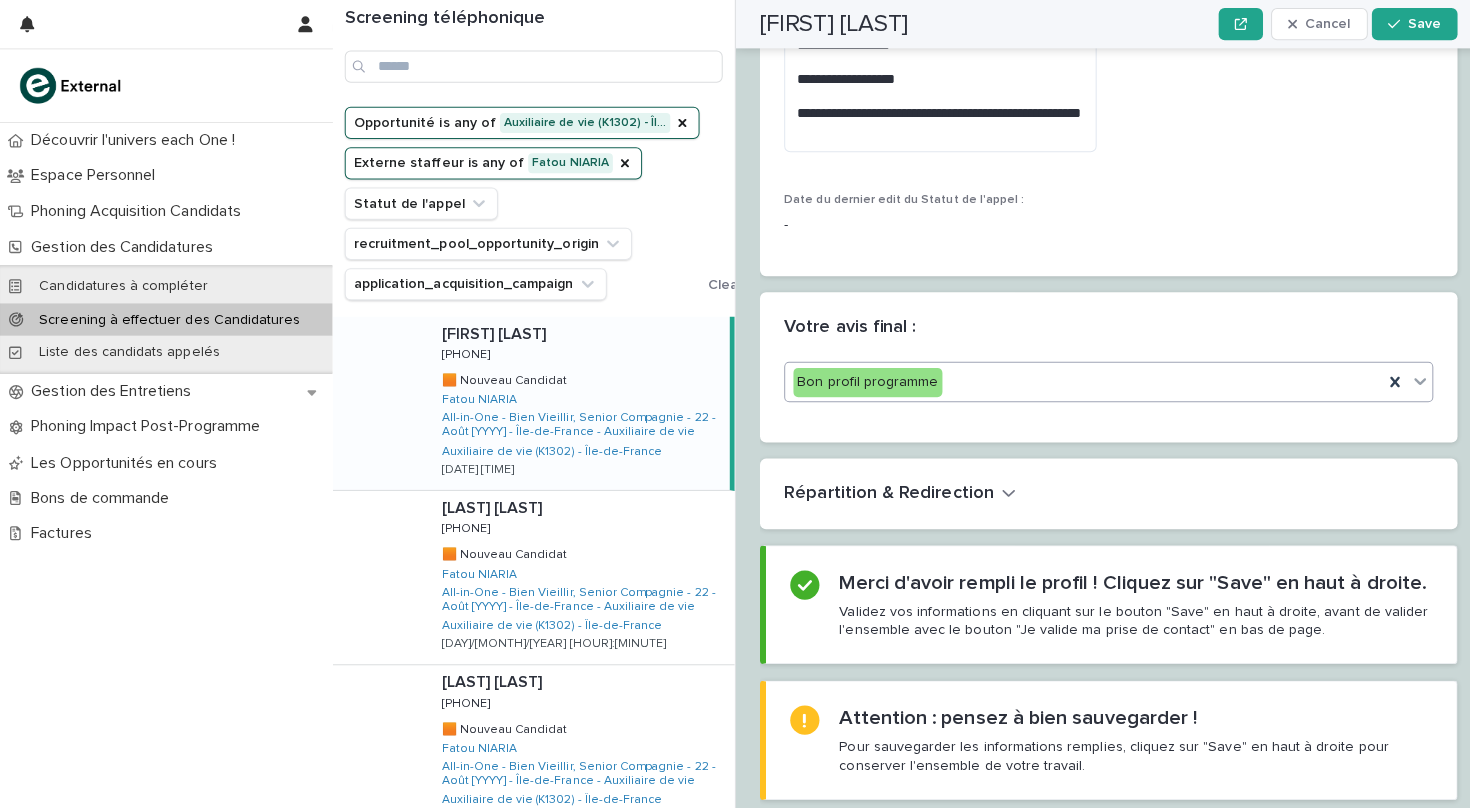 scroll, scrollTop: 2750, scrollLeft: 0, axis: vertical 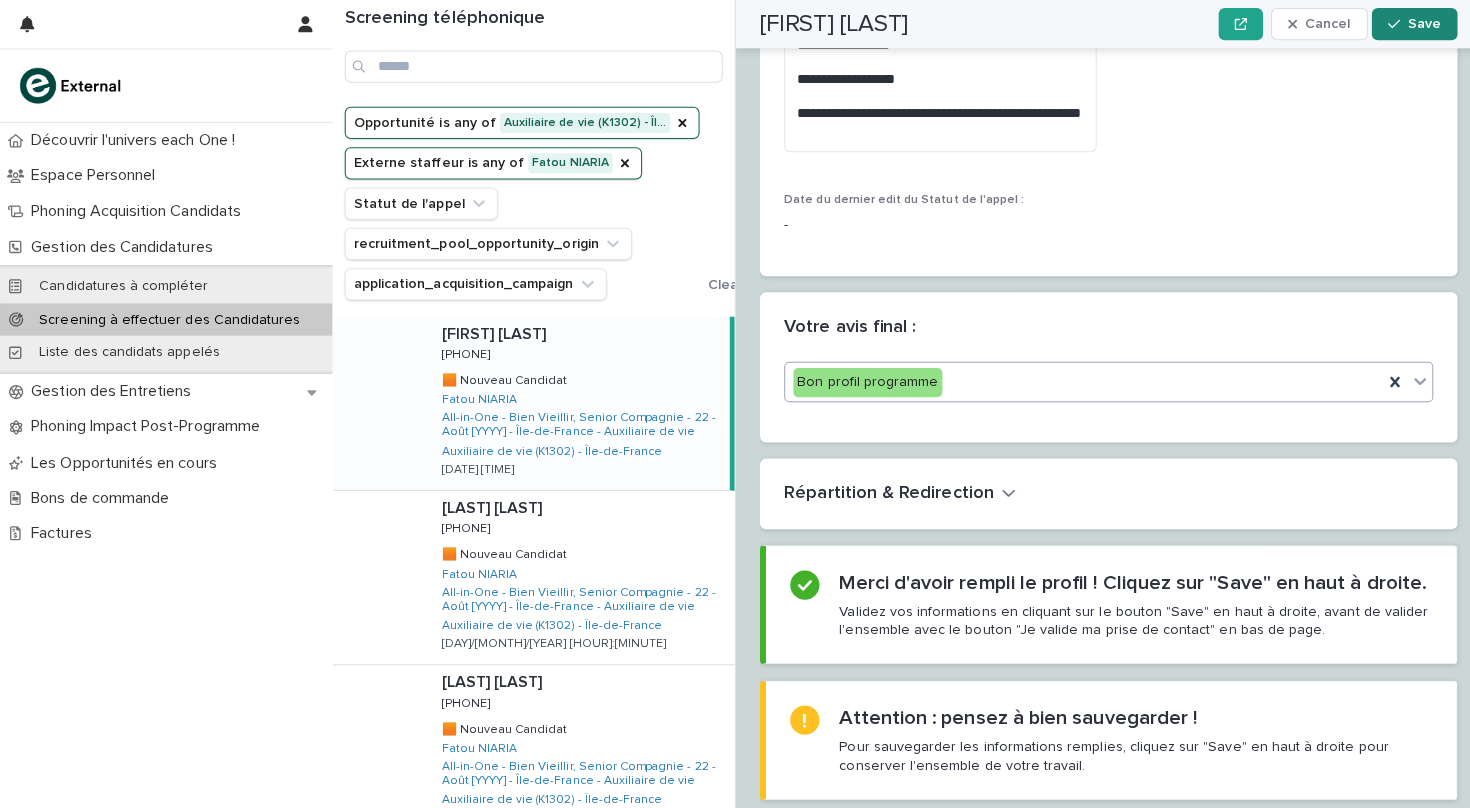 click on "Save" at bounding box center (1413, 24) 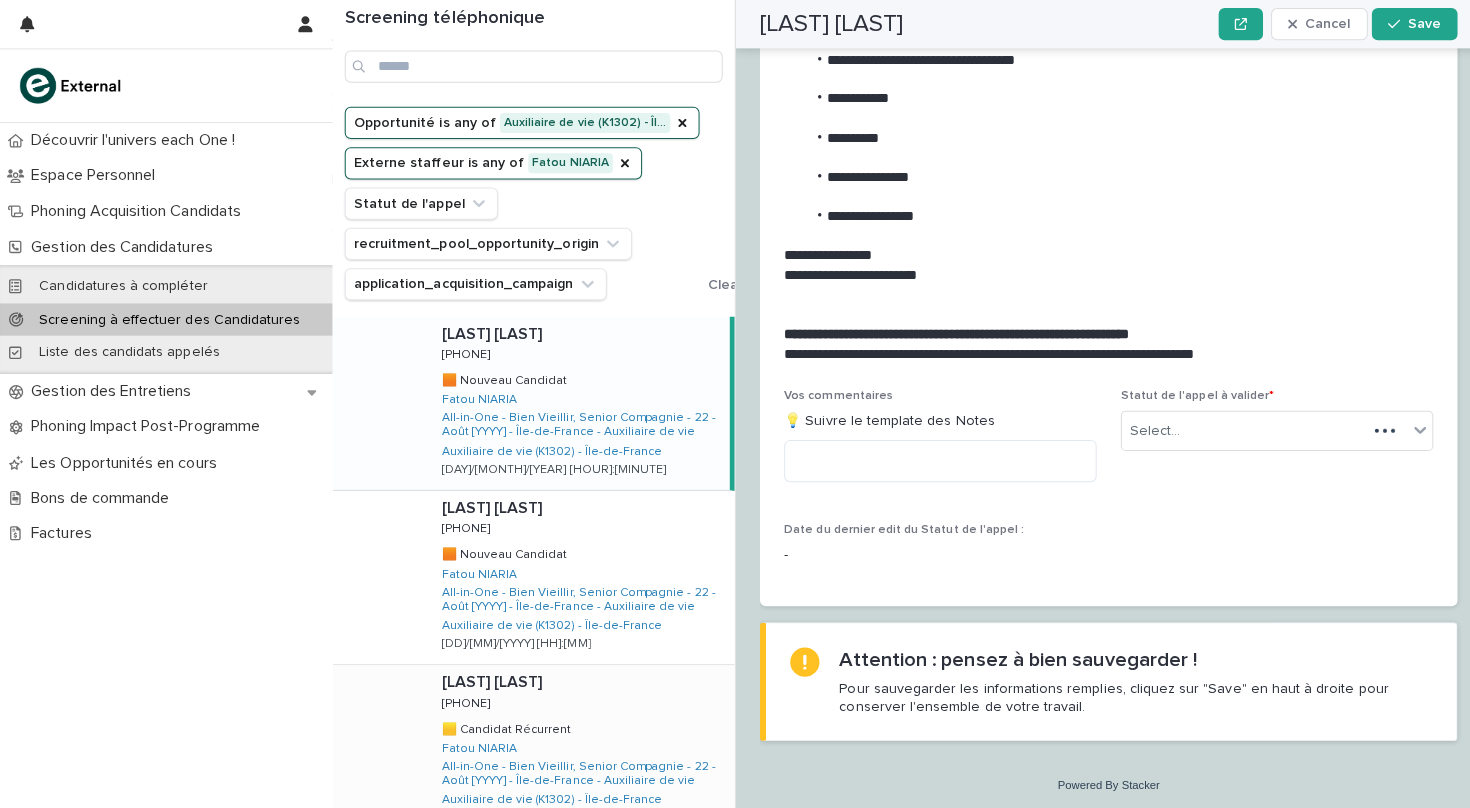 scroll, scrollTop: 2017, scrollLeft: 0, axis: vertical 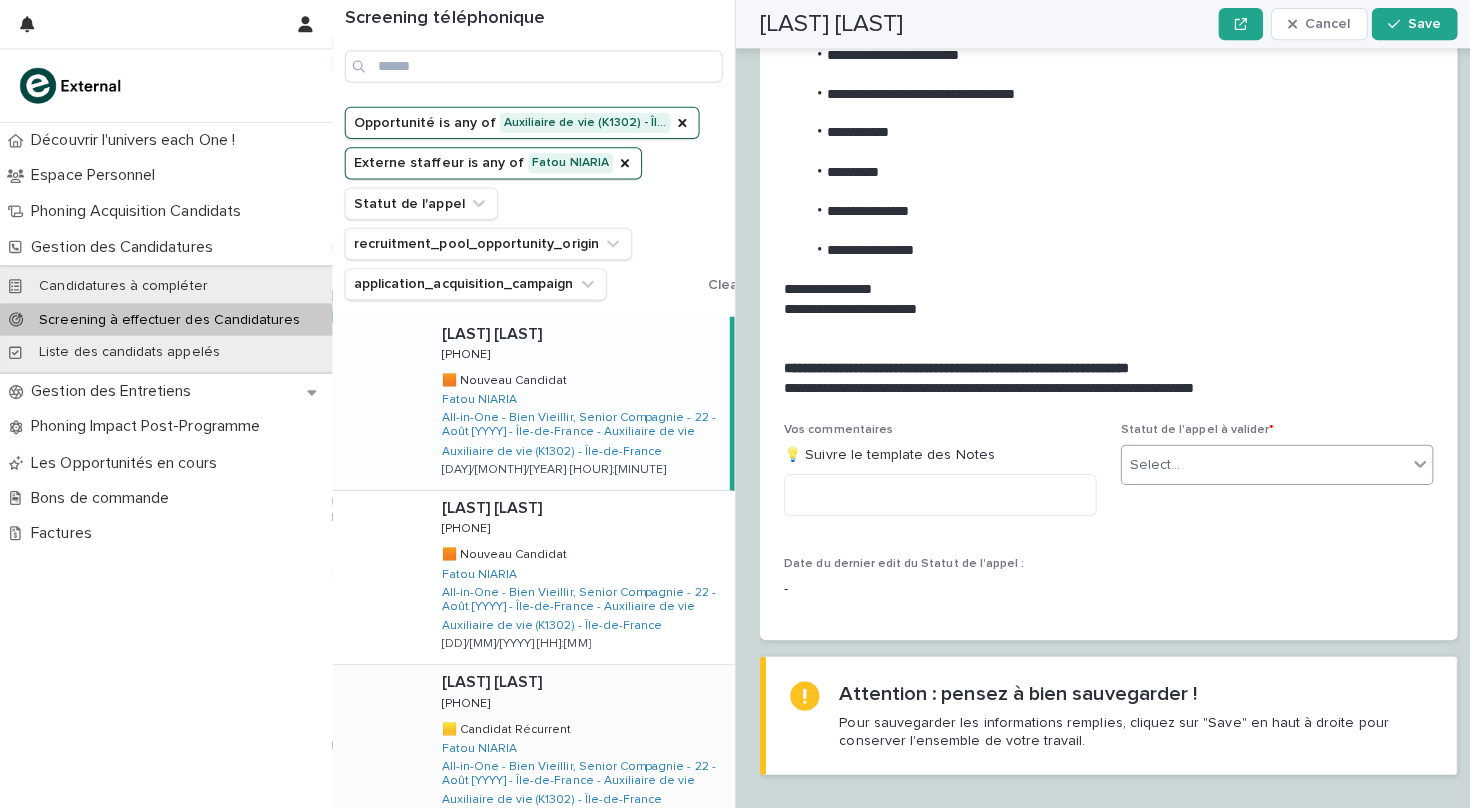 click on "Select..." at bounding box center (1254, 461) 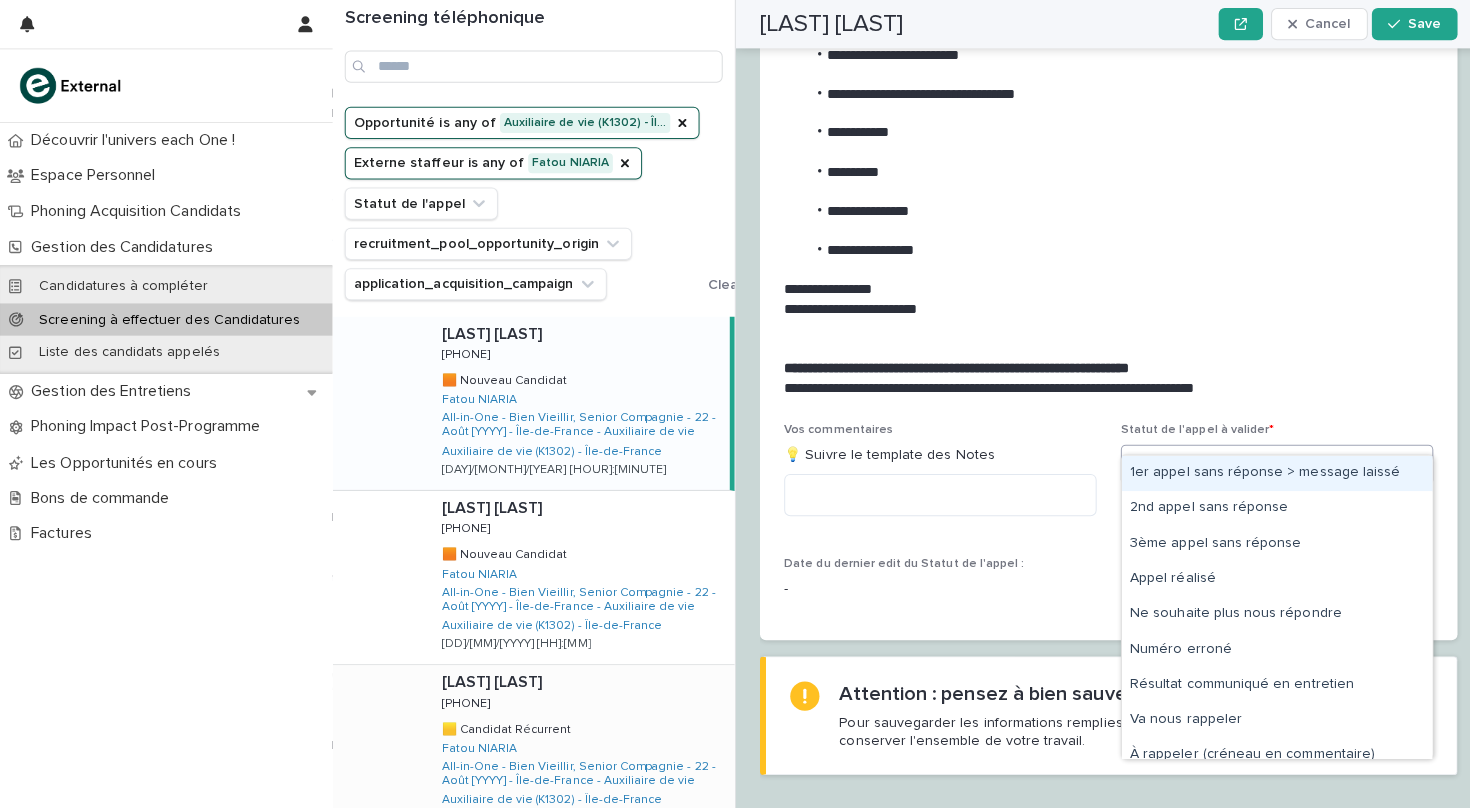 click on "1er appel sans réponse > message laissé" at bounding box center [1267, 469] 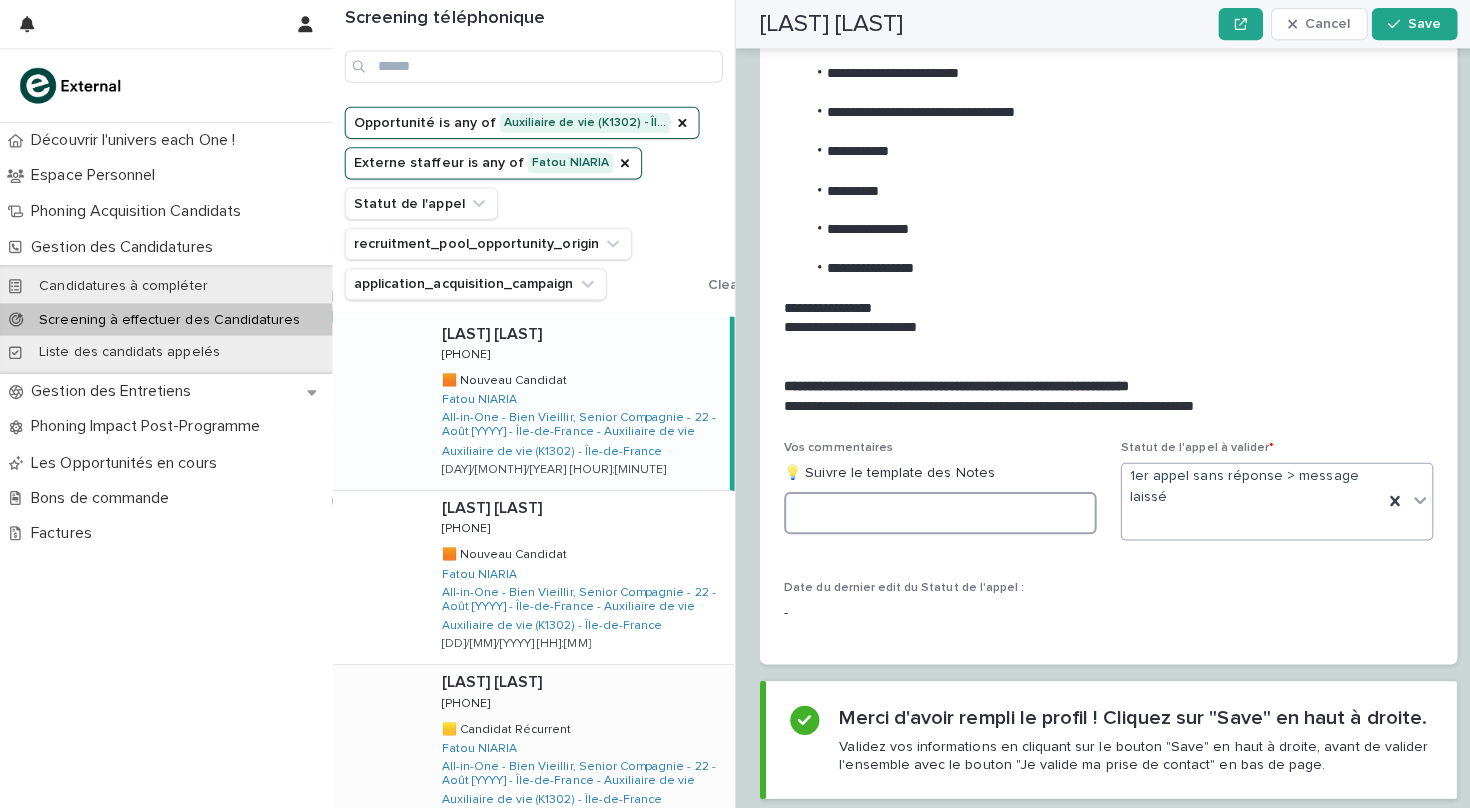 click at bounding box center (933, 509) 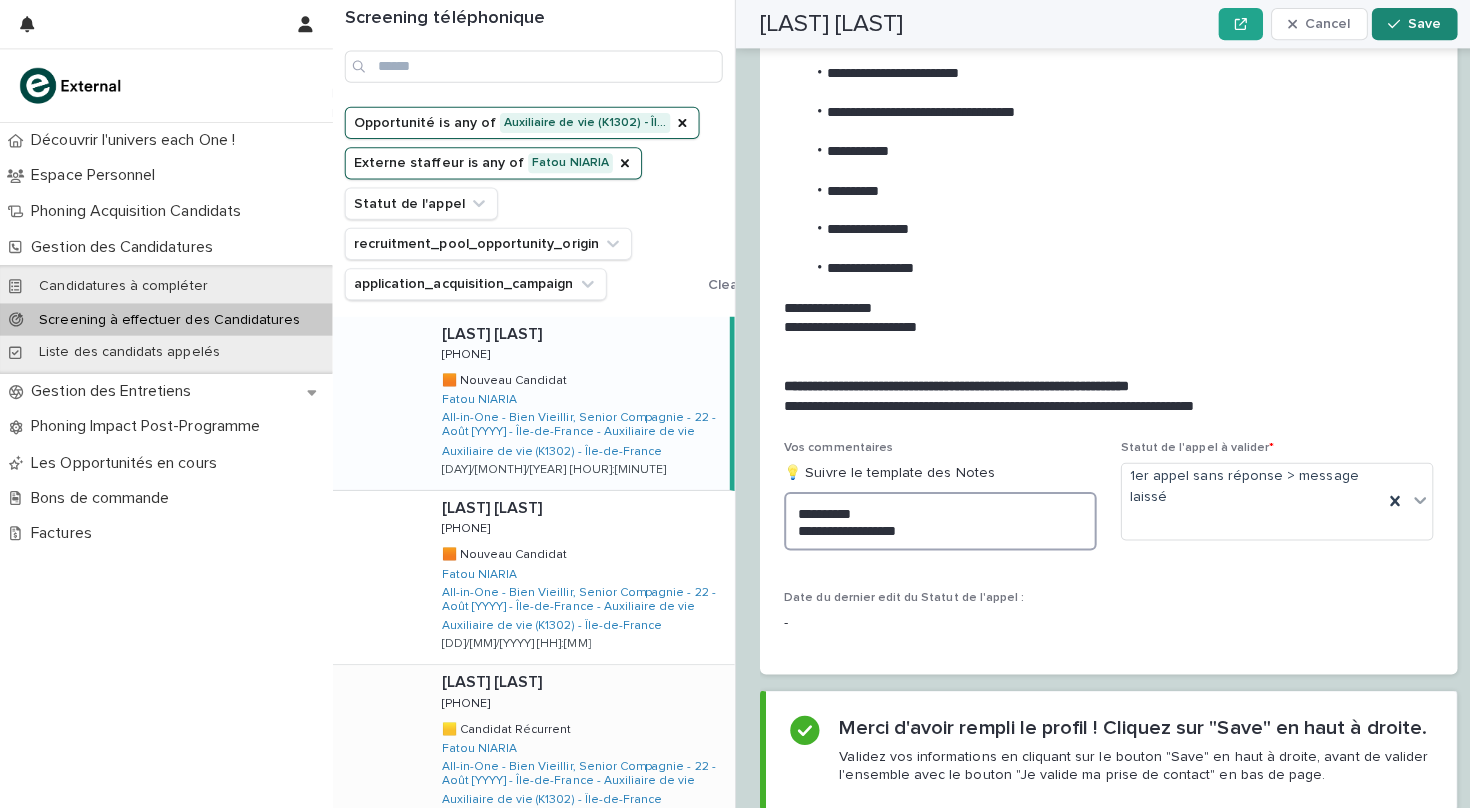 type on "**********" 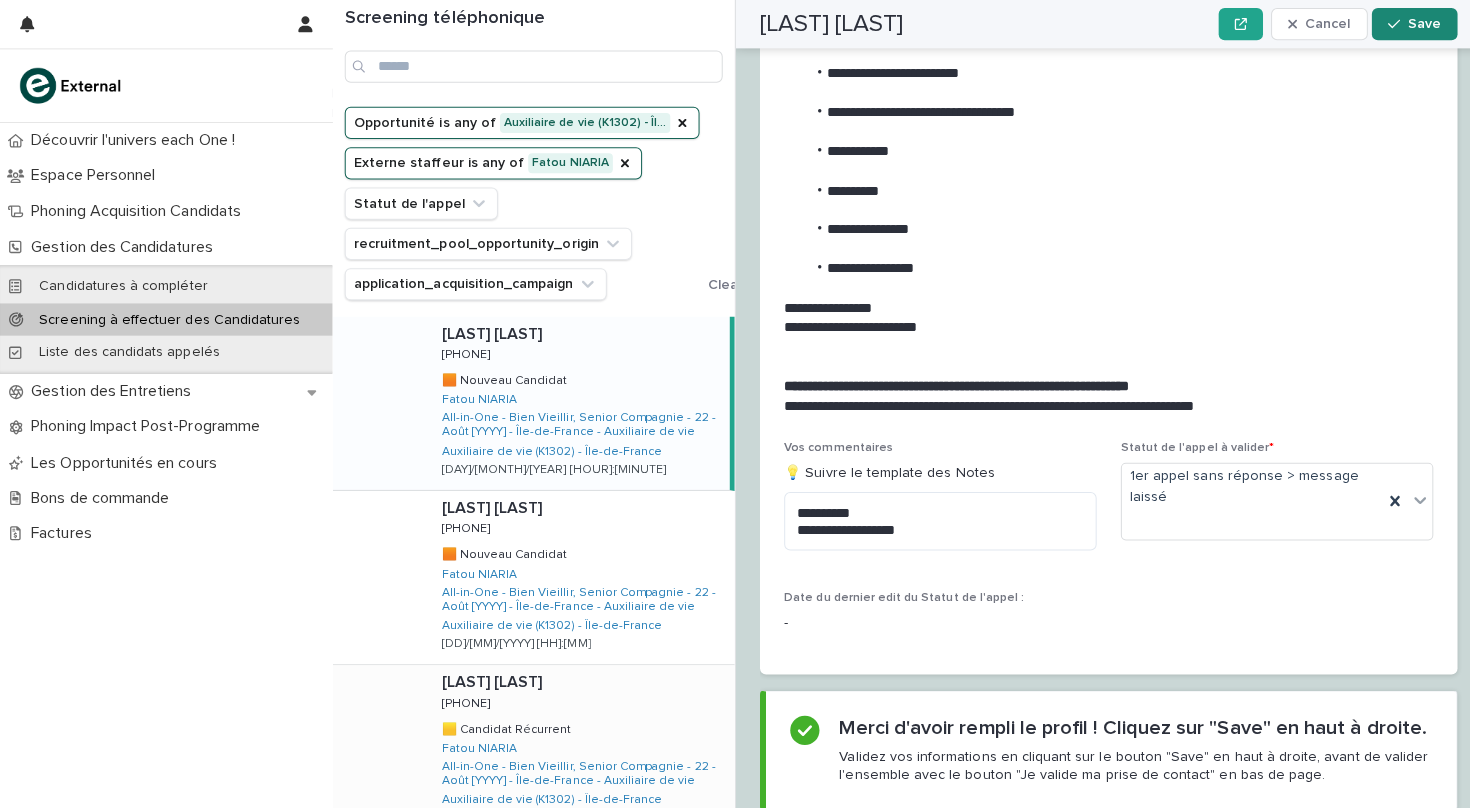 click on "Save" at bounding box center [1413, 24] 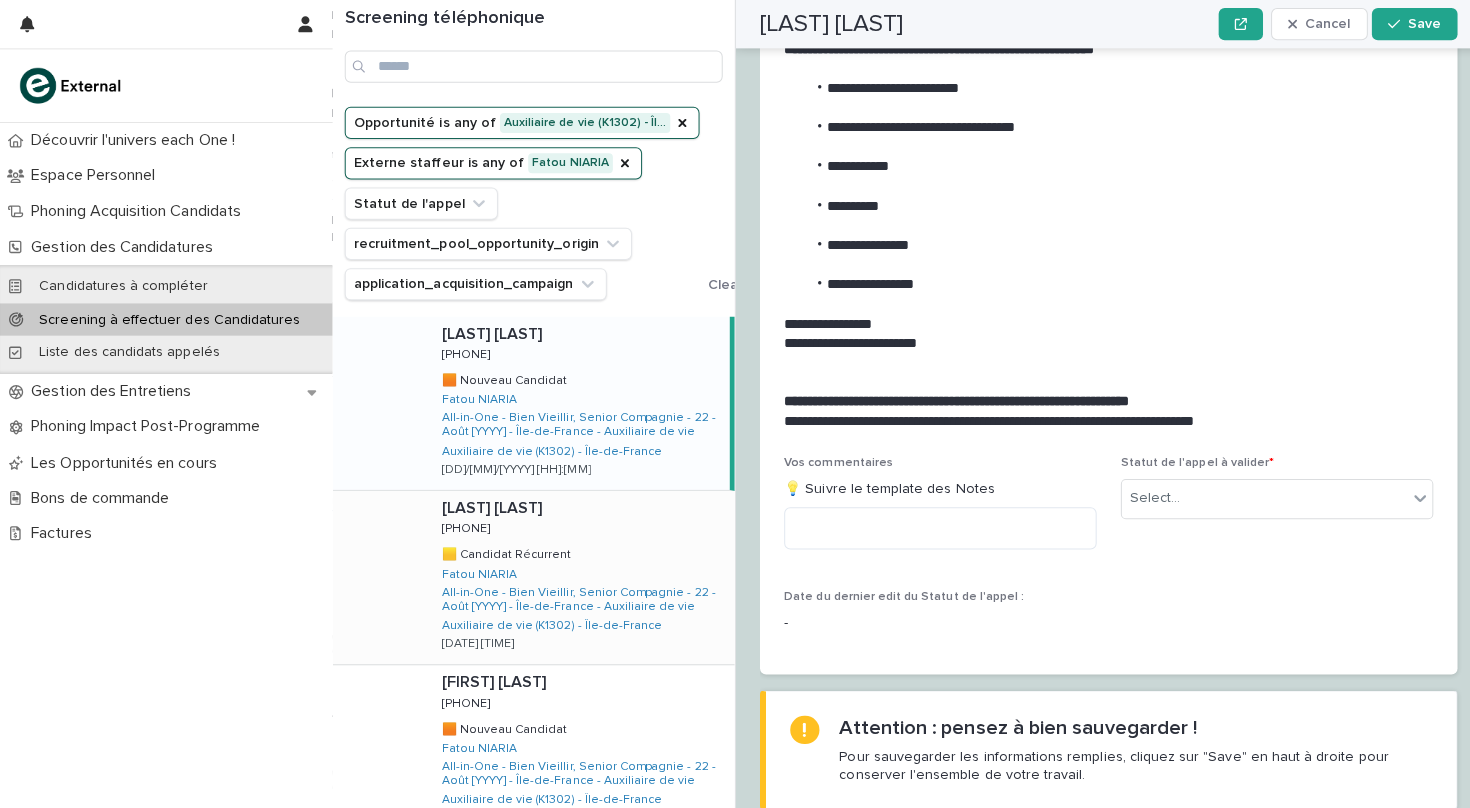 scroll, scrollTop: 1959, scrollLeft: 0, axis: vertical 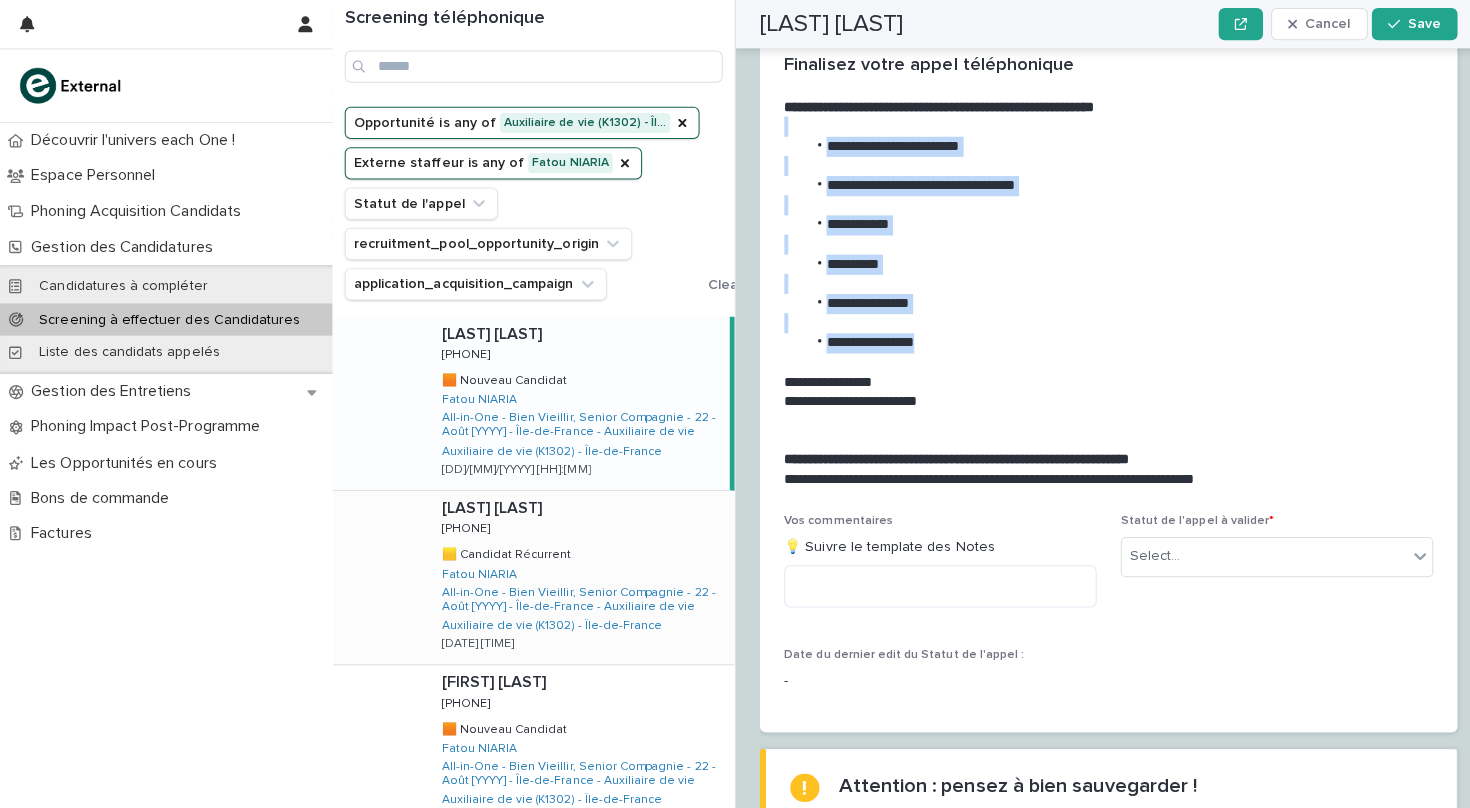 drag, startPoint x: 929, startPoint y: 328, endPoint x: 813, endPoint y: 123, distance: 235.54405 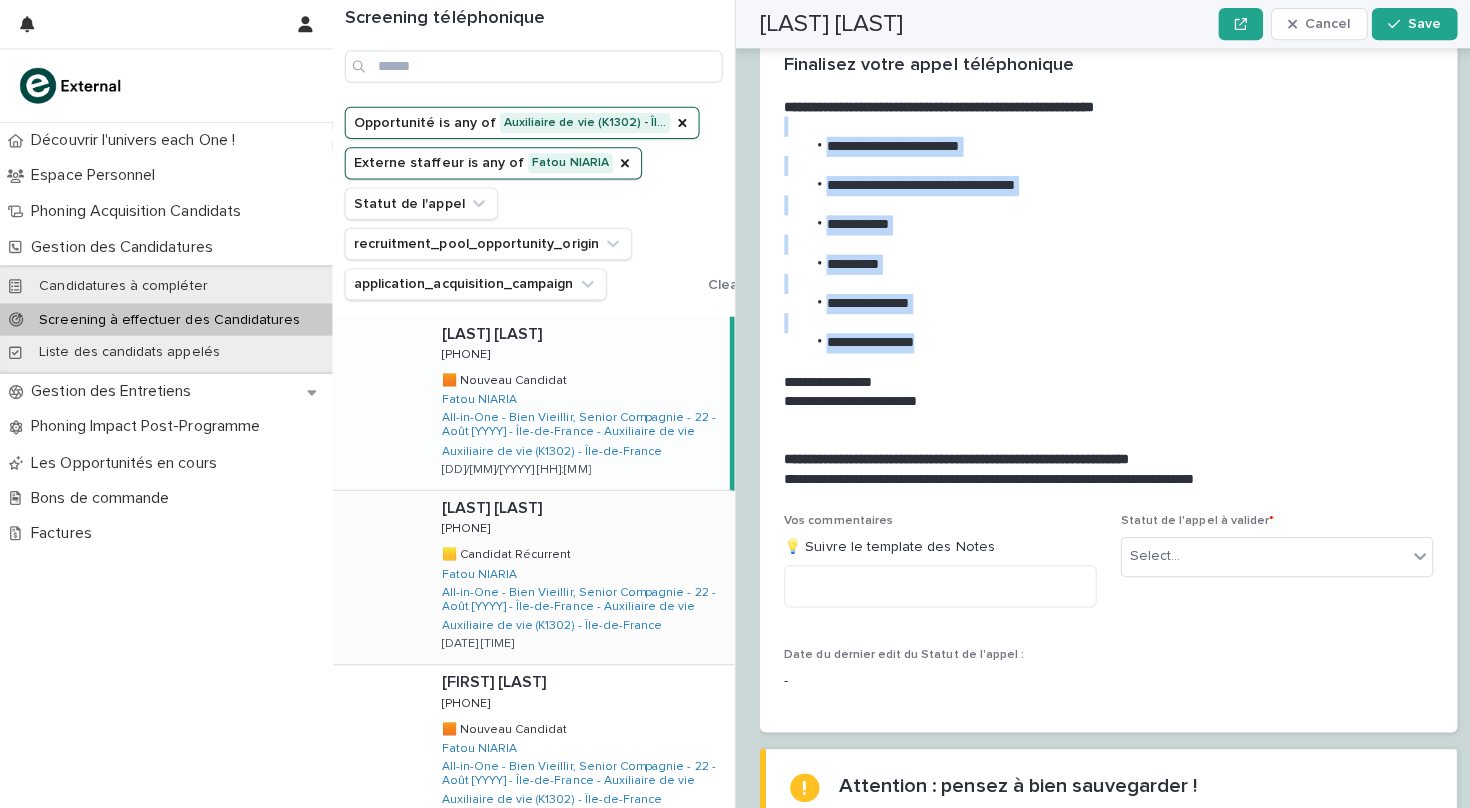 copy on "**********" 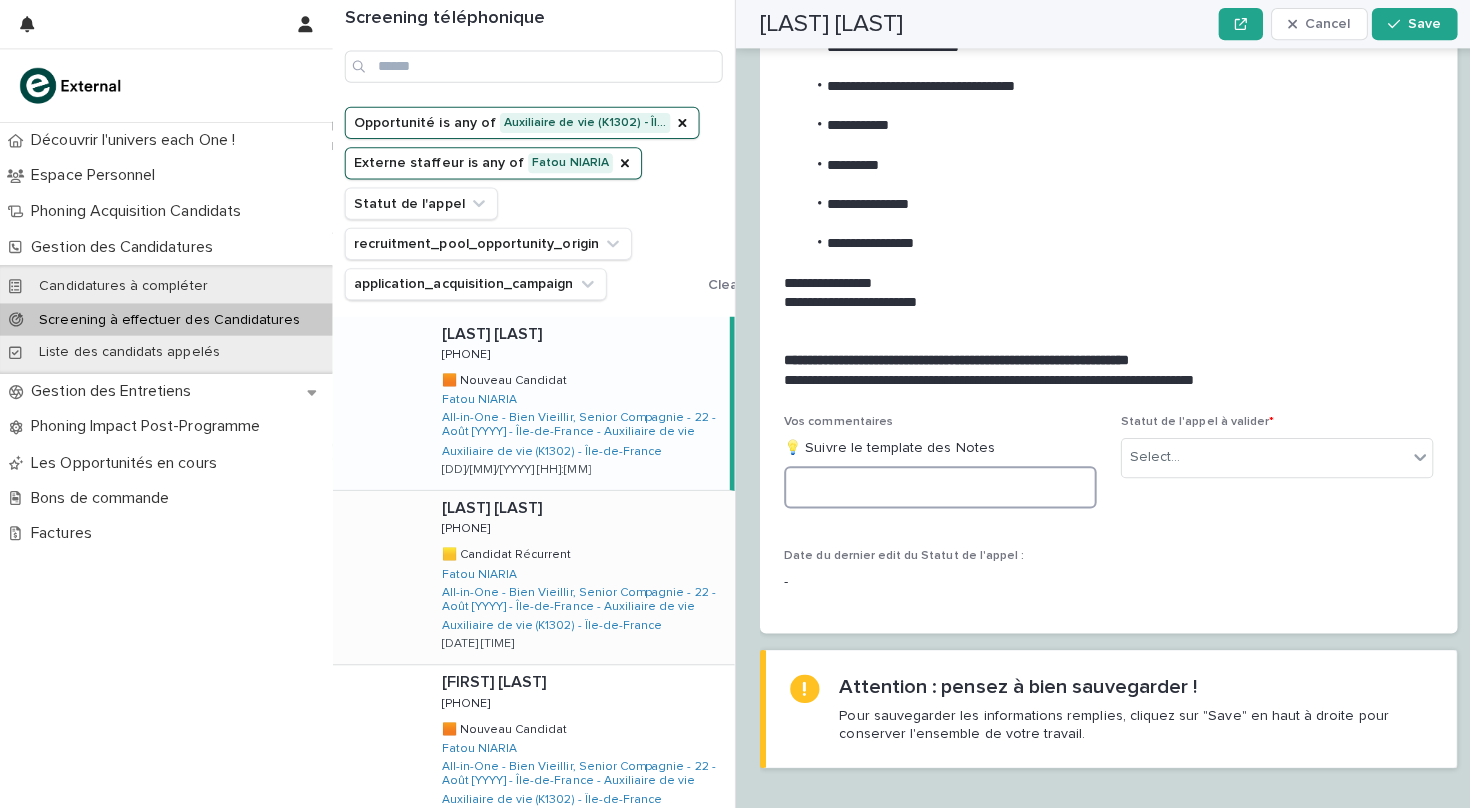click at bounding box center [933, 483] 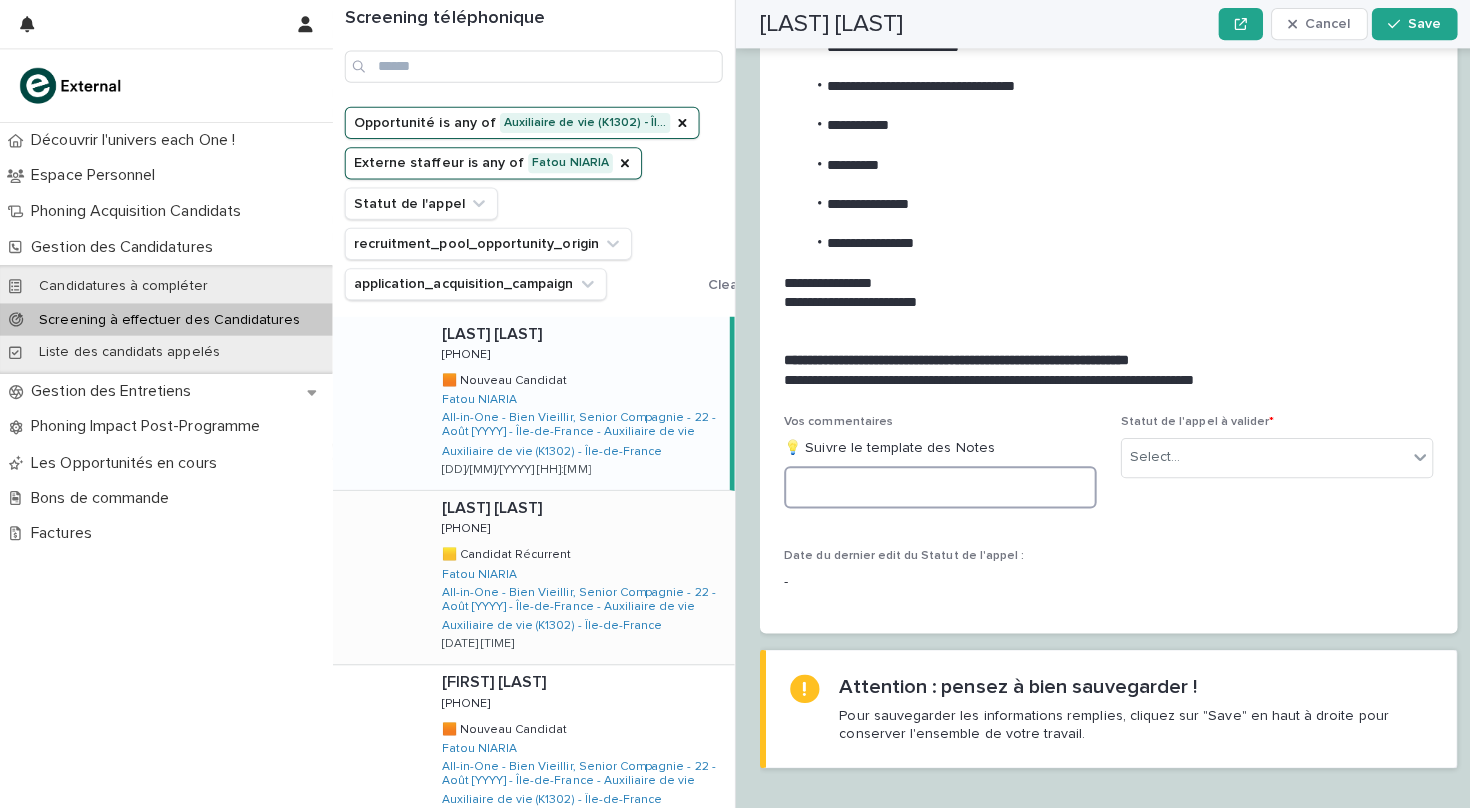 paste on "**********" 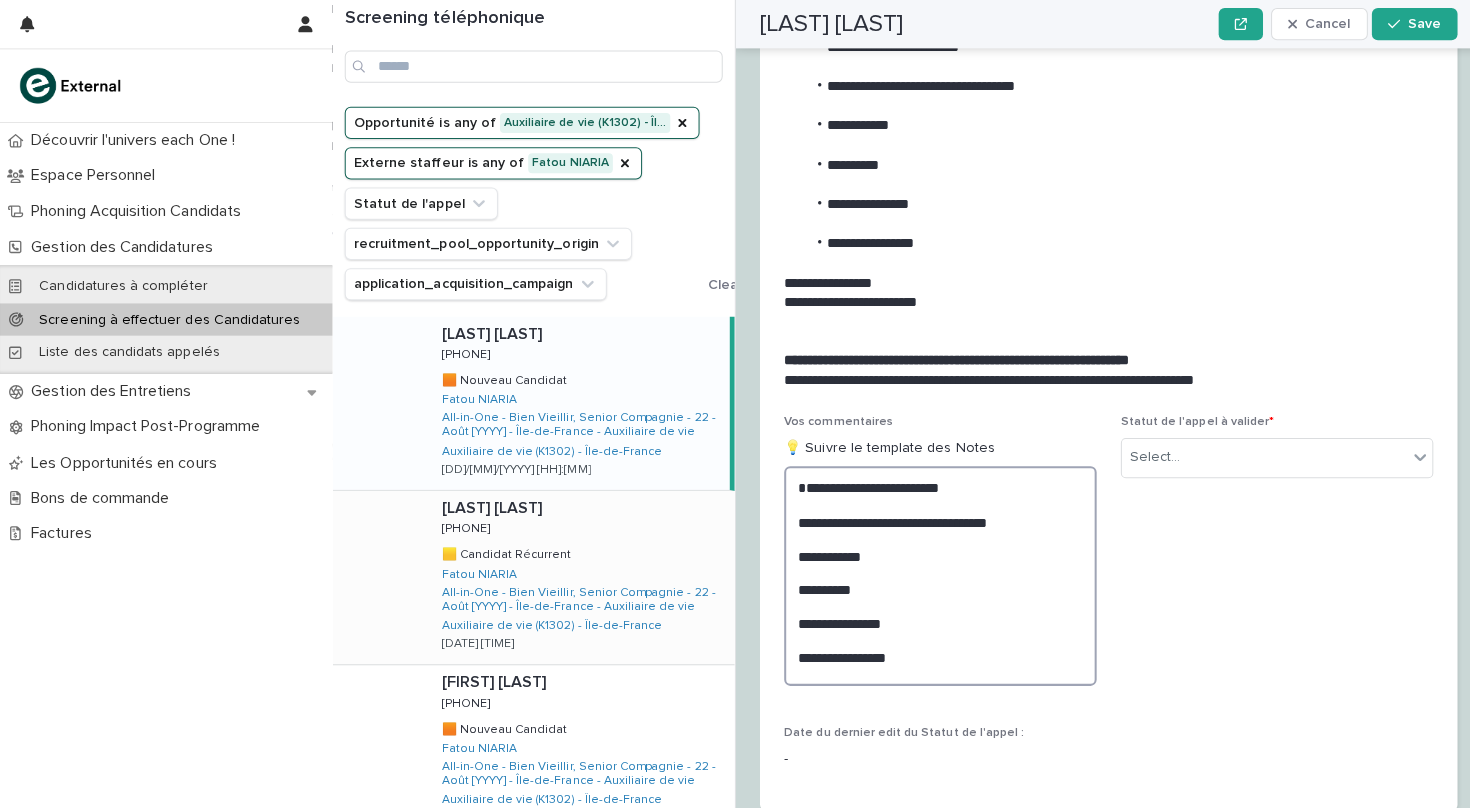 click on "**********" at bounding box center (933, 571) 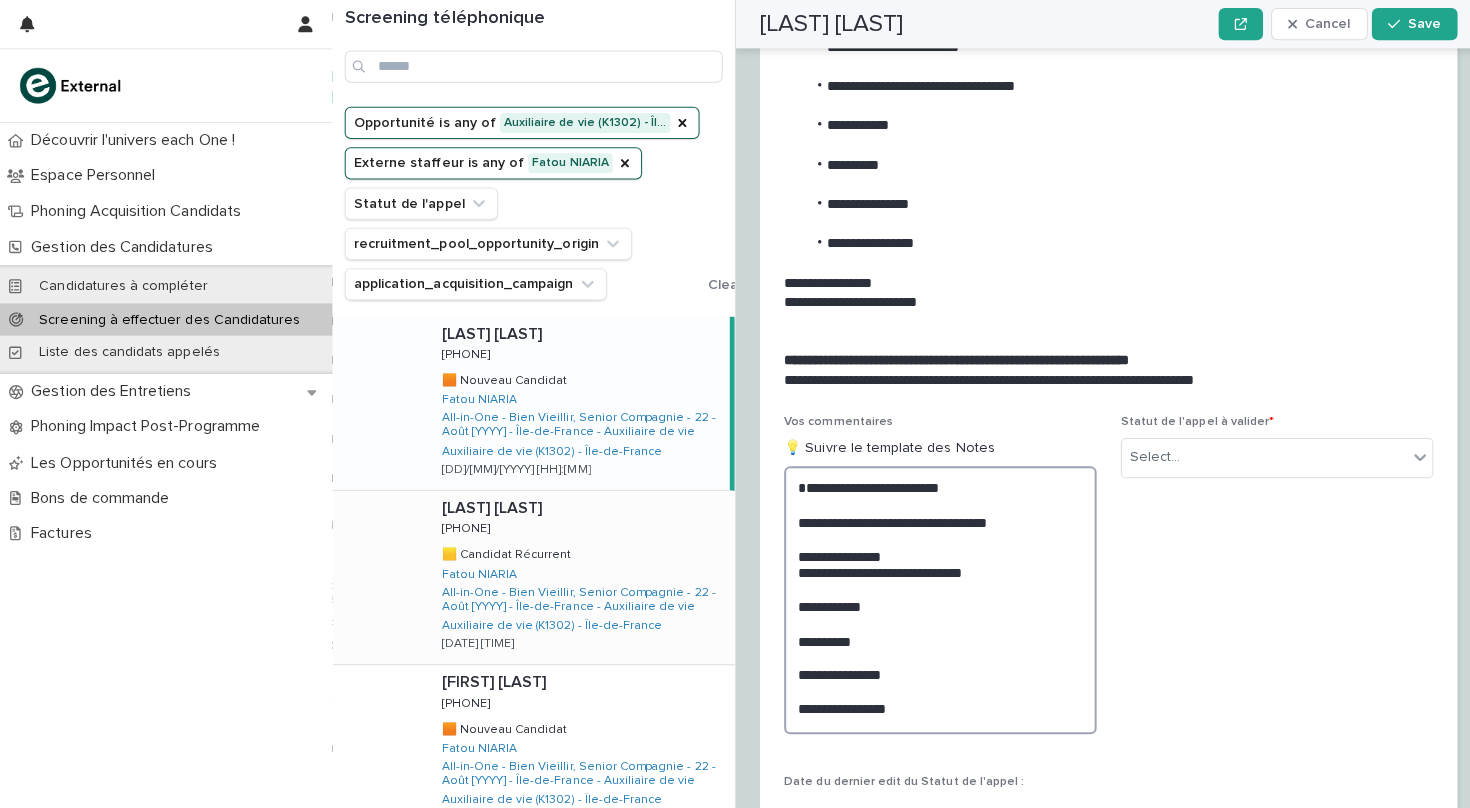 click on "**********" at bounding box center (933, 595) 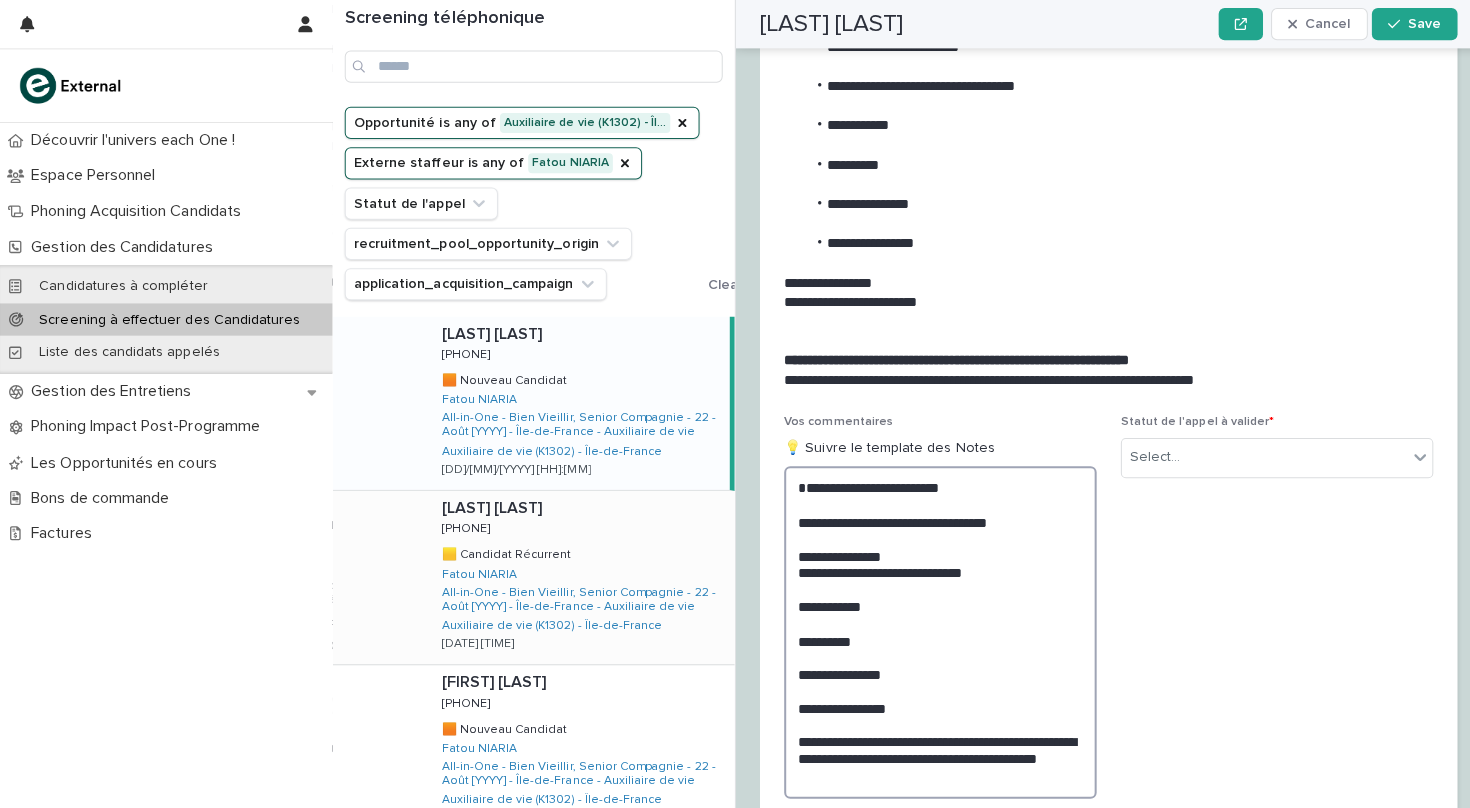drag, startPoint x: 859, startPoint y: 761, endPoint x: 784, endPoint y: 734, distance: 79.71198 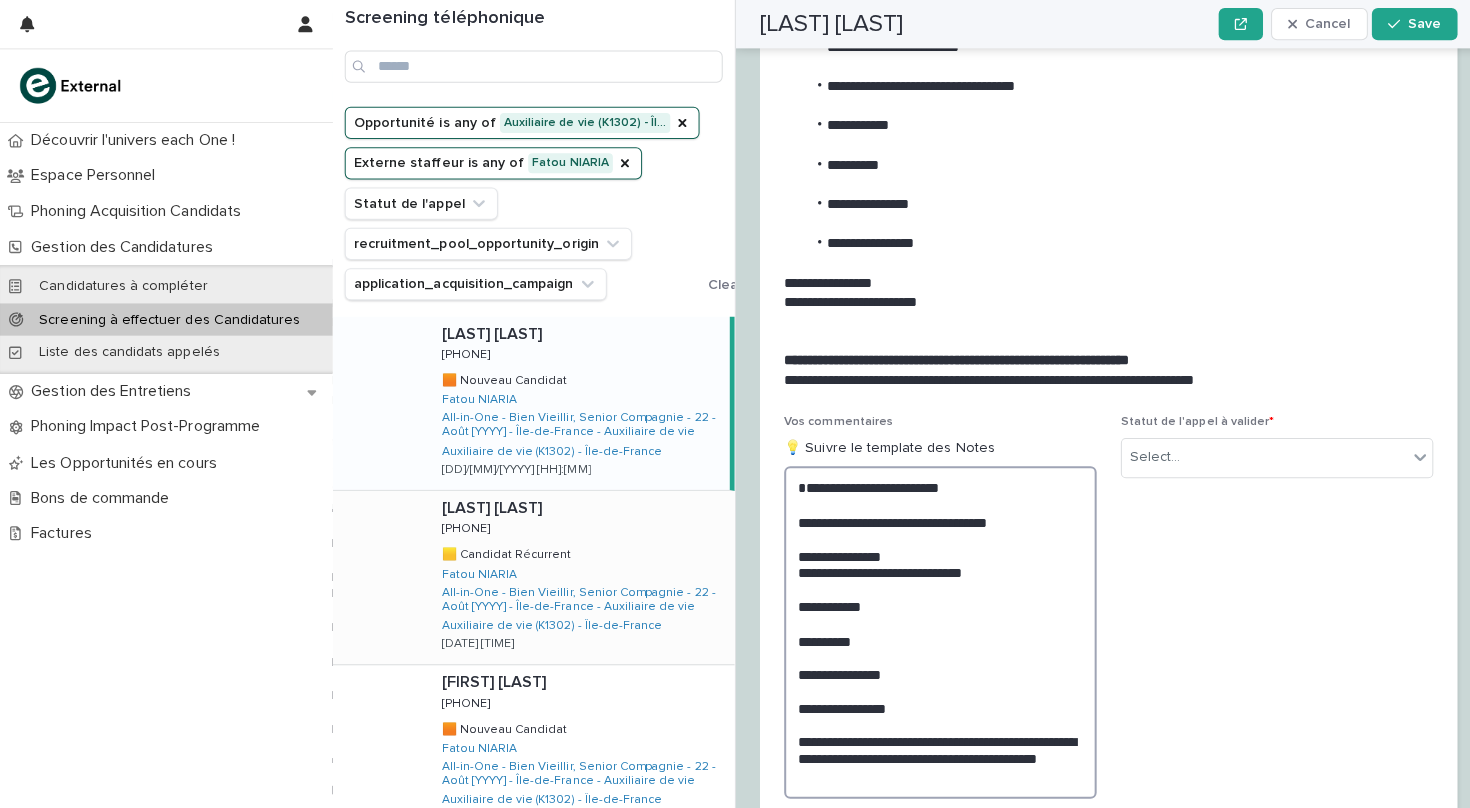click on "**********" at bounding box center [933, 627] 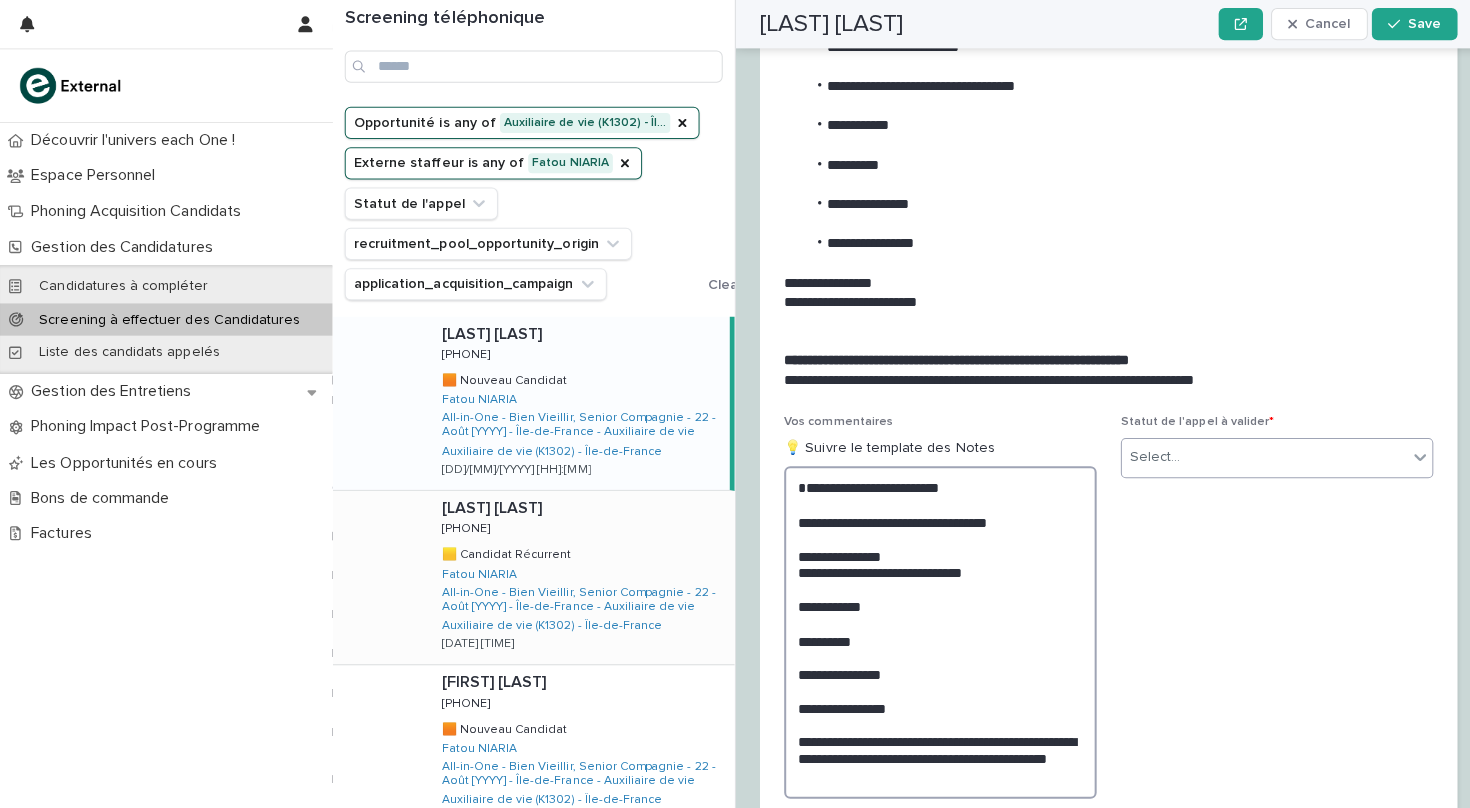 type on "**********" 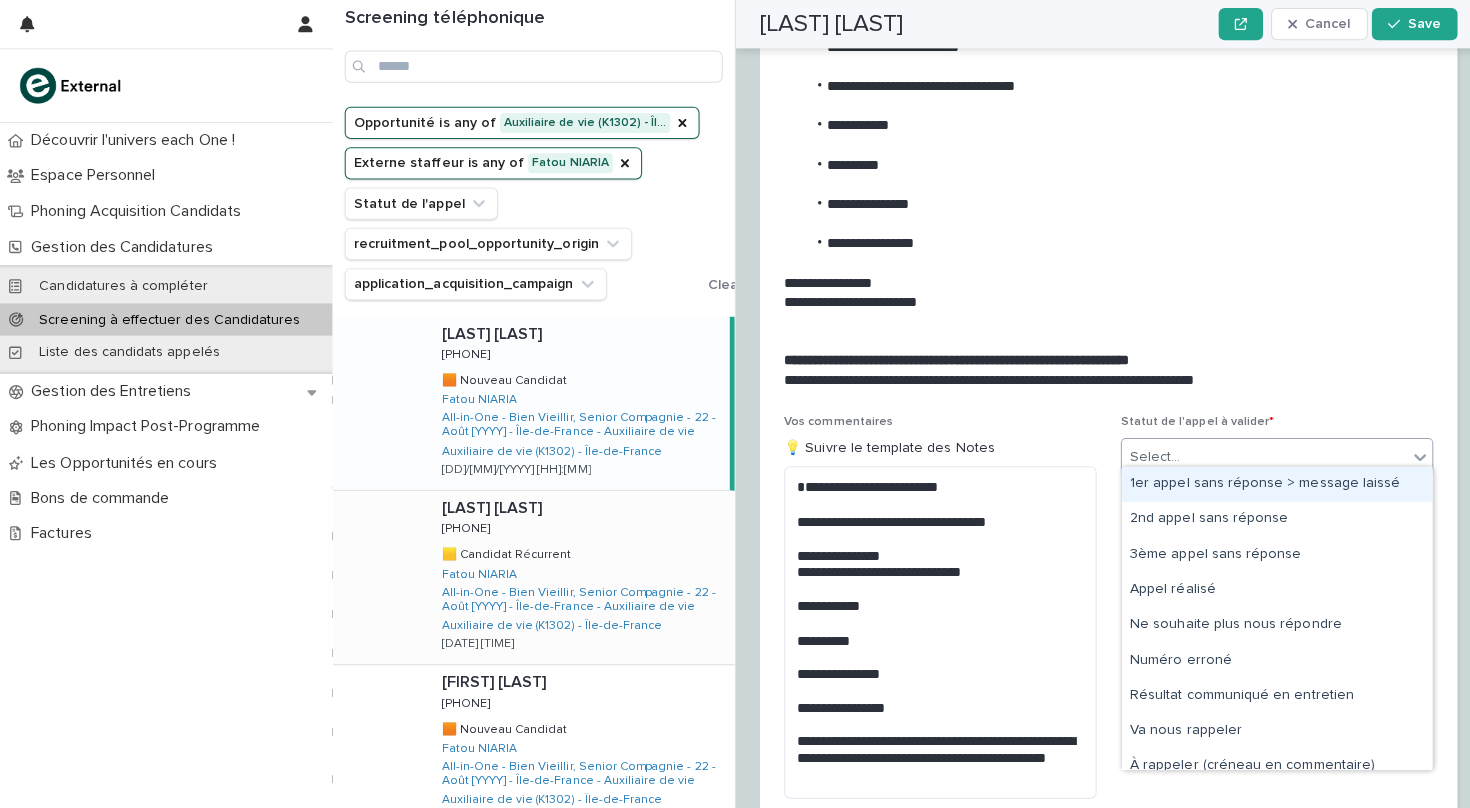 click on "Select..." at bounding box center (1254, 453) 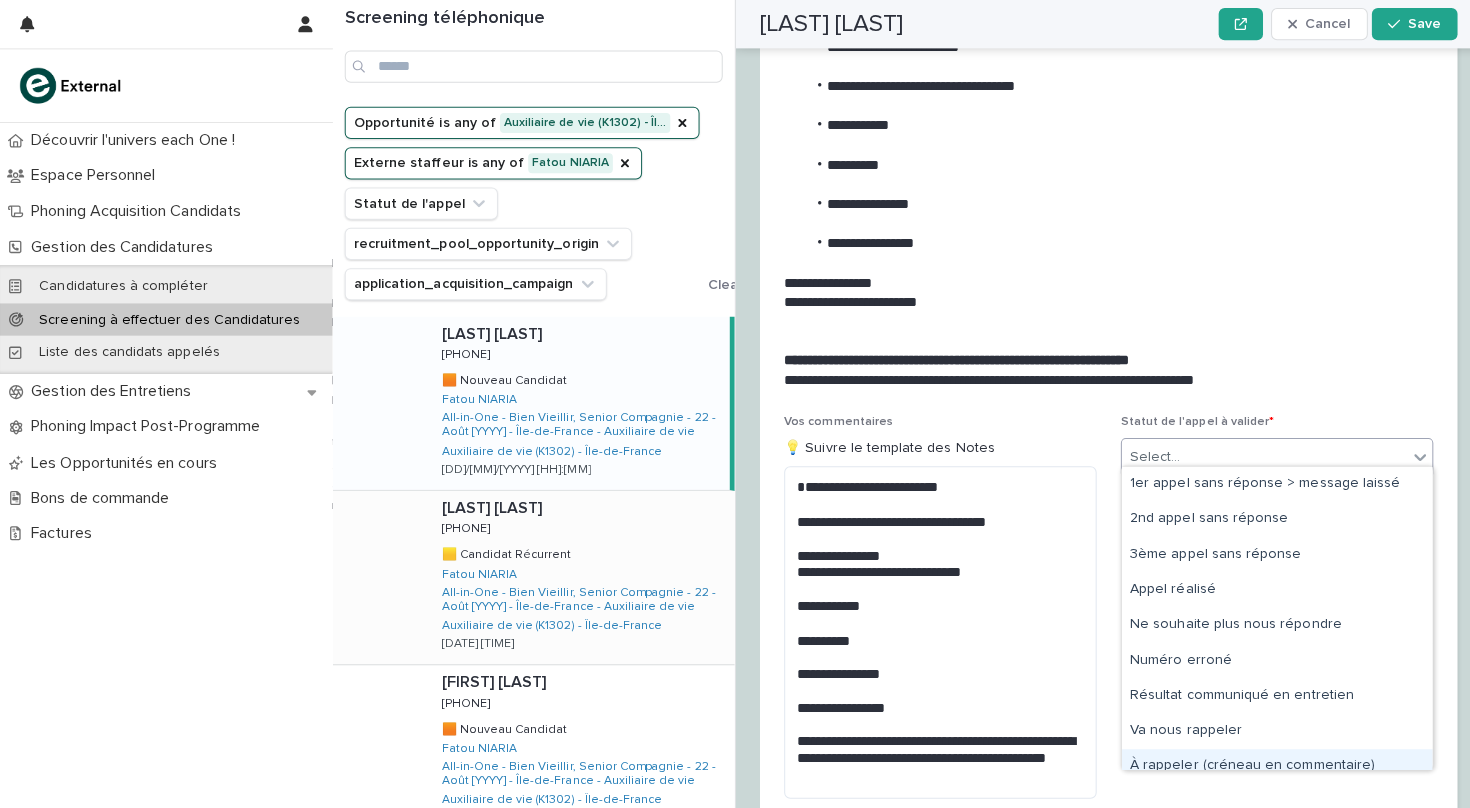 click on "À rappeler (créneau en commentaire)" at bounding box center (1267, 760) 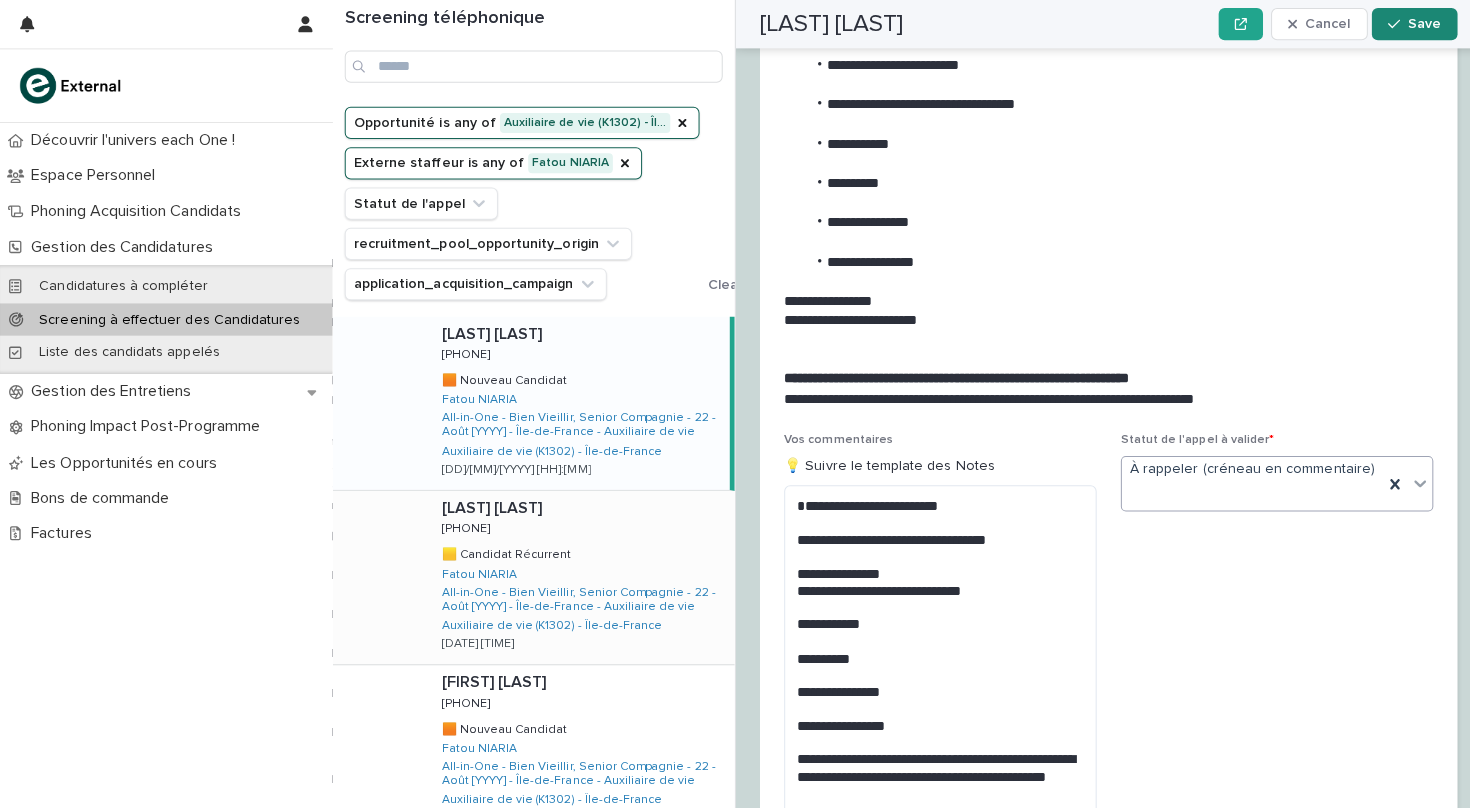 click on "Save" at bounding box center [1413, 24] 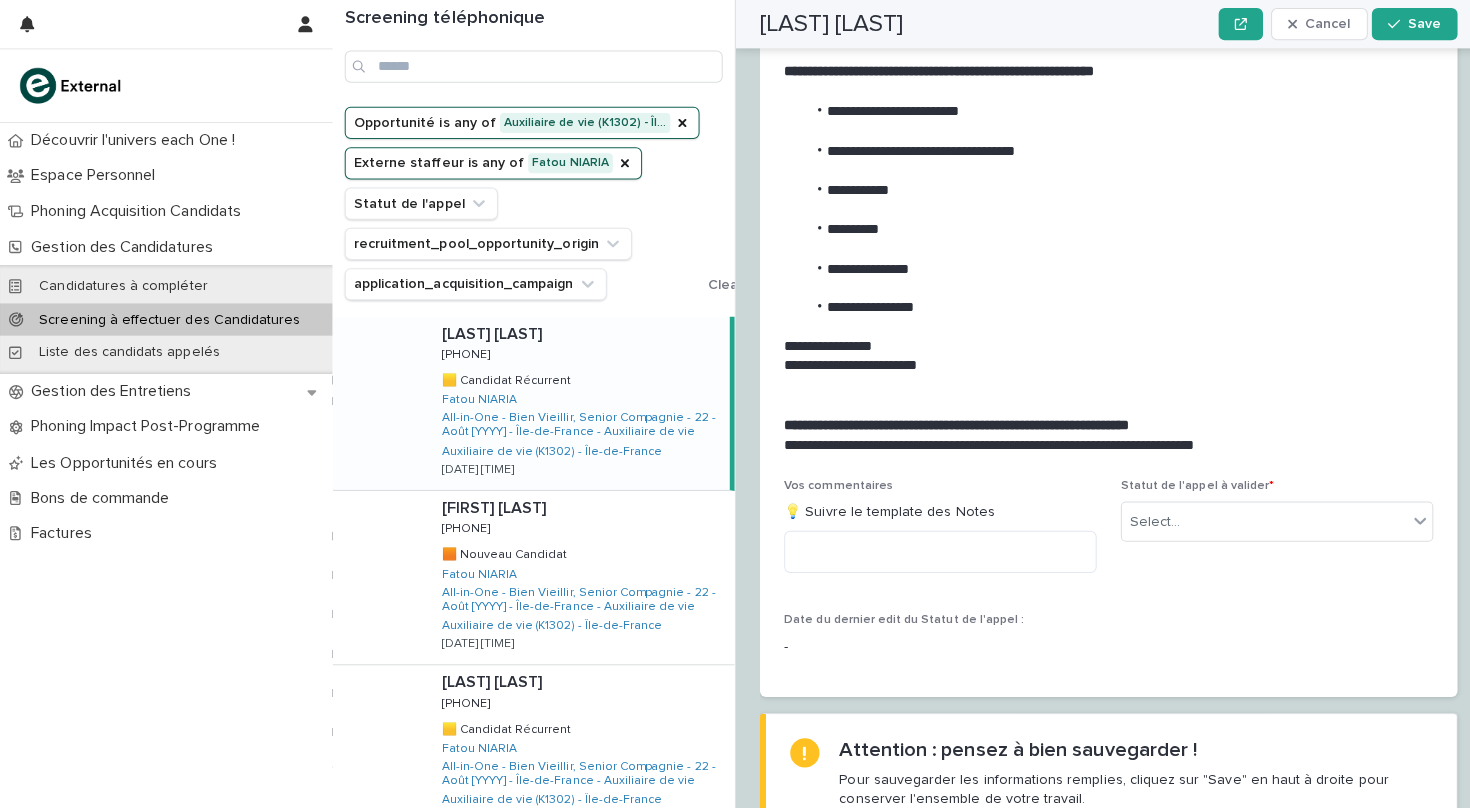 scroll, scrollTop: 1953, scrollLeft: 0, axis: vertical 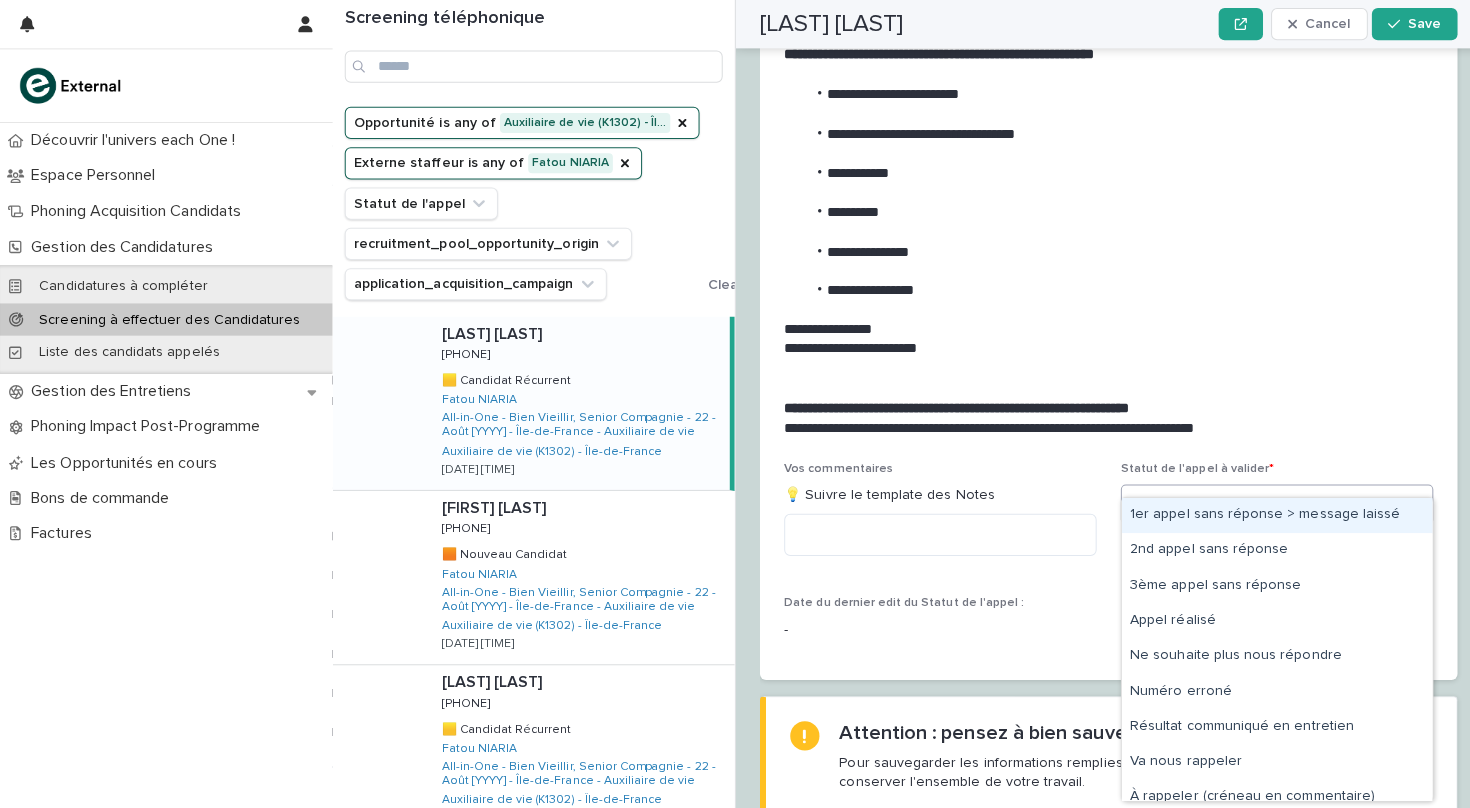 click on "Select..." at bounding box center [1254, 501] 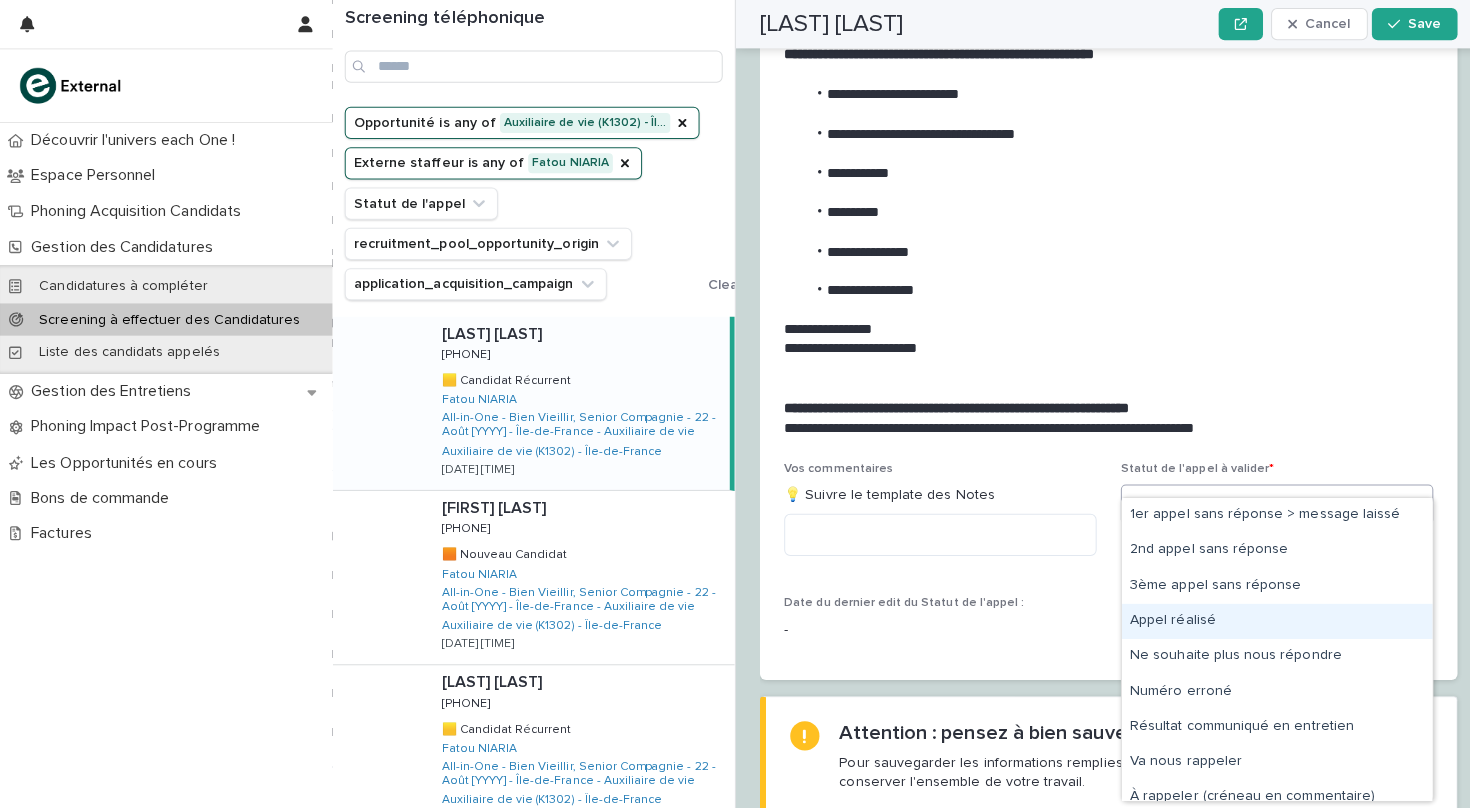 click on "Appel réalisé" at bounding box center (1267, 616) 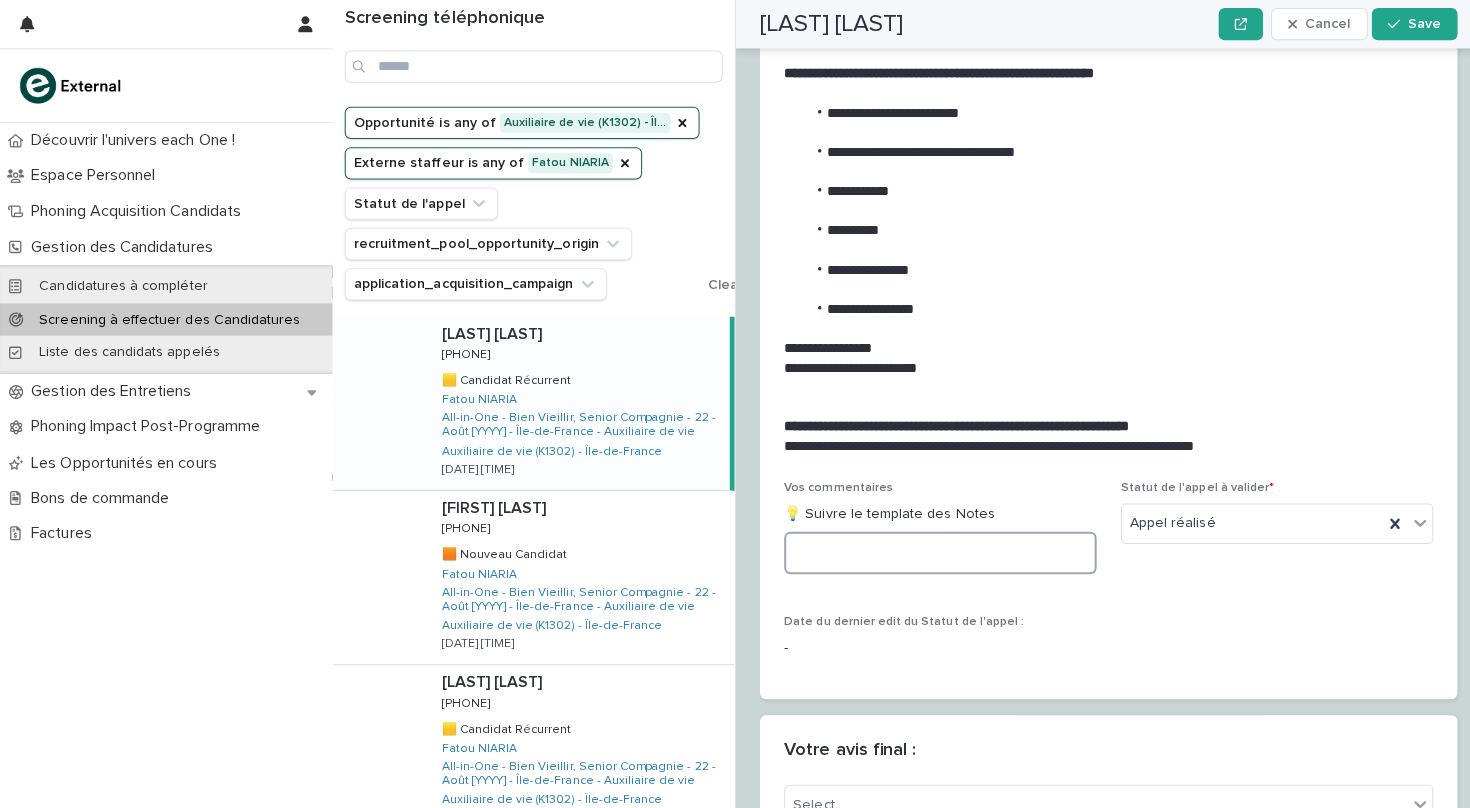 click at bounding box center [933, 549] 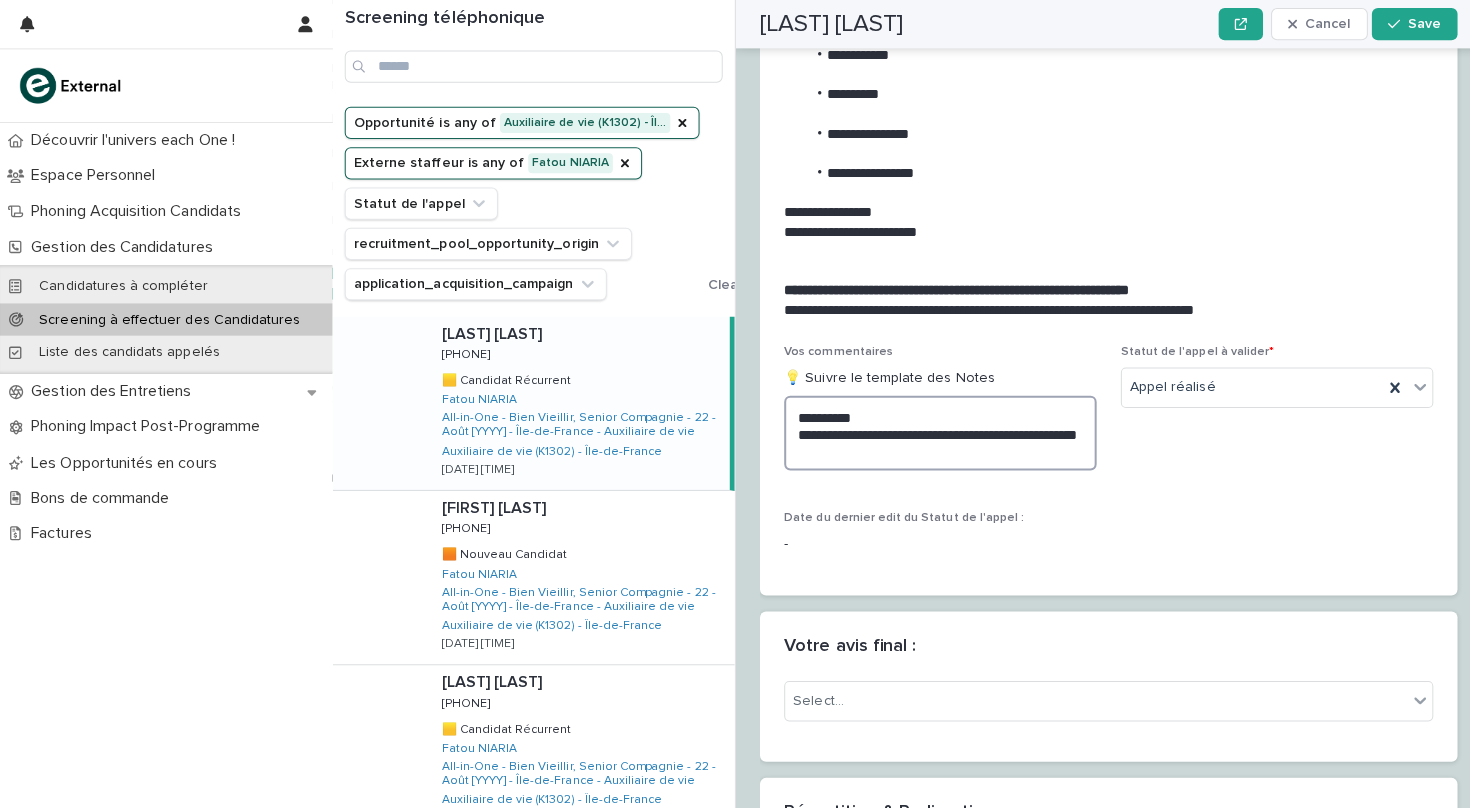scroll, scrollTop: 2300, scrollLeft: 0, axis: vertical 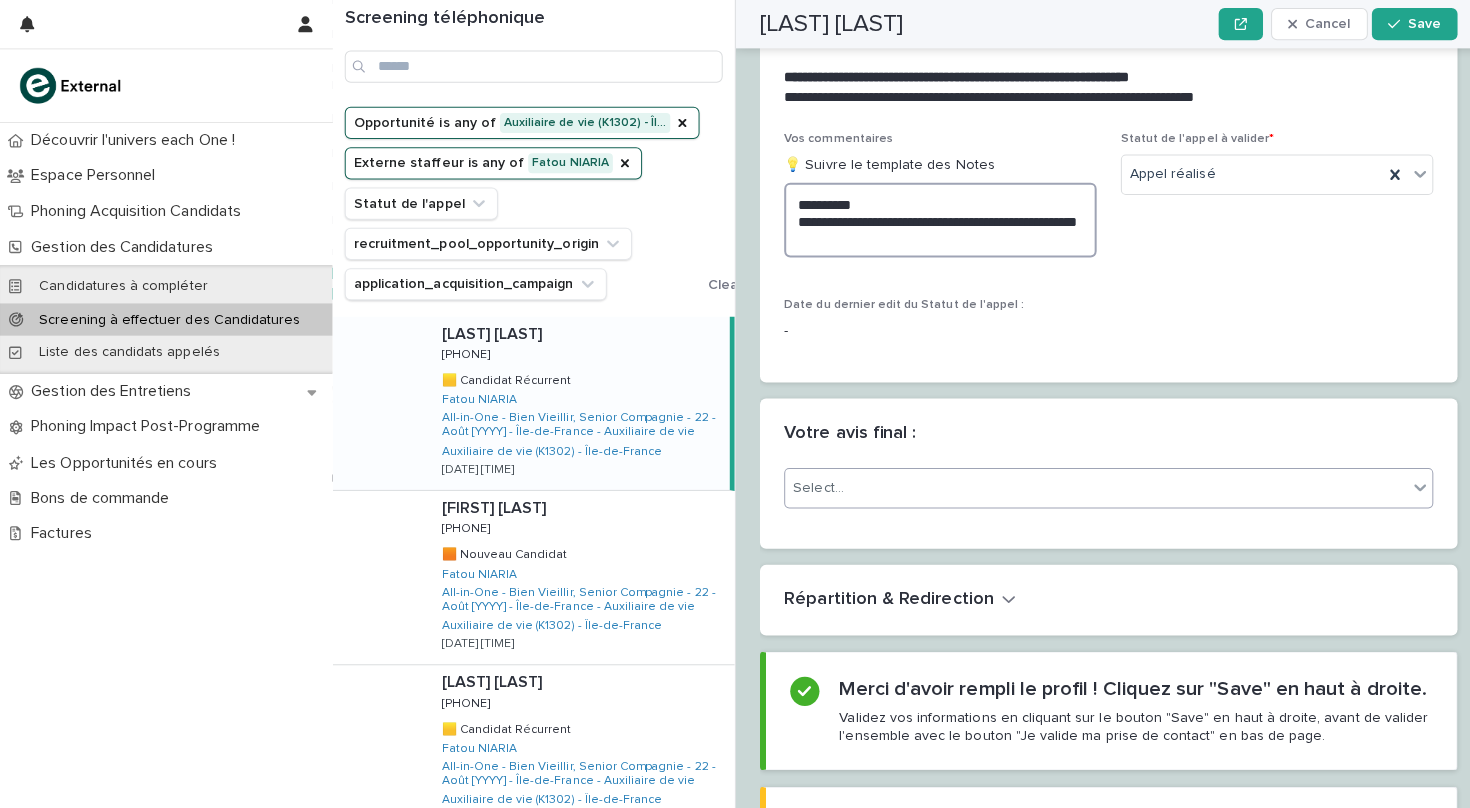 type on "**********" 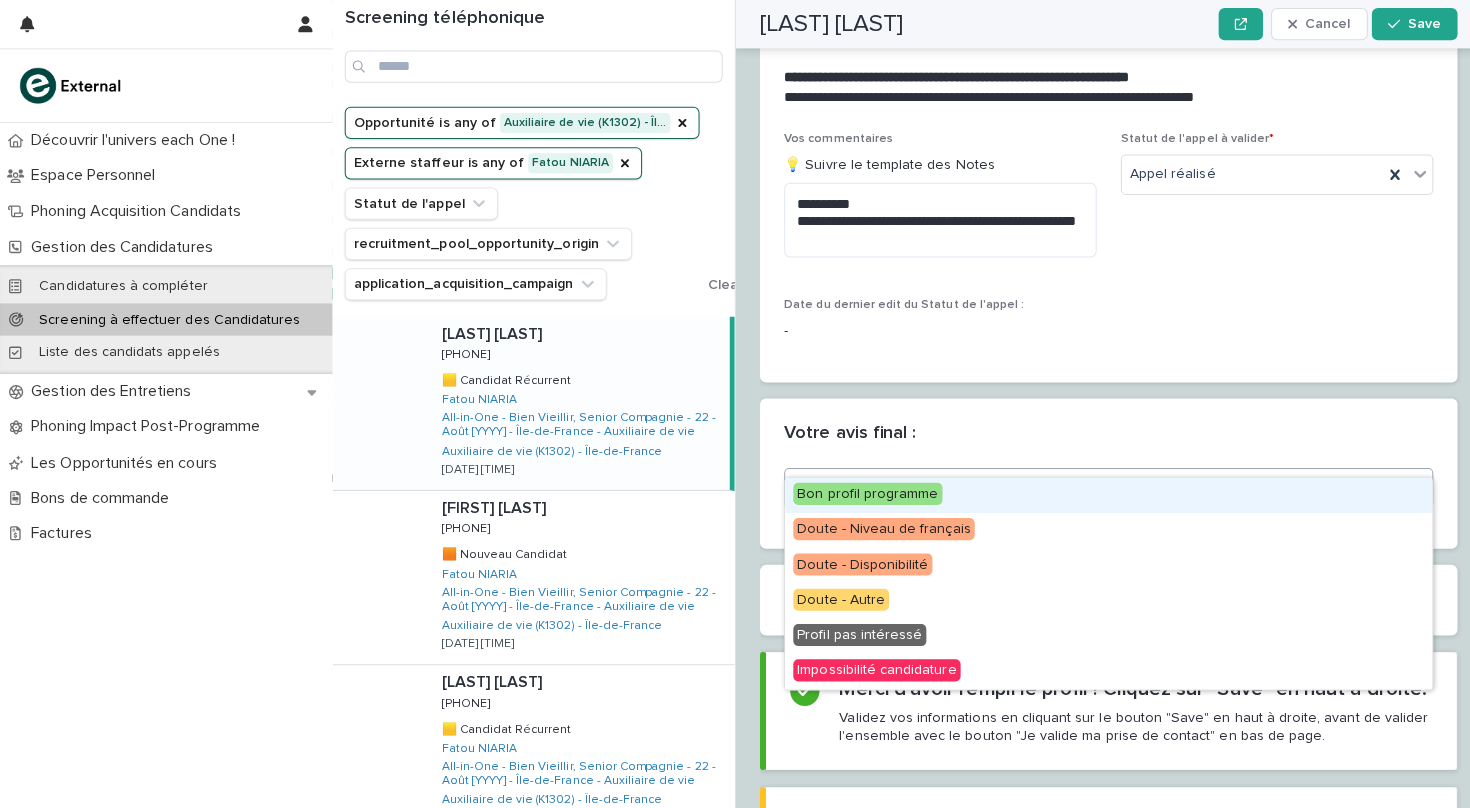 click on "Select..." at bounding box center (1087, 484) 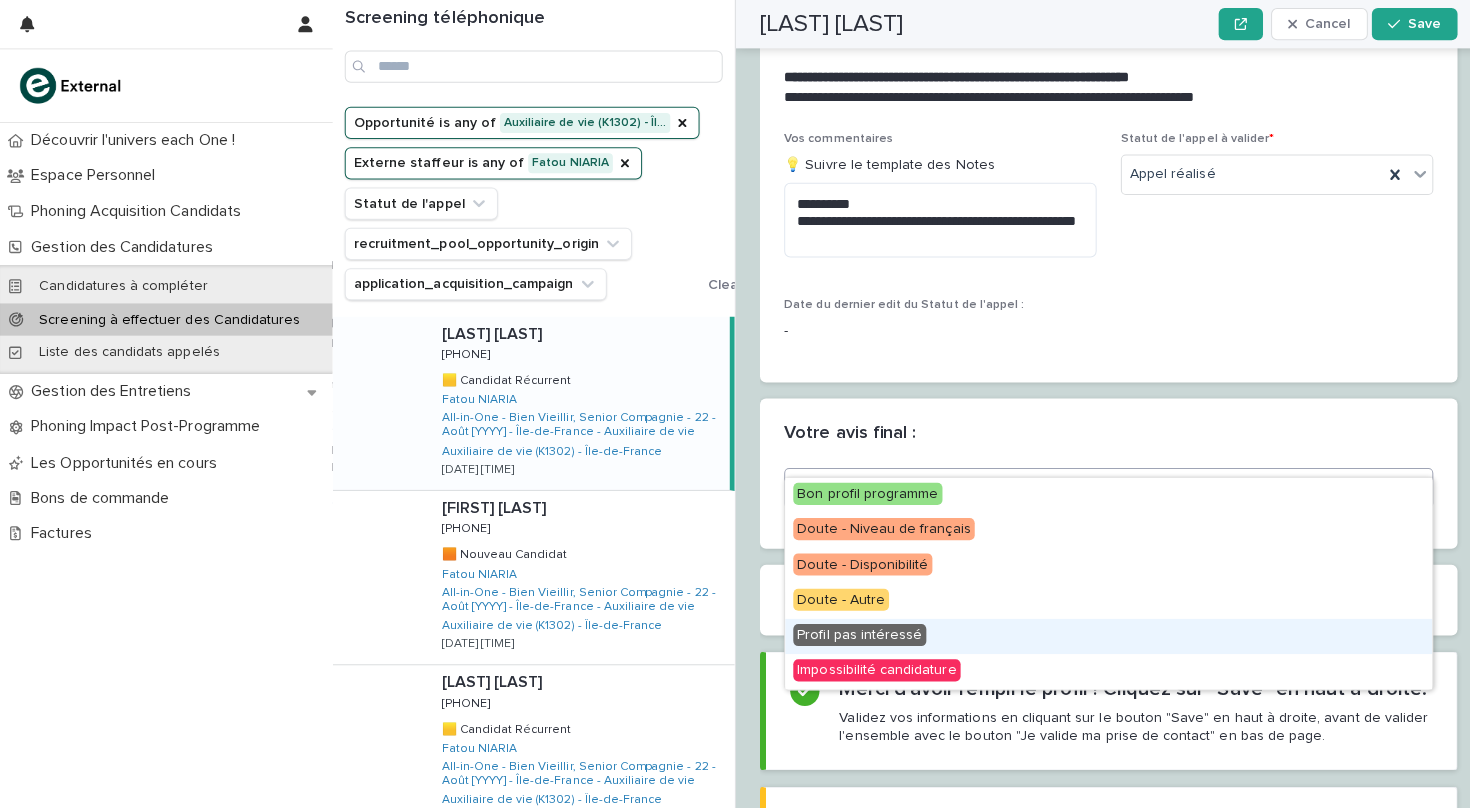 click on "Profil pas intéressé" at bounding box center (853, 630) 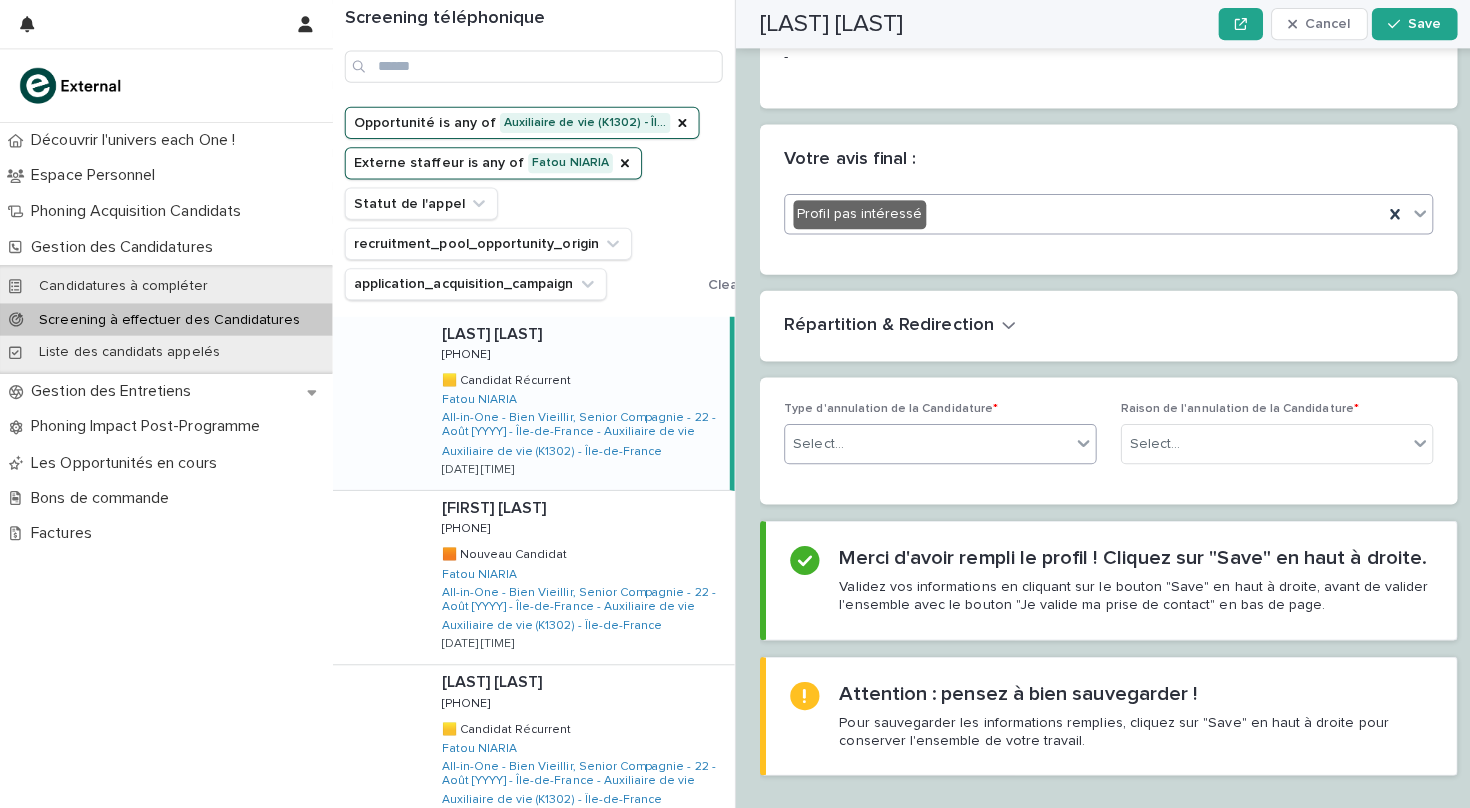 scroll, scrollTop: 2570, scrollLeft: 0, axis: vertical 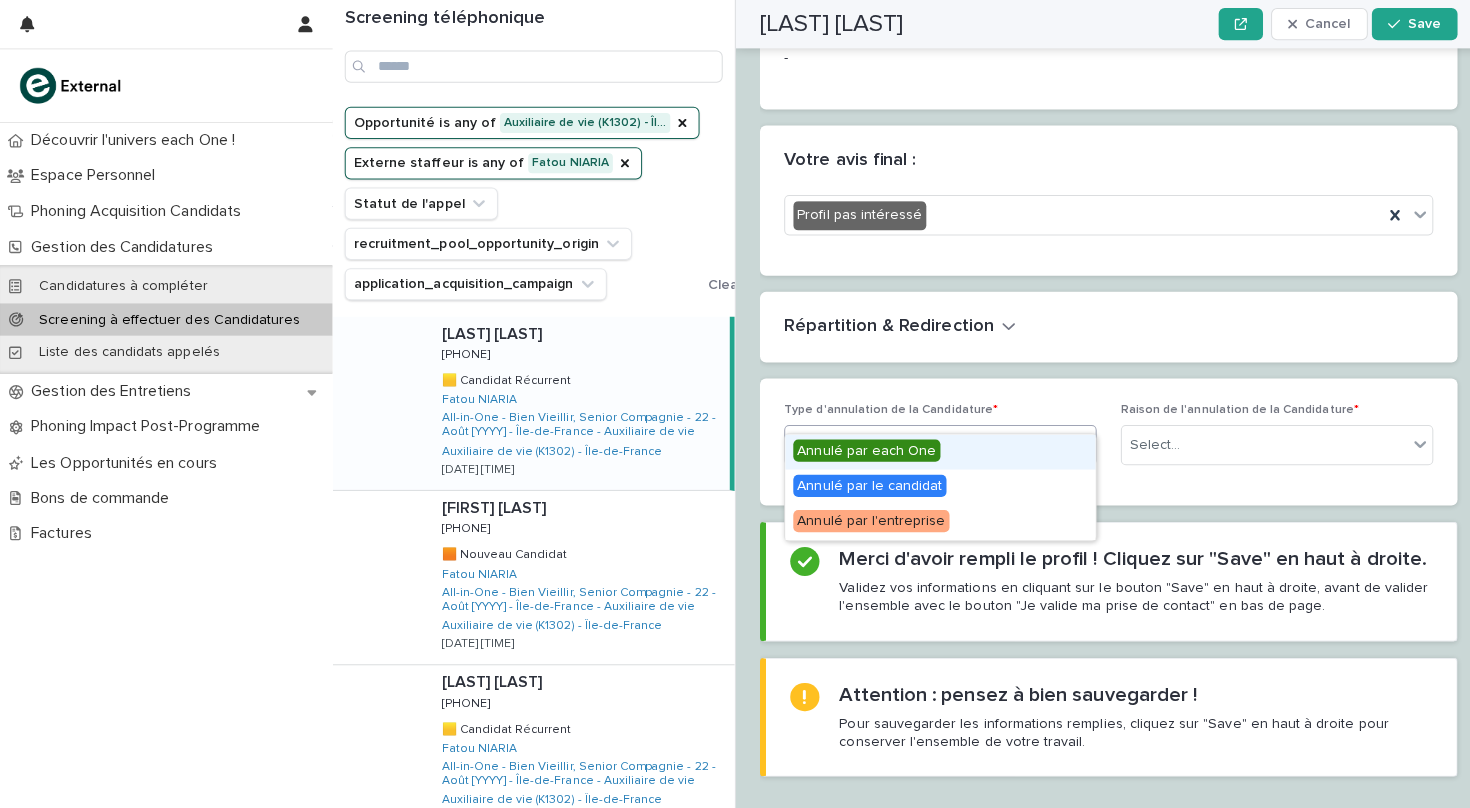 click on "Select..." at bounding box center [920, 442] 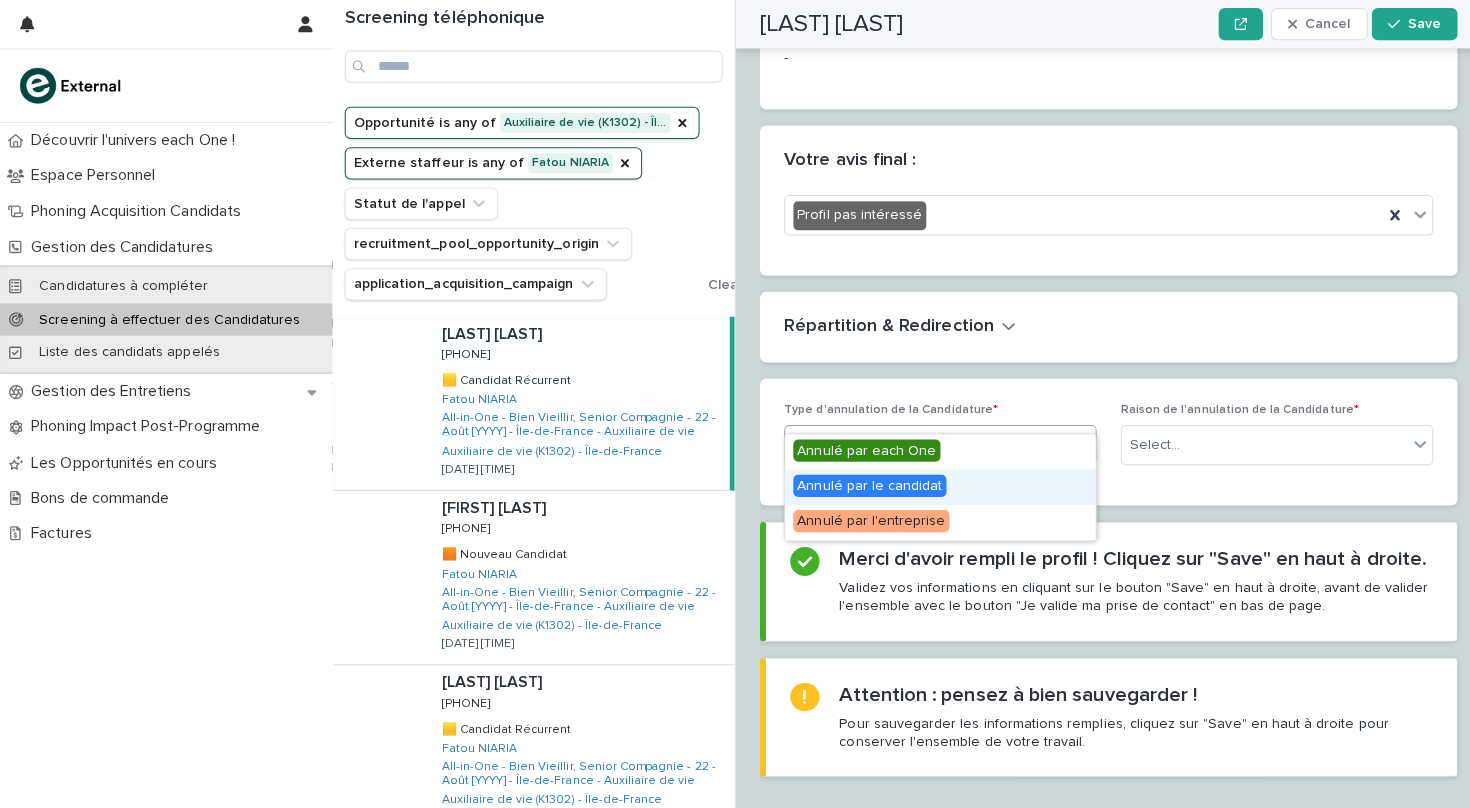 click on "Annulé par le candidat" at bounding box center [863, 482] 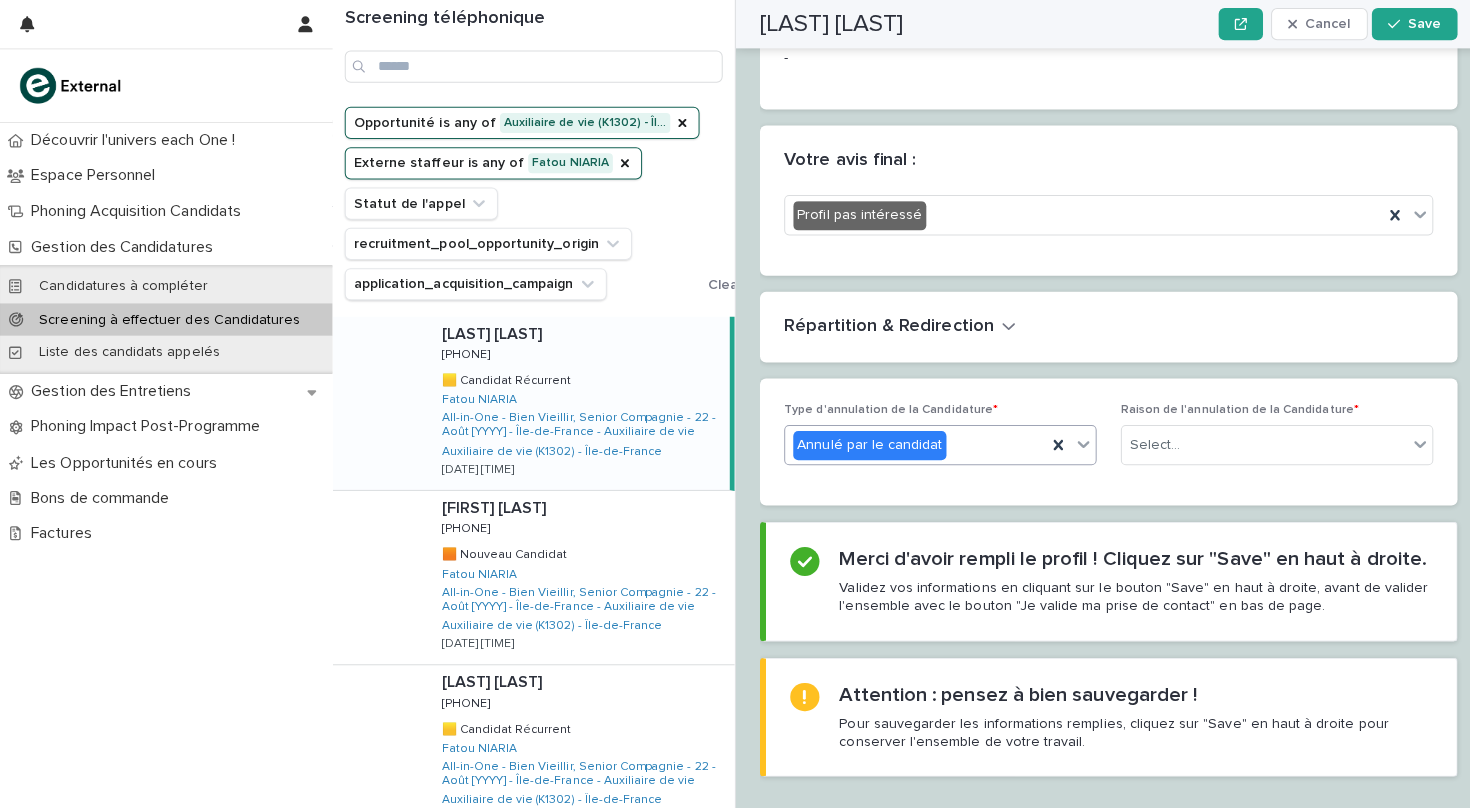 scroll, scrollTop: 2570, scrollLeft: 0, axis: vertical 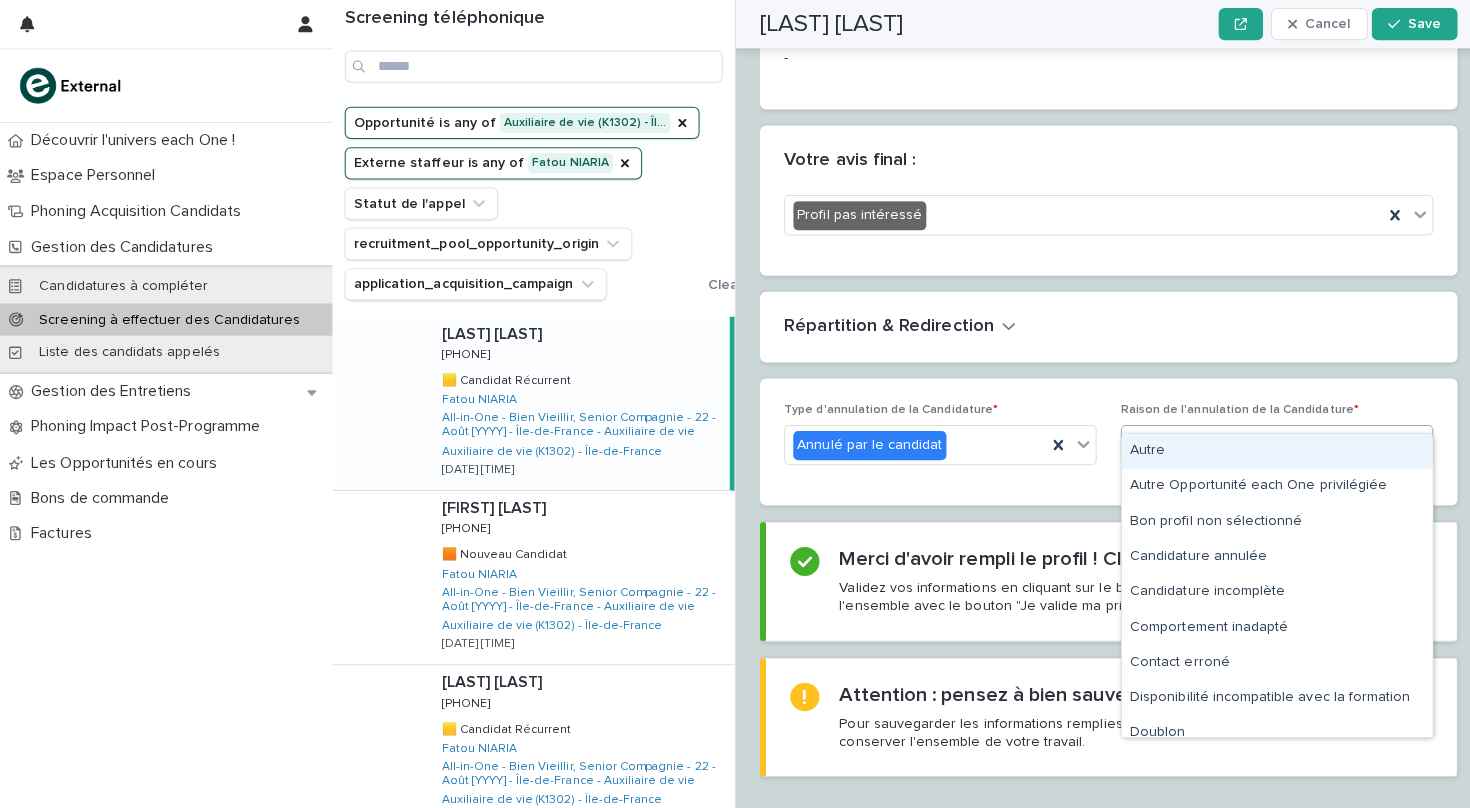 click on "Select..." at bounding box center (1254, 442) 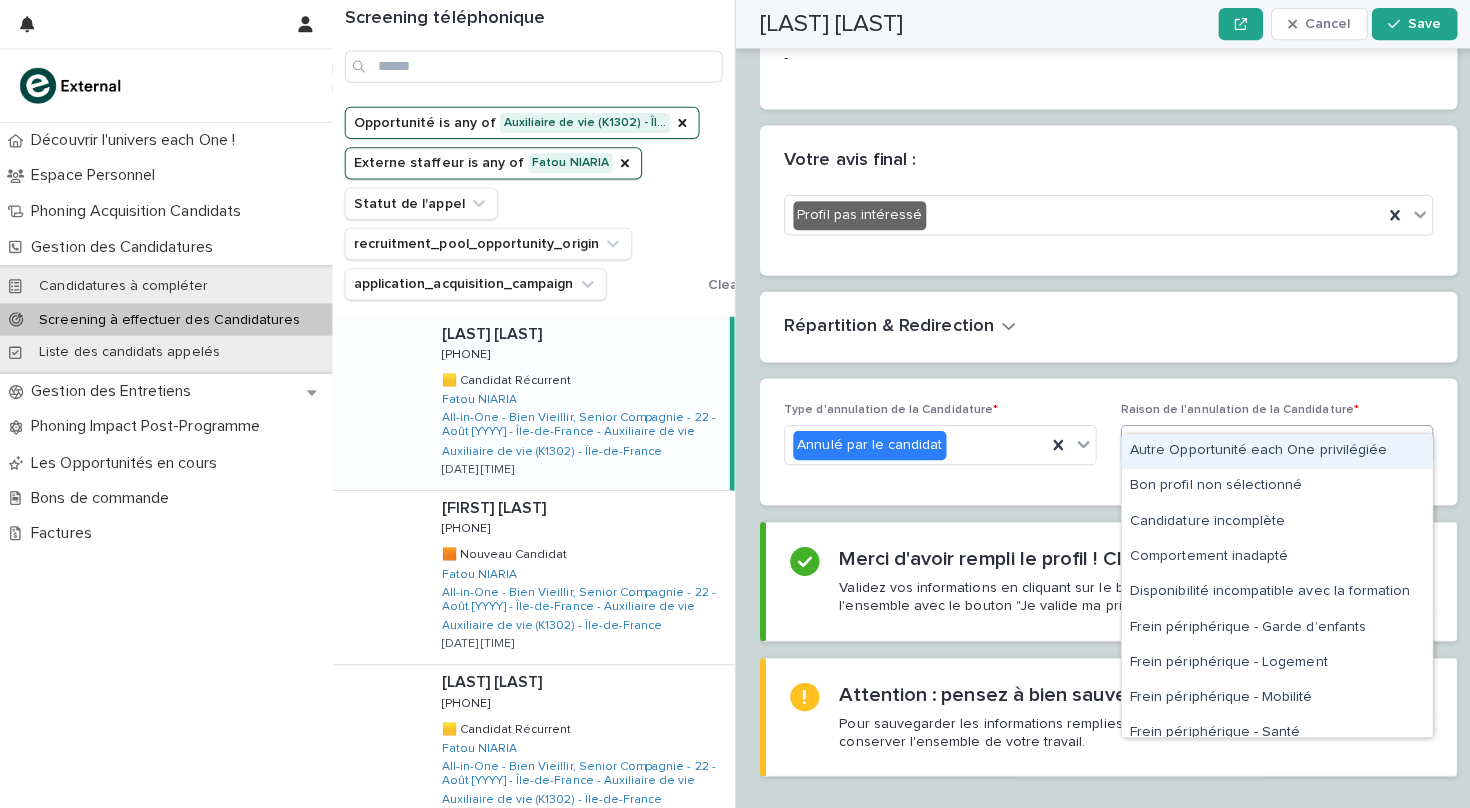 type on "***" 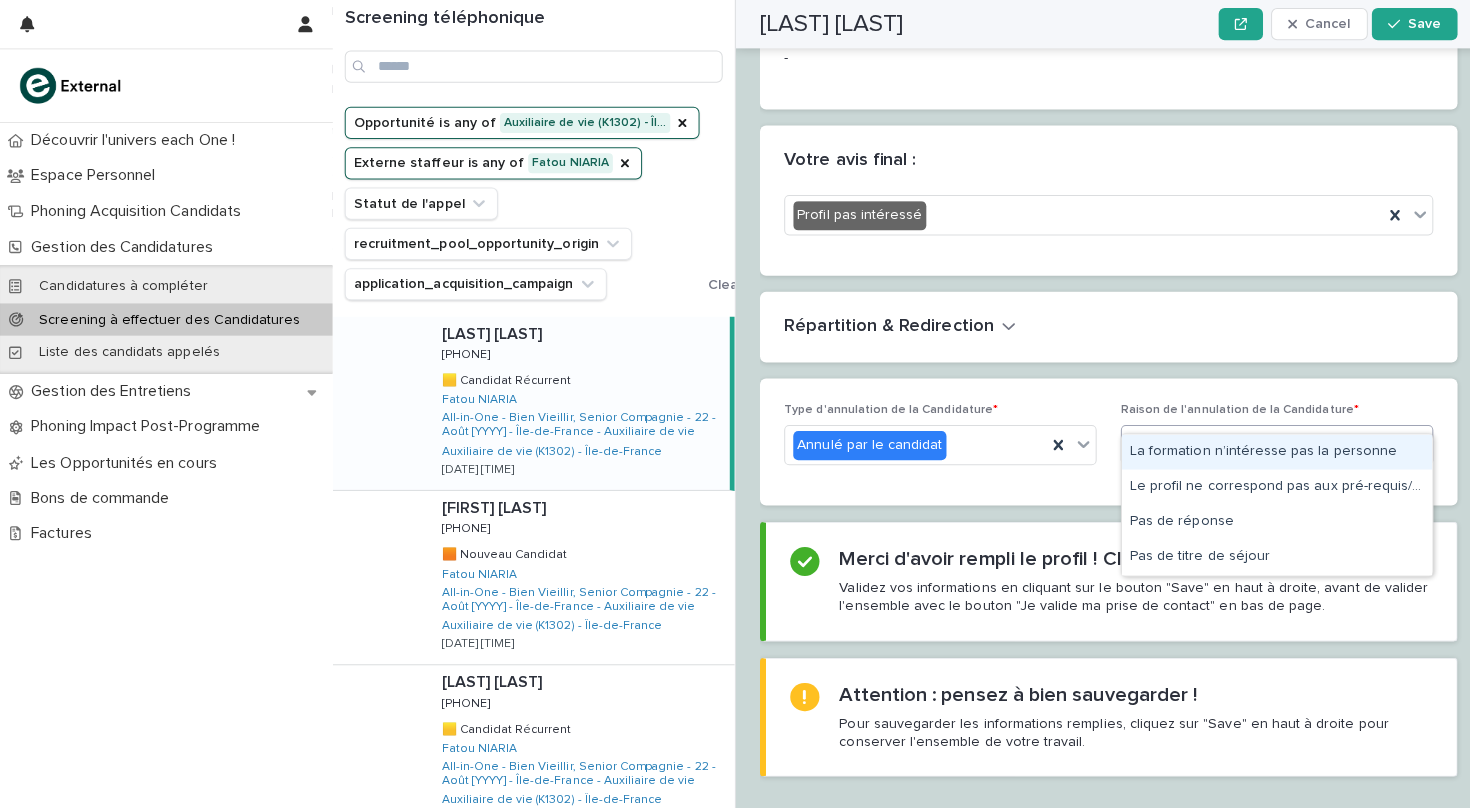click on "La formation n’intéresse pas la personne" at bounding box center (1267, 448) 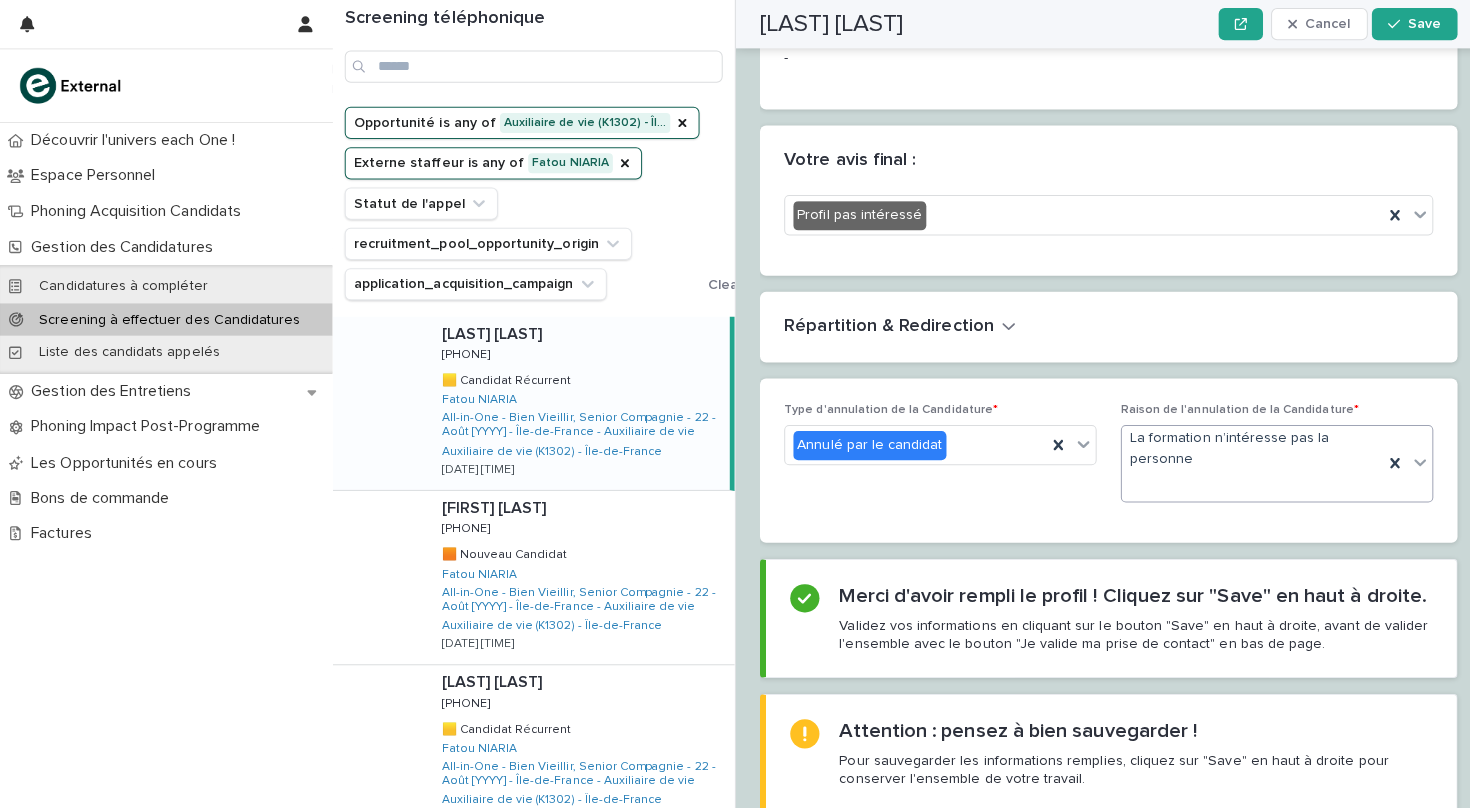 scroll, scrollTop: 2570, scrollLeft: 0, axis: vertical 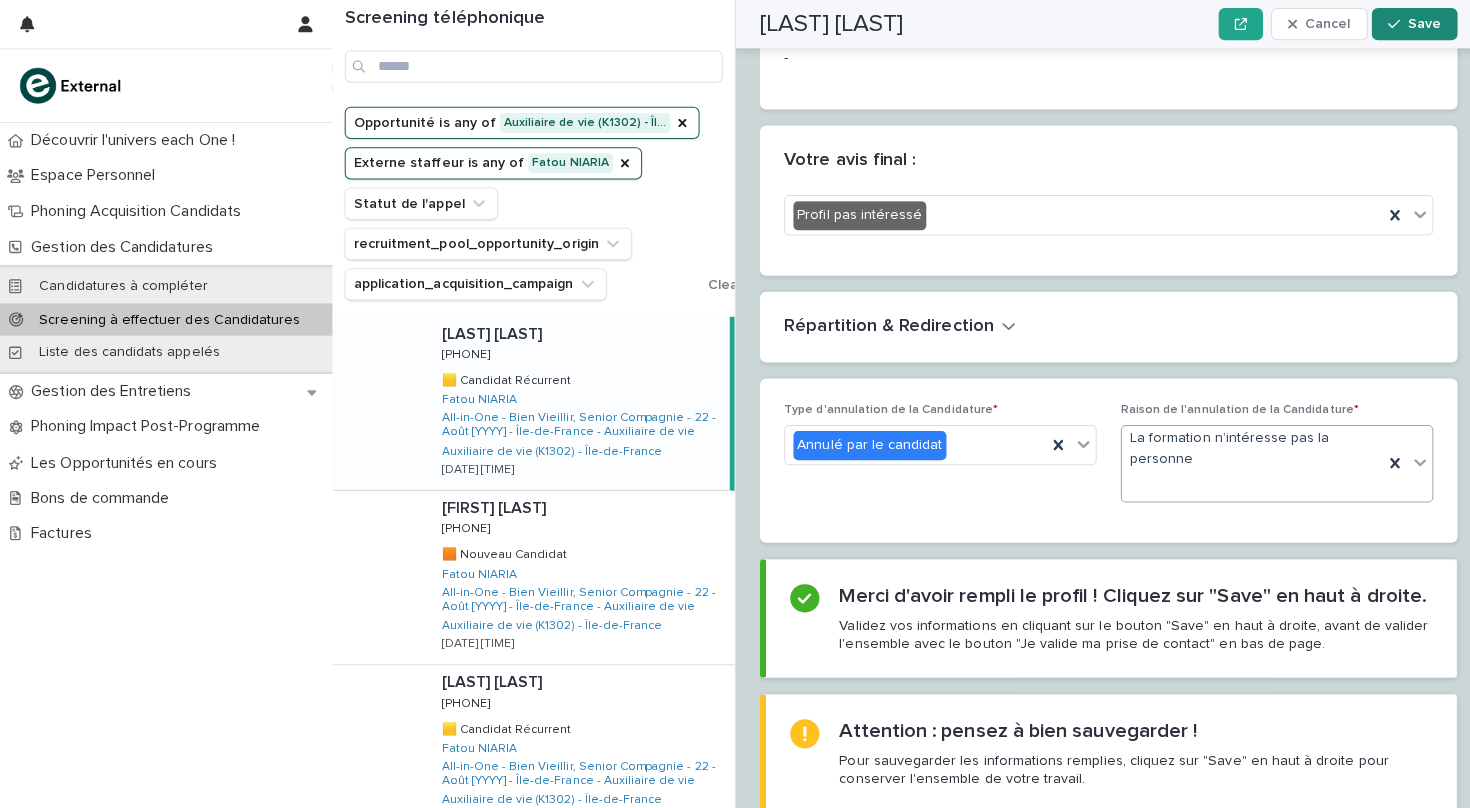 click on "Save" at bounding box center (1413, 24) 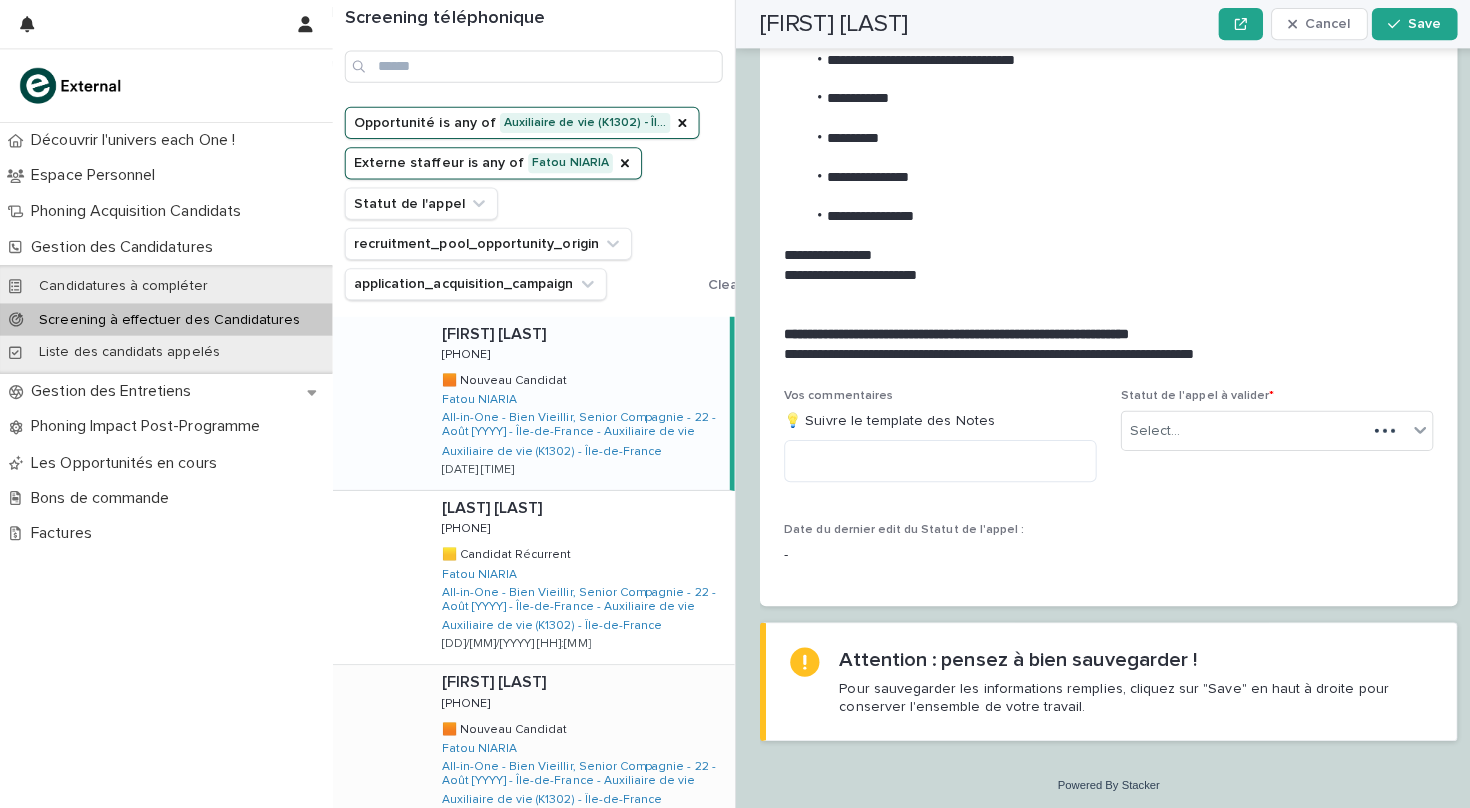 scroll, scrollTop: 1997, scrollLeft: 0, axis: vertical 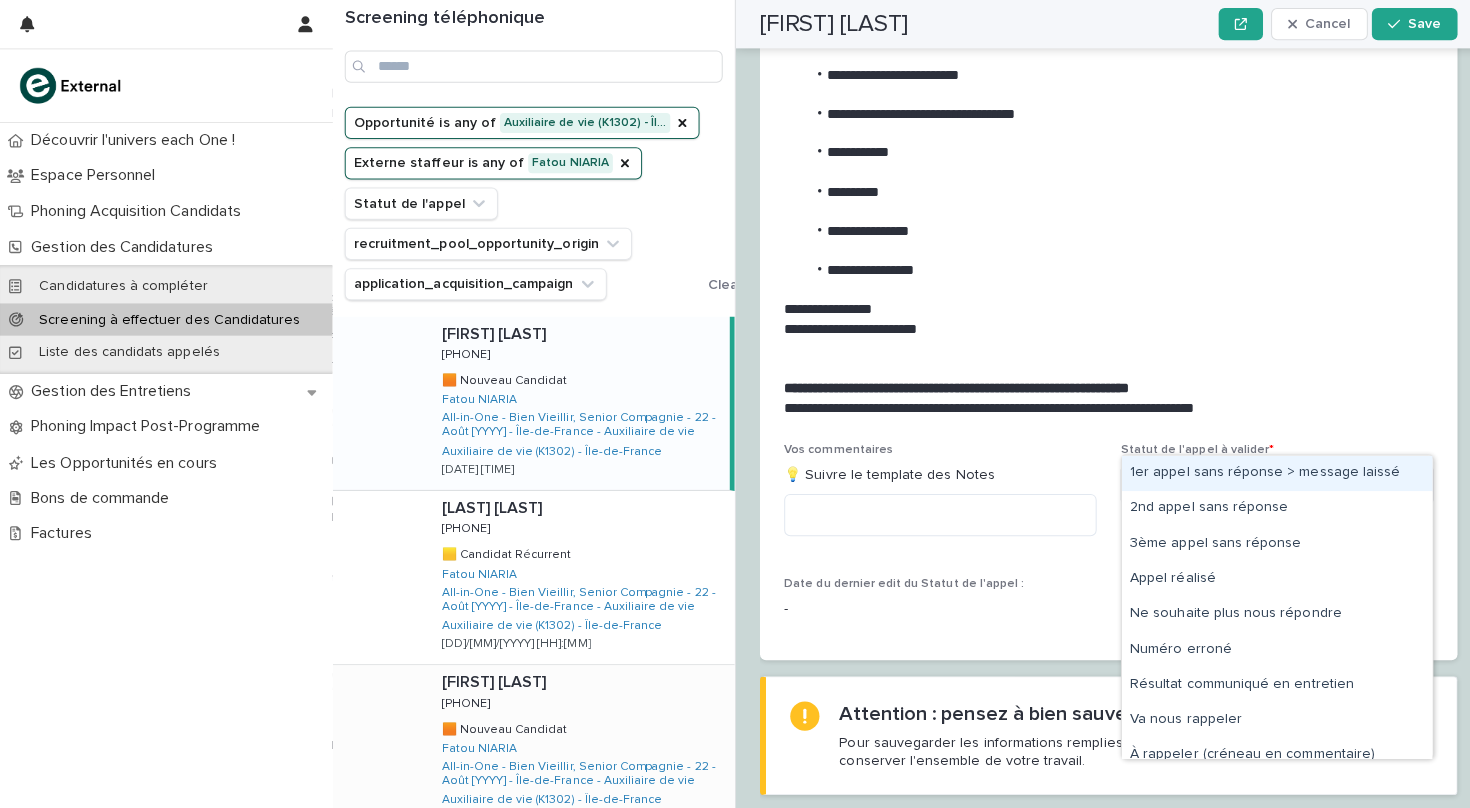 click on "Select..." at bounding box center [1254, 481] 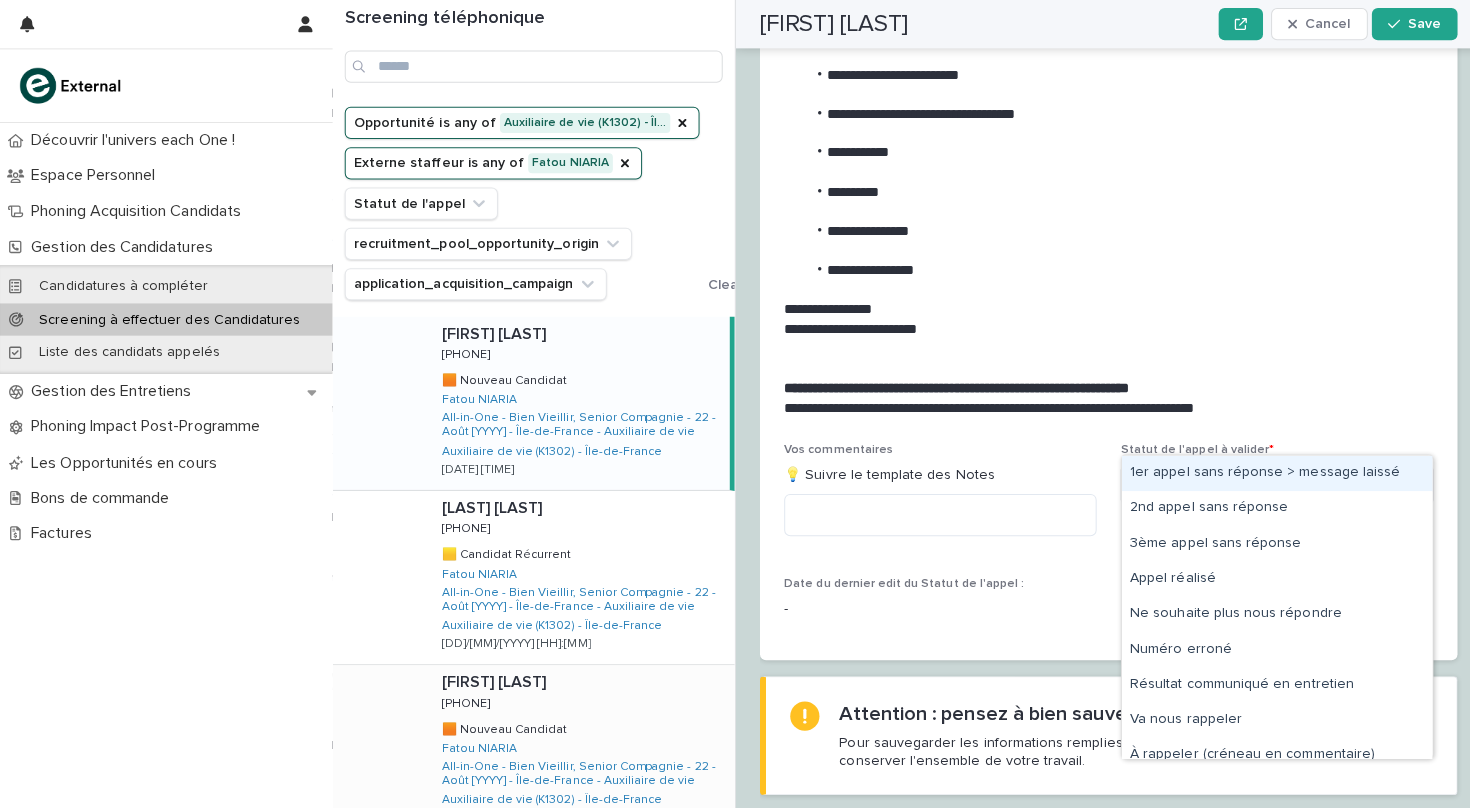 click on "1er appel sans réponse > message laissé" at bounding box center (1267, 469) 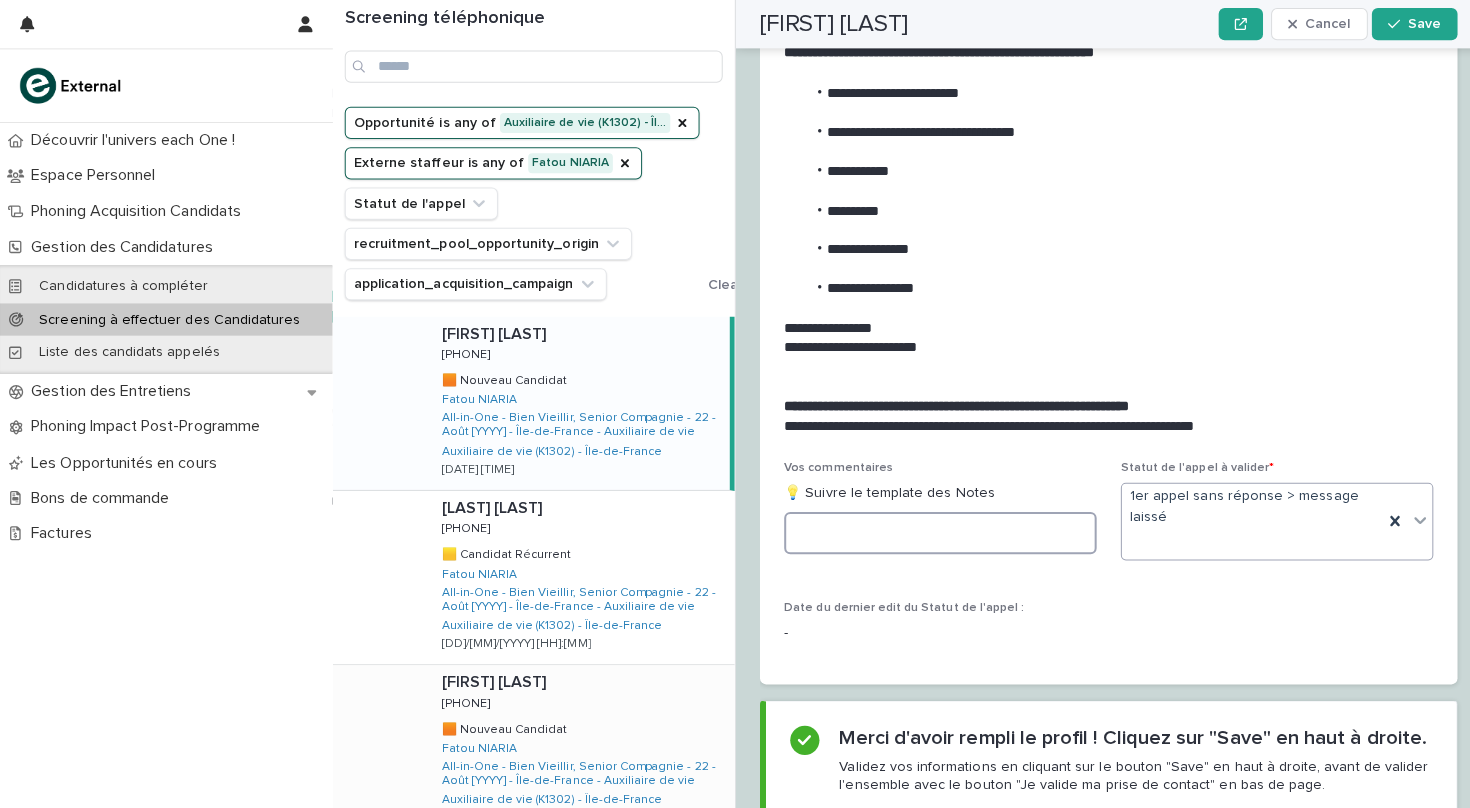 click at bounding box center (933, 529) 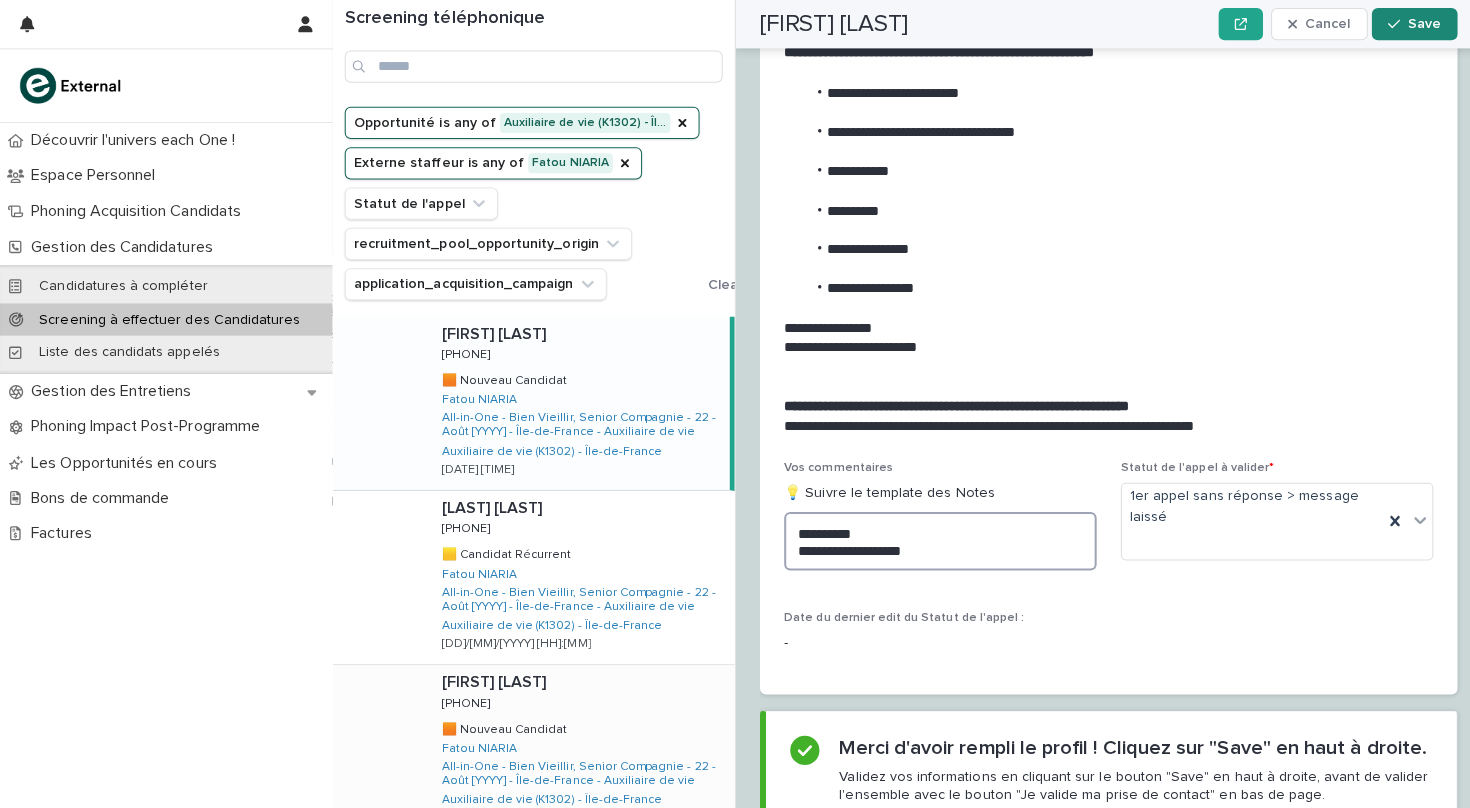 type on "**********" 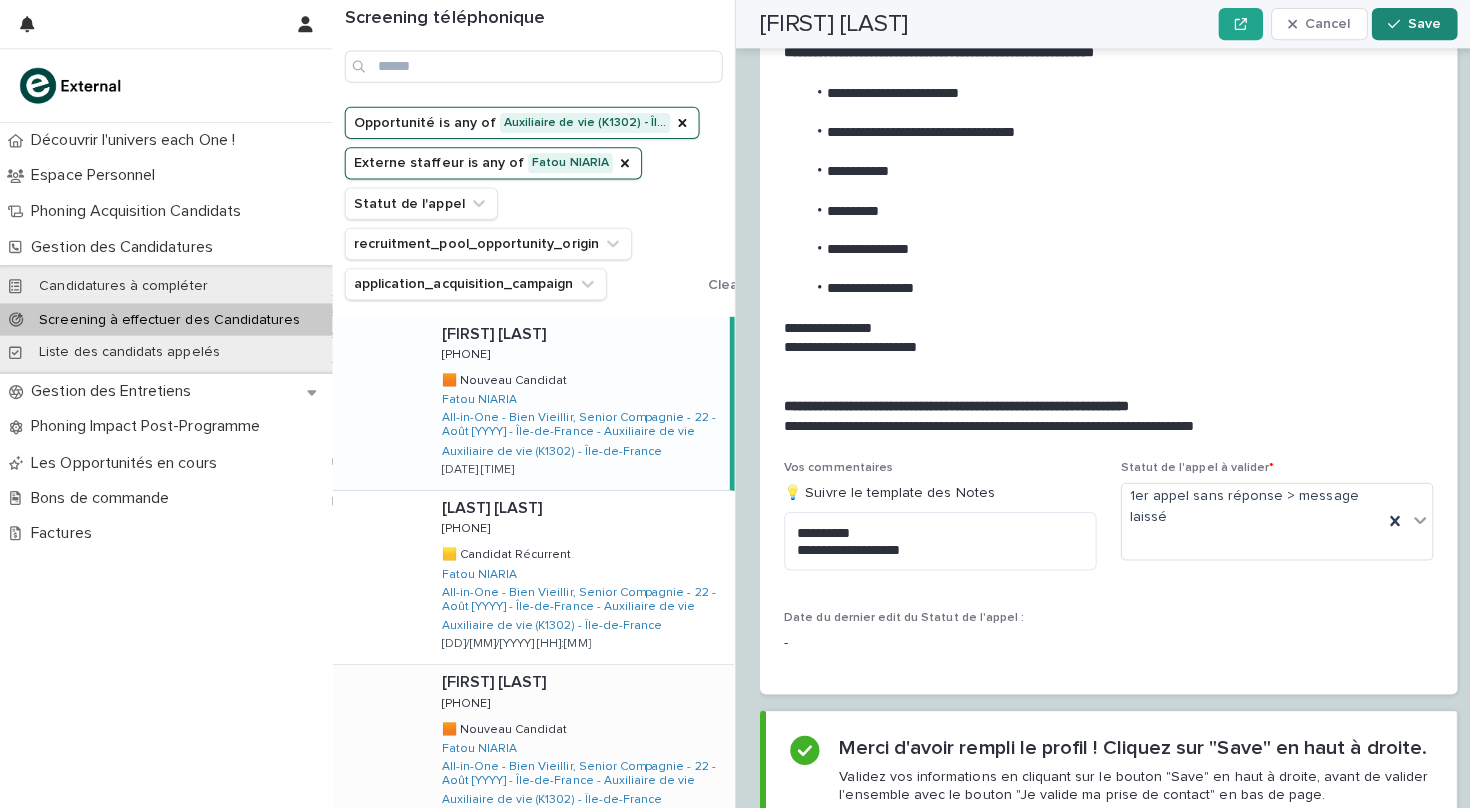 click on "Save" at bounding box center [1413, 24] 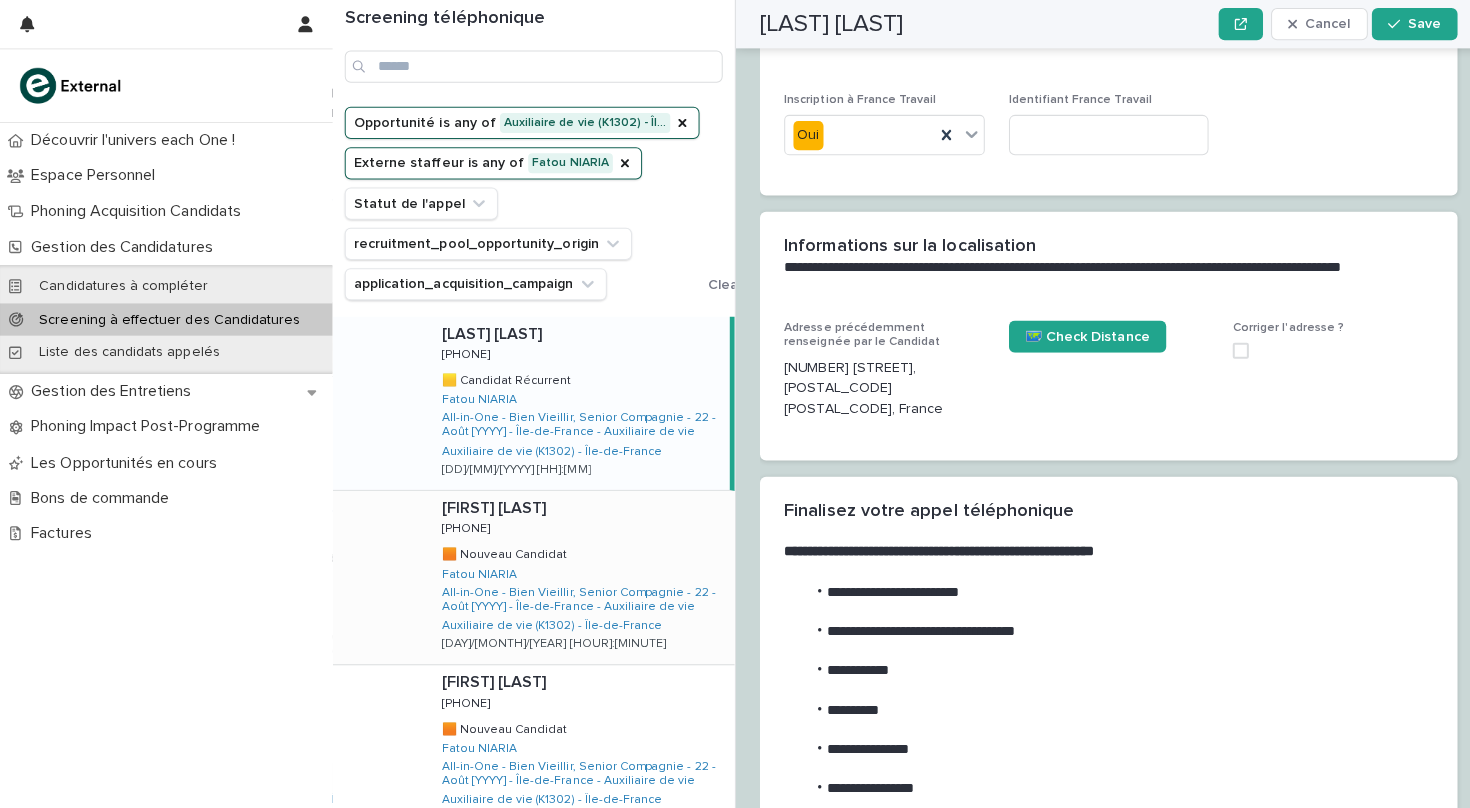 scroll, scrollTop: 0, scrollLeft: 0, axis: both 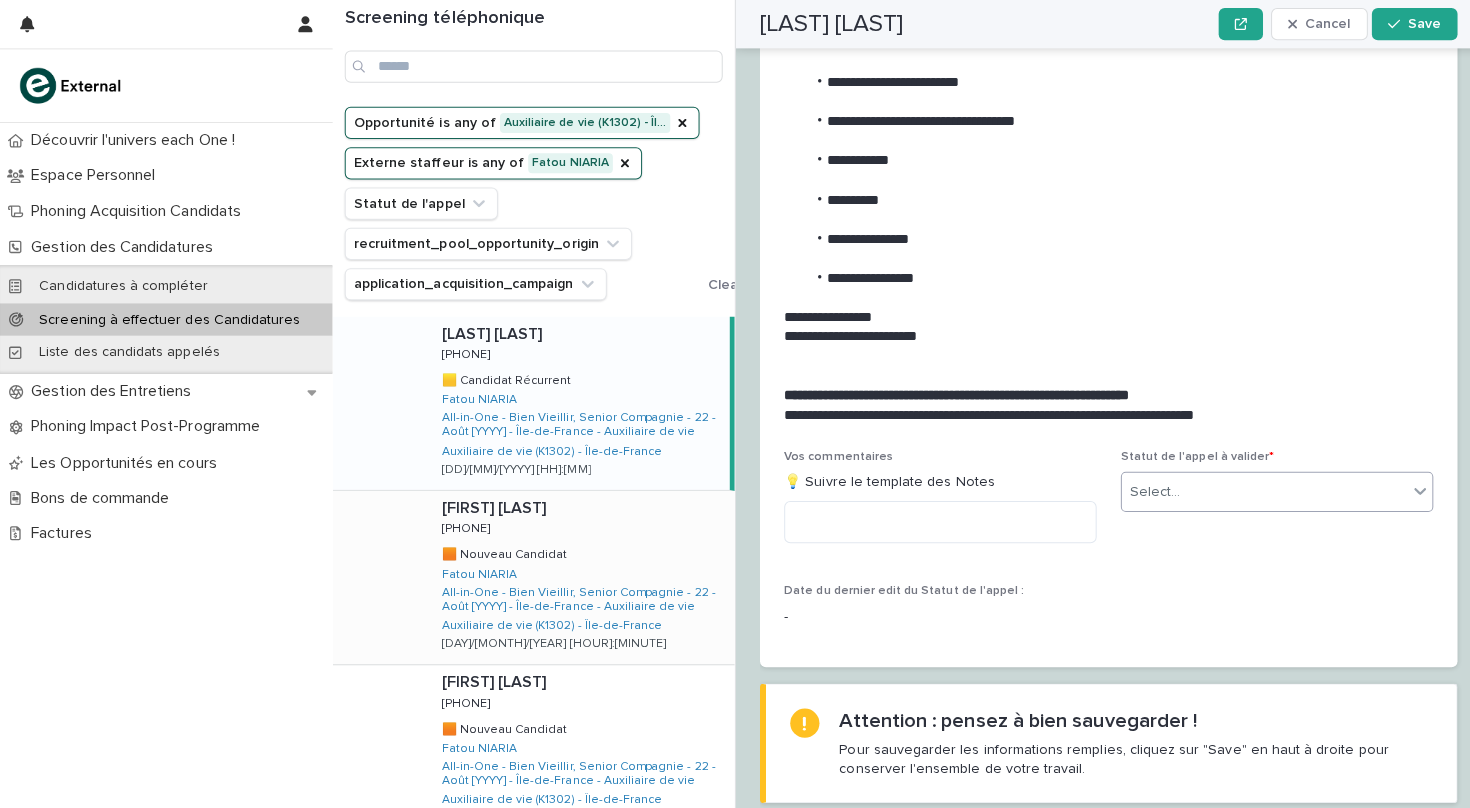 click on "Select..." at bounding box center [1254, 488] 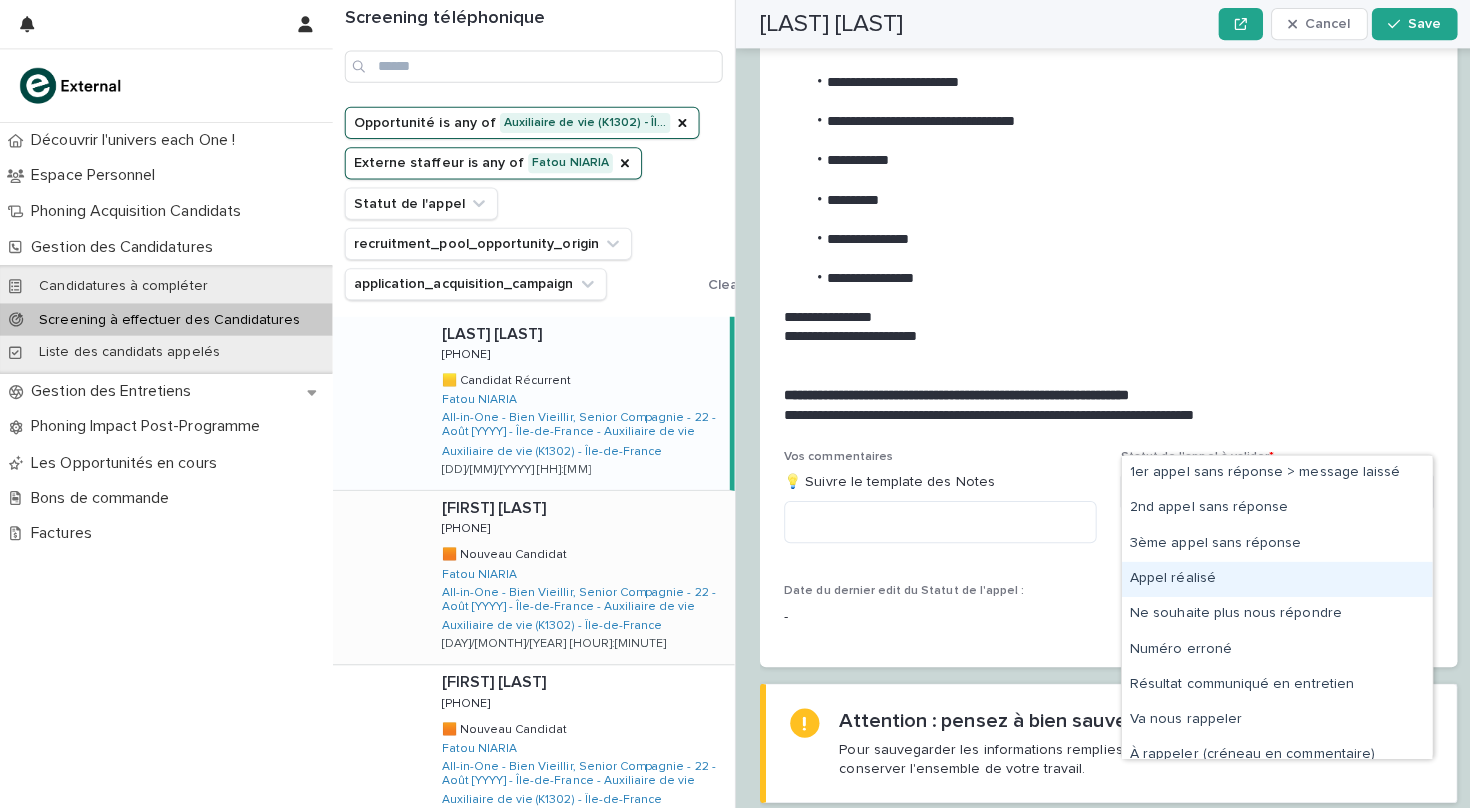 click on "Appel réalisé" at bounding box center (1267, 574) 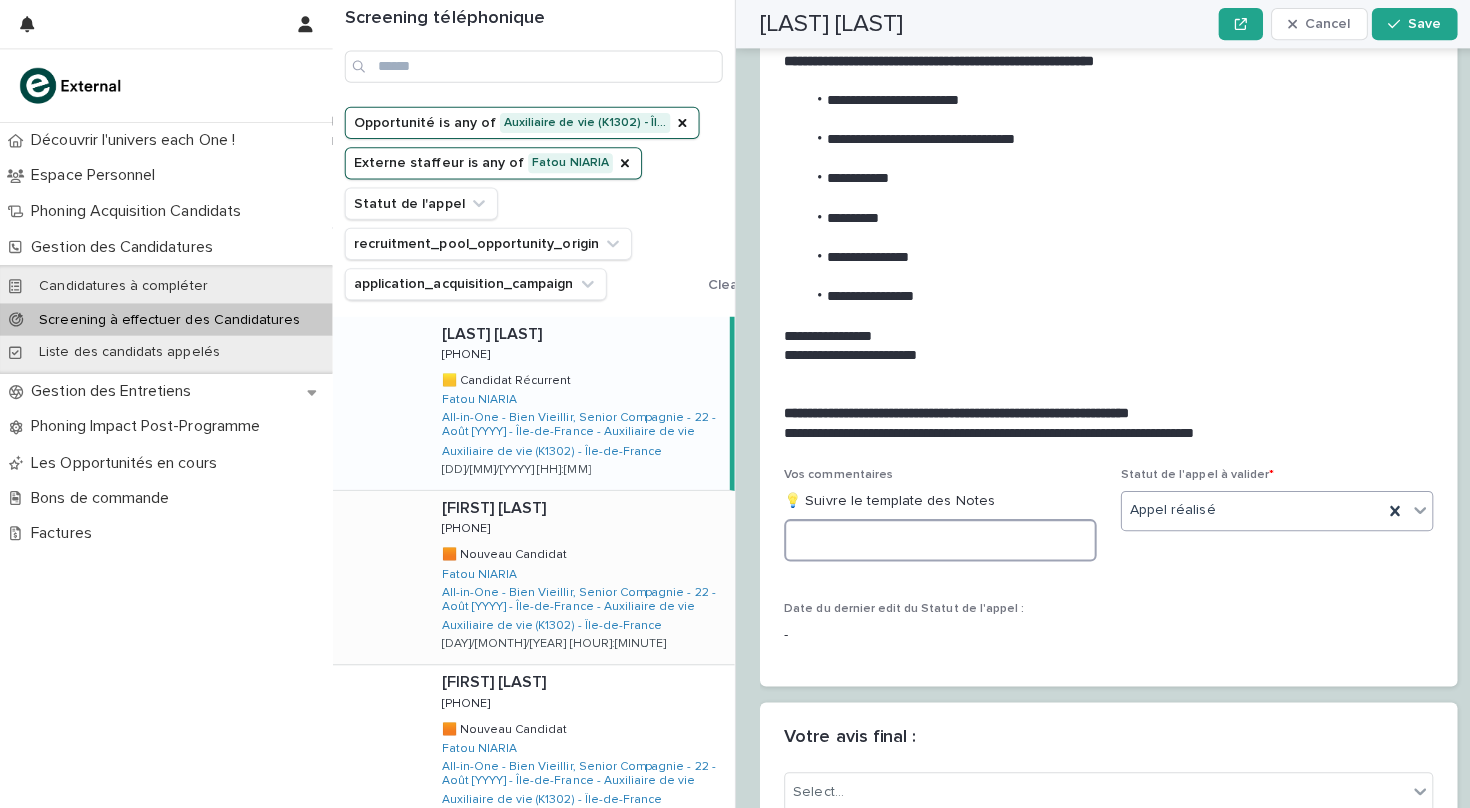 click at bounding box center [933, 536] 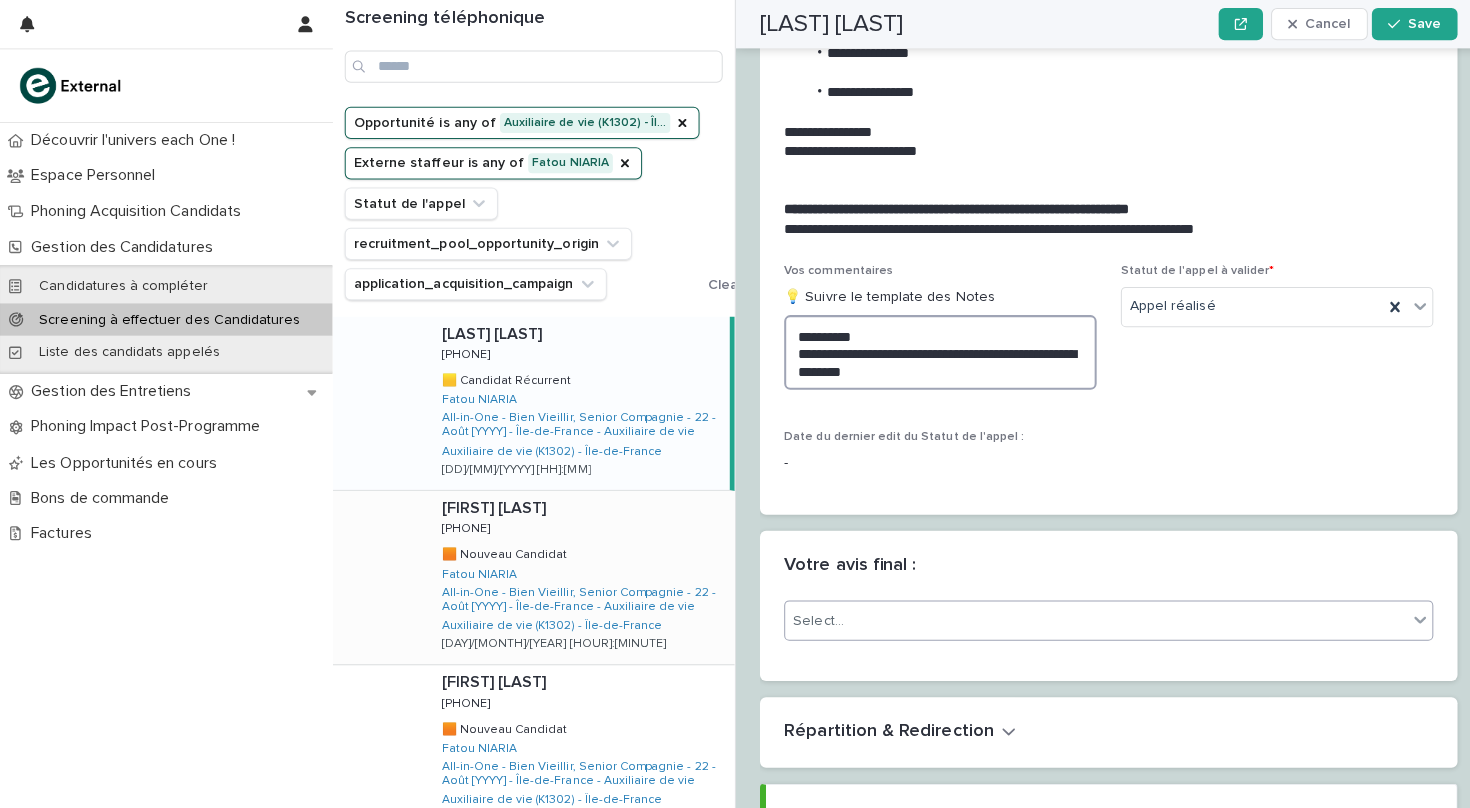 scroll, scrollTop: 2731, scrollLeft: 0, axis: vertical 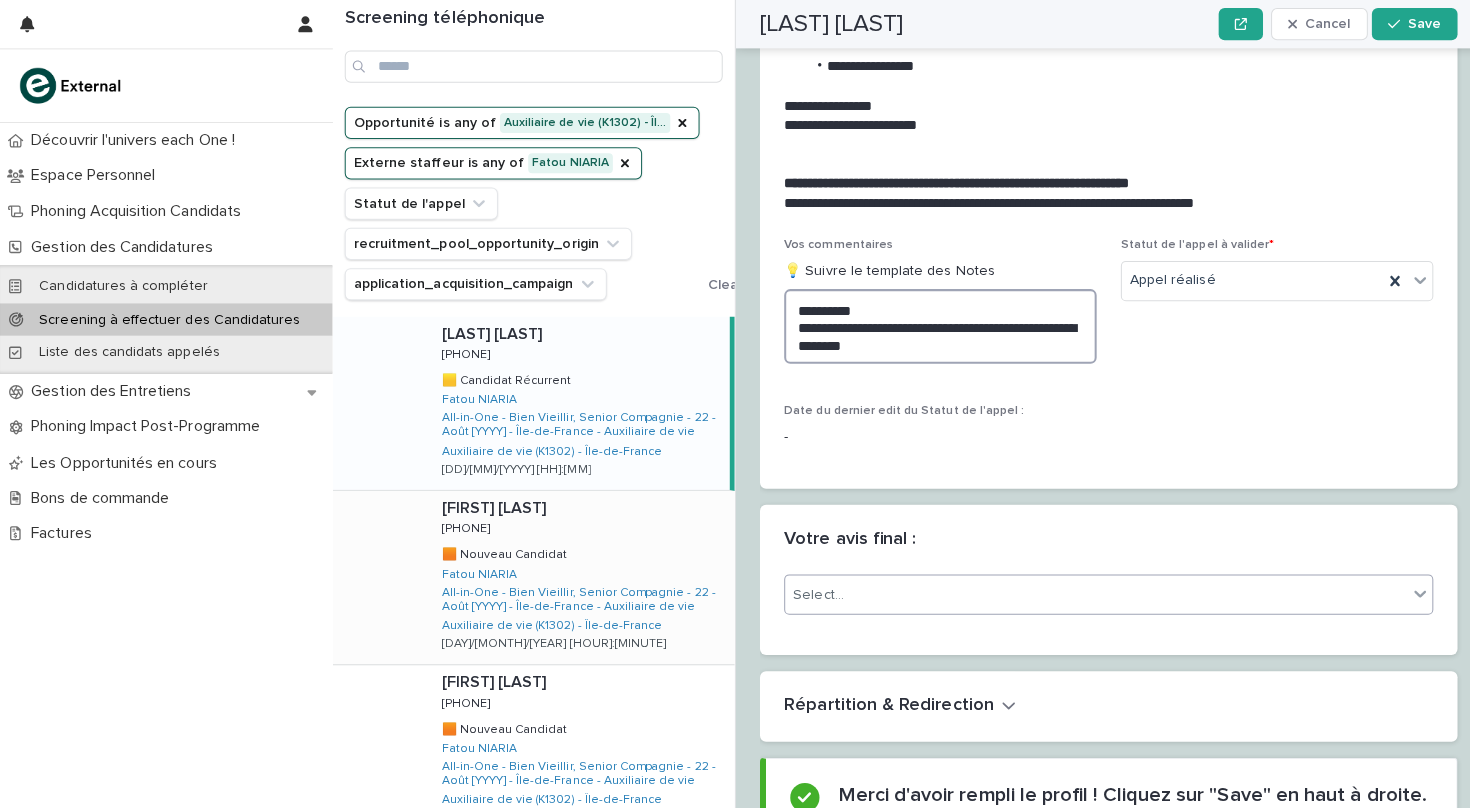 type on "**********" 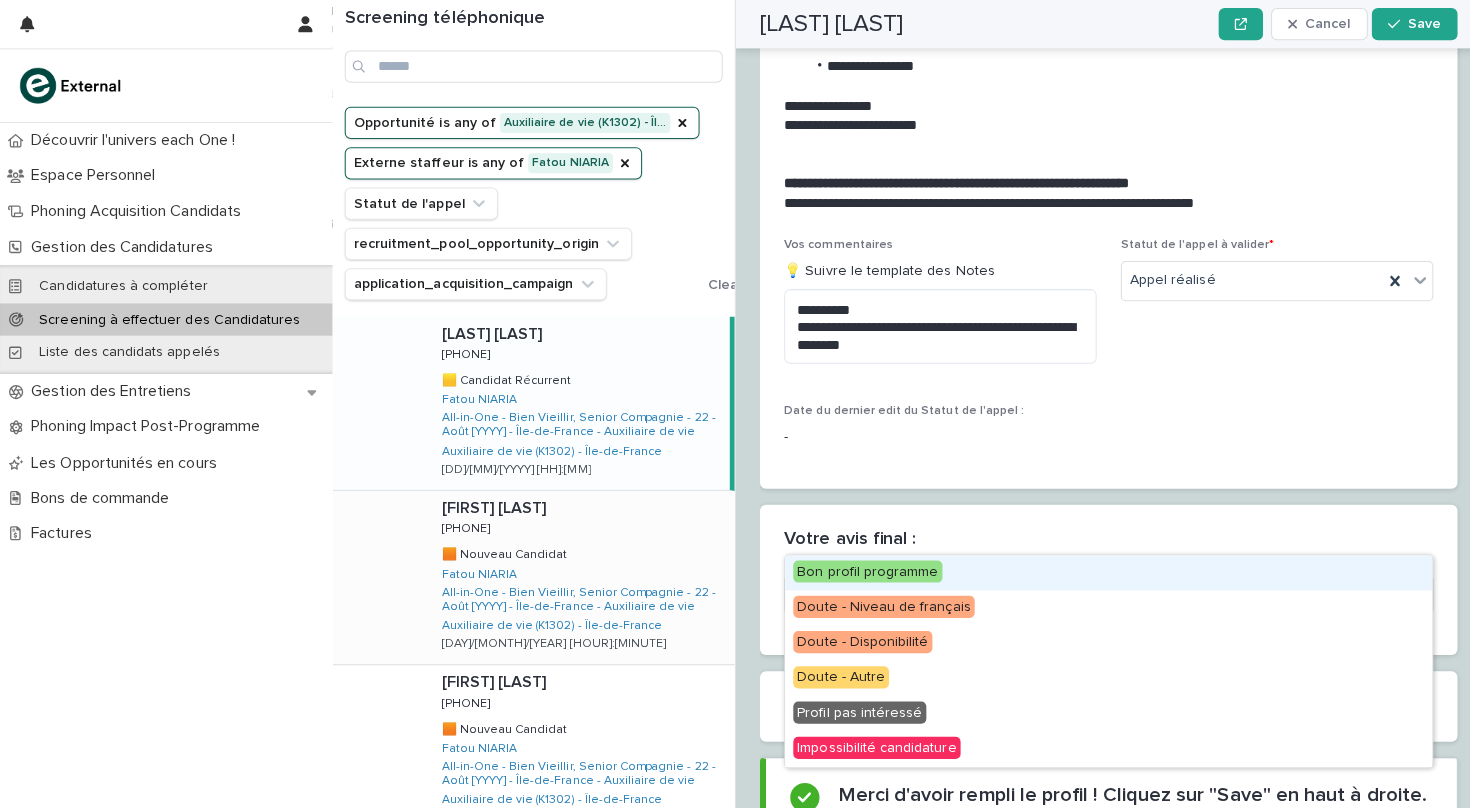 click on "Select..." at bounding box center [1087, 590] 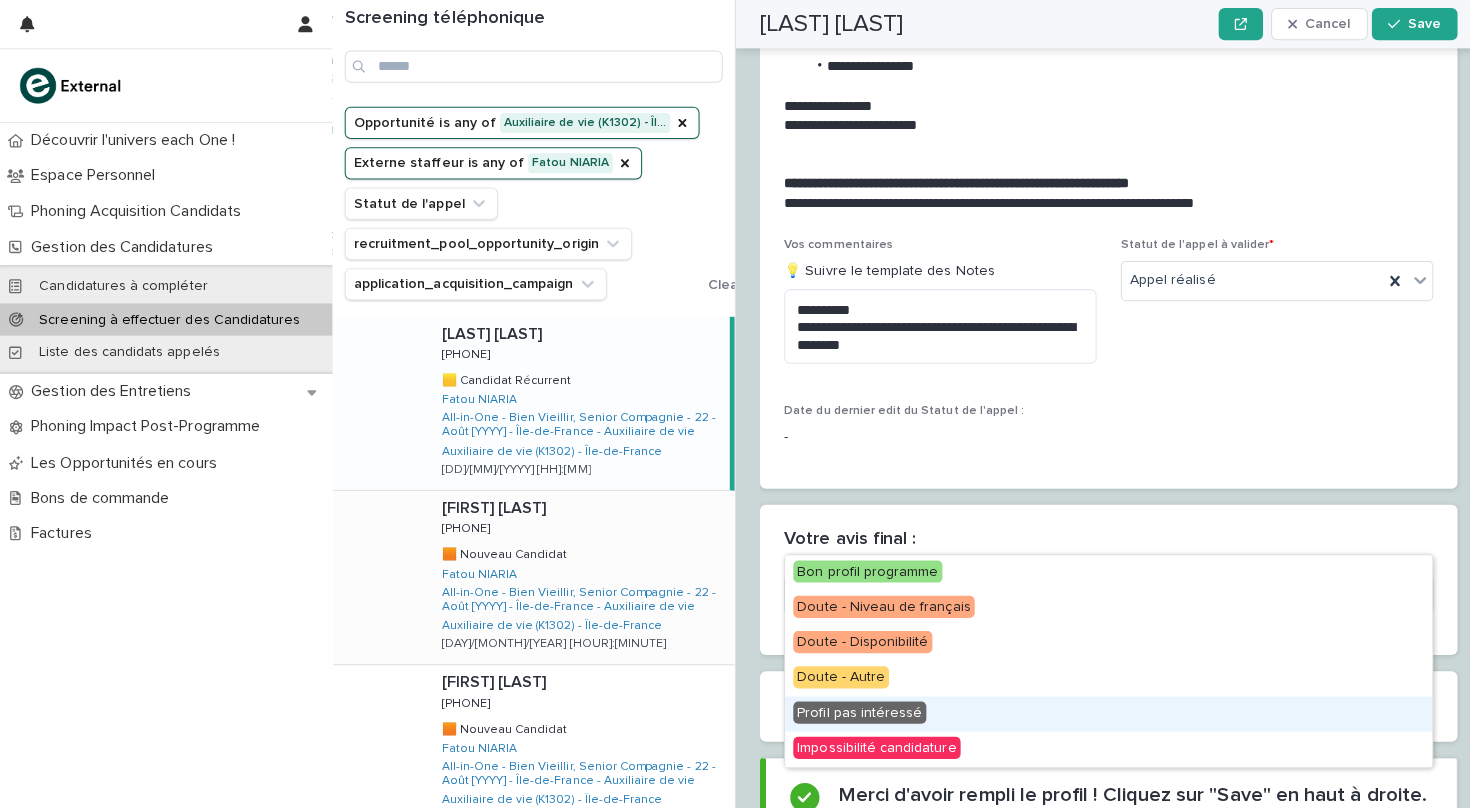 click on "Profil pas intéressé" at bounding box center (853, 707) 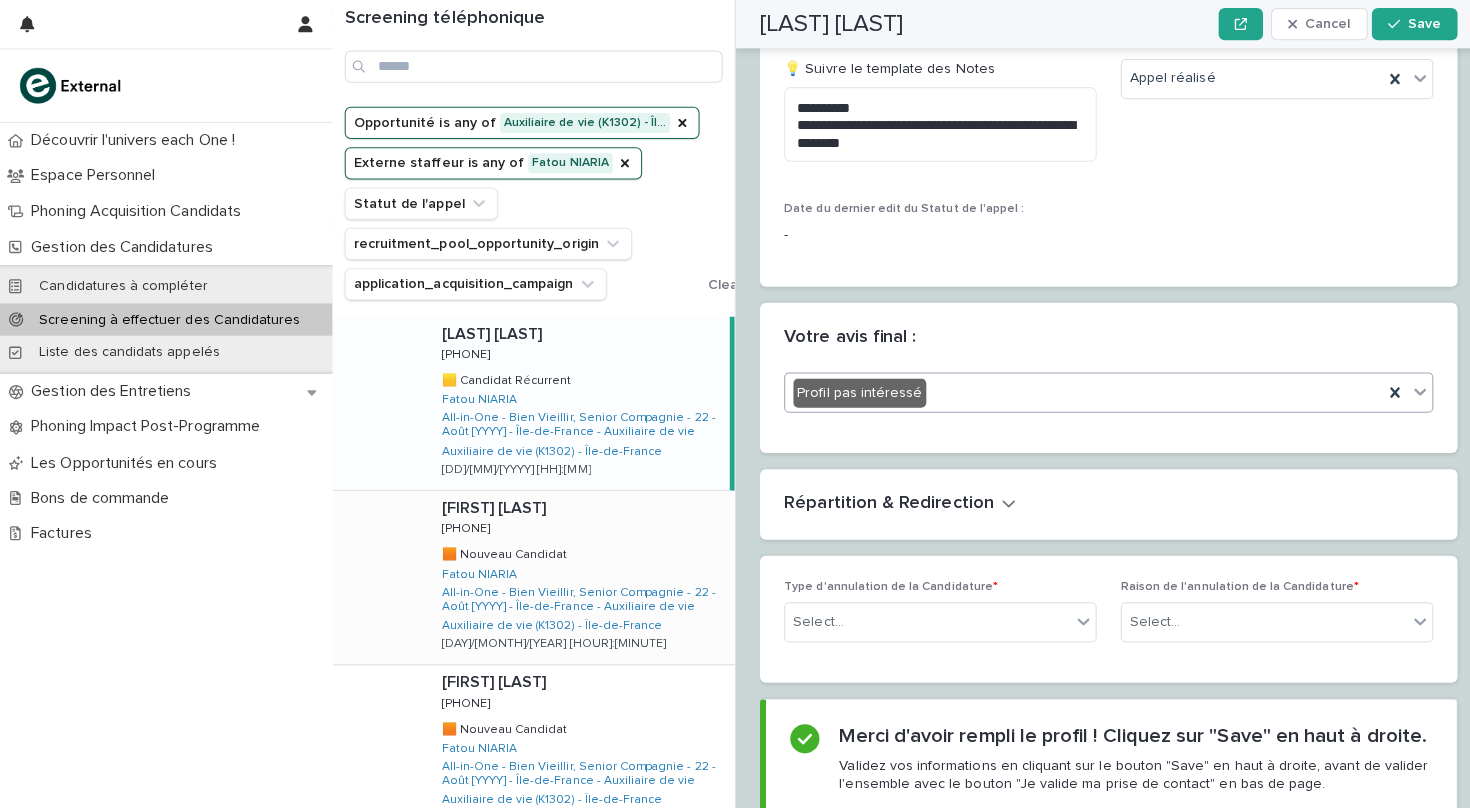 scroll, scrollTop: 2932, scrollLeft: 0, axis: vertical 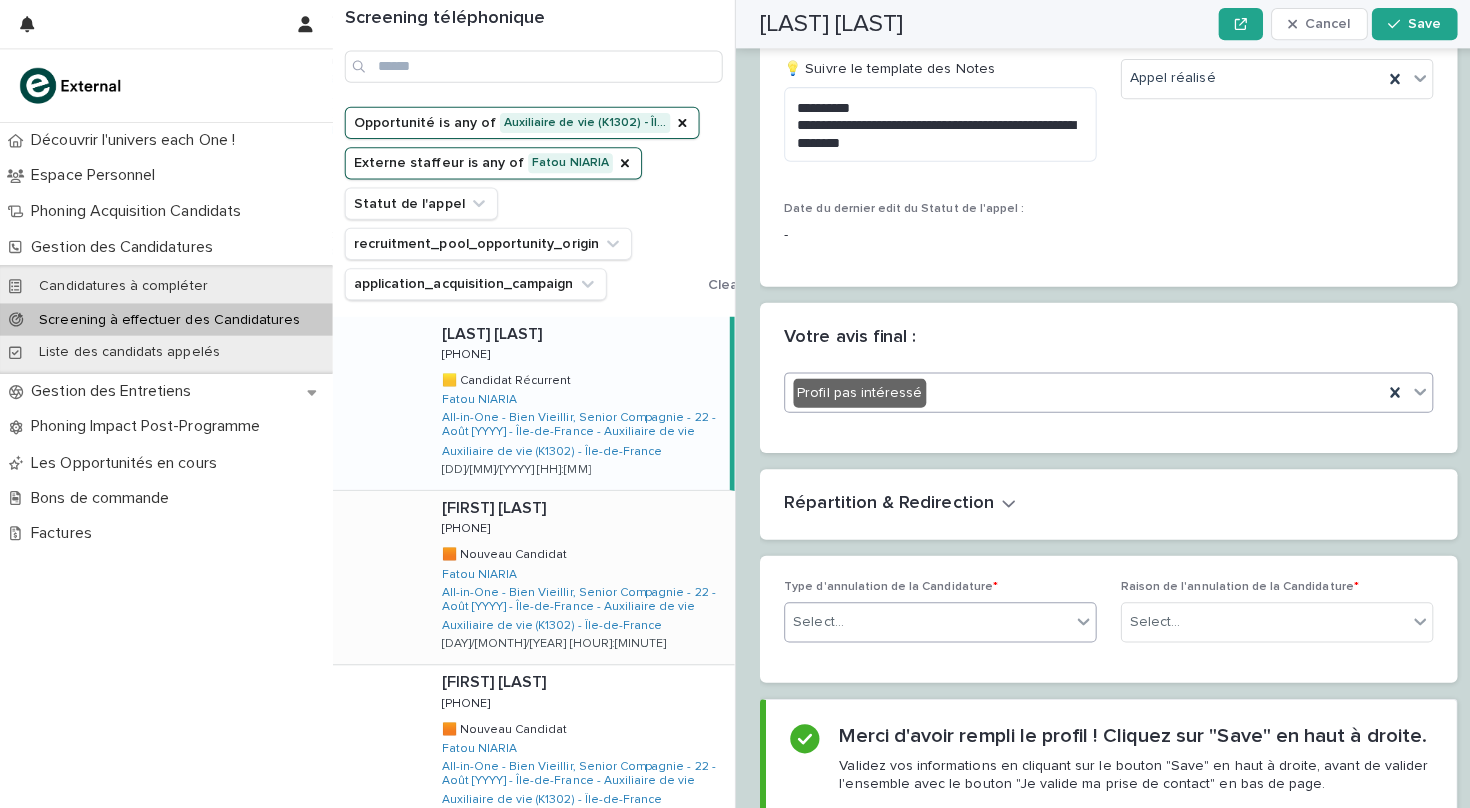 click on "Select..." at bounding box center [920, 617] 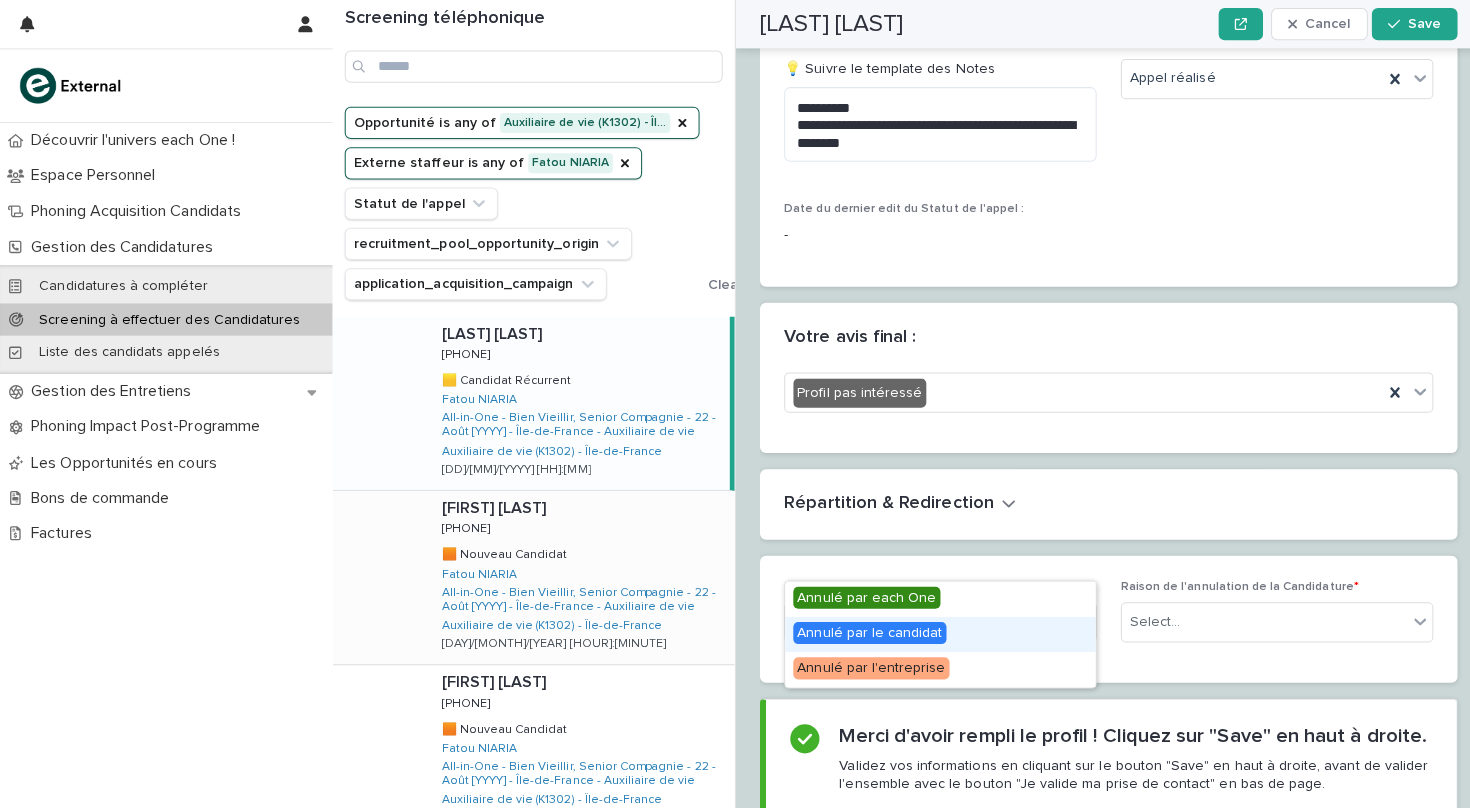 click on "Annulé par le candidat" at bounding box center (863, 628) 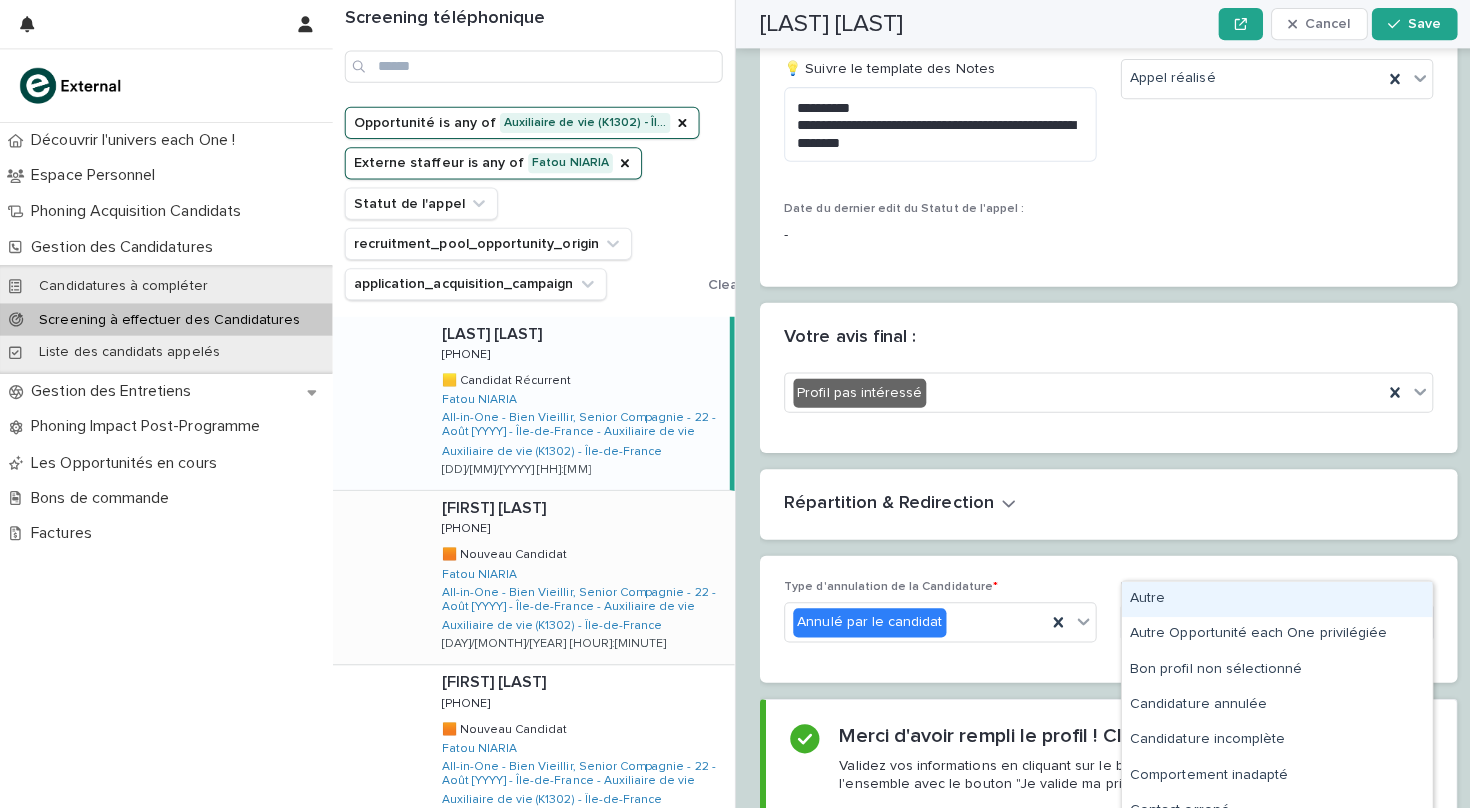 click on "Select..." at bounding box center [1254, 617] 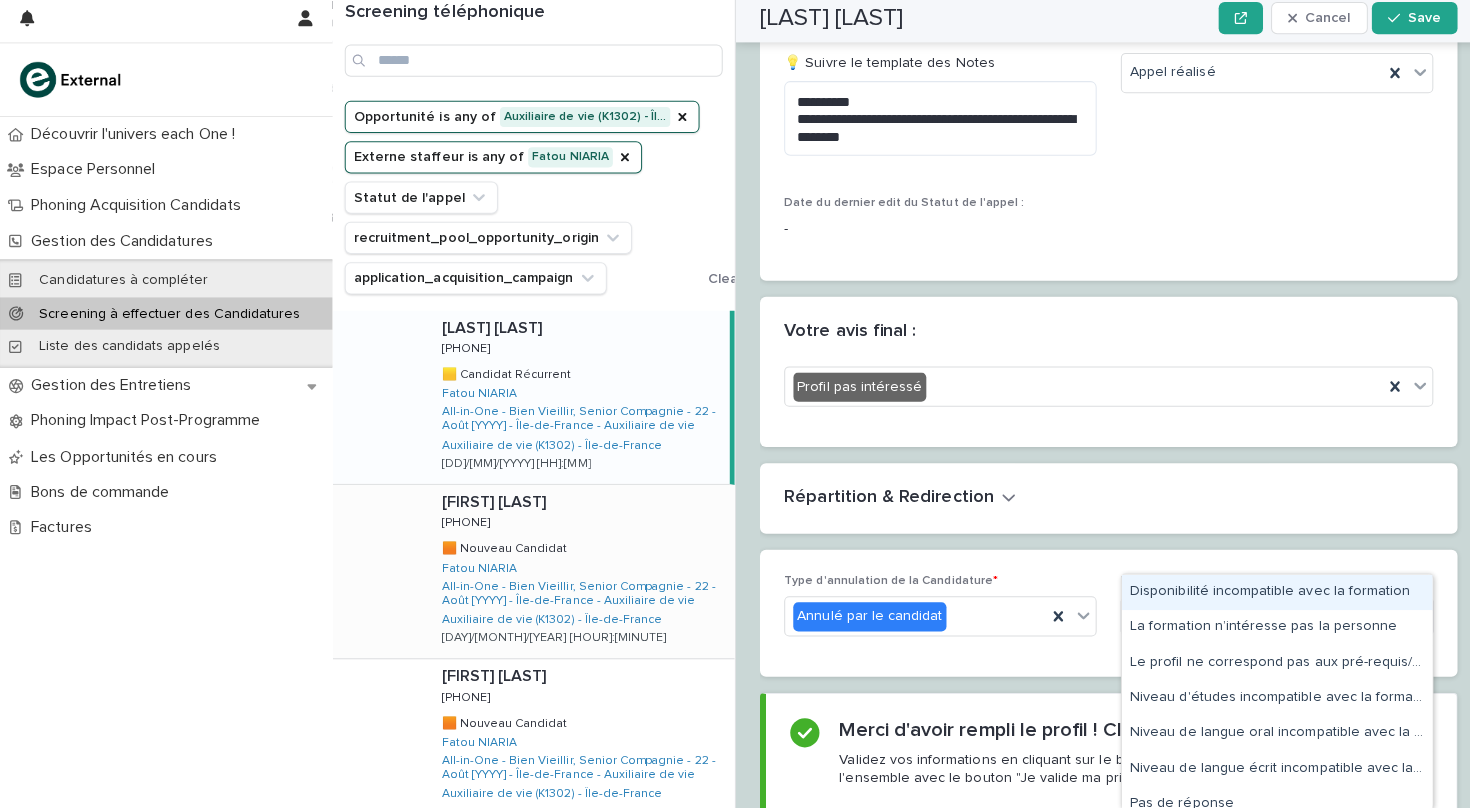 type on "***" 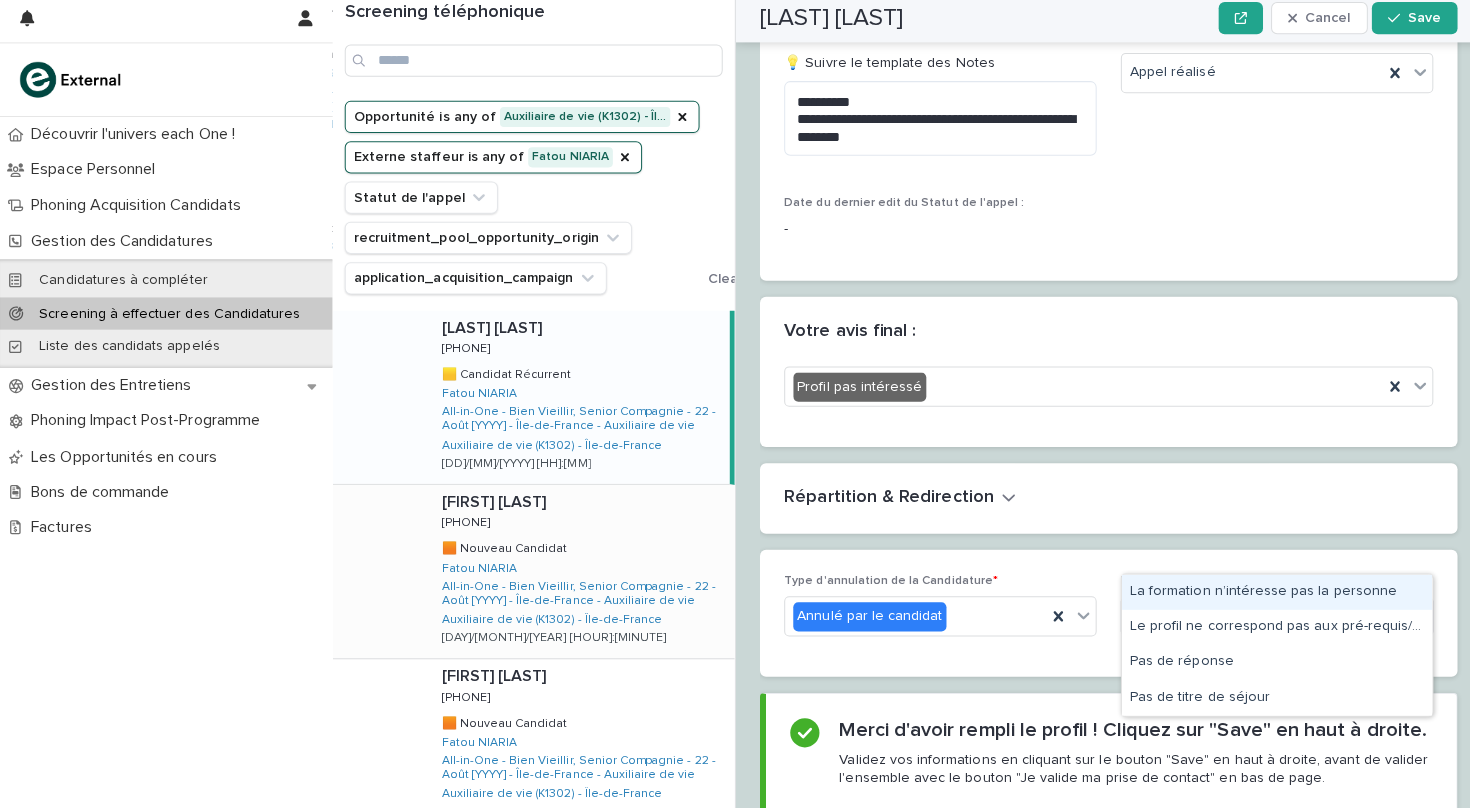 click on "La formation n’intéresse pas la personne" at bounding box center (1267, 593) 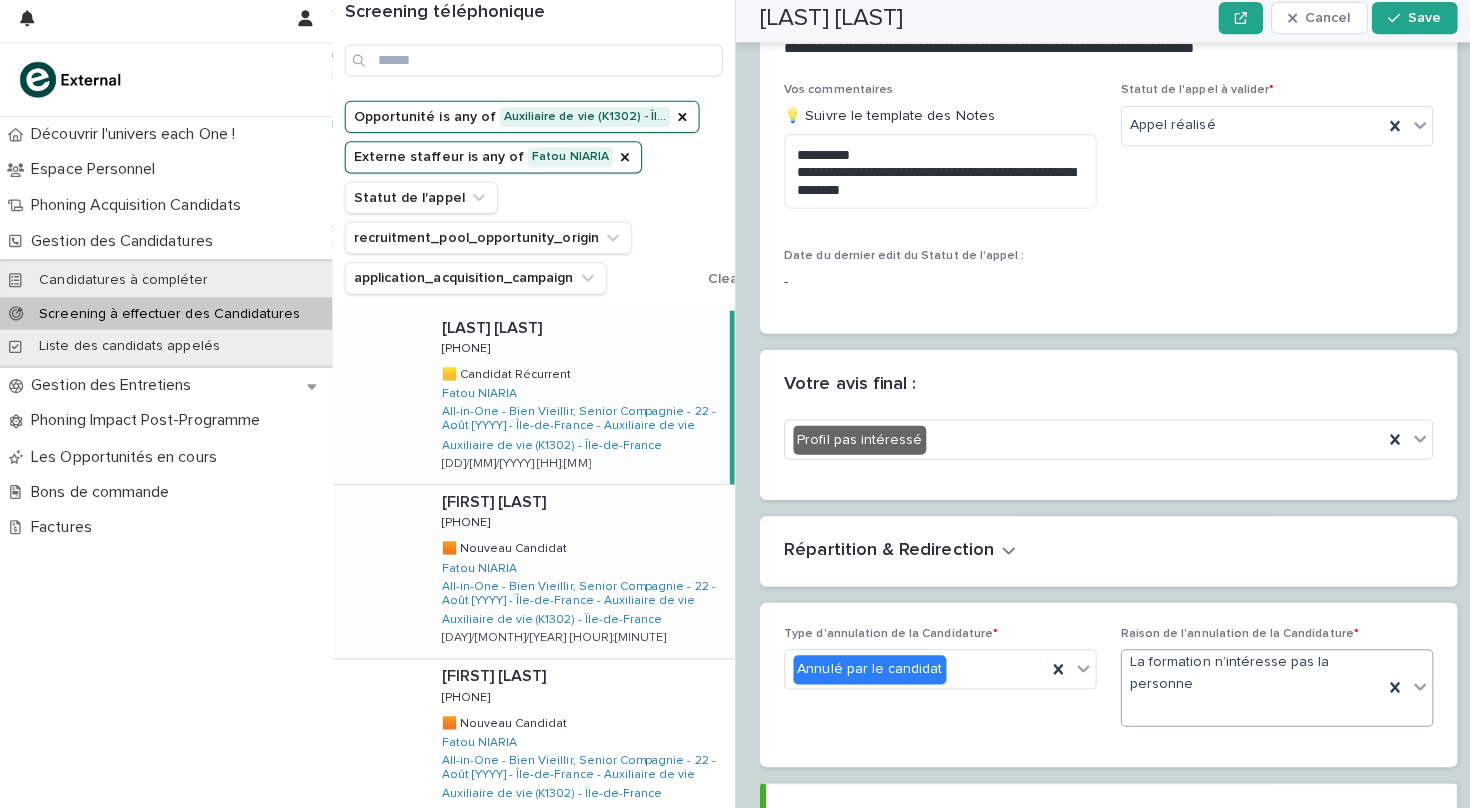 scroll, scrollTop: 2861, scrollLeft: 0, axis: vertical 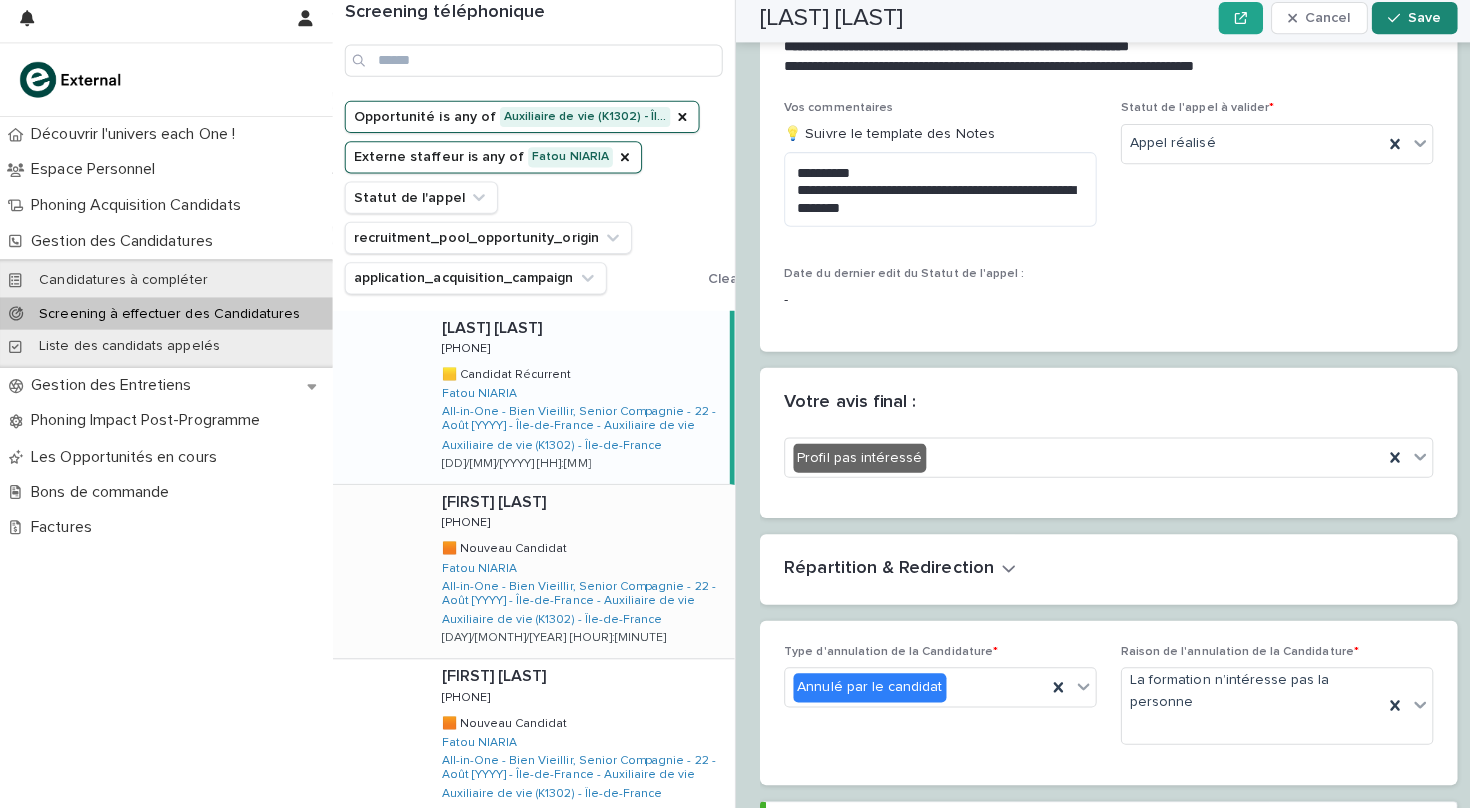 click at bounding box center (1387, 24) 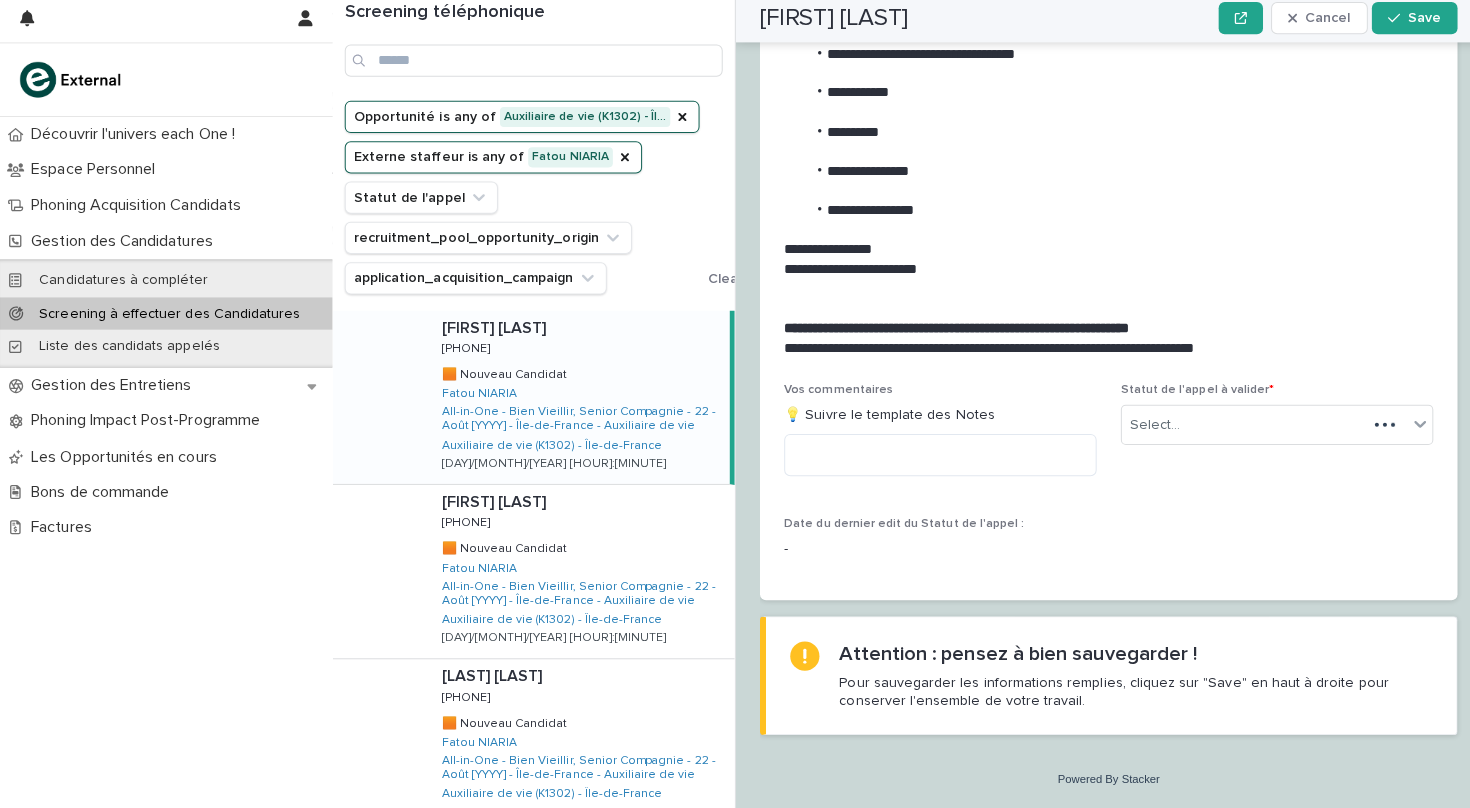 scroll, scrollTop: 1997, scrollLeft: 0, axis: vertical 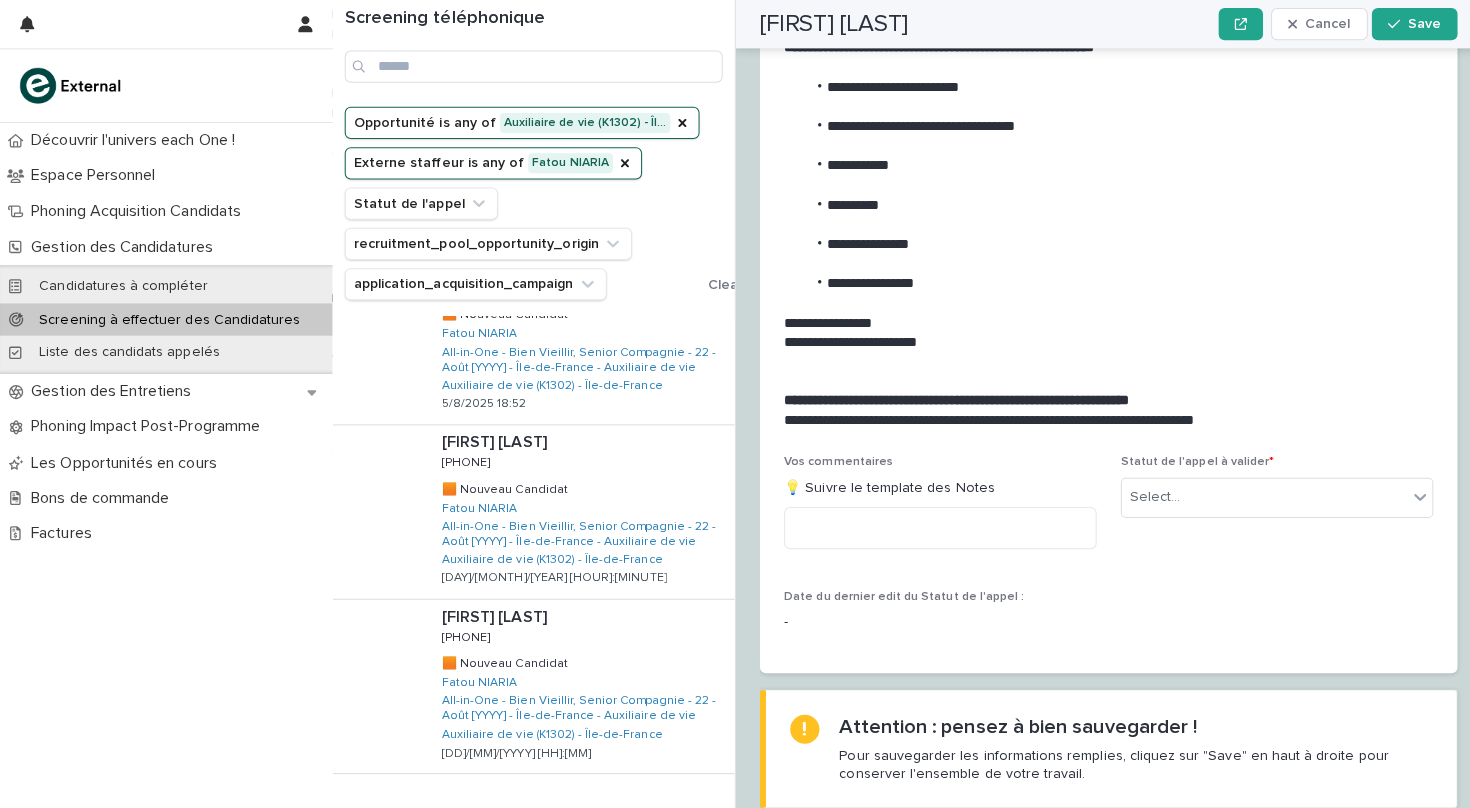 click on "Next" at bounding box center [674, 809] 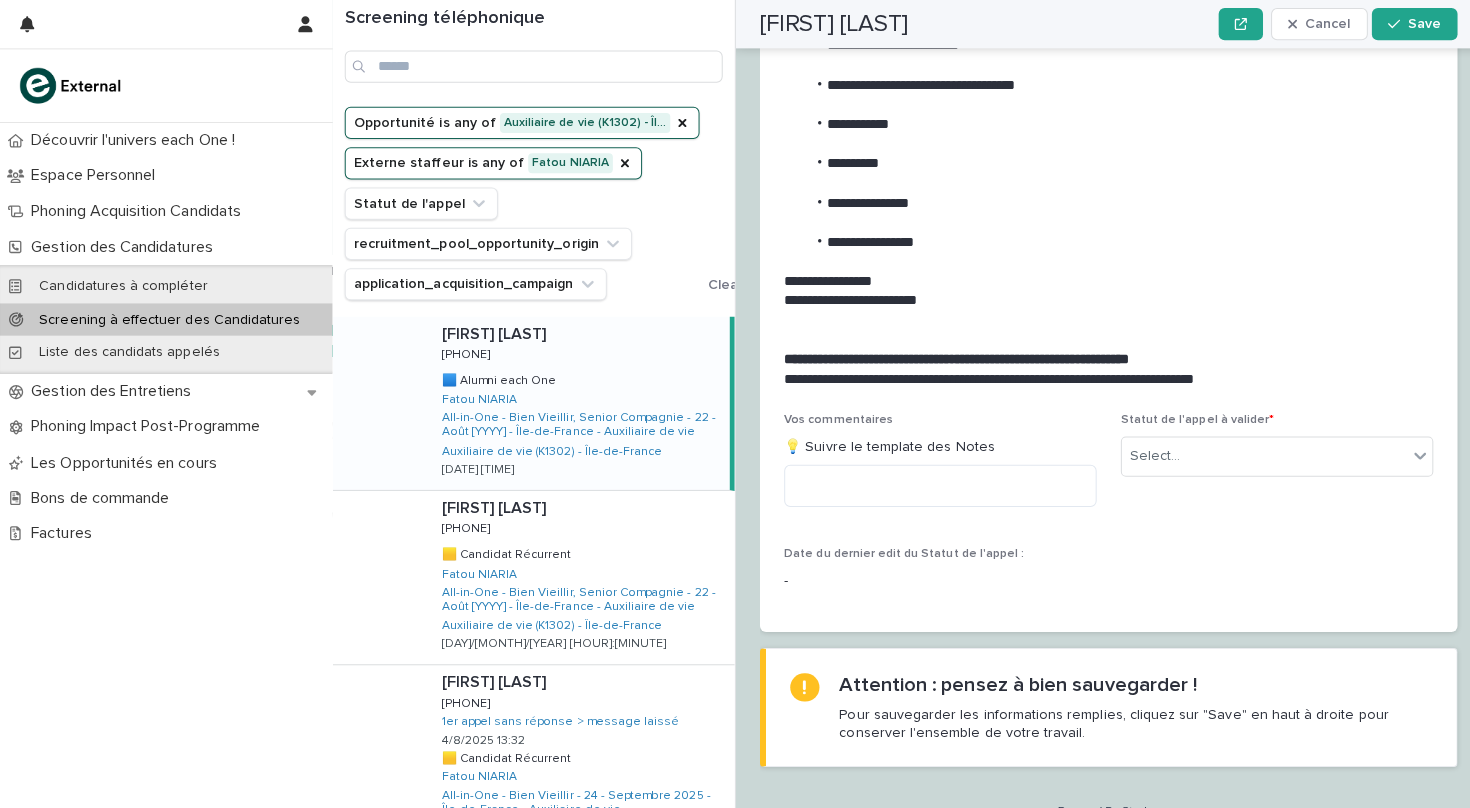 scroll, scrollTop: 0, scrollLeft: 0, axis: both 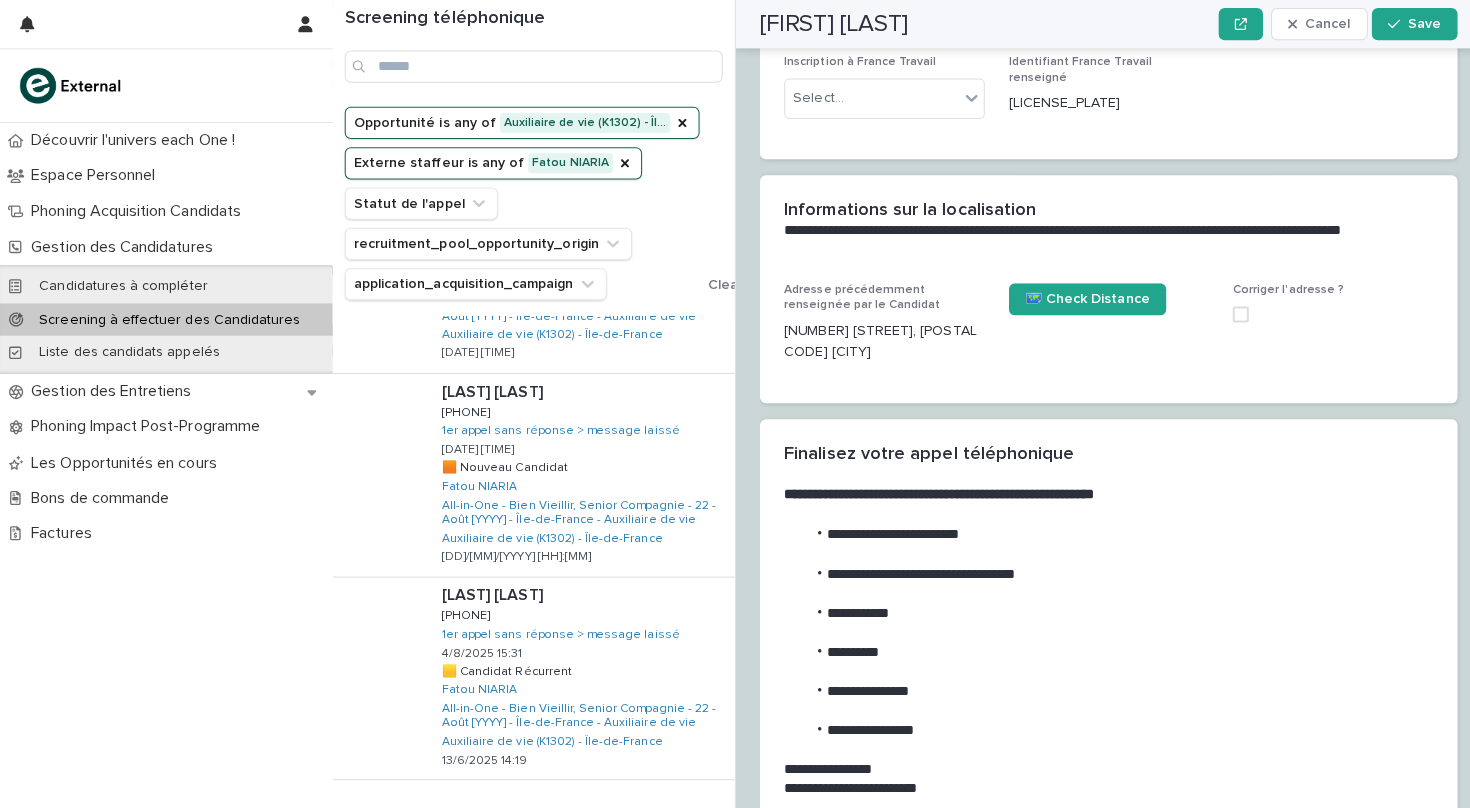 click on "Back" at bounding box center [614, 815] 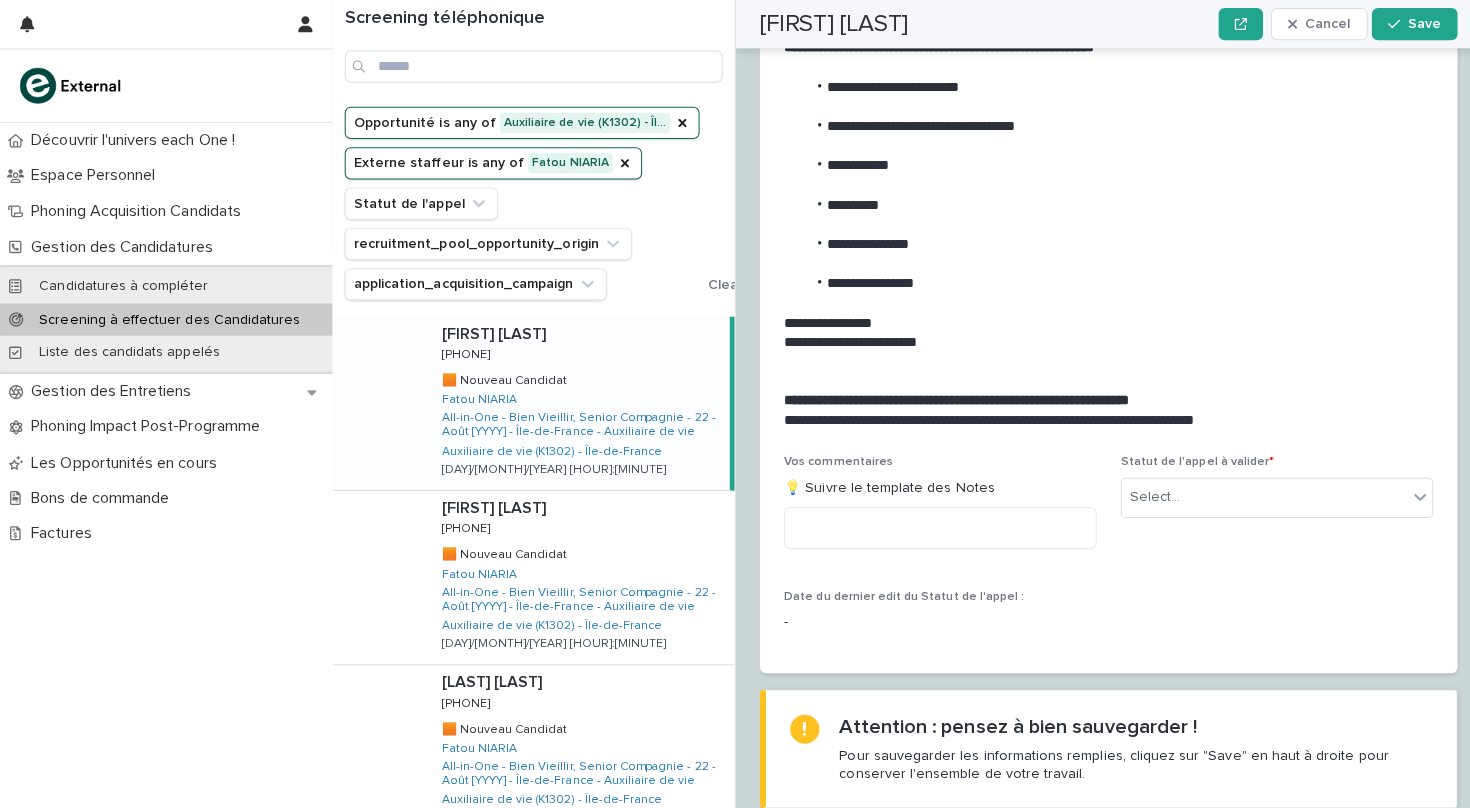 scroll, scrollTop: 0, scrollLeft: 0, axis: both 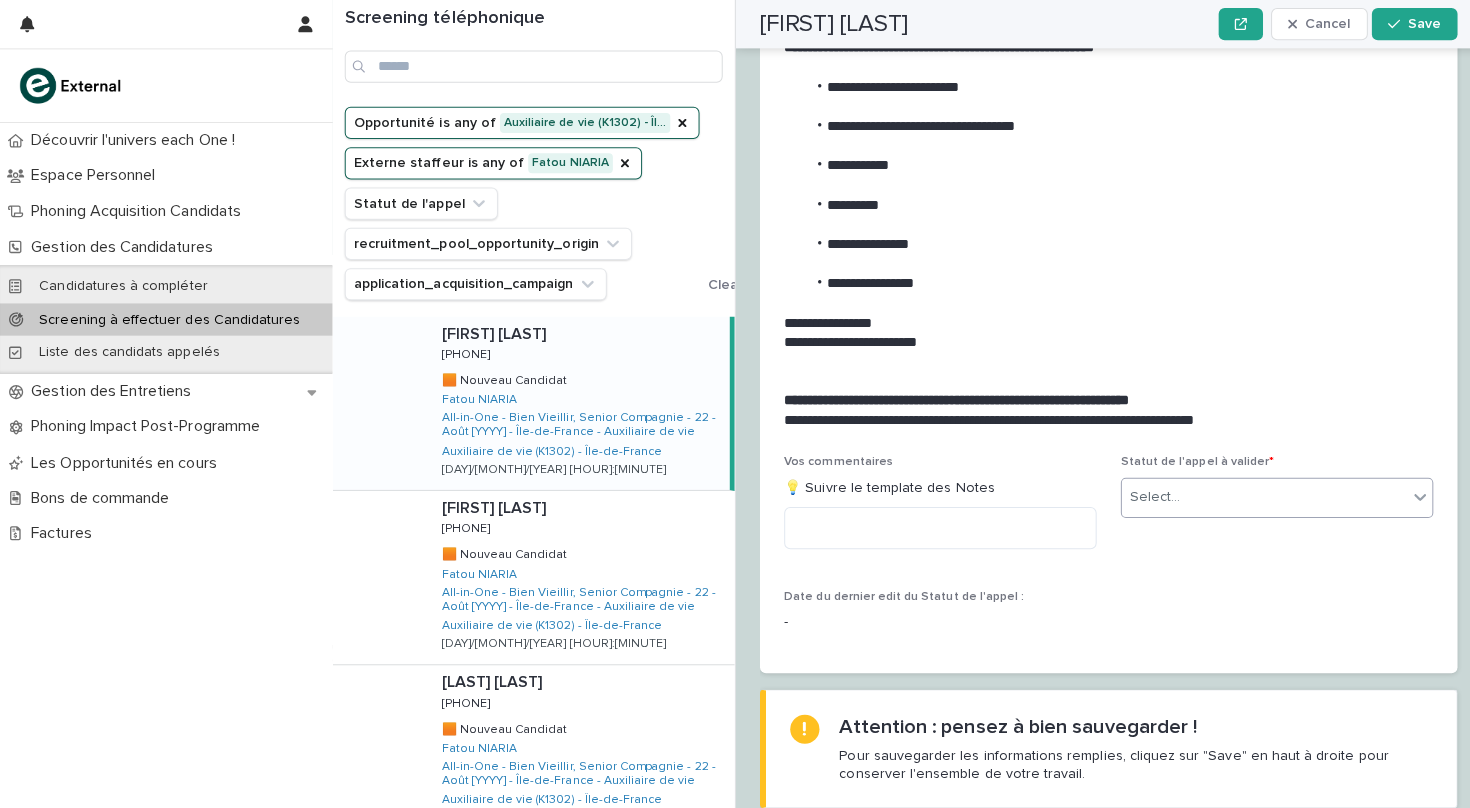 click on "Select..." at bounding box center [1146, 493] 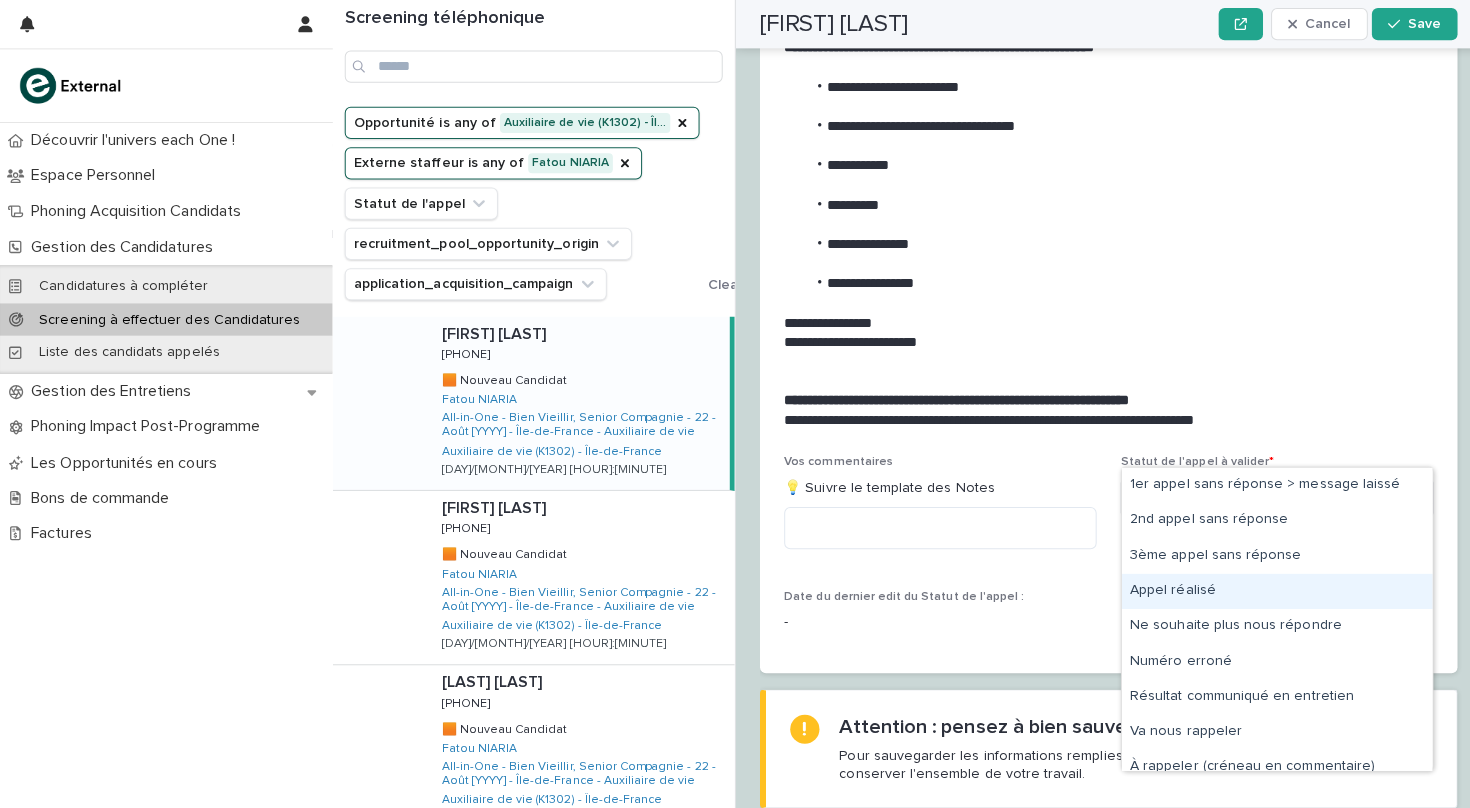 click on "Appel réalisé" at bounding box center (1267, 586) 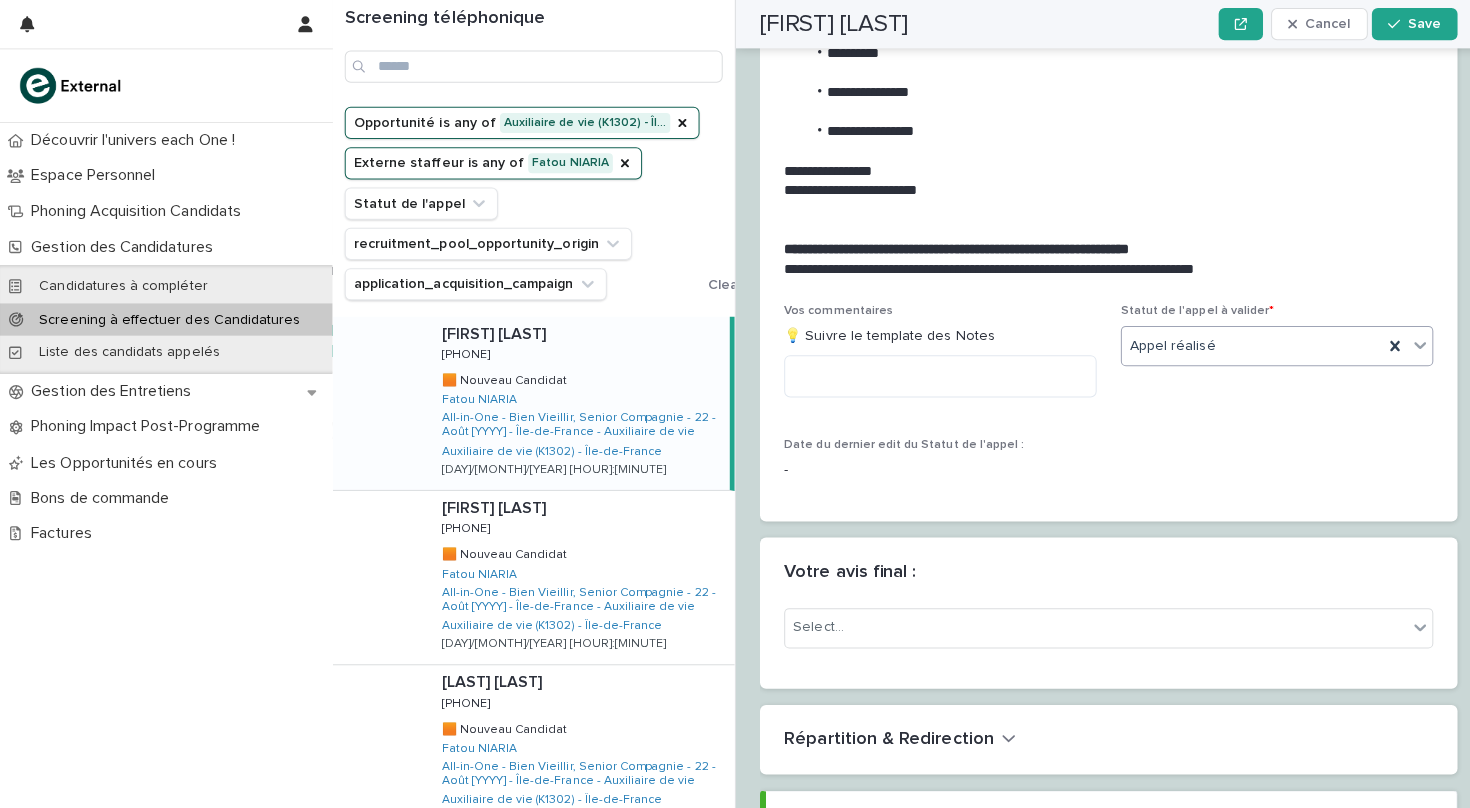 scroll, scrollTop: 2248, scrollLeft: 0, axis: vertical 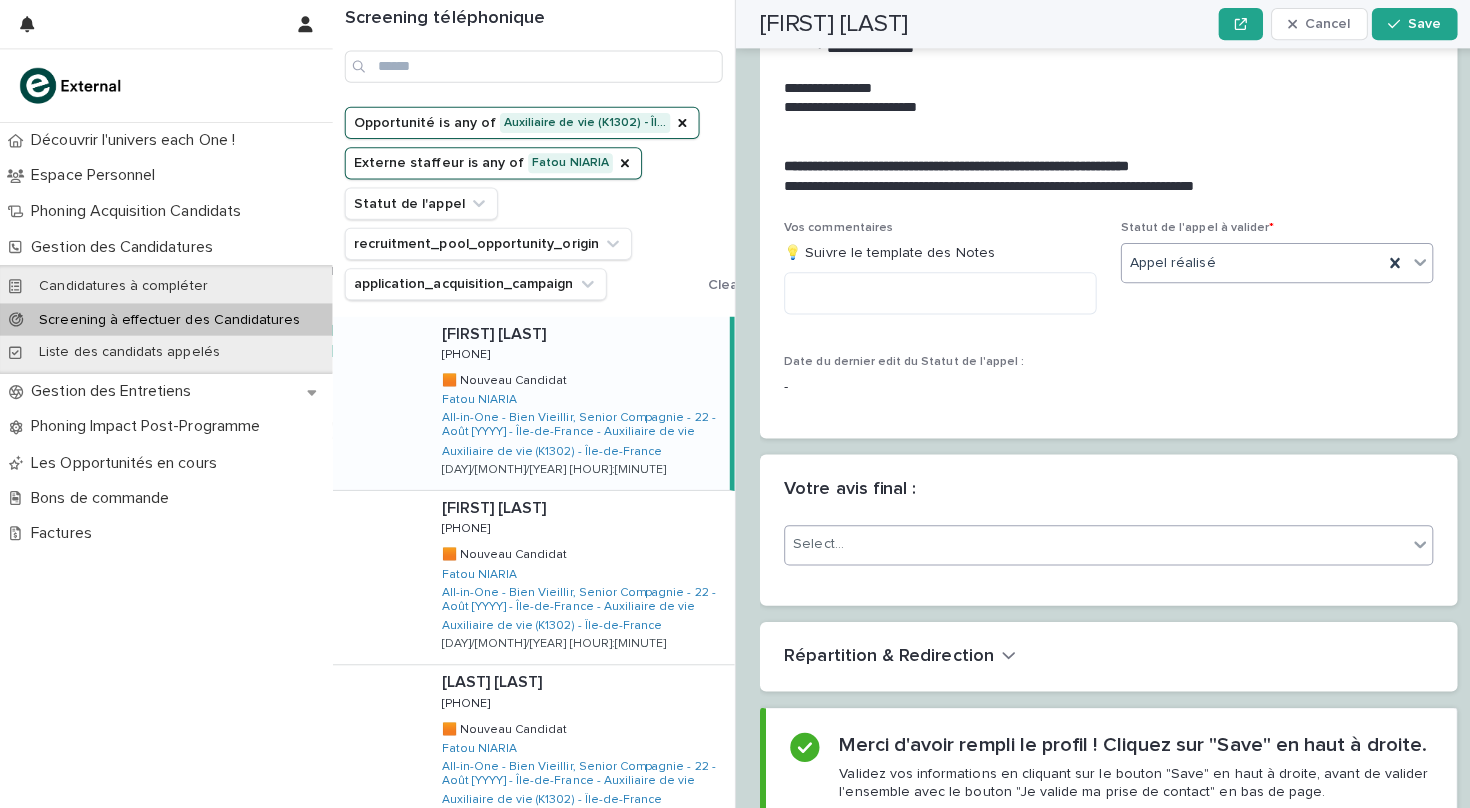 click on "Select..." at bounding box center [1087, 540] 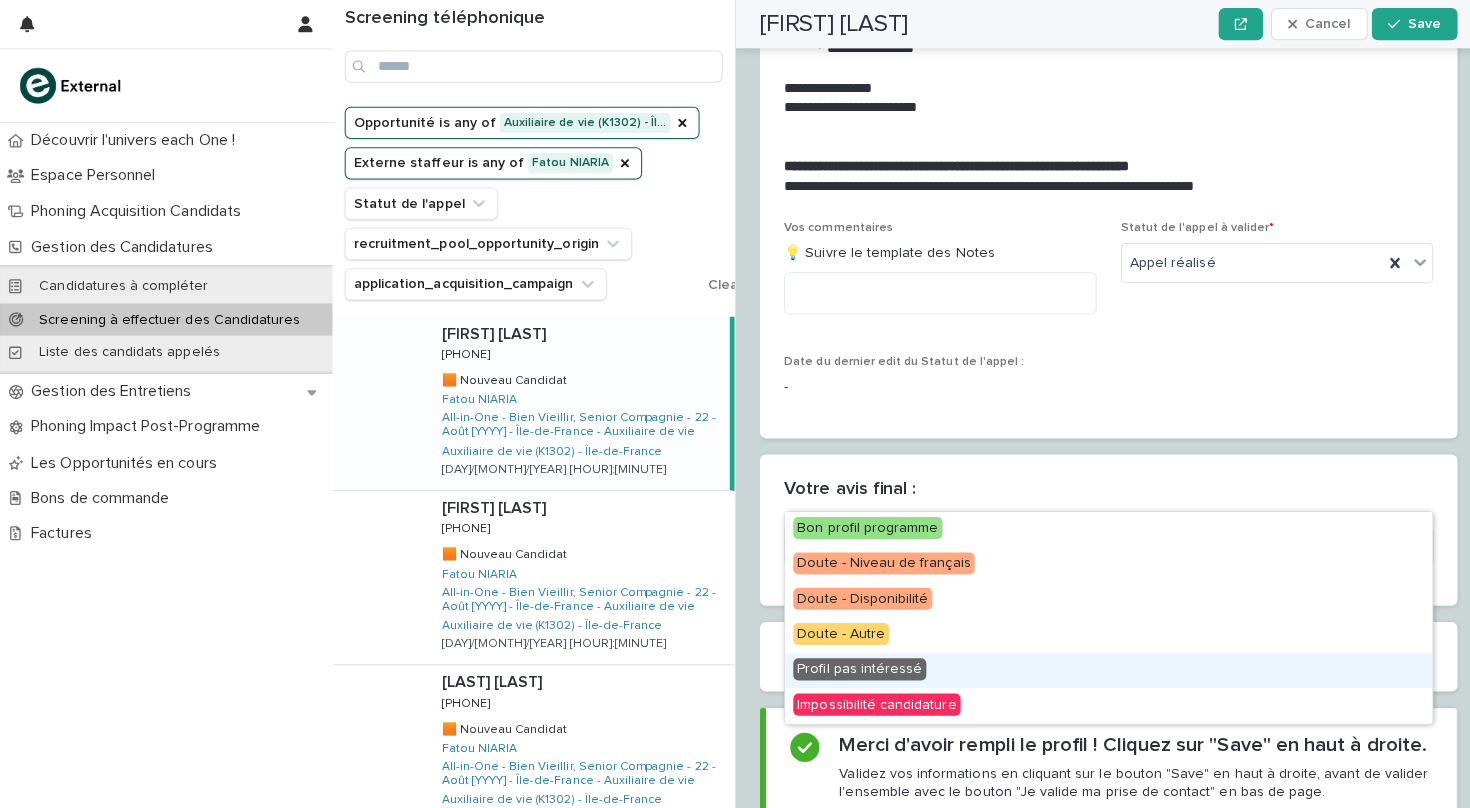 click on "Profil pas intéressé" at bounding box center (853, 664) 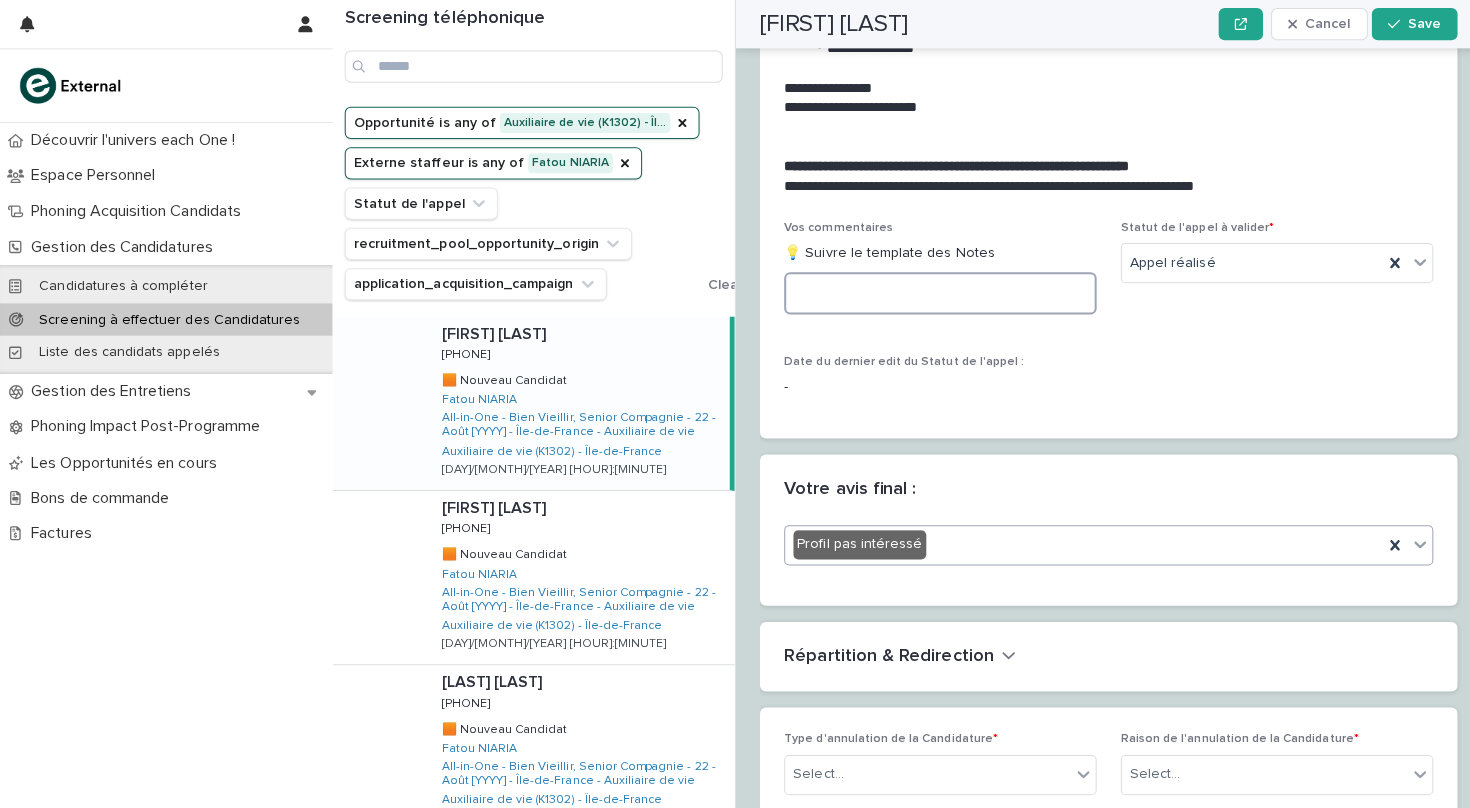 click at bounding box center [933, 291] 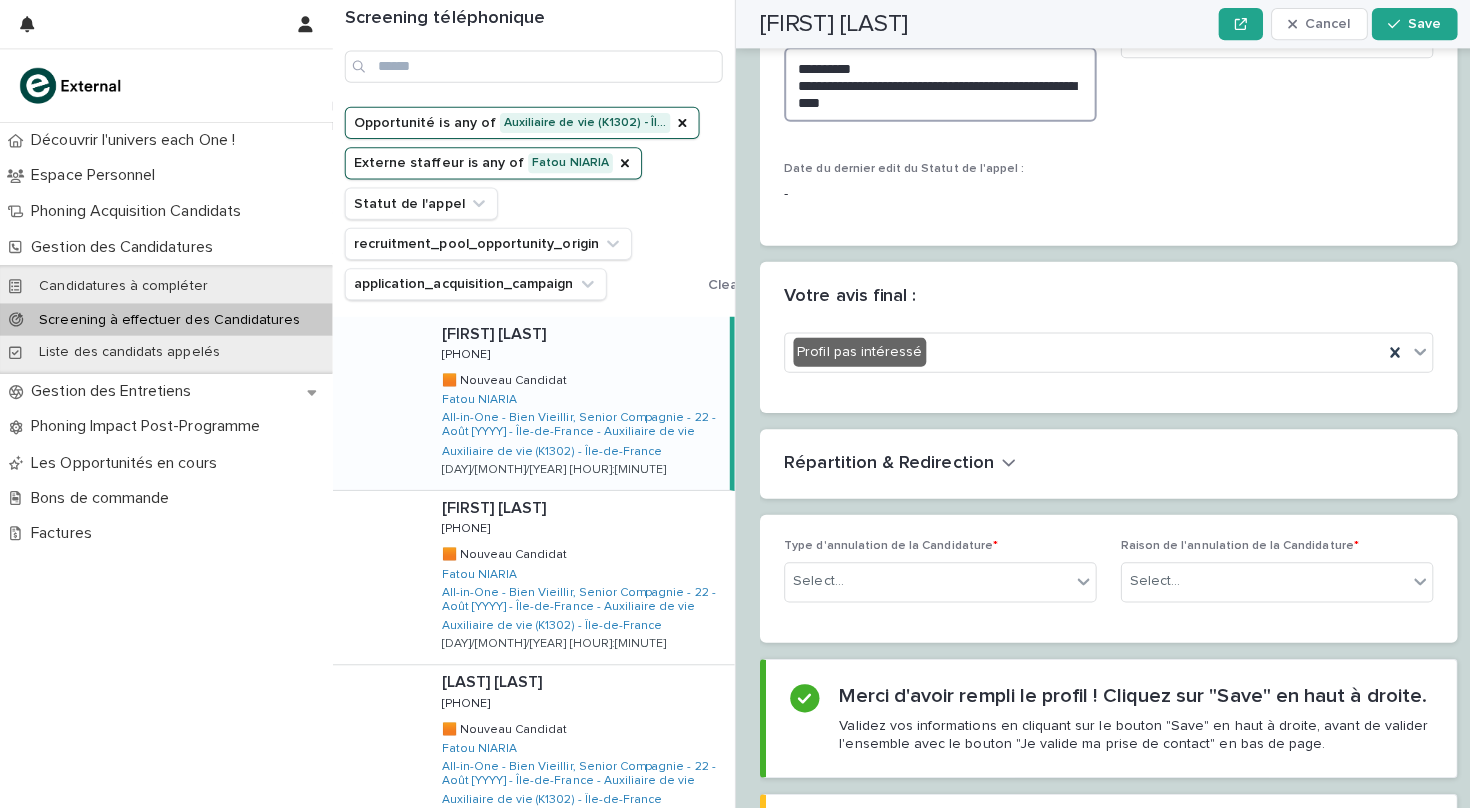 scroll, scrollTop: 2534, scrollLeft: 0, axis: vertical 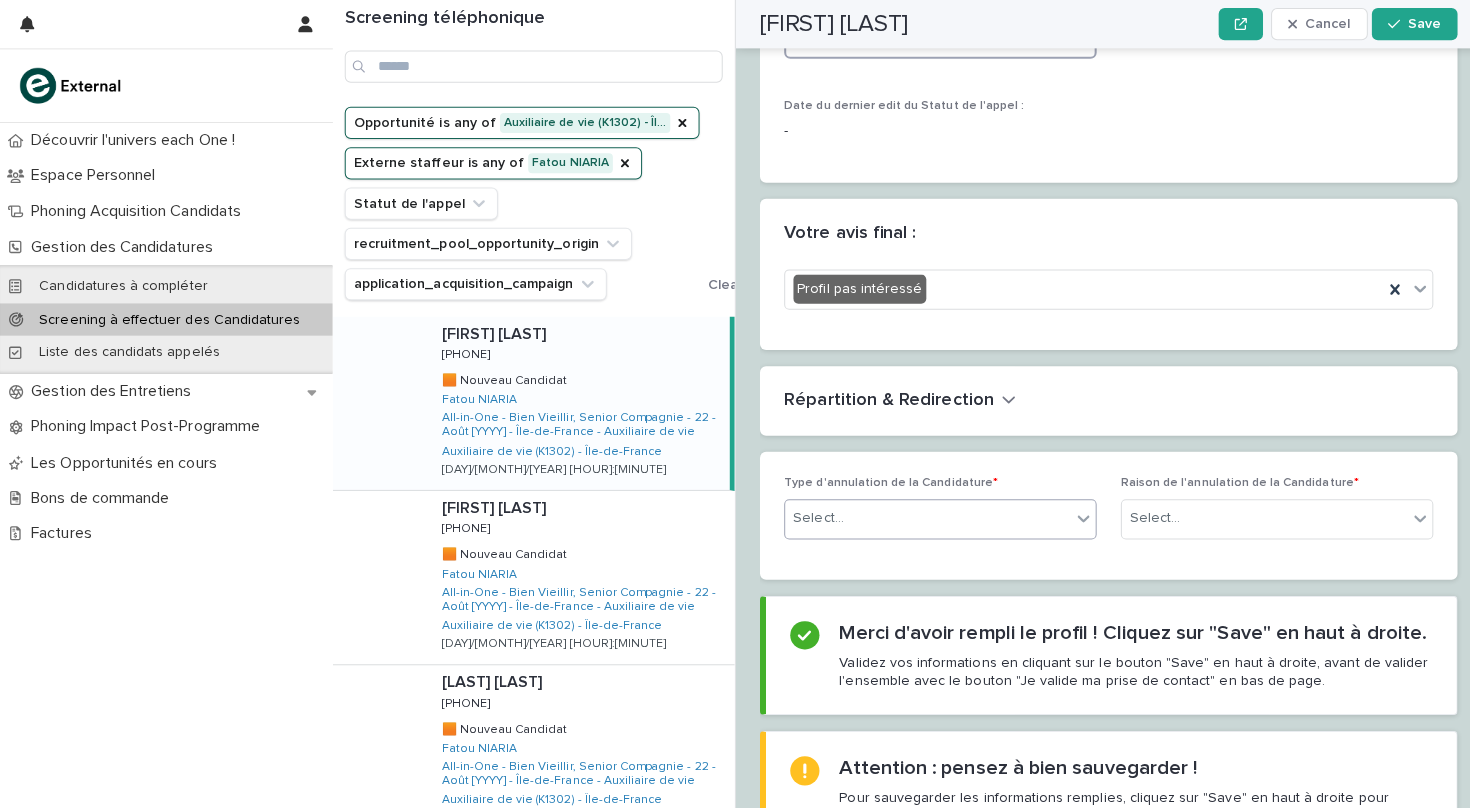 type on "**********" 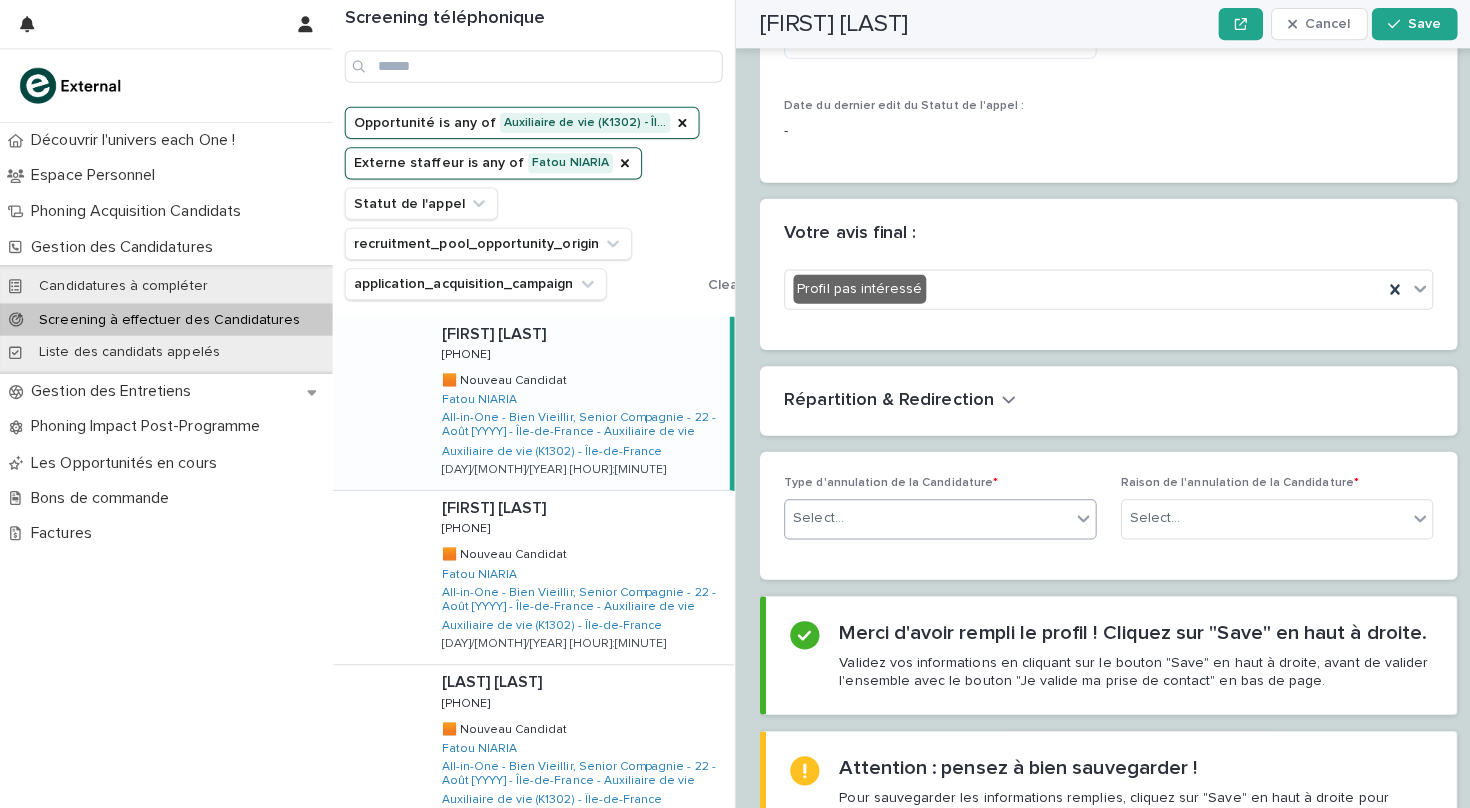 click 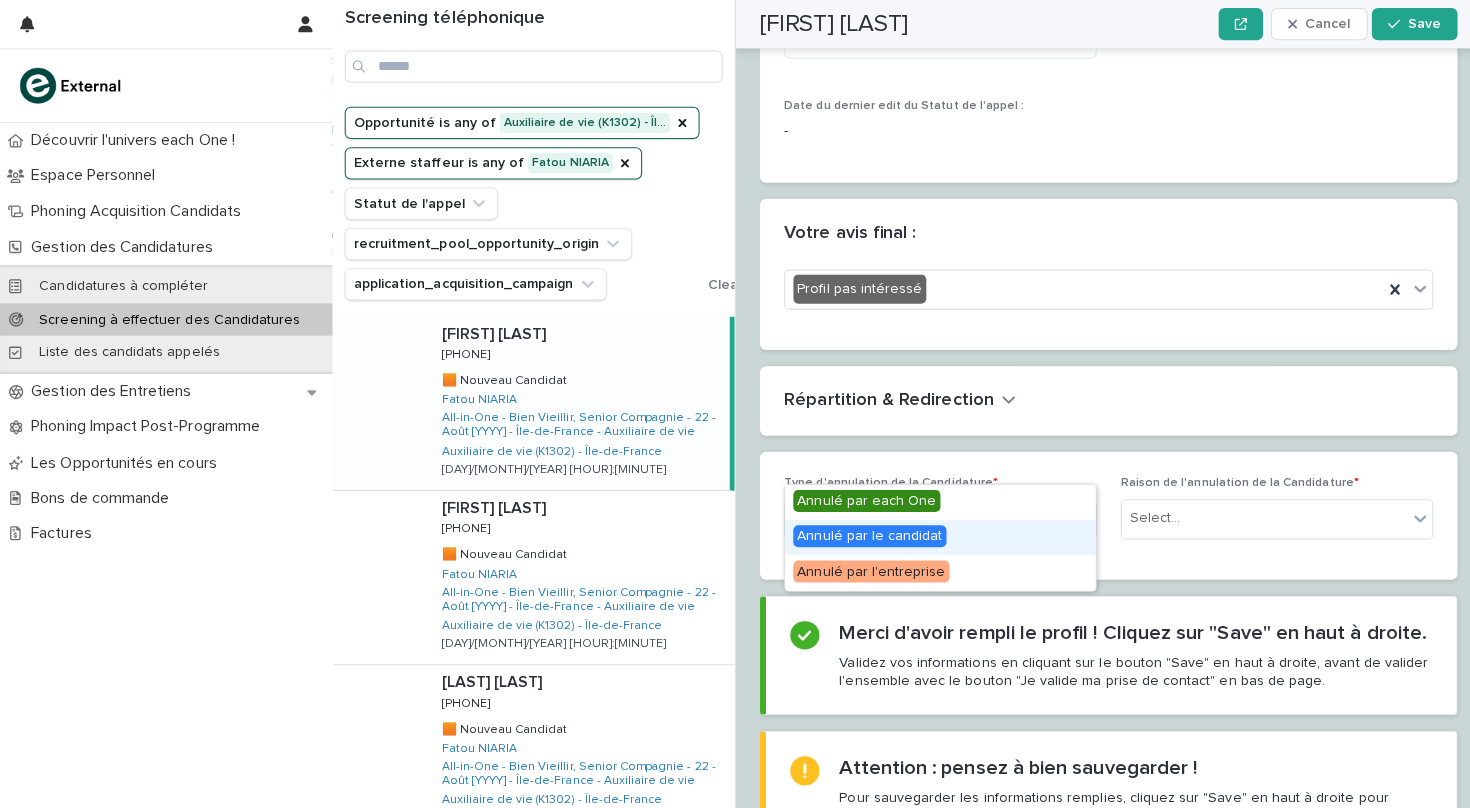 click on "Annulé par le candidat" at bounding box center (863, 532) 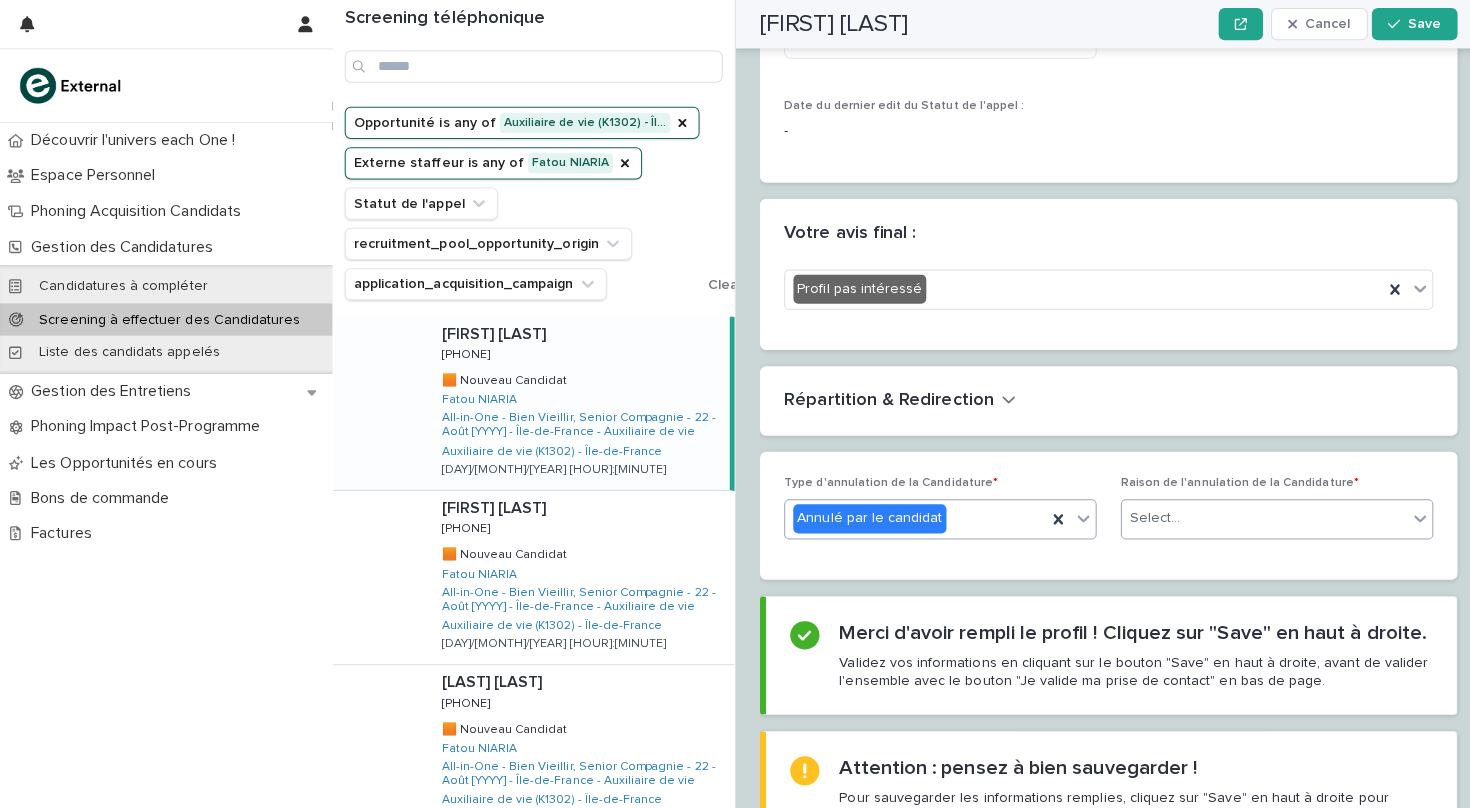 click on "Select..." at bounding box center [1146, 514] 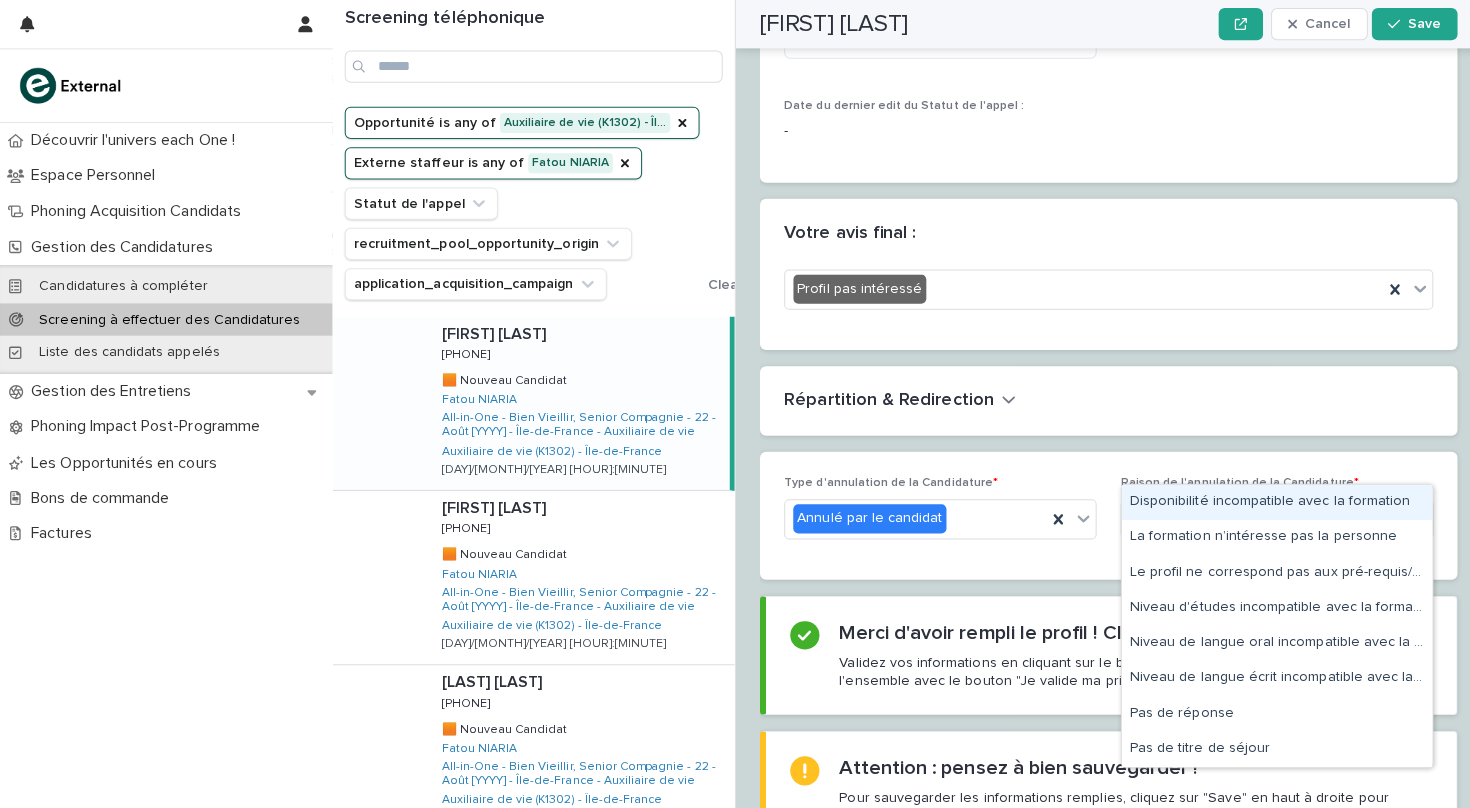 type on "***" 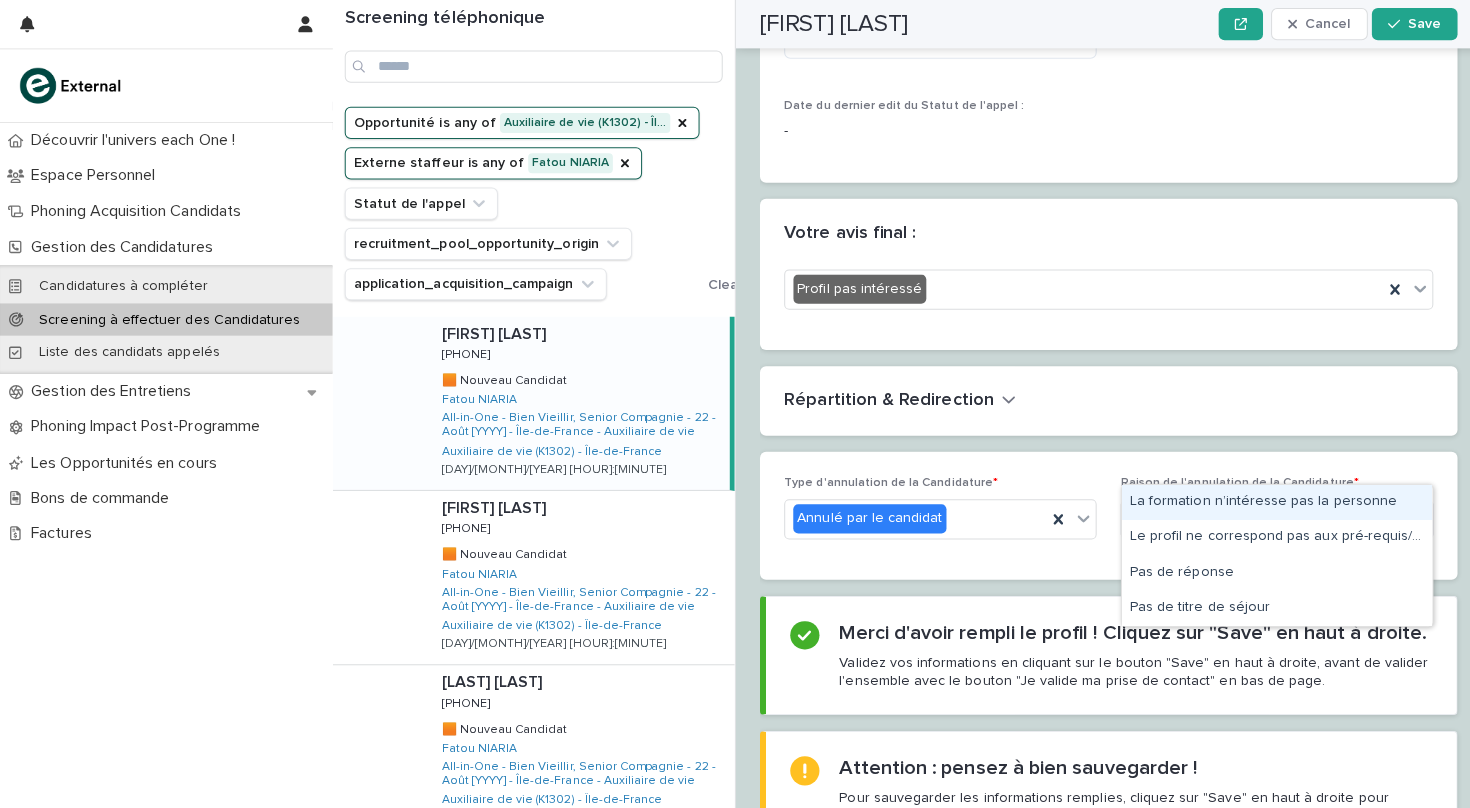 click on "La formation n’intéresse pas la personne" at bounding box center (1267, 498) 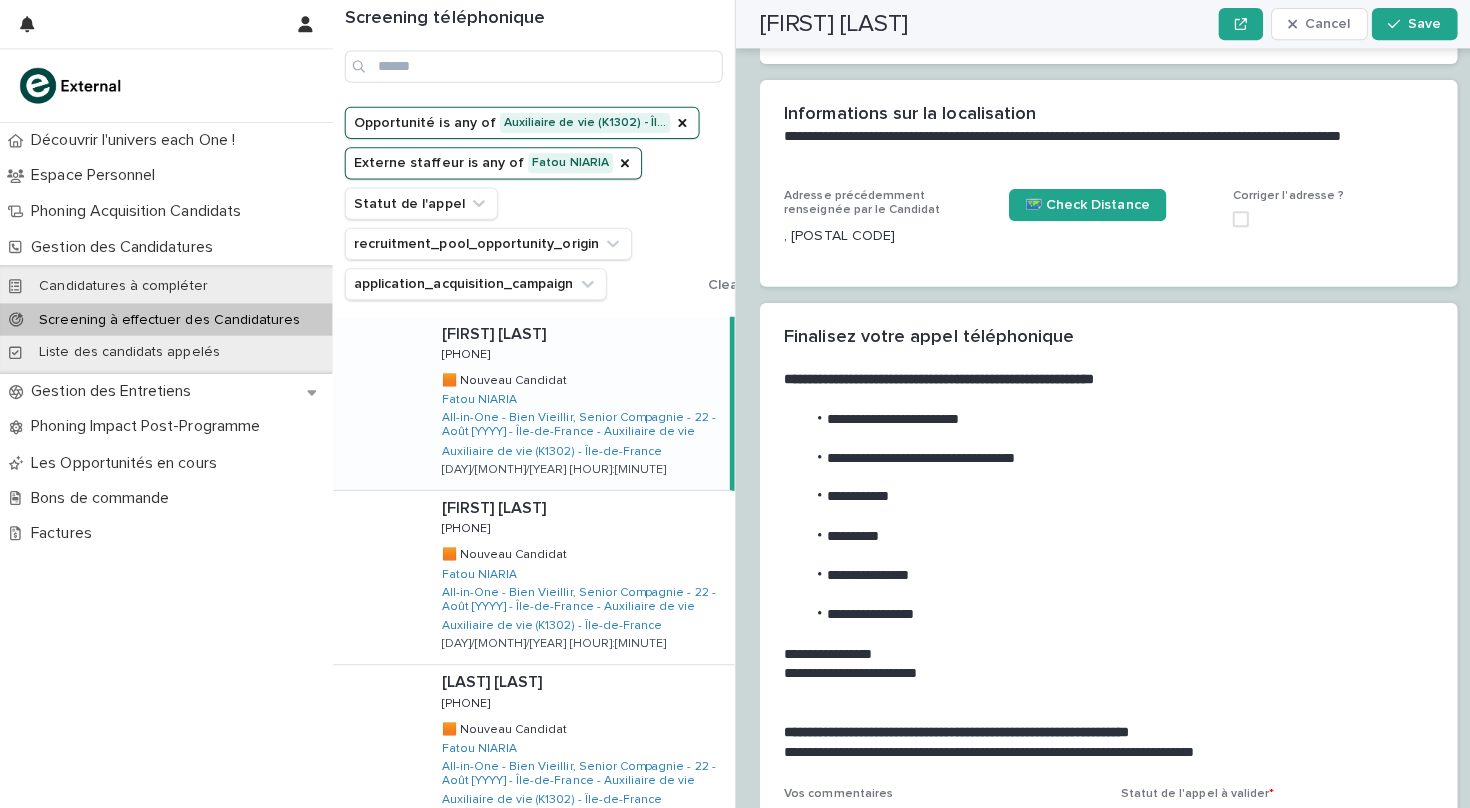 scroll, scrollTop: 1686, scrollLeft: 0, axis: vertical 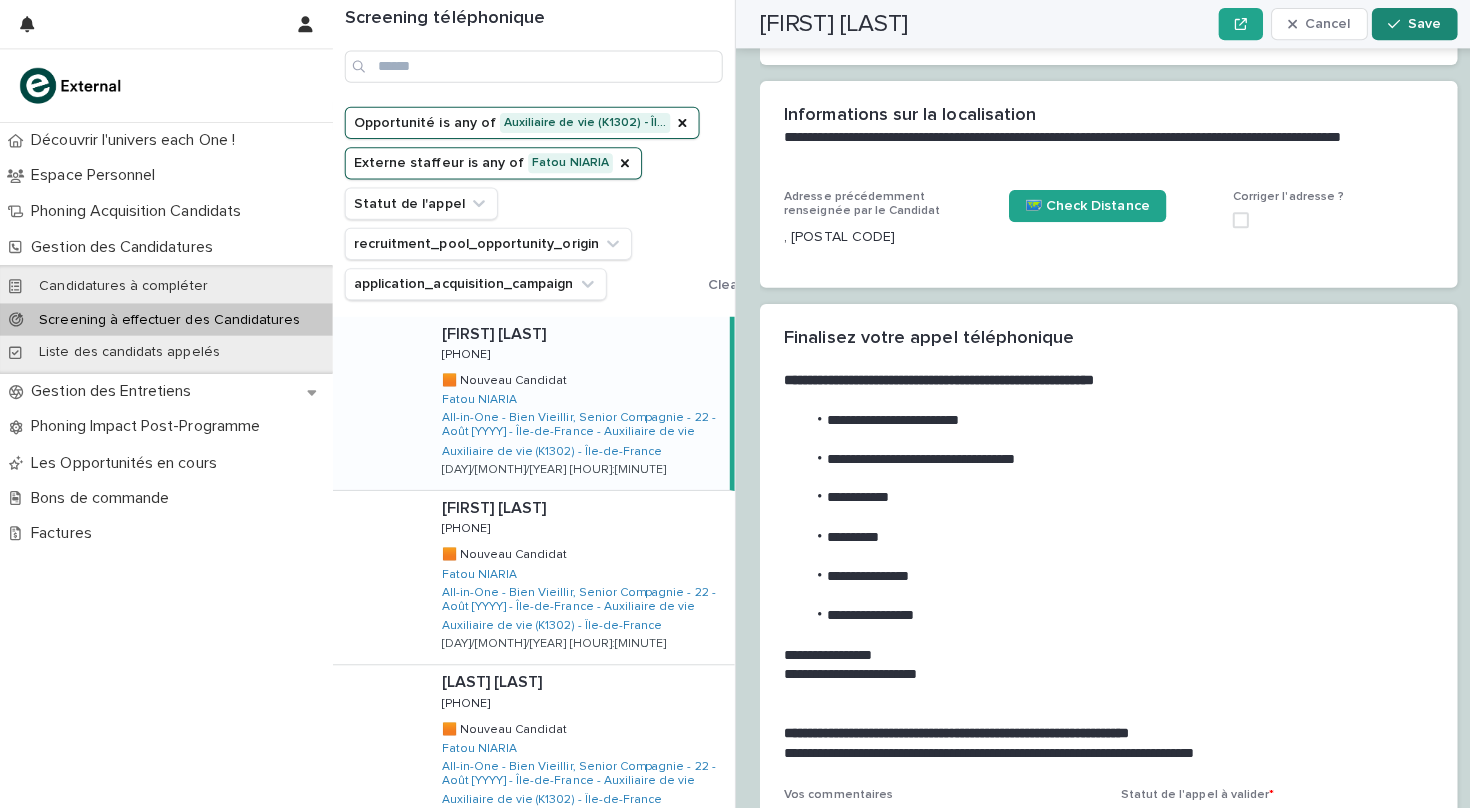 click on "Save" at bounding box center (1413, 24) 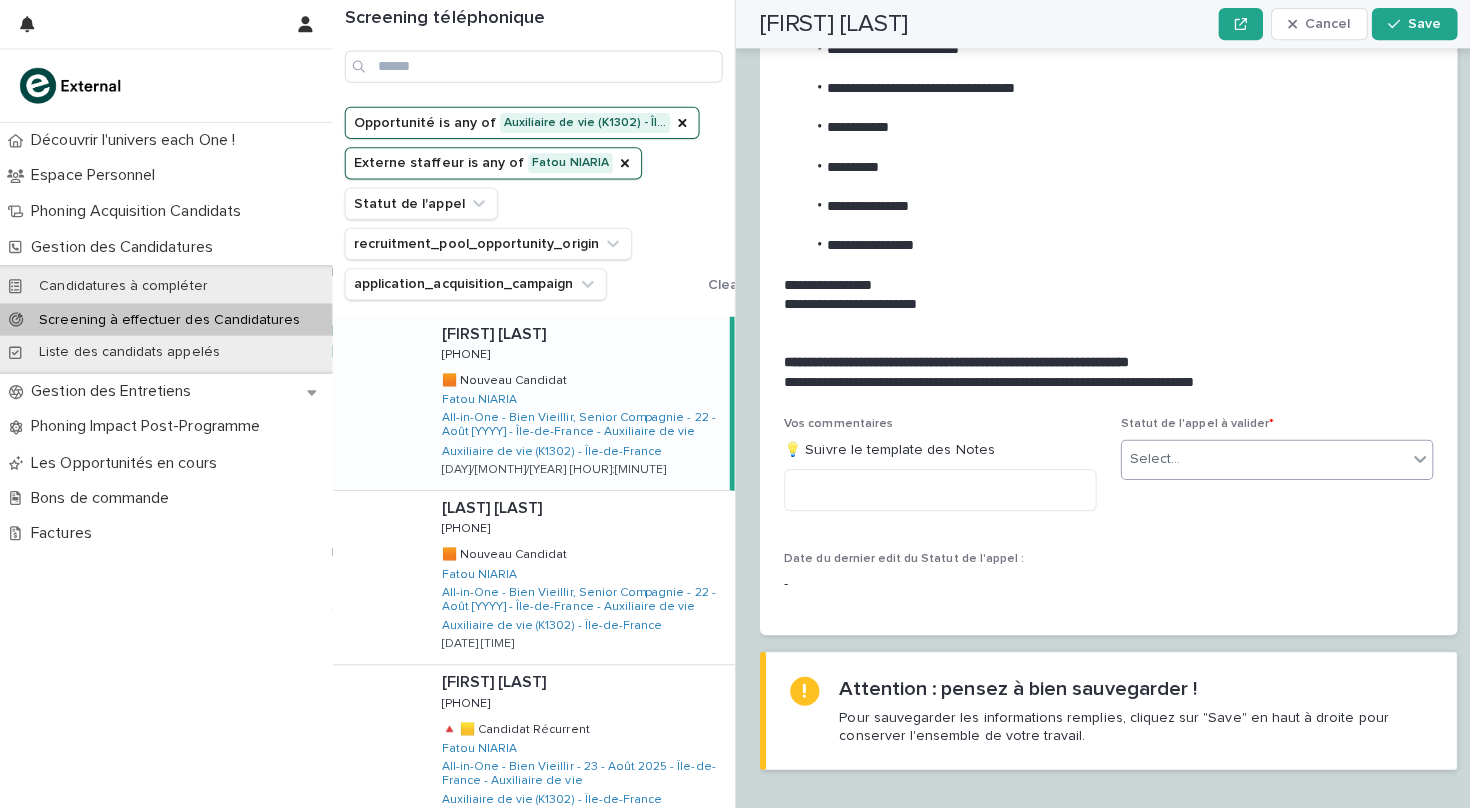 scroll, scrollTop: 2029, scrollLeft: 0, axis: vertical 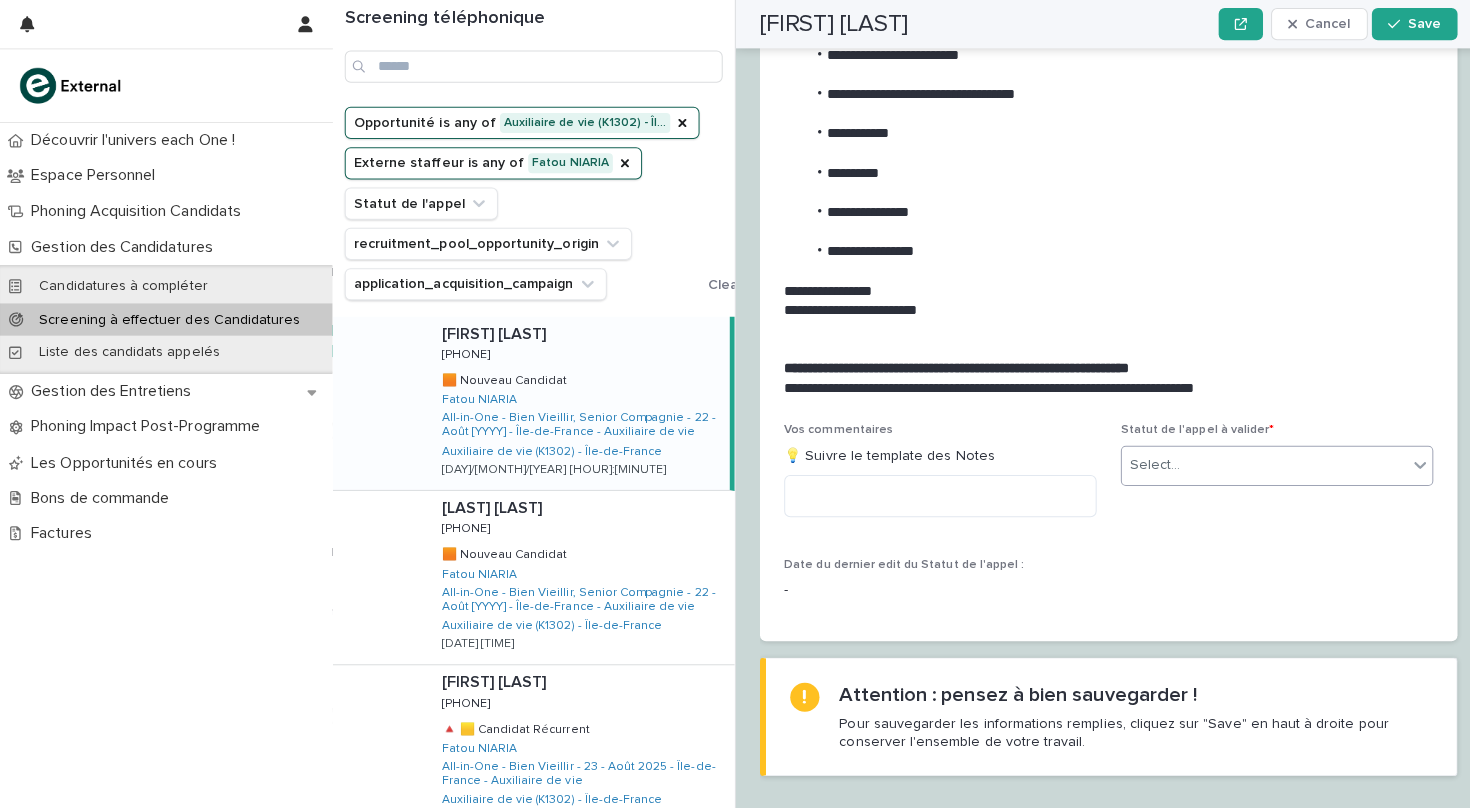 click on "Select..." at bounding box center [1254, 461] 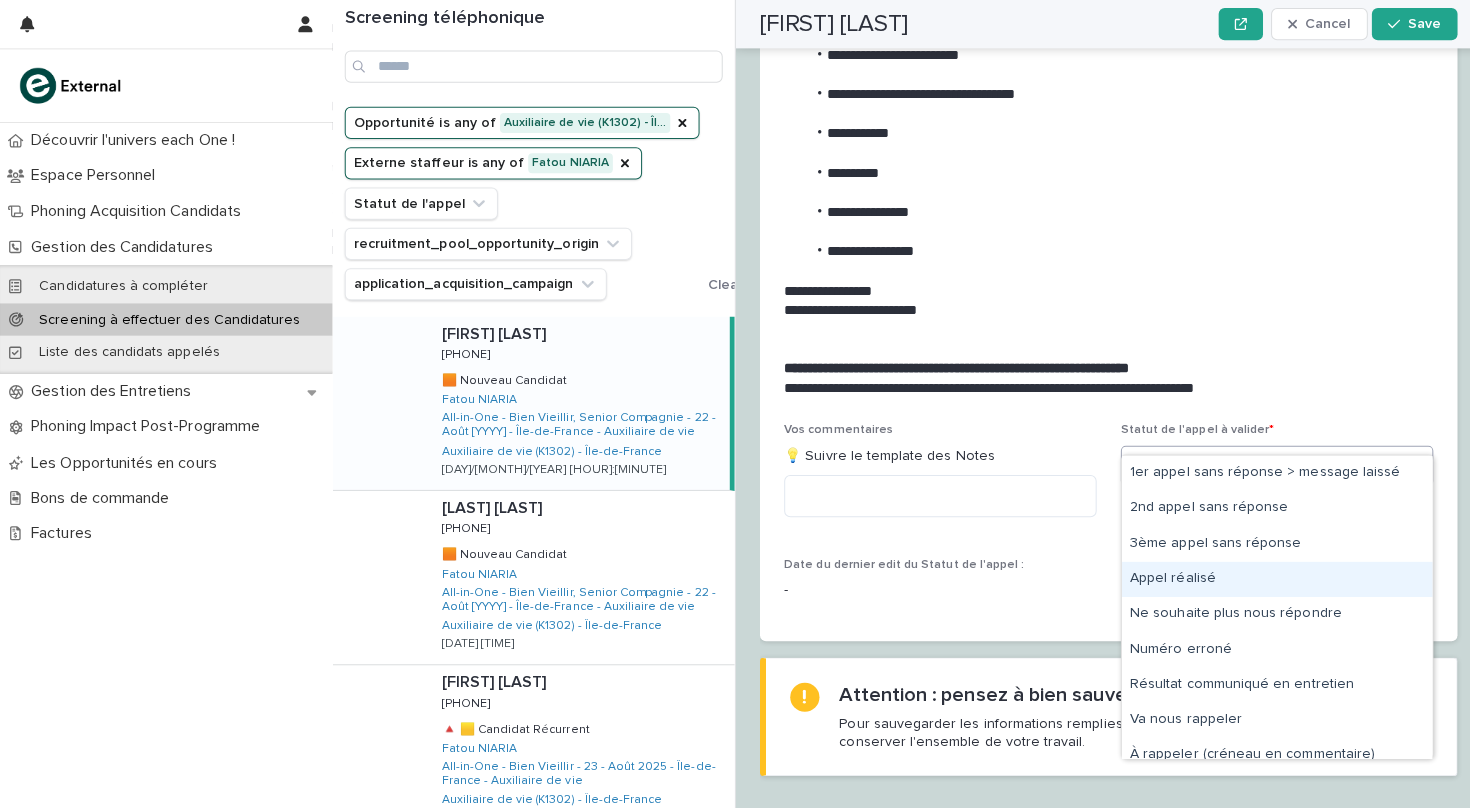 click on "Appel réalisé" at bounding box center (1267, 574) 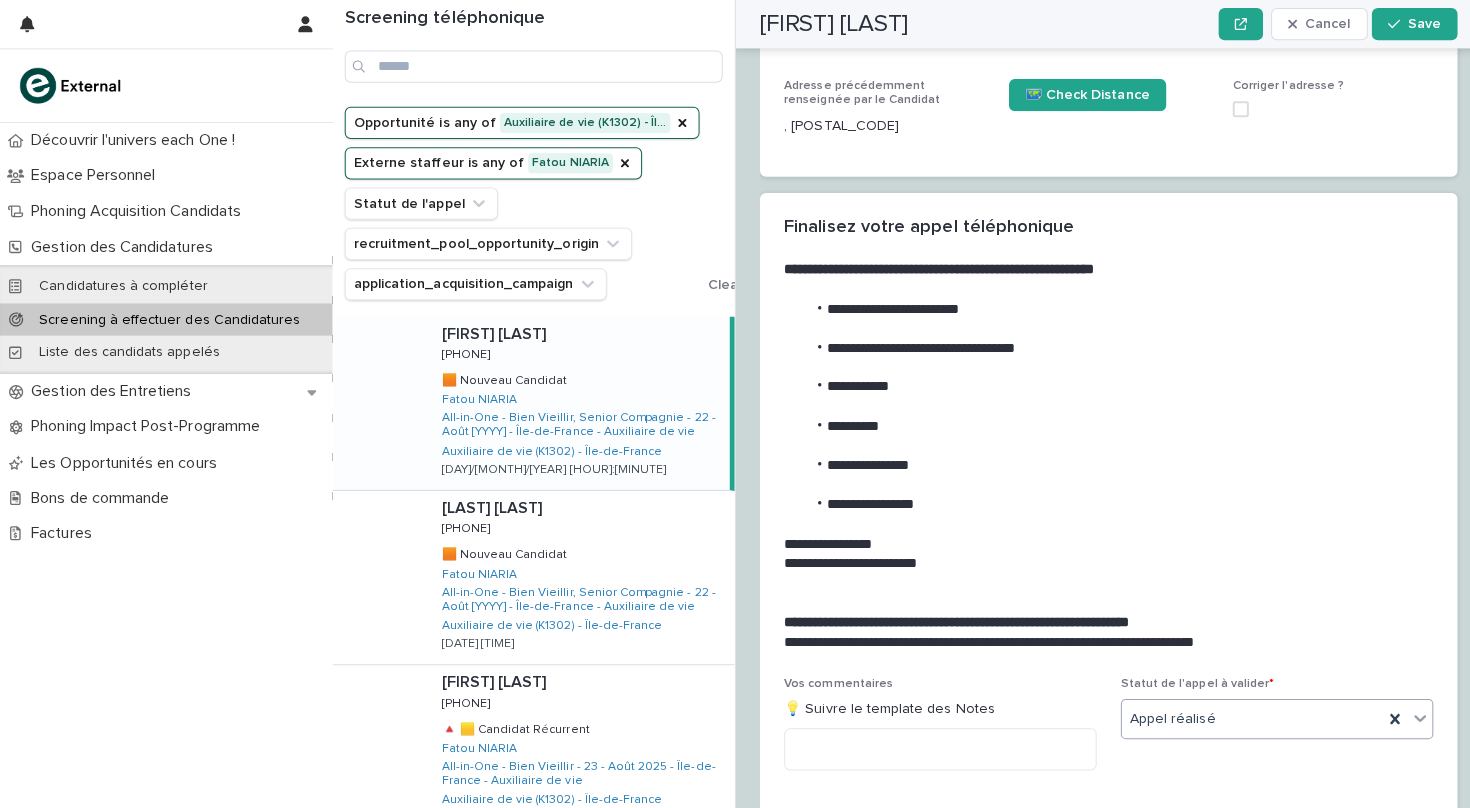 scroll, scrollTop: 1800, scrollLeft: 0, axis: vertical 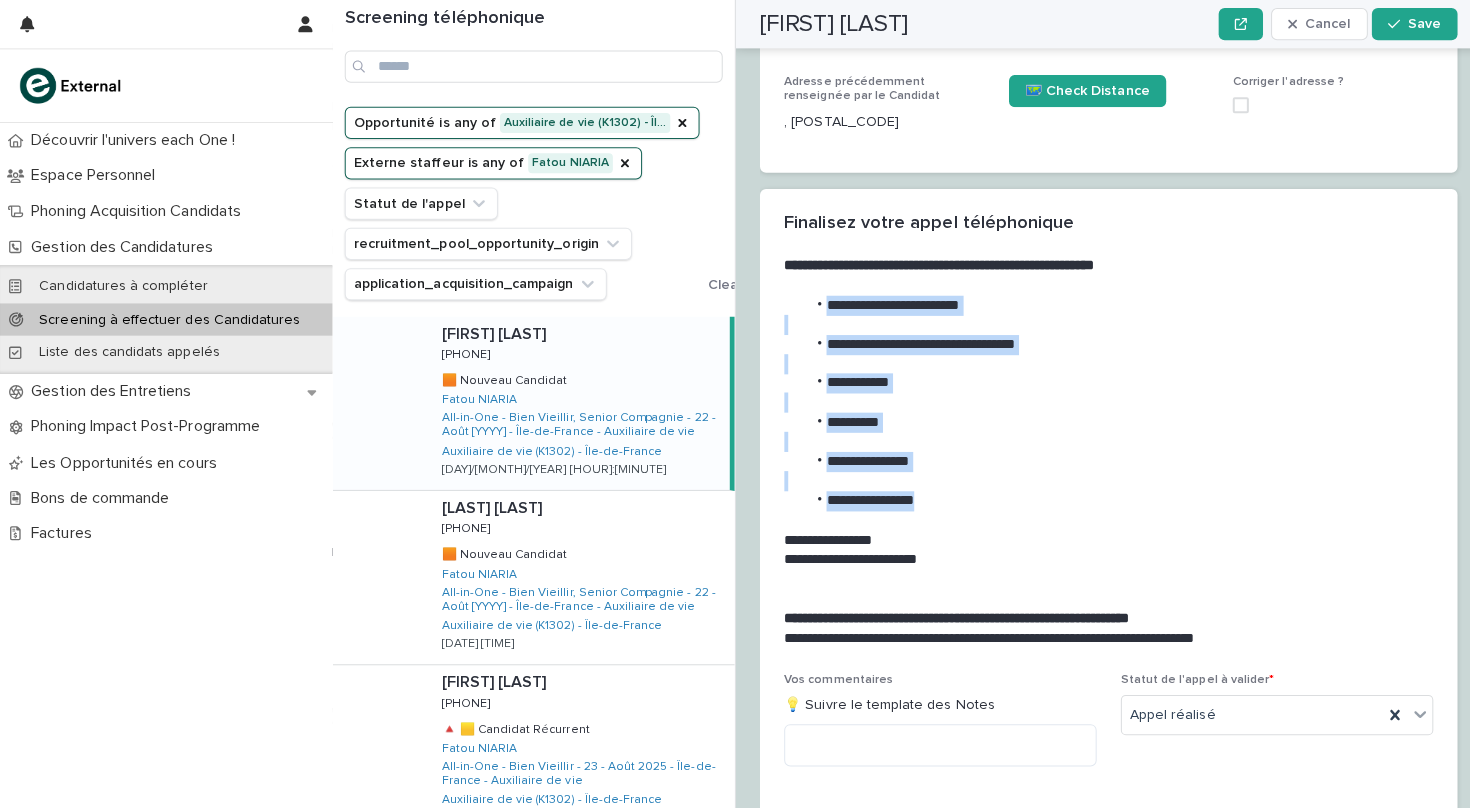 drag, startPoint x: 924, startPoint y: 469, endPoint x: 795, endPoint y: 282, distance: 227.17834 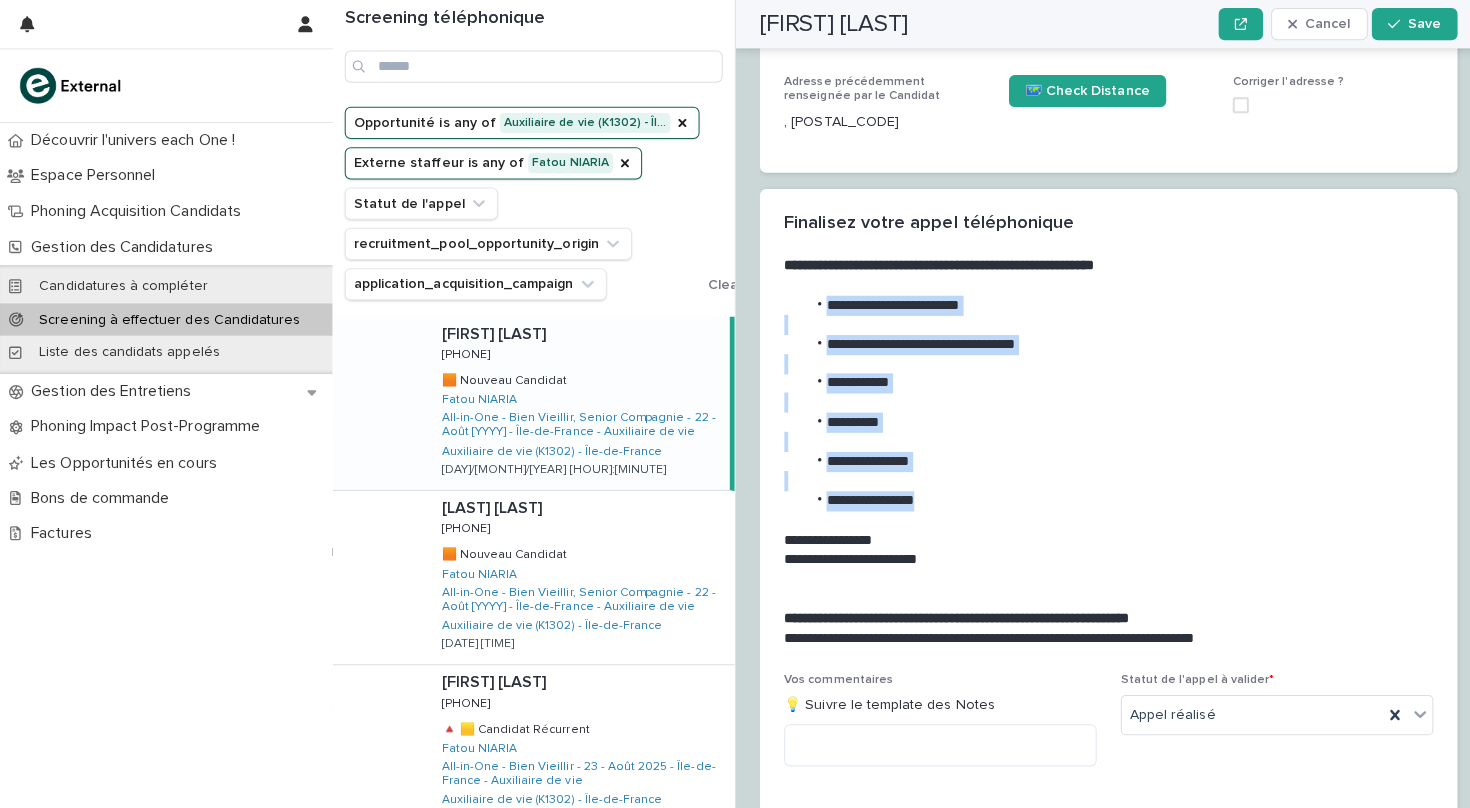 copy on "**********" 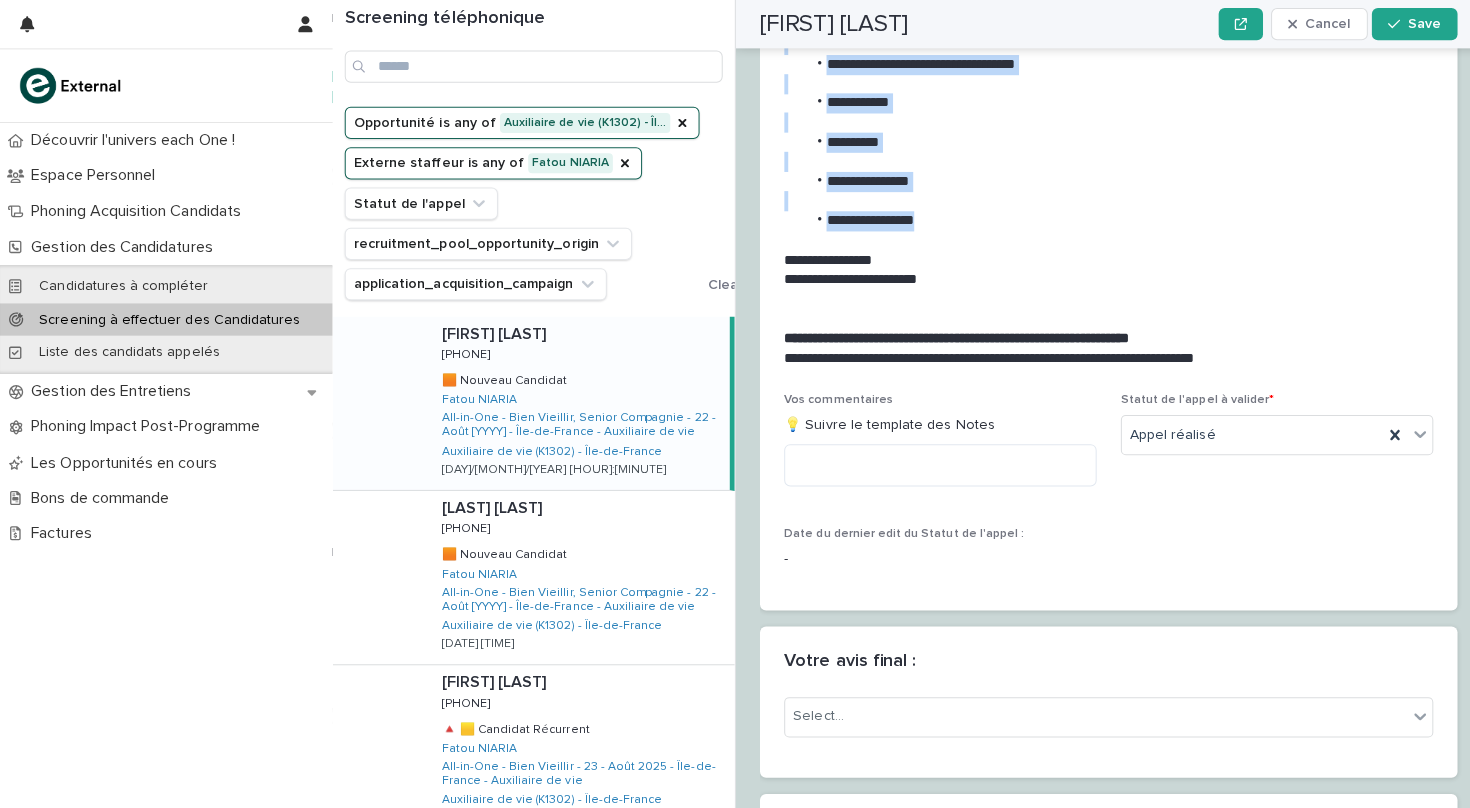 scroll, scrollTop: 2136, scrollLeft: 0, axis: vertical 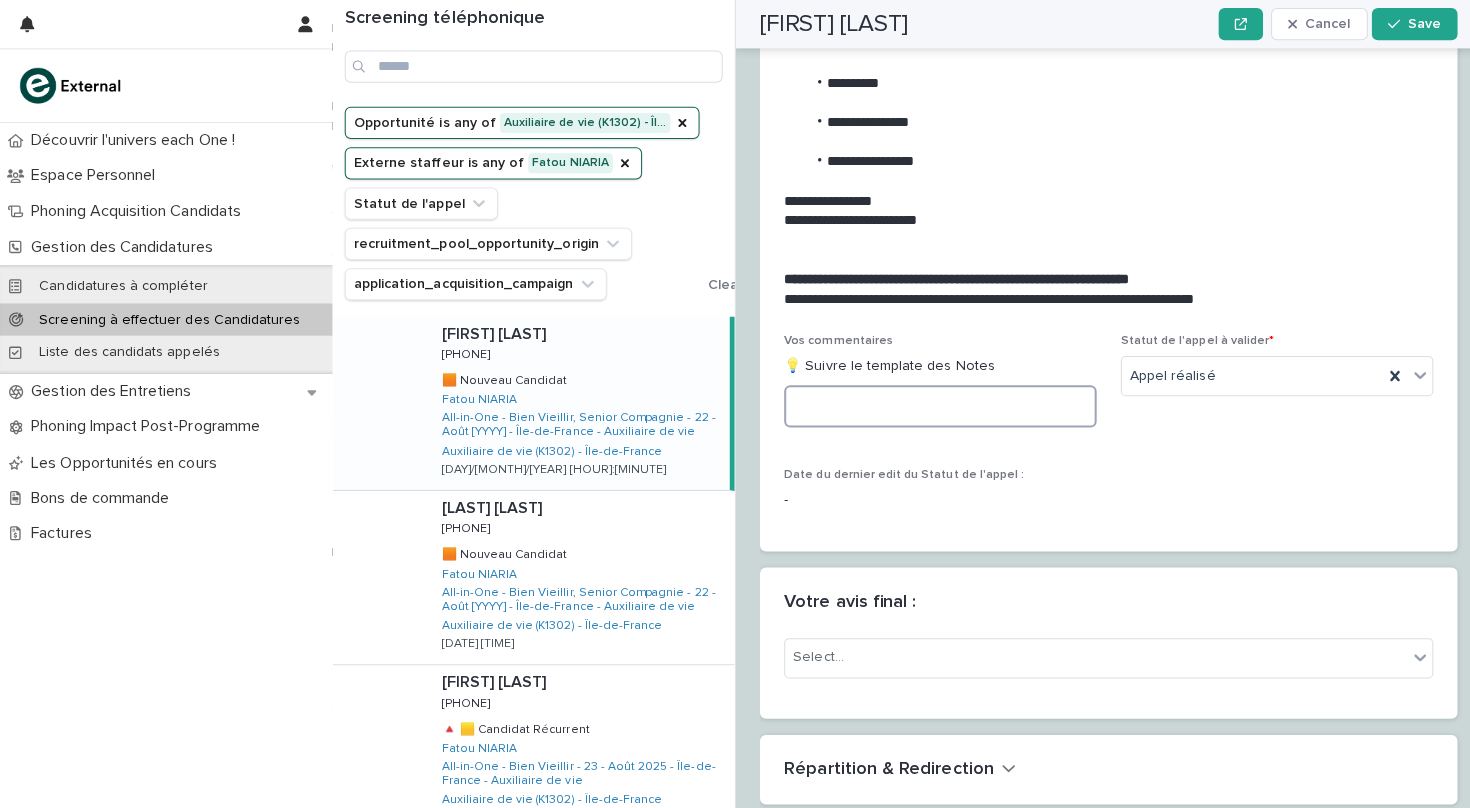 click at bounding box center (933, 403) 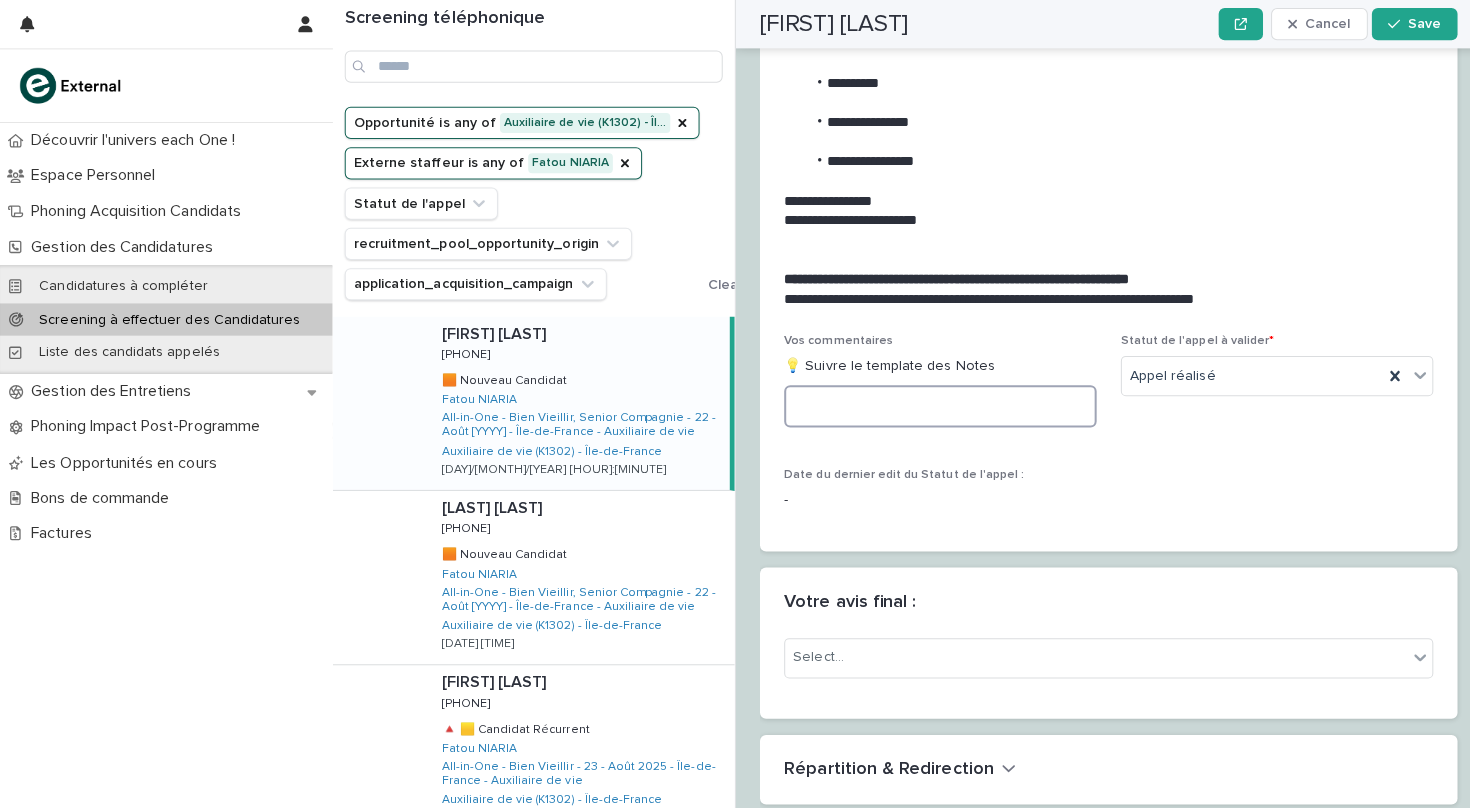 paste on "**********" 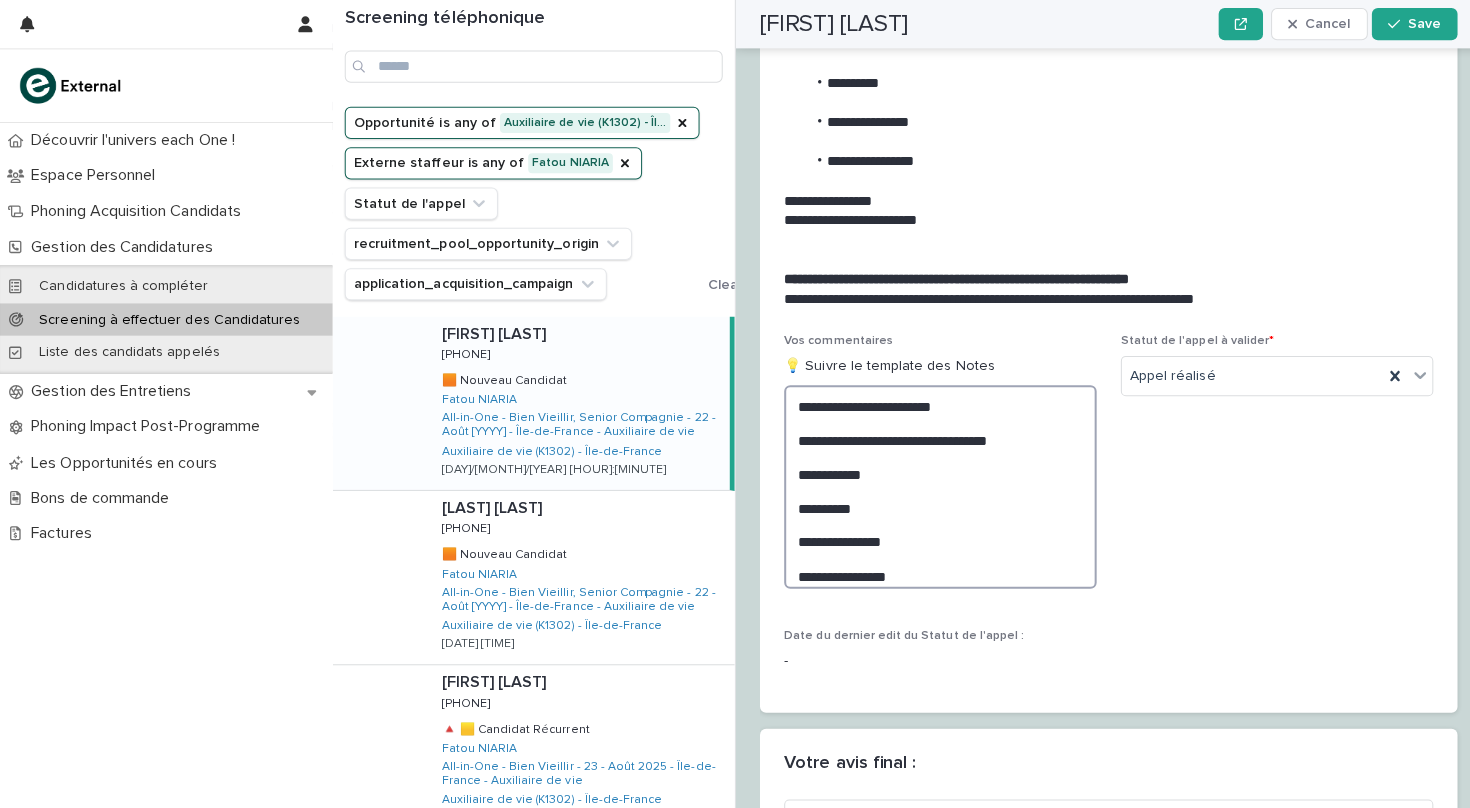 click on "**********" at bounding box center [933, 483] 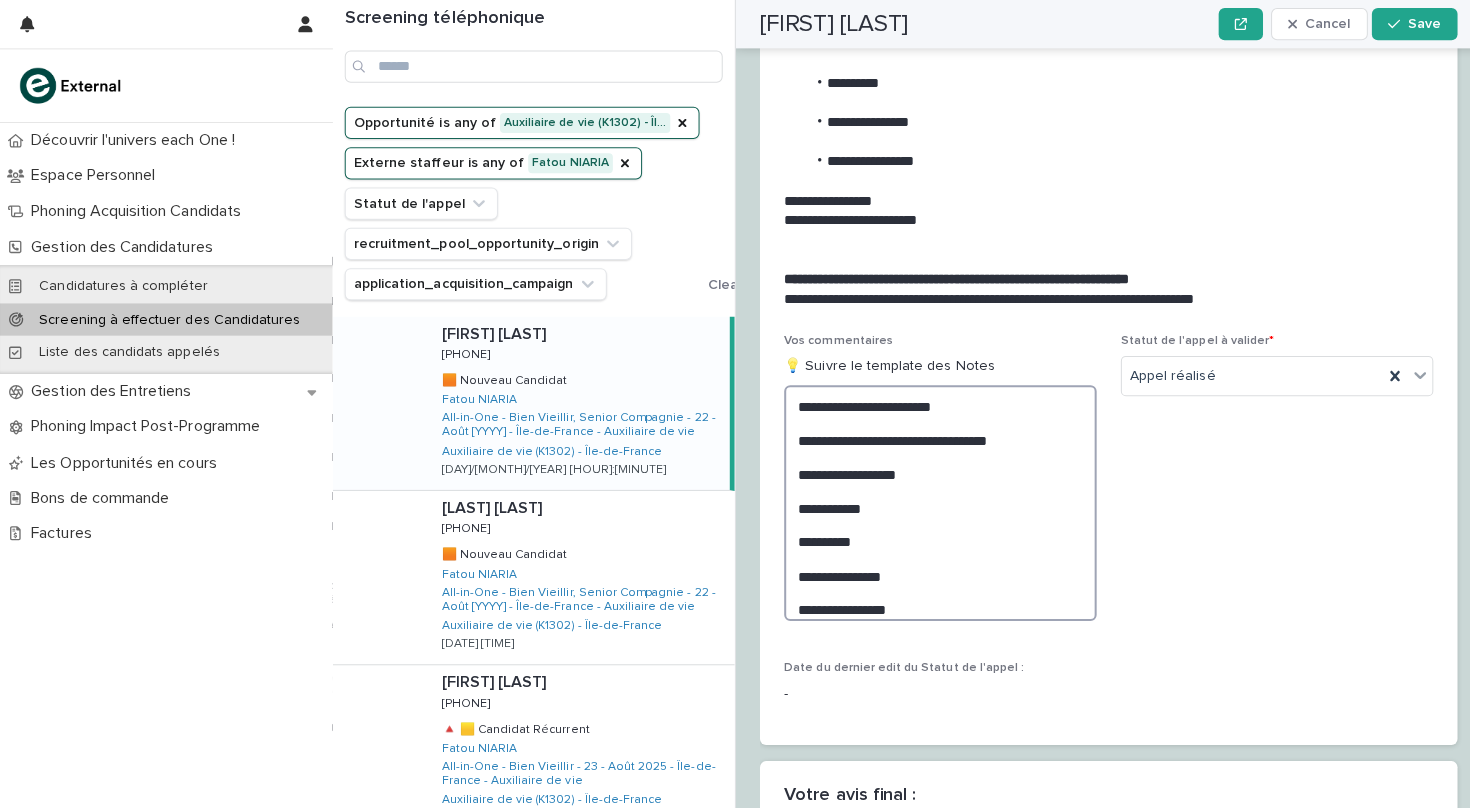 click on "**********" at bounding box center [933, 499] 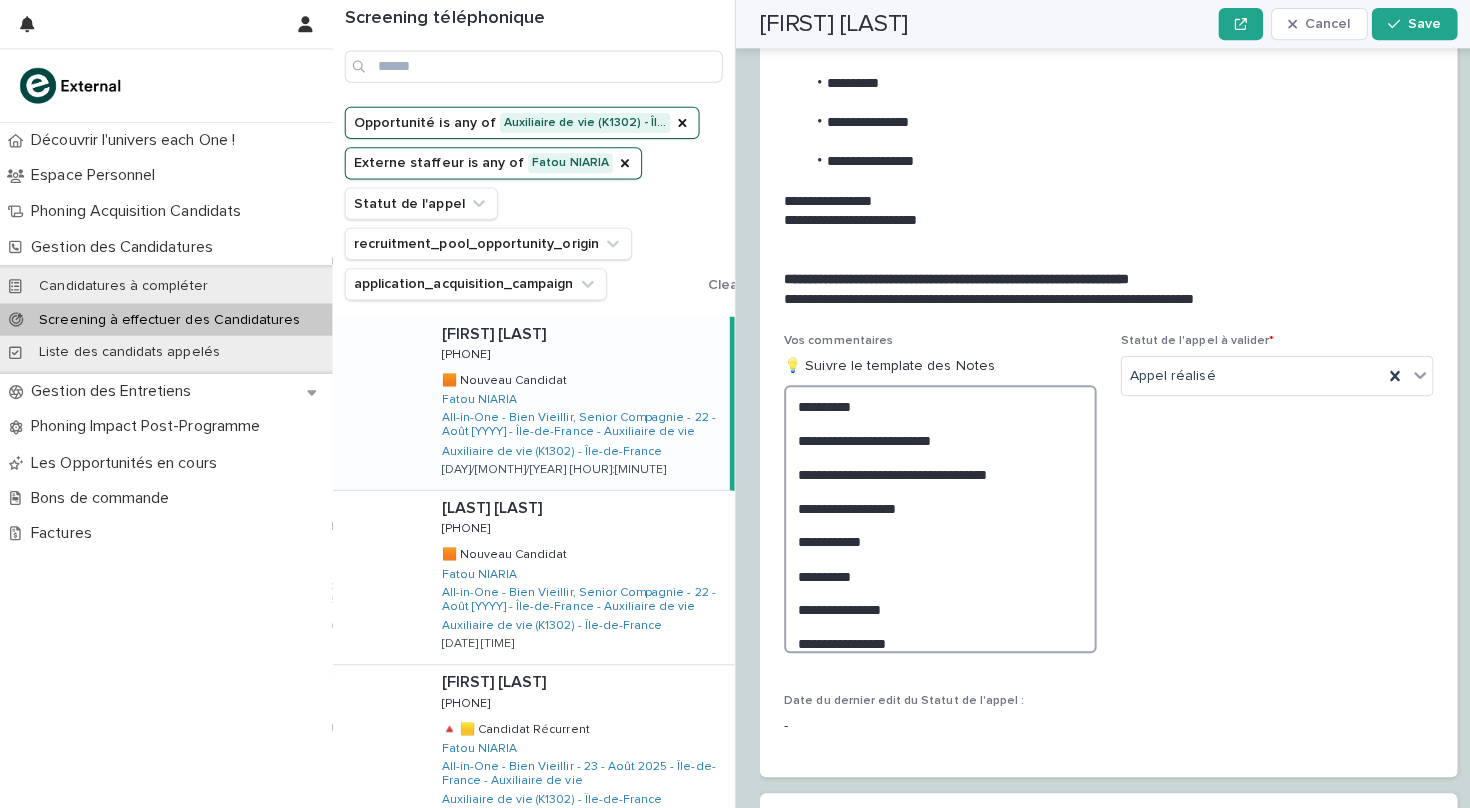 click on "**********" at bounding box center (933, 515) 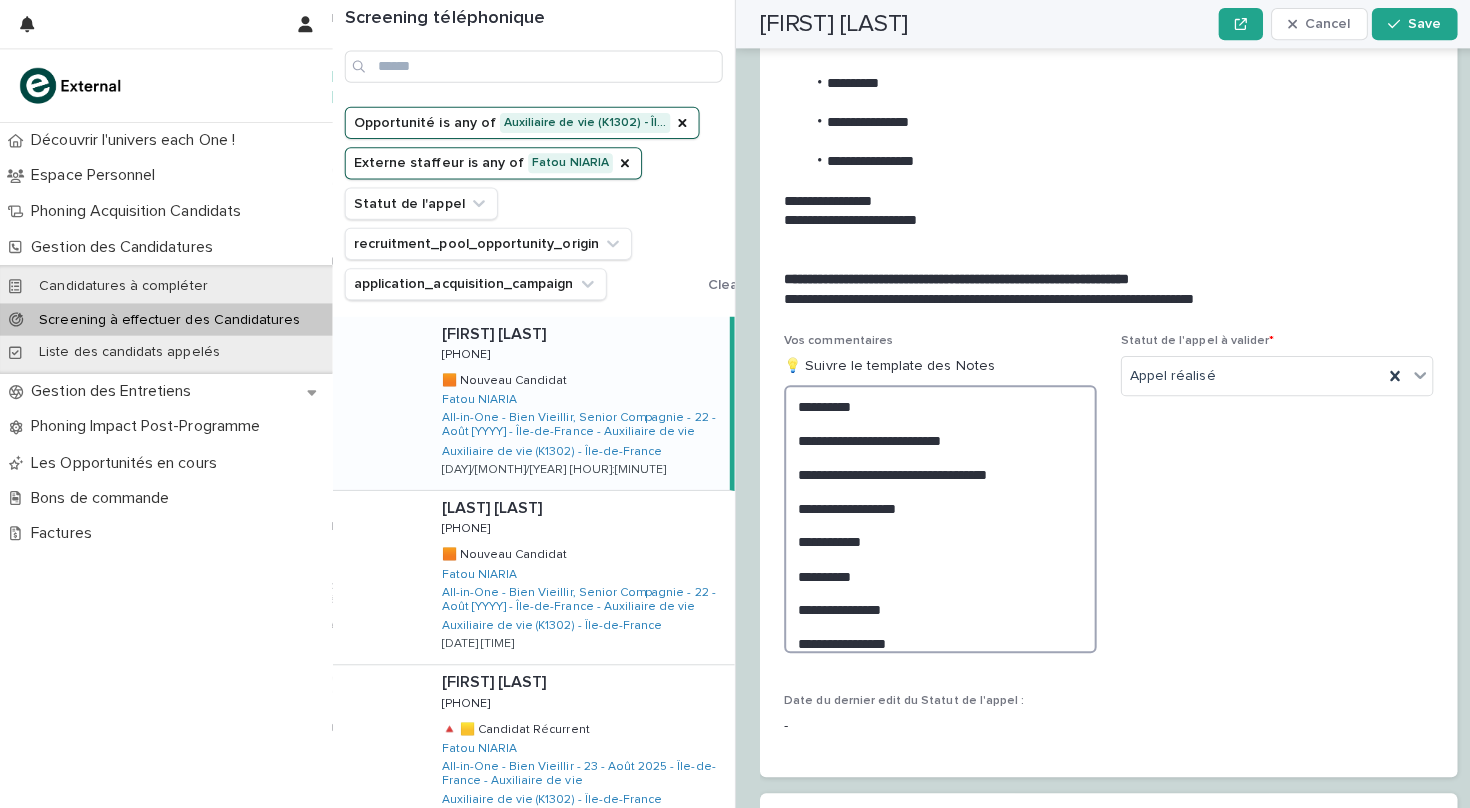click on "**********" at bounding box center (933, 515) 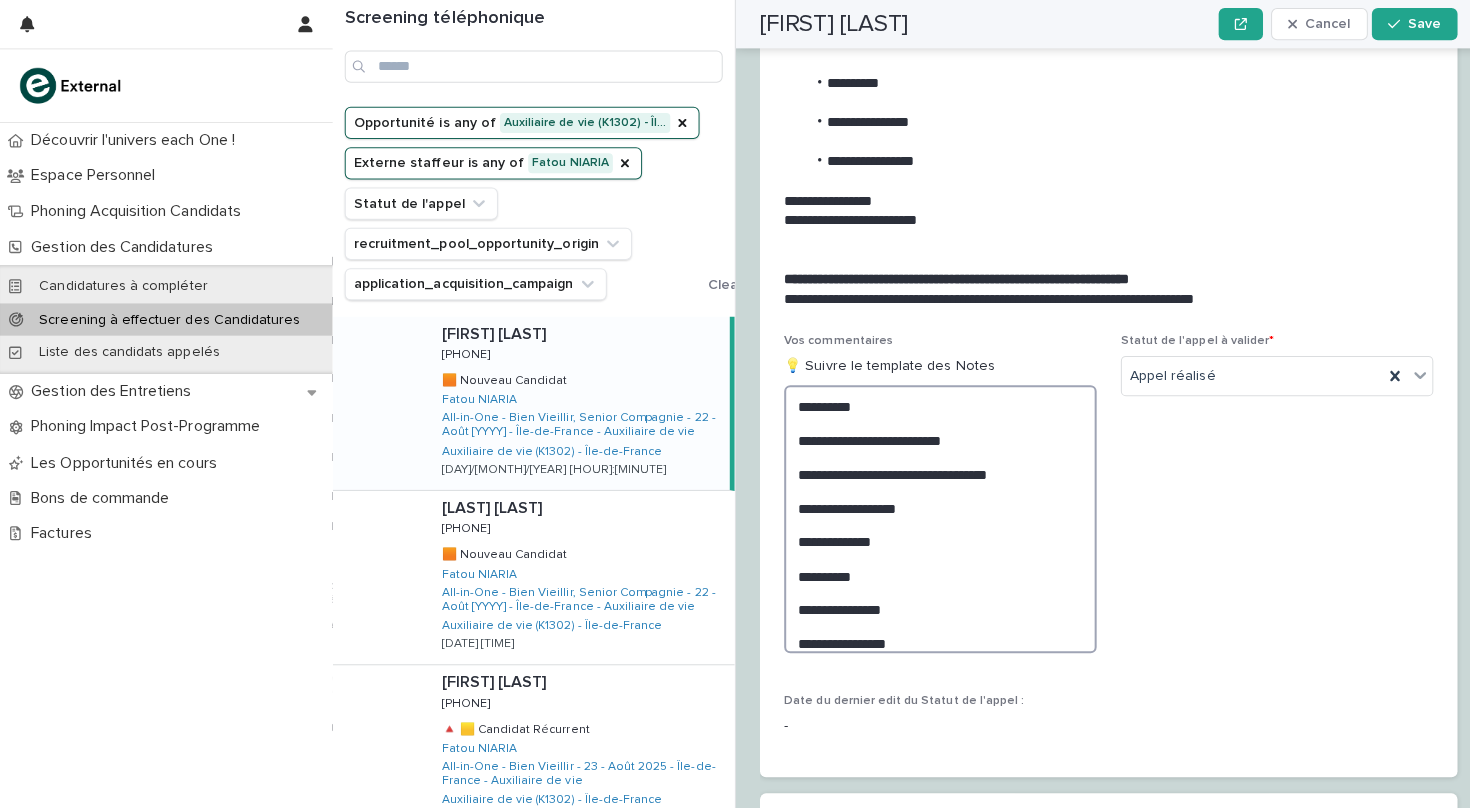 click on "**********" at bounding box center [933, 515] 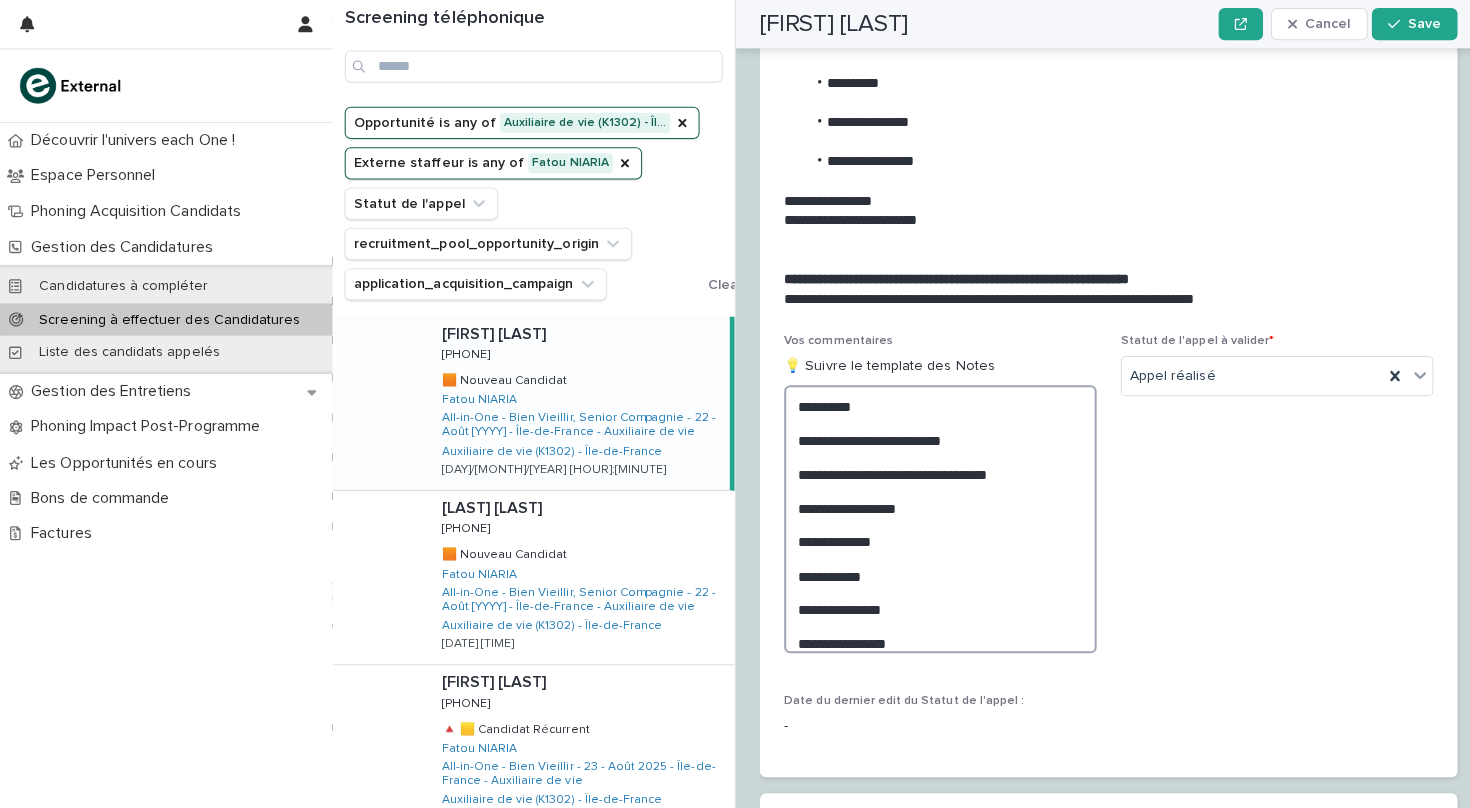 click on "**********" at bounding box center [933, 515] 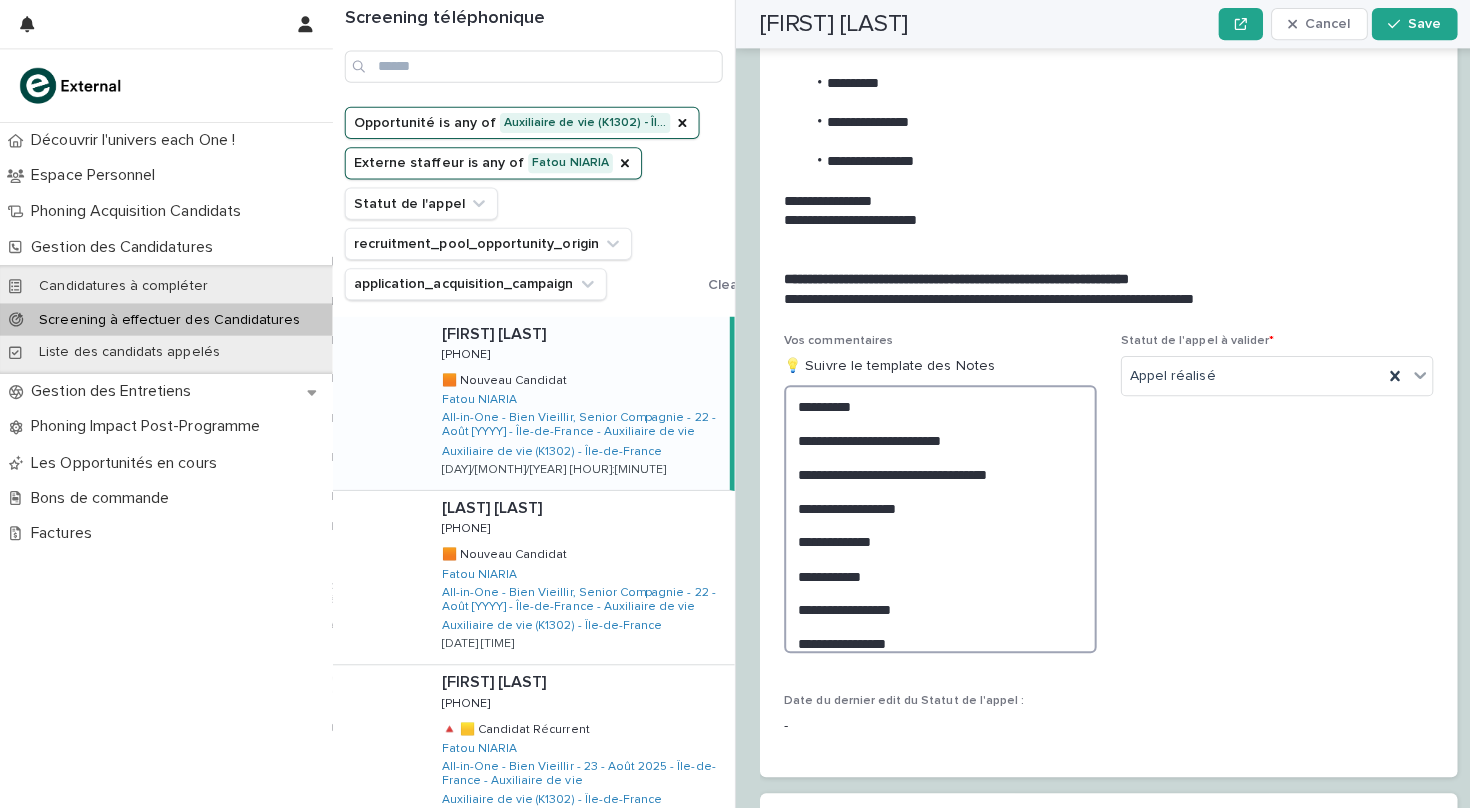 click on "**********" at bounding box center [933, 515] 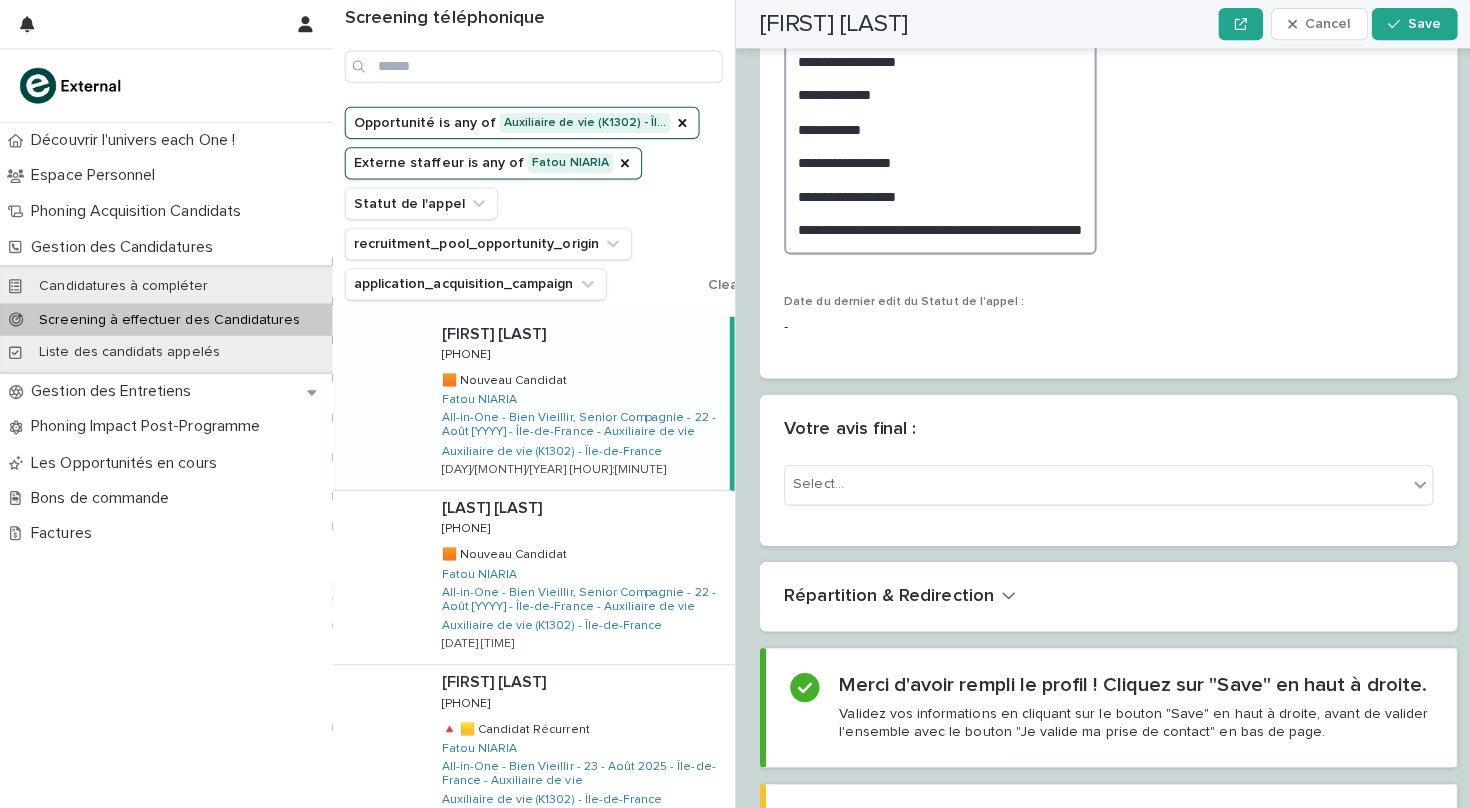 scroll, scrollTop: 2594, scrollLeft: 0, axis: vertical 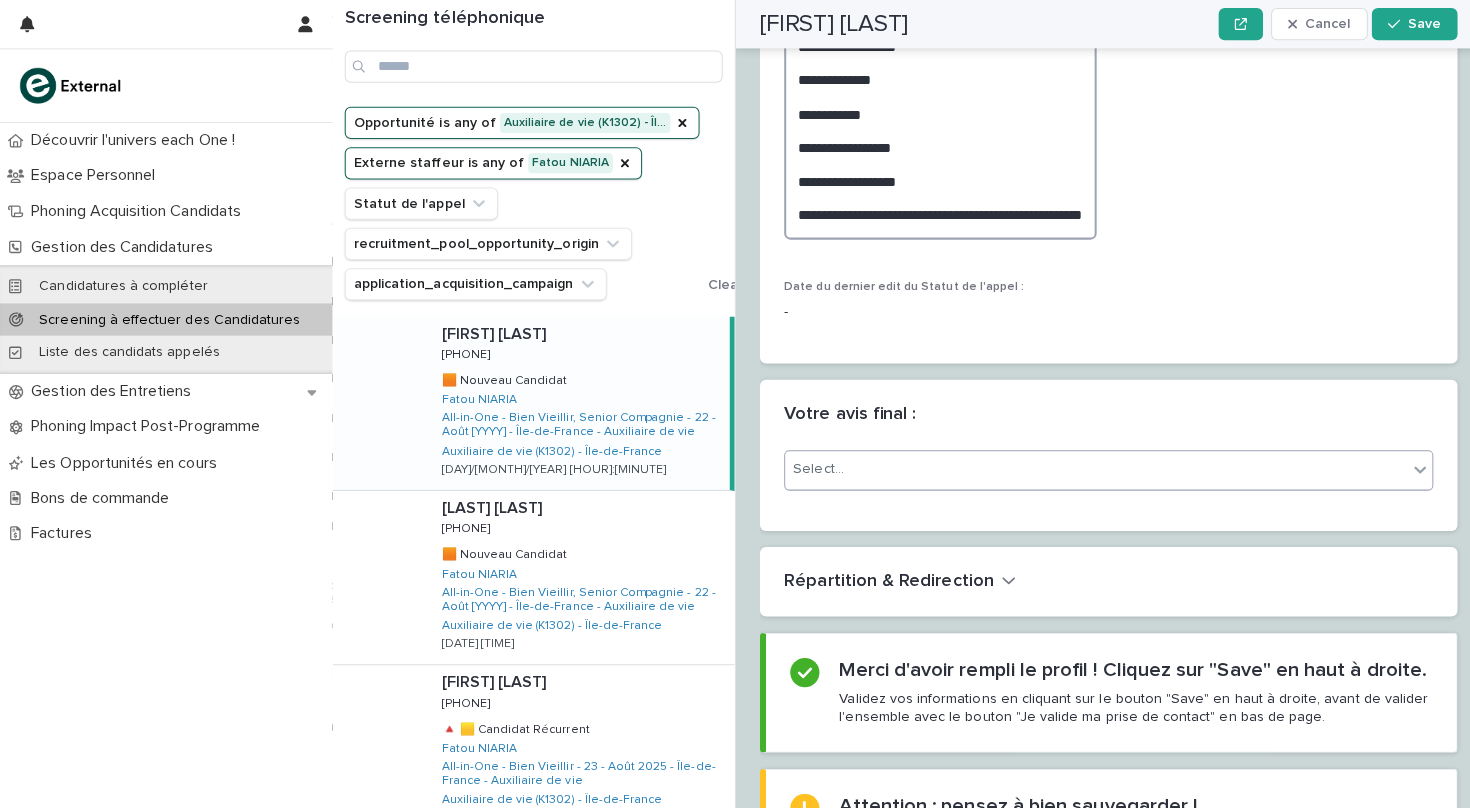 type on "**********" 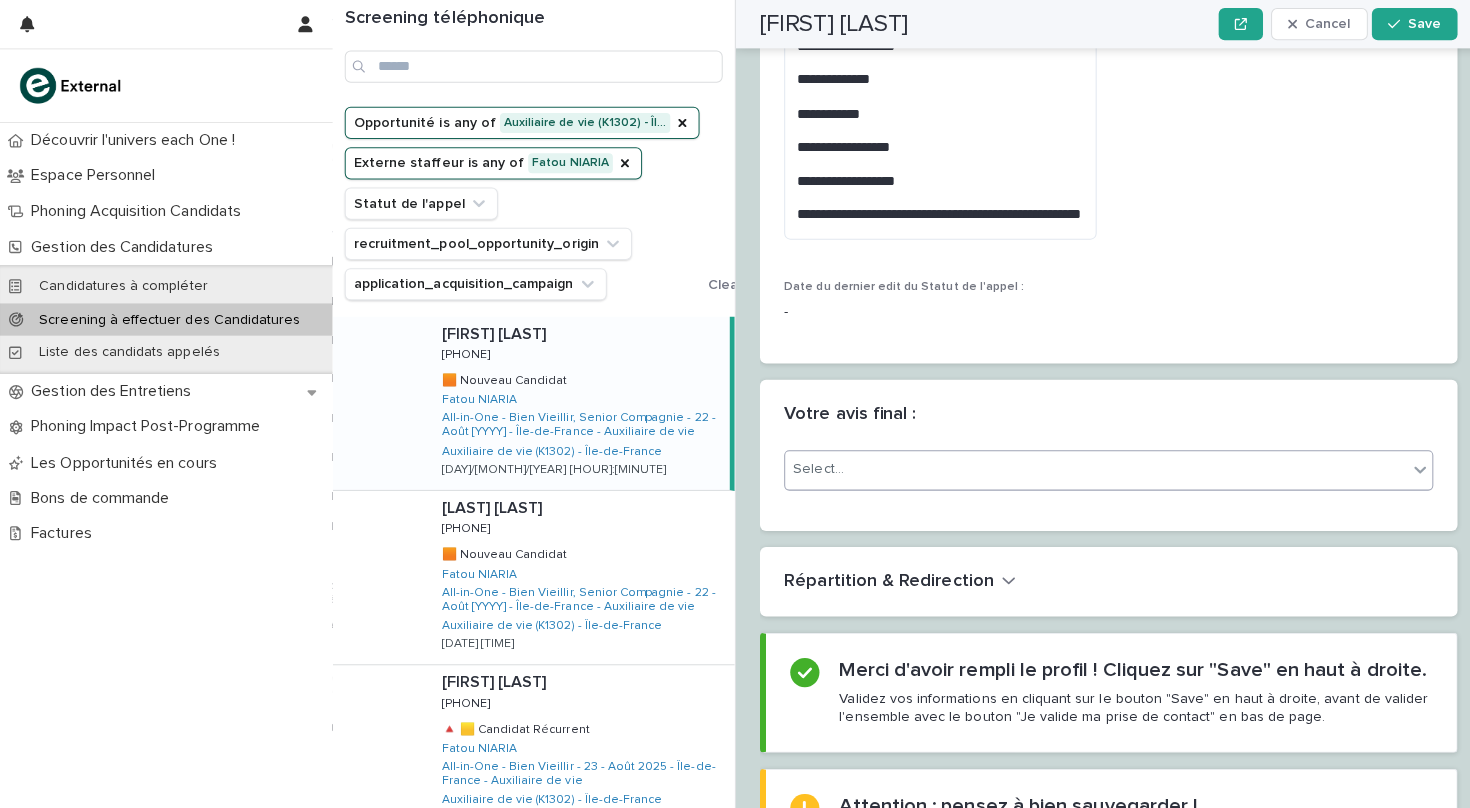 click on "Select..." at bounding box center (1087, 466) 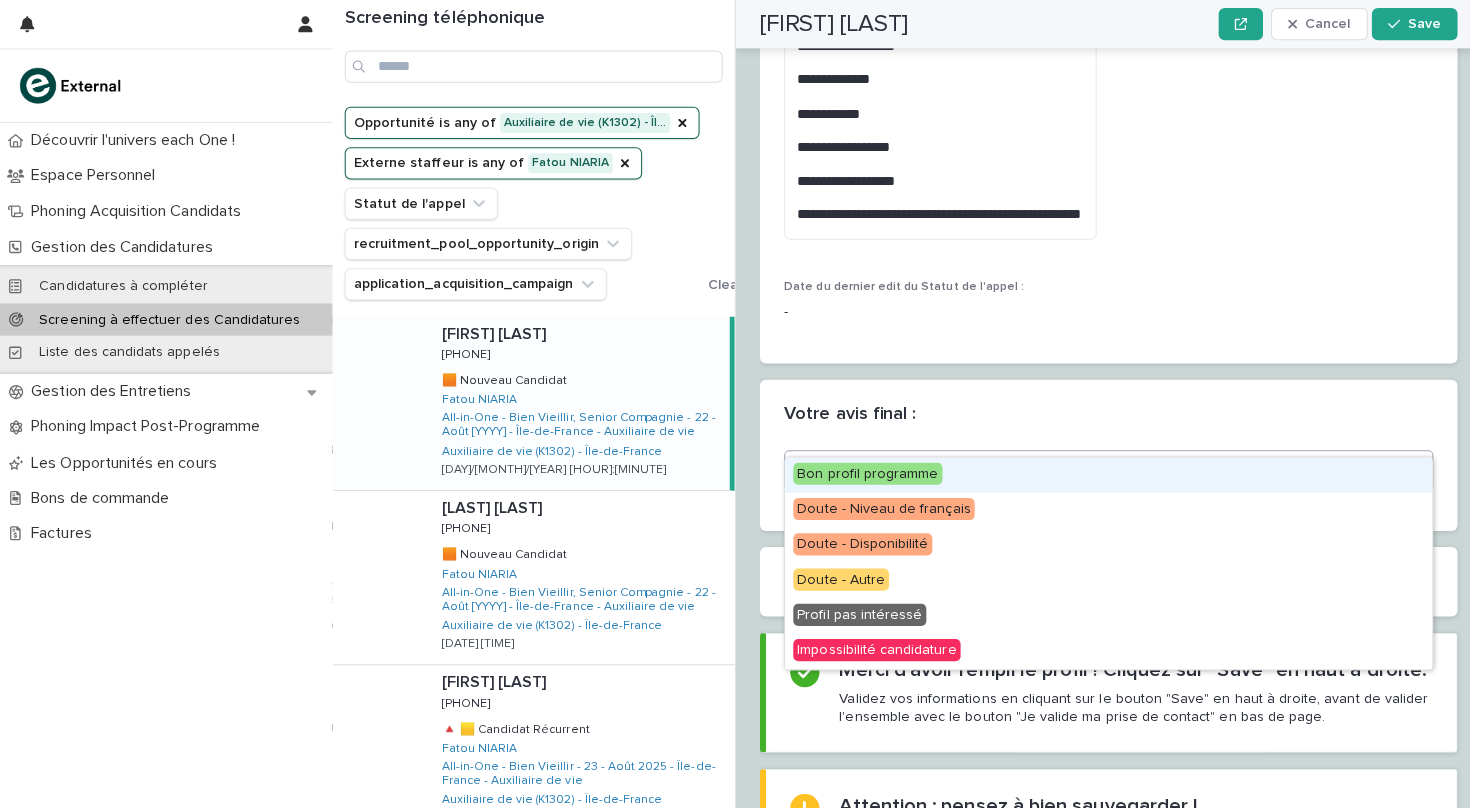 click on "Bon profil programme" at bounding box center (861, 470) 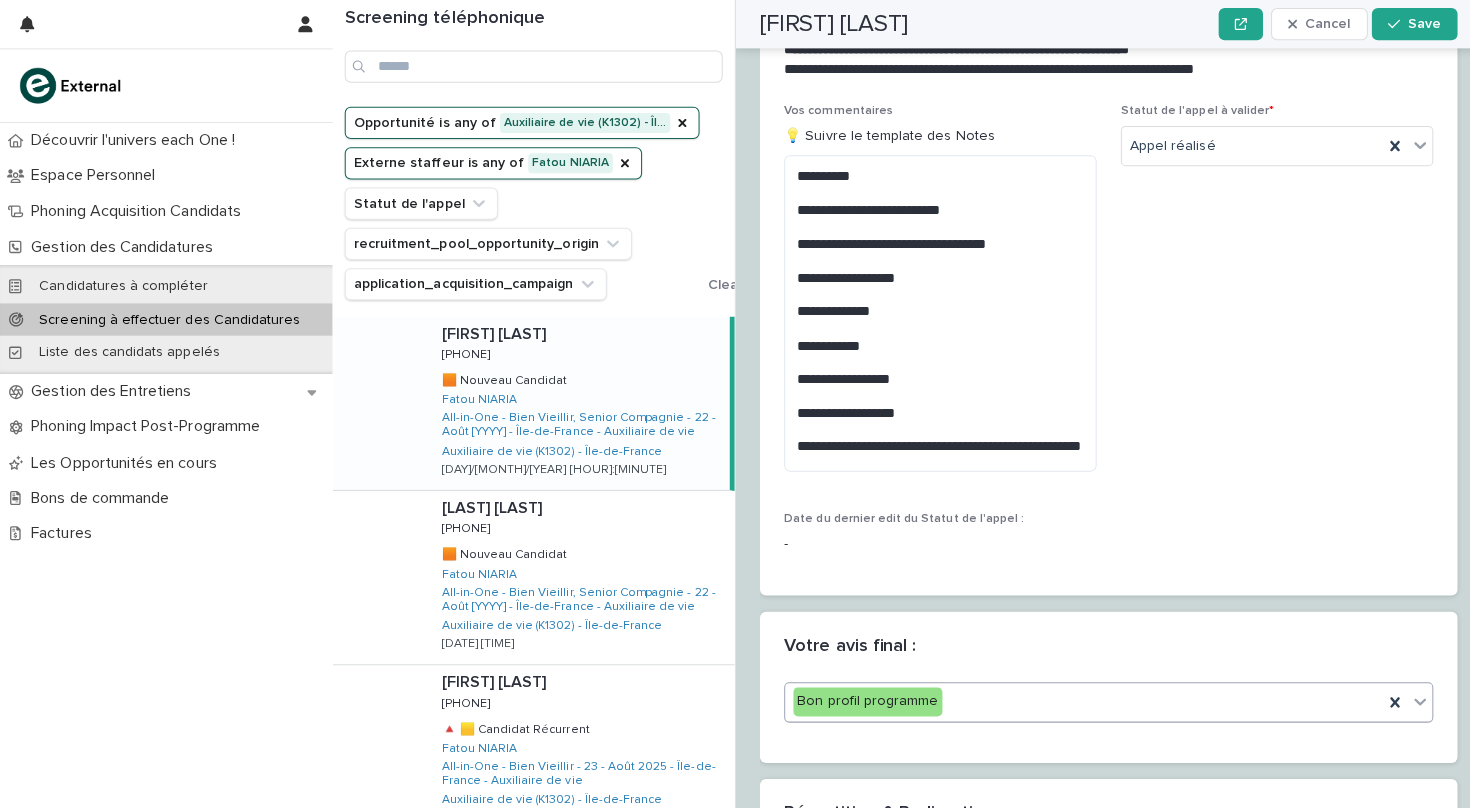 scroll, scrollTop: 2363, scrollLeft: 0, axis: vertical 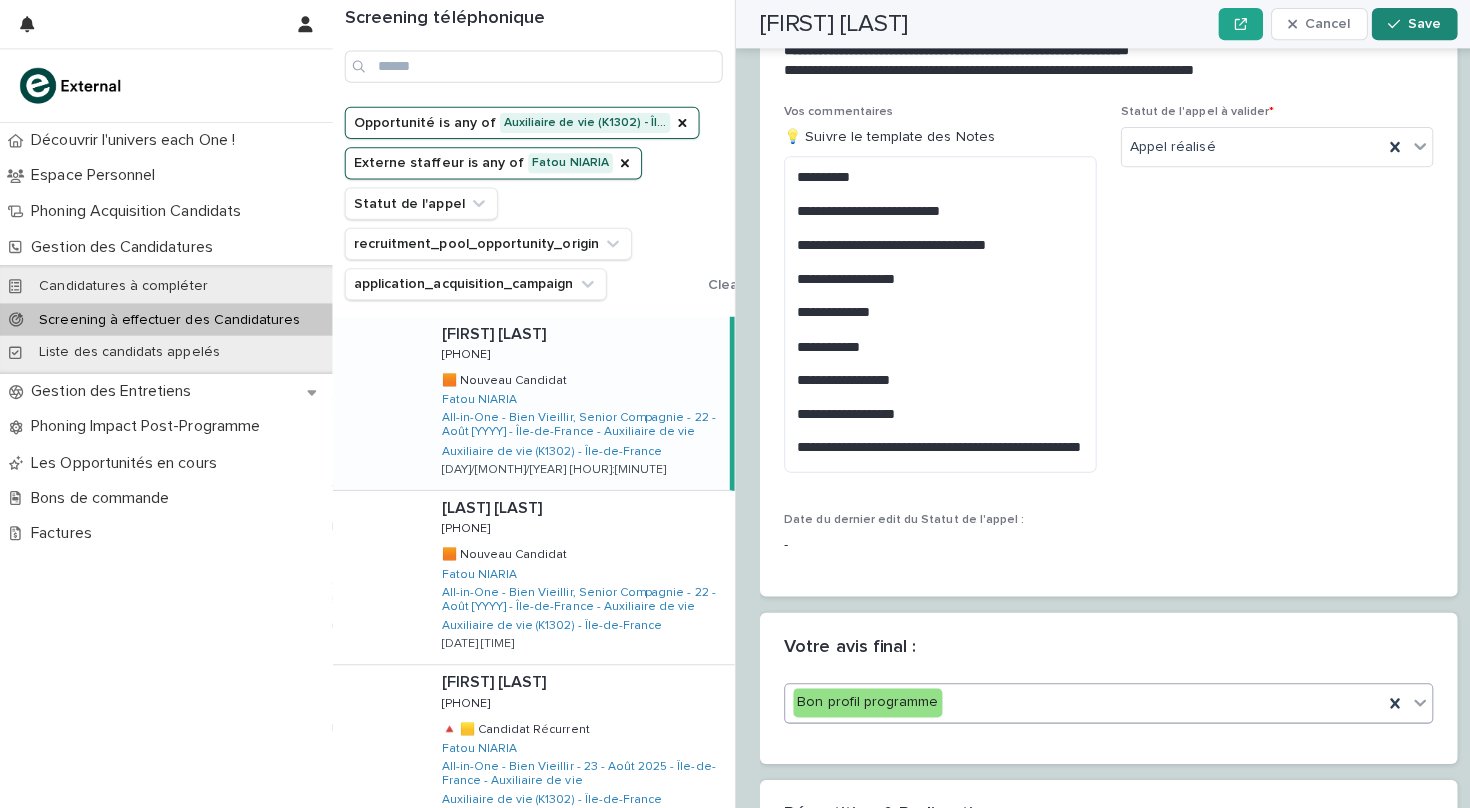 click on "Save" at bounding box center [1403, 24] 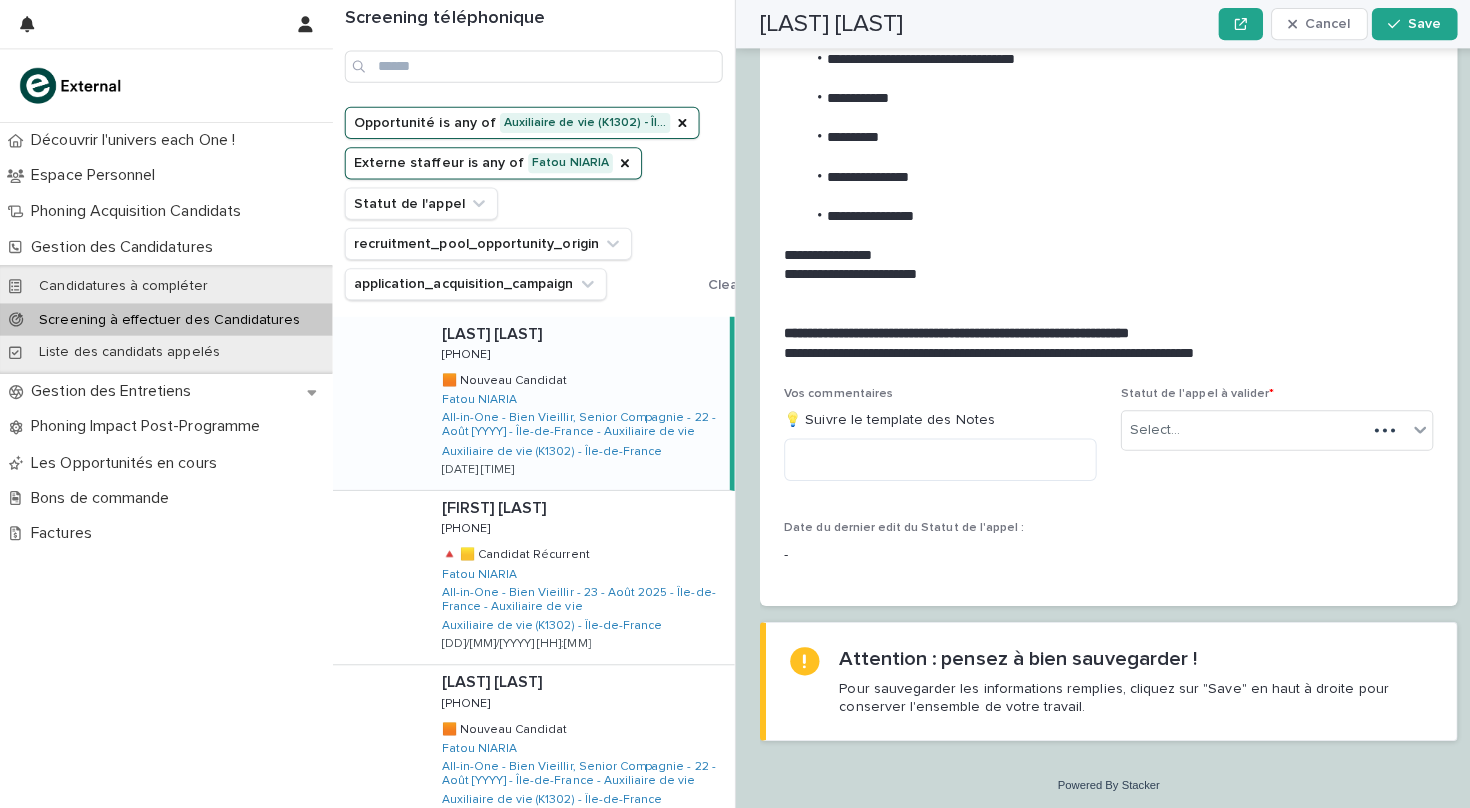 scroll, scrollTop: 1983, scrollLeft: 0, axis: vertical 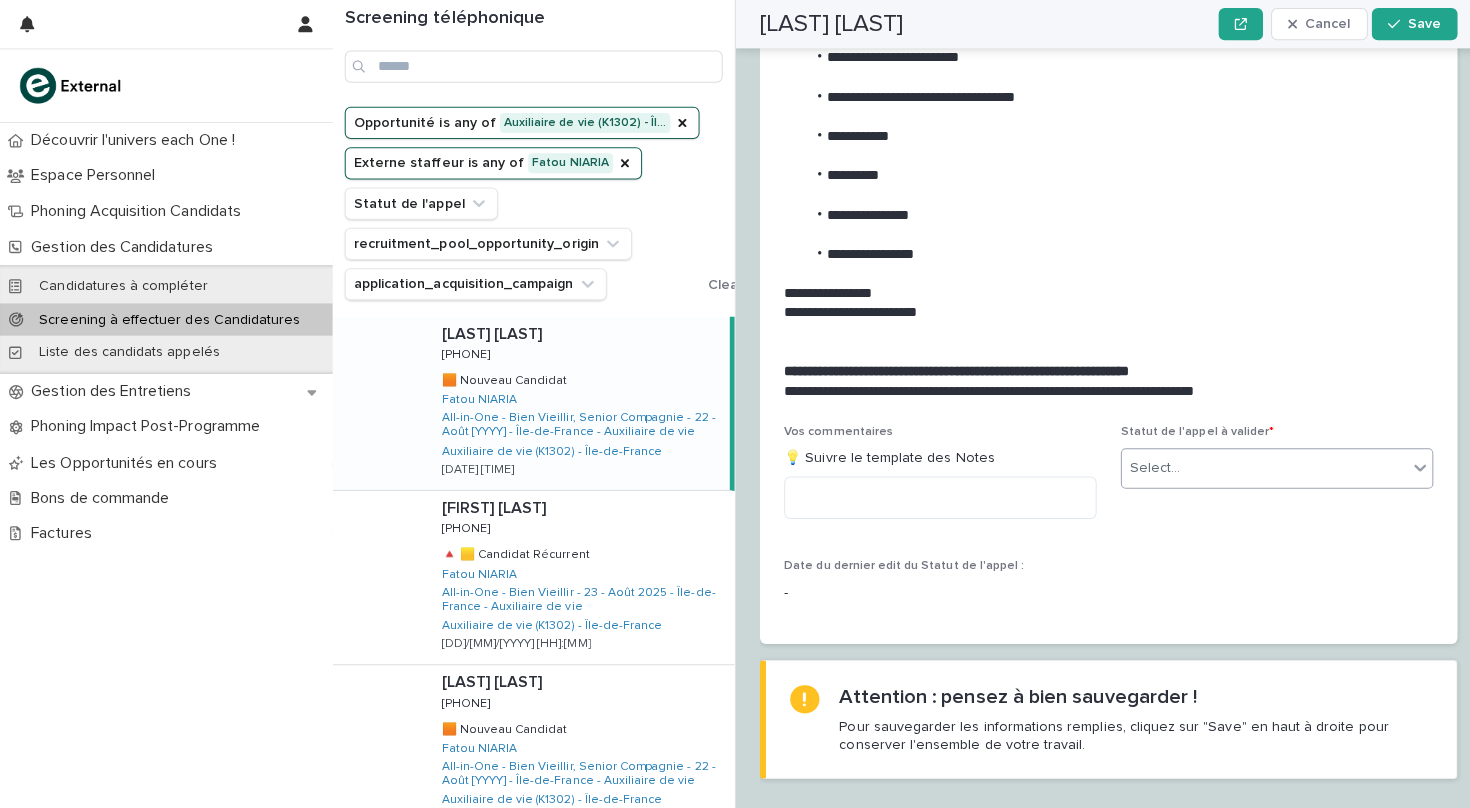 click on "Select..." at bounding box center [1254, 464] 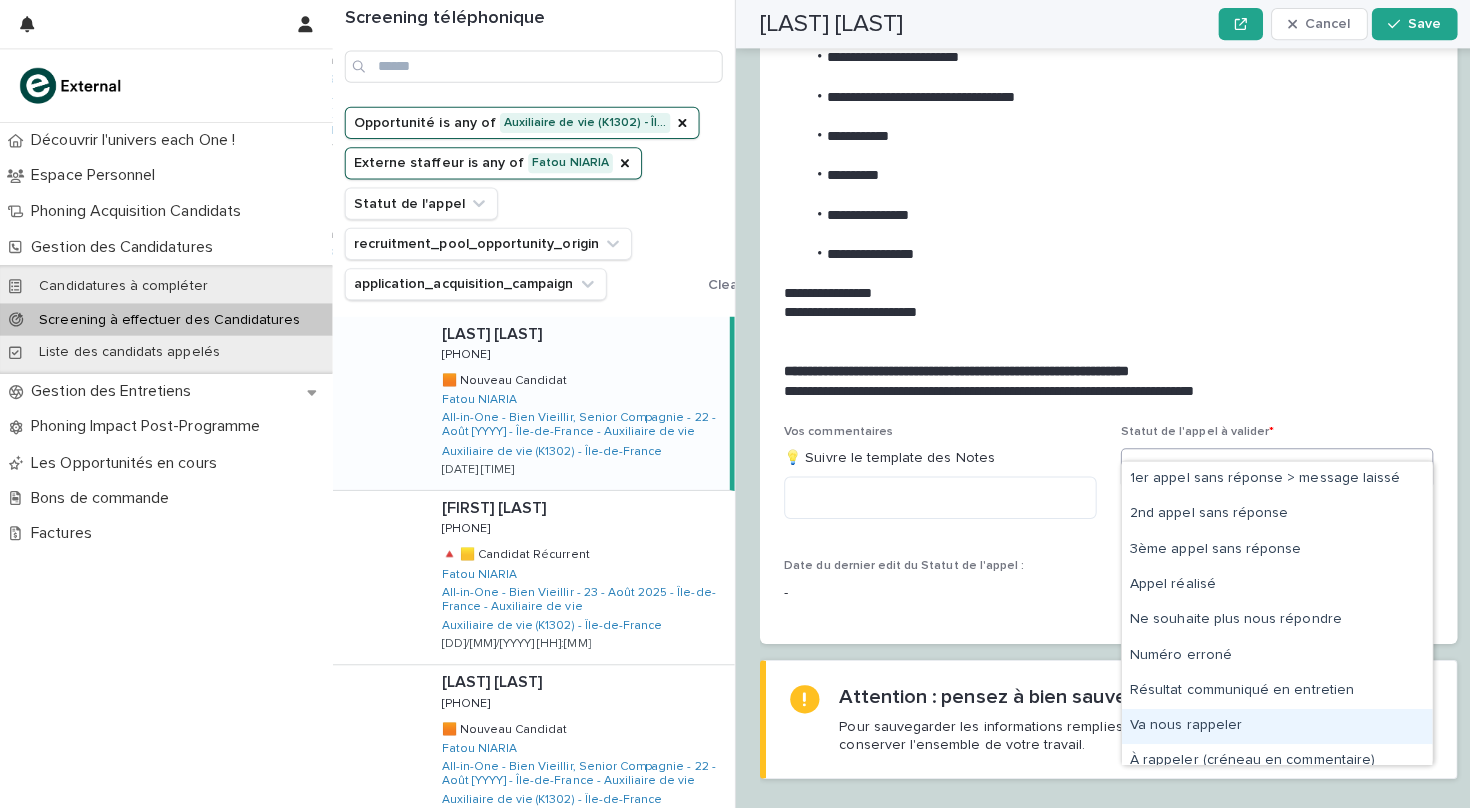 click on "Va nous rappeler" at bounding box center [1267, 720] 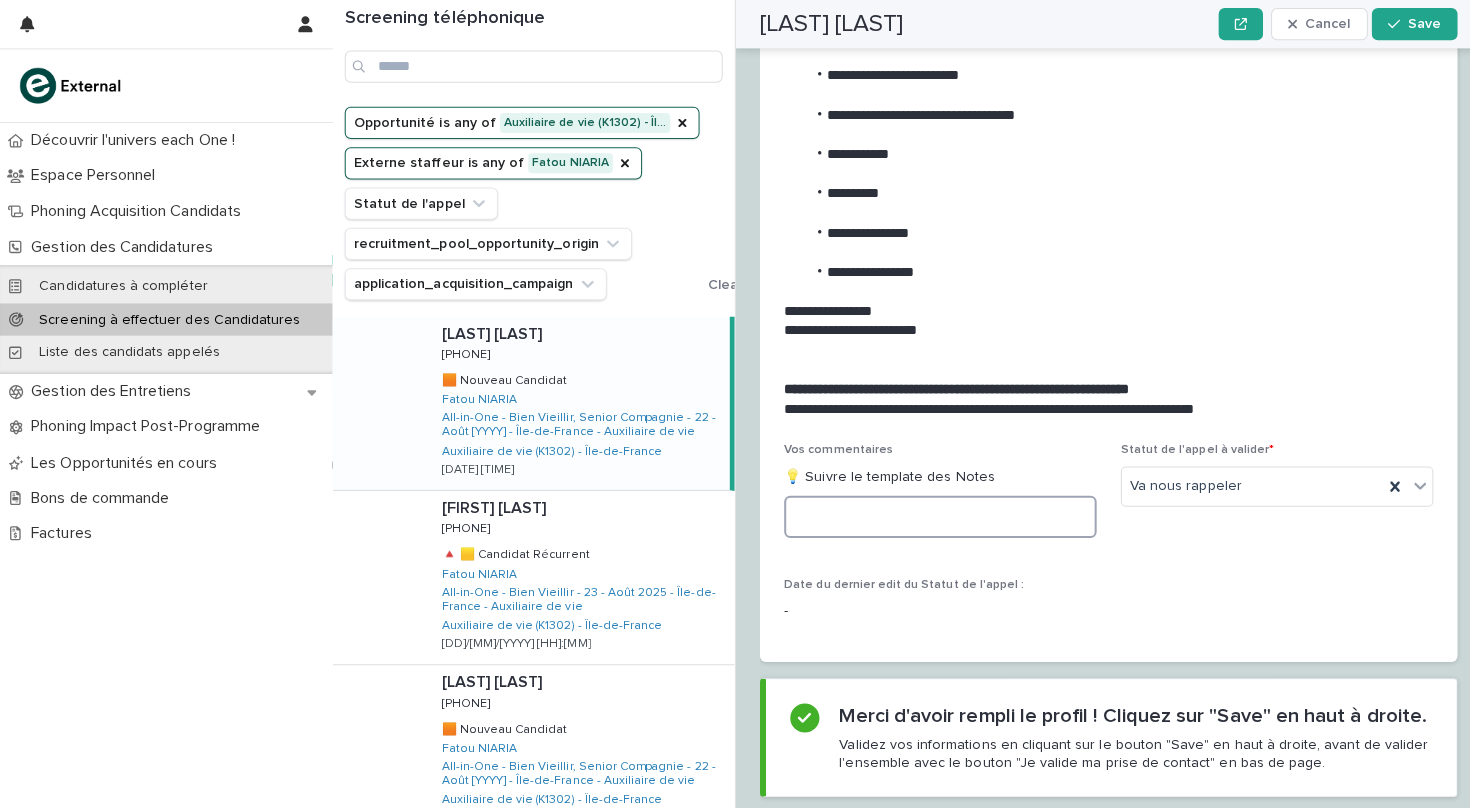 click at bounding box center (933, 513) 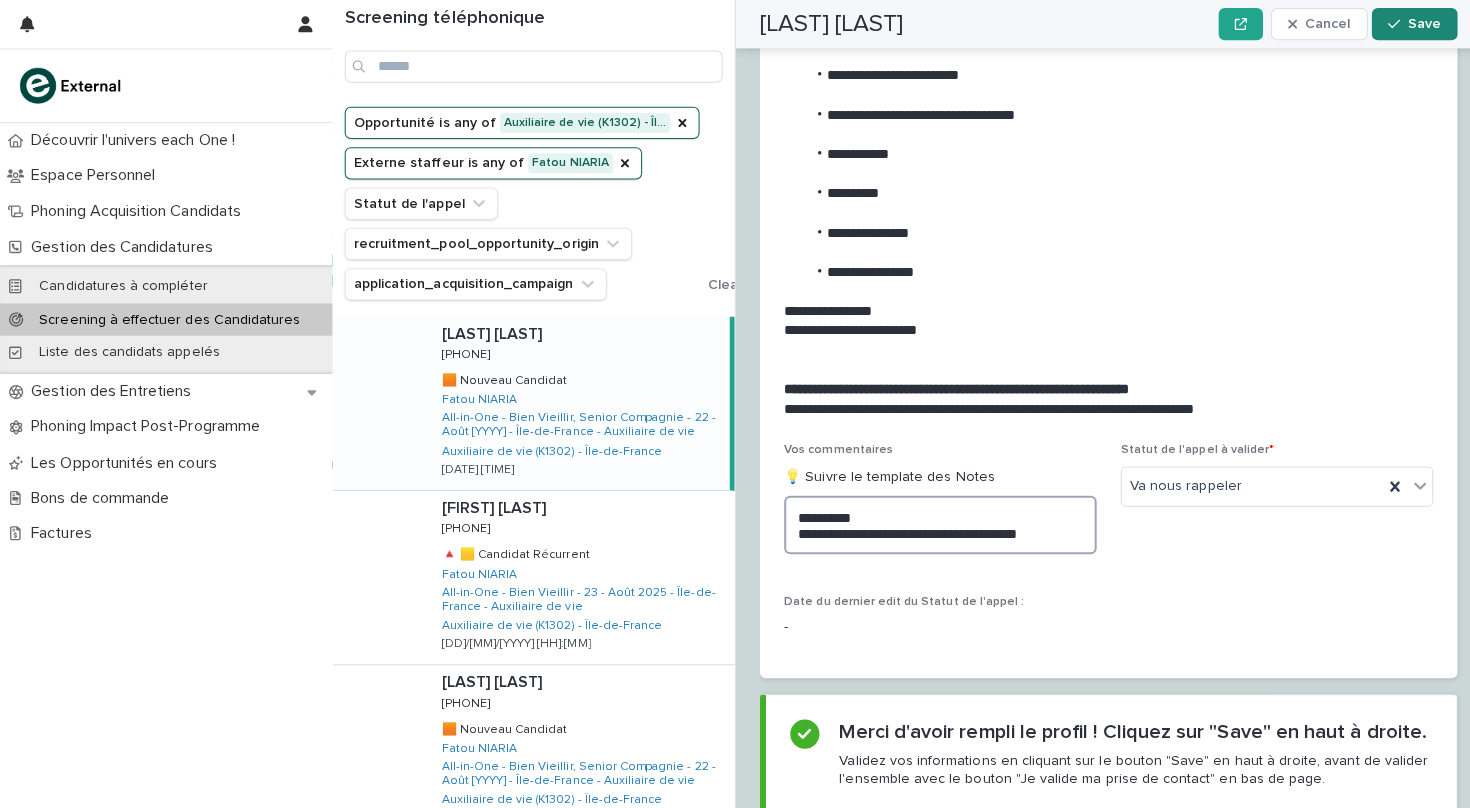 type on "**********" 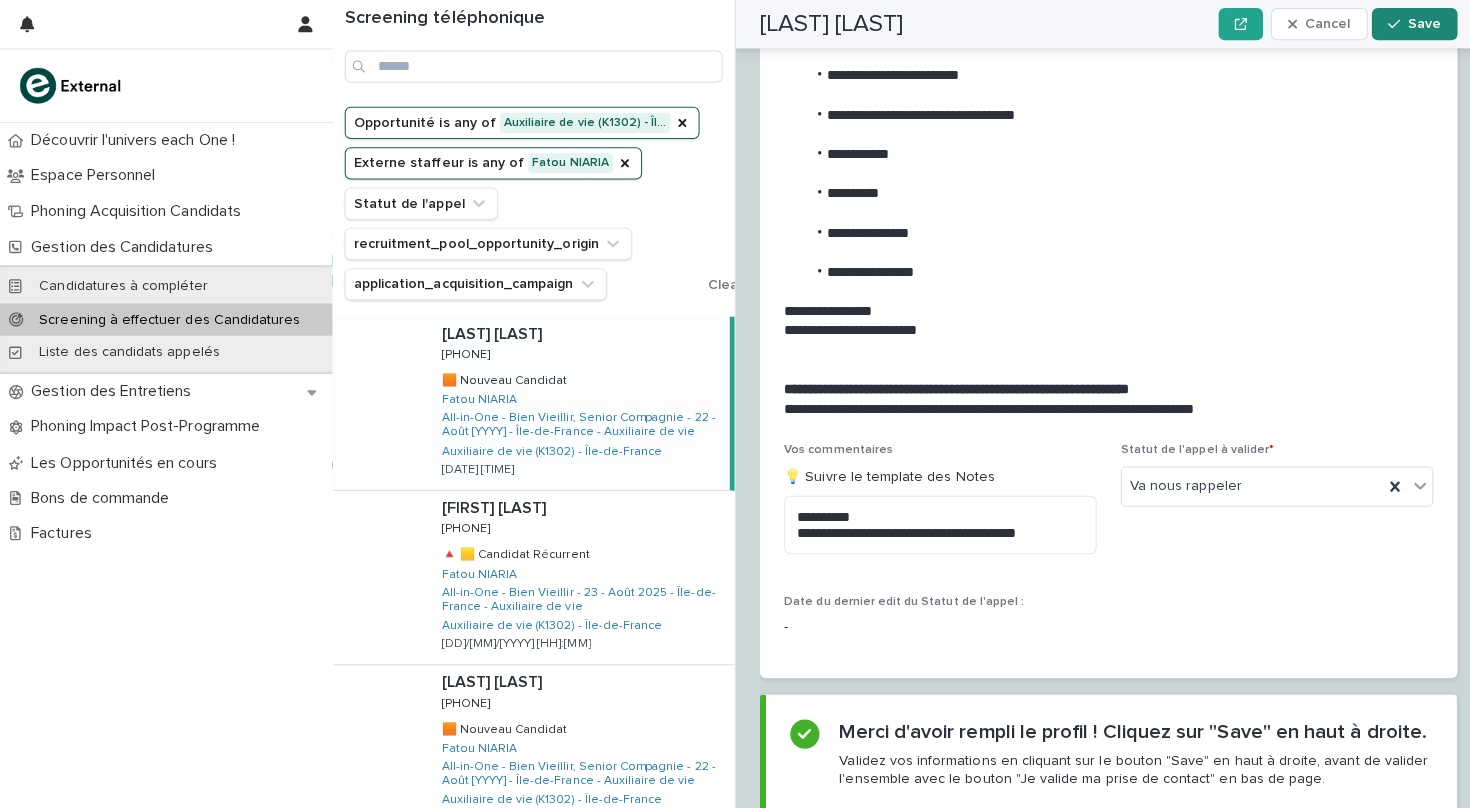 click on "Save" at bounding box center (1413, 24) 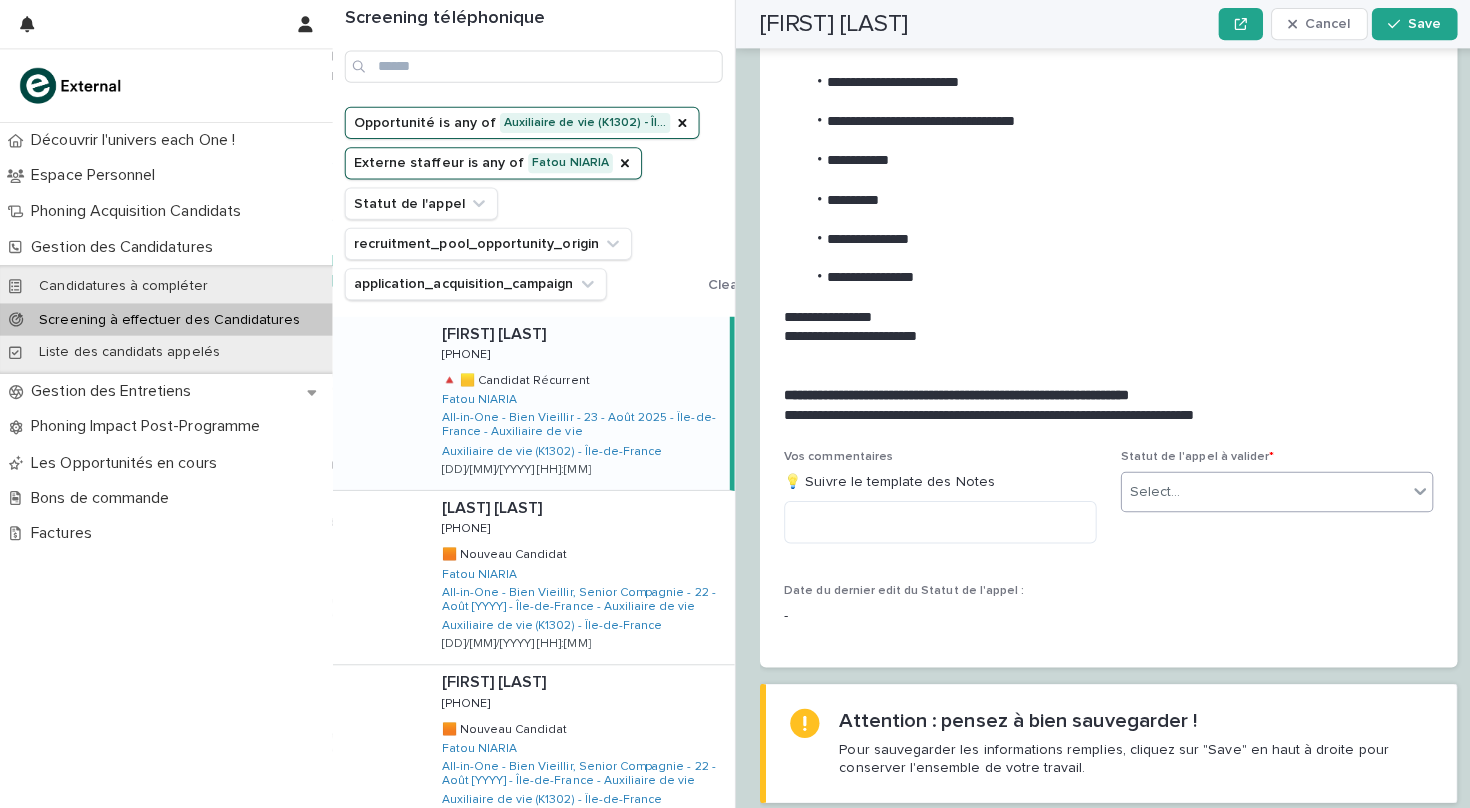 scroll, scrollTop: 2515, scrollLeft: 0, axis: vertical 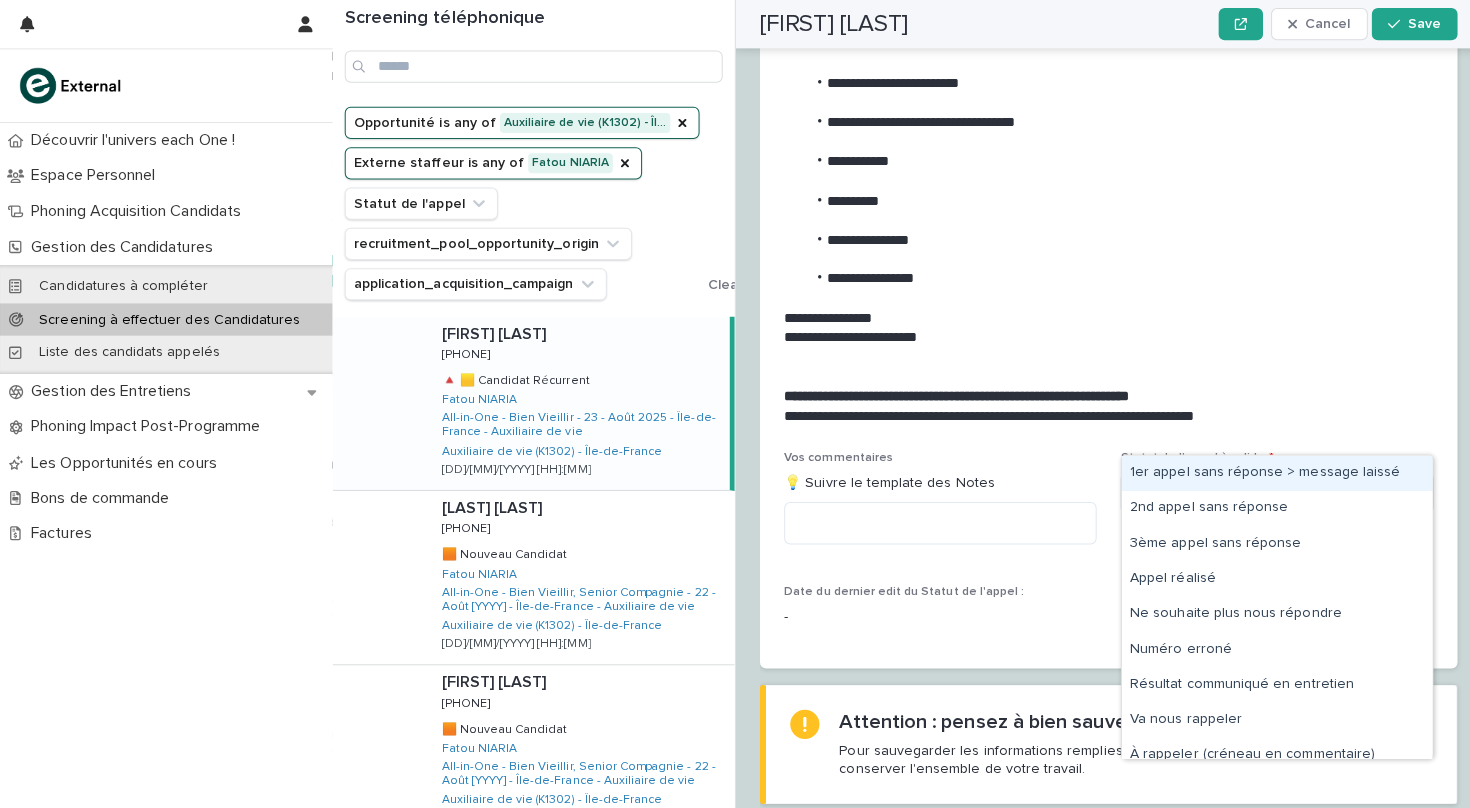 click on "Select..." at bounding box center [1254, 489] 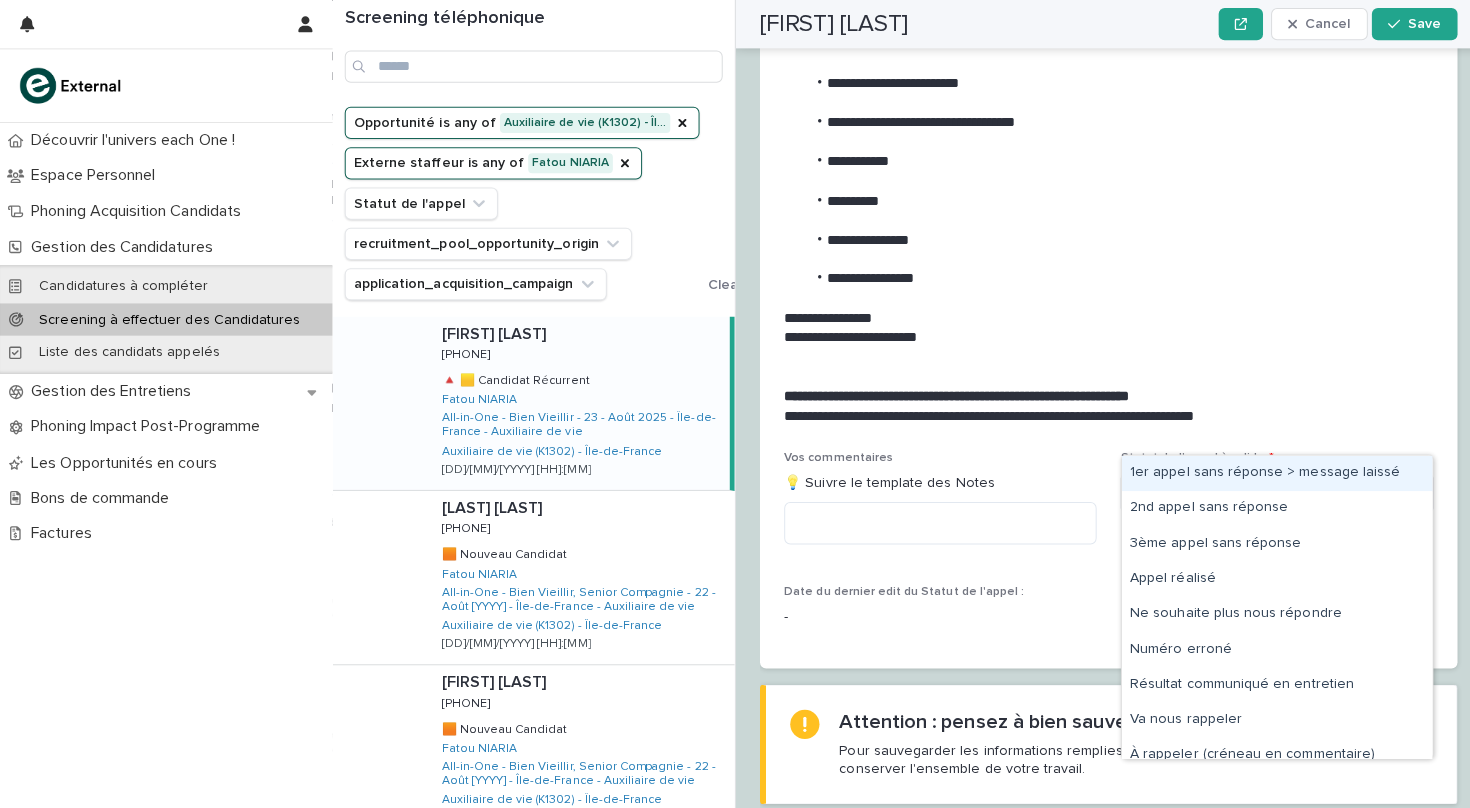 click on "1er appel sans réponse > message laissé" at bounding box center [1267, 469] 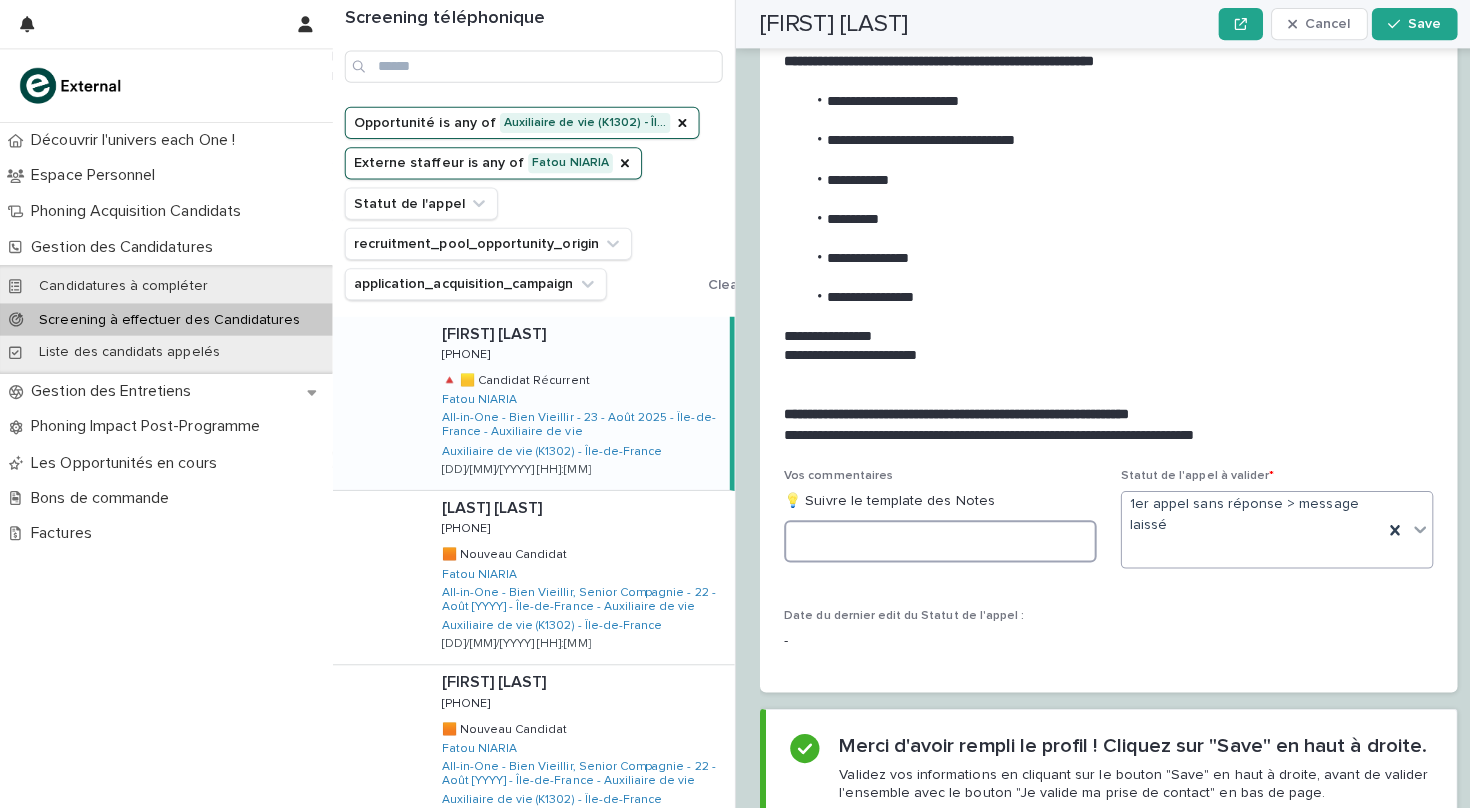 click at bounding box center [933, 537] 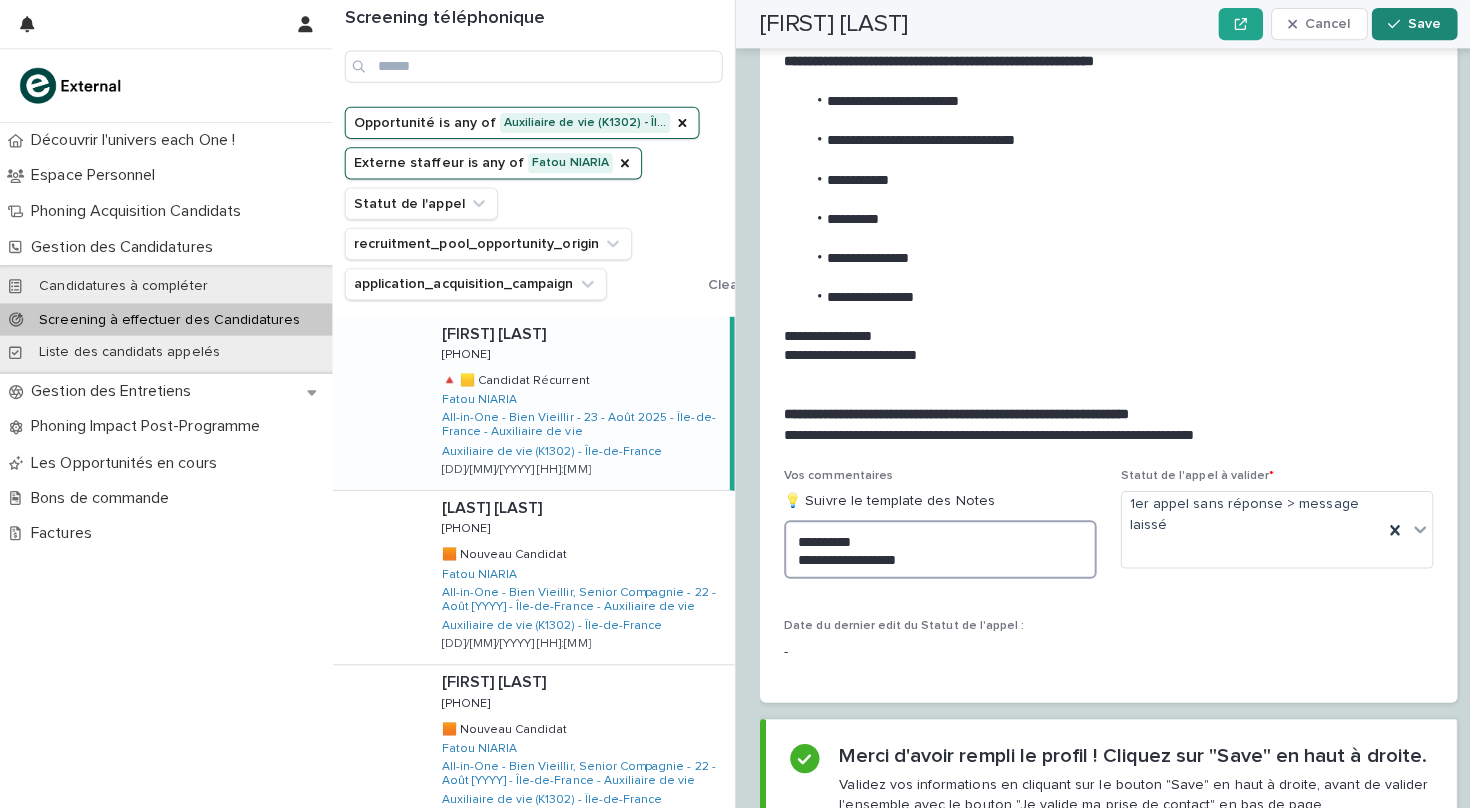 type on "**********" 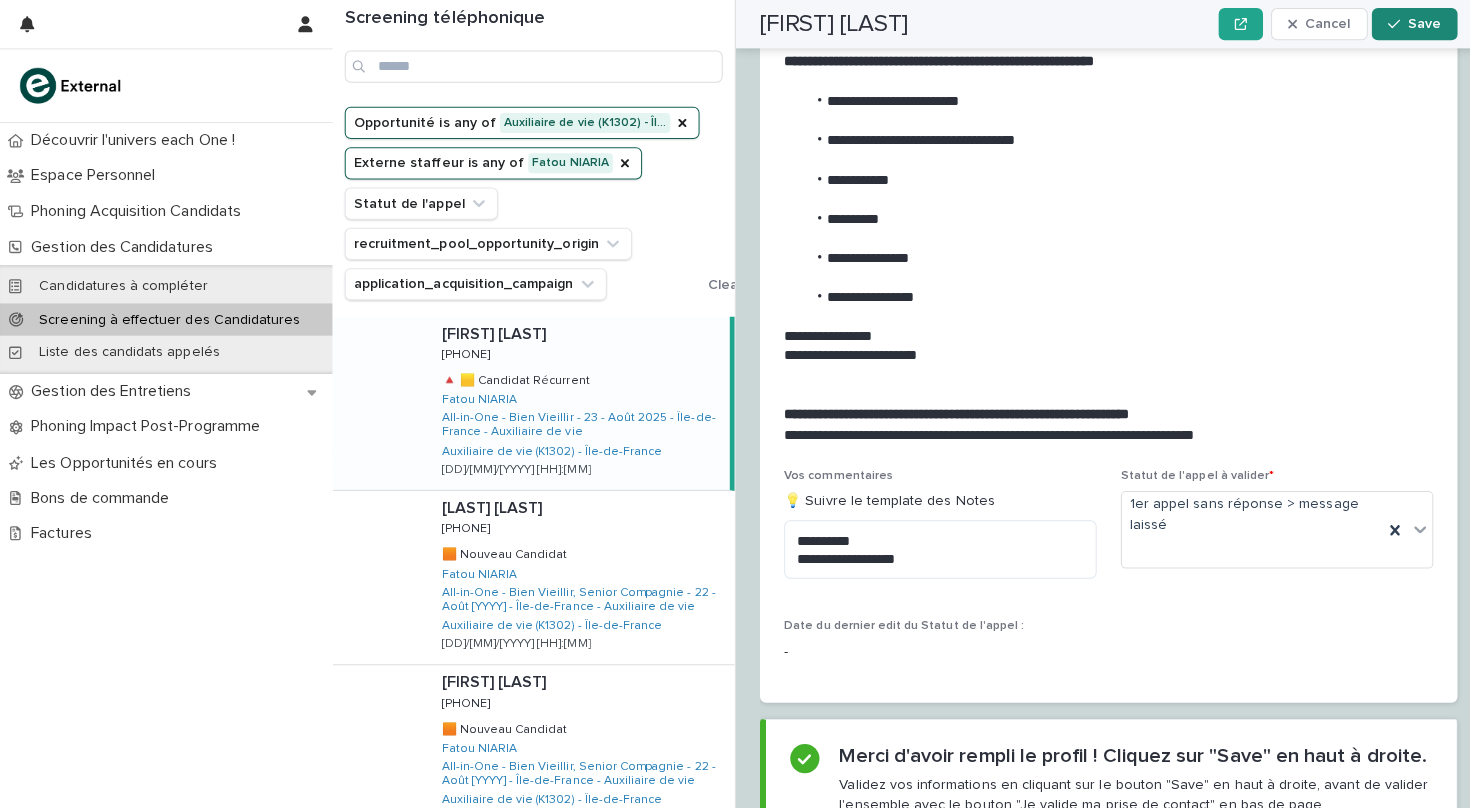 click on "Save" at bounding box center [1413, 24] 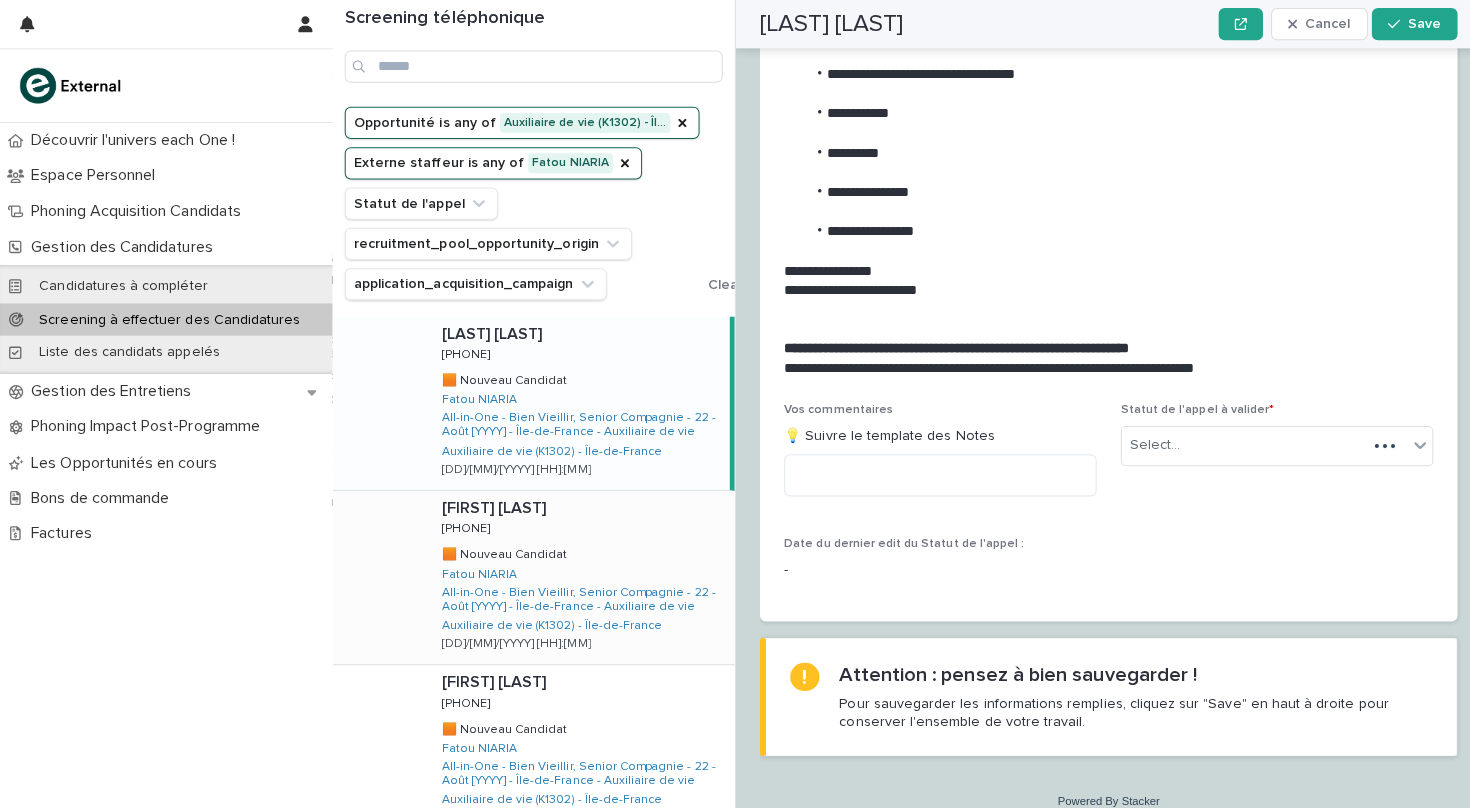 scroll, scrollTop: 2049, scrollLeft: 0, axis: vertical 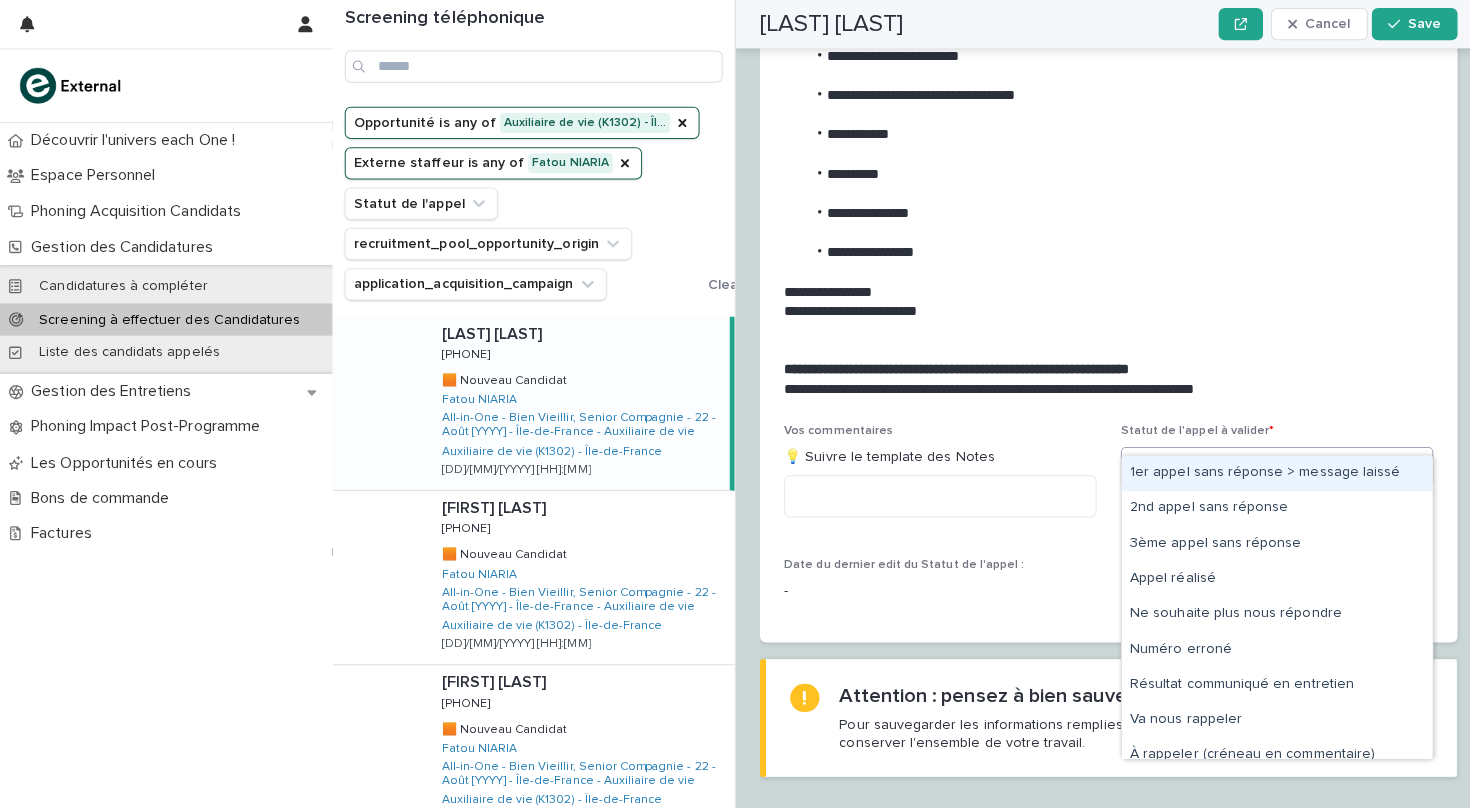 click on "Select..." at bounding box center (1254, 462) 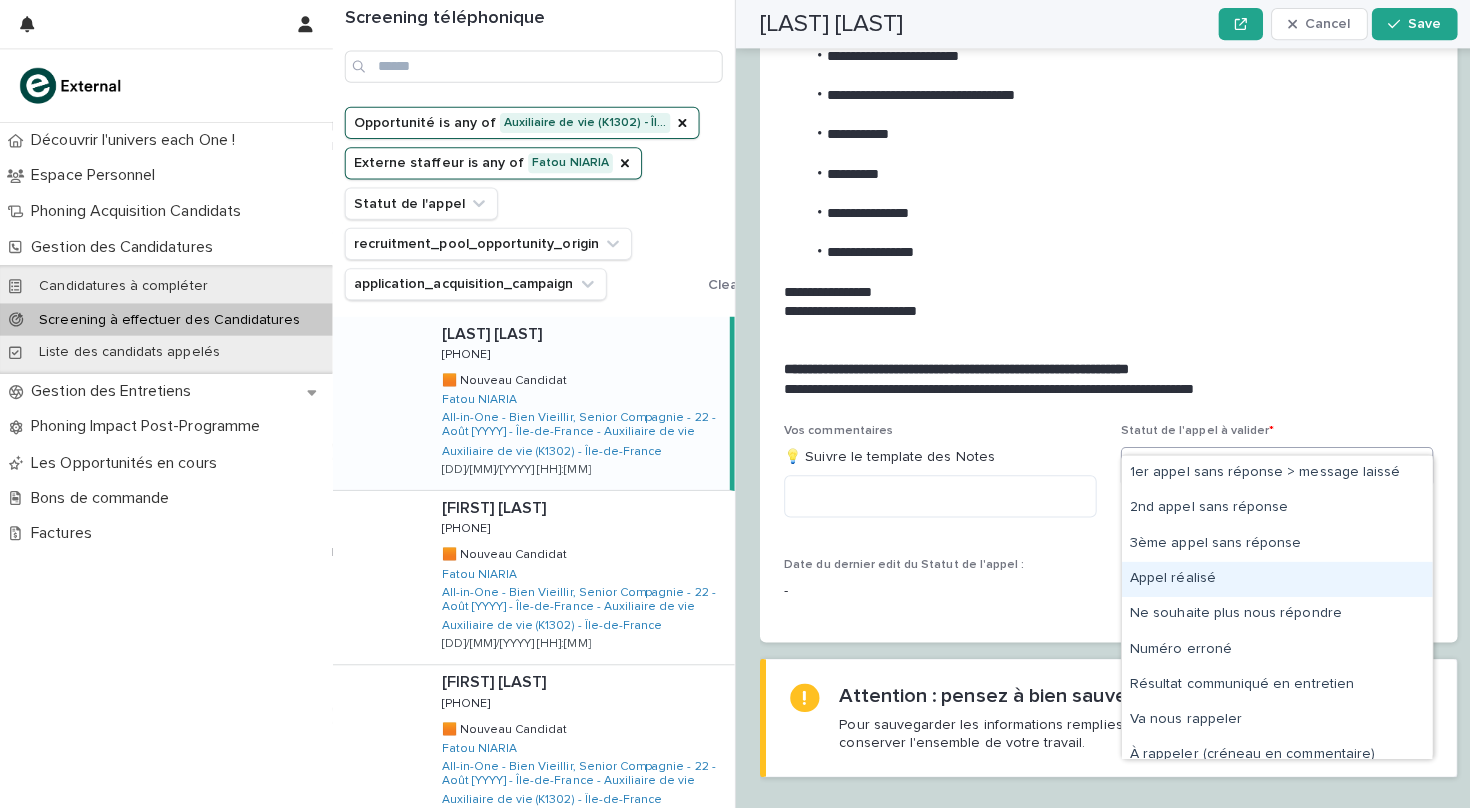 click on "Appel réalisé" at bounding box center [1267, 574] 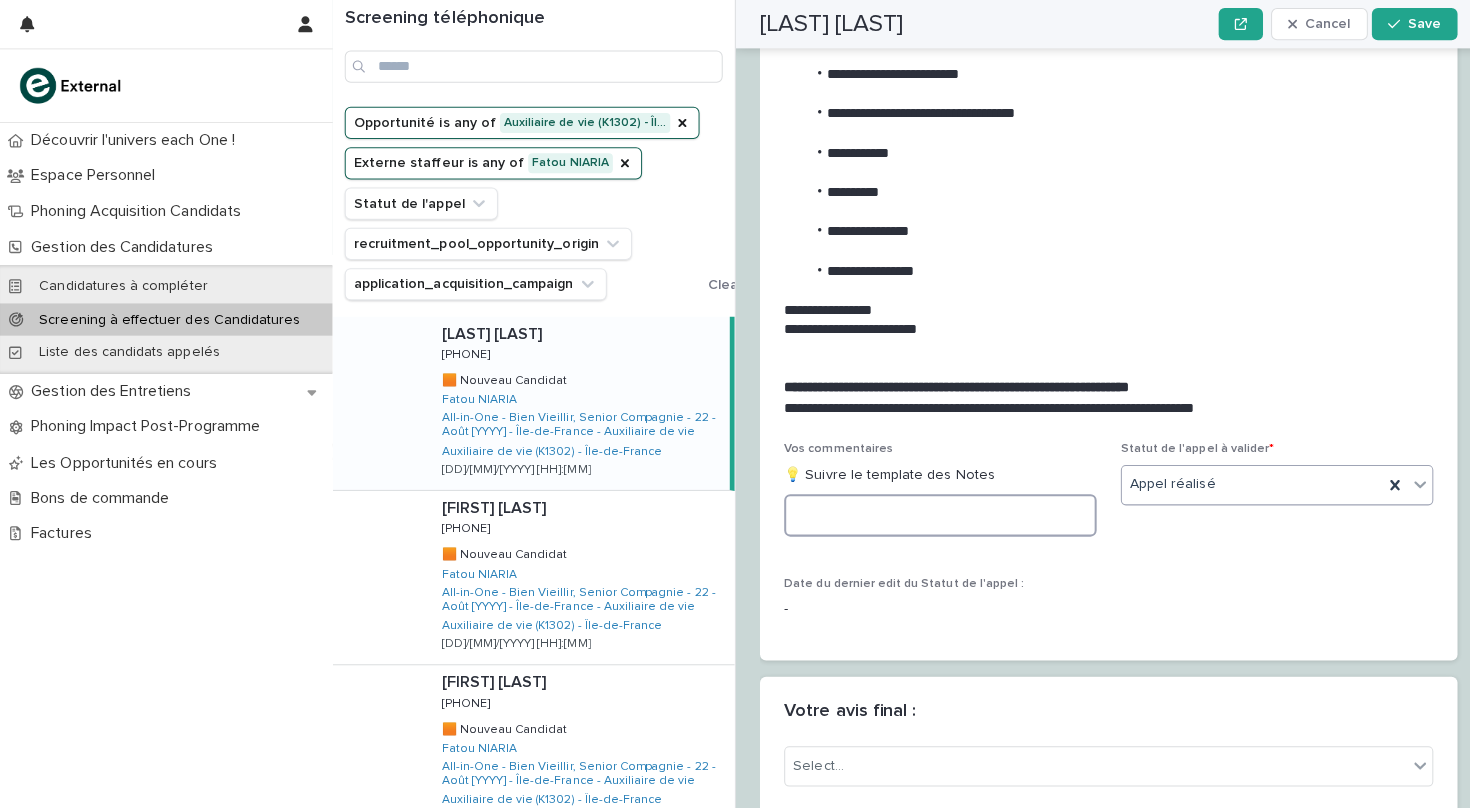 click at bounding box center [933, 511] 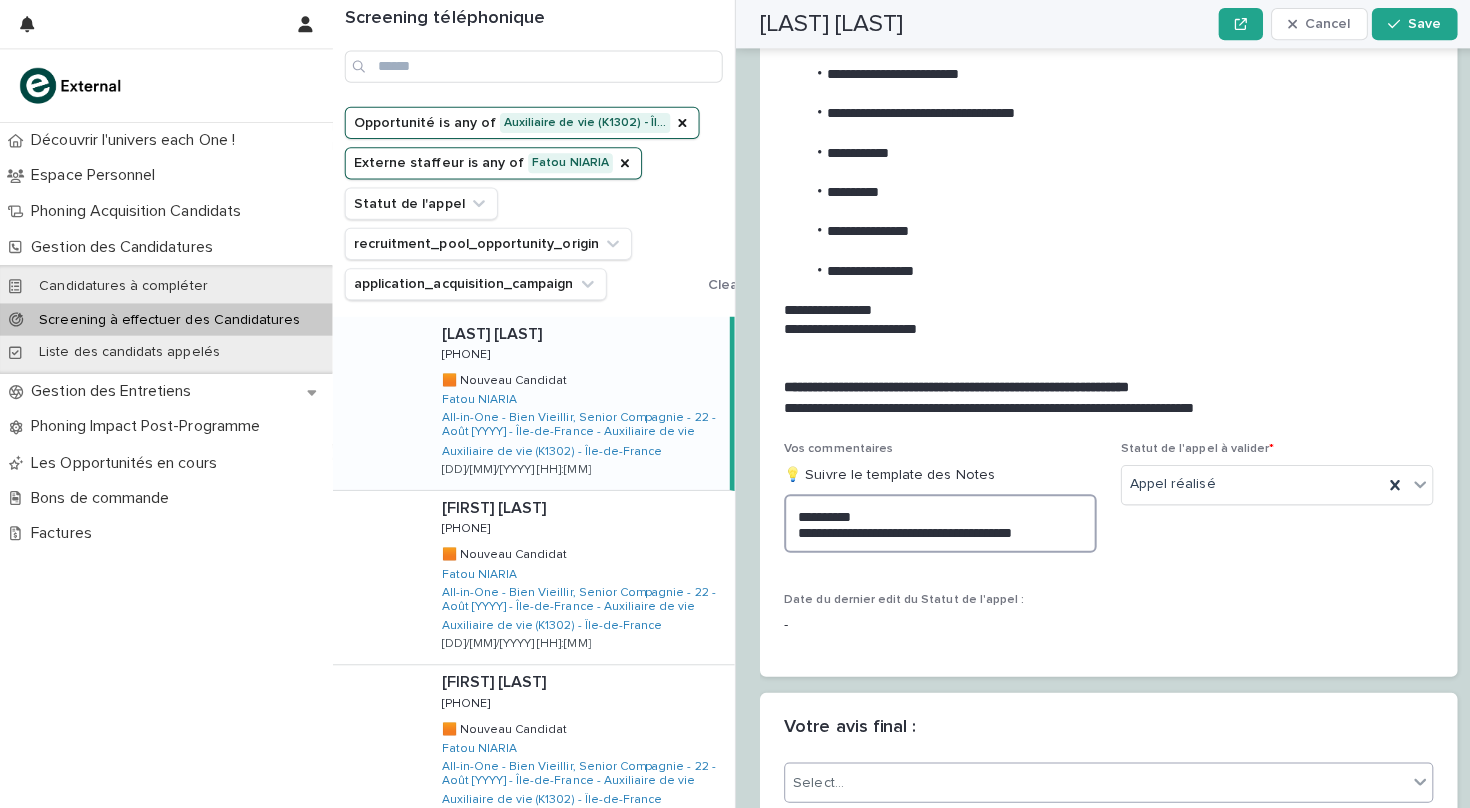 scroll, scrollTop: 2391, scrollLeft: 0, axis: vertical 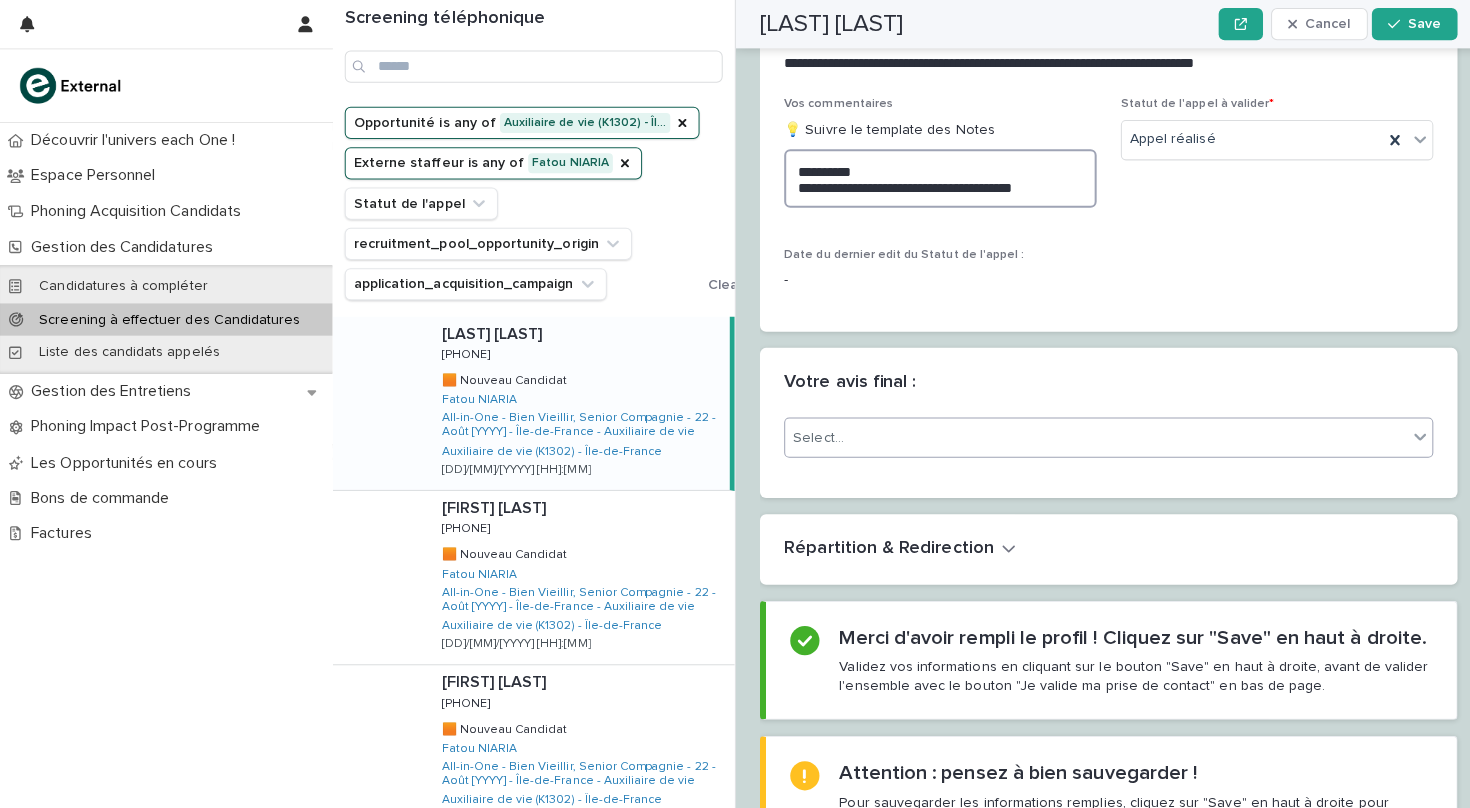 type on "**********" 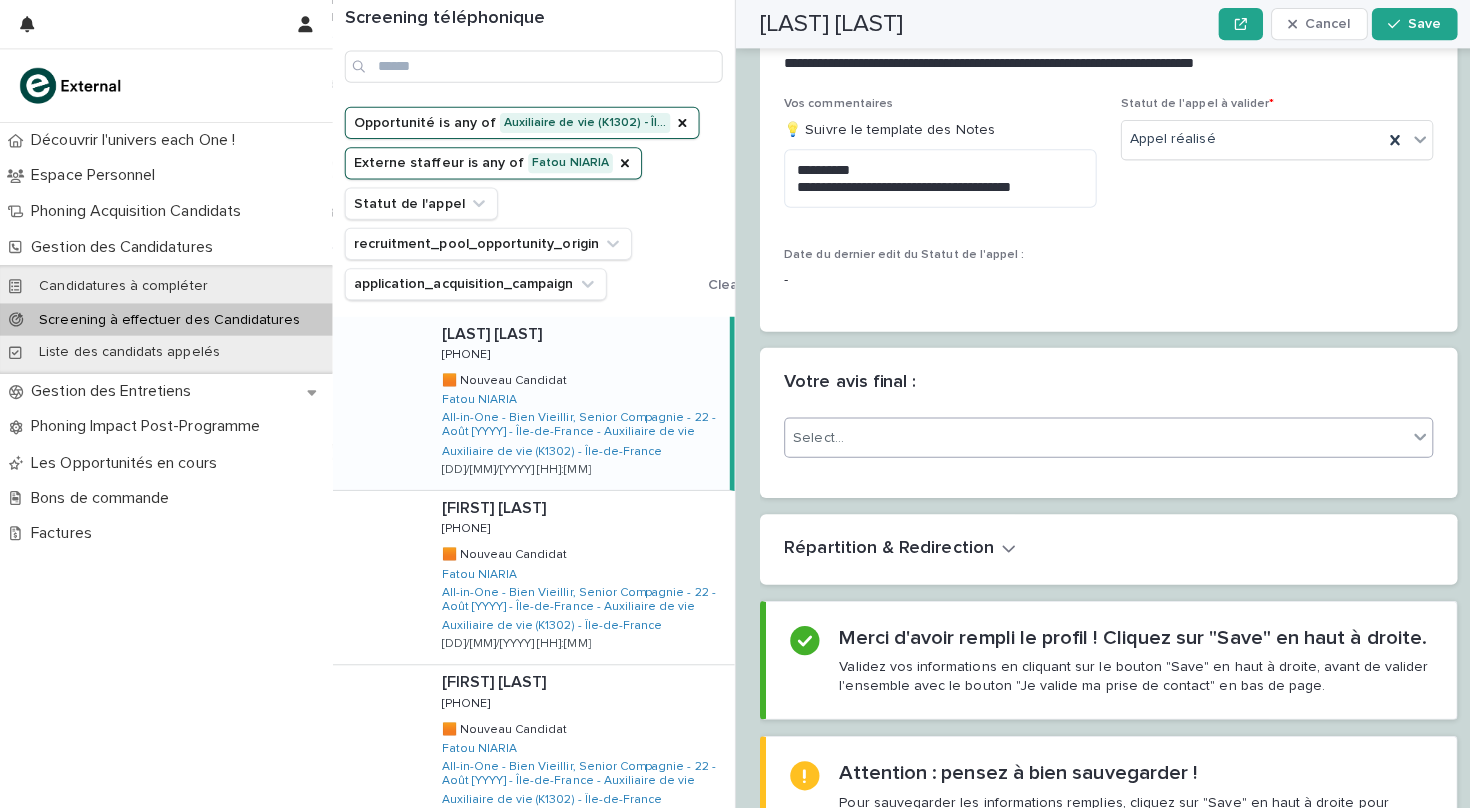click on "Select..." at bounding box center [1087, 434] 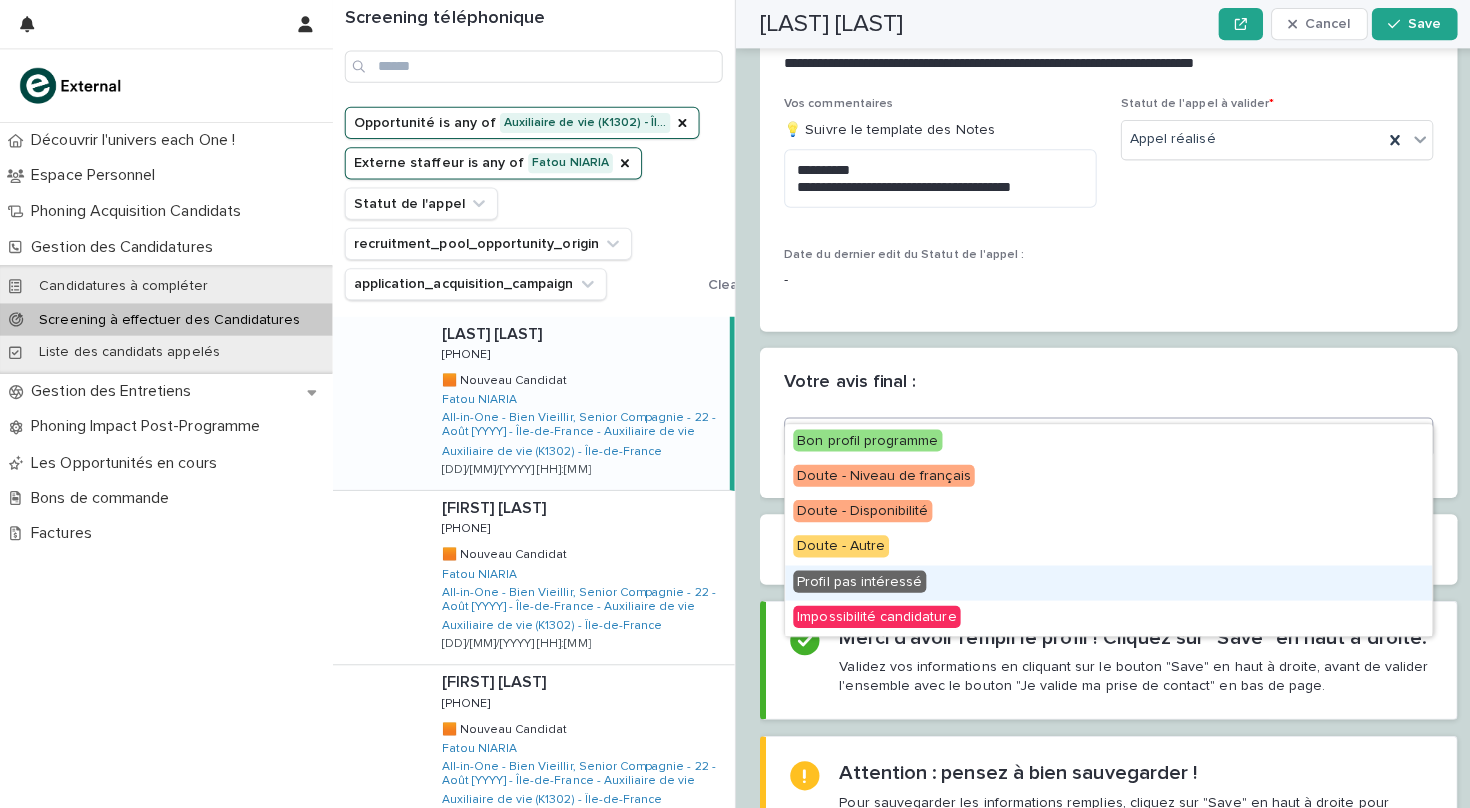 click on "Profil pas intéressé" at bounding box center [853, 577] 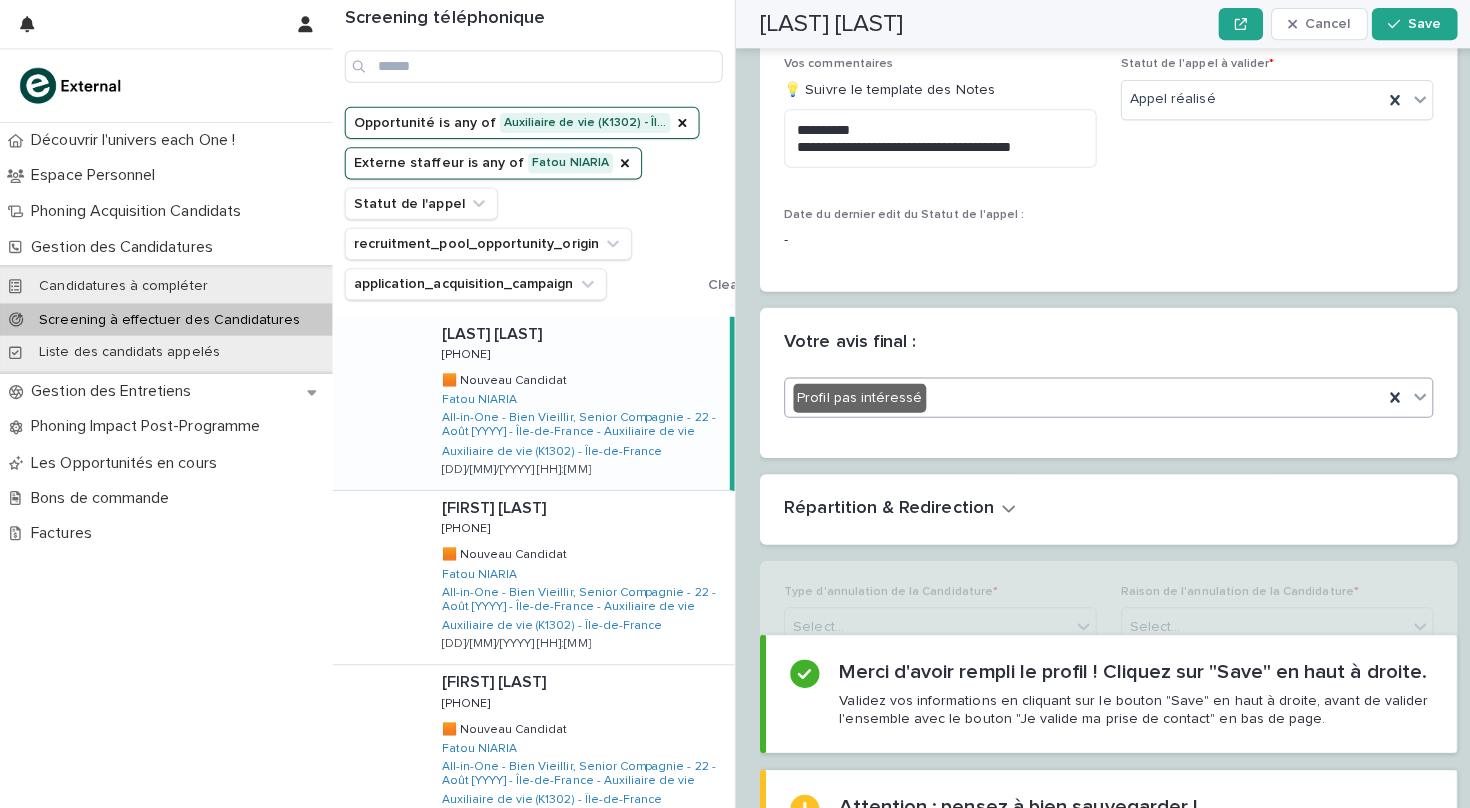 scroll, scrollTop: 2494, scrollLeft: 0, axis: vertical 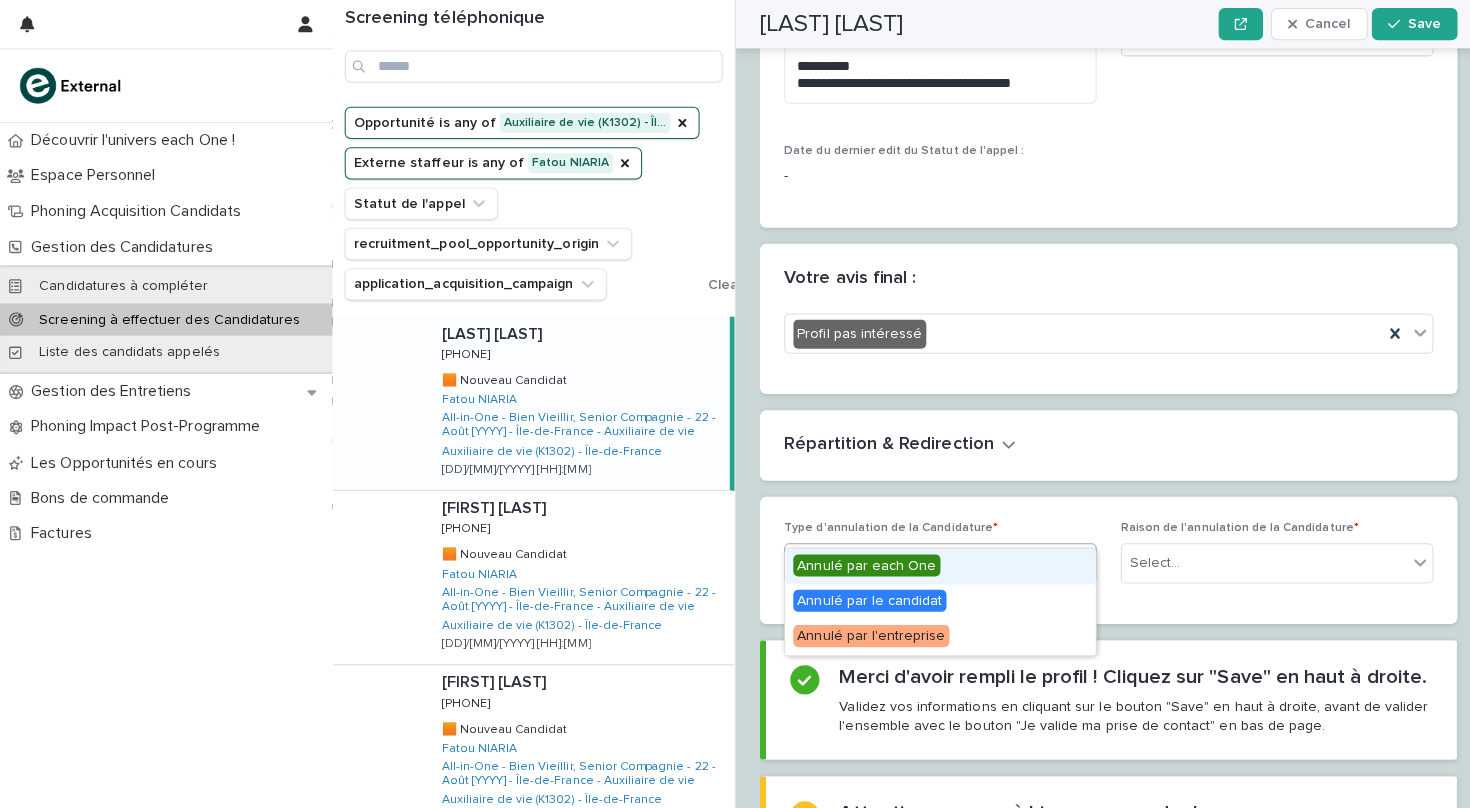 click on "Select..." at bounding box center (920, 559) 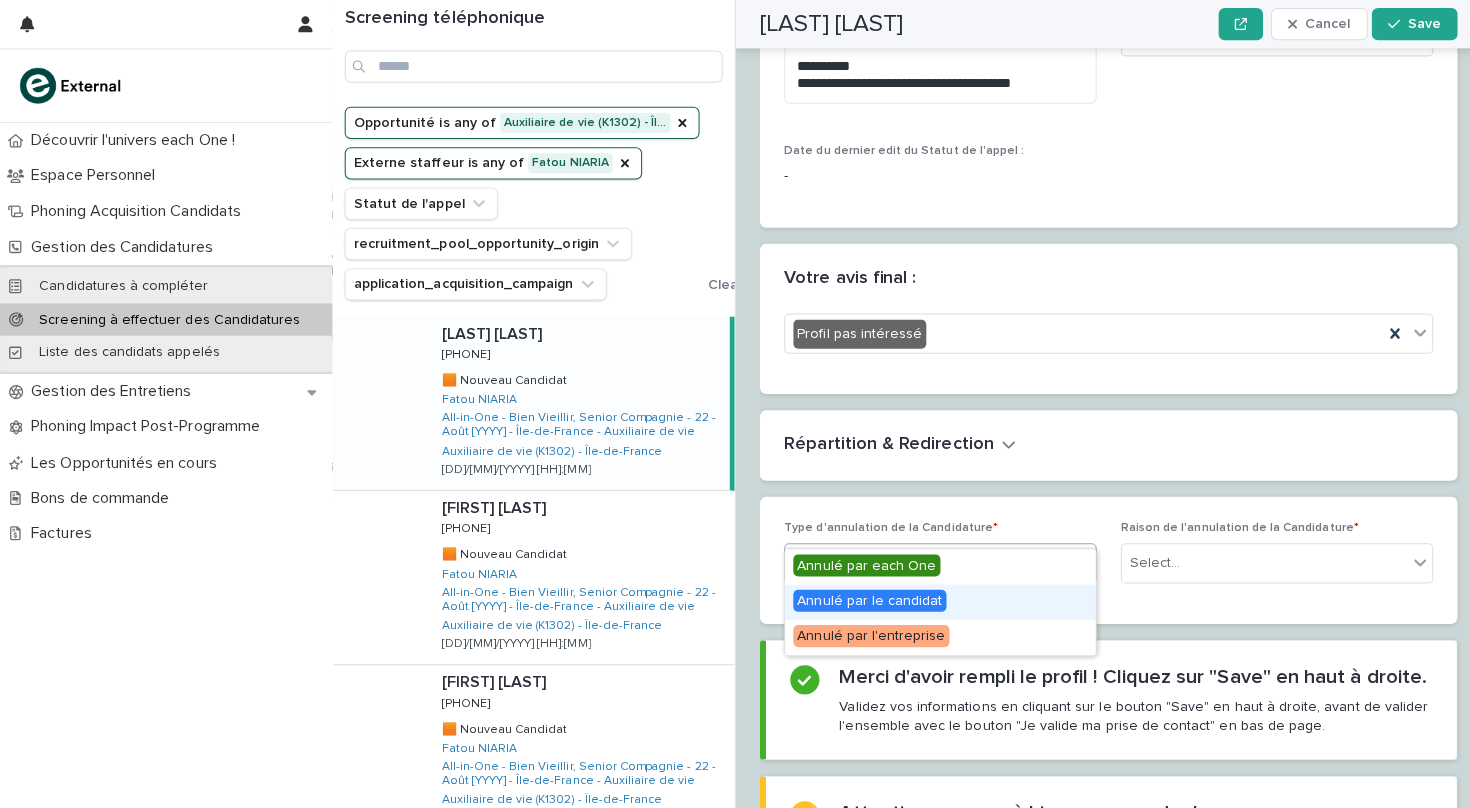 click on "Annulé par le candidat" at bounding box center [863, 596] 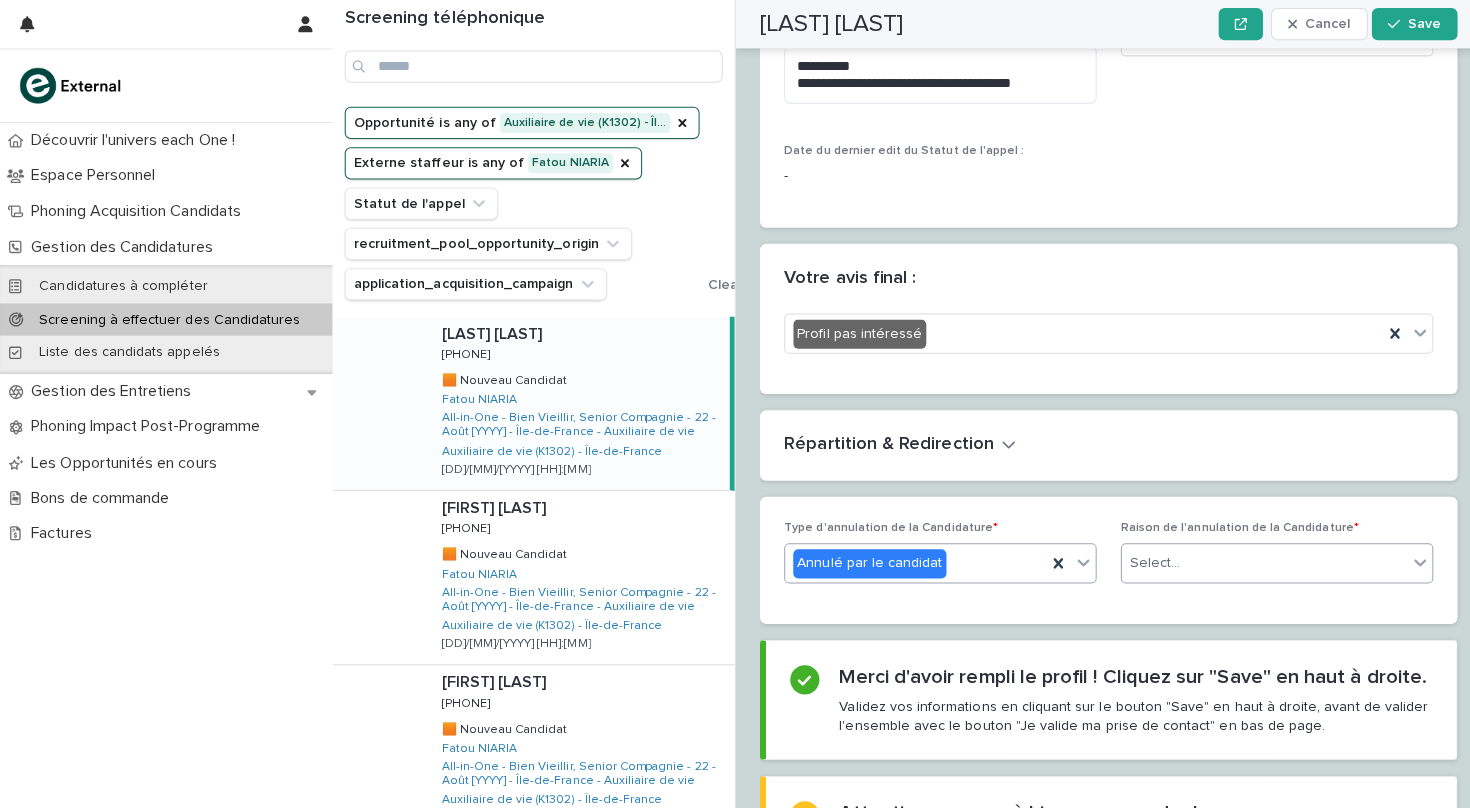 click on "Select..." at bounding box center [1267, 559] 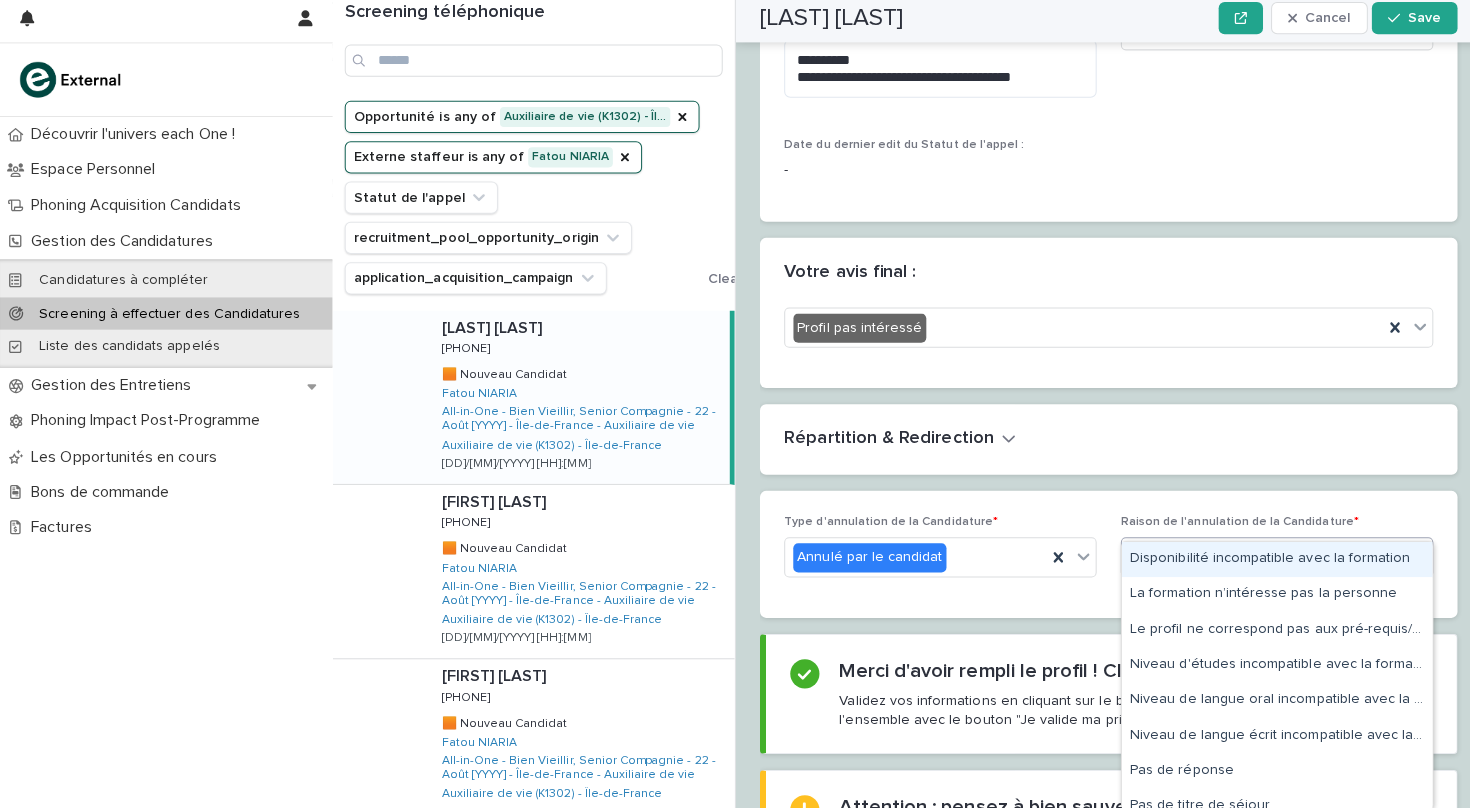 type on "***" 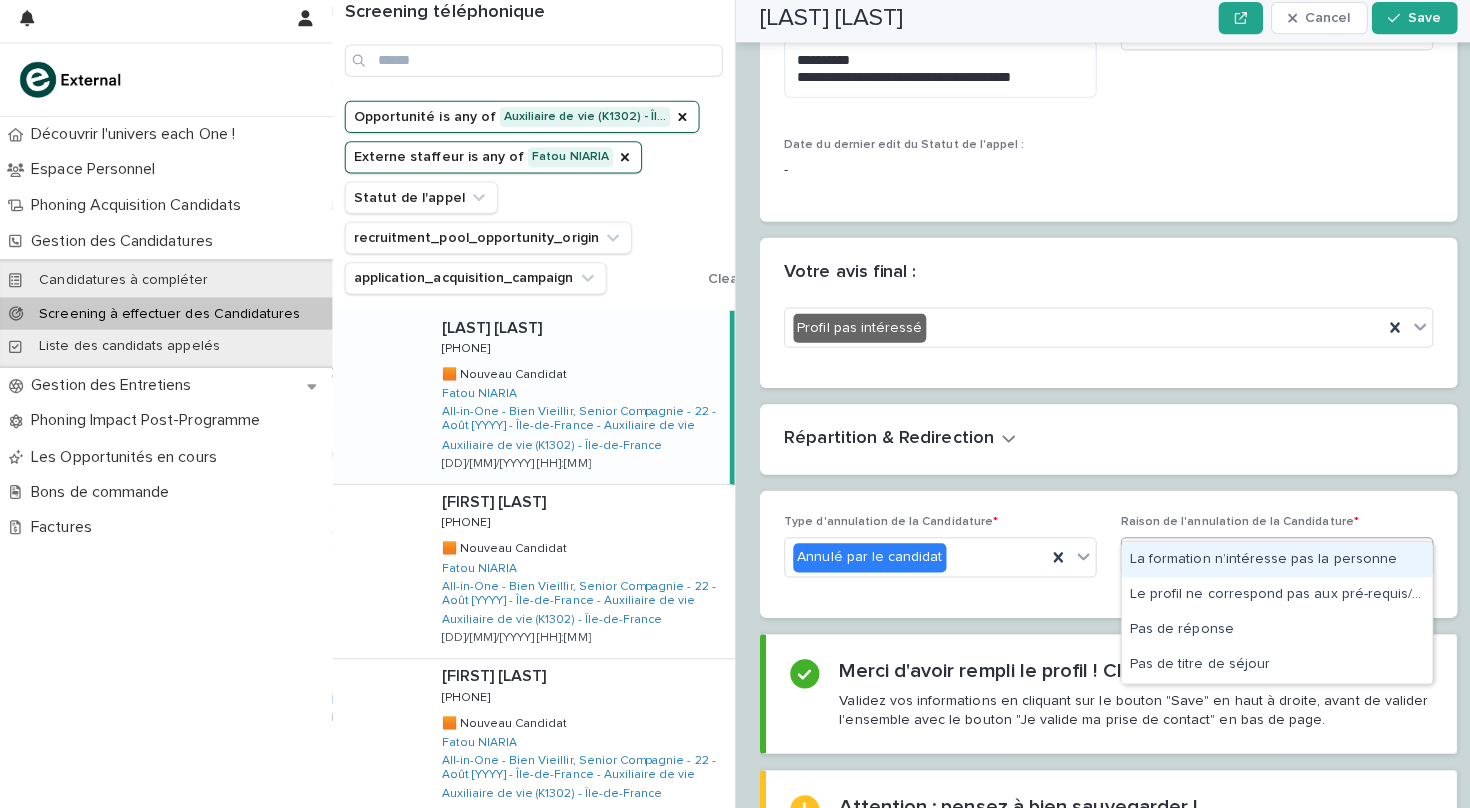 click on "La formation n’intéresse pas la personne" at bounding box center [1267, 561] 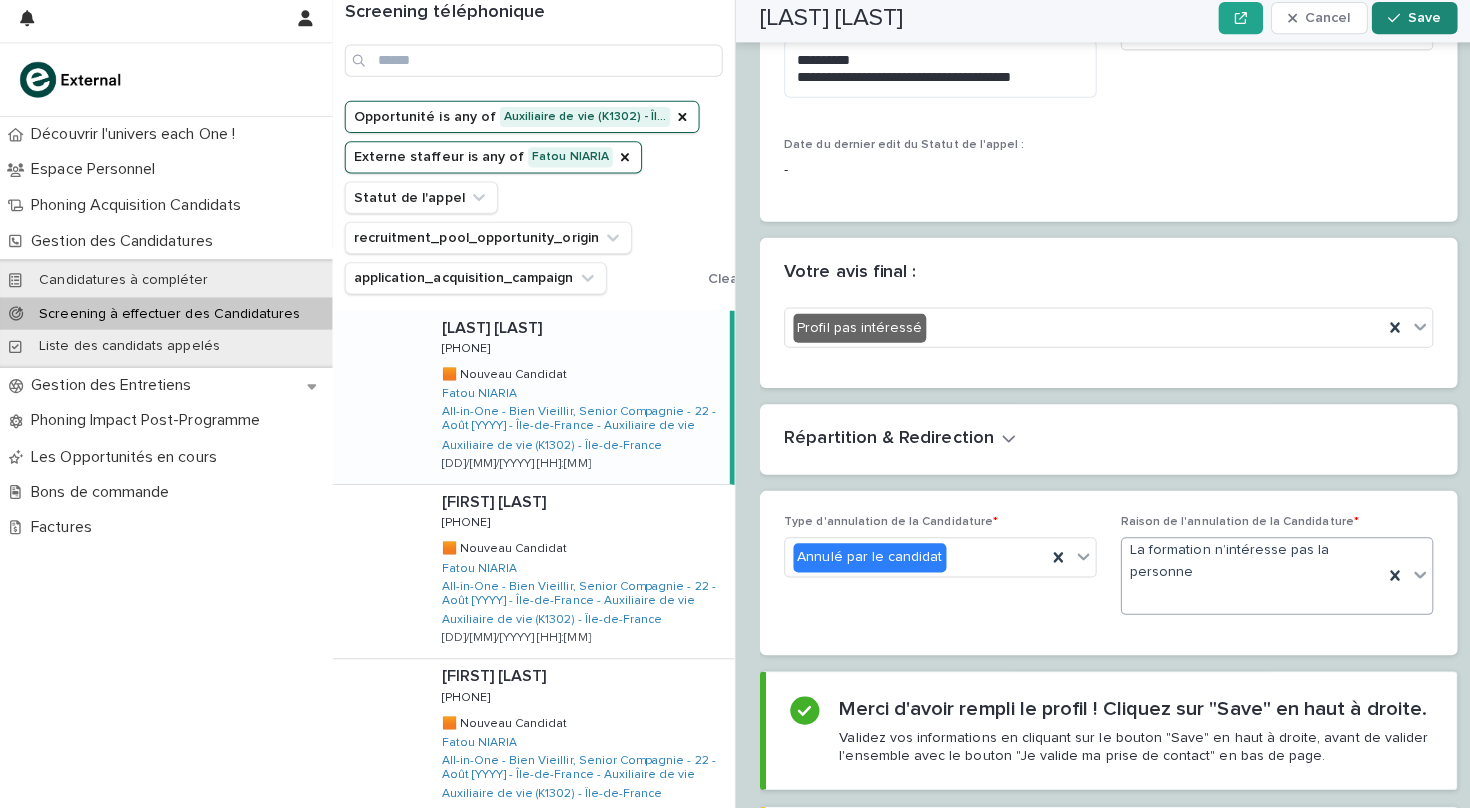click on "Save" at bounding box center [1413, 24] 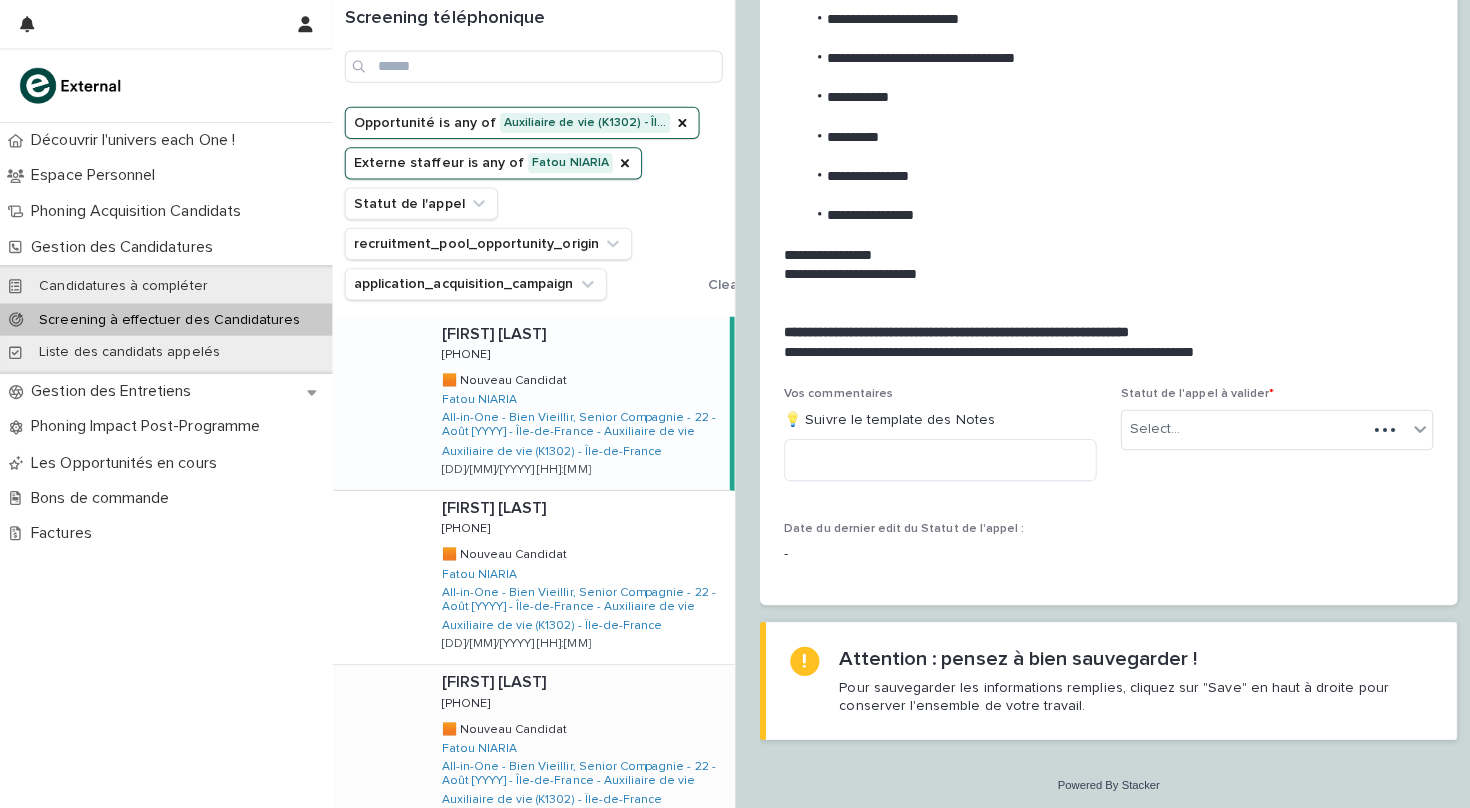 scroll, scrollTop: 2017, scrollLeft: 0, axis: vertical 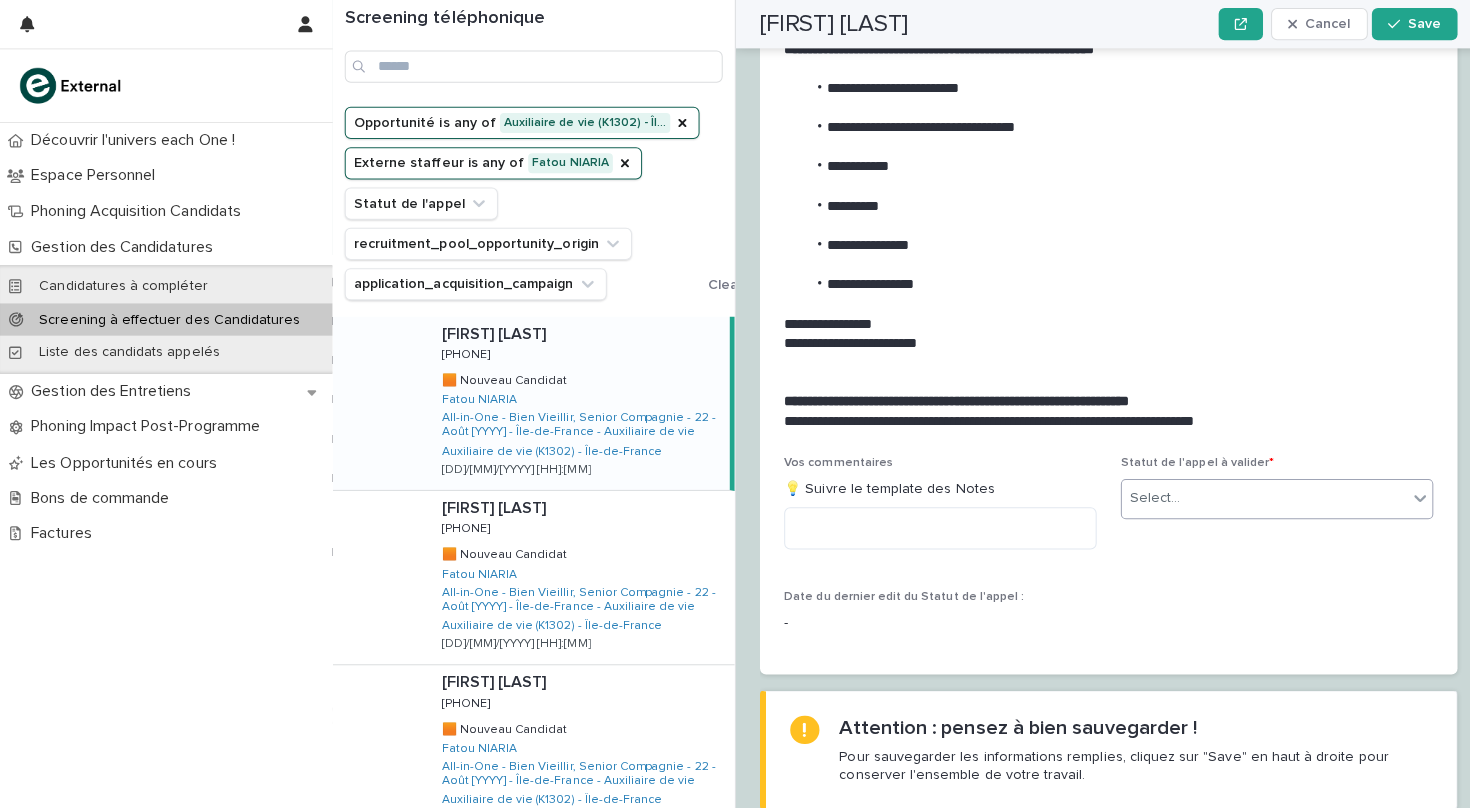 click on "Select..." at bounding box center [1254, 494] 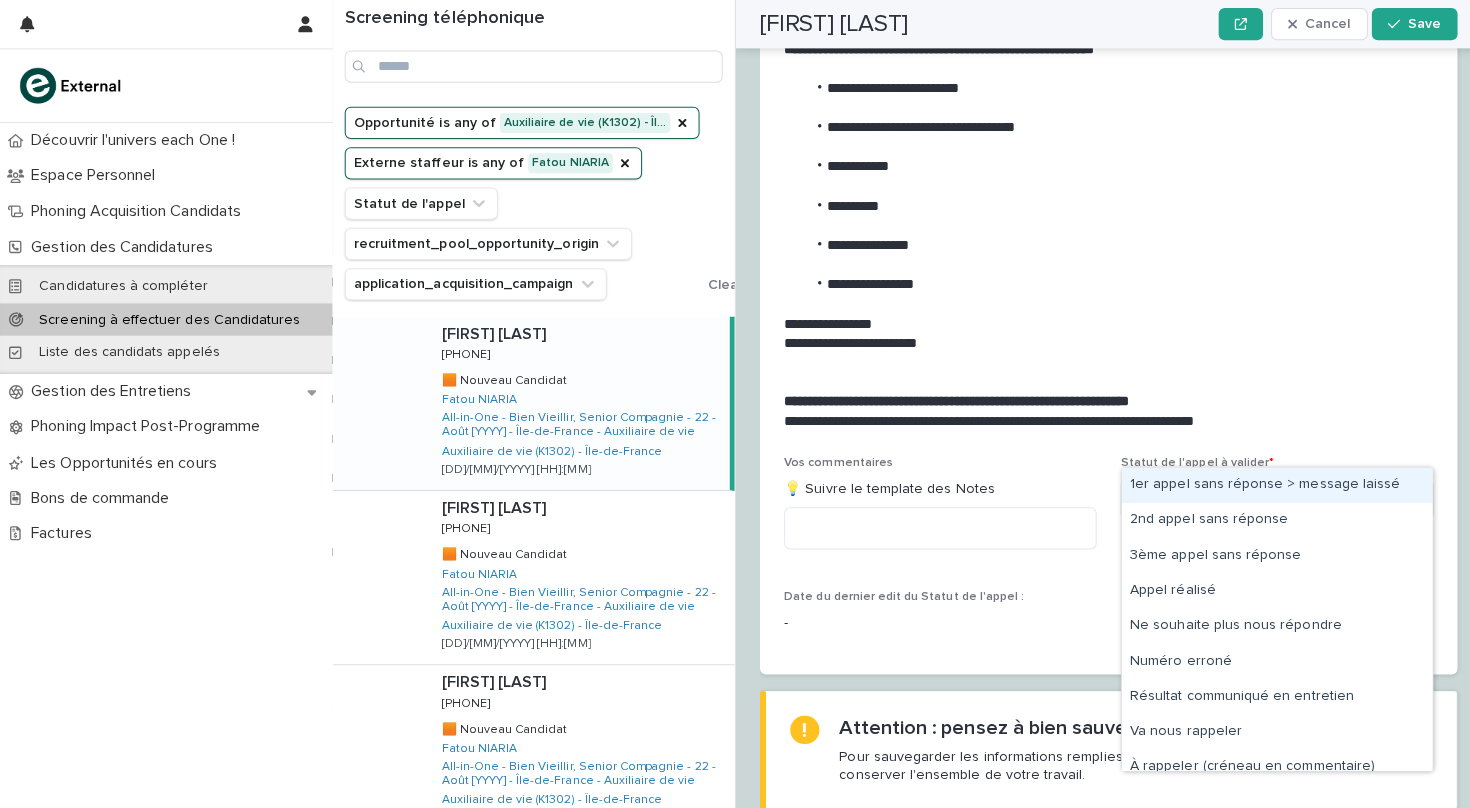 click on "1er appel sans réponse > message laissé" at bounding box center (1267, 481) 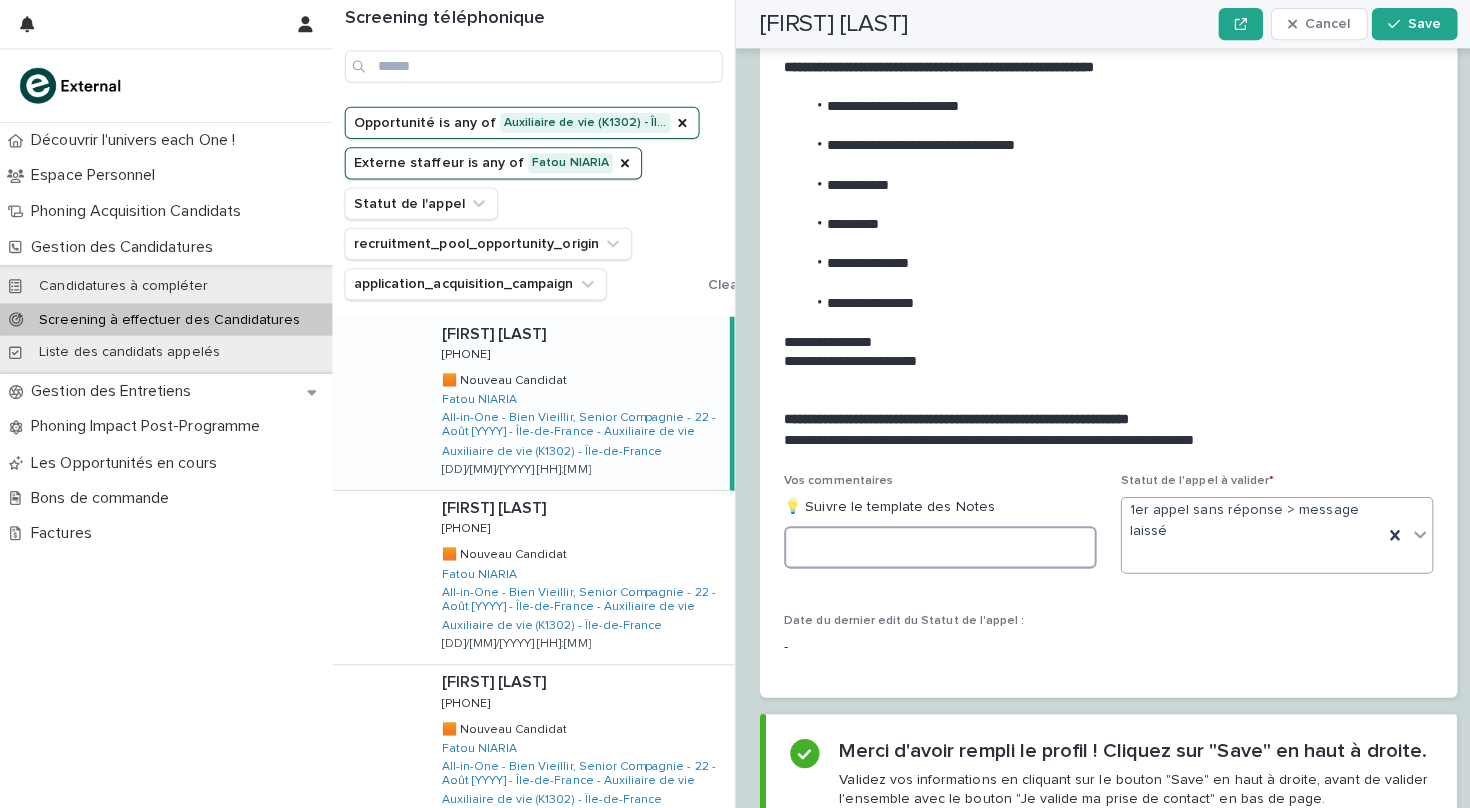 click at bounding box center [933, 543] 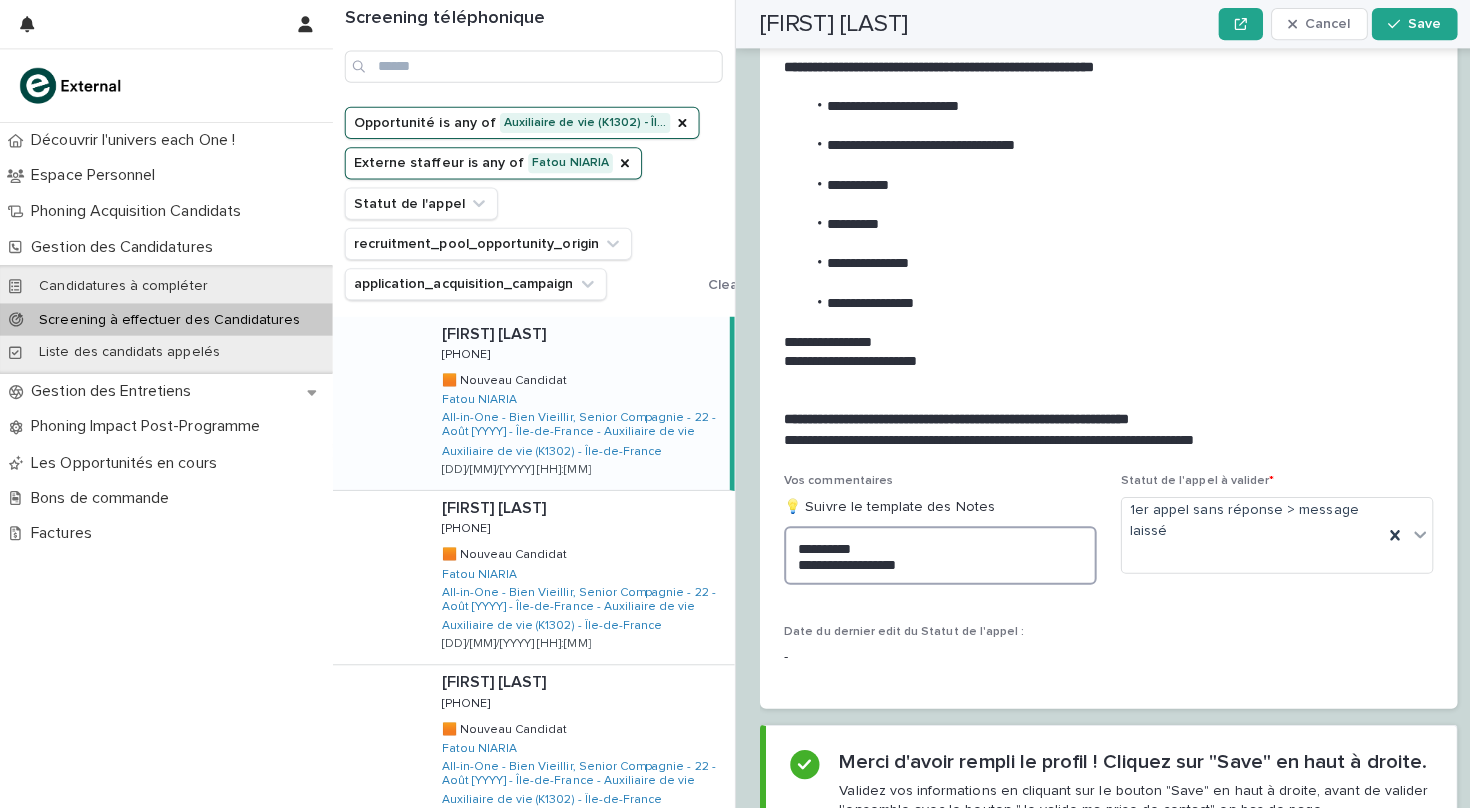 drag, startPoint x: 920, startPoint y: 505, endPoint x: 795, endPoint y: 489, distance: 126.01984 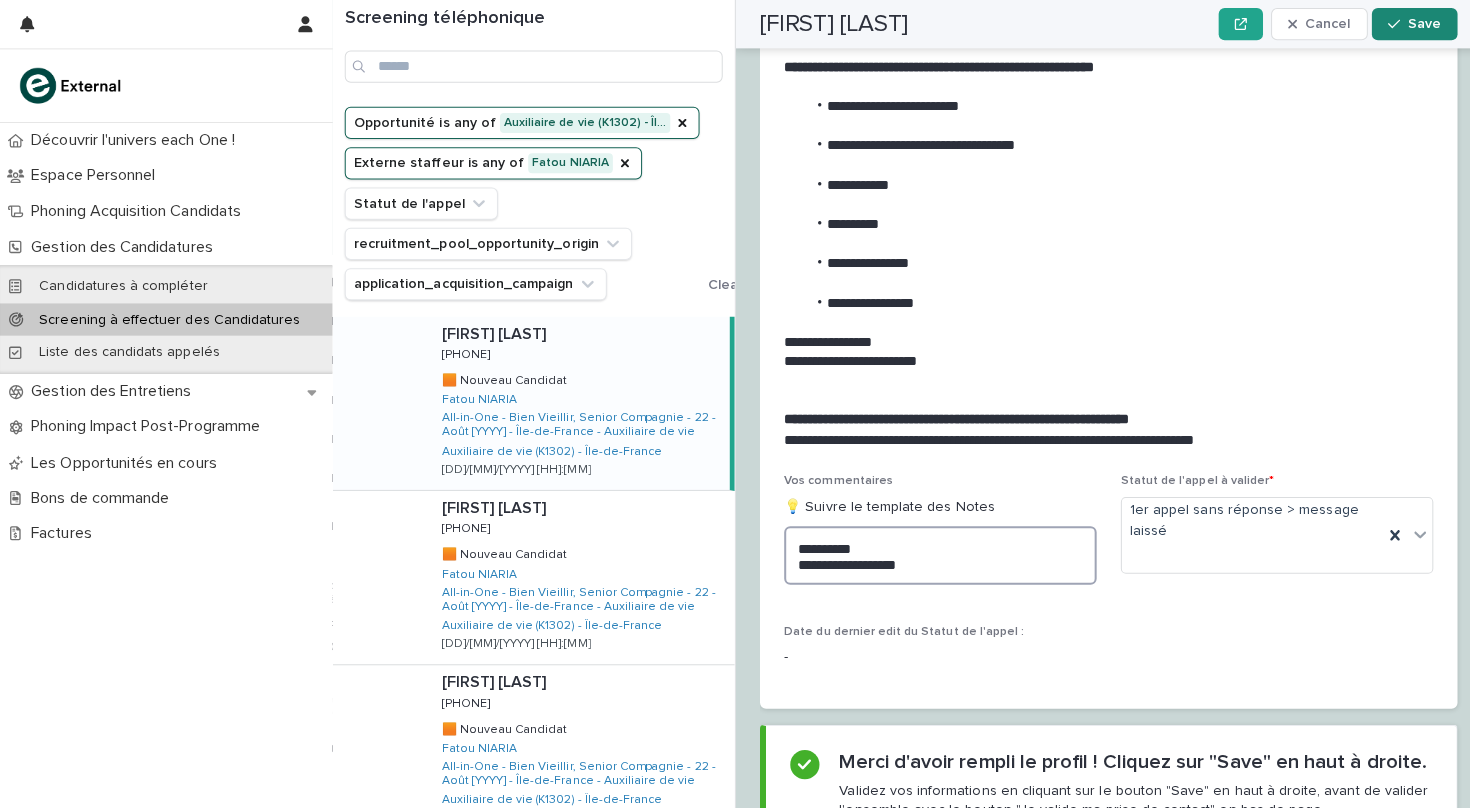 type on "**********" 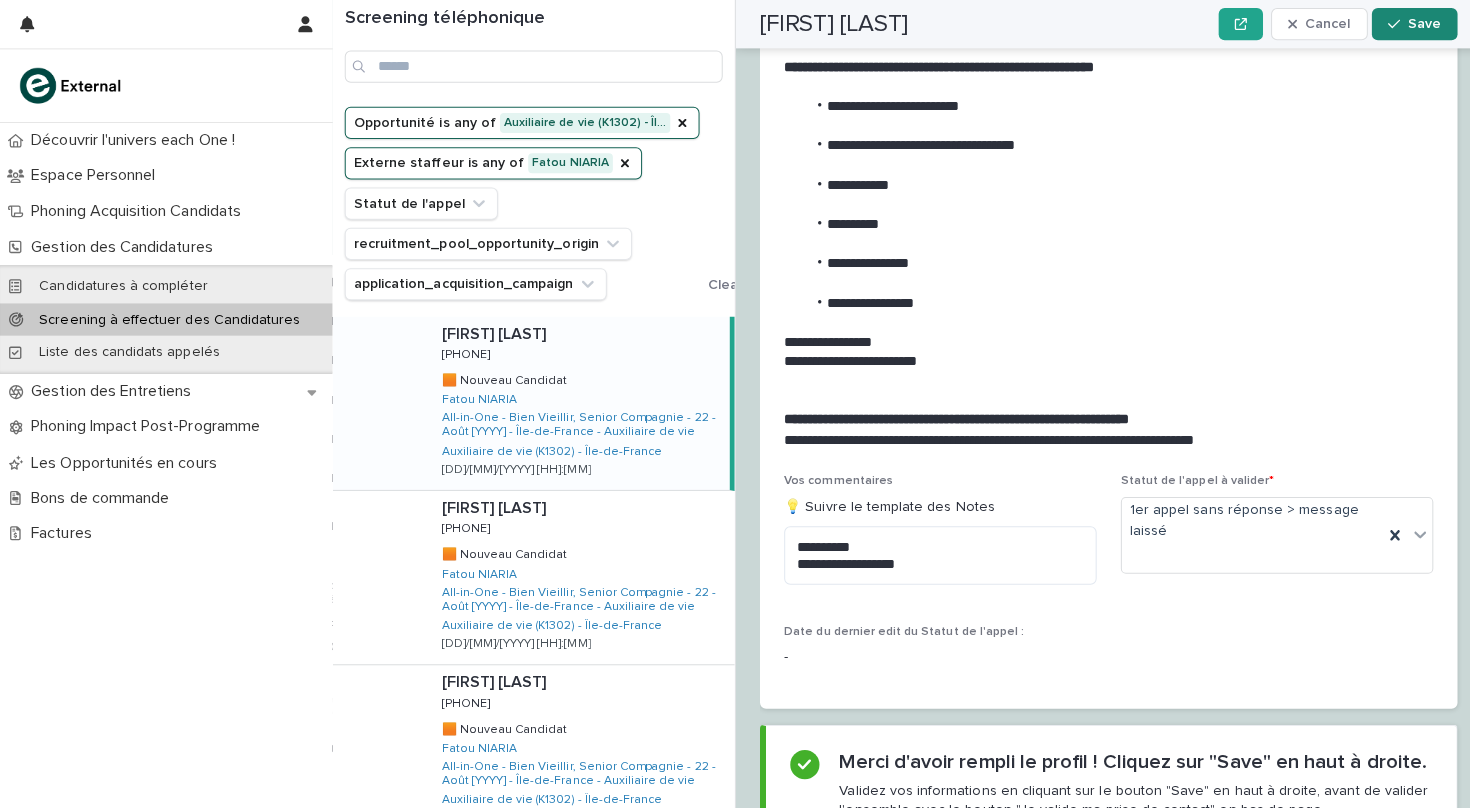 click on "Save" at bounding box center [1413, 24] 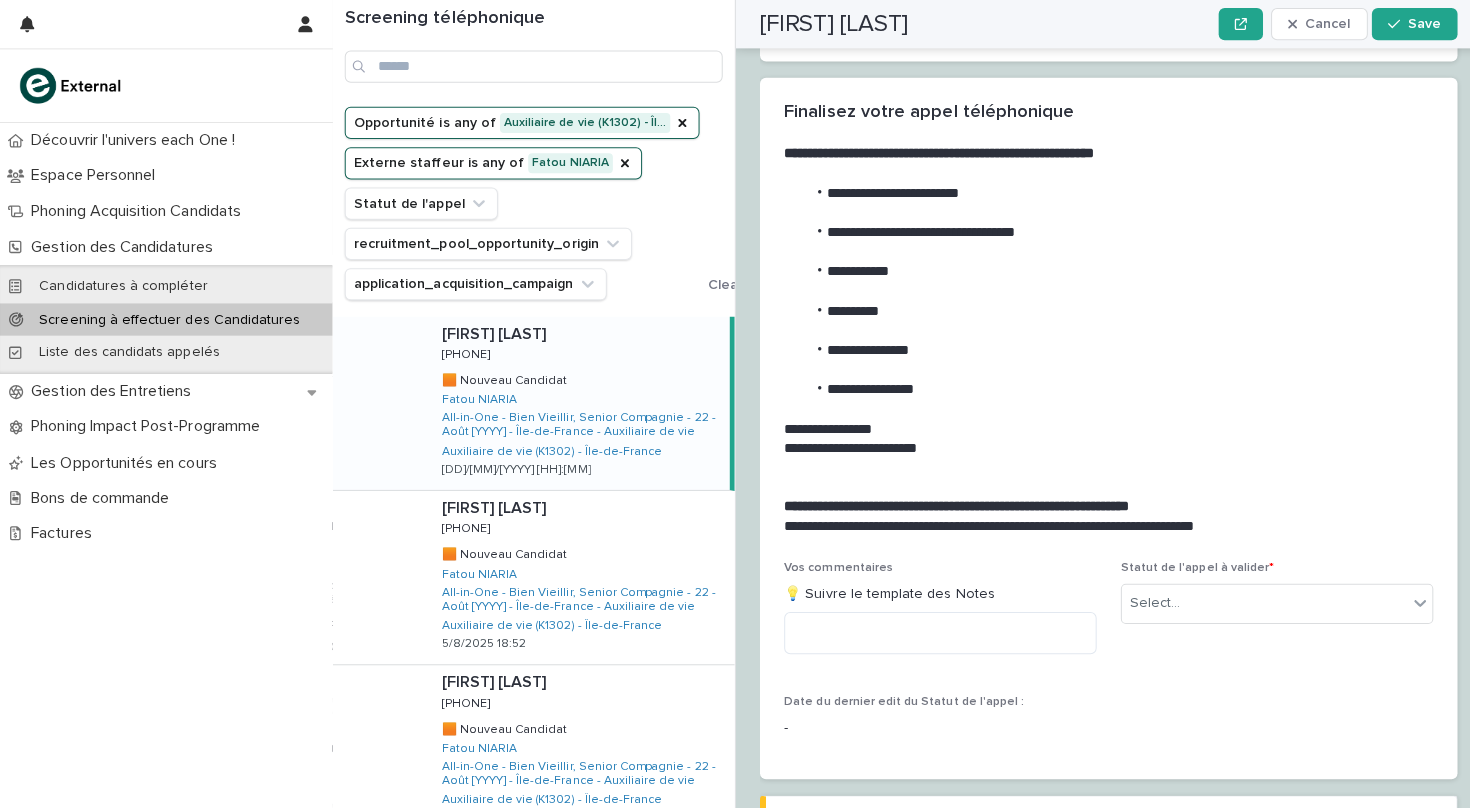 scroll, scrollTop: 0, scrollLeft: 0, axis: both 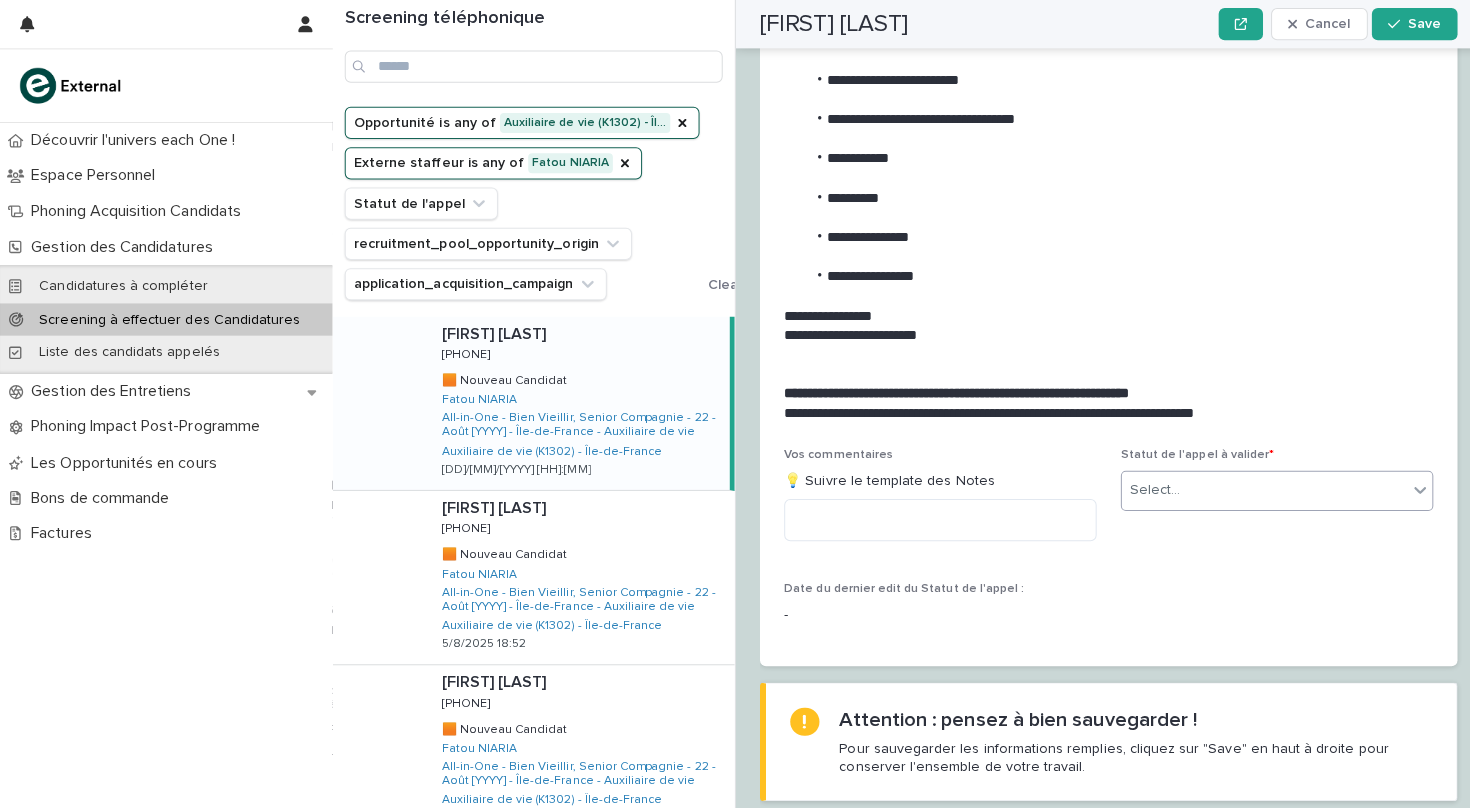click on "Select..." at bounding box center (1254, 486) 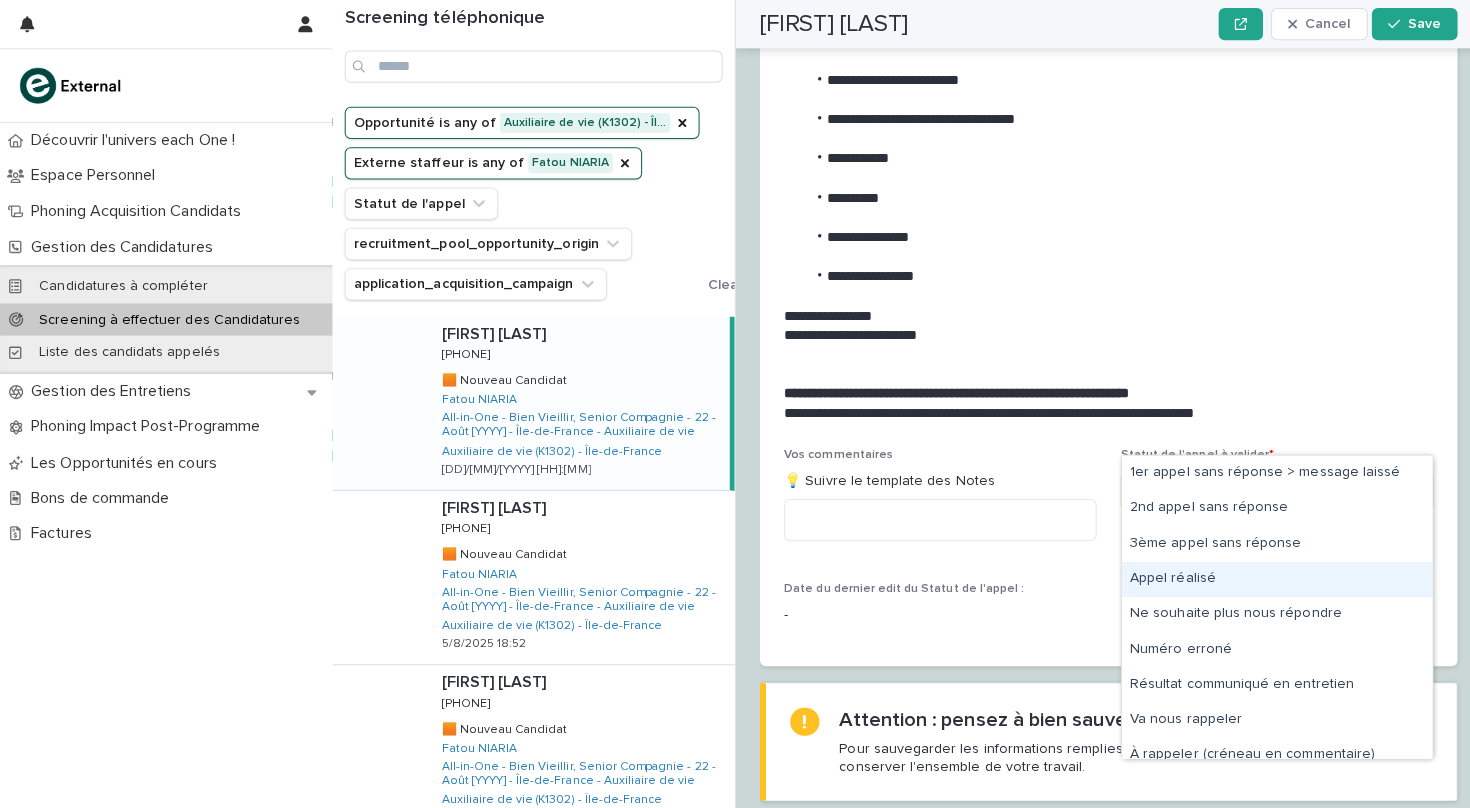 click on "Appel réalisé" at bounding box center [1267, 574] 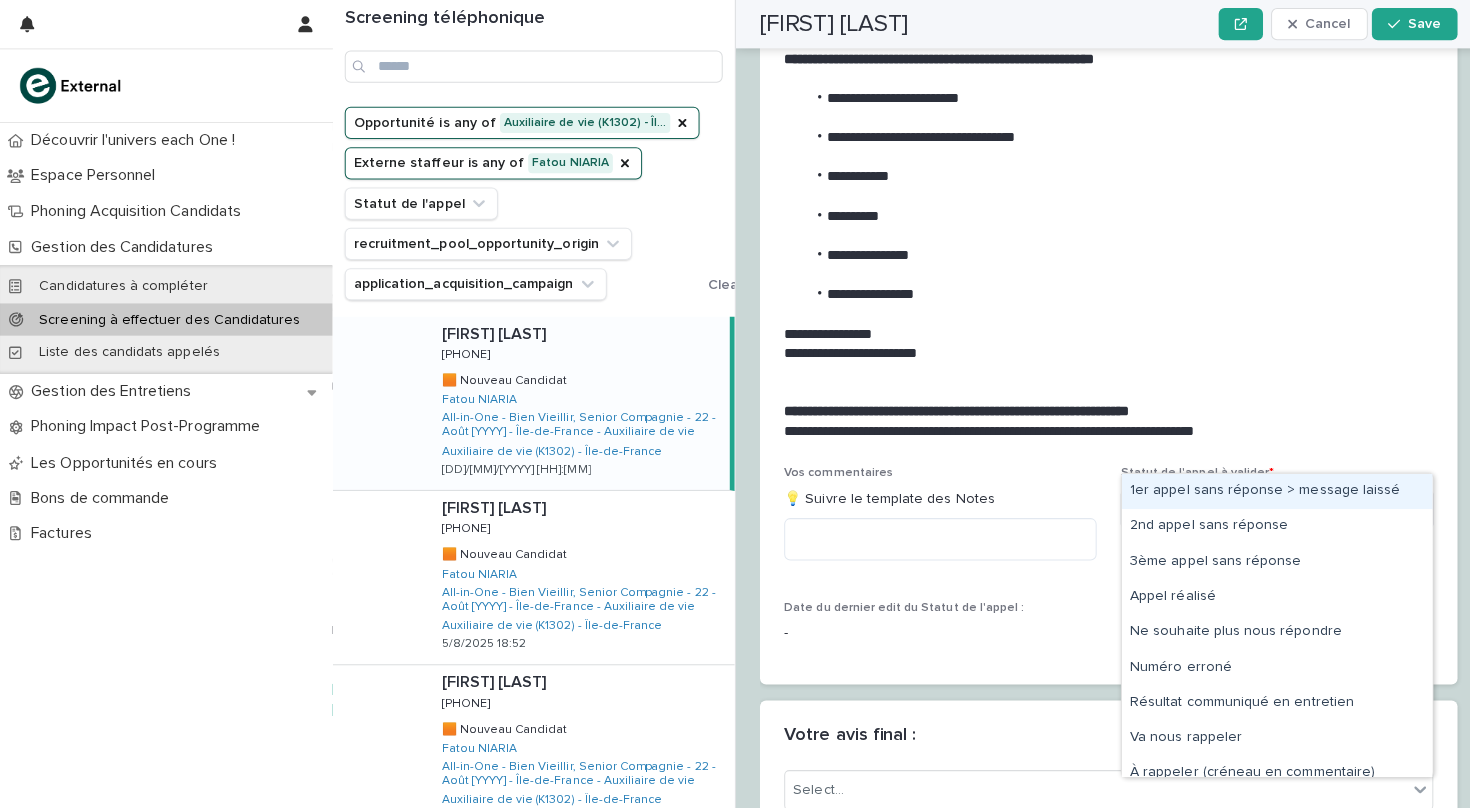click 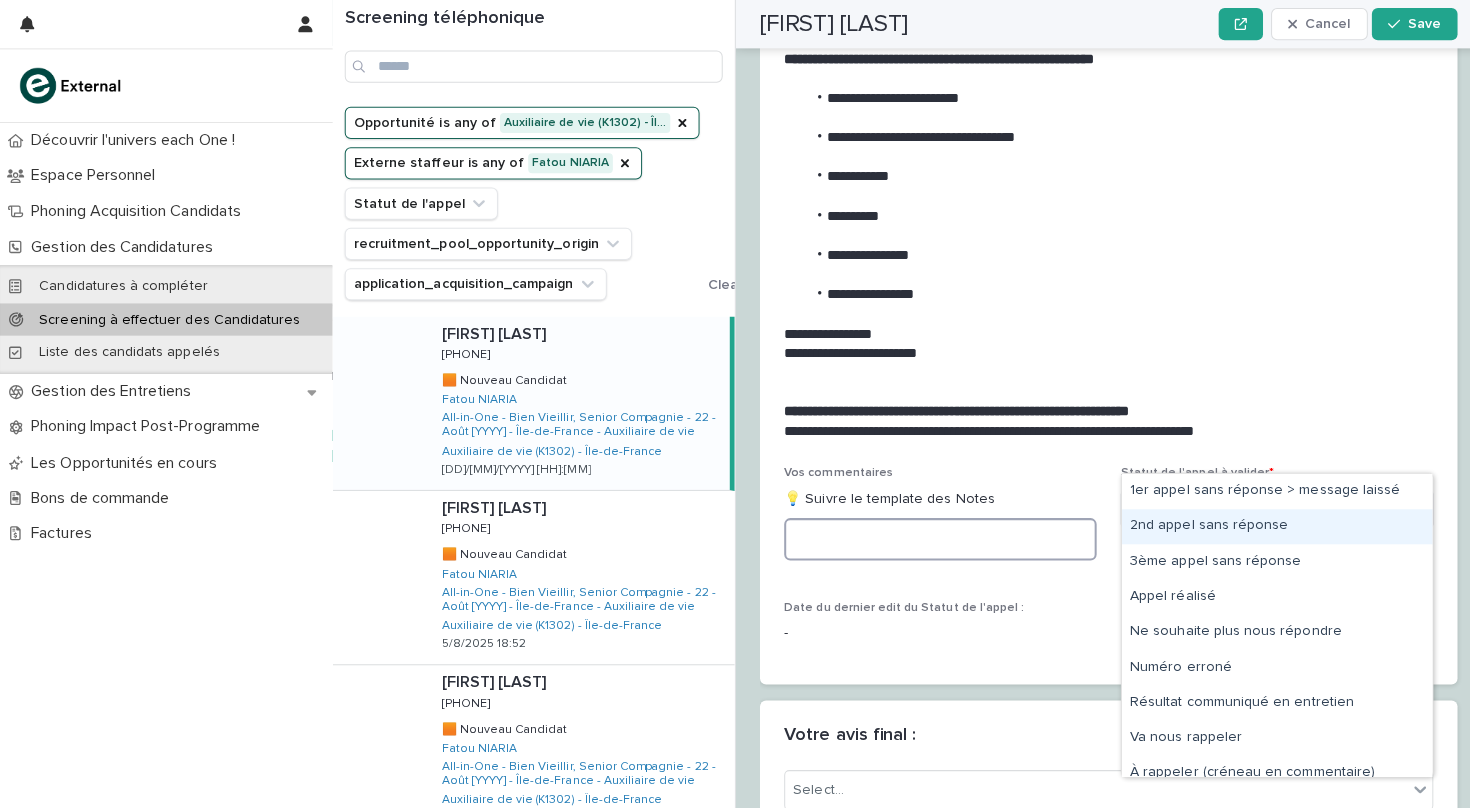 click at bounding box center (933, 535) 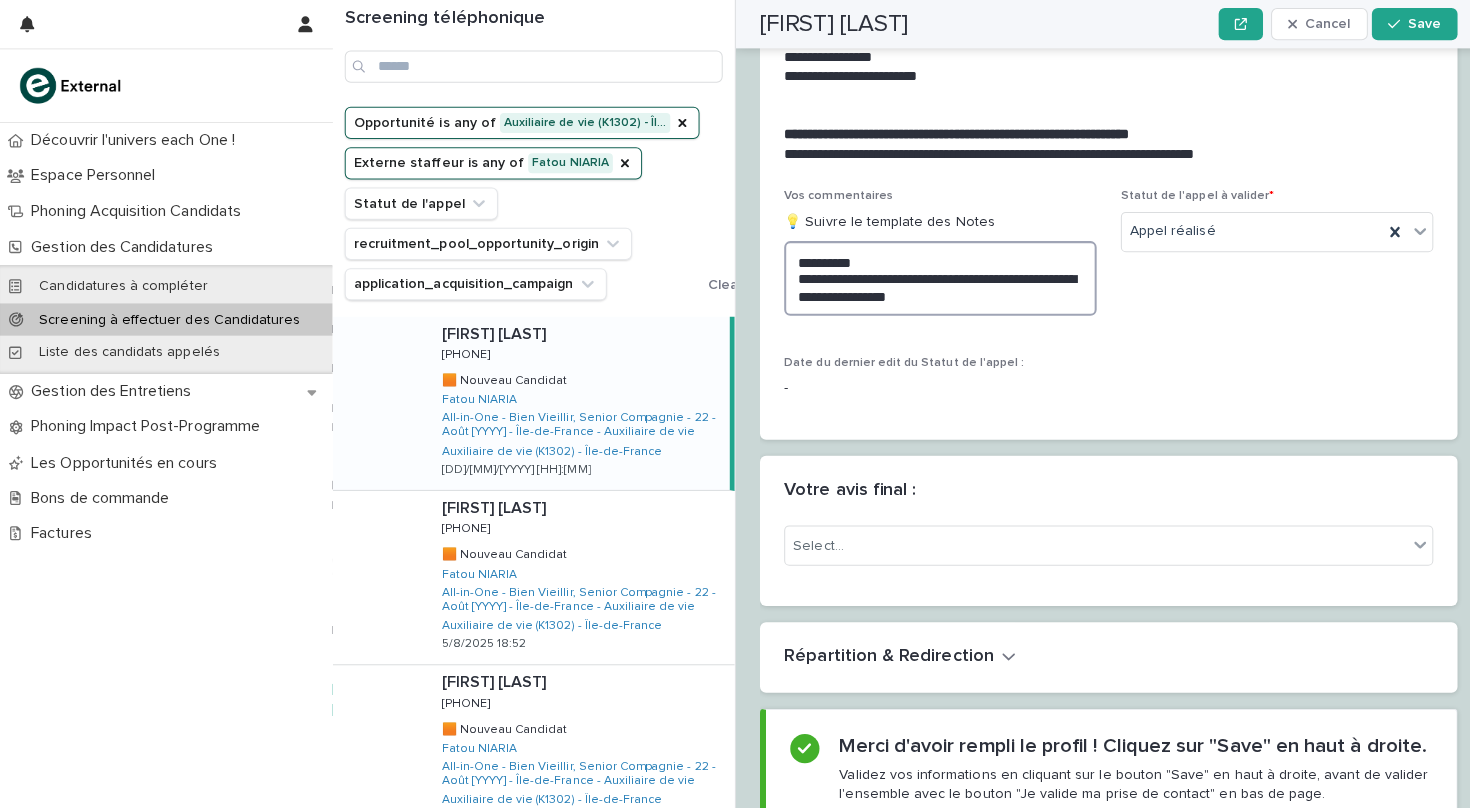 scroll, scrollTop: 2541, scrollLeft: 0, axis: vertical 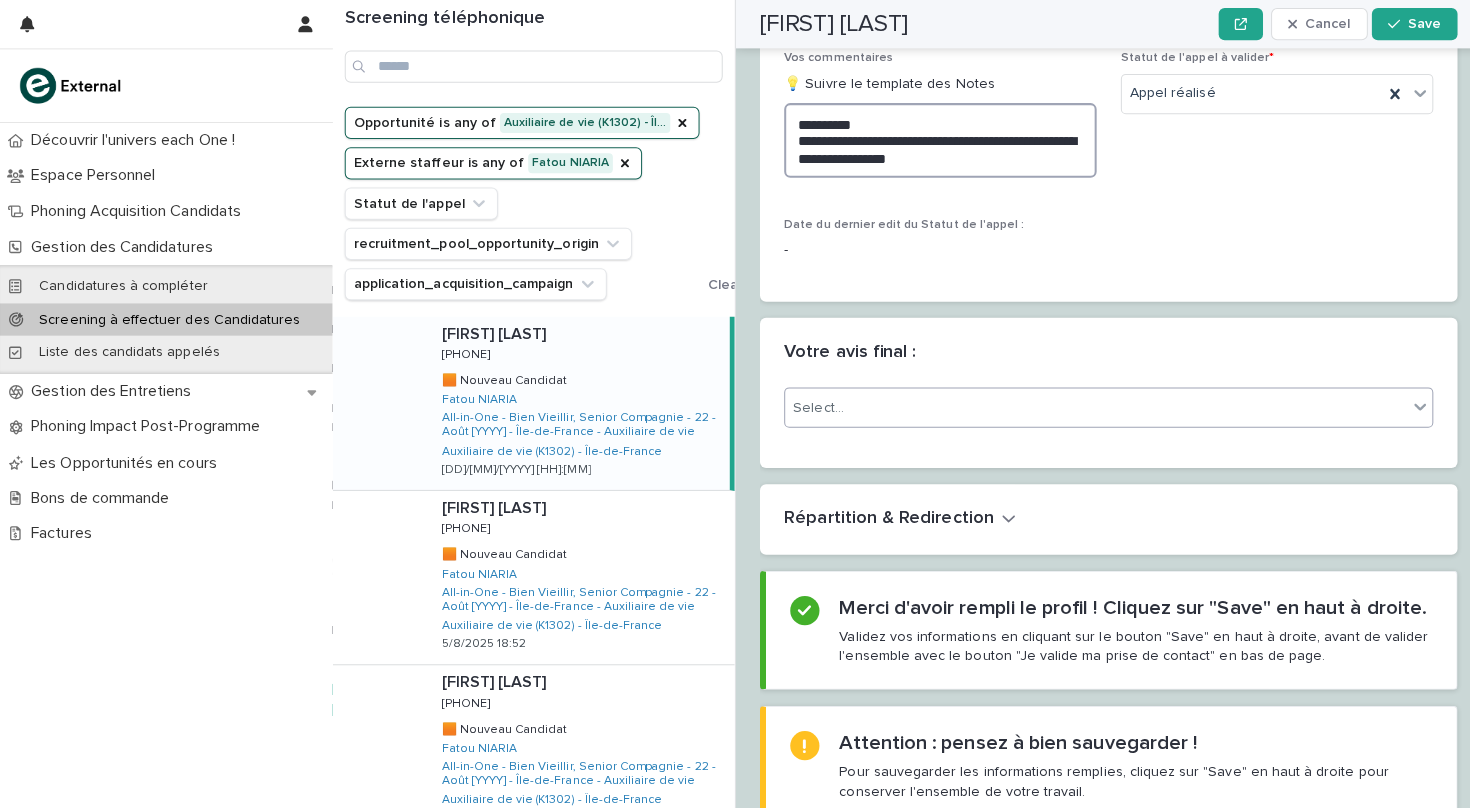 type on "**********" 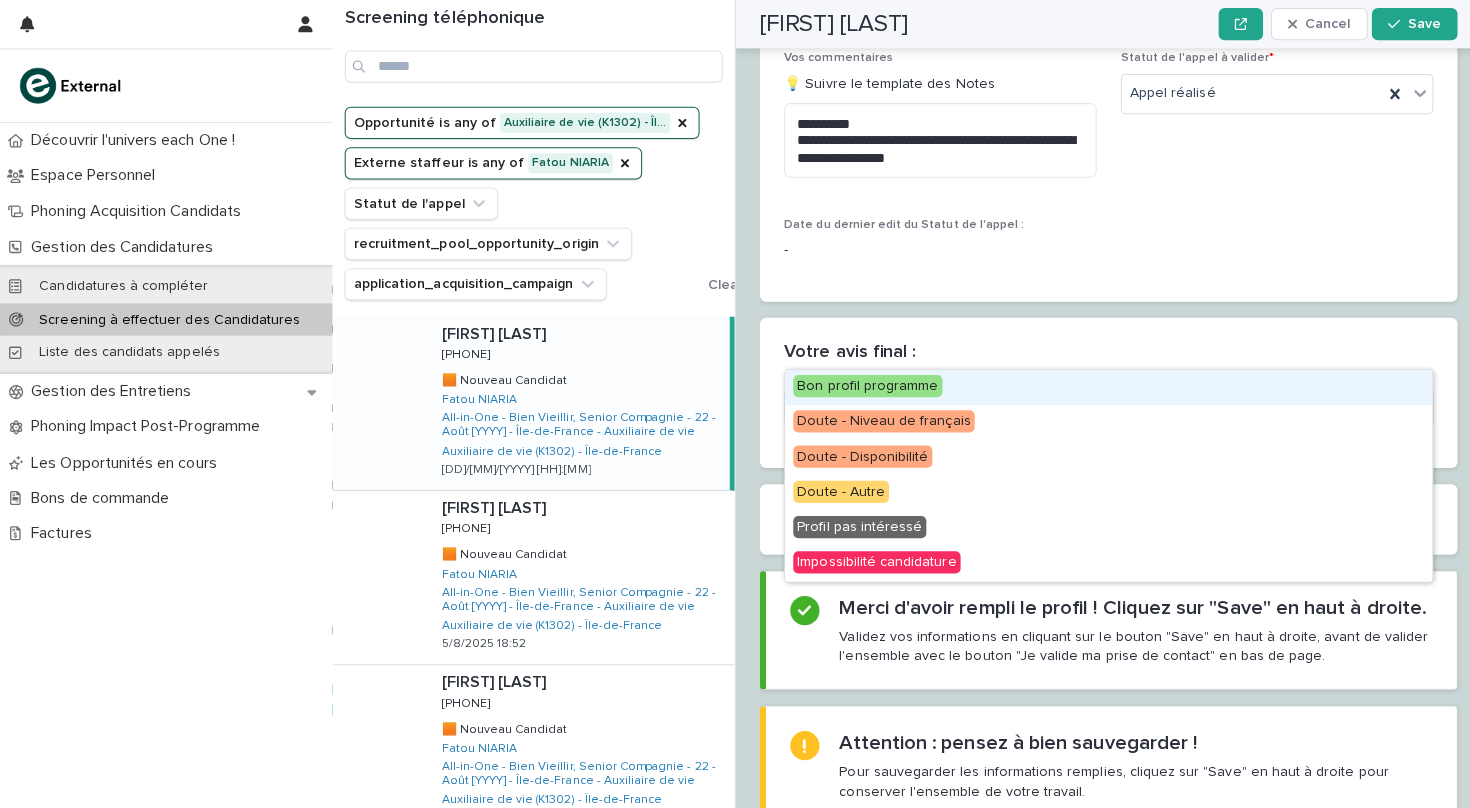 click on "Select..." at bounding box center (1087, 404) 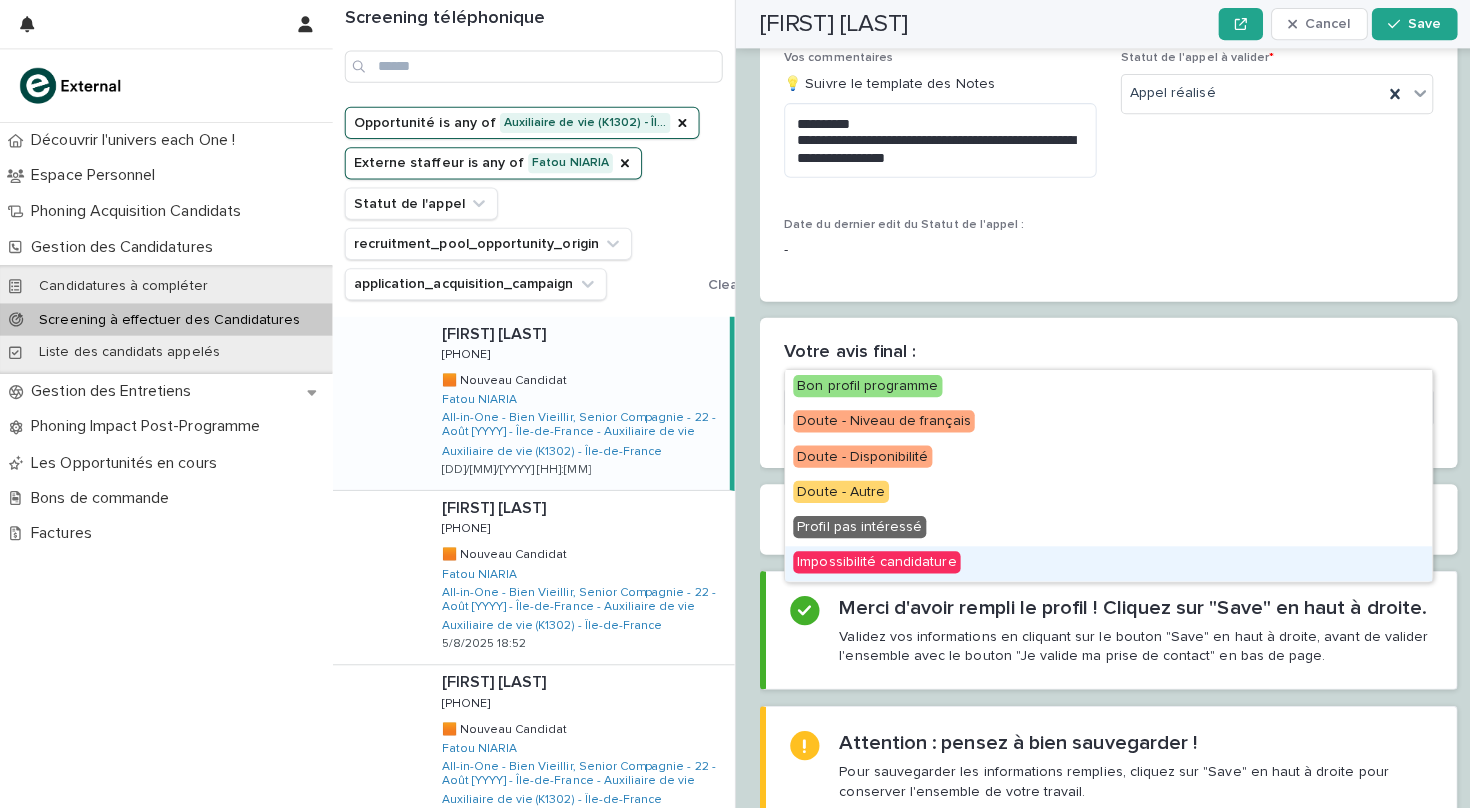 click on "Impossibilité candidature" at bounding box center [870, 558] 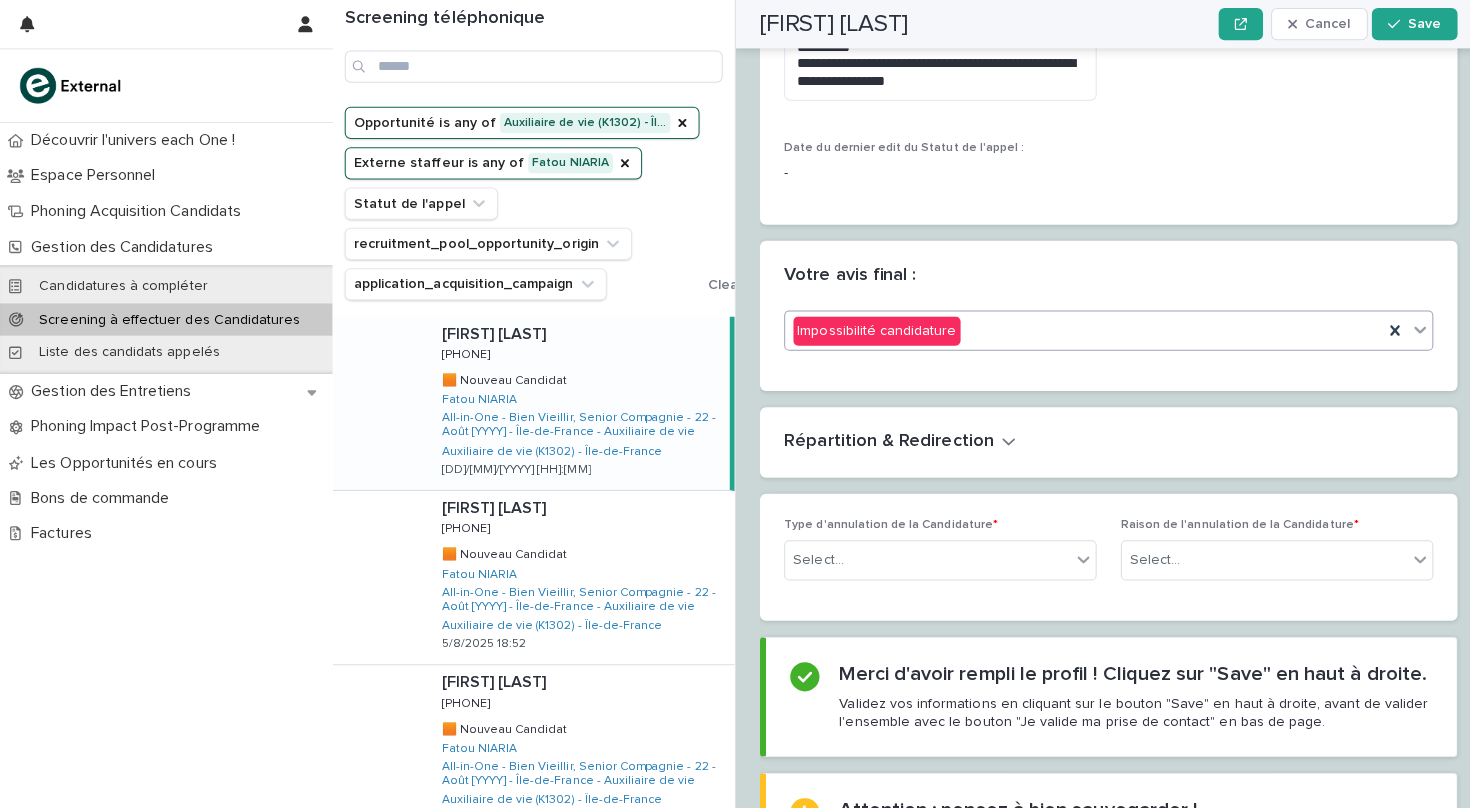 scroll, scrollTop: 2689, scrollLeft: 0, axis: vertical 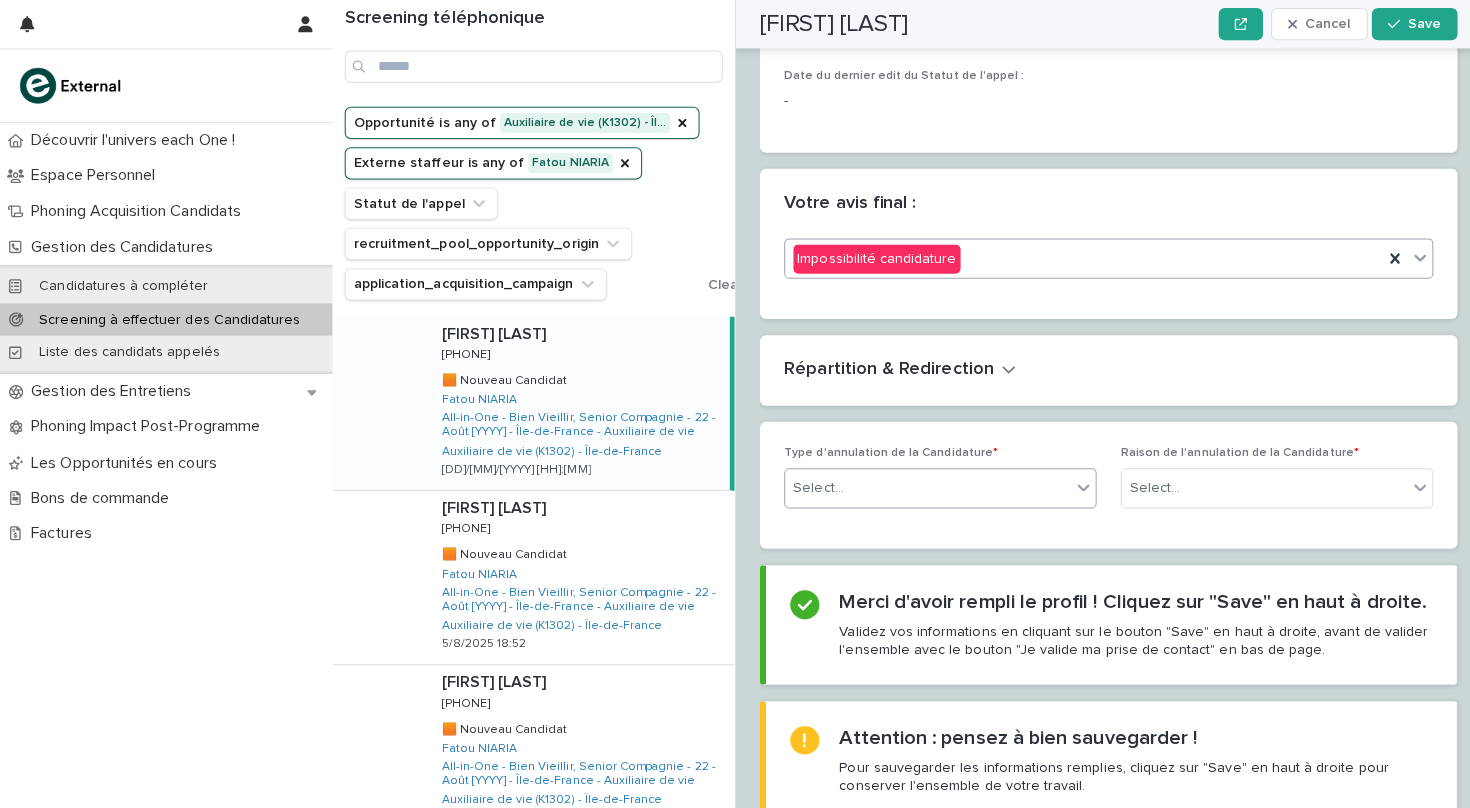 click on "Select..." at bounding box center (920, 484) 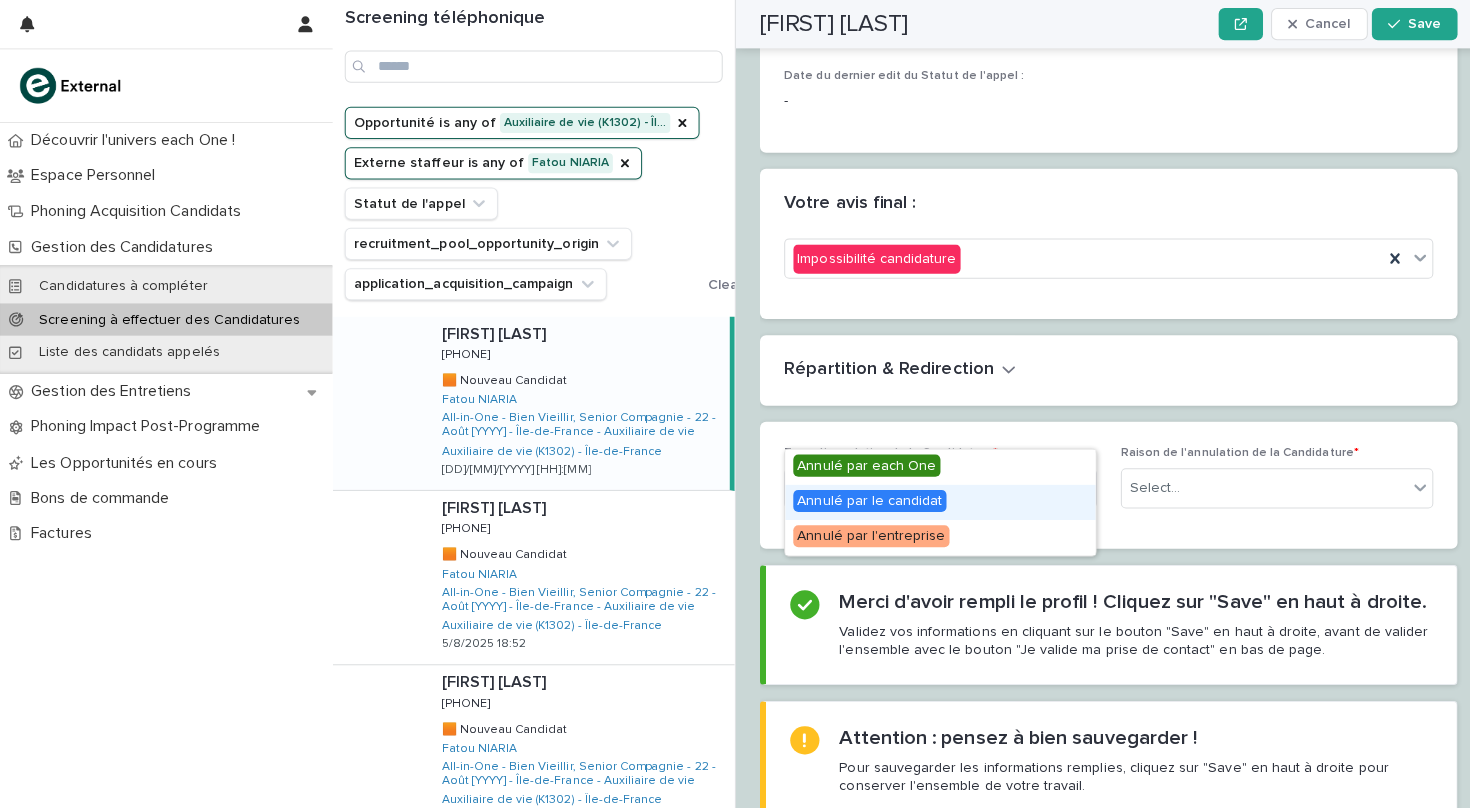 click on "Annulé par le candidat" at bounding box center [863, 497] 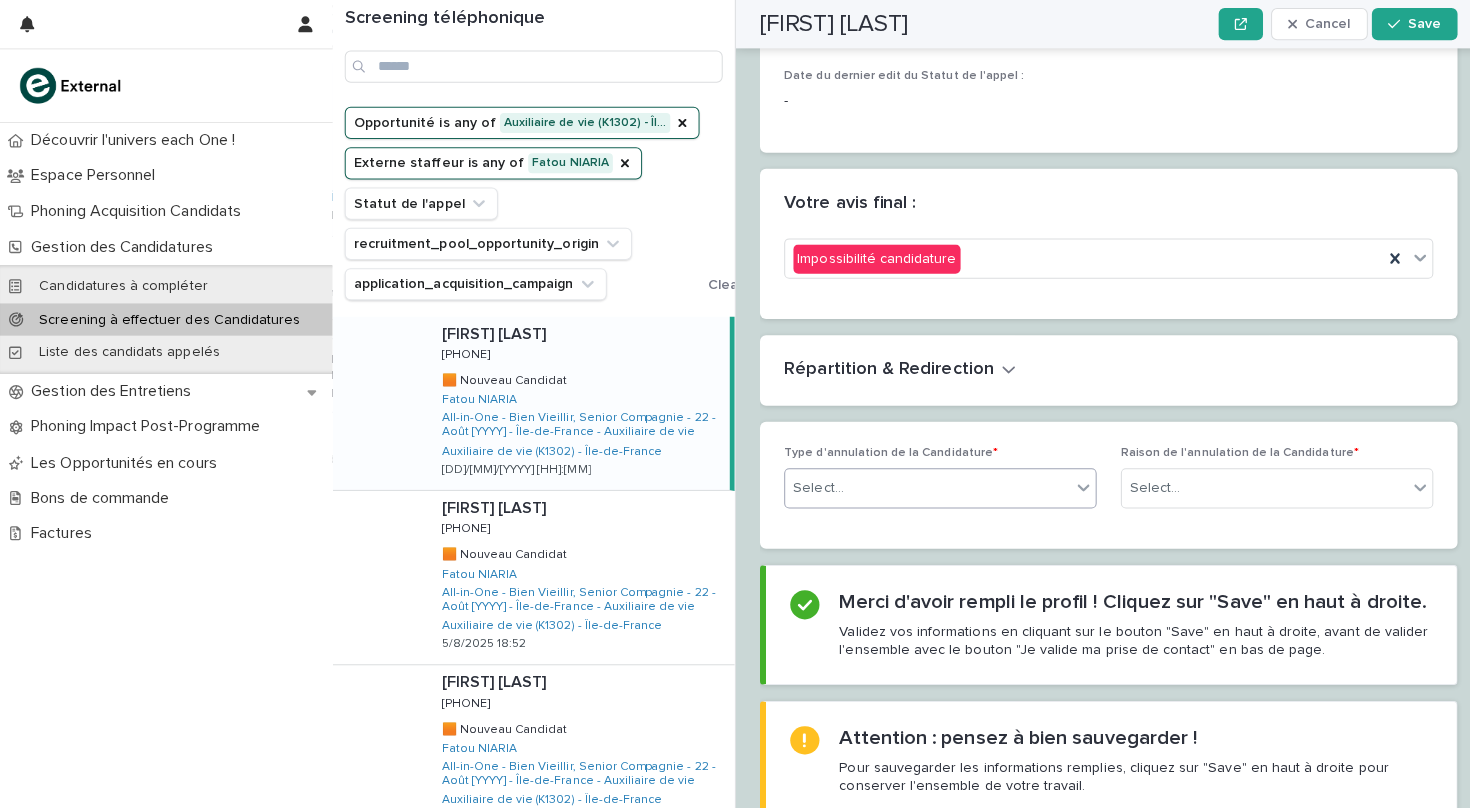 scroll, scrollTop: 2689, scrollLeft: 0, axis: vertical 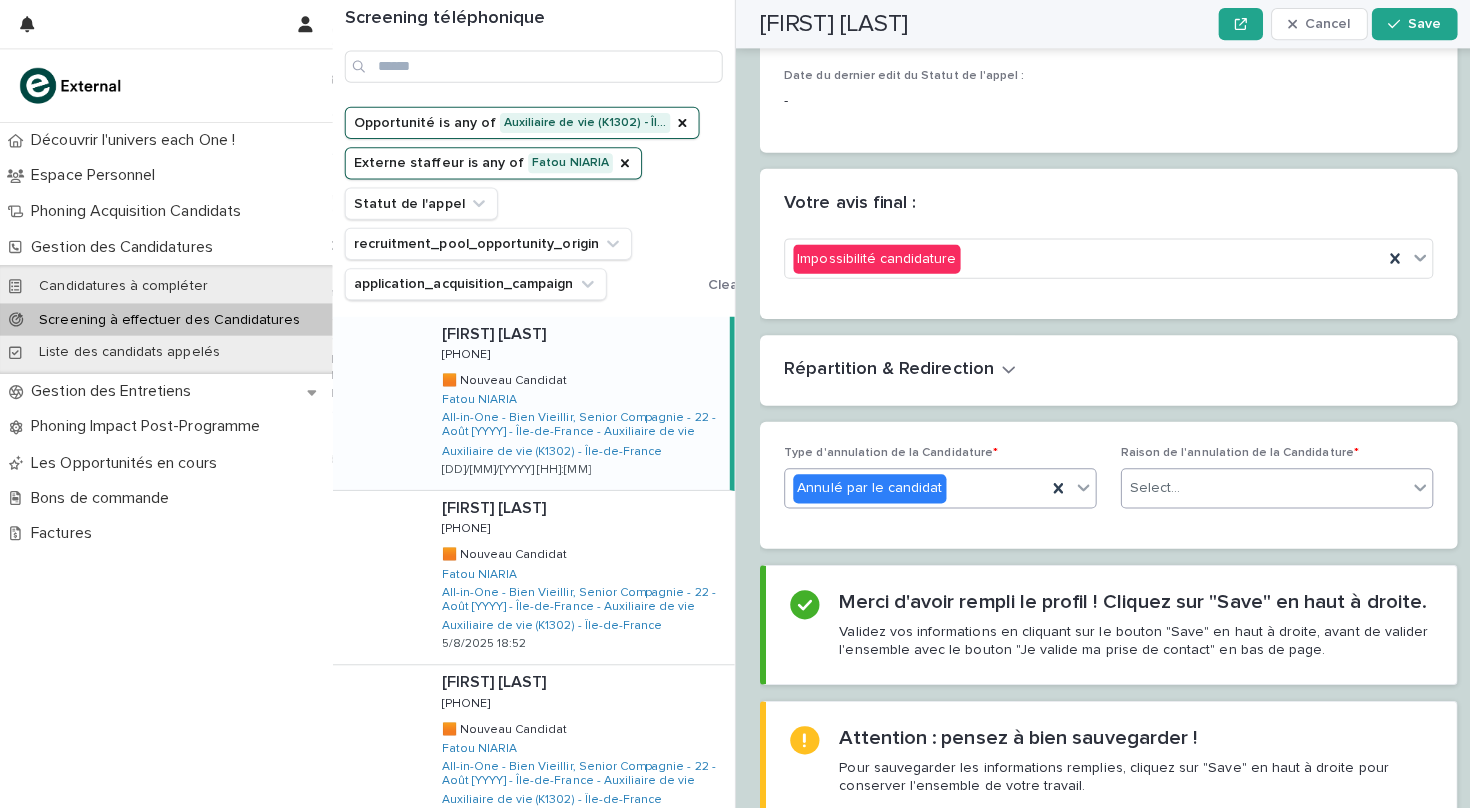 click on "Select..." at bounding box center [1254, 484] 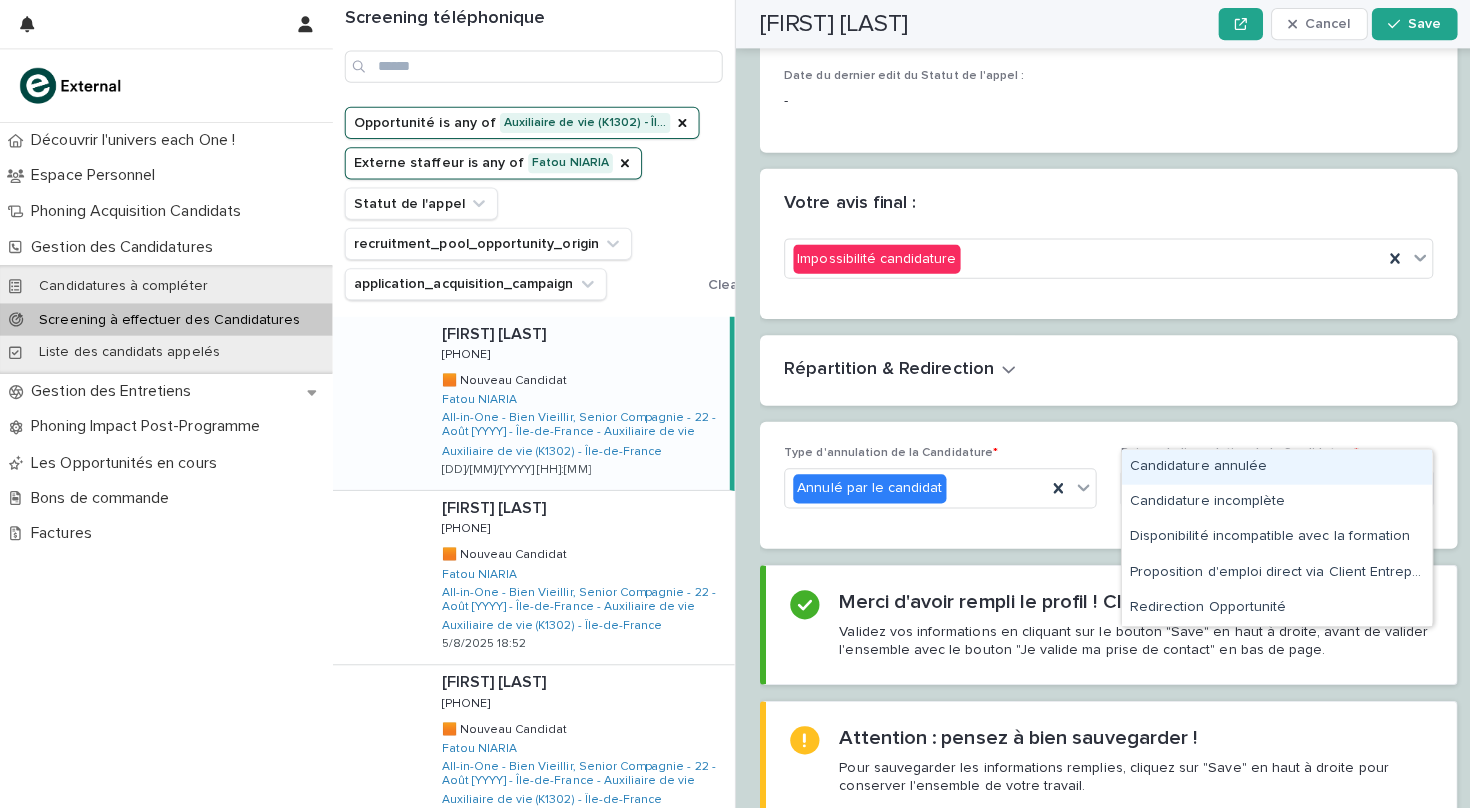 type on "***" 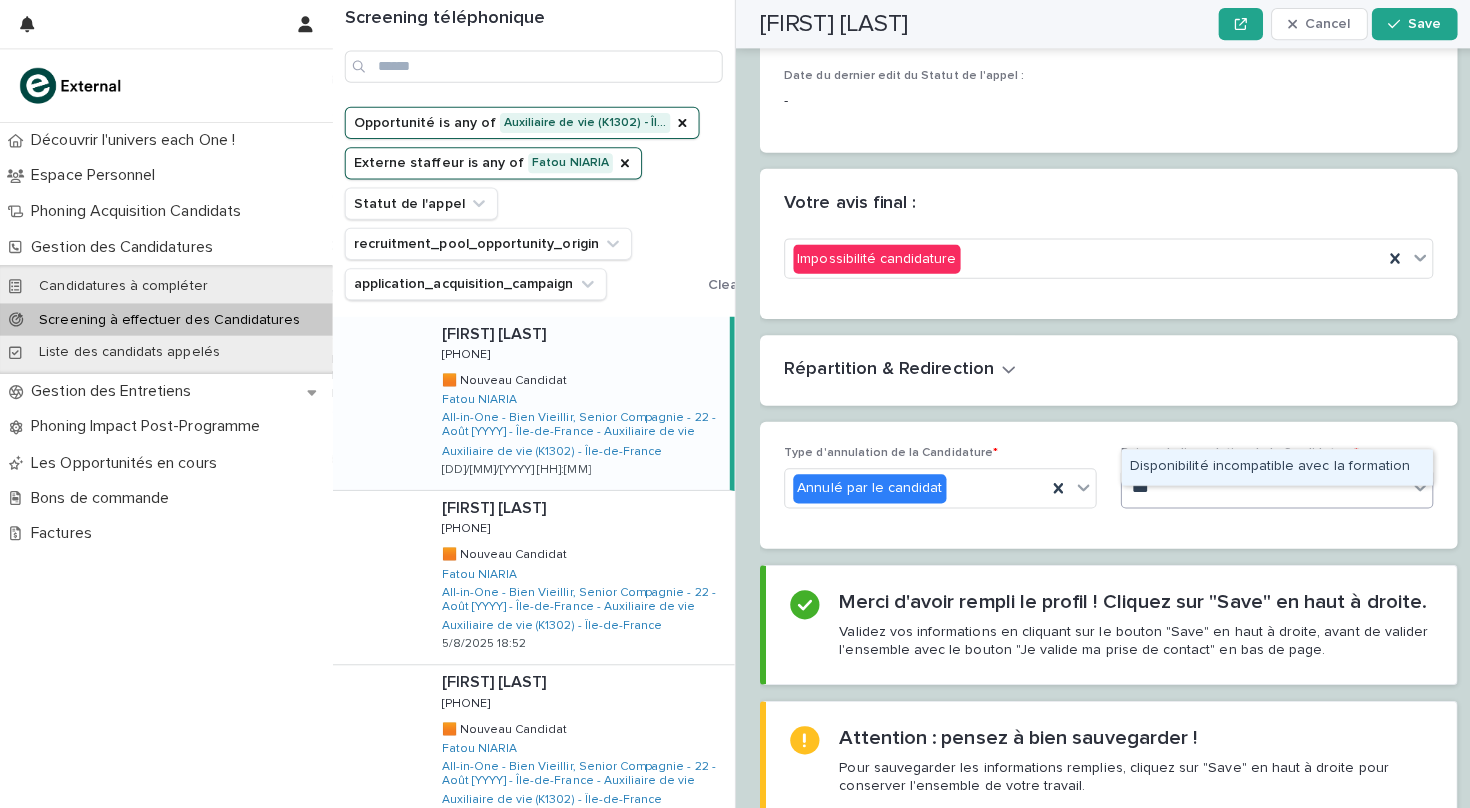 click on "Disponibilité incompatible avec la formation" at bounding box center (1267, 463) 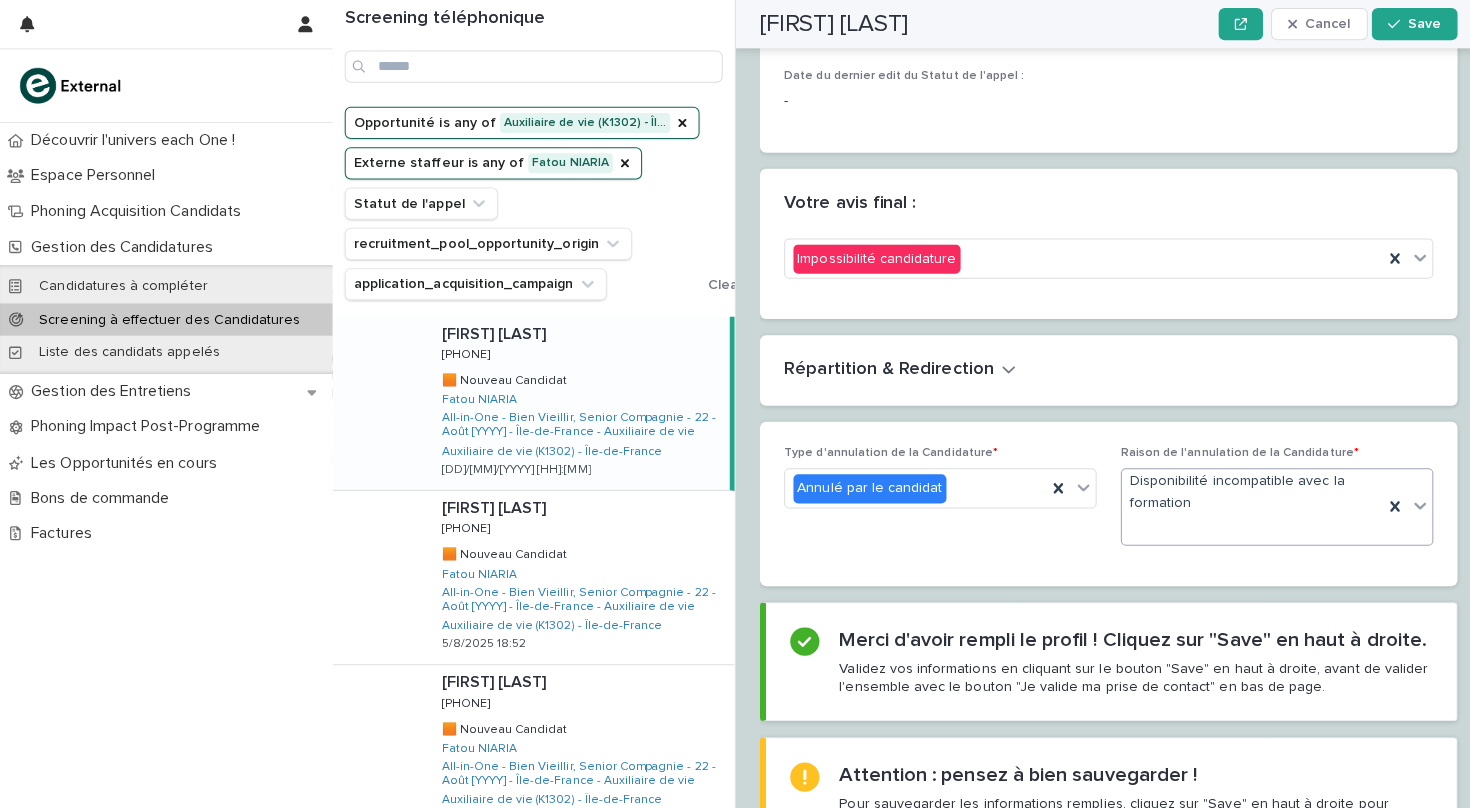 scroll, scrollTop: 2689, scrollLeft: 0, axis: vertical 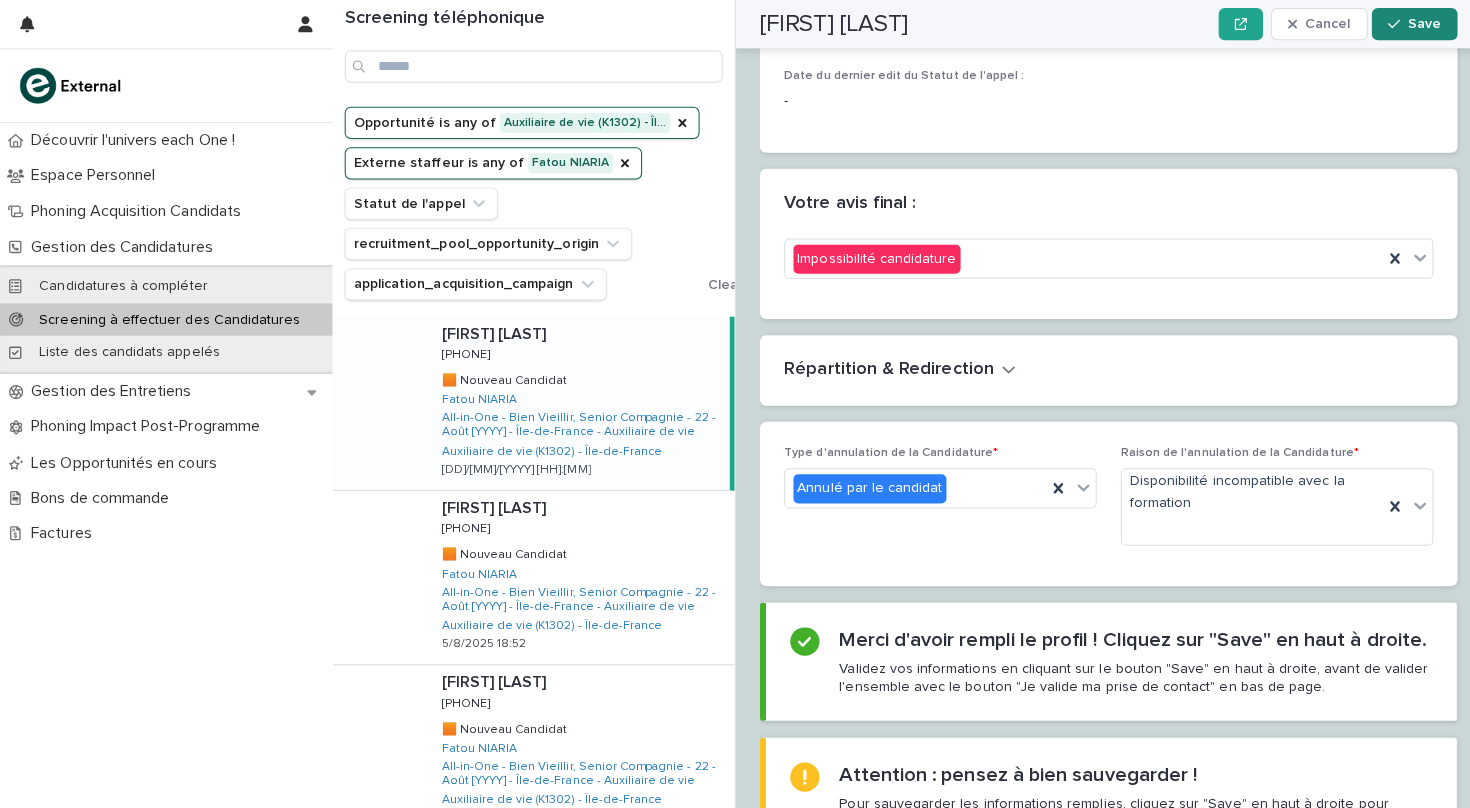 click on "Save" at bounding box center [1413, 24] 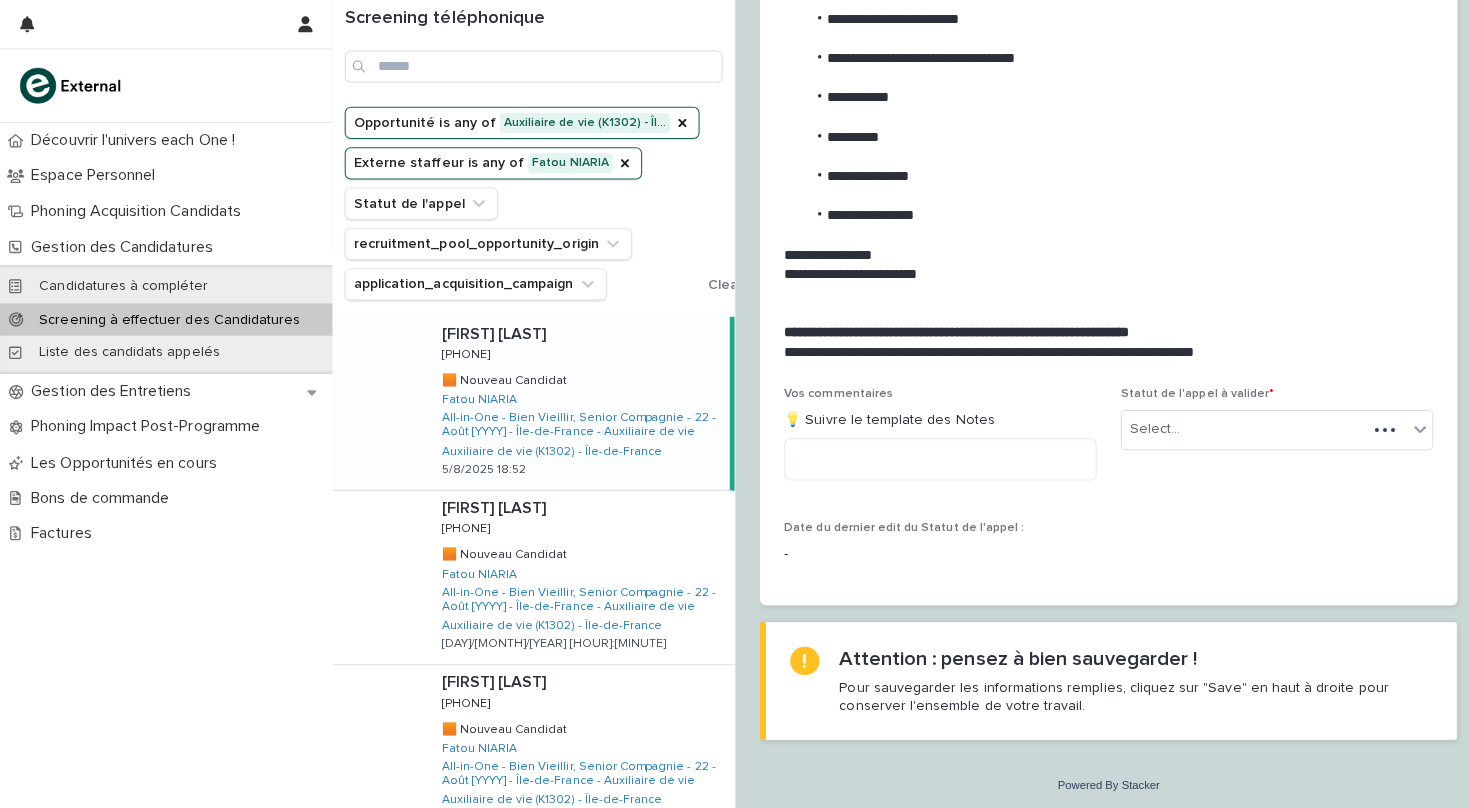 scroll, scrollTop: 2029, scrollLeft: 0, axis: vertical 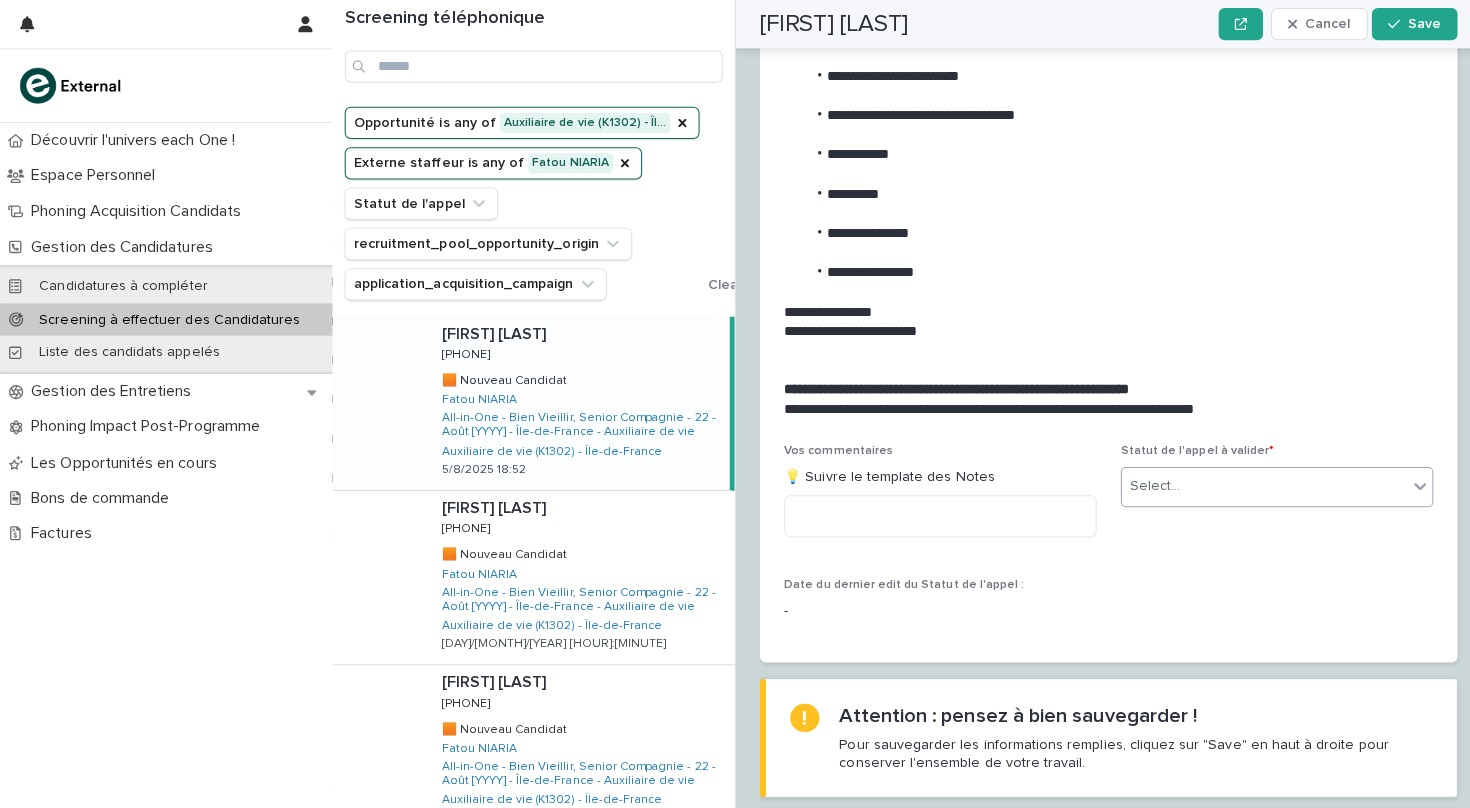 click on "Select..." at bounding box center [1267, 483] 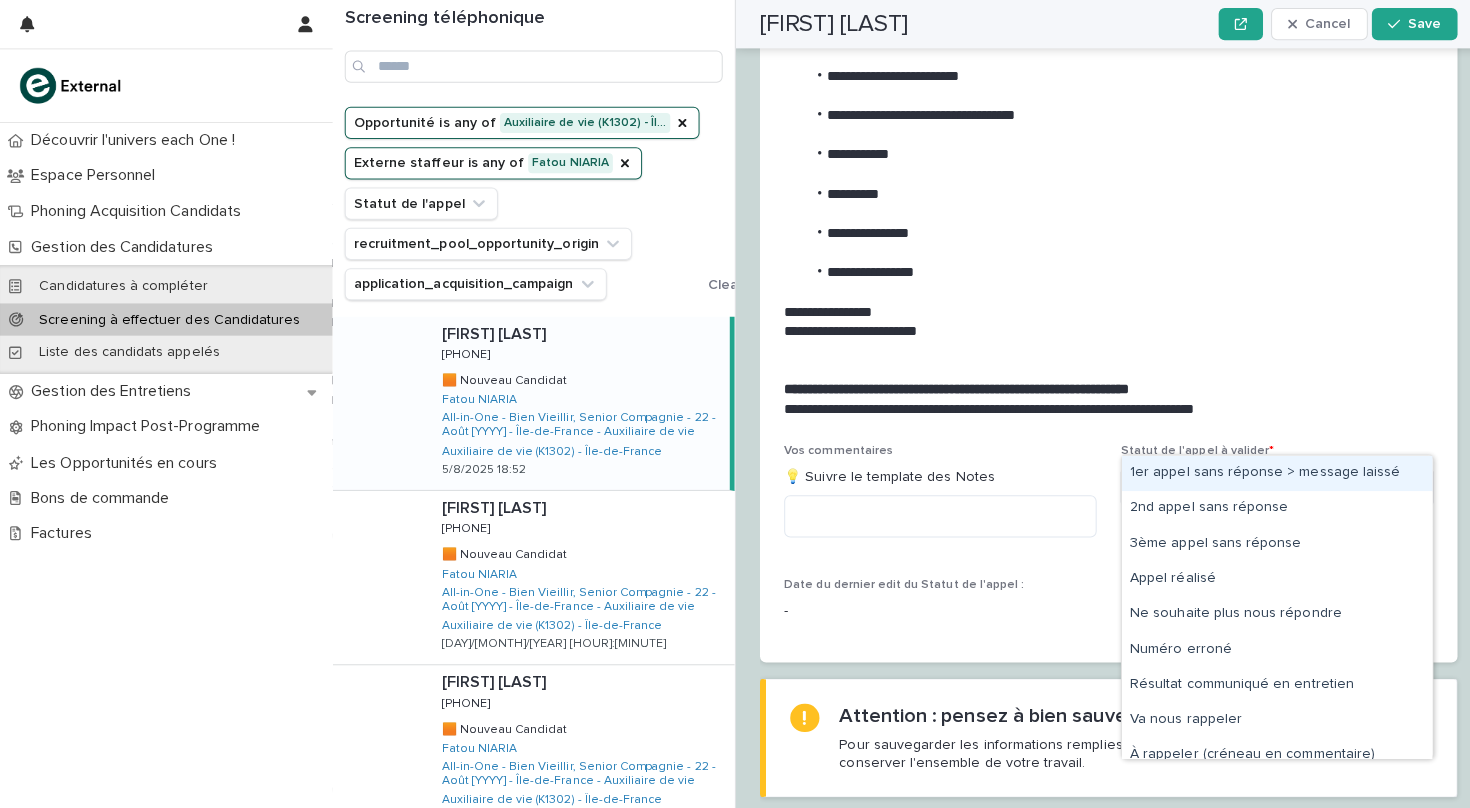 click on "1er appel sans réponse > message laissé" at bounding box center (1267, 469) 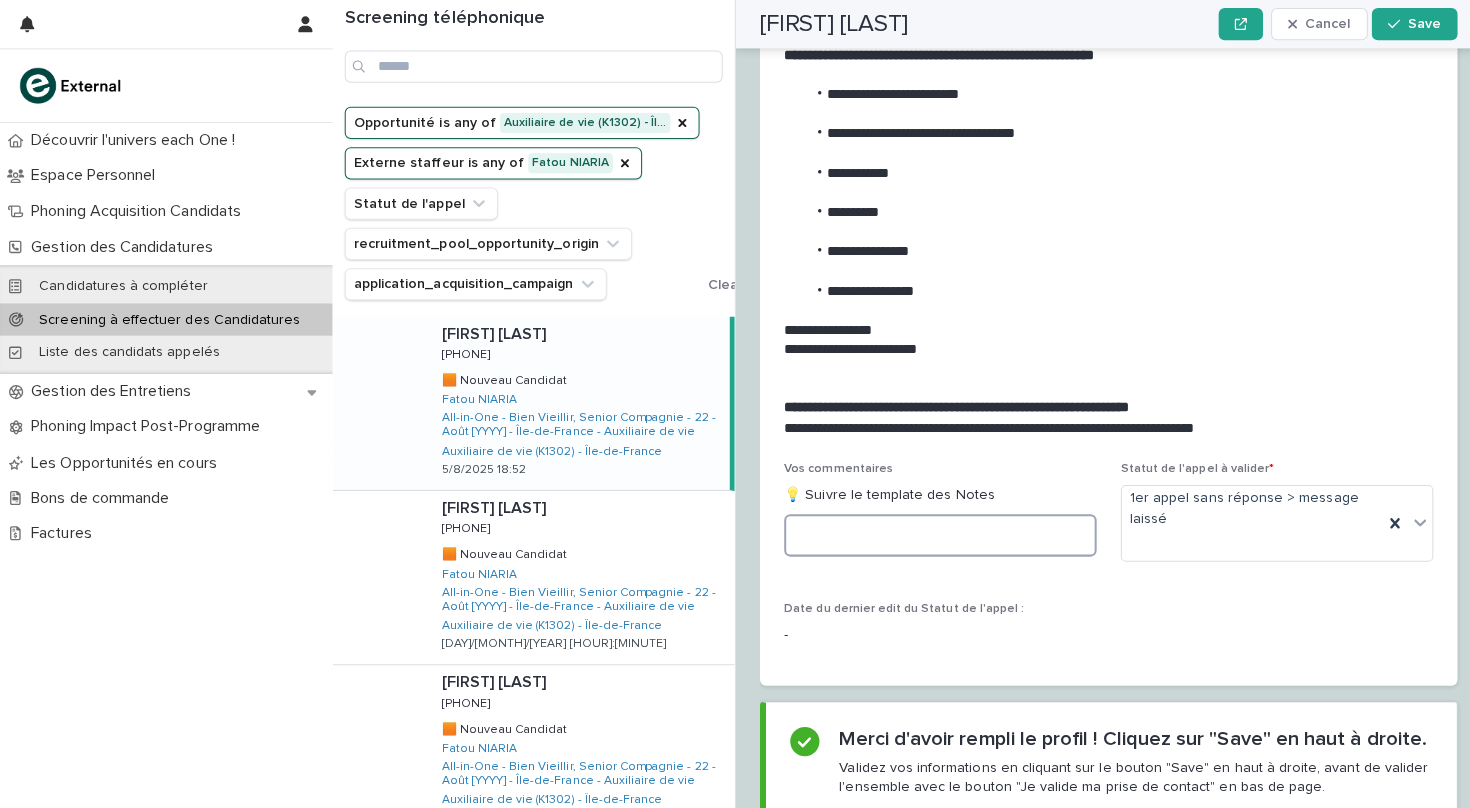 click at bounding box center (933, 531) 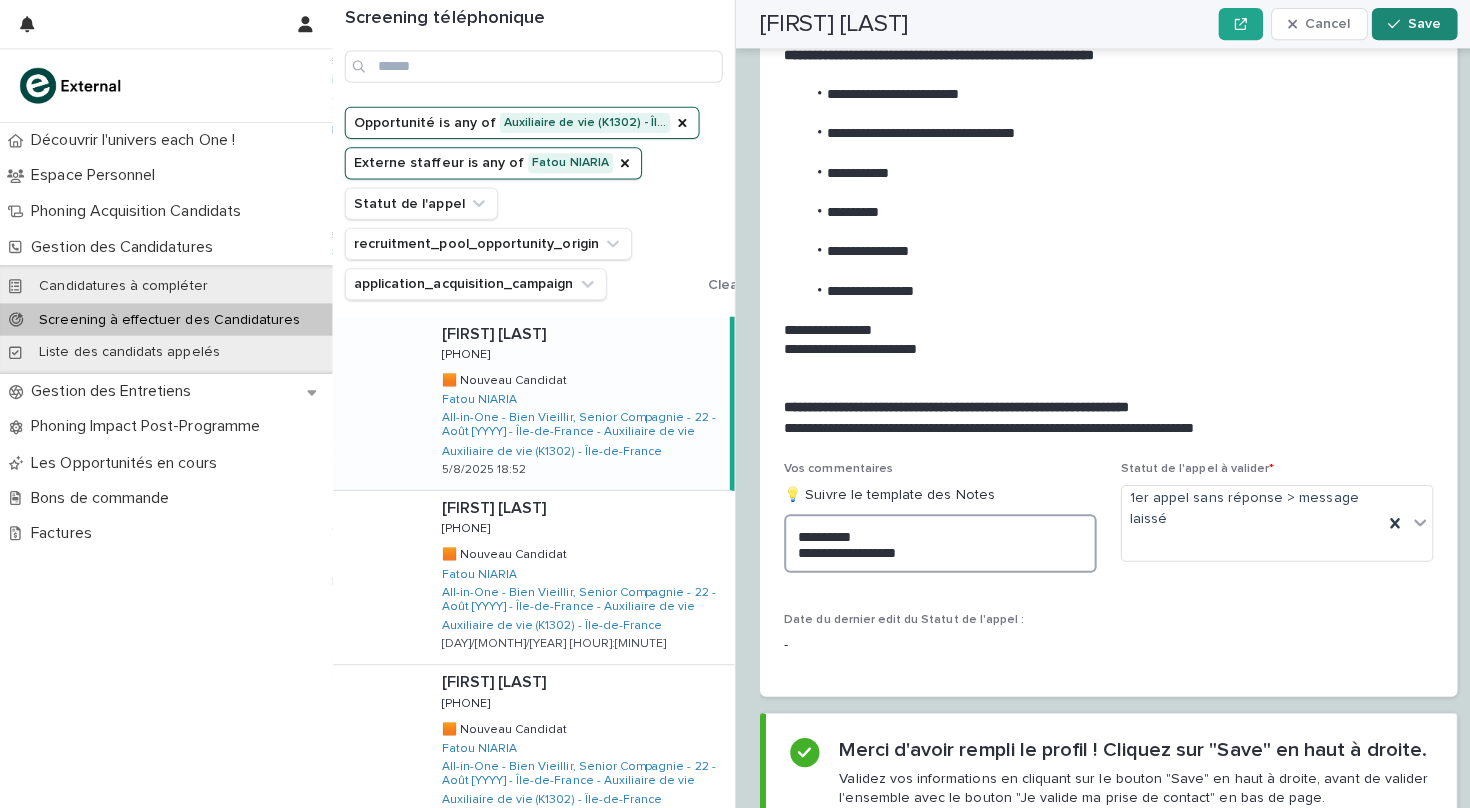 type on "**********" 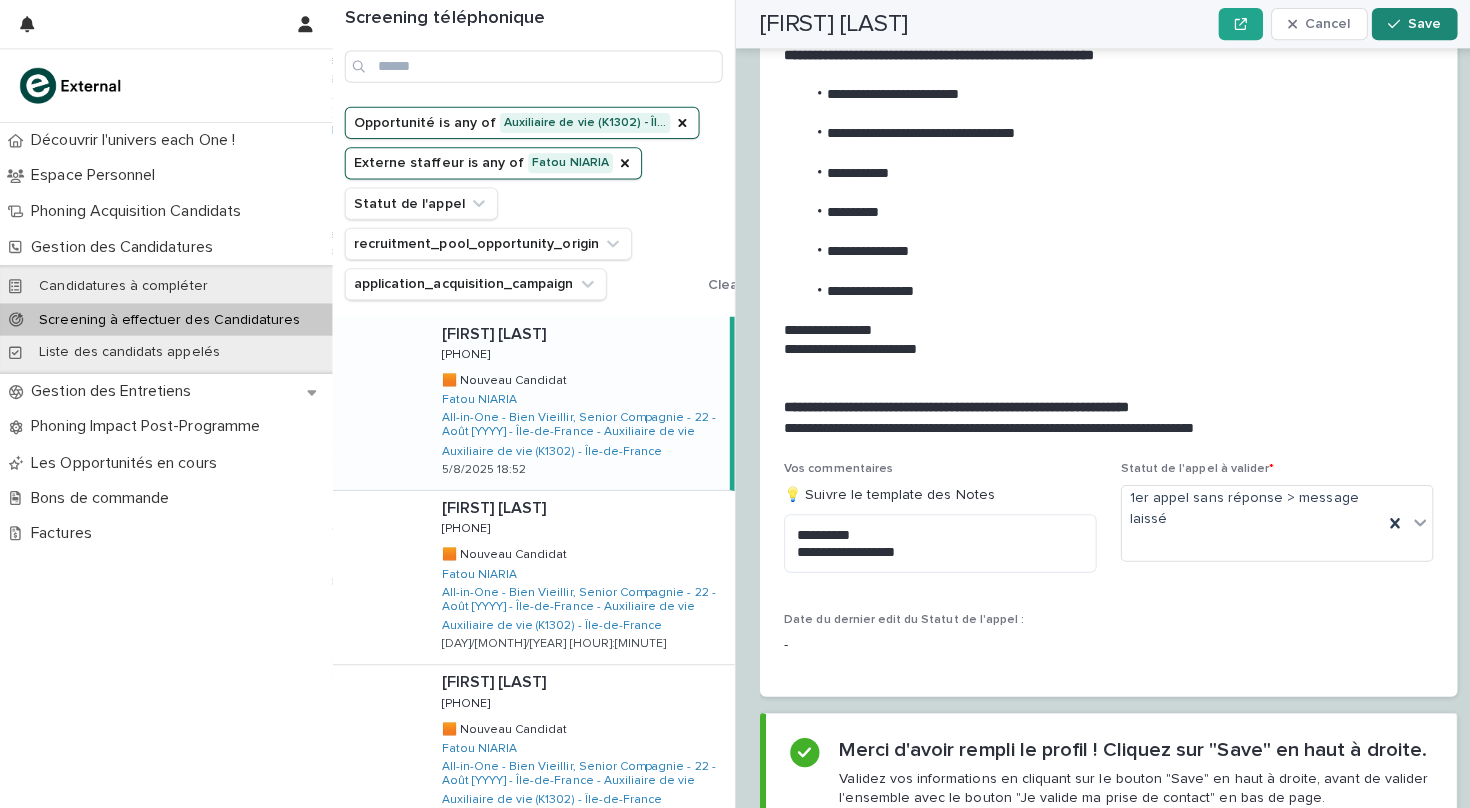 click on "Save" at bounding box center (1413, 24) 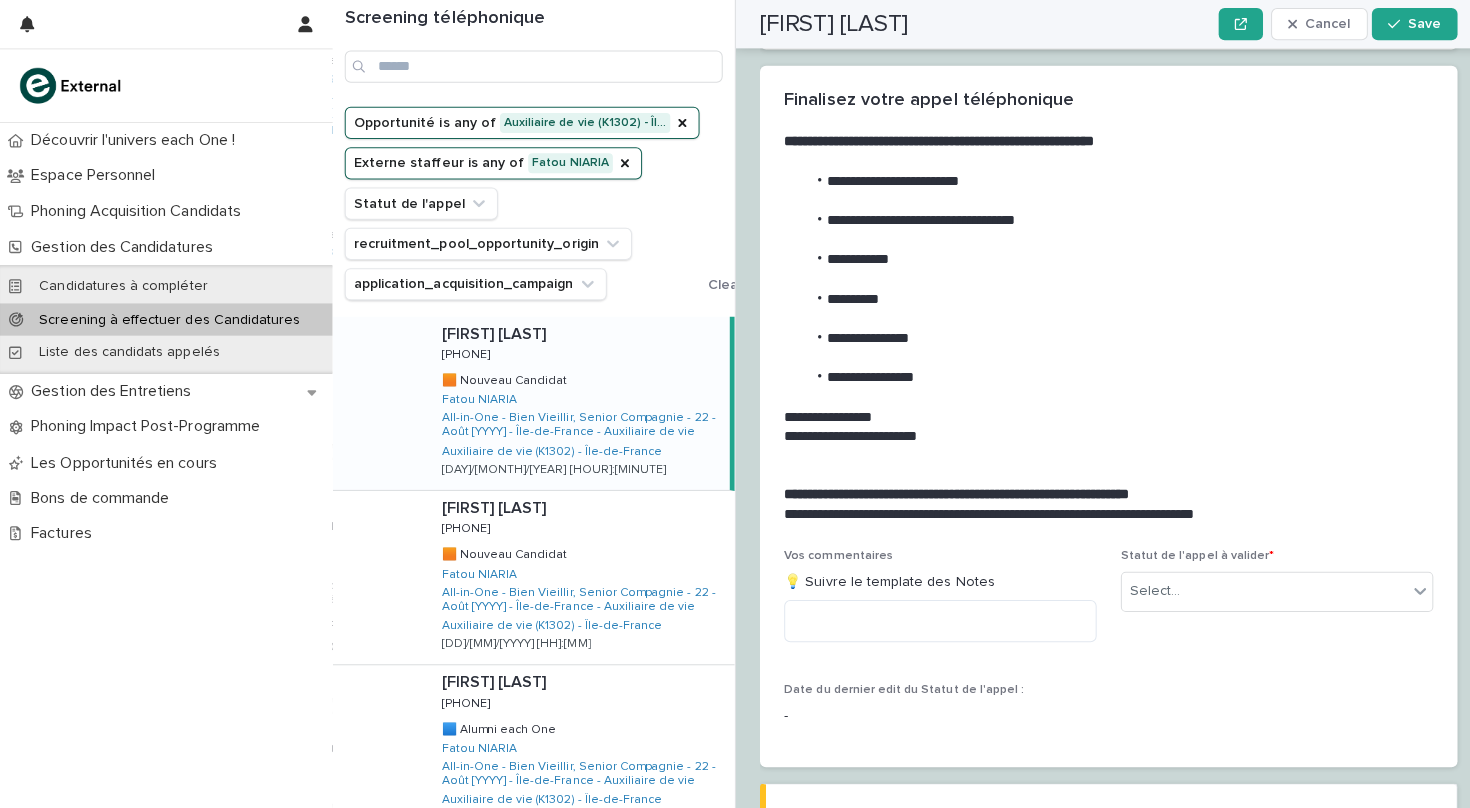 scroll, scrollTop: 0, scrollLeft: 0, axis: both 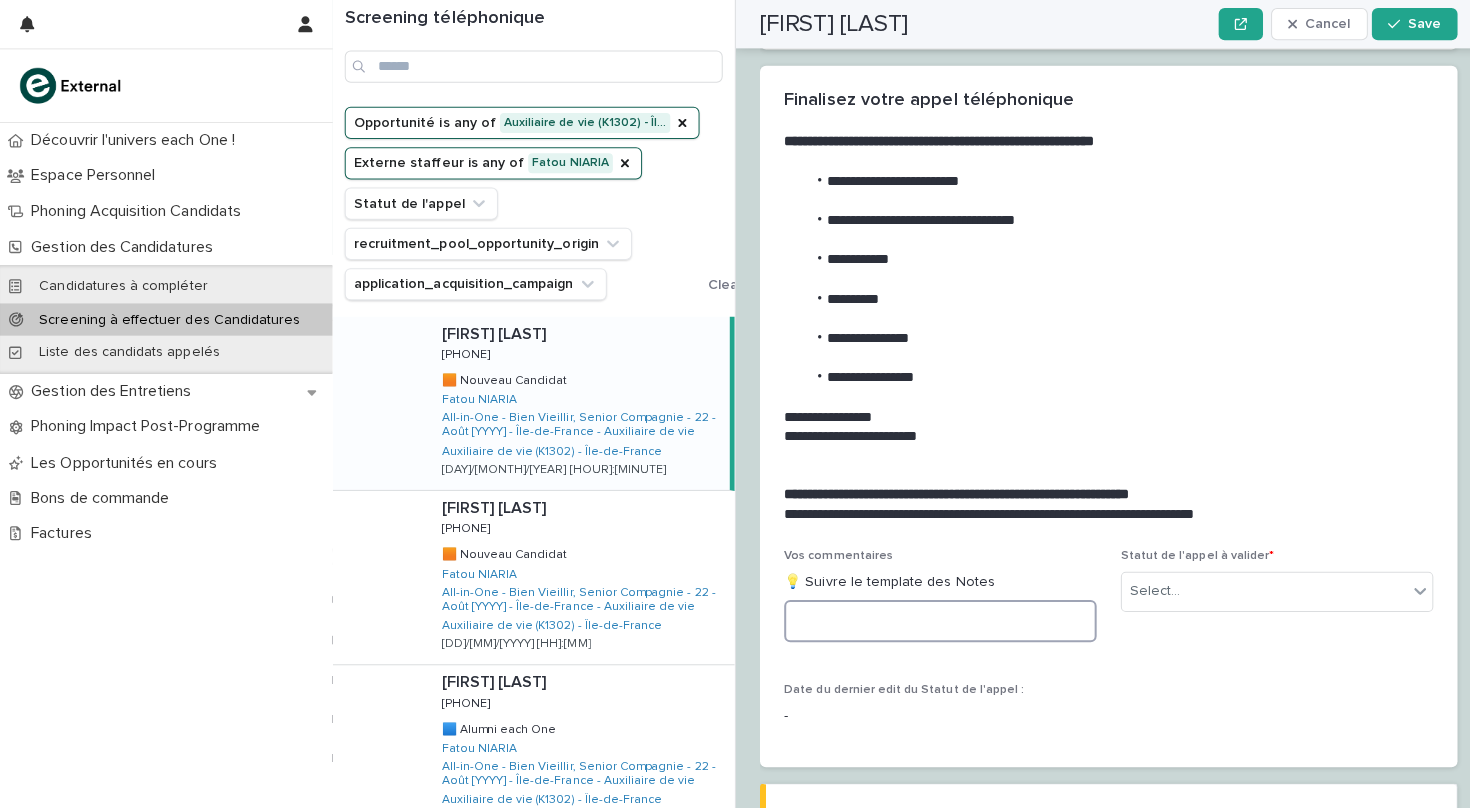 click at bounding box center (933, 616) 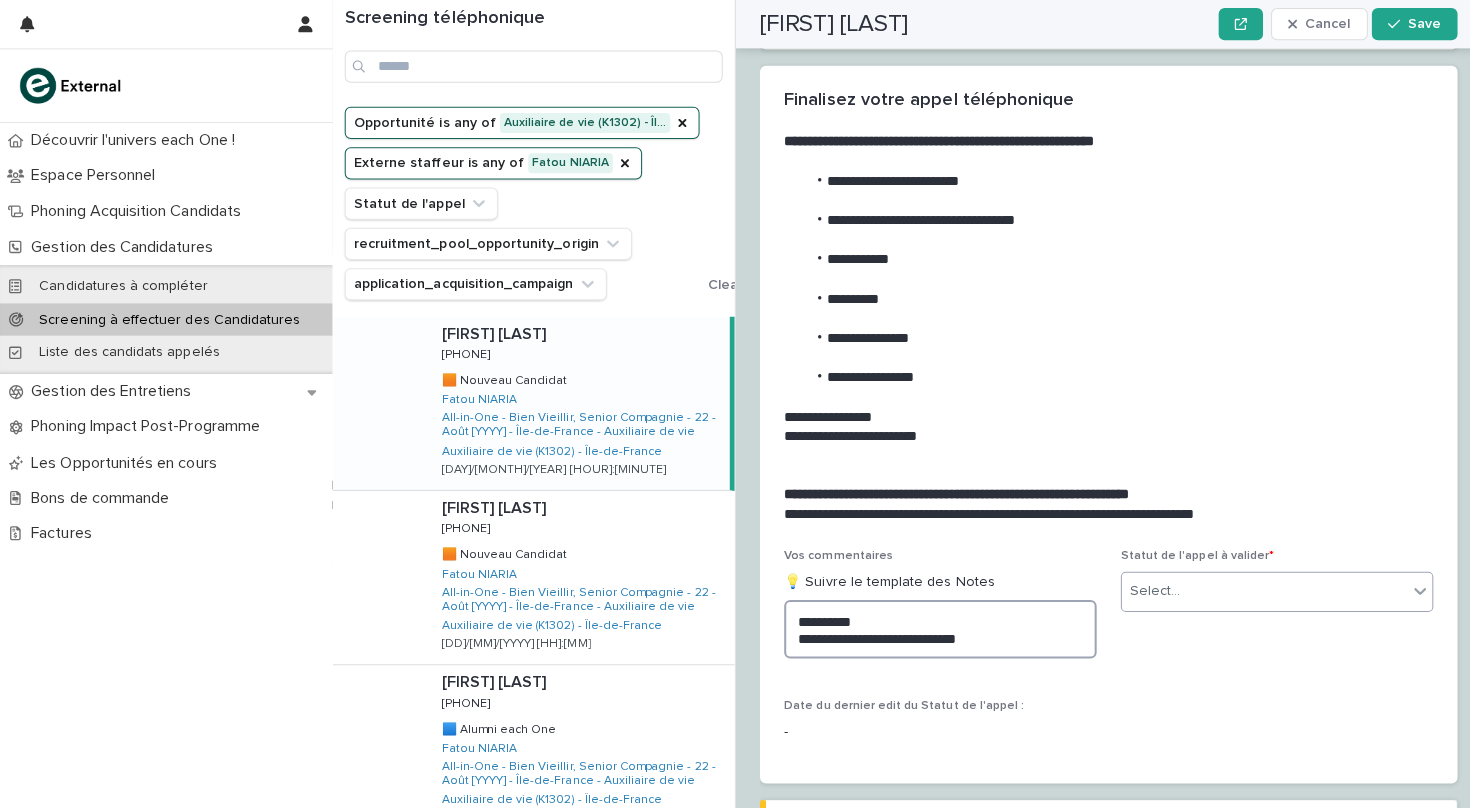 type on "**********" 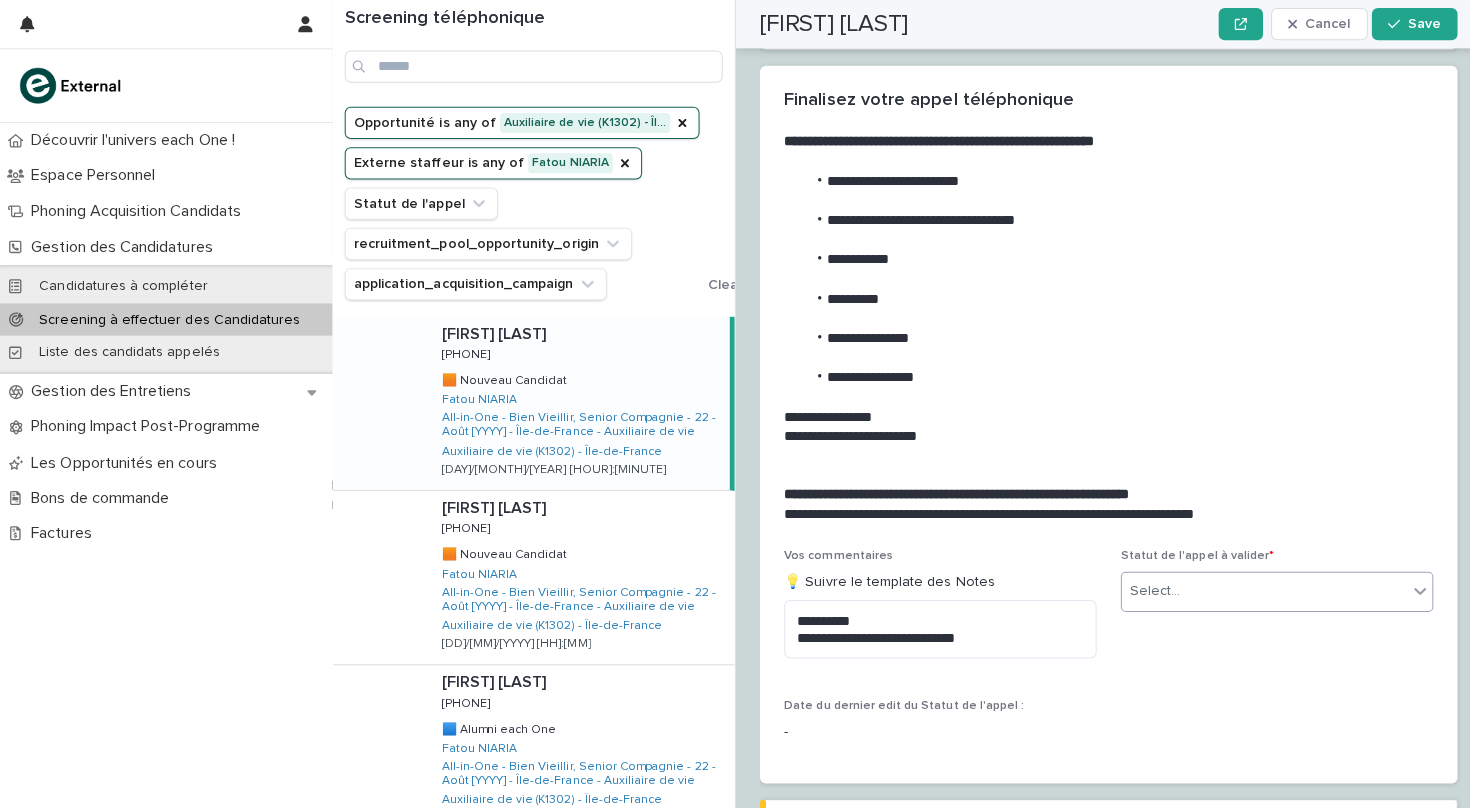 click on "Select..." at bounding box center [1254, 586] 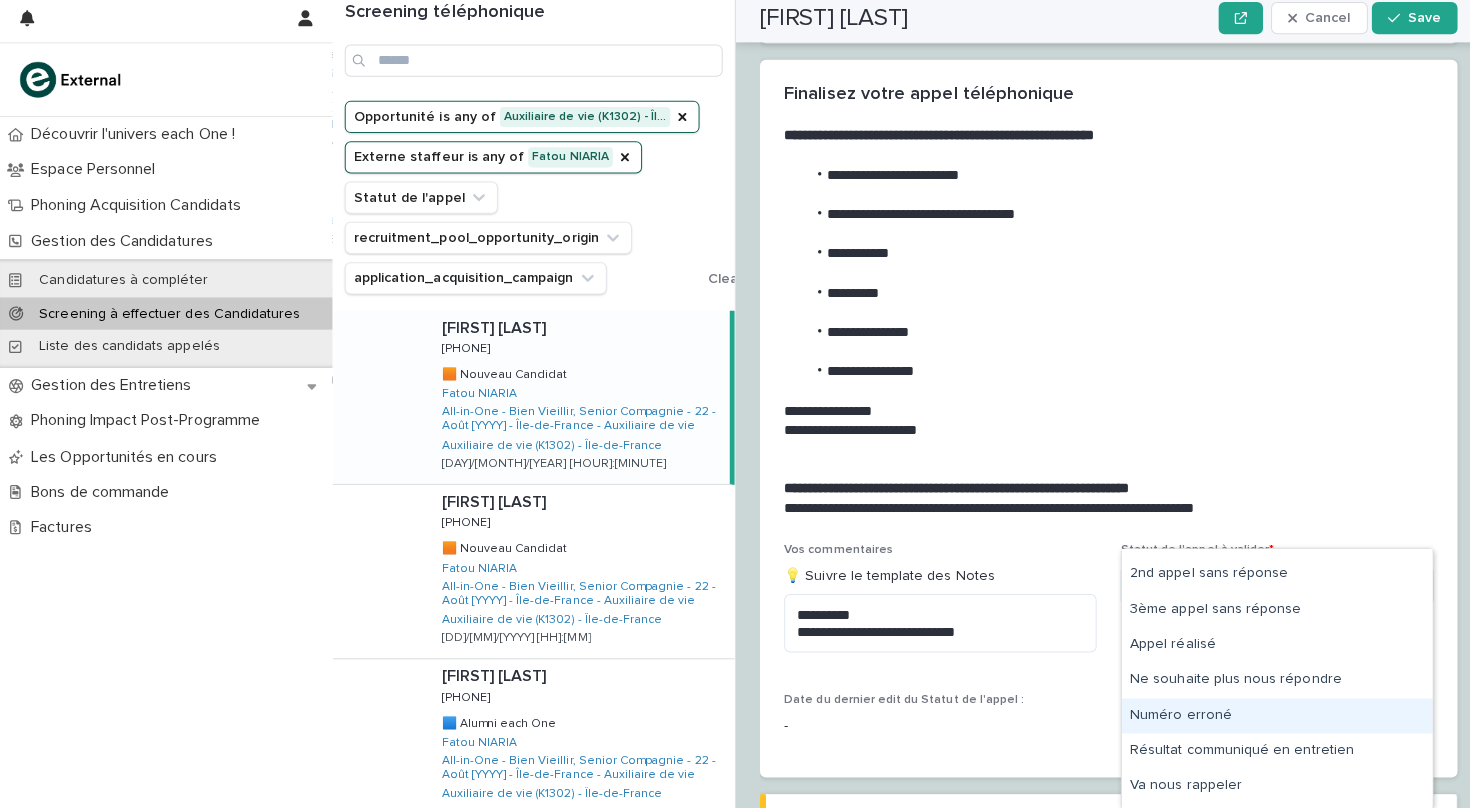 scroll, scrollTop: 58, scrollLeft: 0, axis: vertical 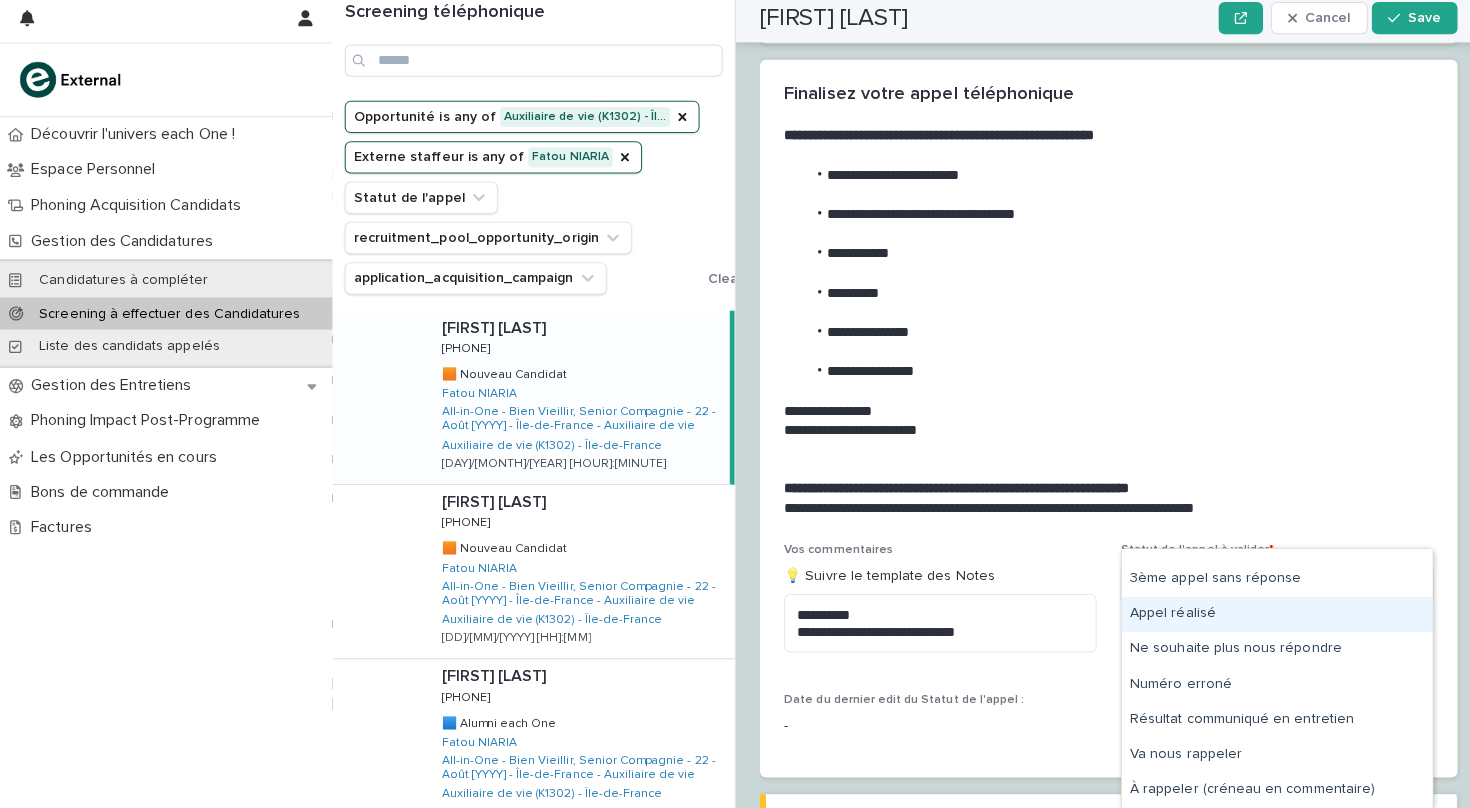 click on "Appel réalisé" at bounding box center [1267, 615] 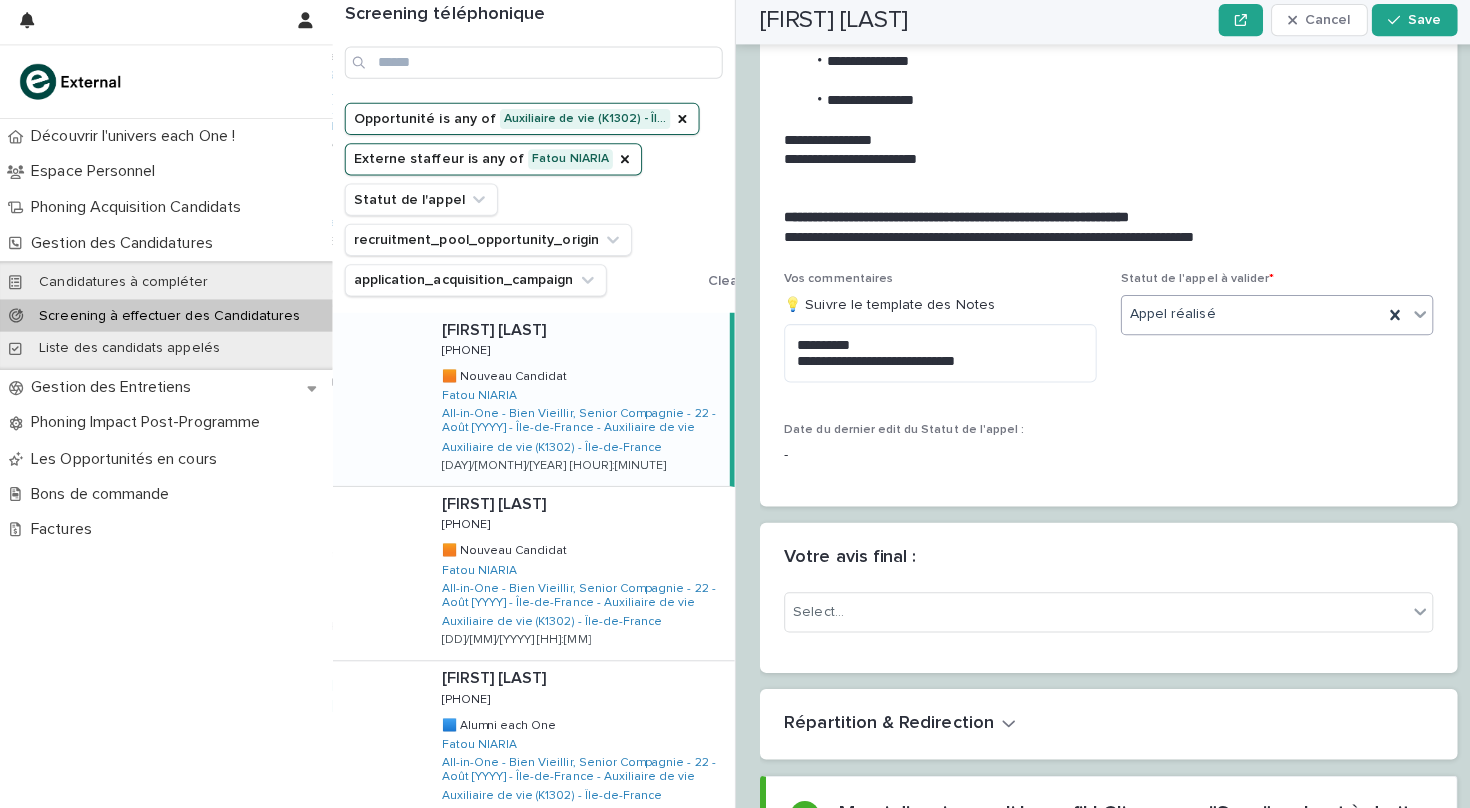 scroll, scrollTop: 2381, scrollLeft: 0, axis: vertical 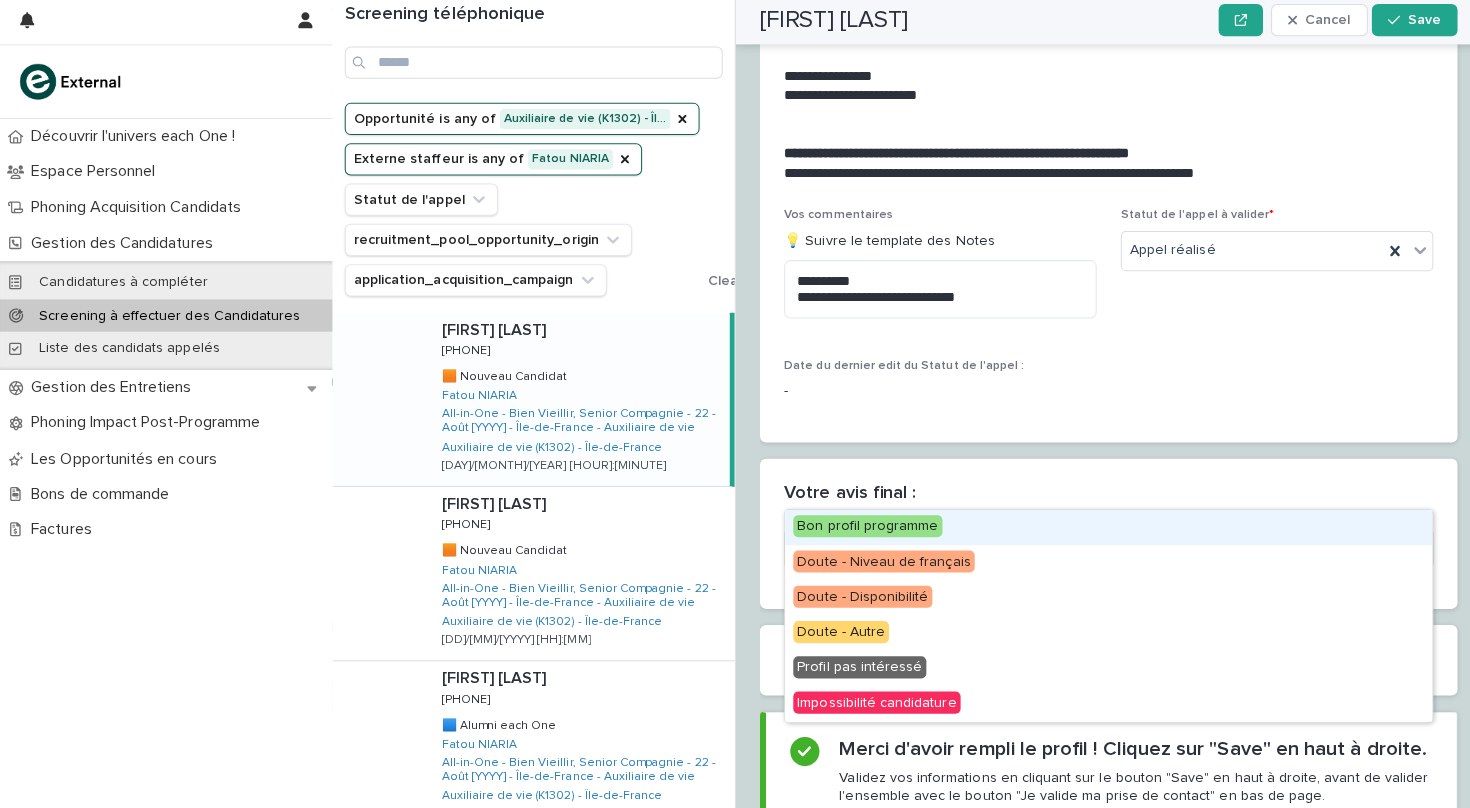 click on "Select..." at bounding box center [1087, 548] 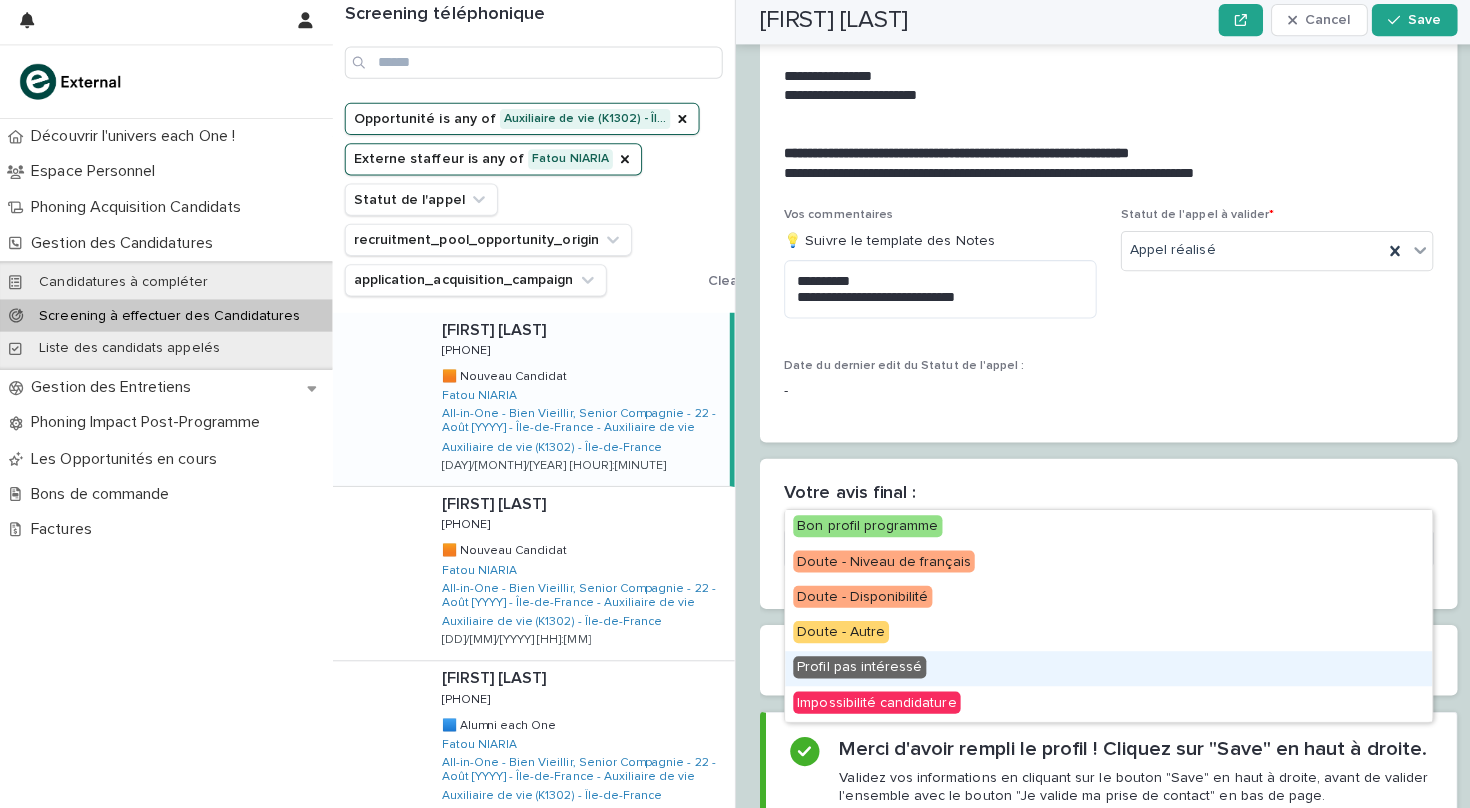 click on "Profil pas intéressé" at bounding box center (853, 666) 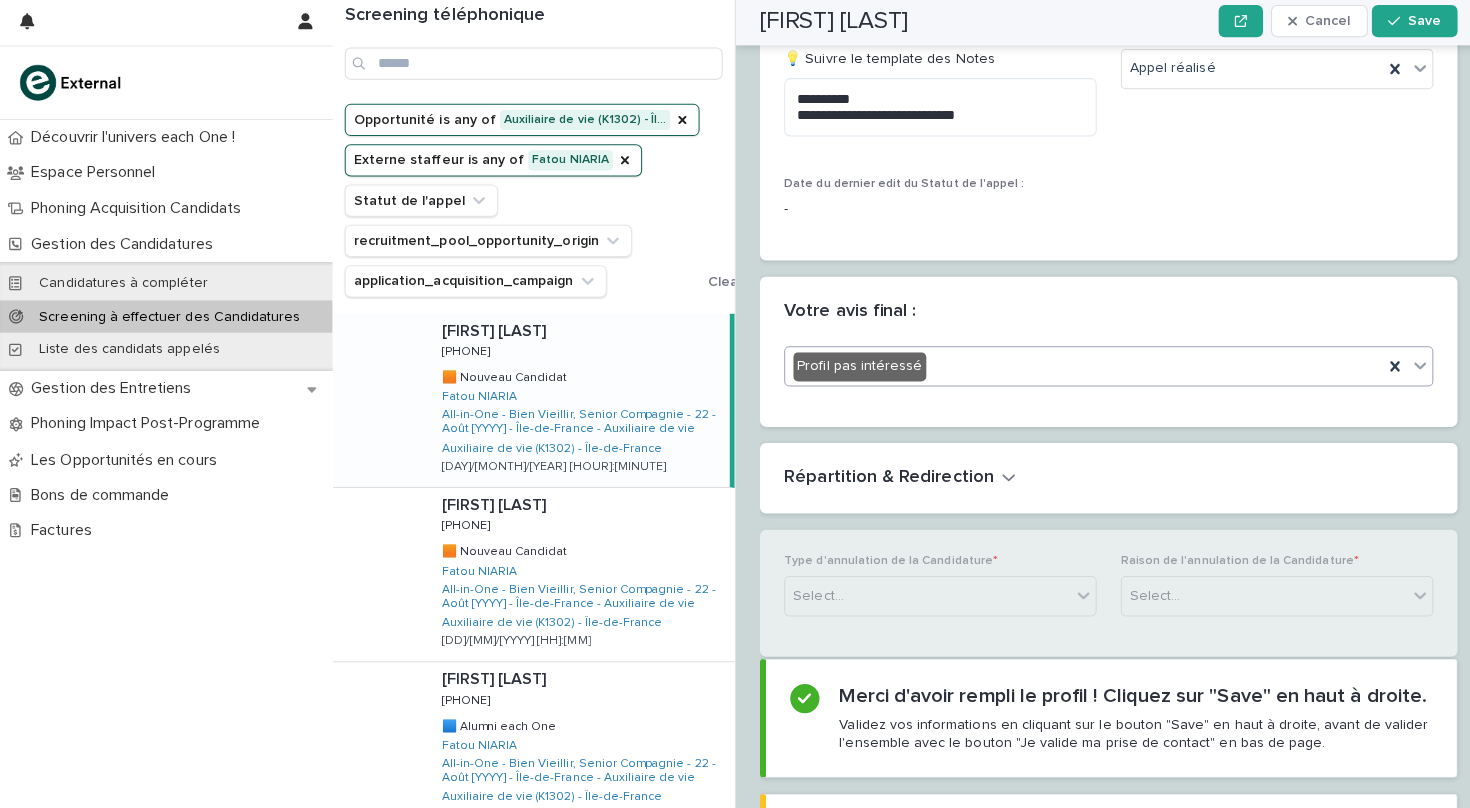 scroll, scrollTop: 2639, scrollLeft: 0, axis: vertical 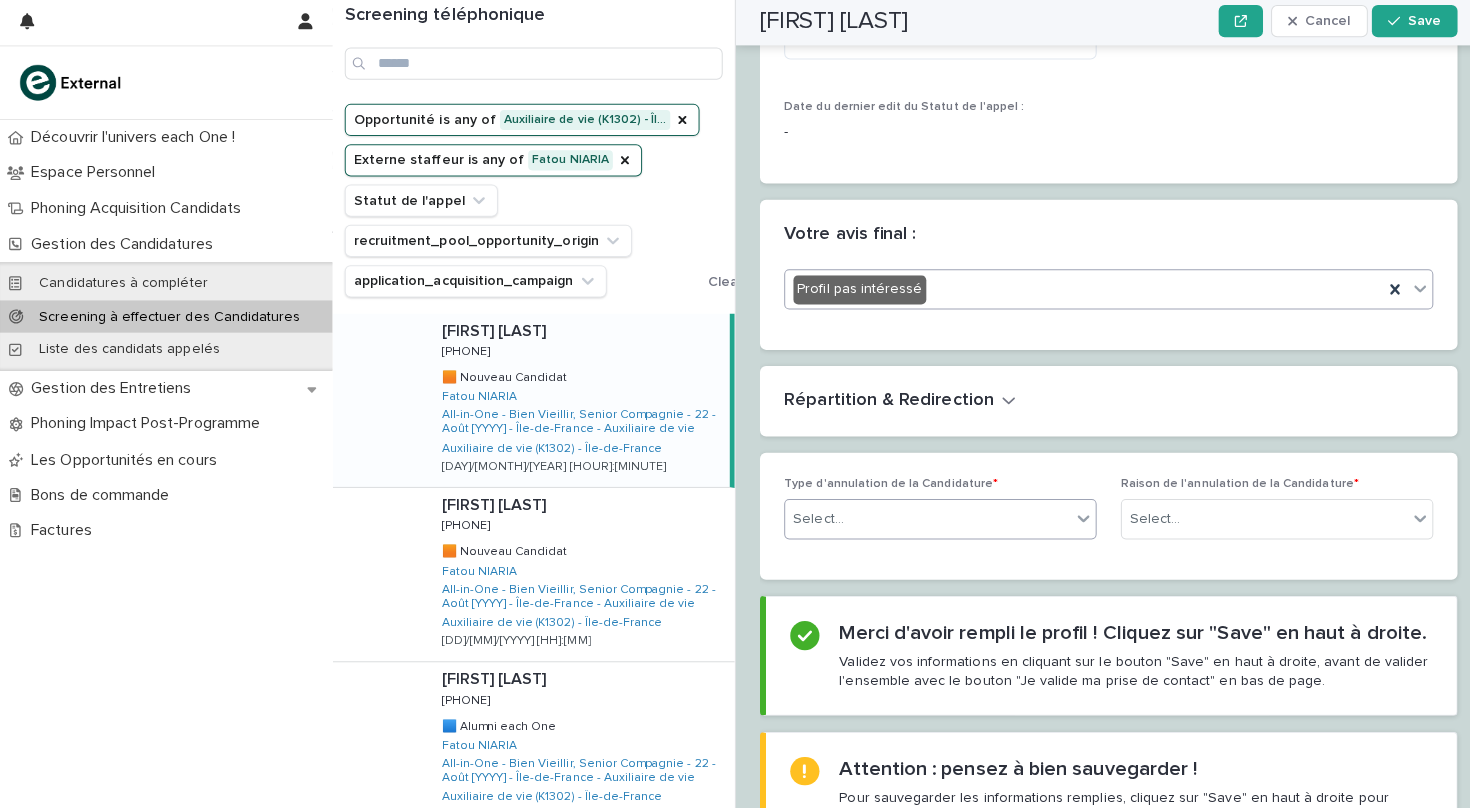click on "Select..." at bounding box center [920, 518] 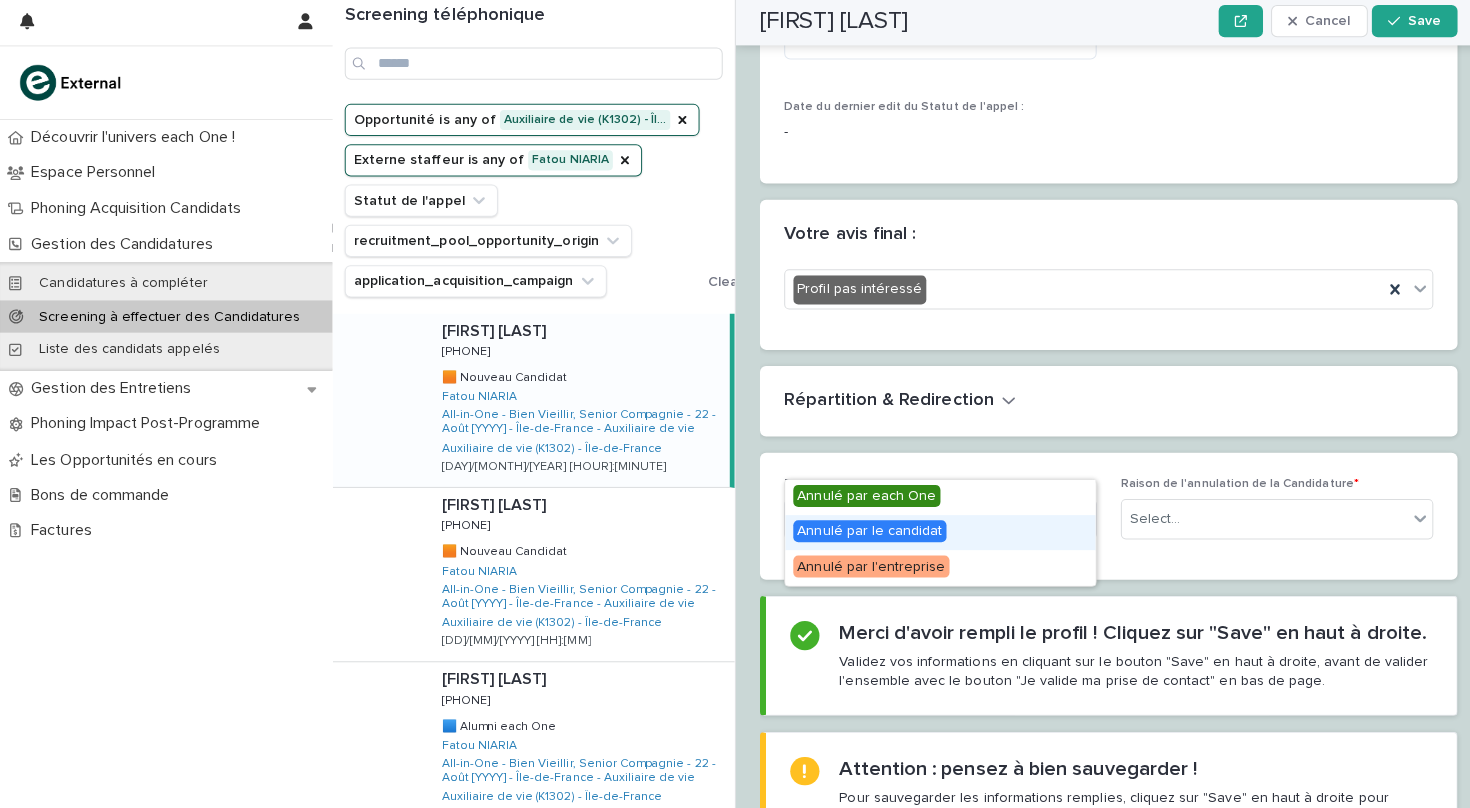 click on "Annulé par le candidat" at bounding box center [863, 530] 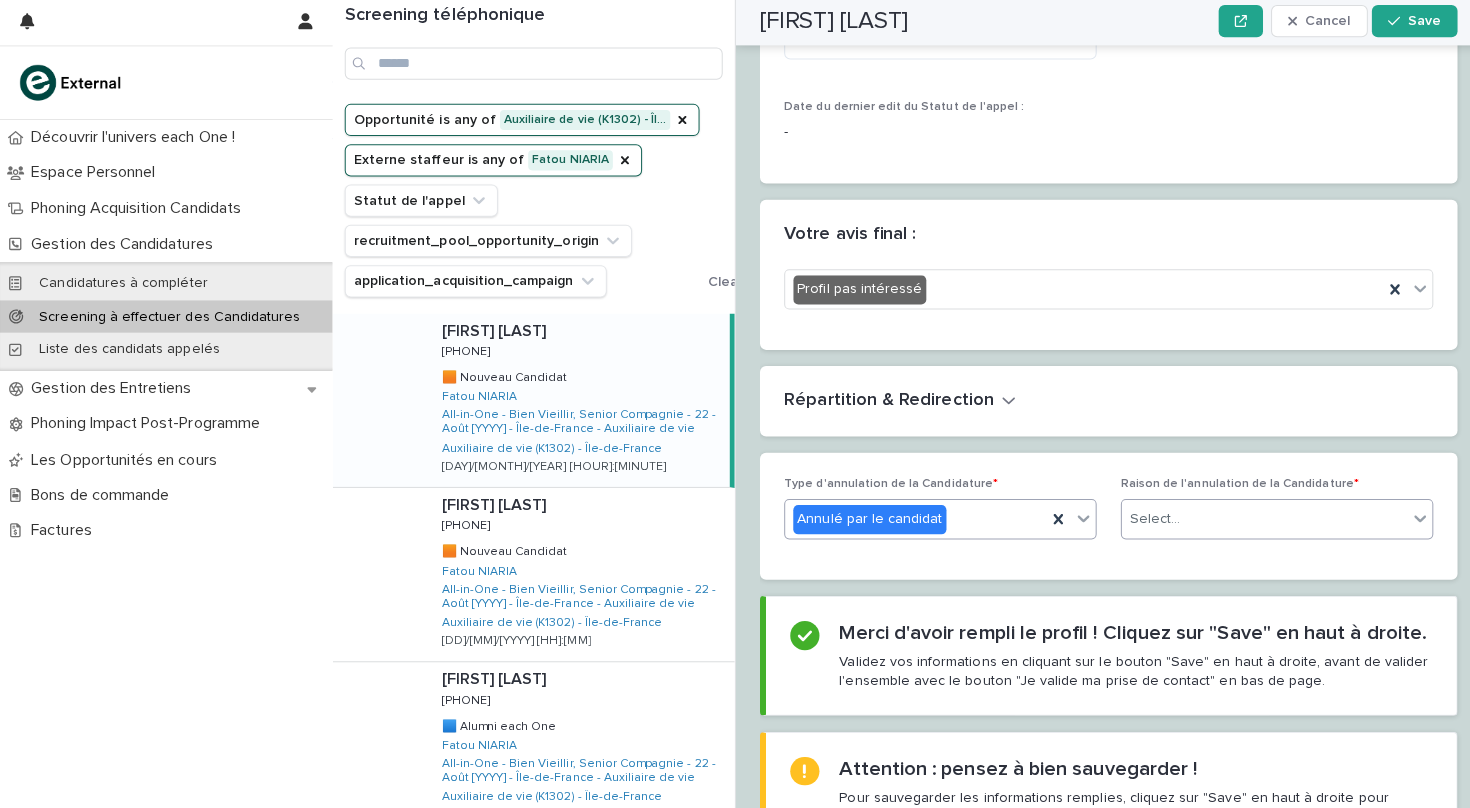 click on "Select..." at bounding box center (1254, 518) 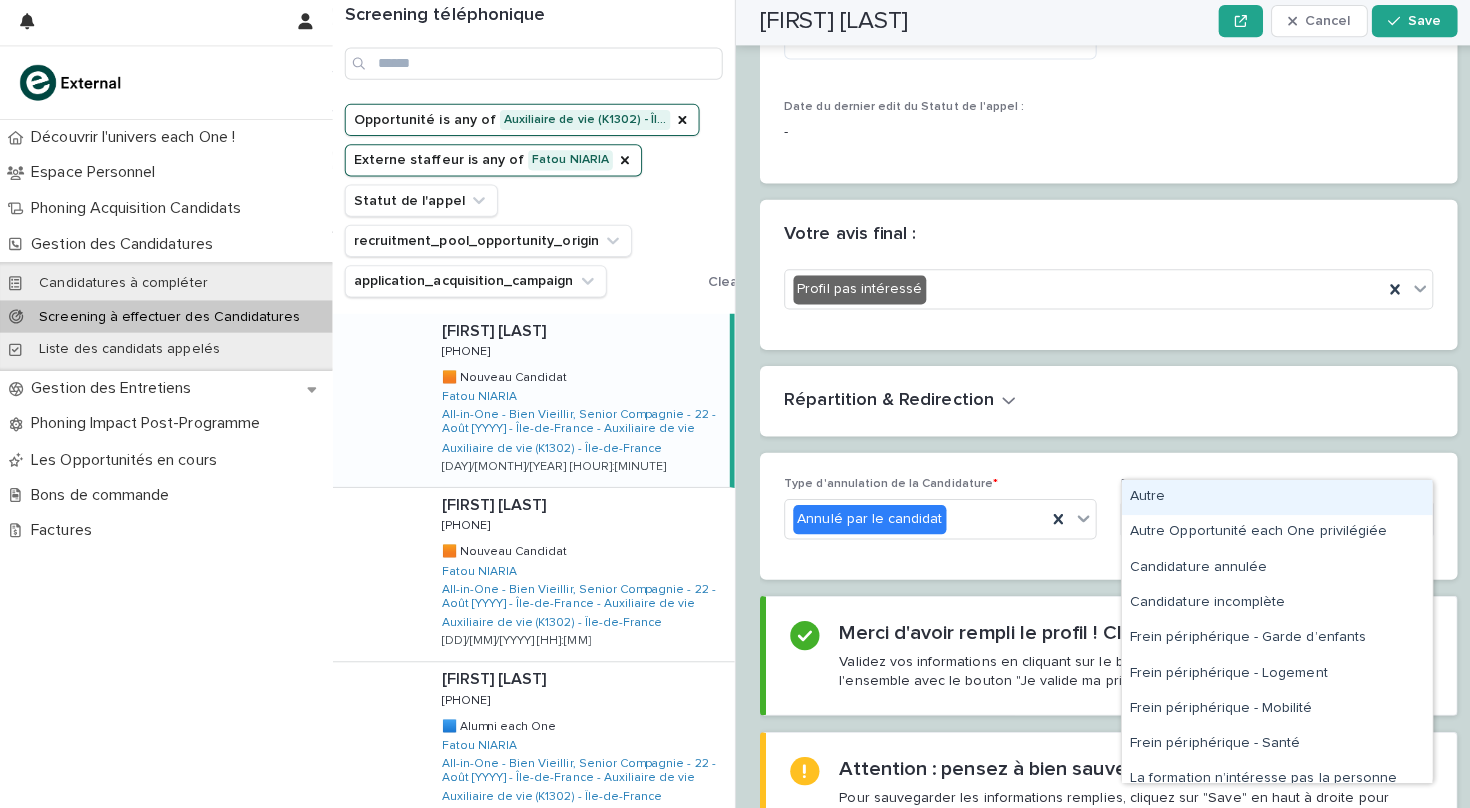 type on "***" 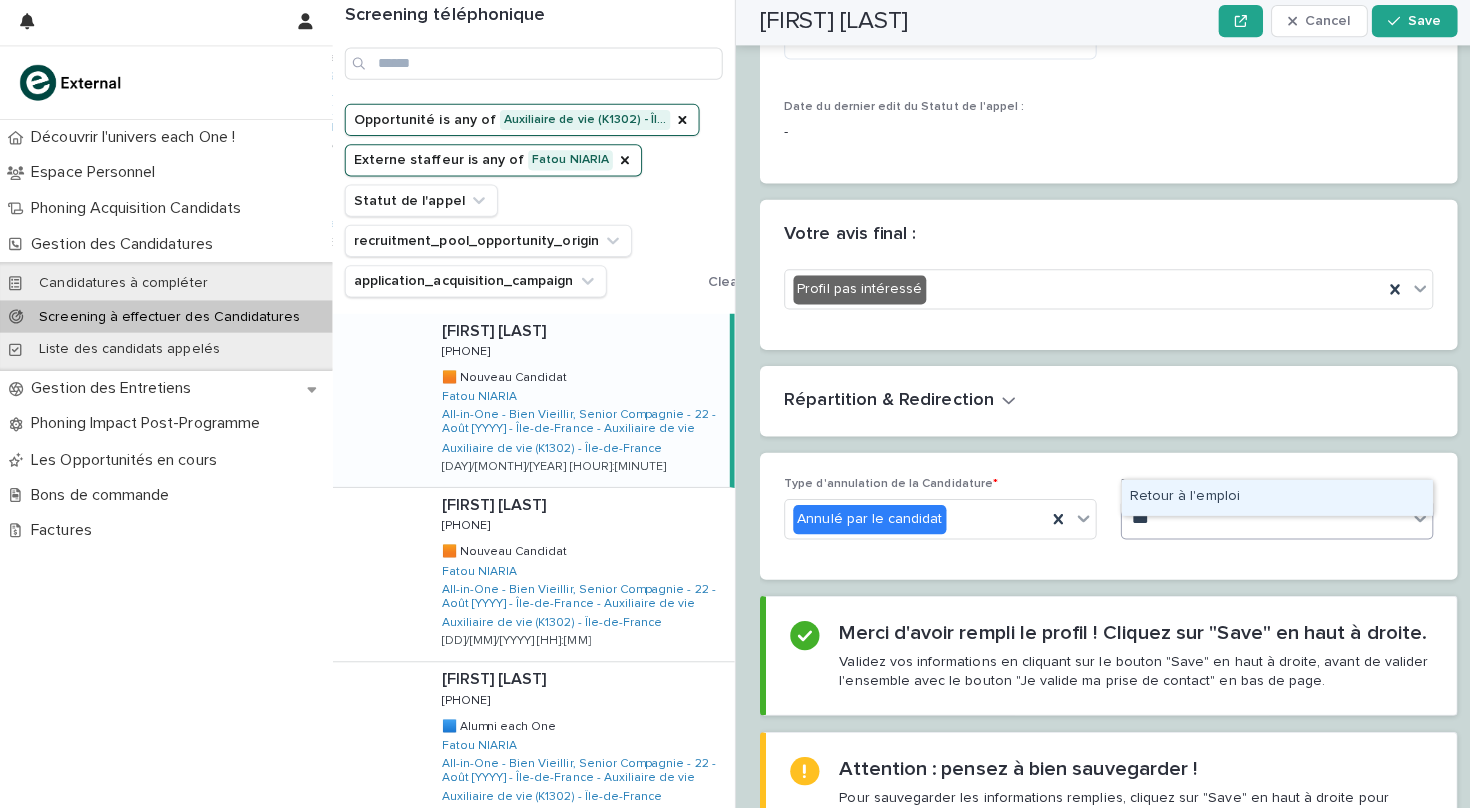 click on "Retour à l'emploi" at bounding box center [1267, 496] 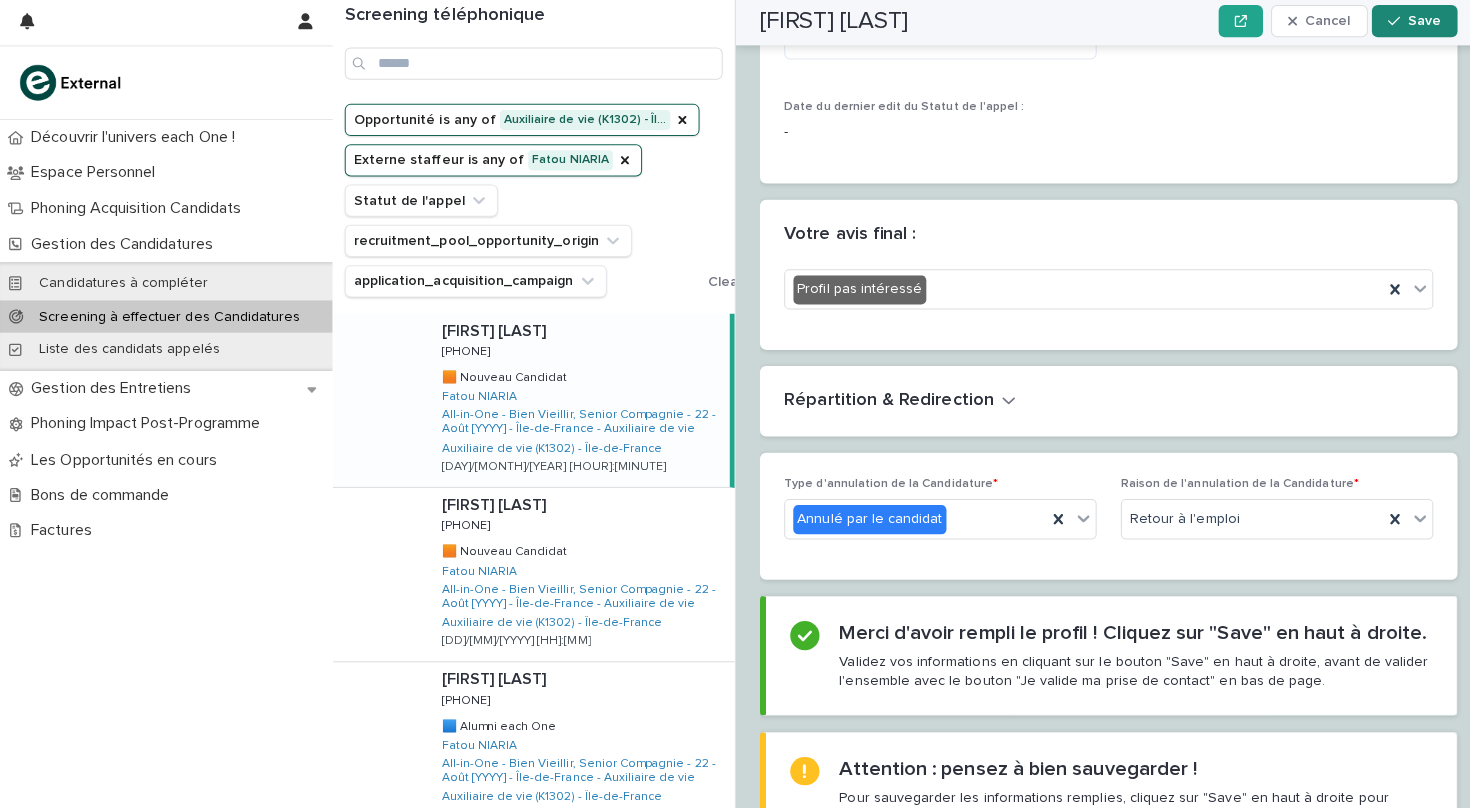 click on "Save" at bounding box center (1413, 24) 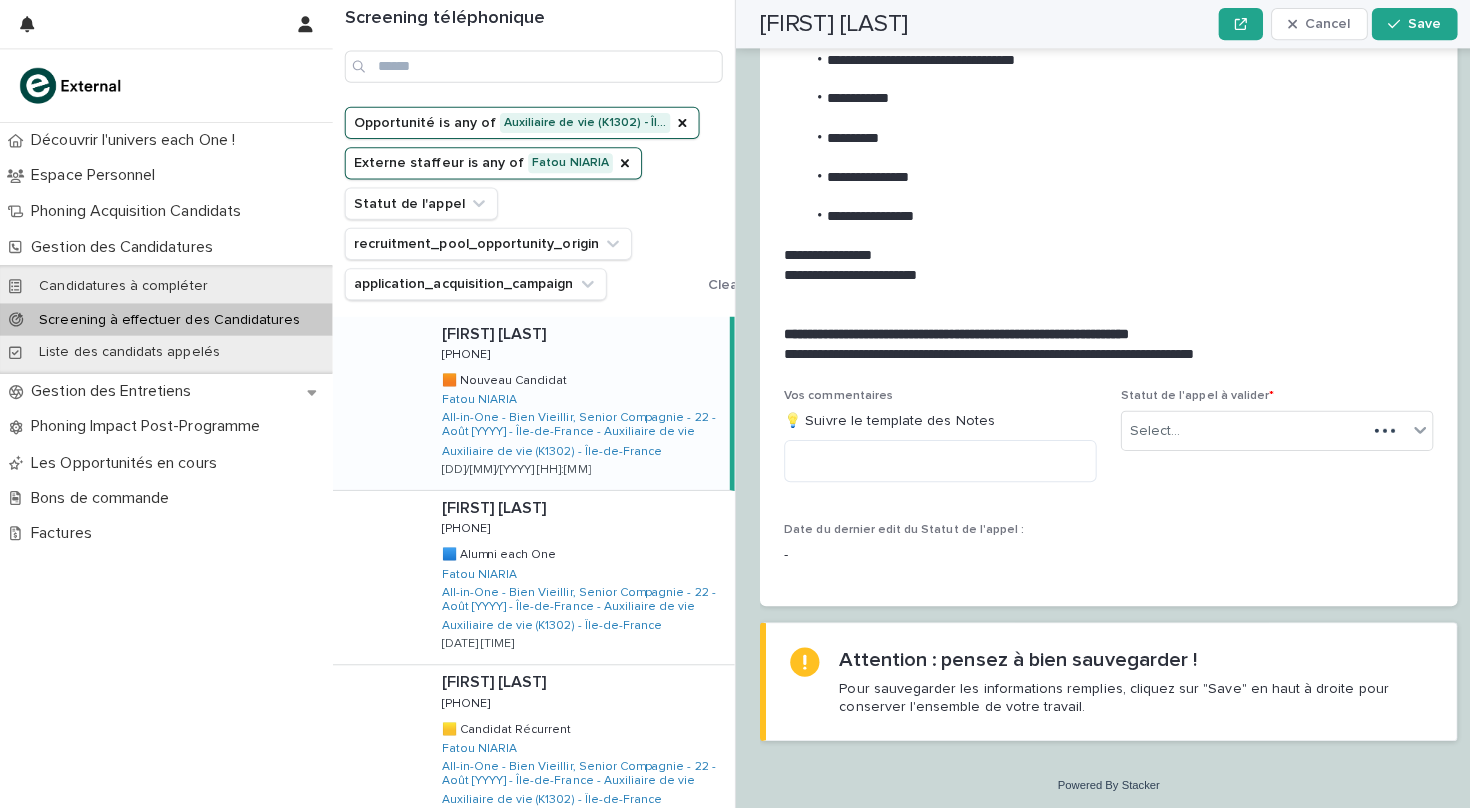 scroll, scrollTop: 2017, scrollLeft: 0, axis: vertical 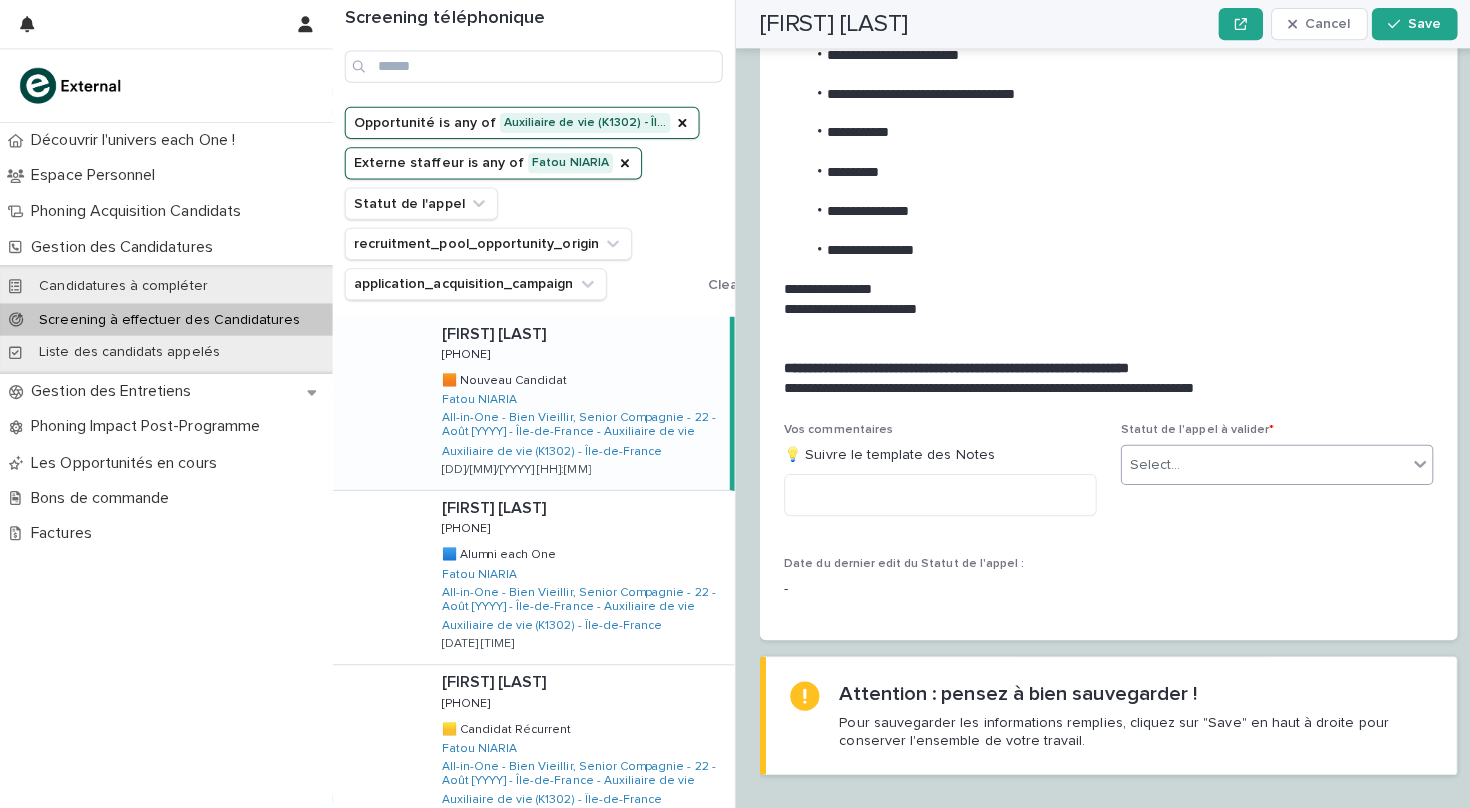 click on "Select..." at bounding box center (1254, 461) 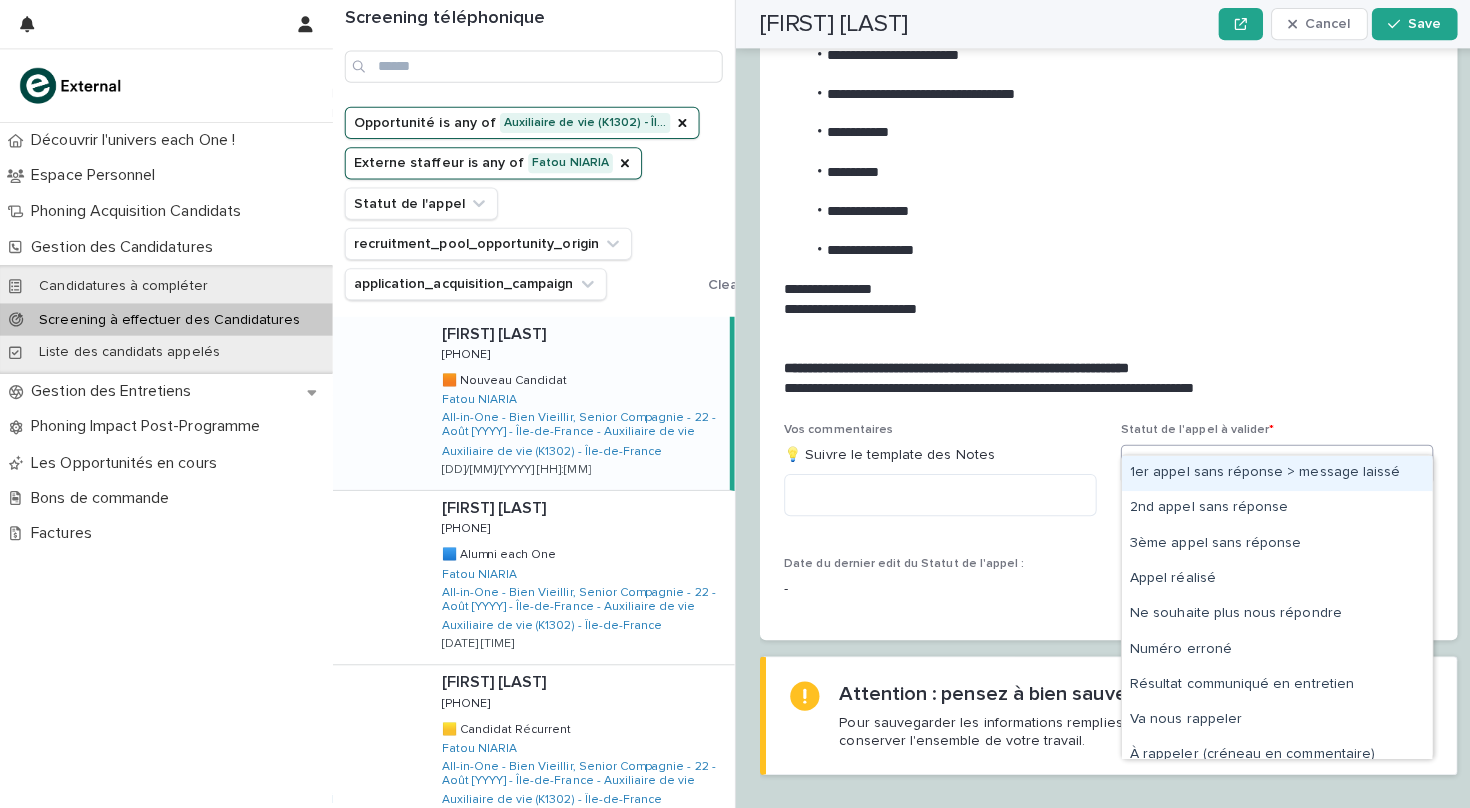 click on "1er appel sans réponse > message laissé" at bounding box center [1267, 469] 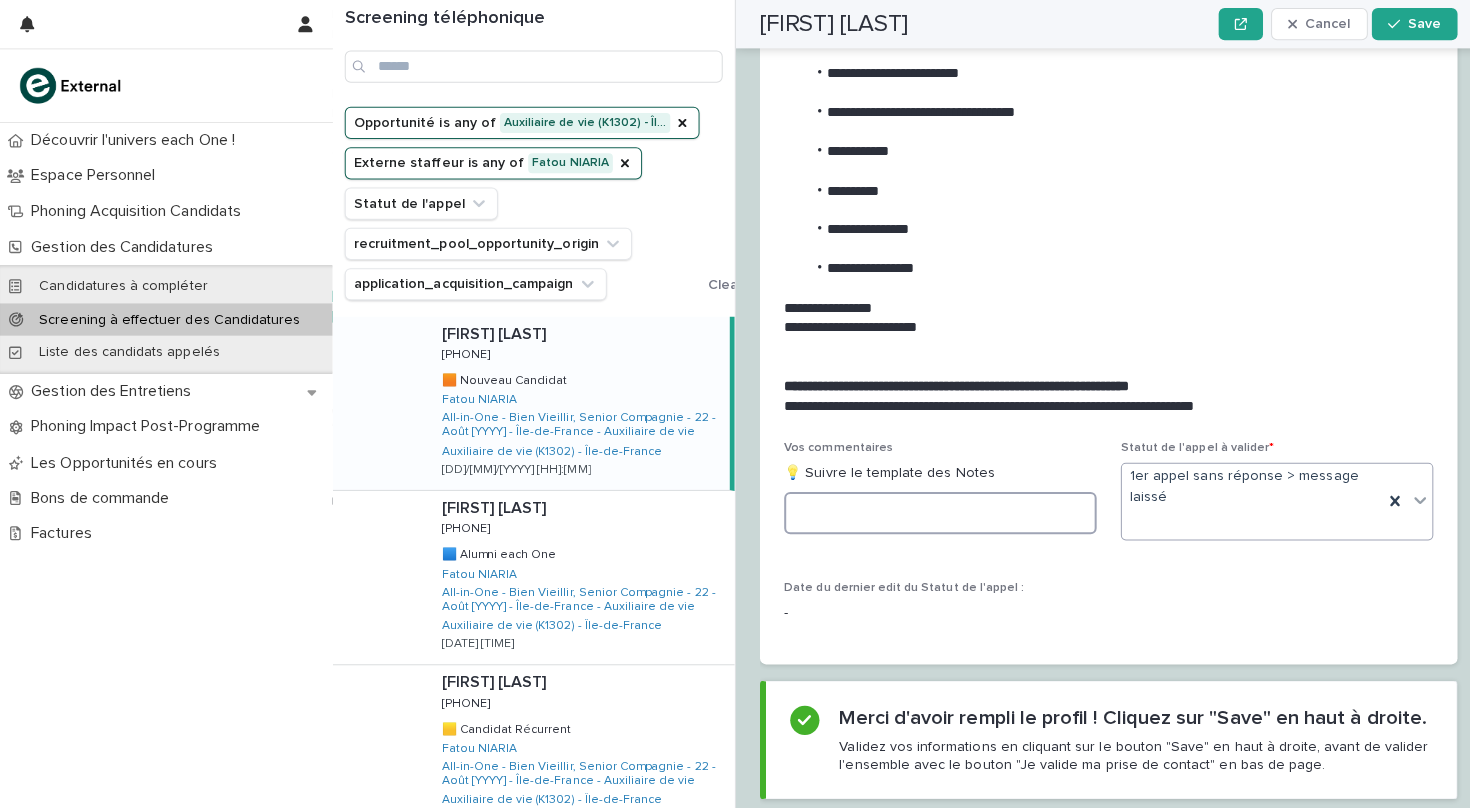 click at bounding box center [933, 509] 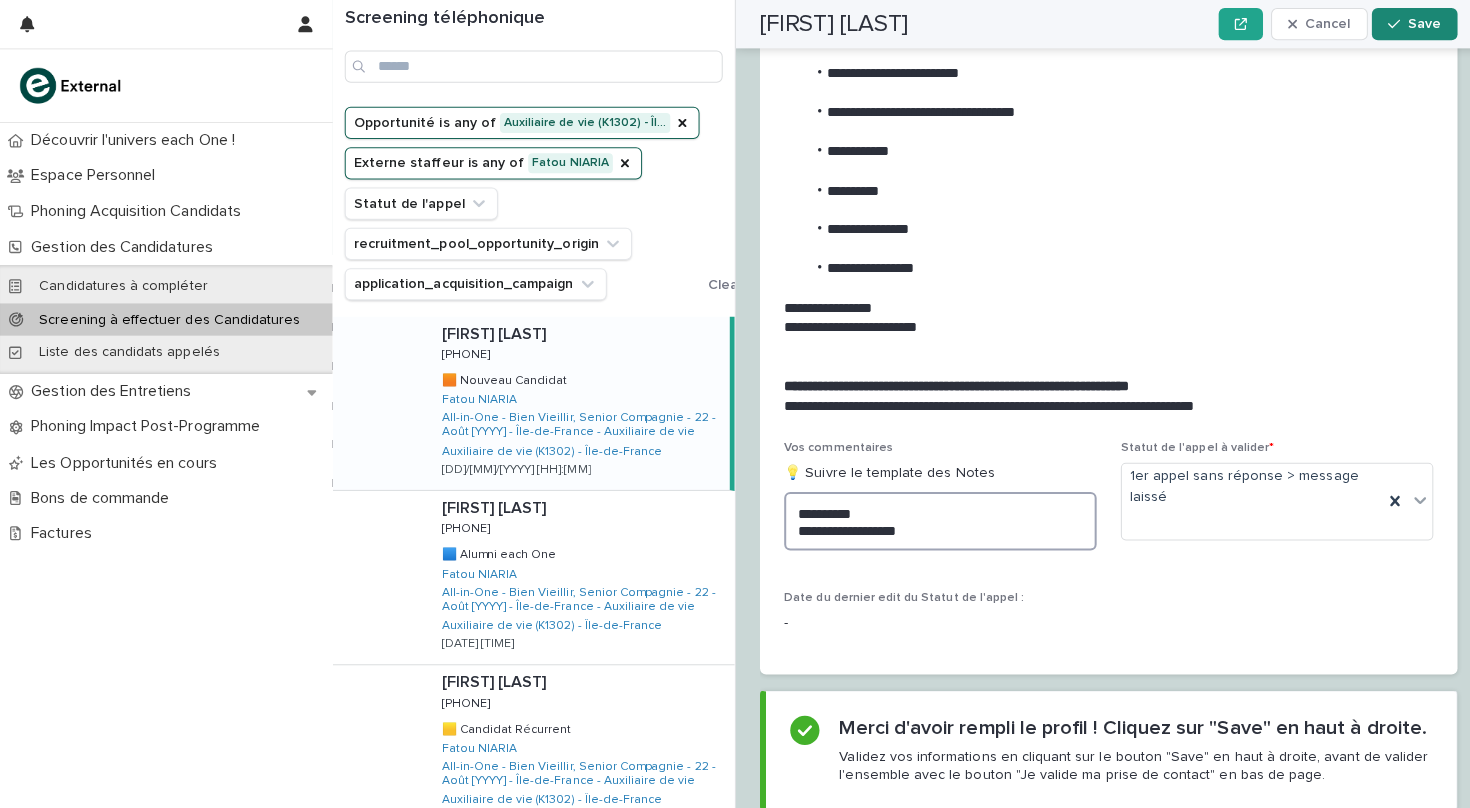 type on "**********" 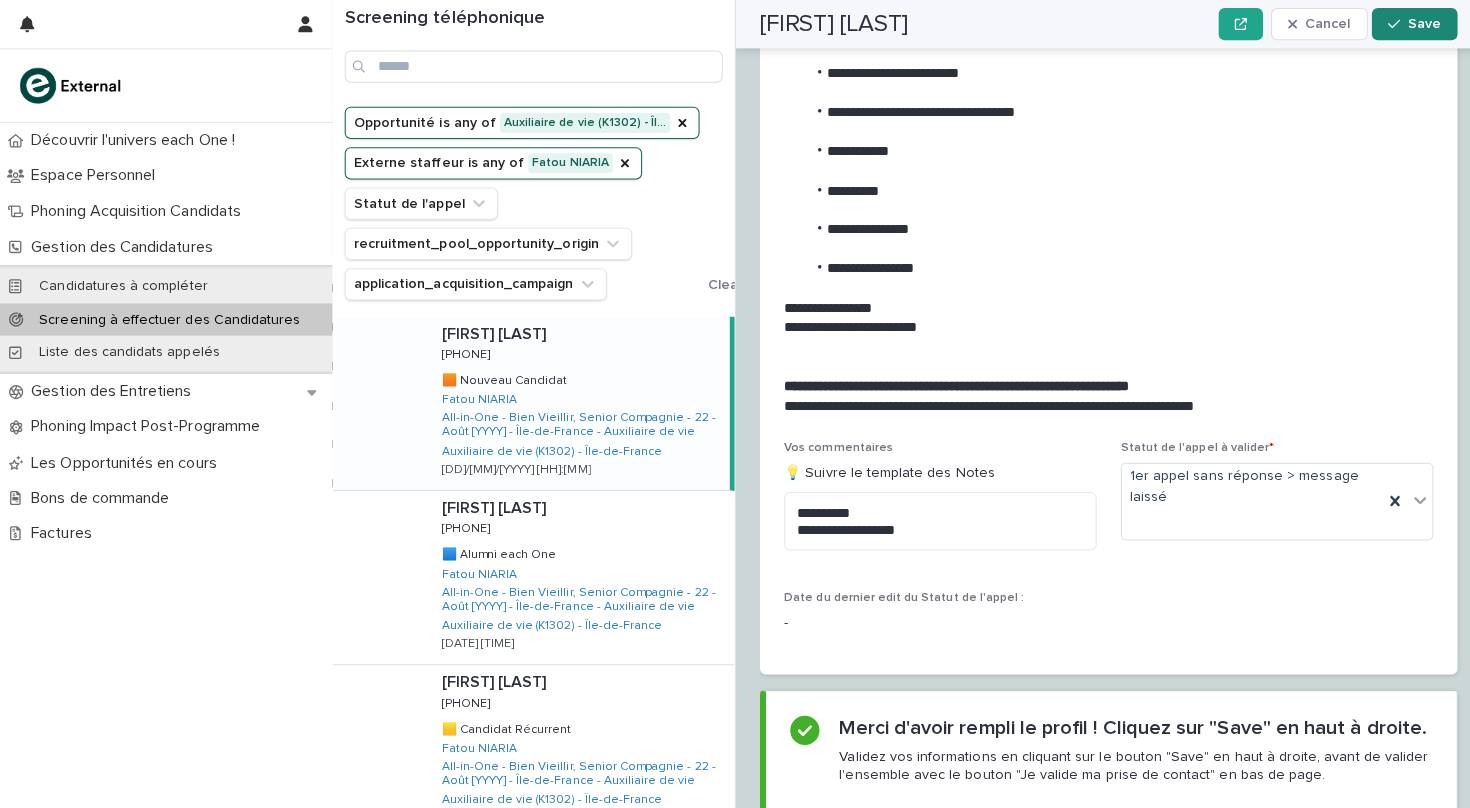 click on "Save" at bounding box center [1403, 24] 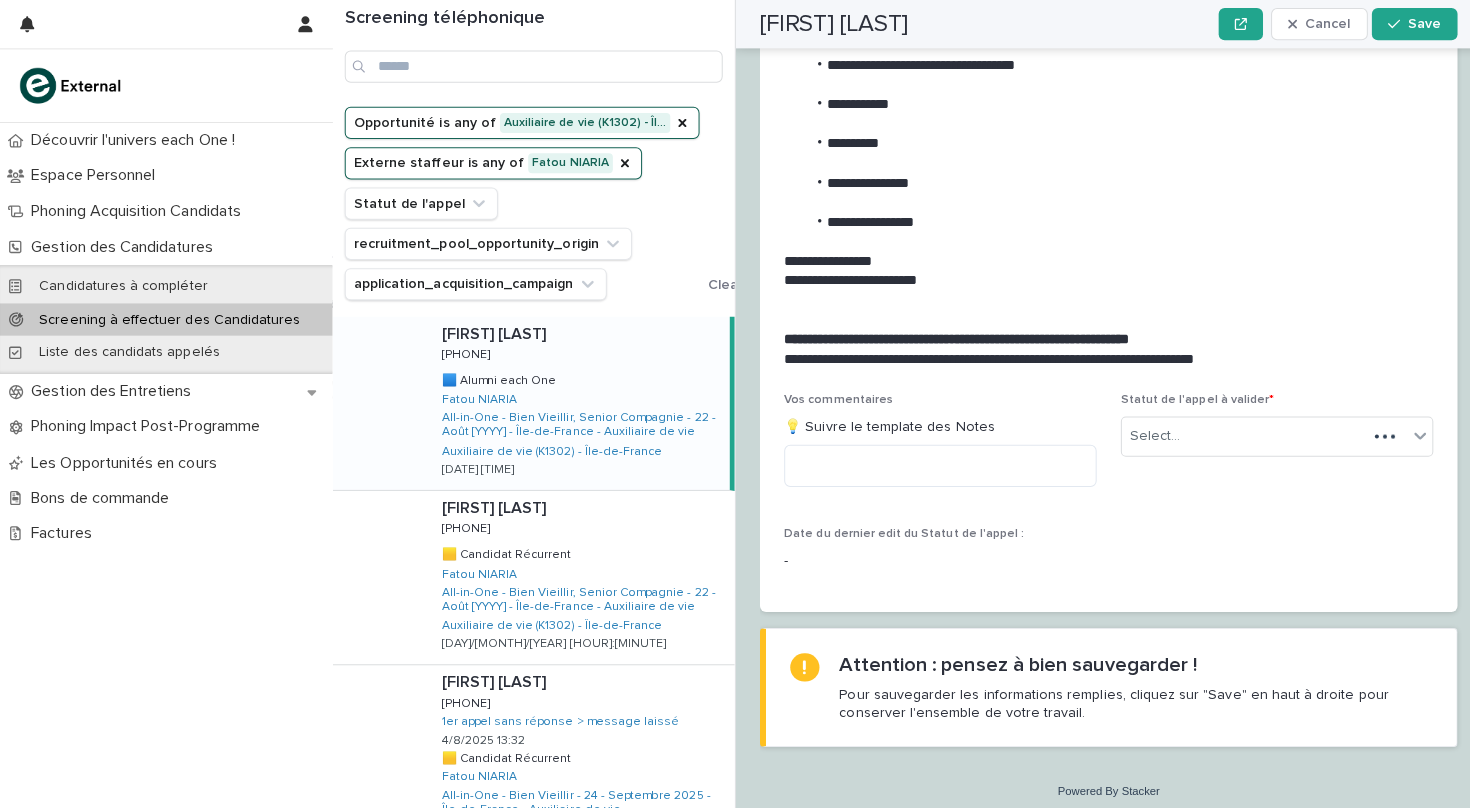 scroll, scrollTop: 2011, scrollLeft: 0, axis: vertical 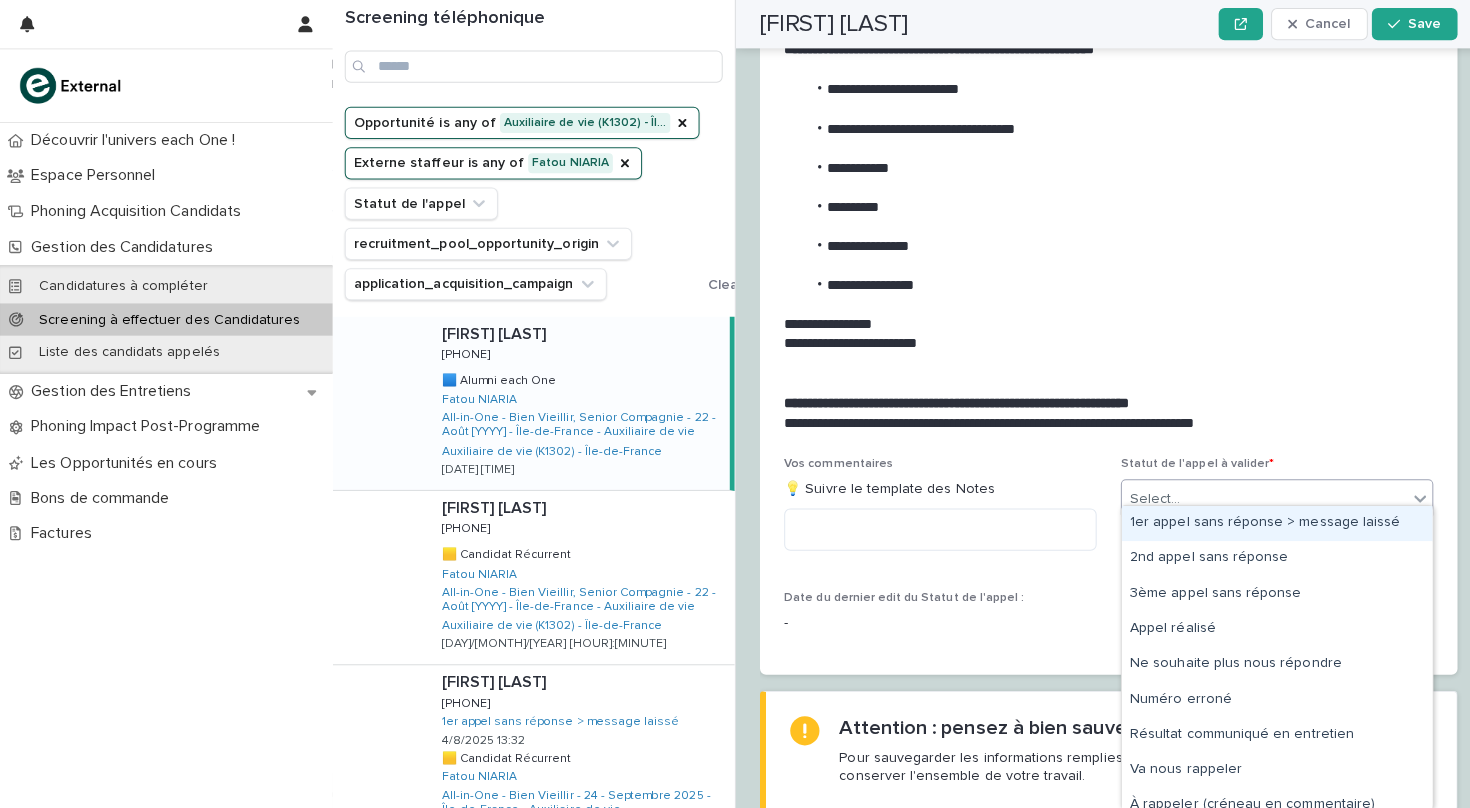click on "Select..." at bounding box center (1254, 495) 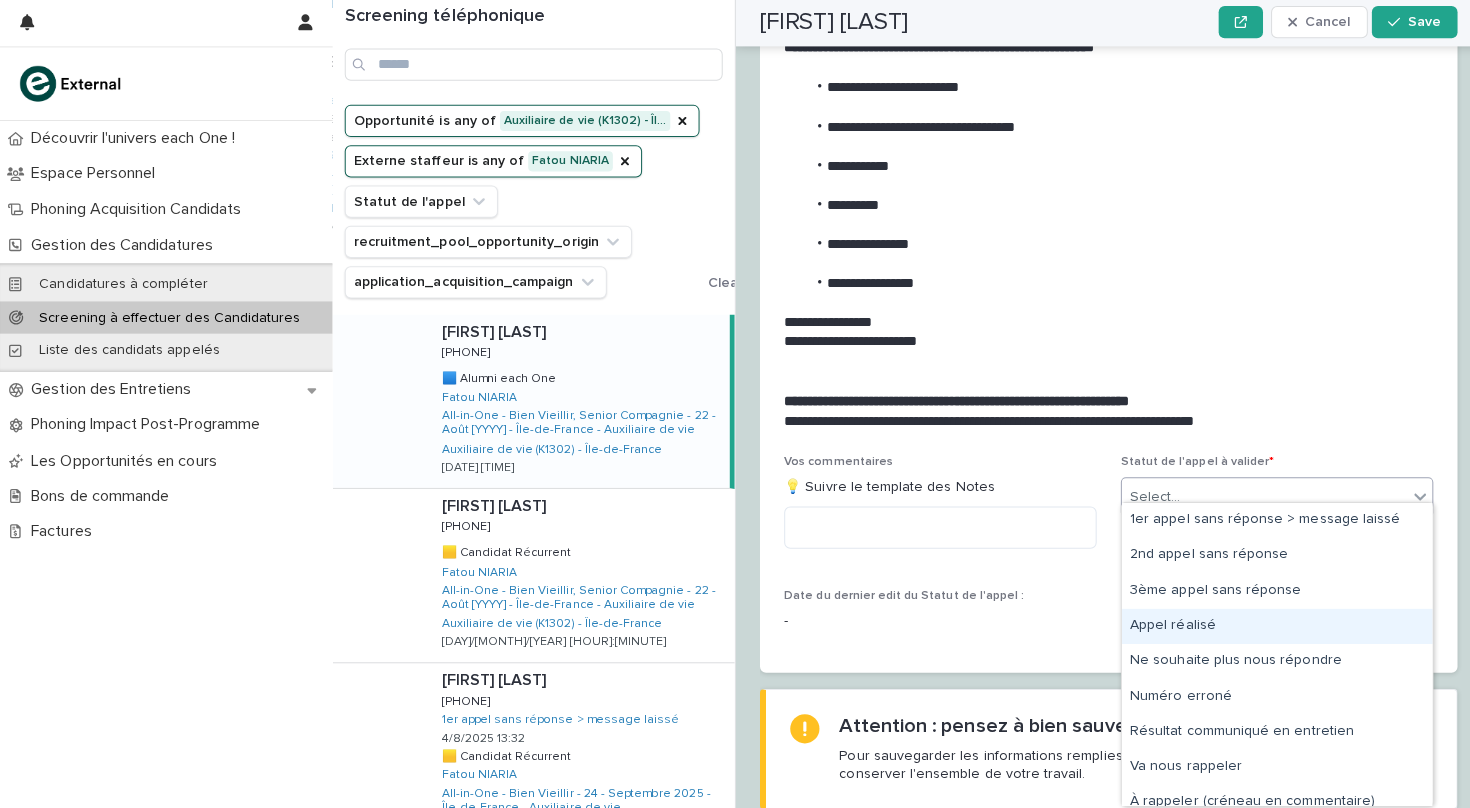click on "Appel réalisé" at bounding box center (1267, 623) 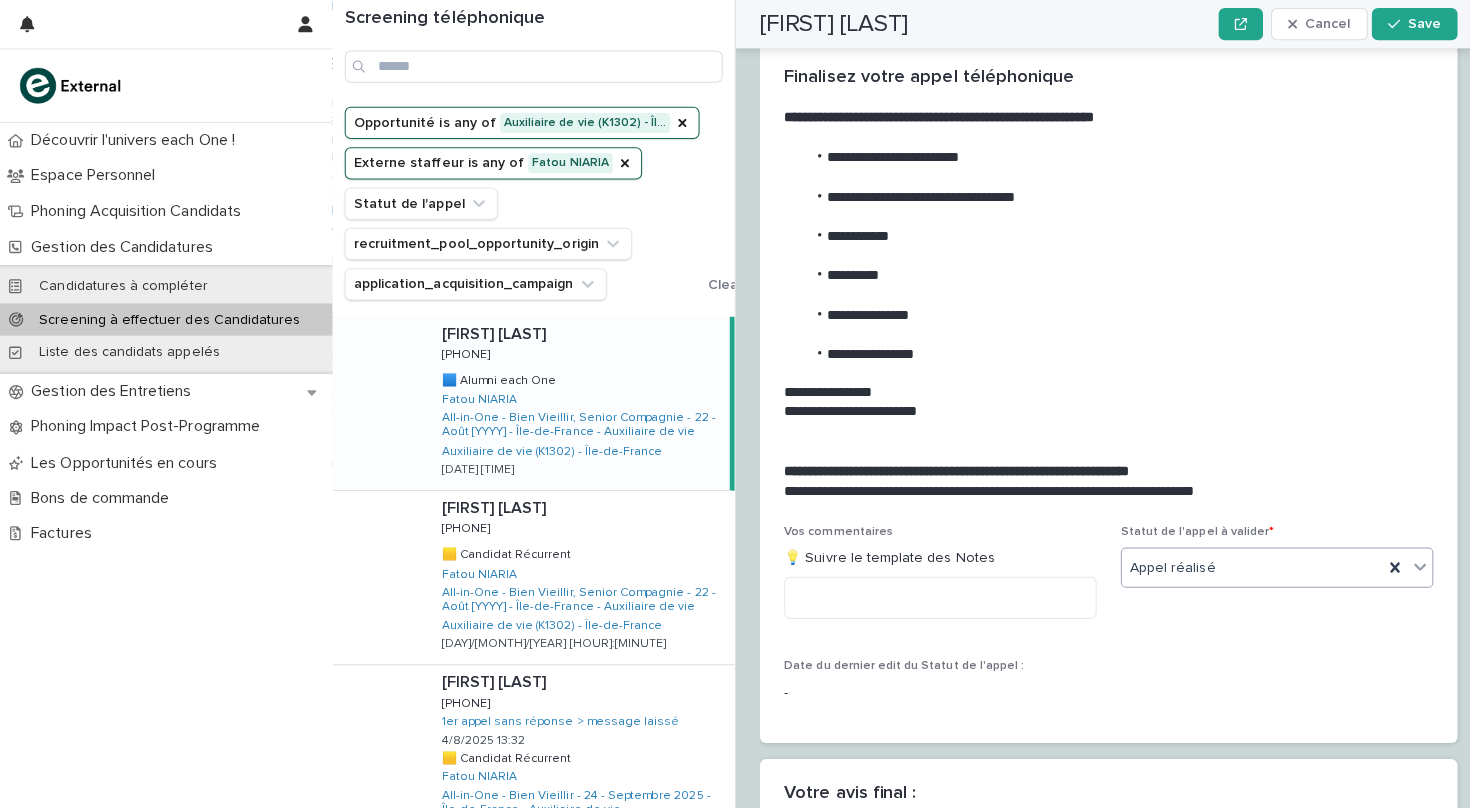 scroll, scrollTop: 2298, scrollLeft: 0, axis: vertical 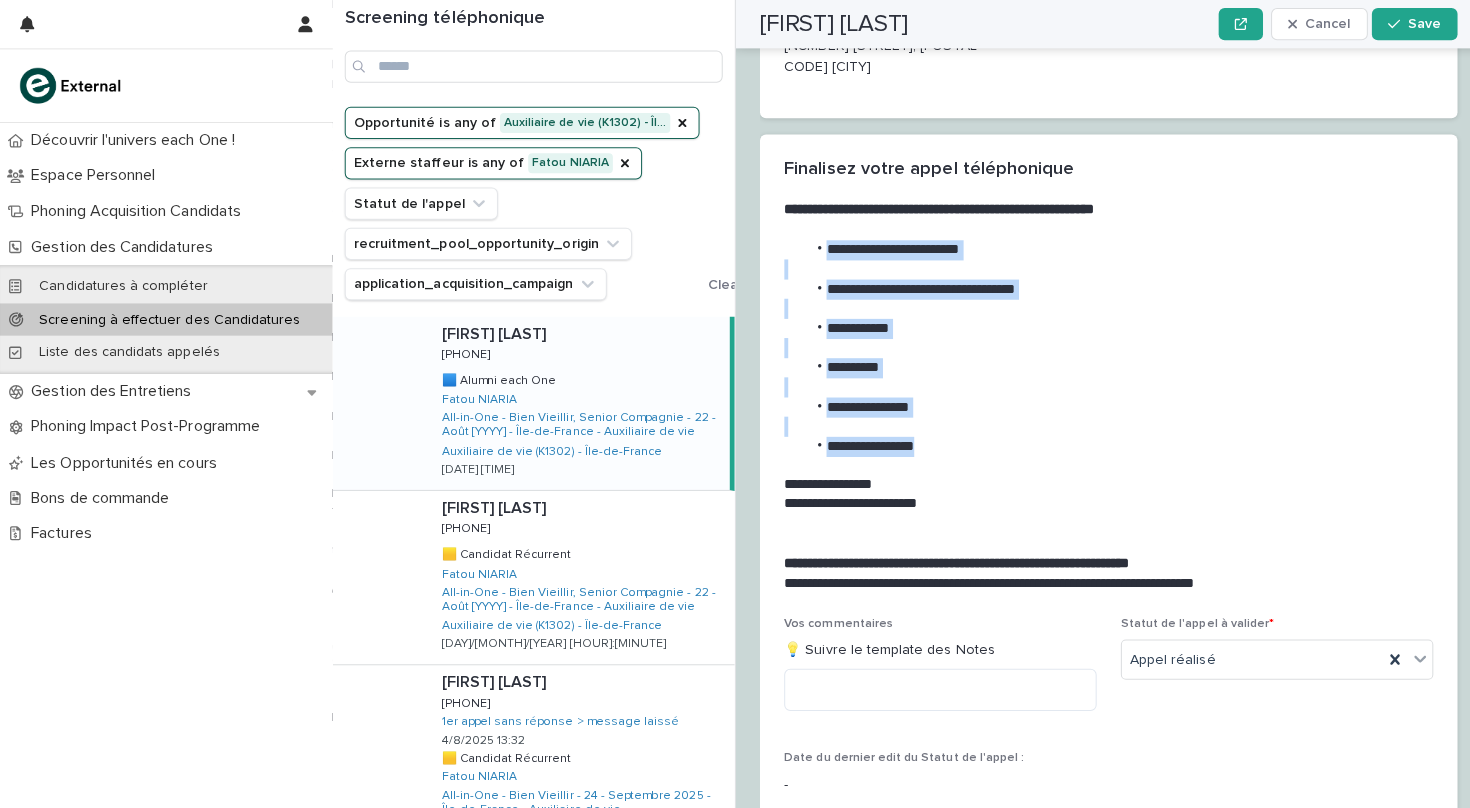 drag, startPoint x: 922, startPoint y: 431, endPoint x: 796, endPoint y: 240, distance: 228.81651 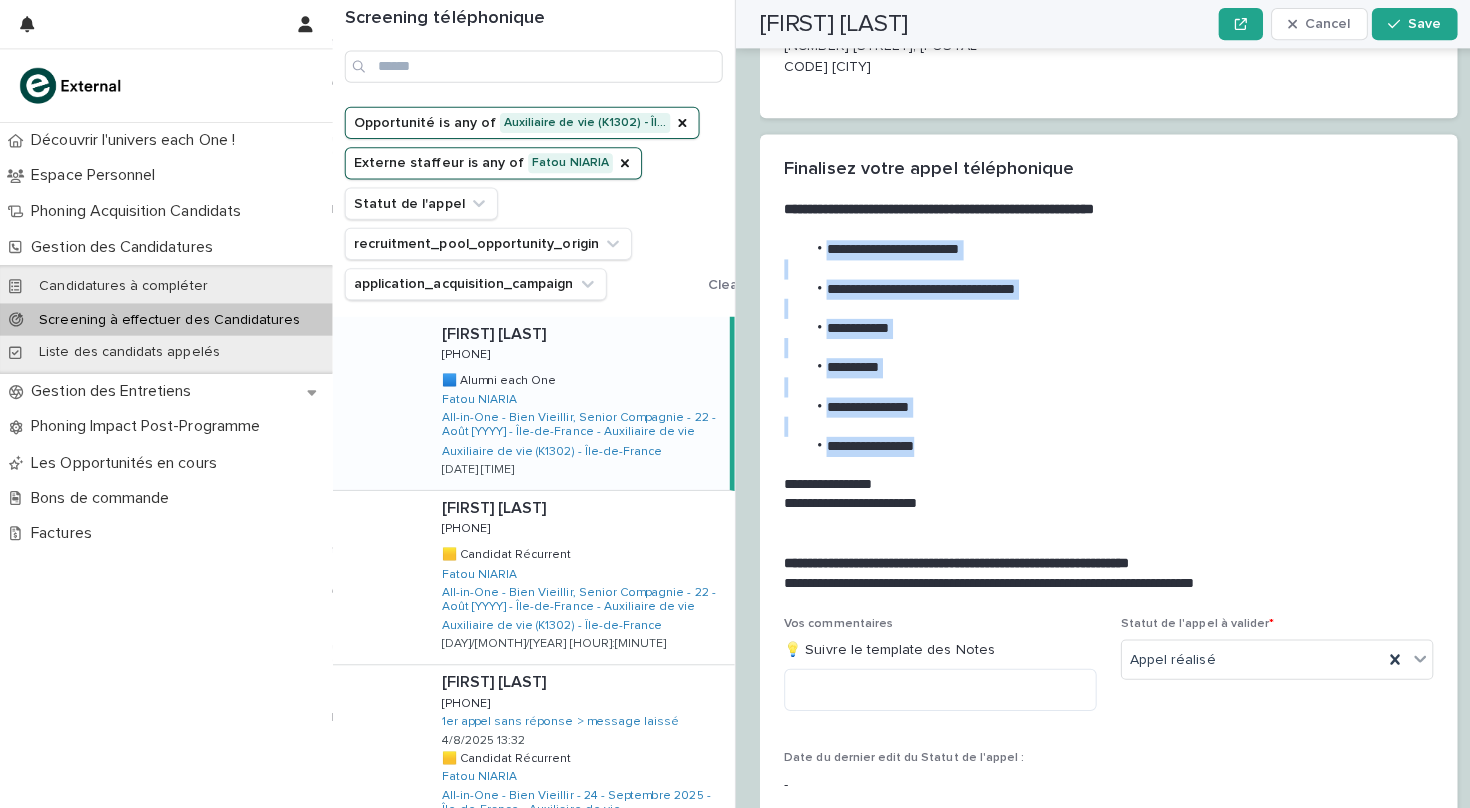 scroll, scrollTop: 2523, scrollLeft: 0, axis: vertical 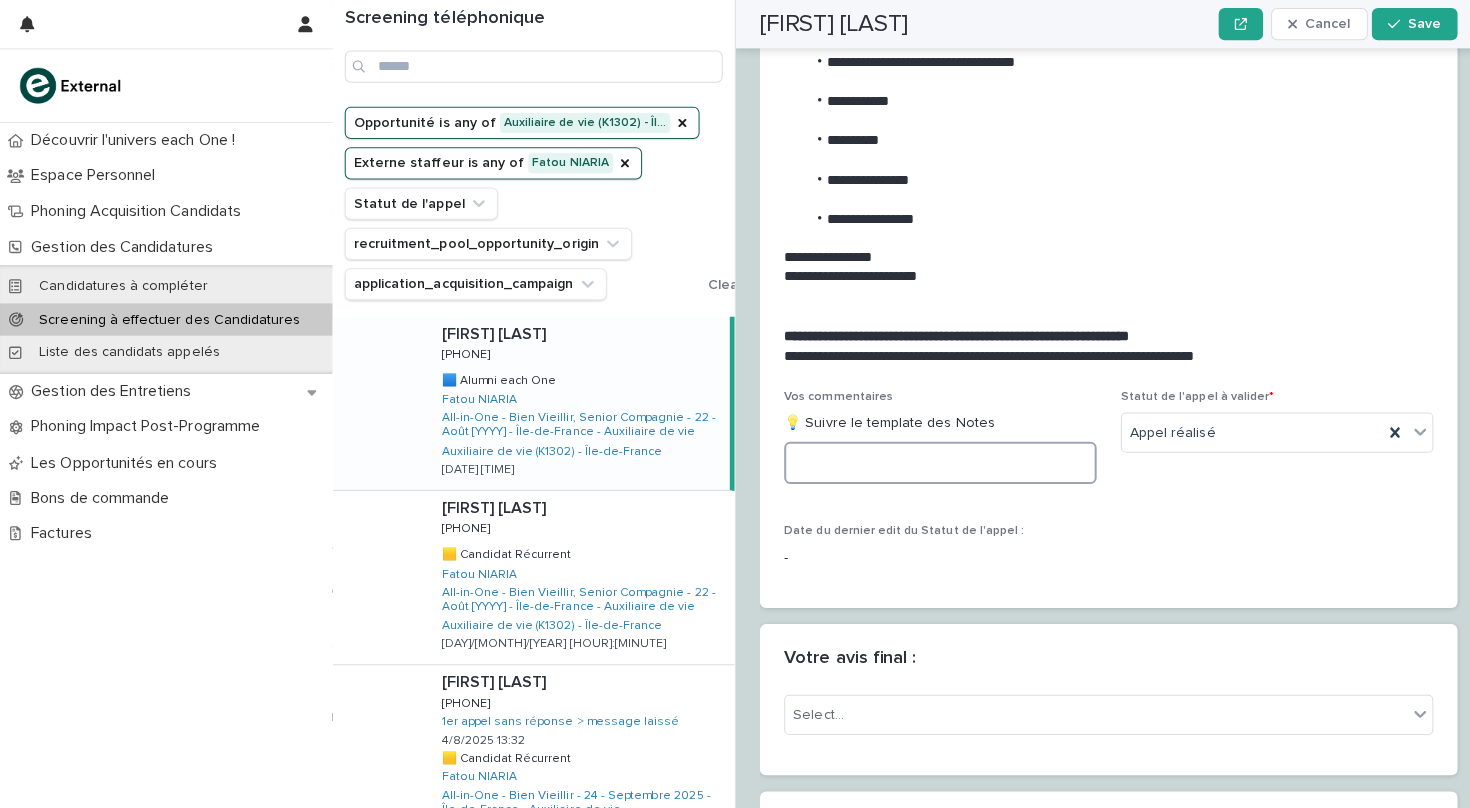 click at bounding box center [933, 459] 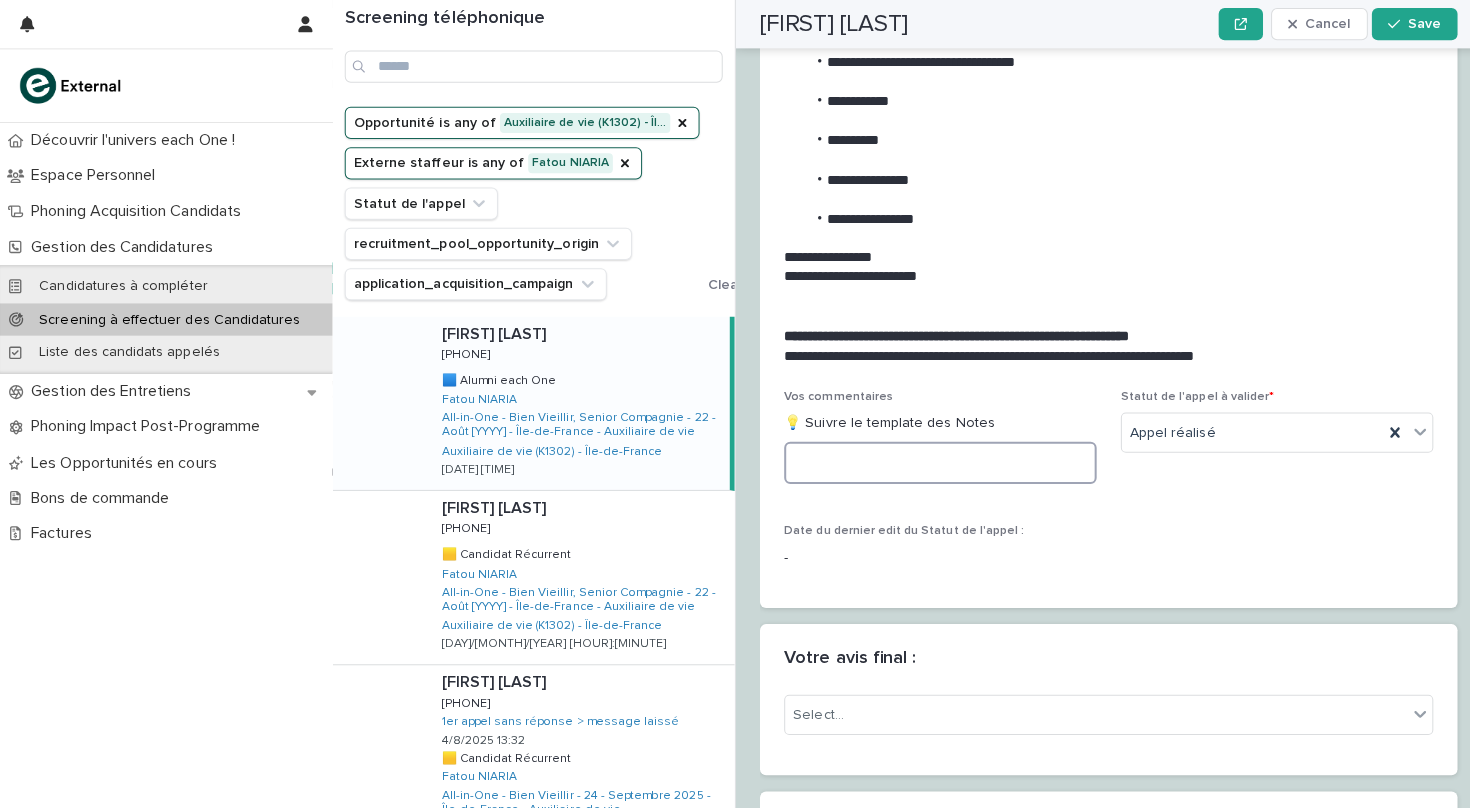 paste on "**********" 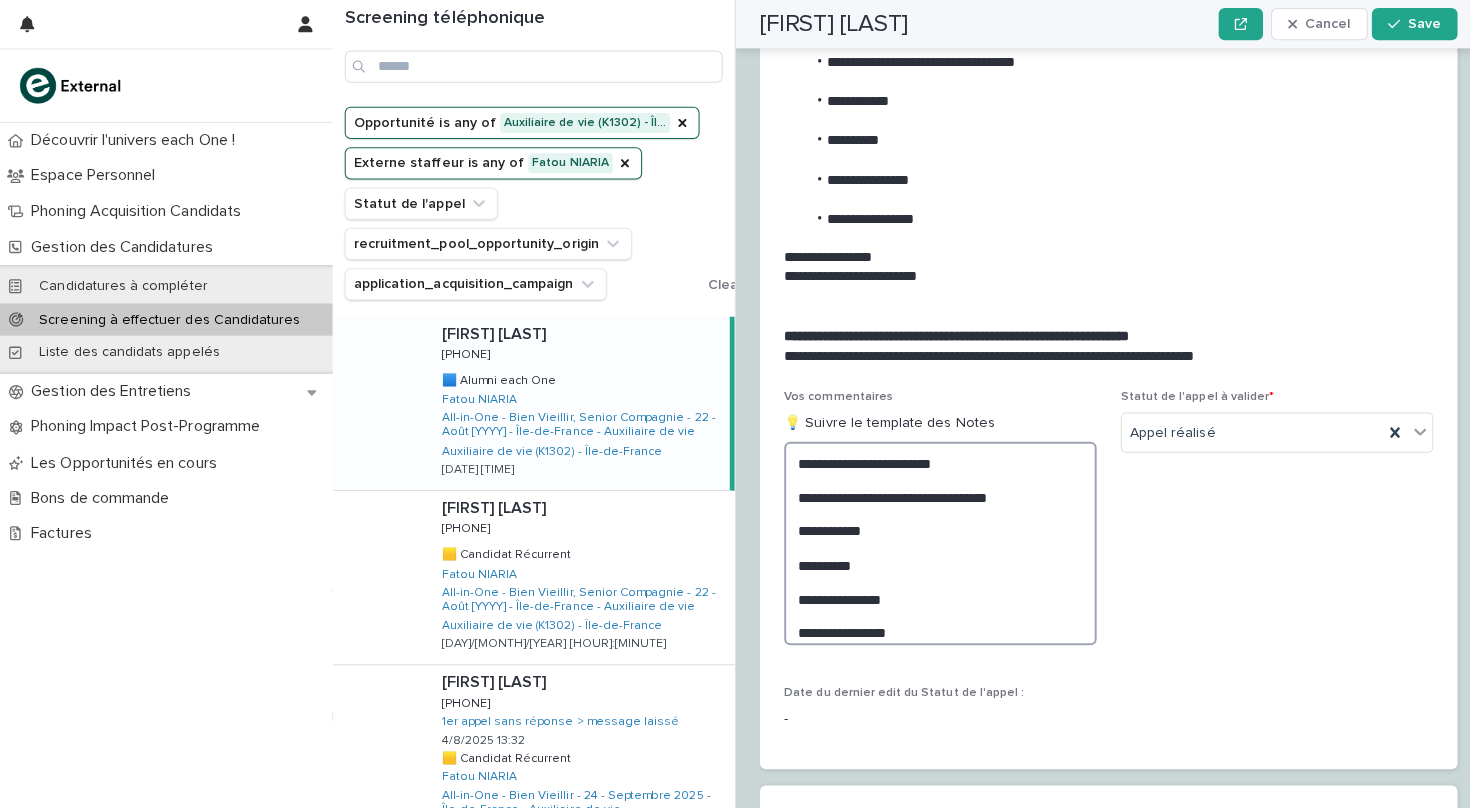 click on "**********" at bounding box center (933, 539) 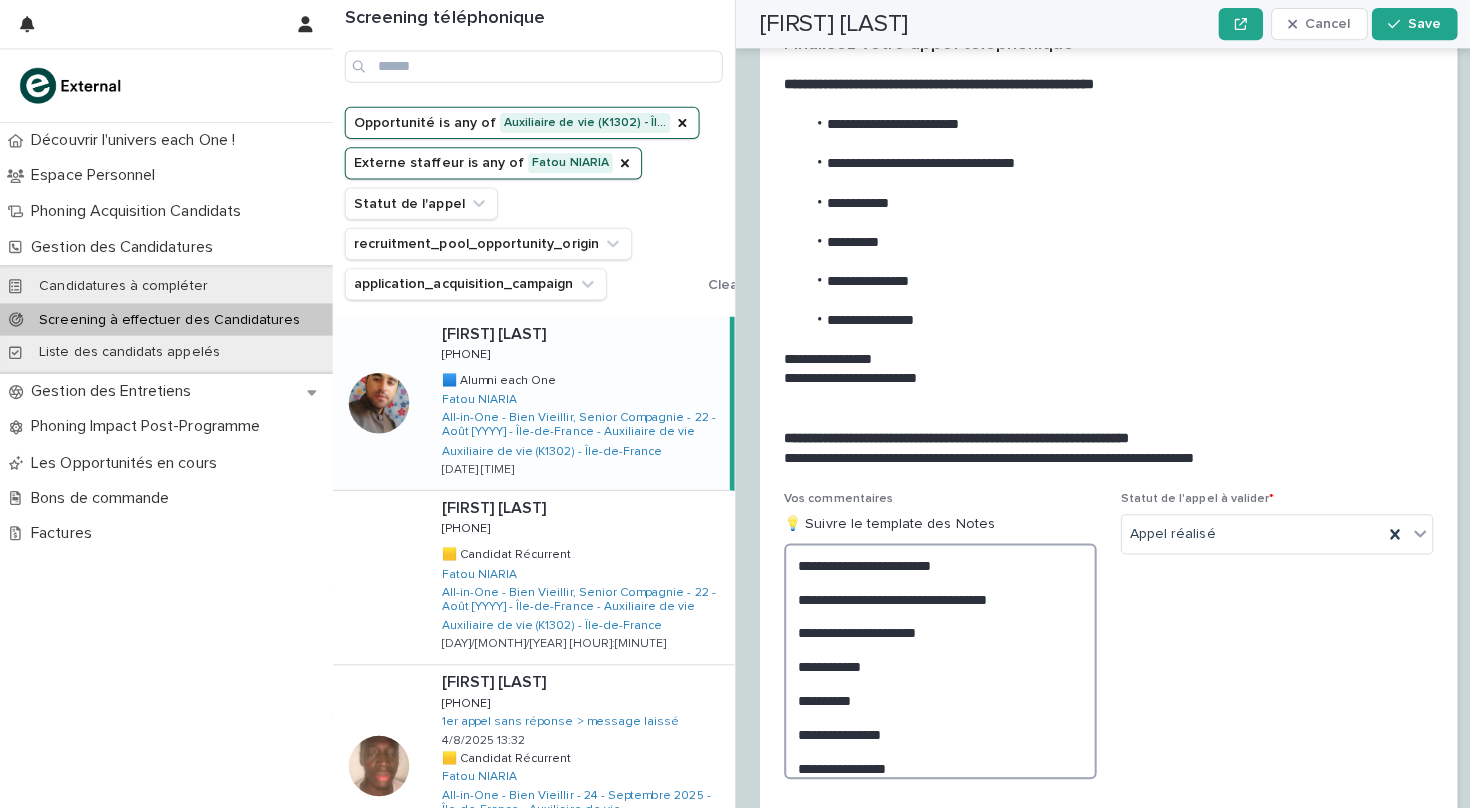 click on "**********" at bounding box center [933, 656] 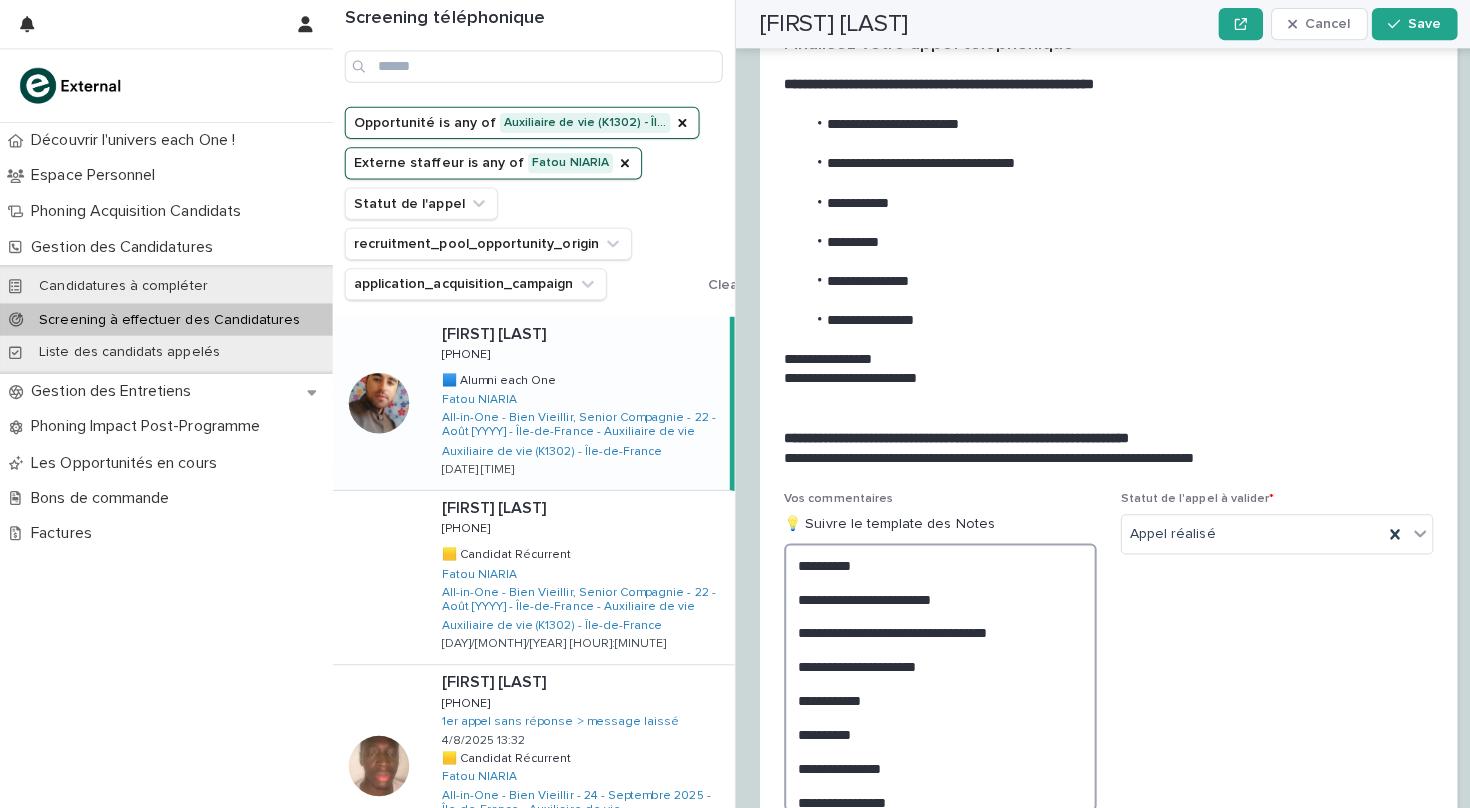 click on "**********" at bounding box center [933, 672] 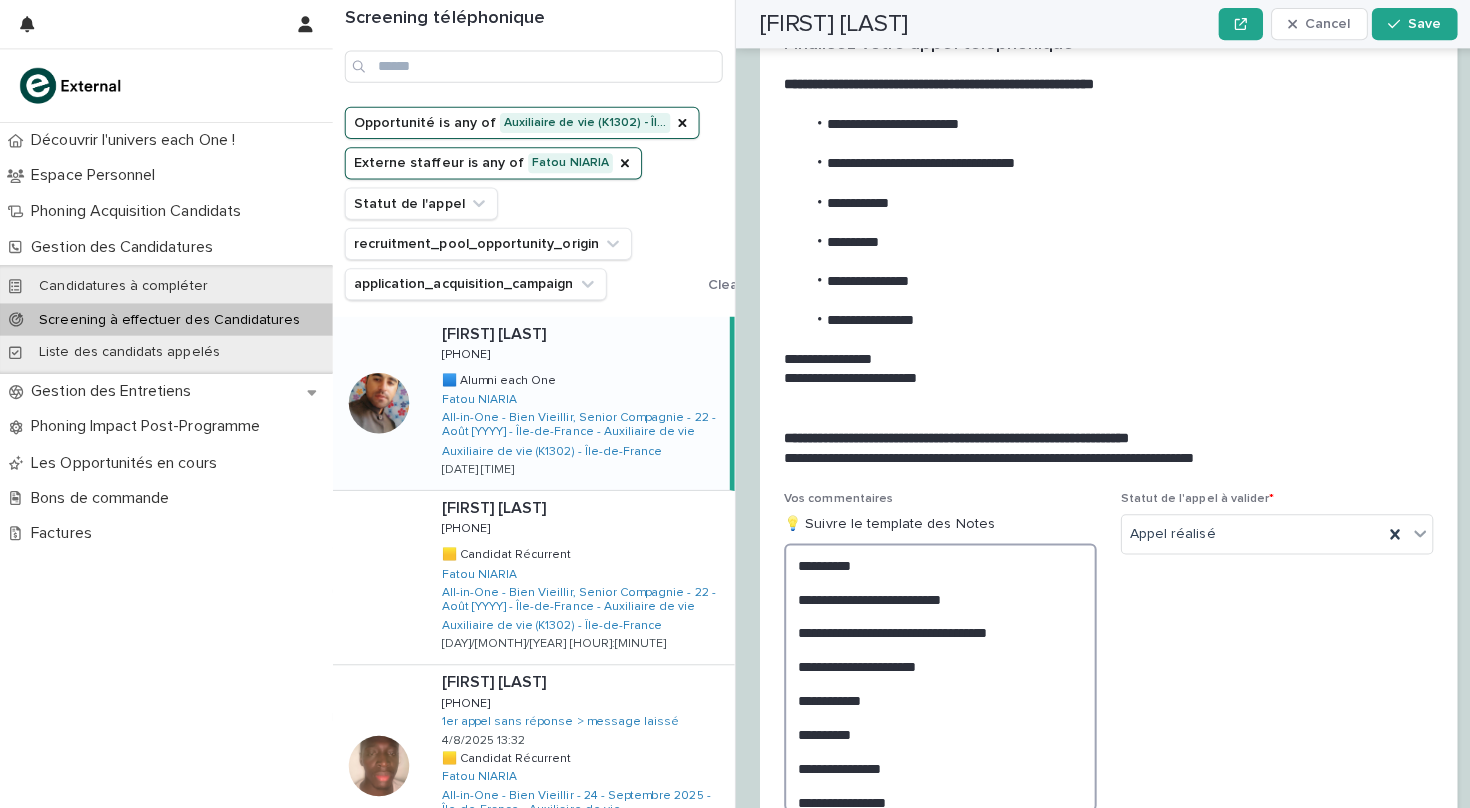 click on "**********" at bounding box center [933, 672] 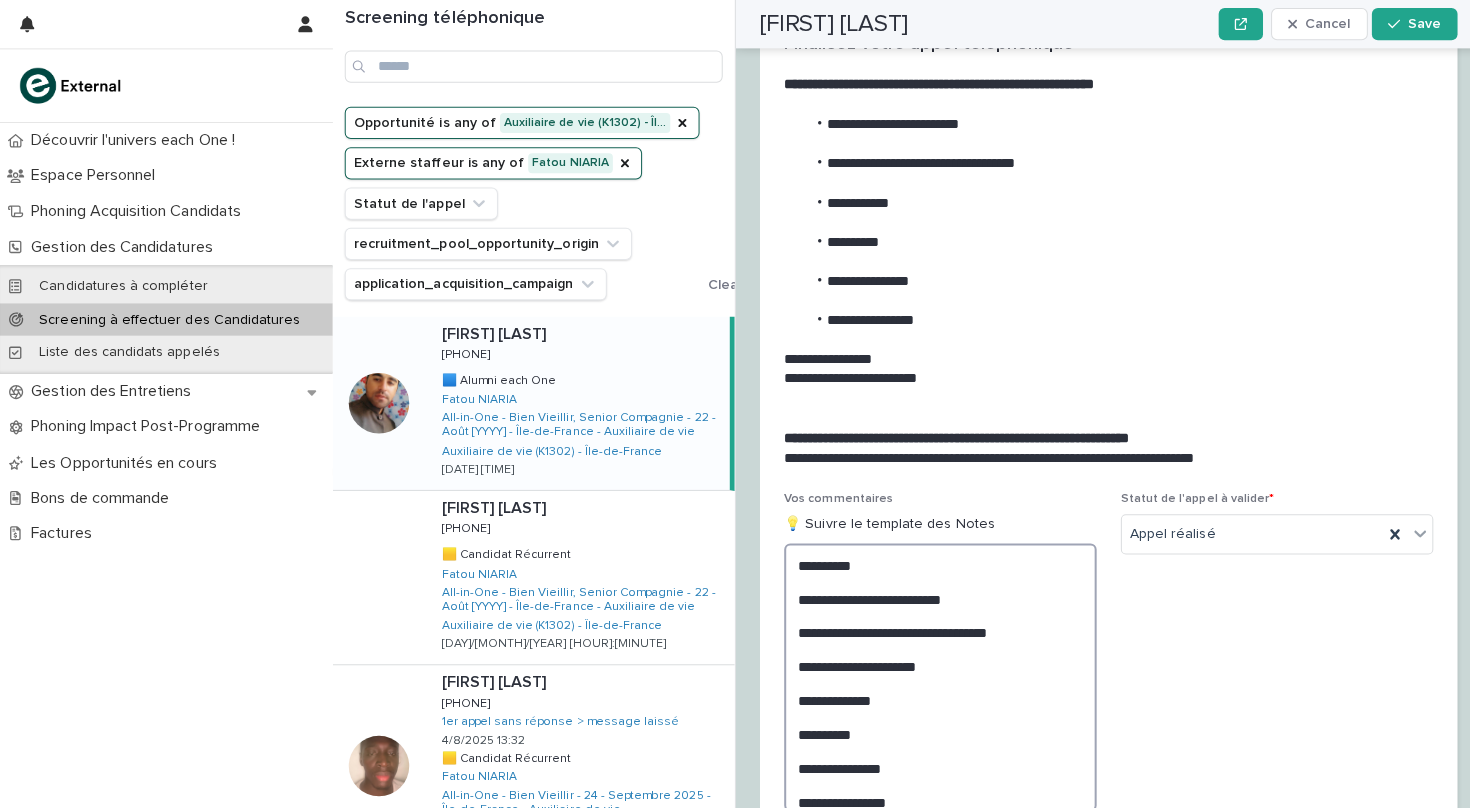 click on "**********" at bounding box center [933, 672] 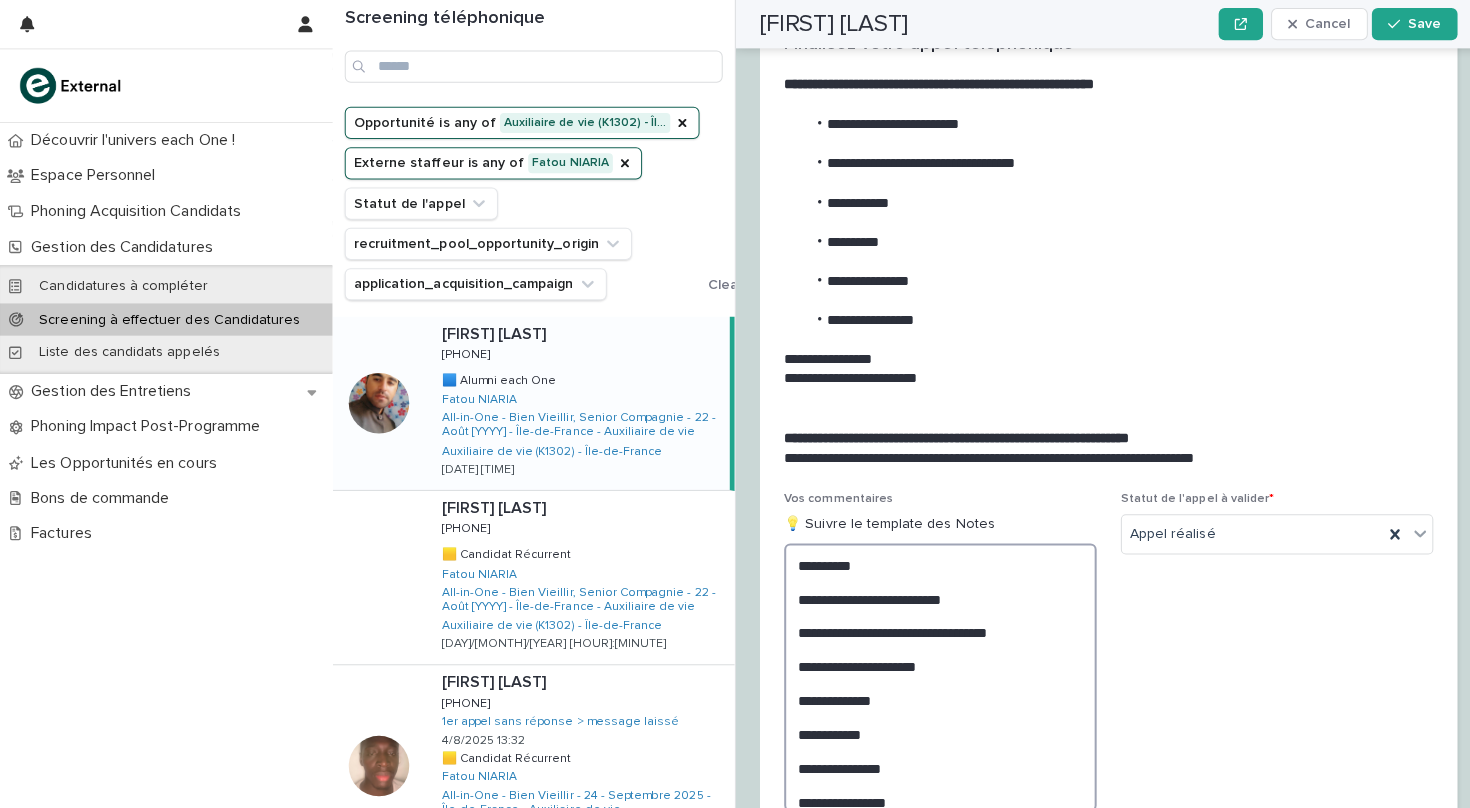 click on "**********" at bounding box center (933, 672) 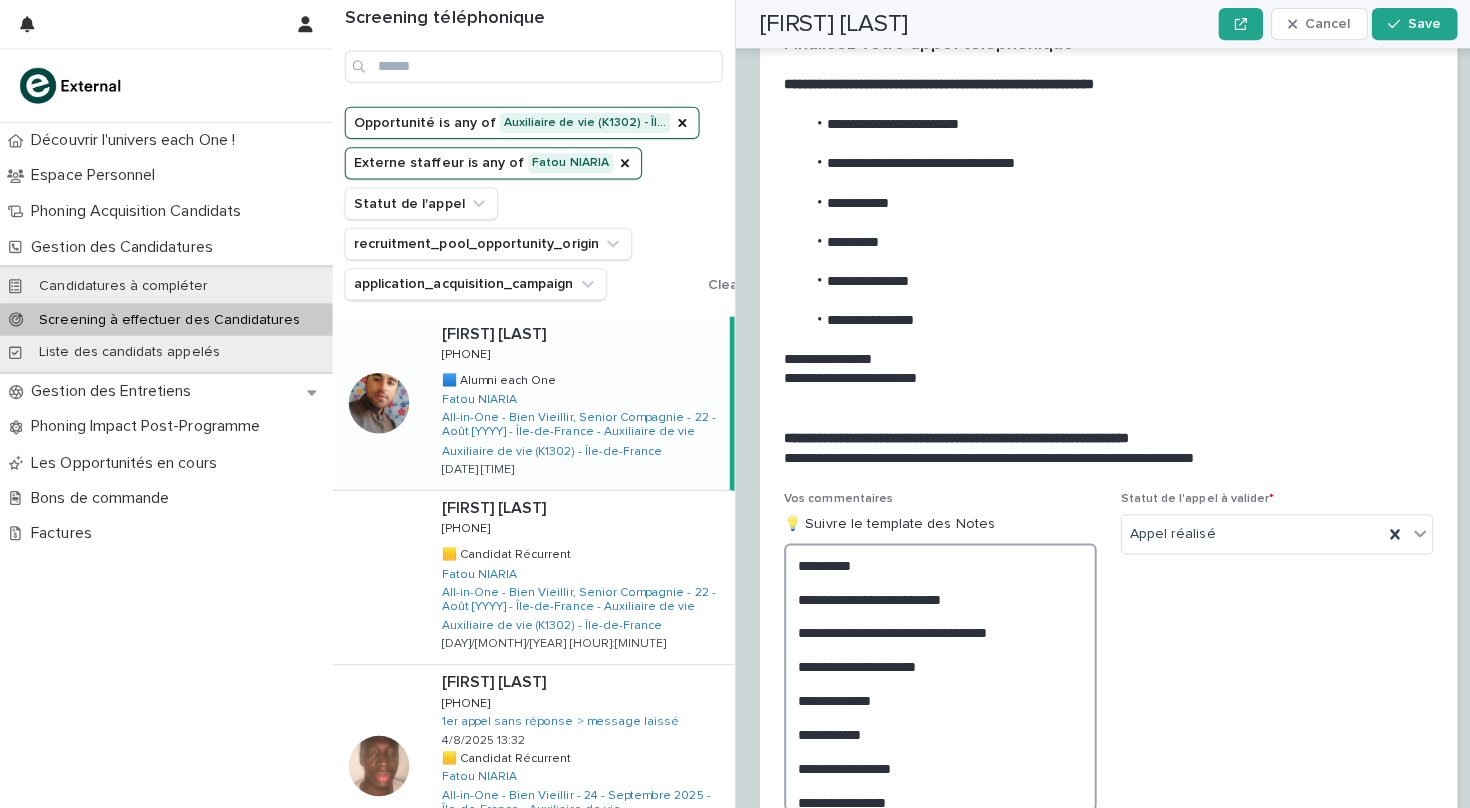 click on "**********" at bounding box center [933, 672] 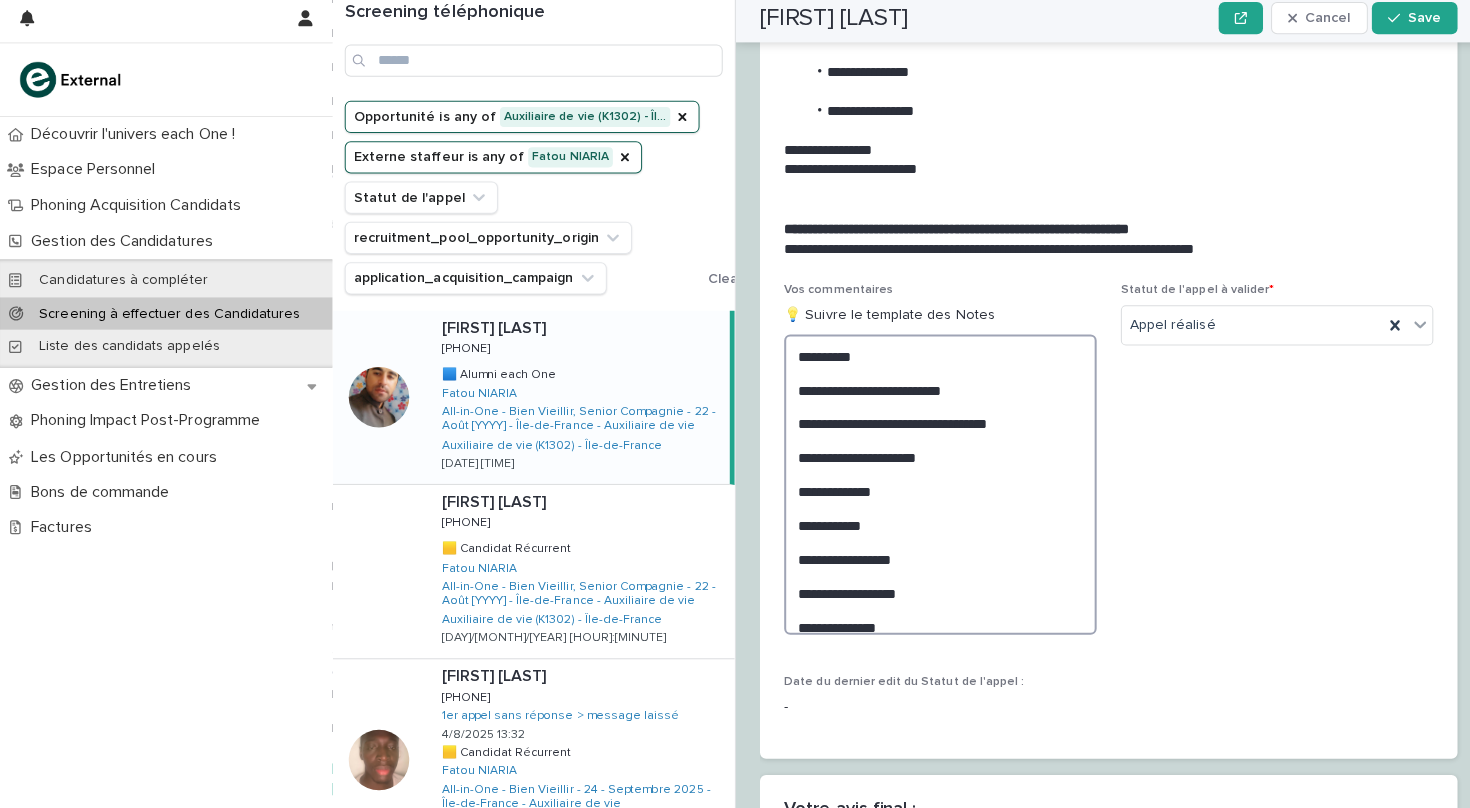 scroll, scrollTop: 2726, scrollLeft: 0, axis: vertical 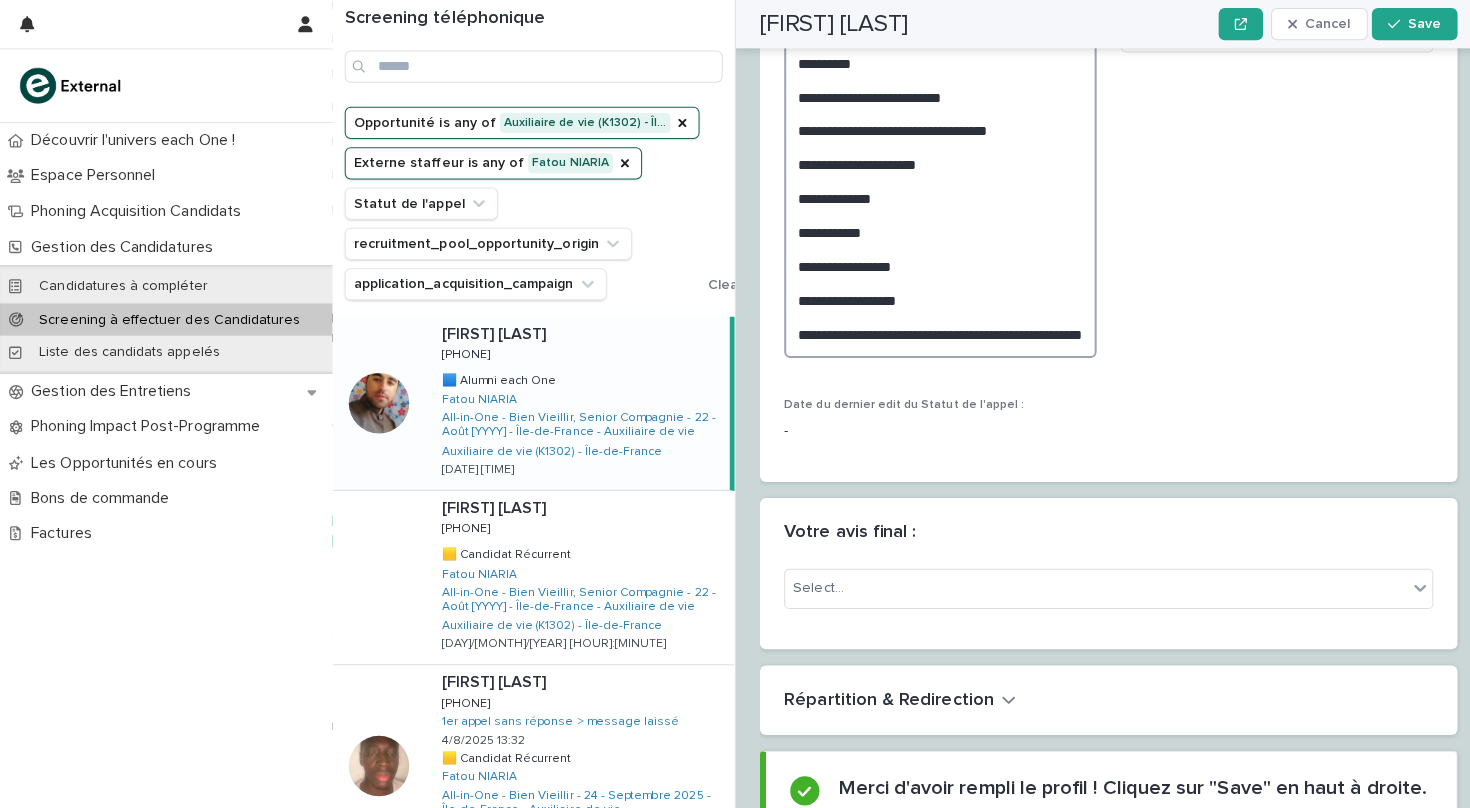 type on "**********" 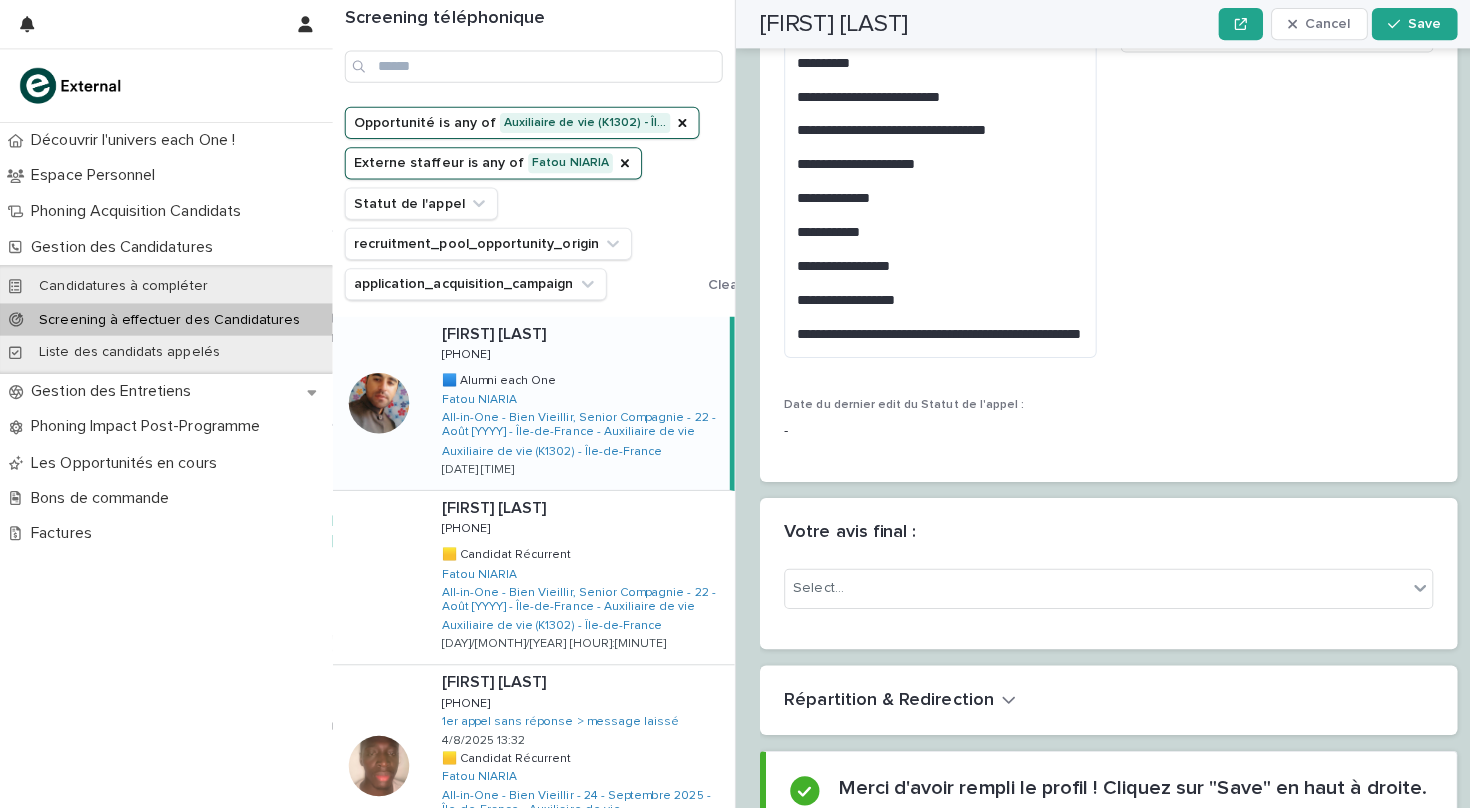 click on "Select..." at bounding box center (1100, 592) 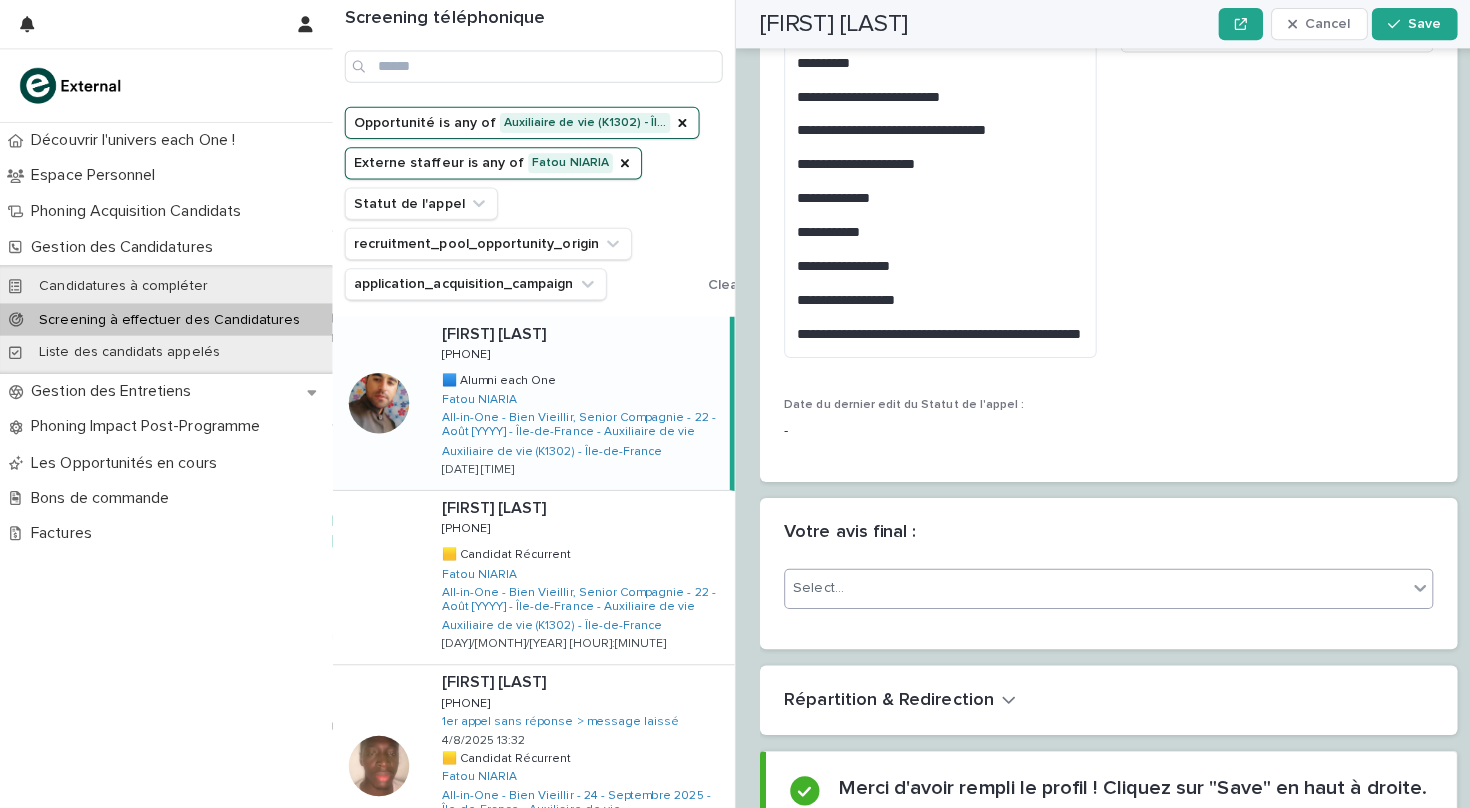 click on "Select..." at bounding box center [1087, 583] 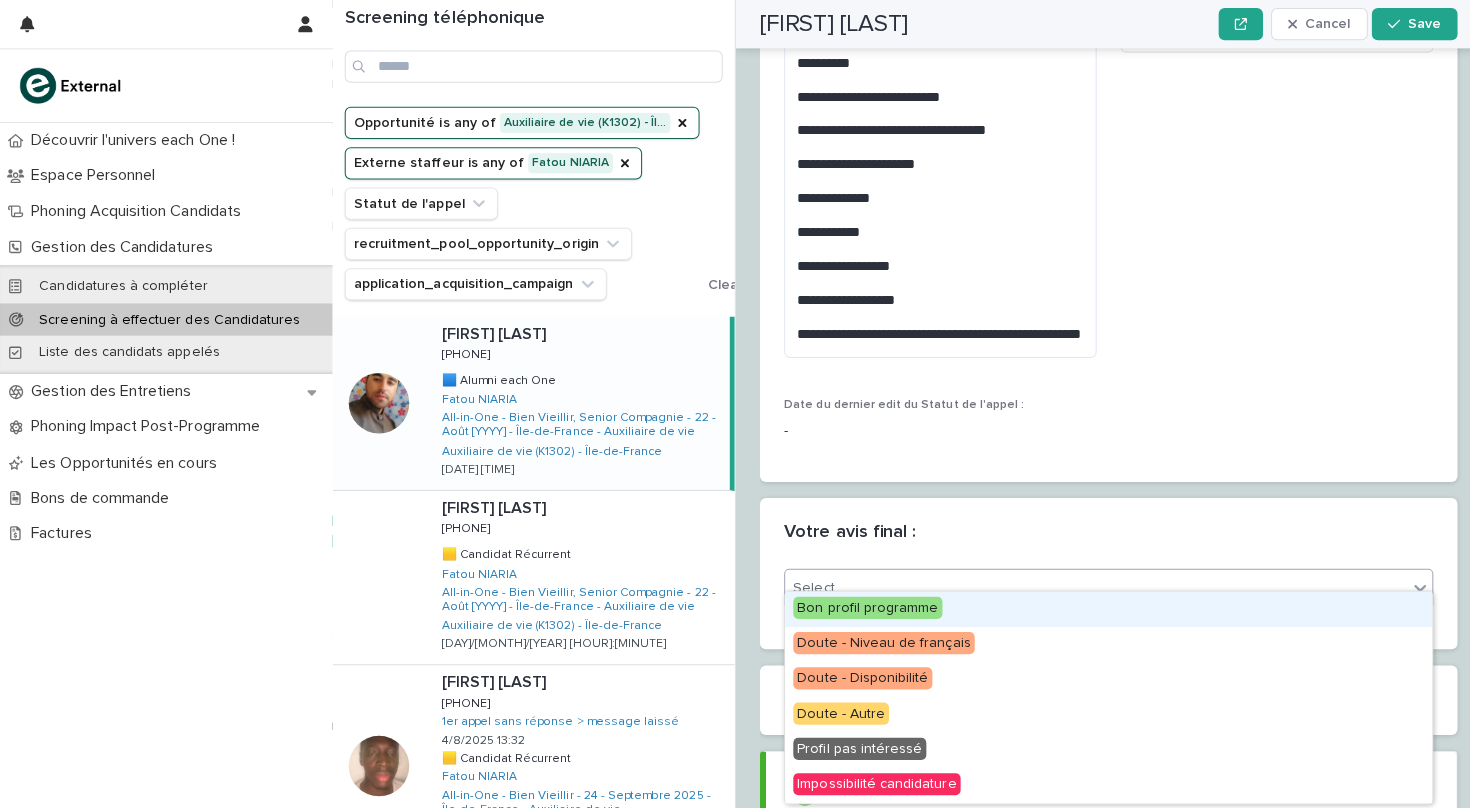 click on "Bon profil programme" at bounding box center [861, 603] 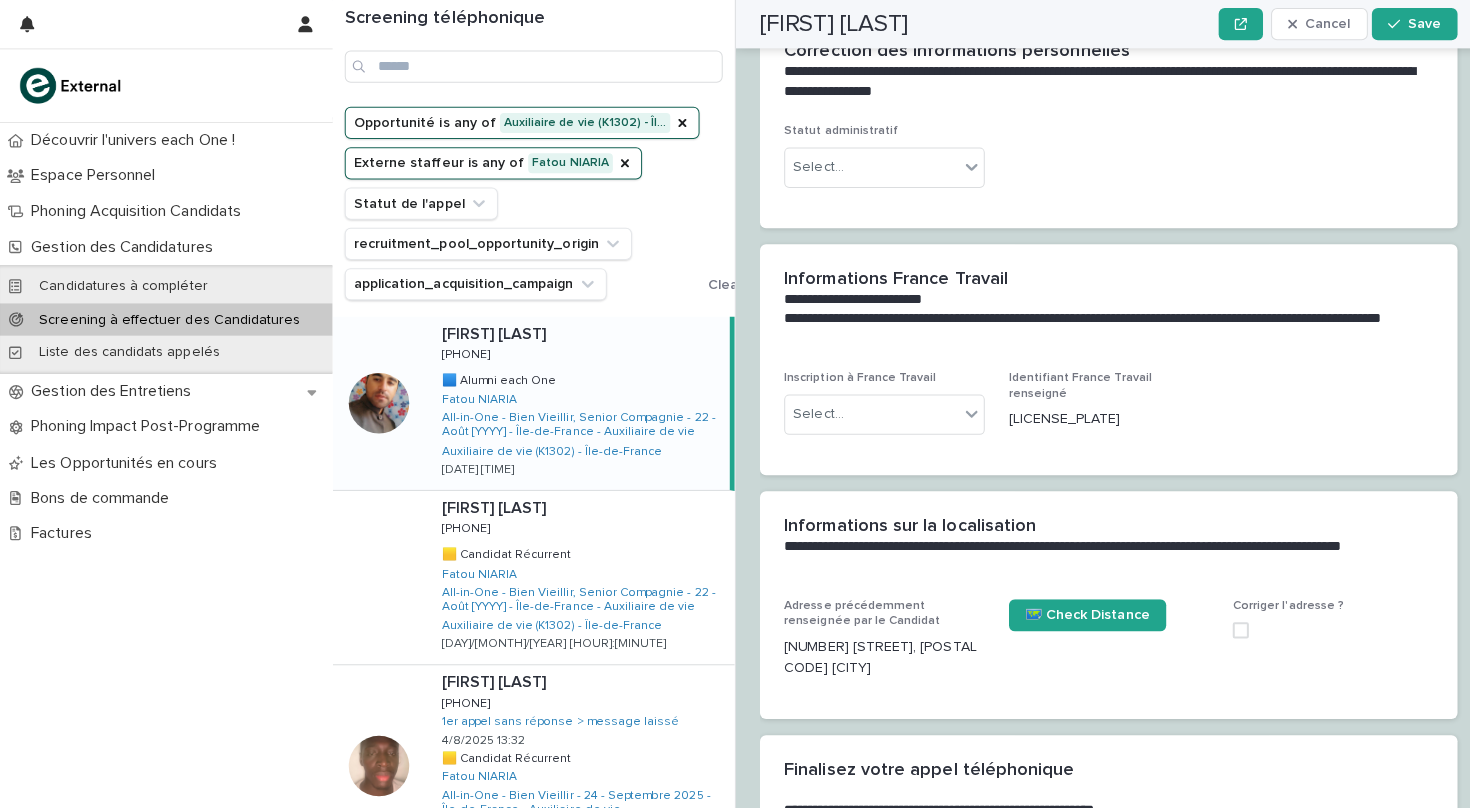 scroll, scrollTop: 1782, scrollLeft: 0, axis: vertical 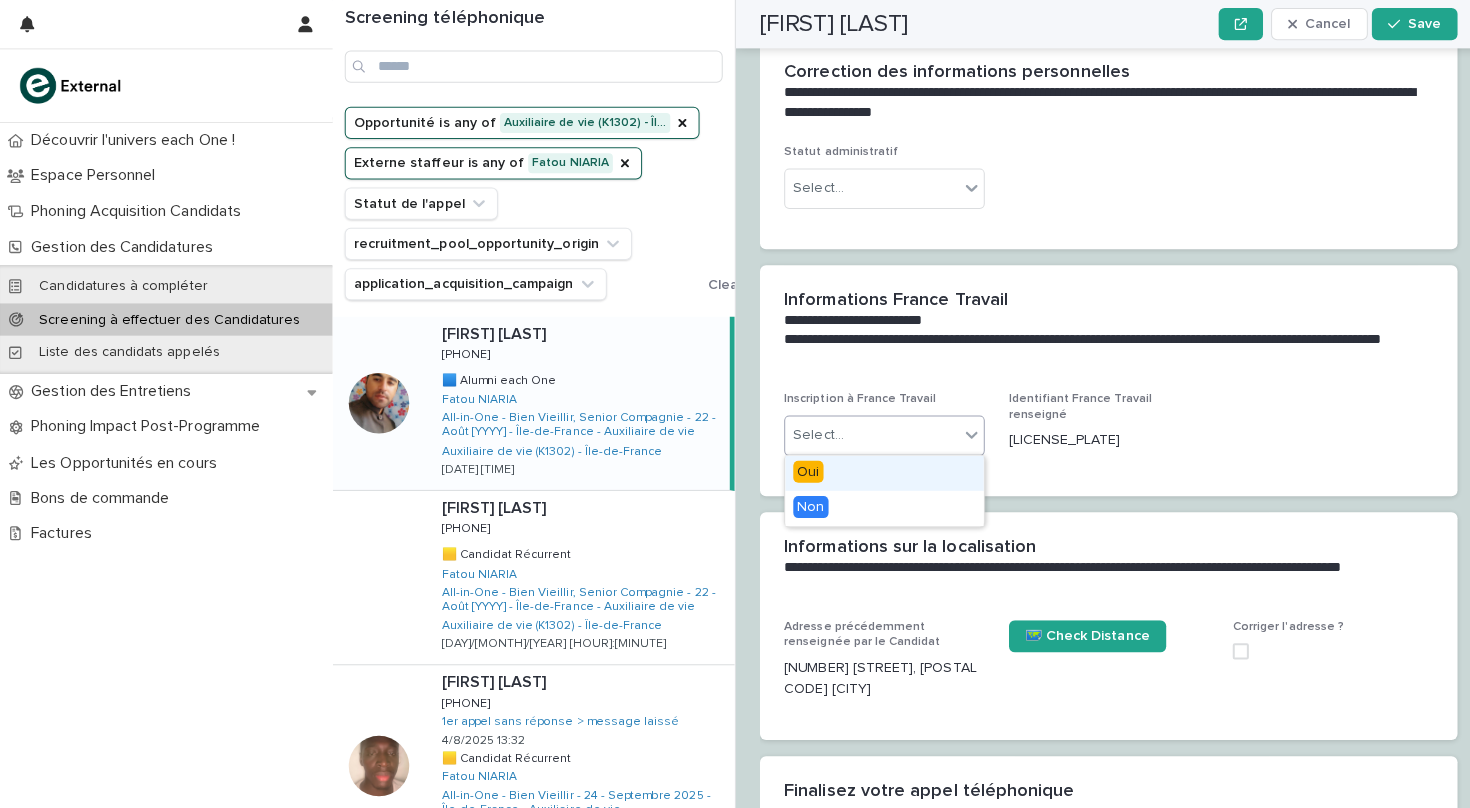 click on "Select..." at bounding box center [865, 431] 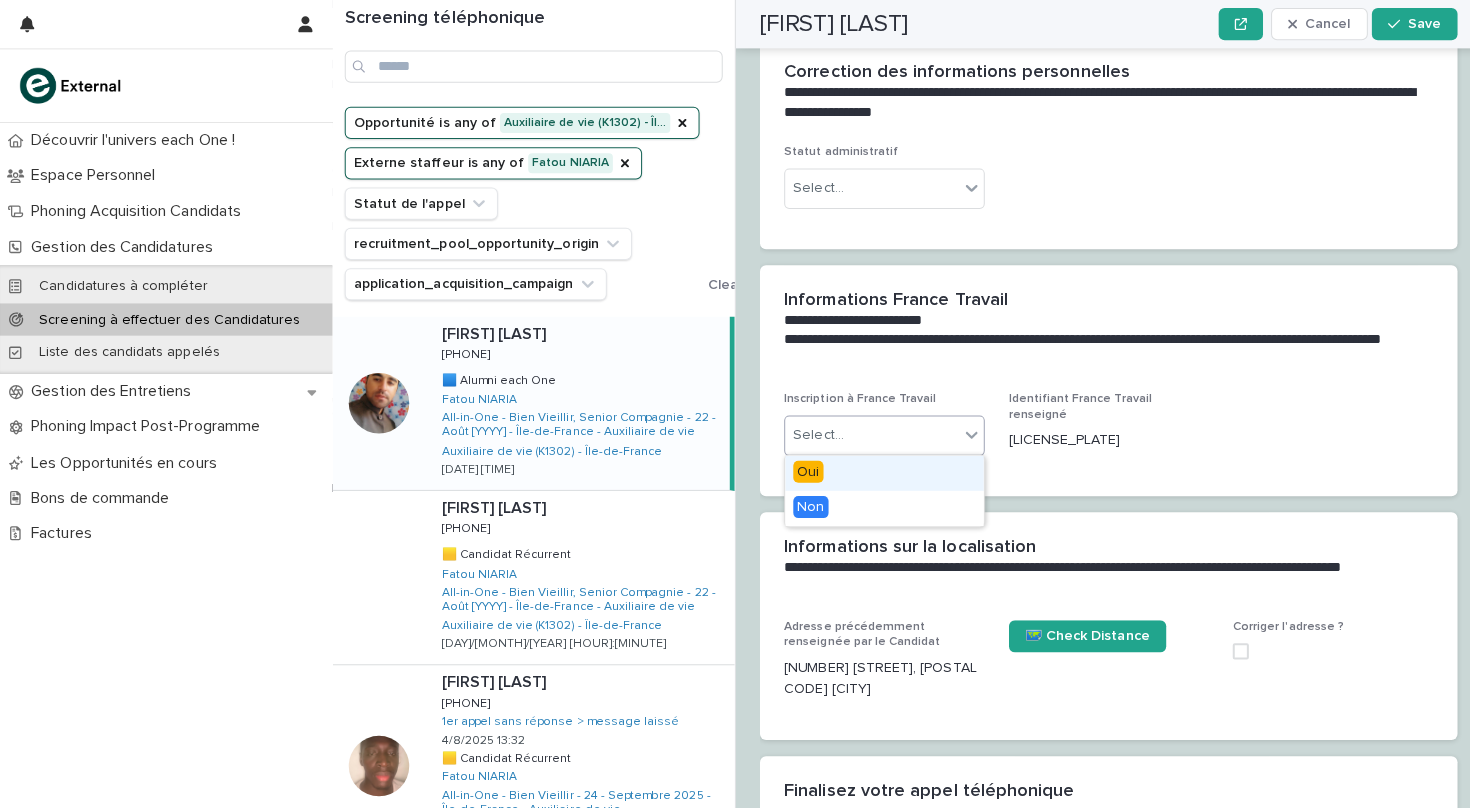 click on "Oui" at bounding box center [877, 469] 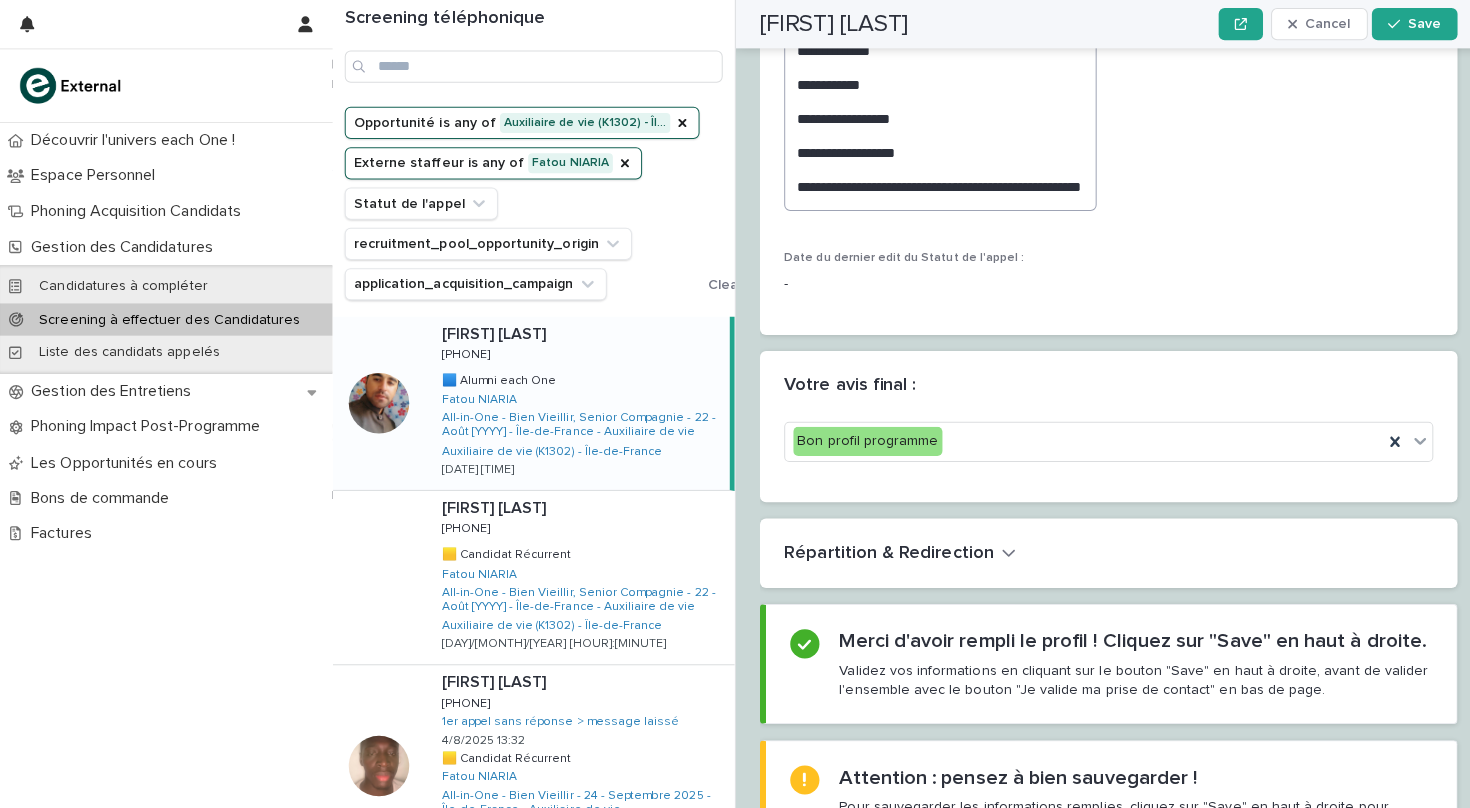 scroll, scrollTop: 3177, scrollLeft: 0, axis: vertical 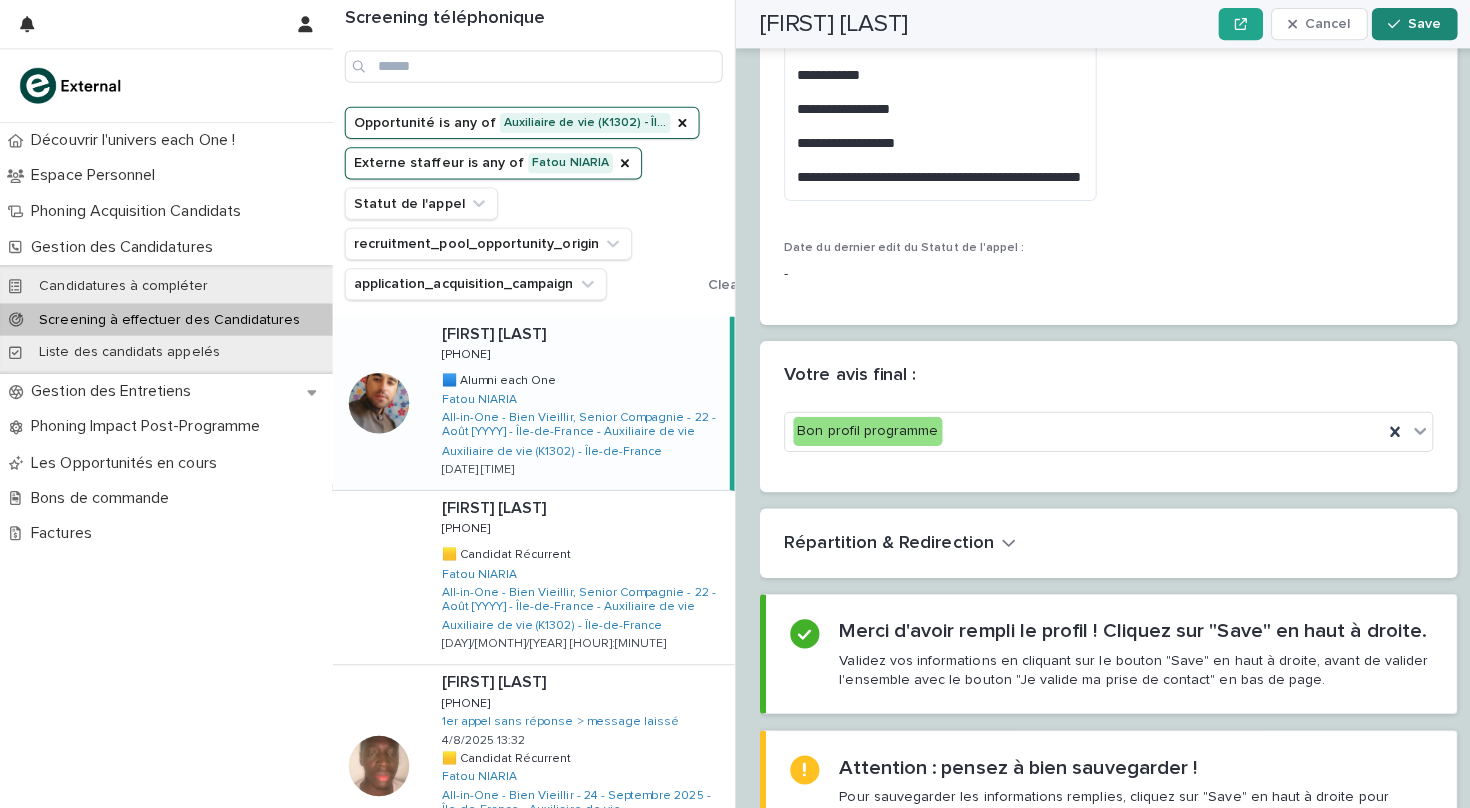 click on "Save" at bounding box center [1413, 24] 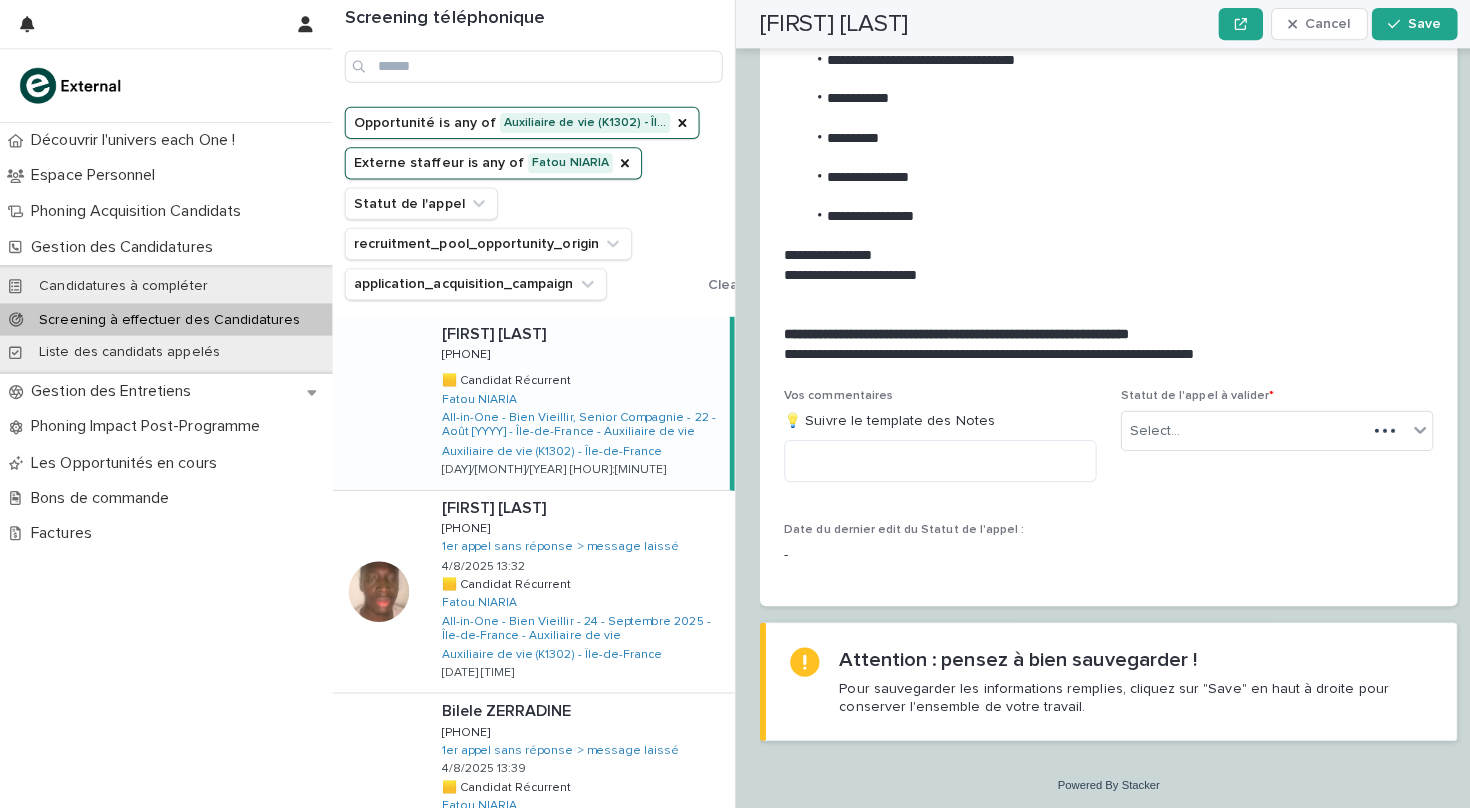 scroll, scrollTop: 2017, scrollLeft: 0, axis: vertical 